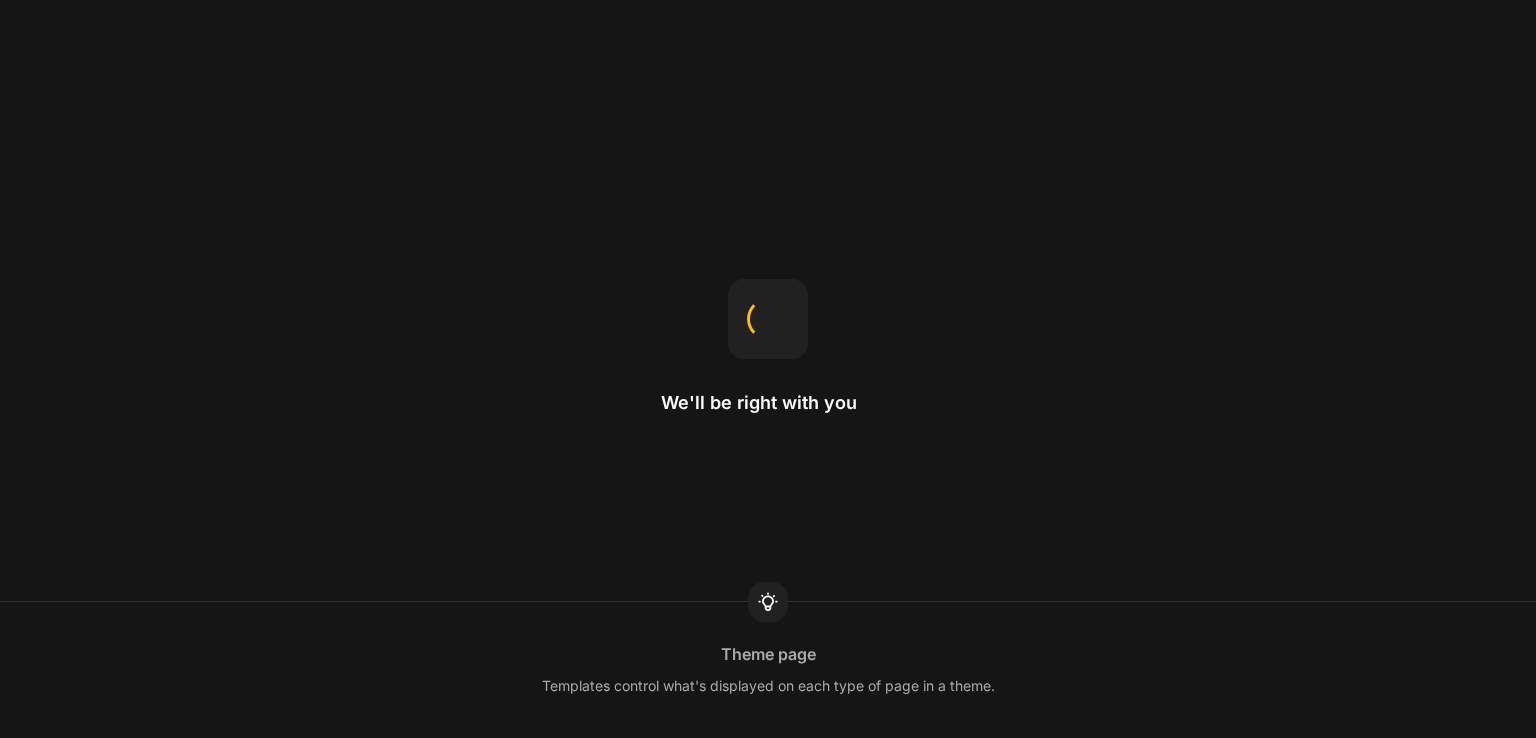 scroll, scrollTop: 0, scrollLeft: 0, axis: both 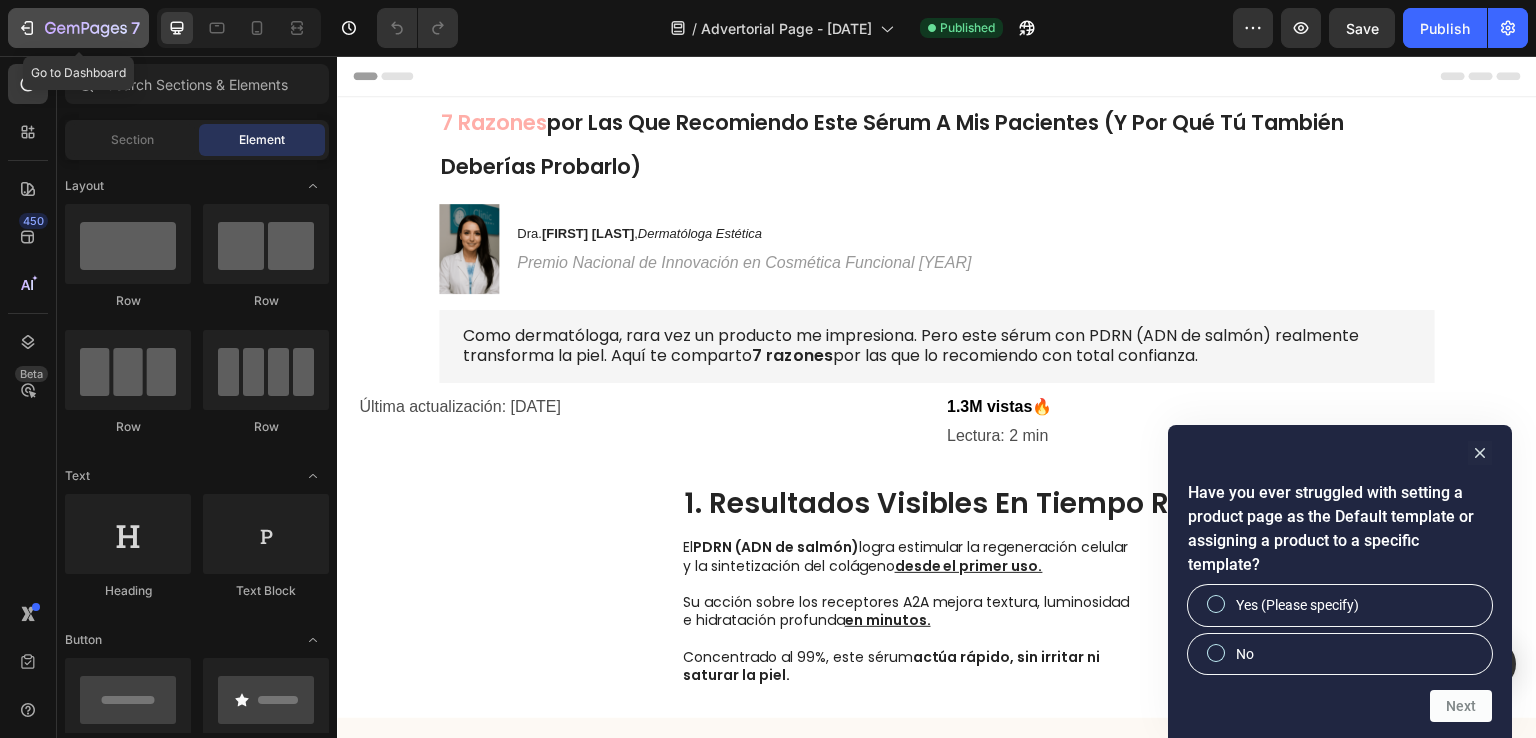 click 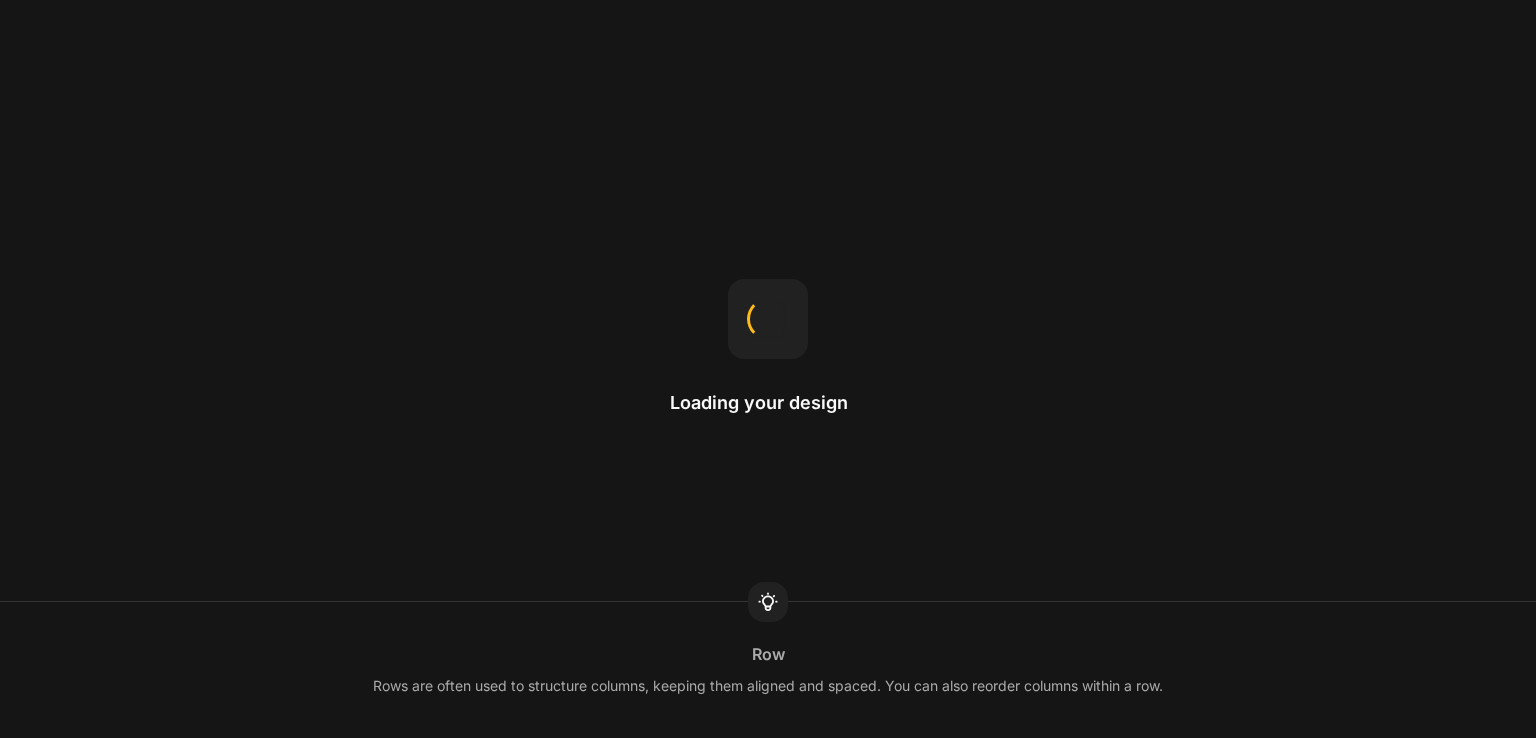 scroll, scrollTop: 0, scrollLeft: 0, axis: both 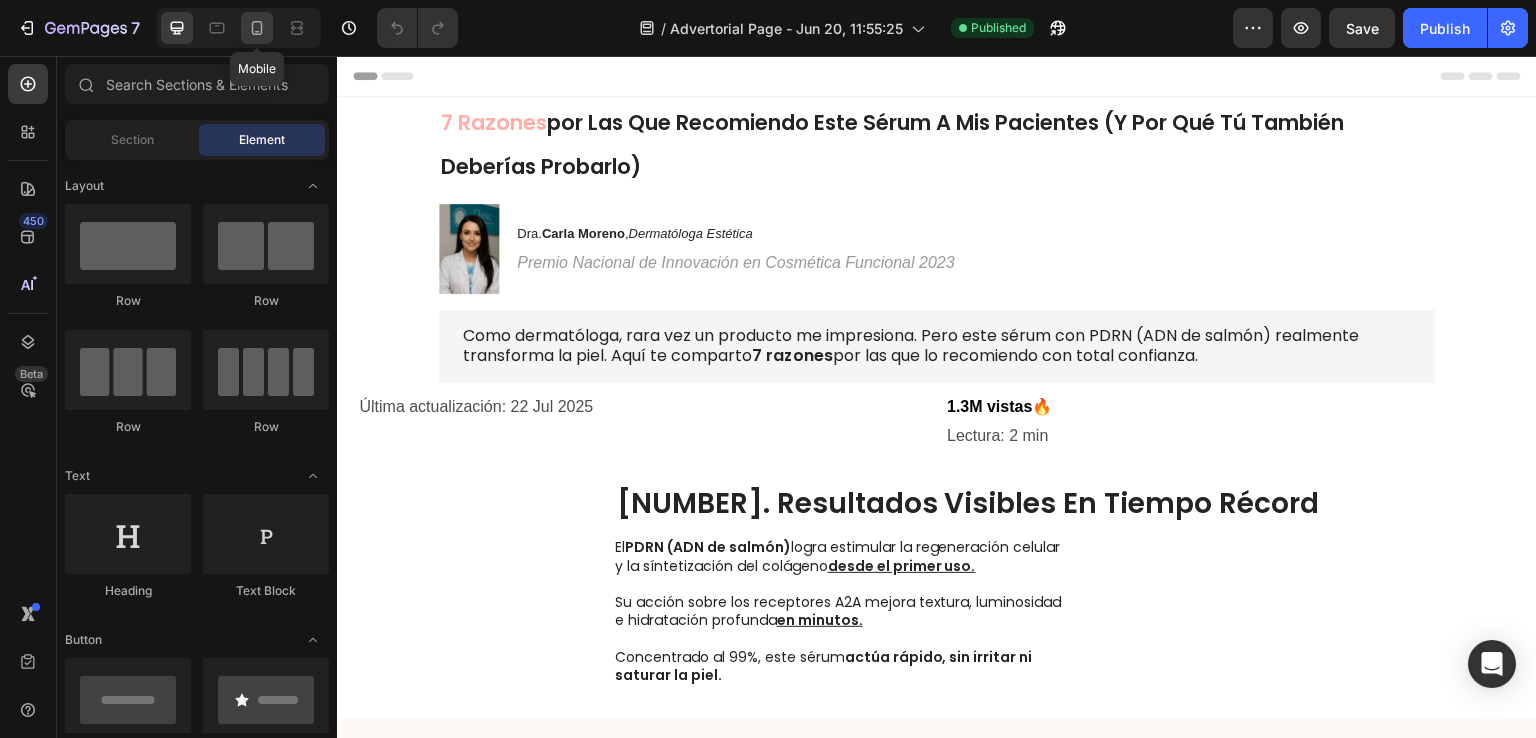click 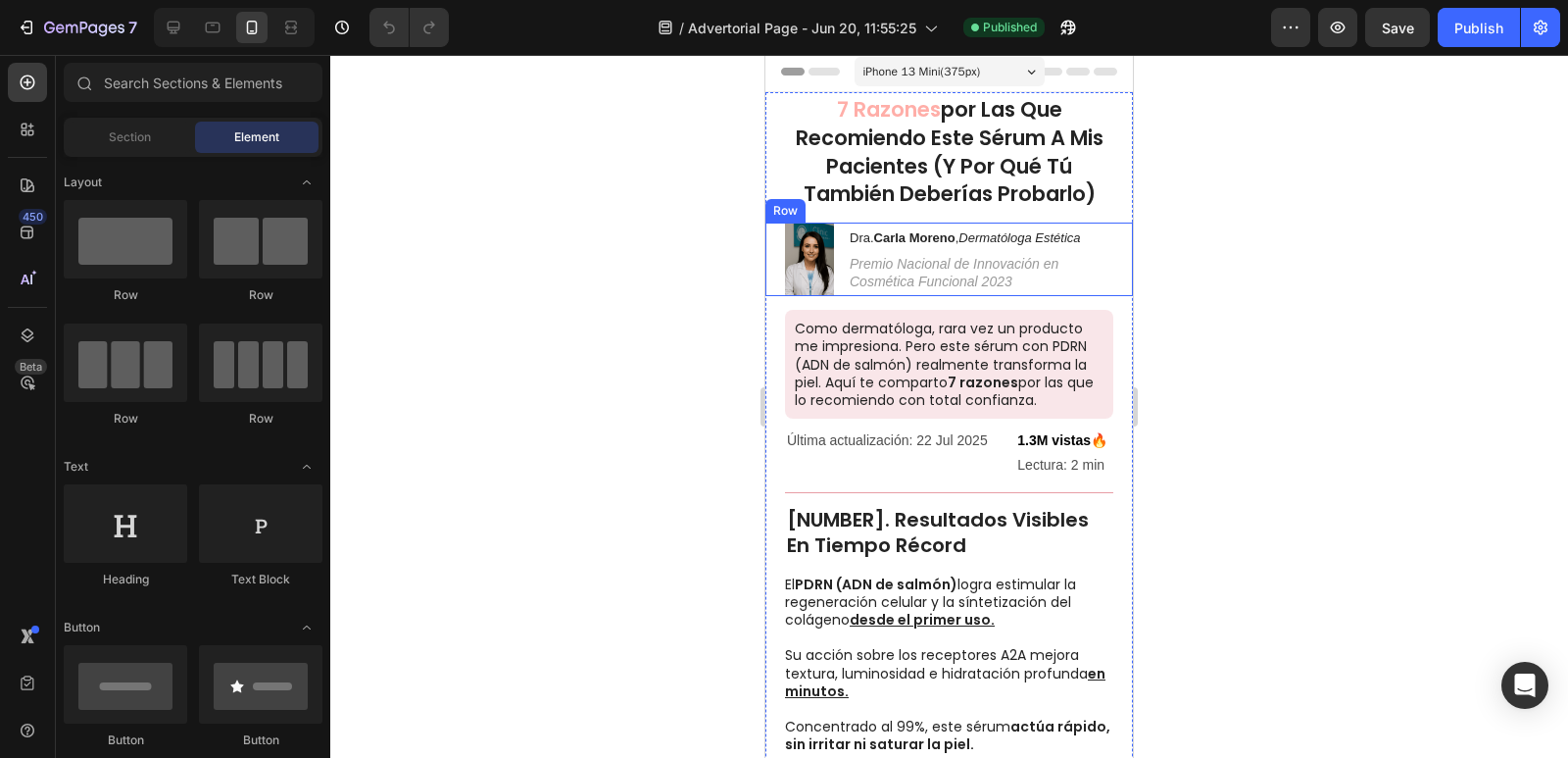 scroll, scrollTop: 0, scrollLeft: 0, axis: both 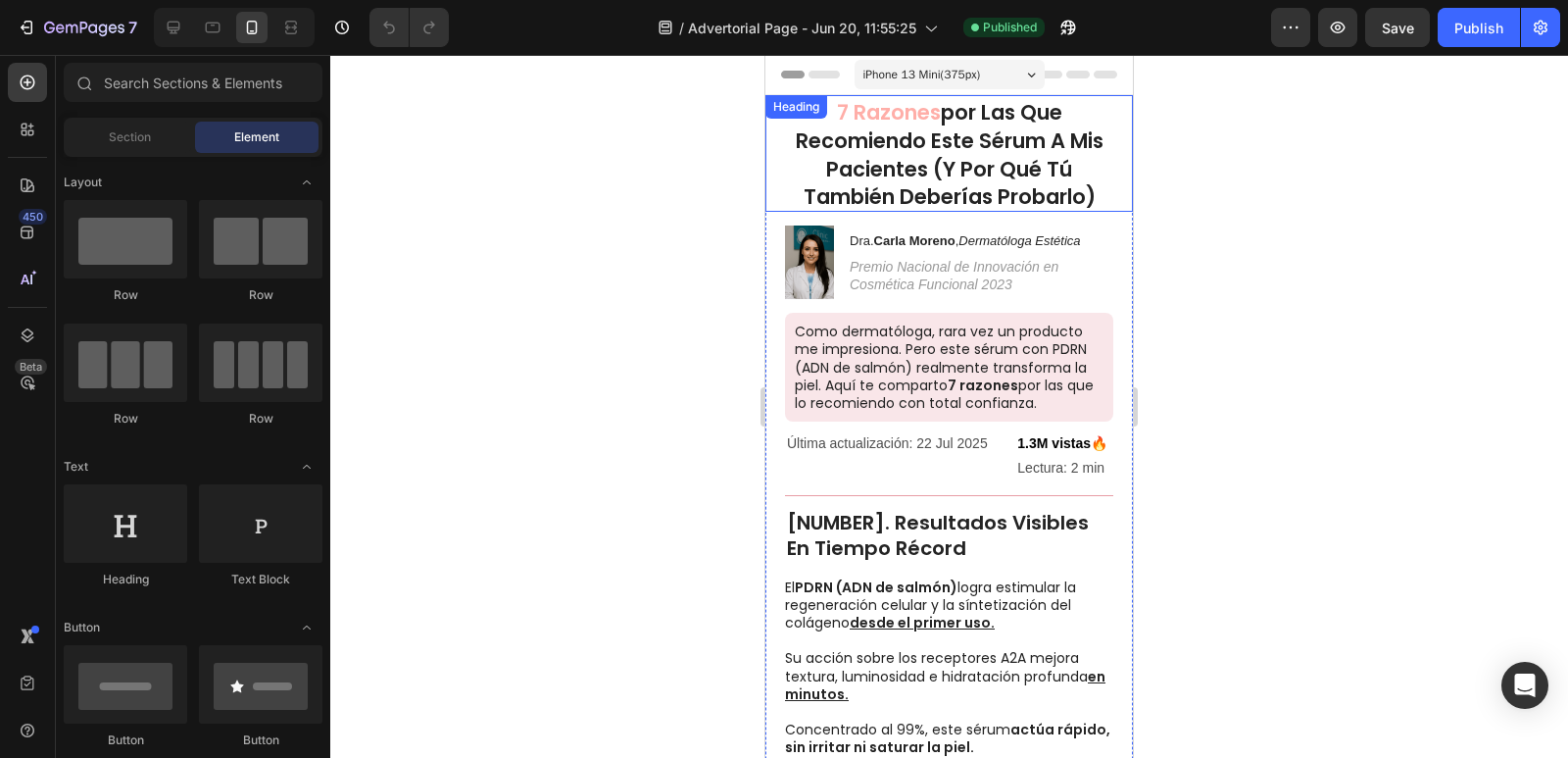 click on "por las que recomiendo este sérum a mis pacientes (y por qué tú también deberías probarlo)" at bounding box center [950, 154] 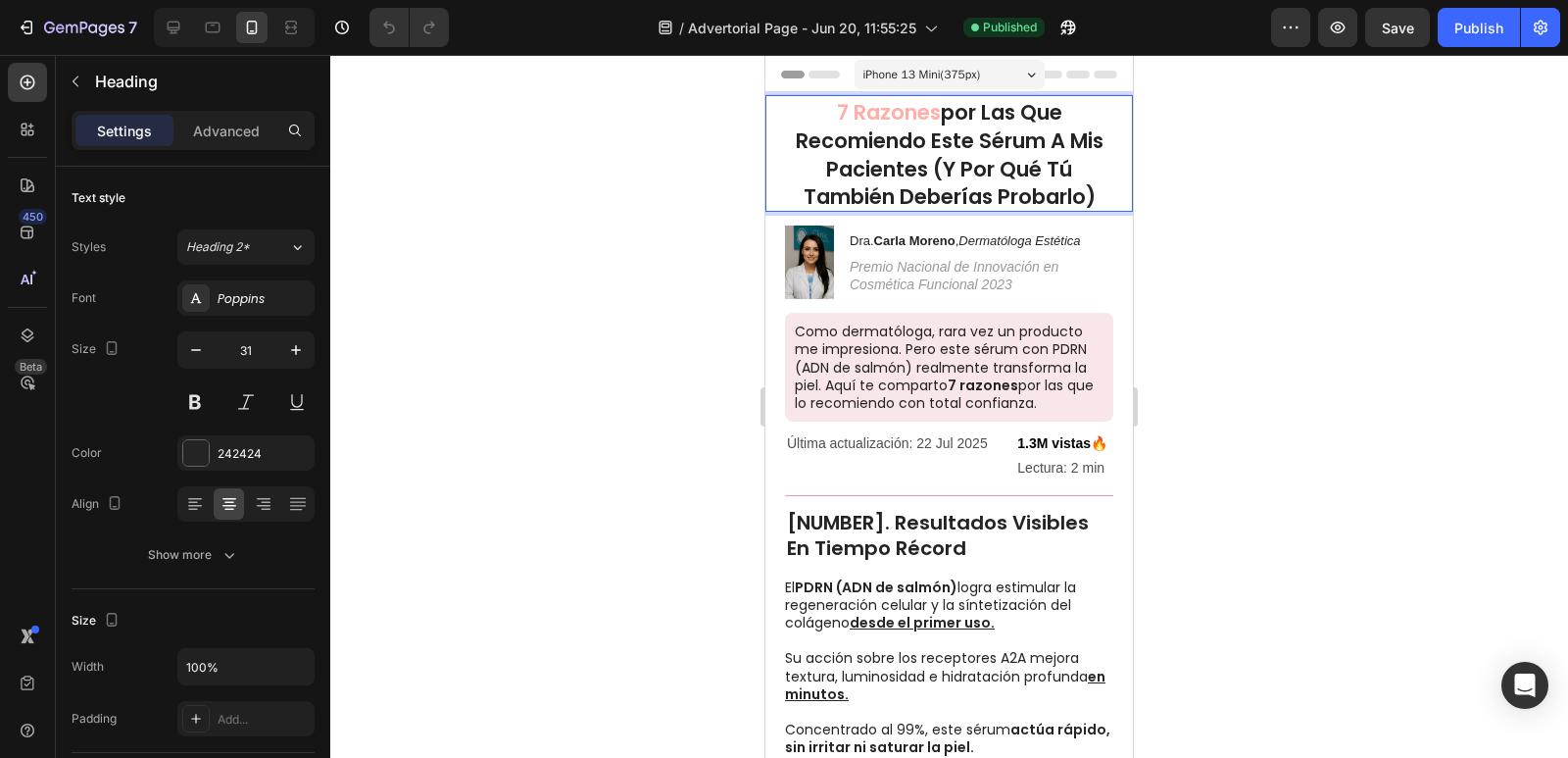 click on "por las que recomiendo este sérum a mis pacientes (y por qué tú también deberías probarlo)" at bounding box center [950, 154] 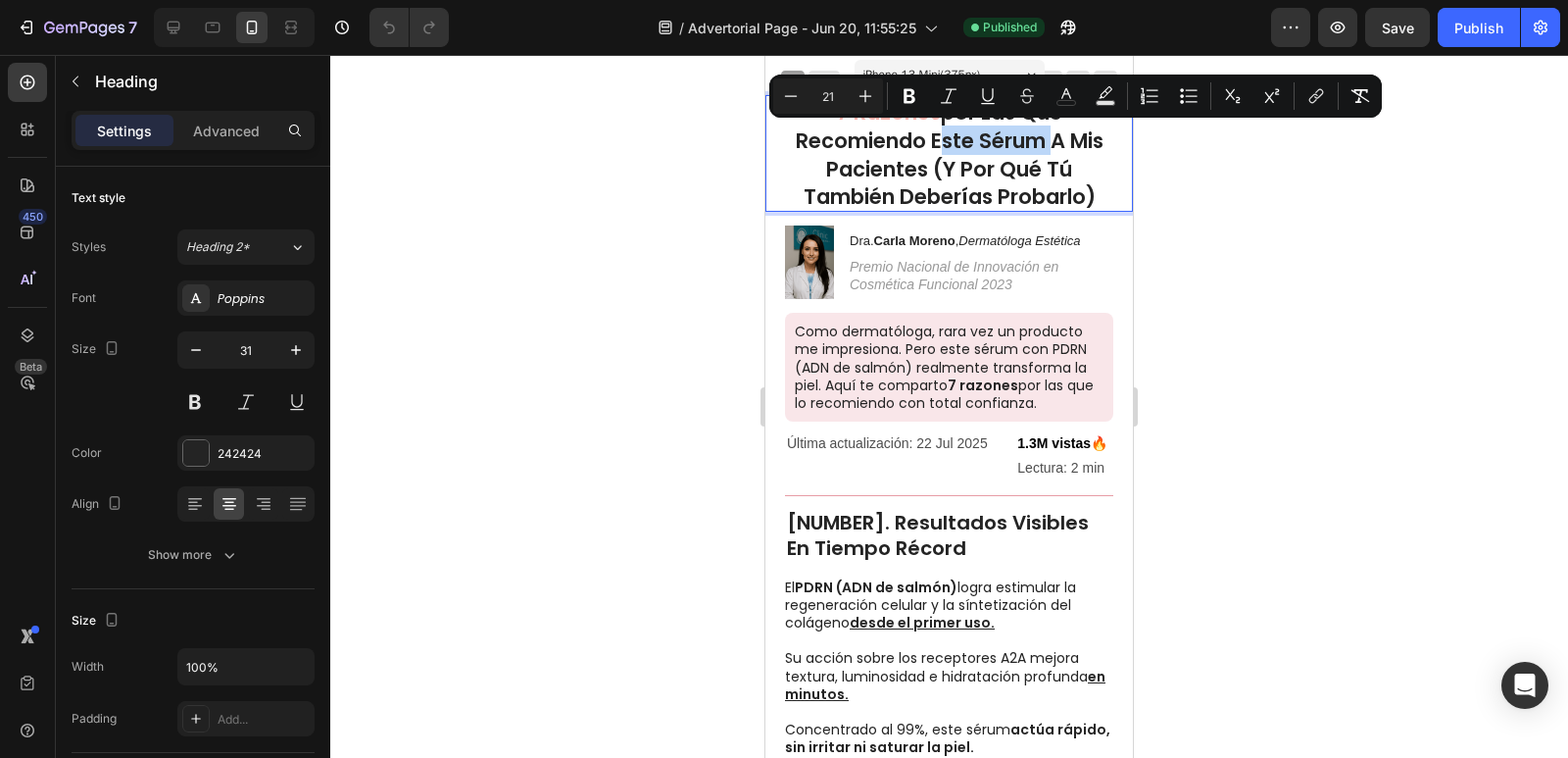 drag, startPoint x: 942, startPoint y: 141, endPoint x: 1057, endPoint y: 144, distance: 115.03912 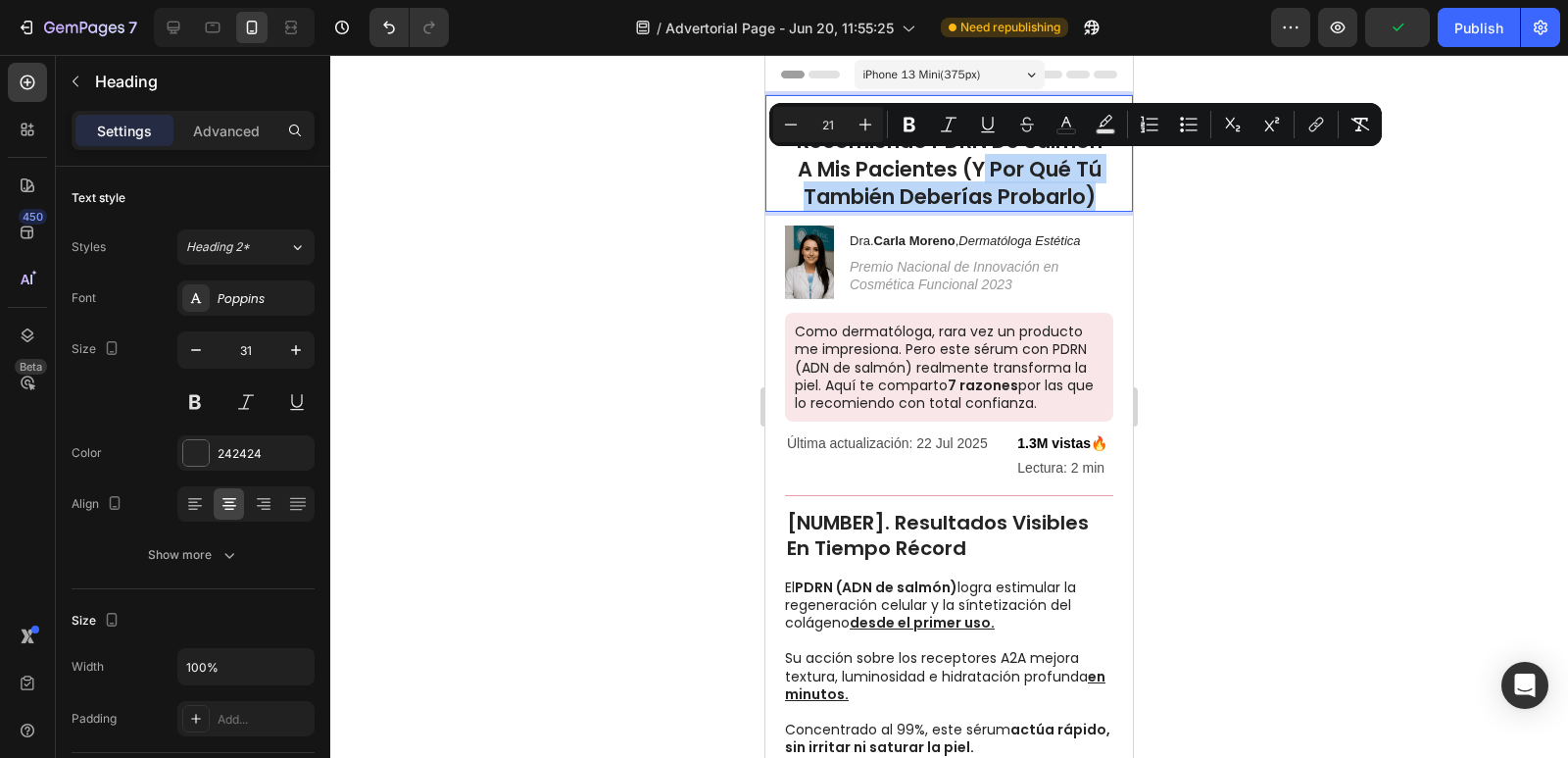 drag, startPoint x: 980, startPoint y: 224, endPoint x: 1070, endPoint y: 166, distance: 107.07007 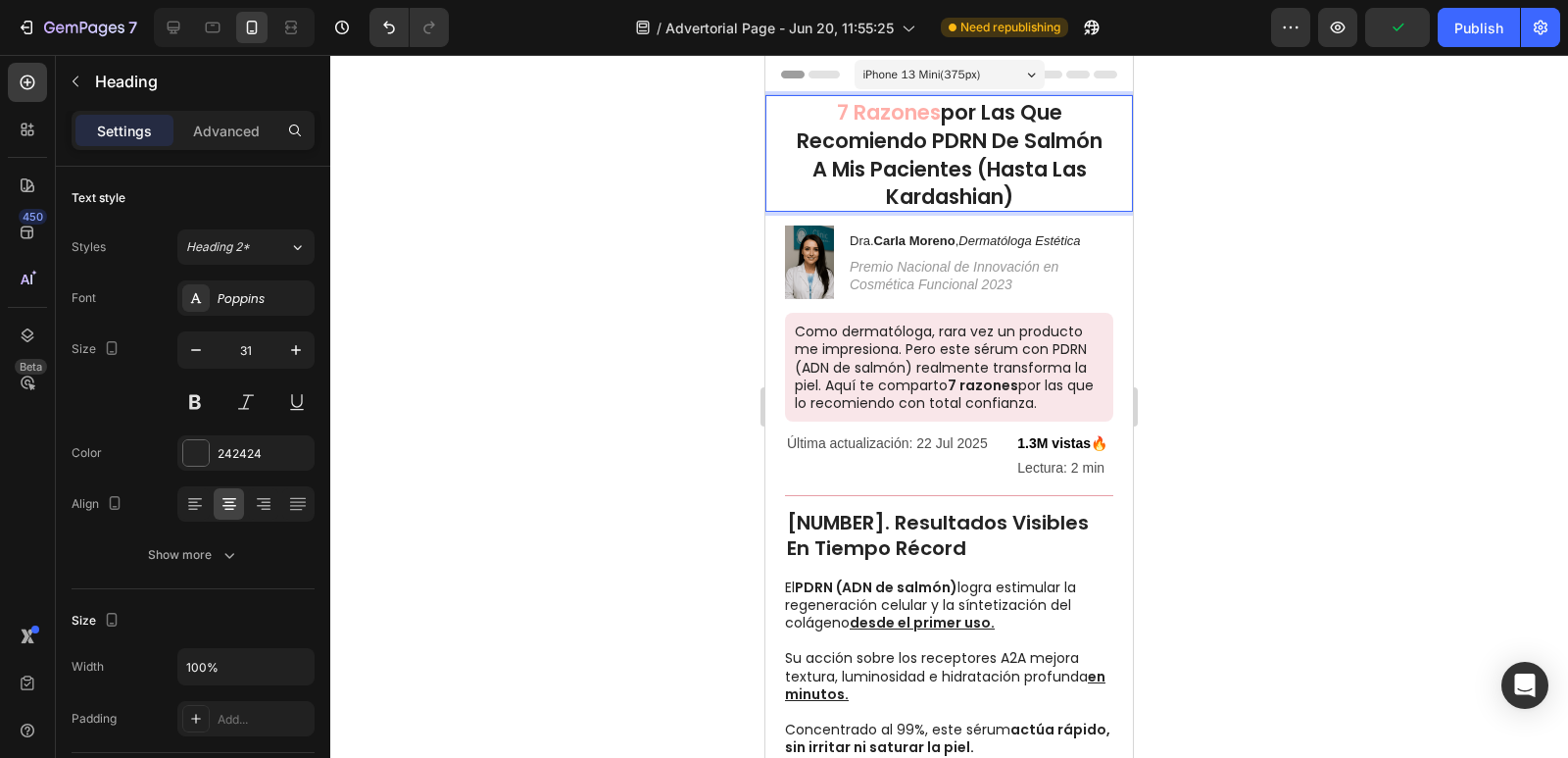 click on "por las que recomiendo PDRN de salmón a mis pacientes (hasta las kardashian)" at bounding box center (950, 154) 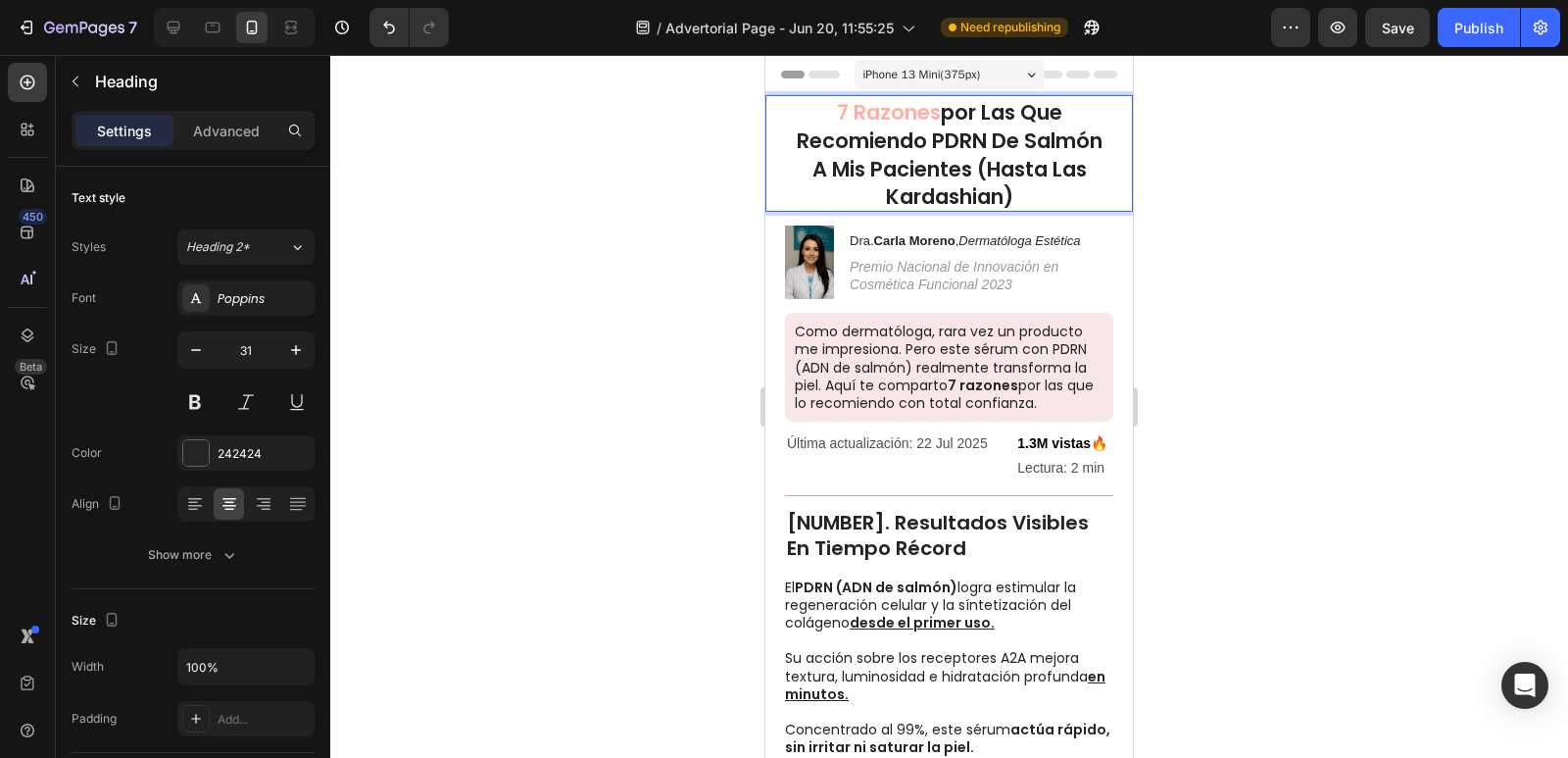 click on "por las que recomiendo PDRN de salmón a mis pacientes (hasta las kardashian)" at bounding box center (950, 154) 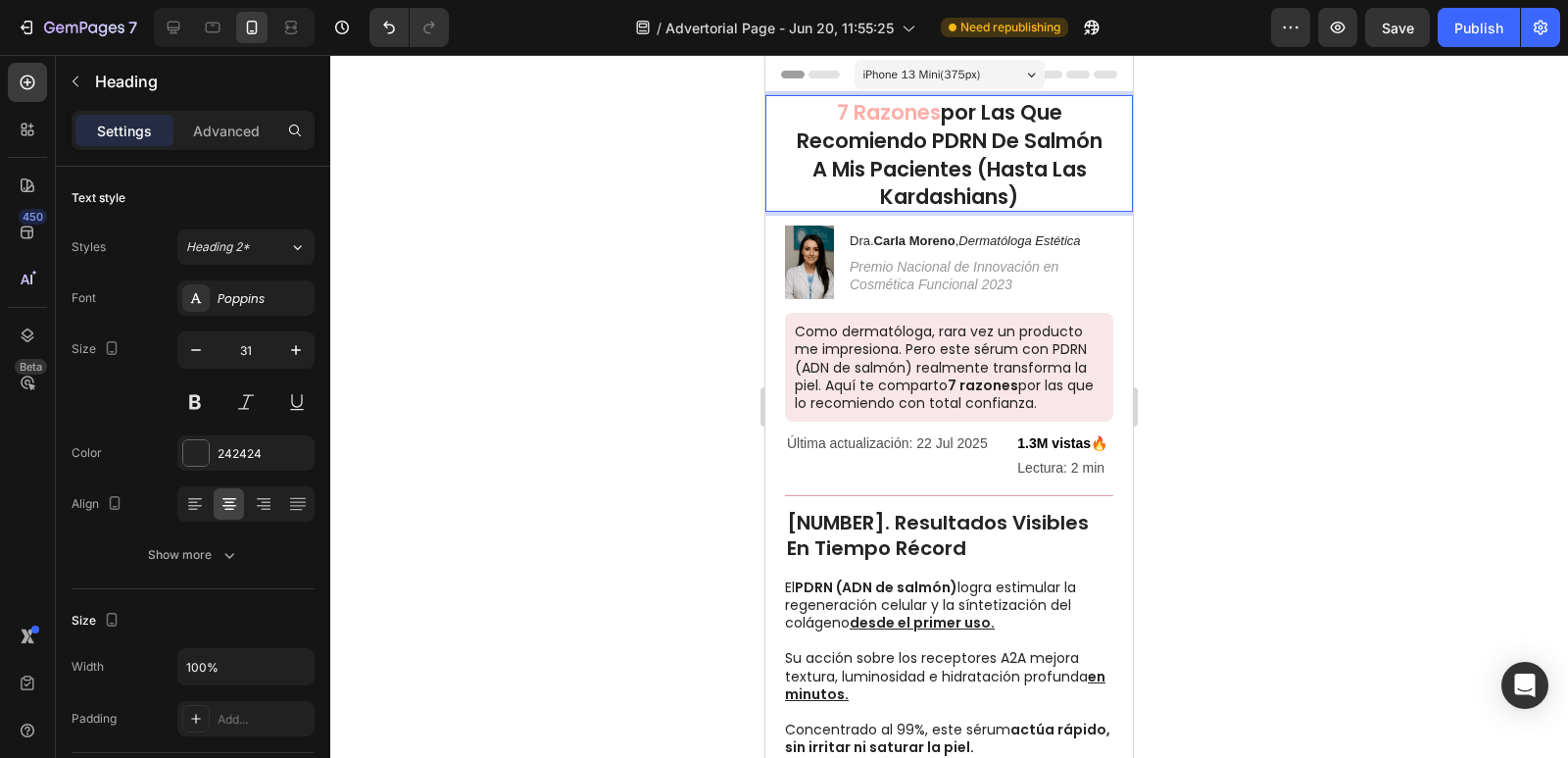 click on "por las que recomiendo PDRN de salmón a mis pacientes (hasta las kardashians)" at bounding box center [950, 154] 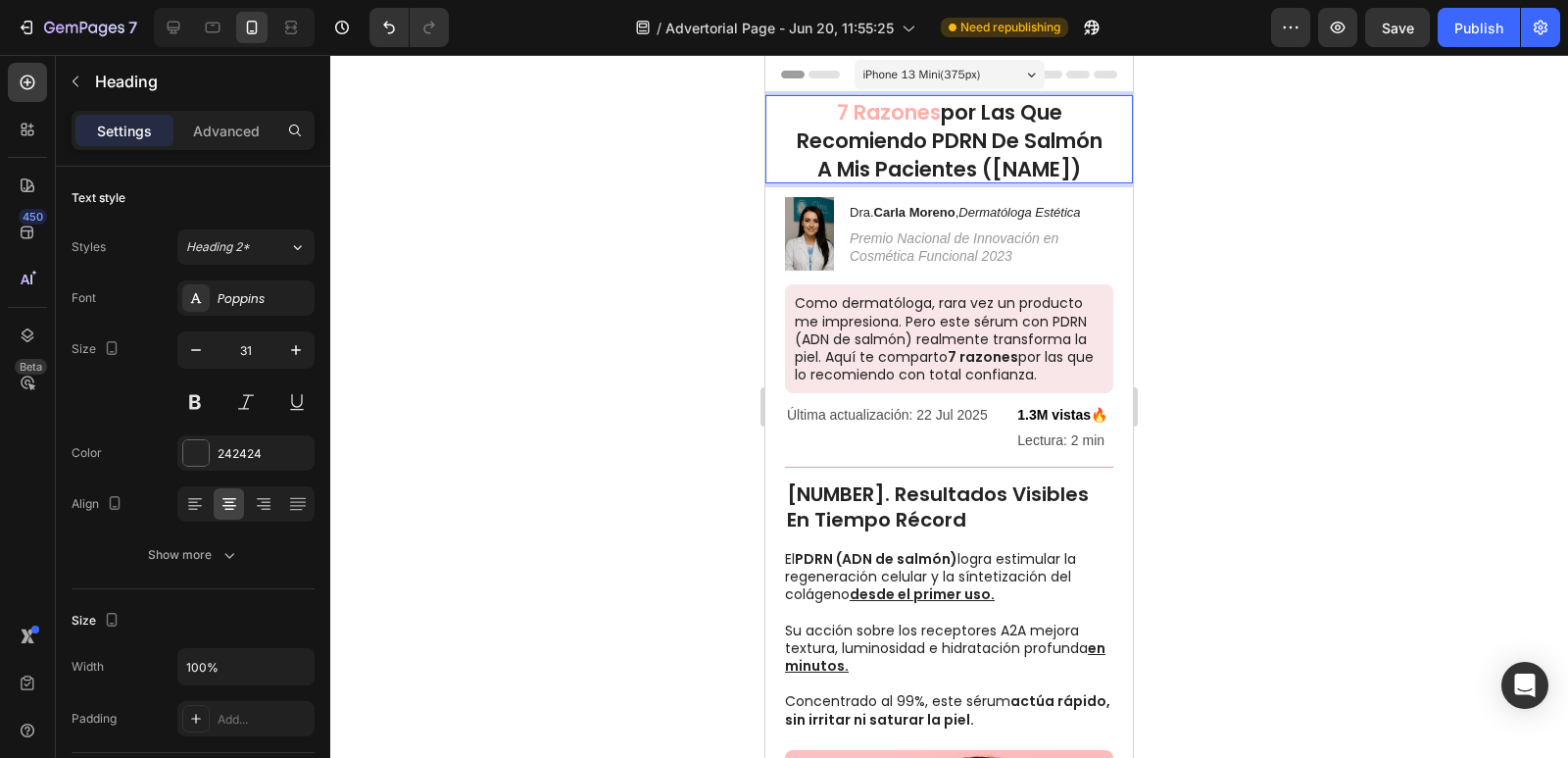 click on "por las que recomiendo PDRN de salmón a mis pacientes ([NAME])" at bounding box center (950, 140) 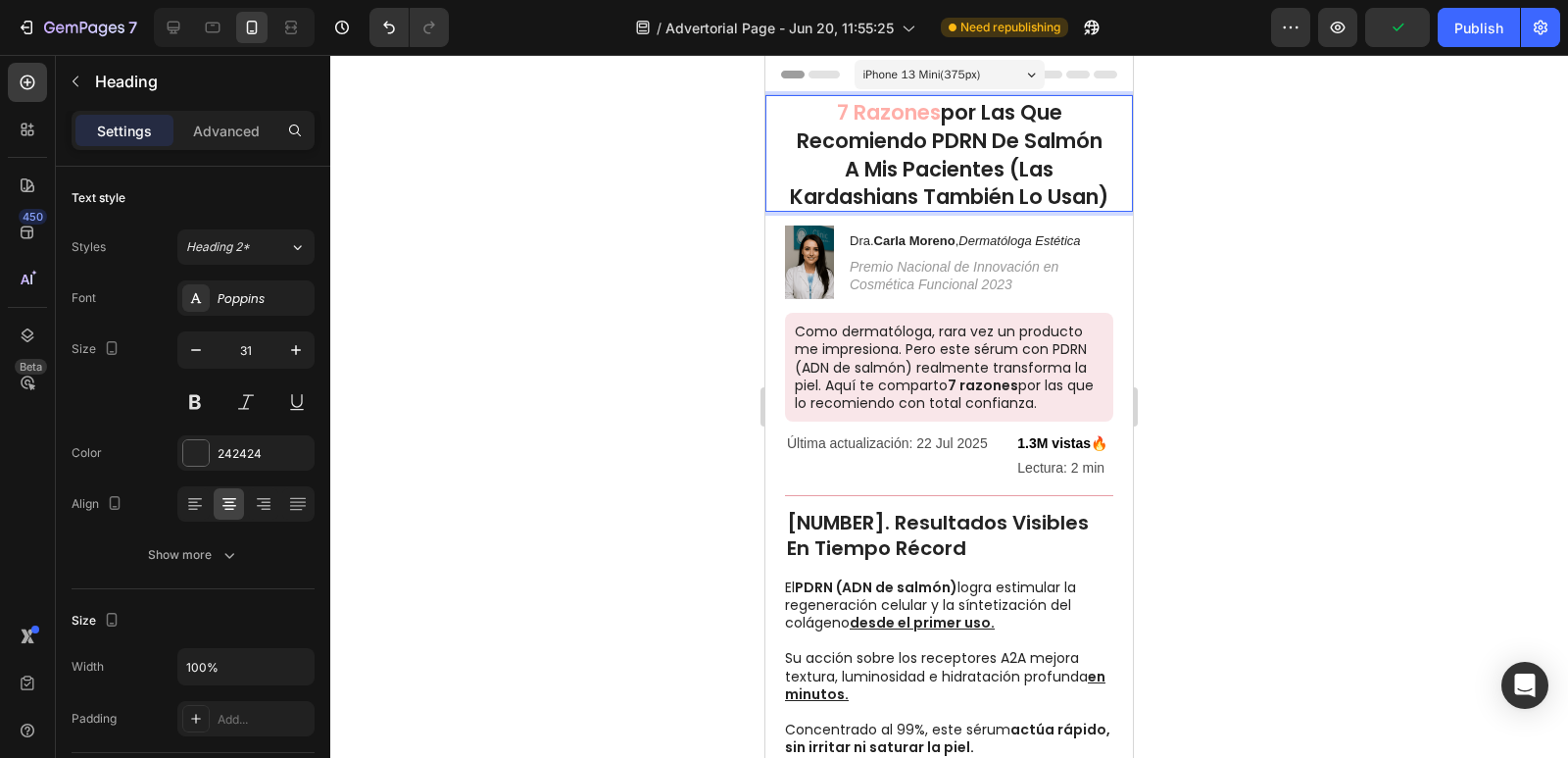 click on "7 razones por las que recomiendo PDRN de salmón a mis pacientes (las kardashians también lo usan)" at bounding box center (949, 153) 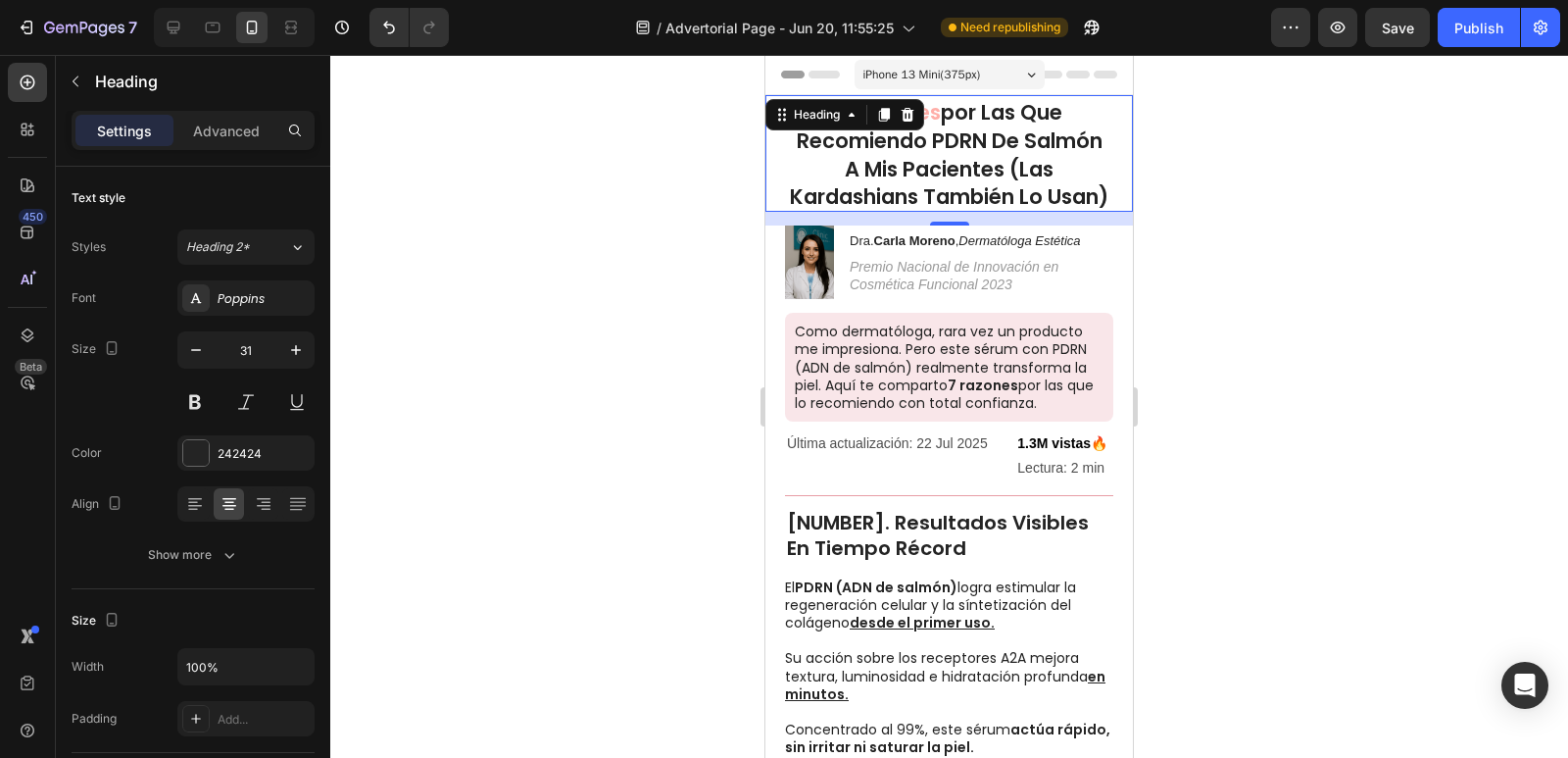 click 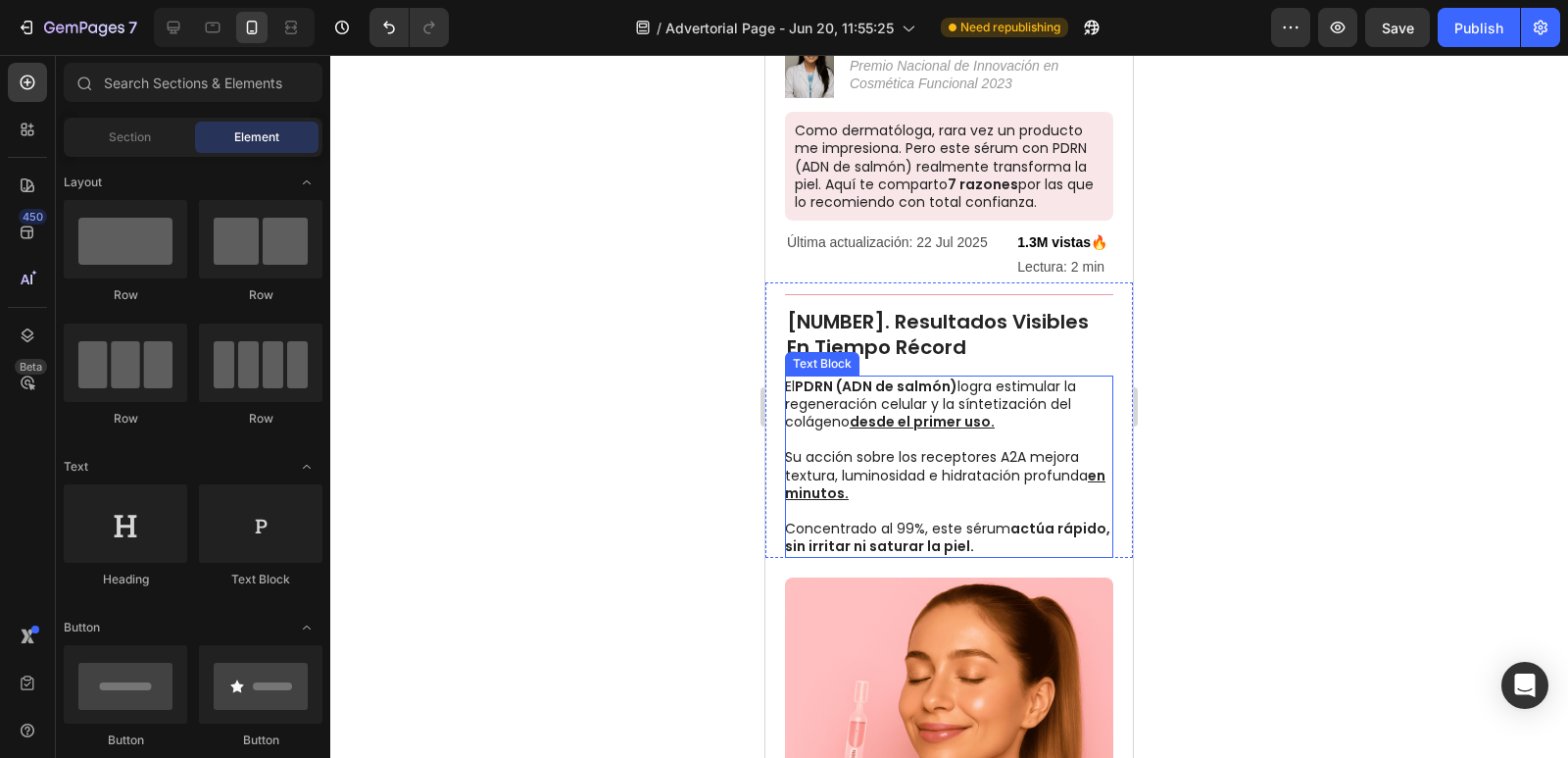 scroll, scrollTop: 196, scrollLeft: 0, axis: vertical 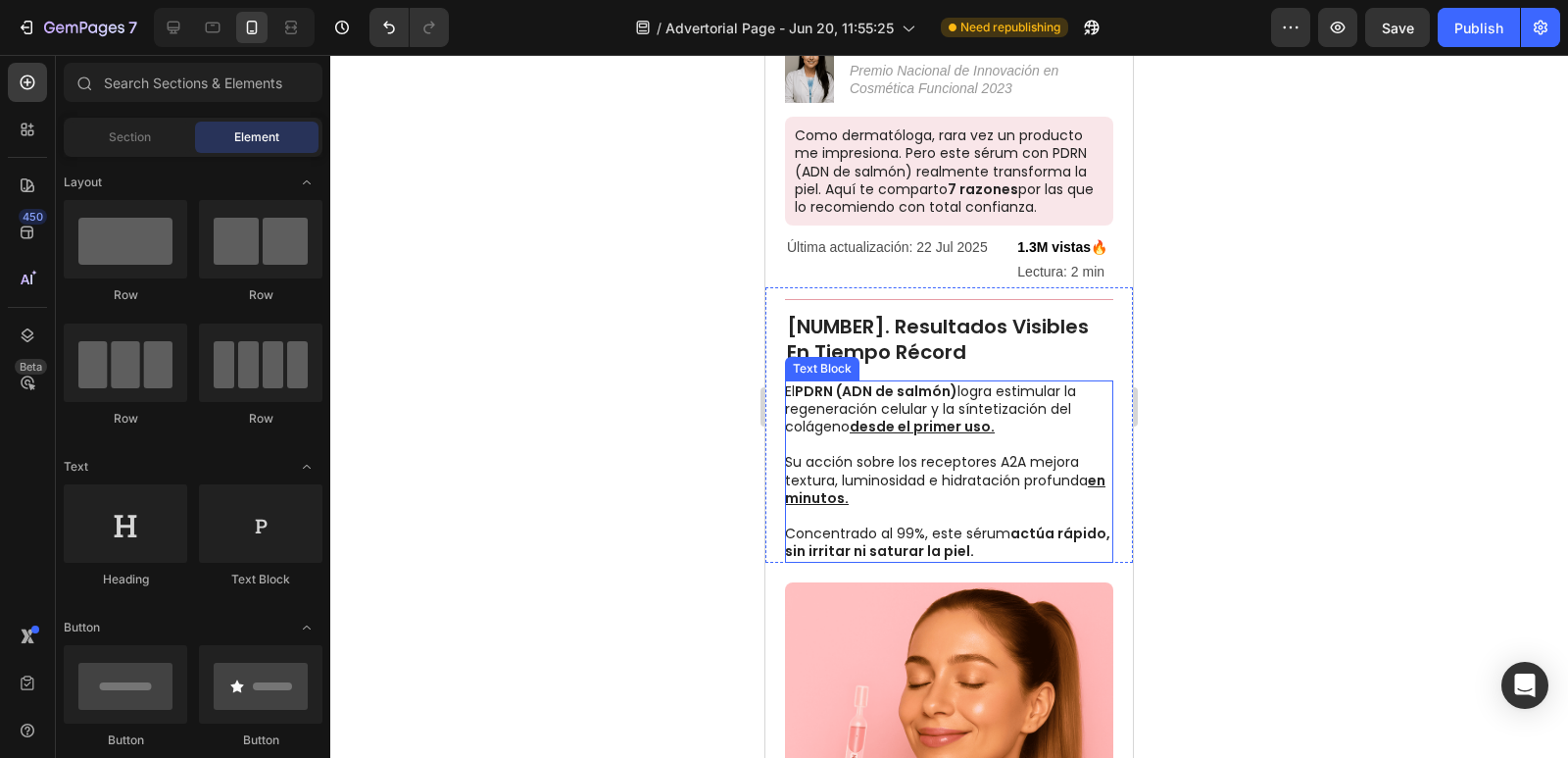 click on "Su acción sobre los receptores A2A mejora textura, luminosidad e hidratación profunda  en minutos." at bounding box center [948, 471] 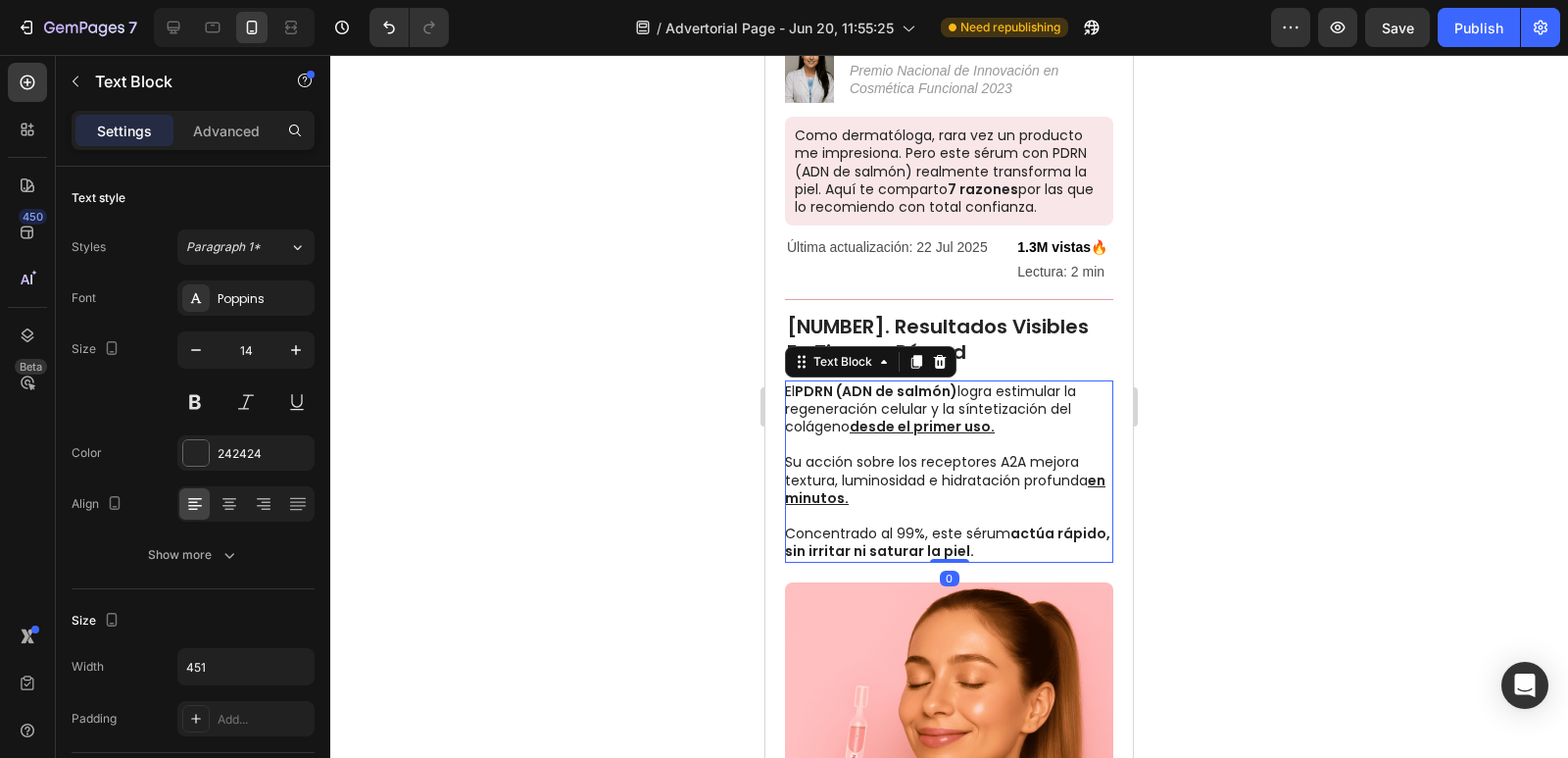 click on "Su acción sobre los receptores A2A mejora textura, luminosidad e hidratación profunda  en minutos." at bounding box center [948, 471] 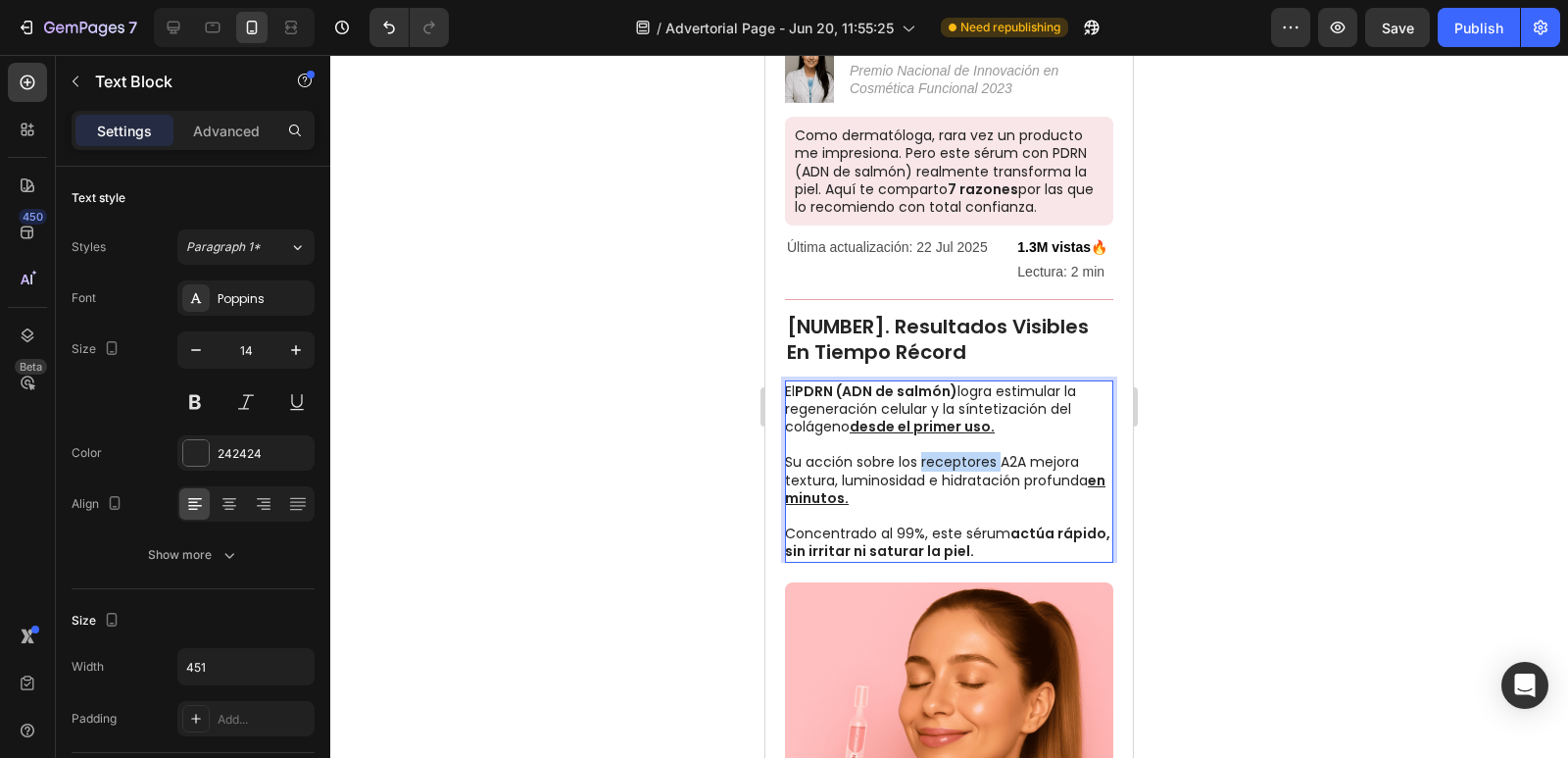 click on "Su acción sobre los receptores A2A mejora textura, luminosidad e hidratación profunda  en minutos." at bounding box center [948, 471] 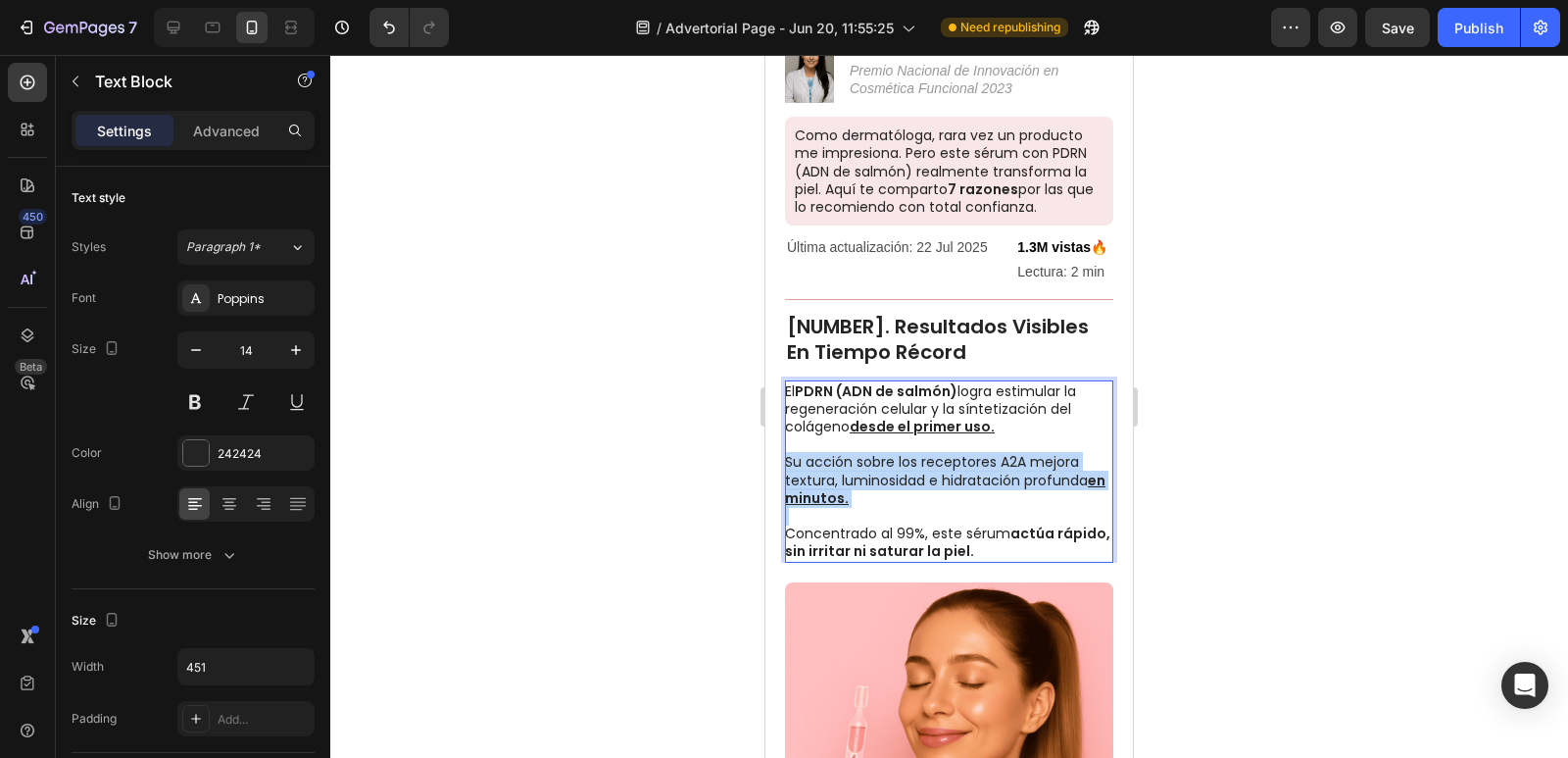 click on "Su acción sobre los receptores A2A mejora textura, luminosidad e hidratación profunda  en minutos." at bounding box center [948, 471] 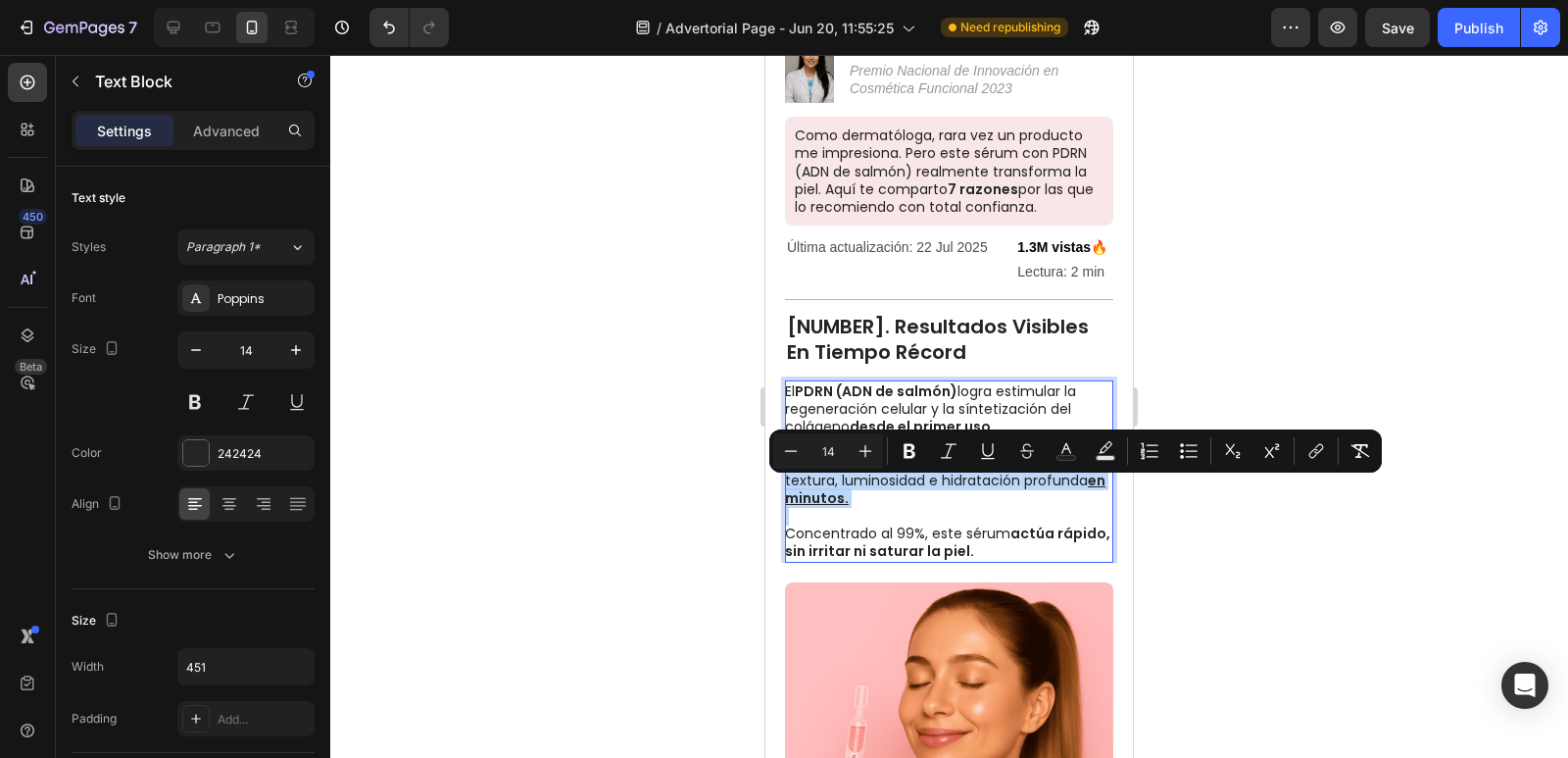 click at bounding box center [948, 516] 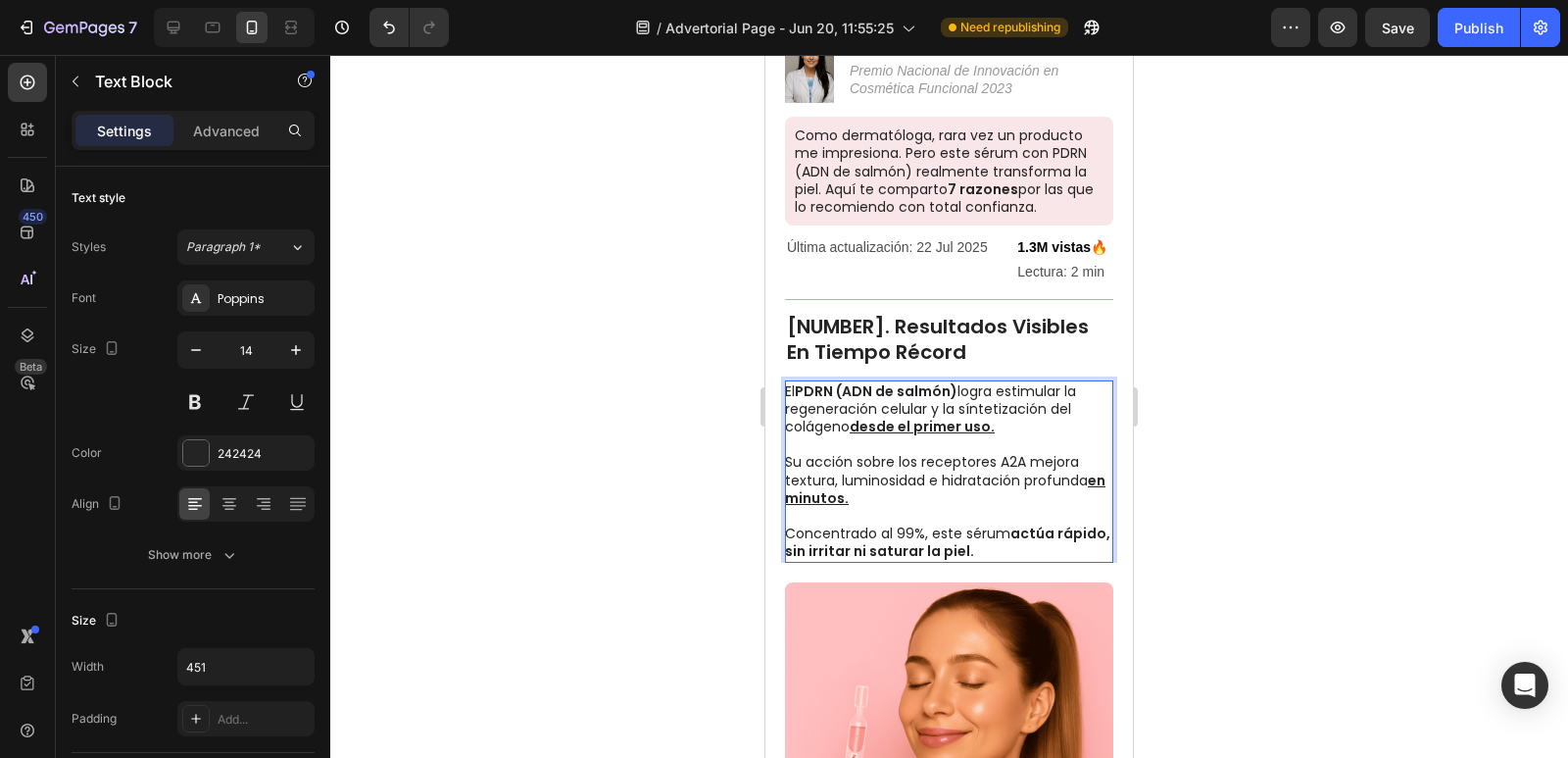 click on "Su acción sobre los receptores A2A mejora textura, luminosidad e hidratación profunda  en minutos." at bounding box center [948, 471] 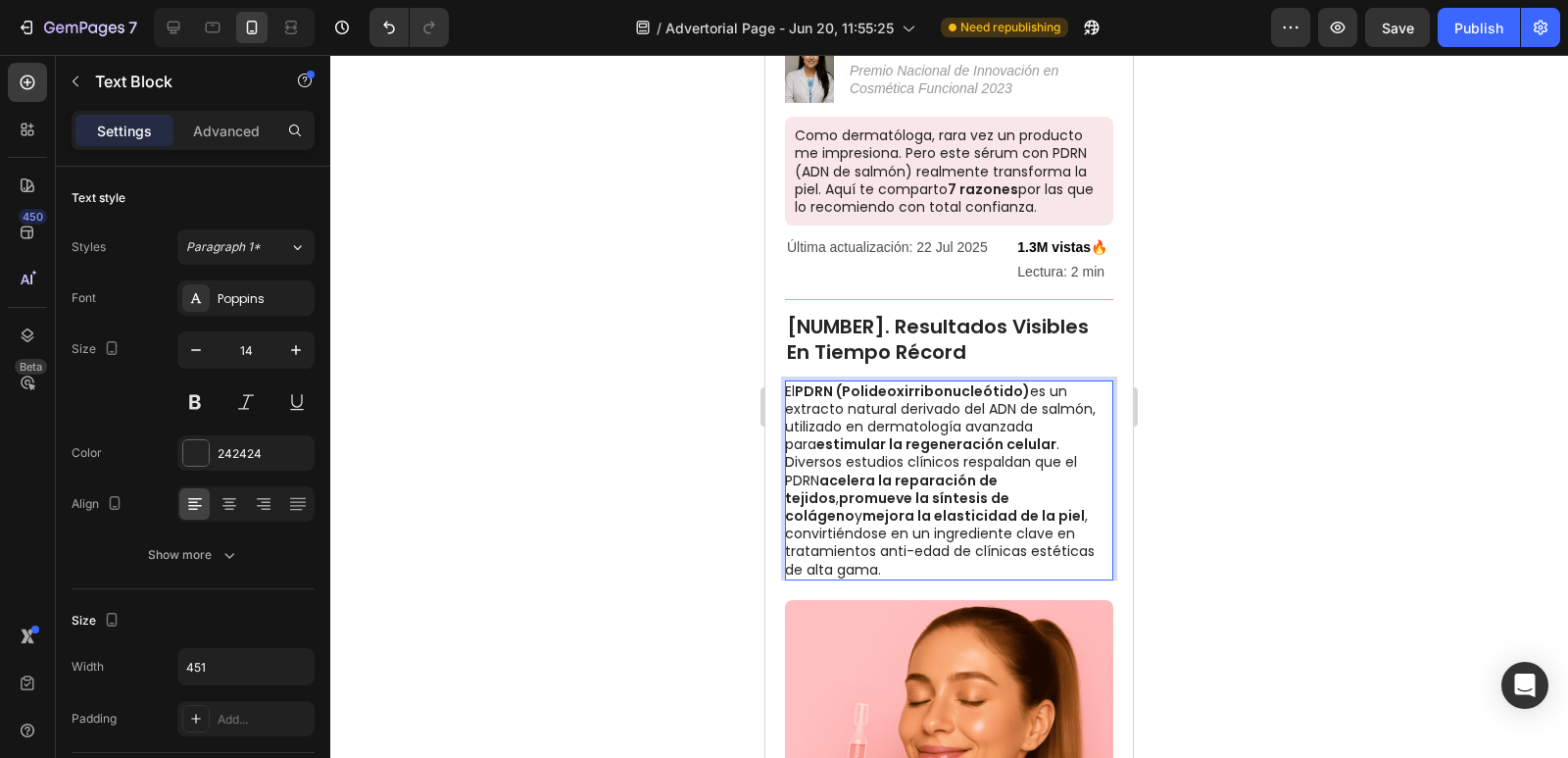 click on "El PDRN (Polideoxirribonucleótido) es un extracto natural derivado del ADN de salmón, utilizado en dermatología avanzada para estimular la regeneración celular. Diversos estudios clínicos respaldan que el PDRN acelera la reparación de tejidos, promueve la síntesis de colágeno y mejora la elasticidad de la piel, convirtiéndose en un ingrediente clave en tratamientos anti-edad de clínicas estéticas de alta gama." at bounding box center (948, 480) 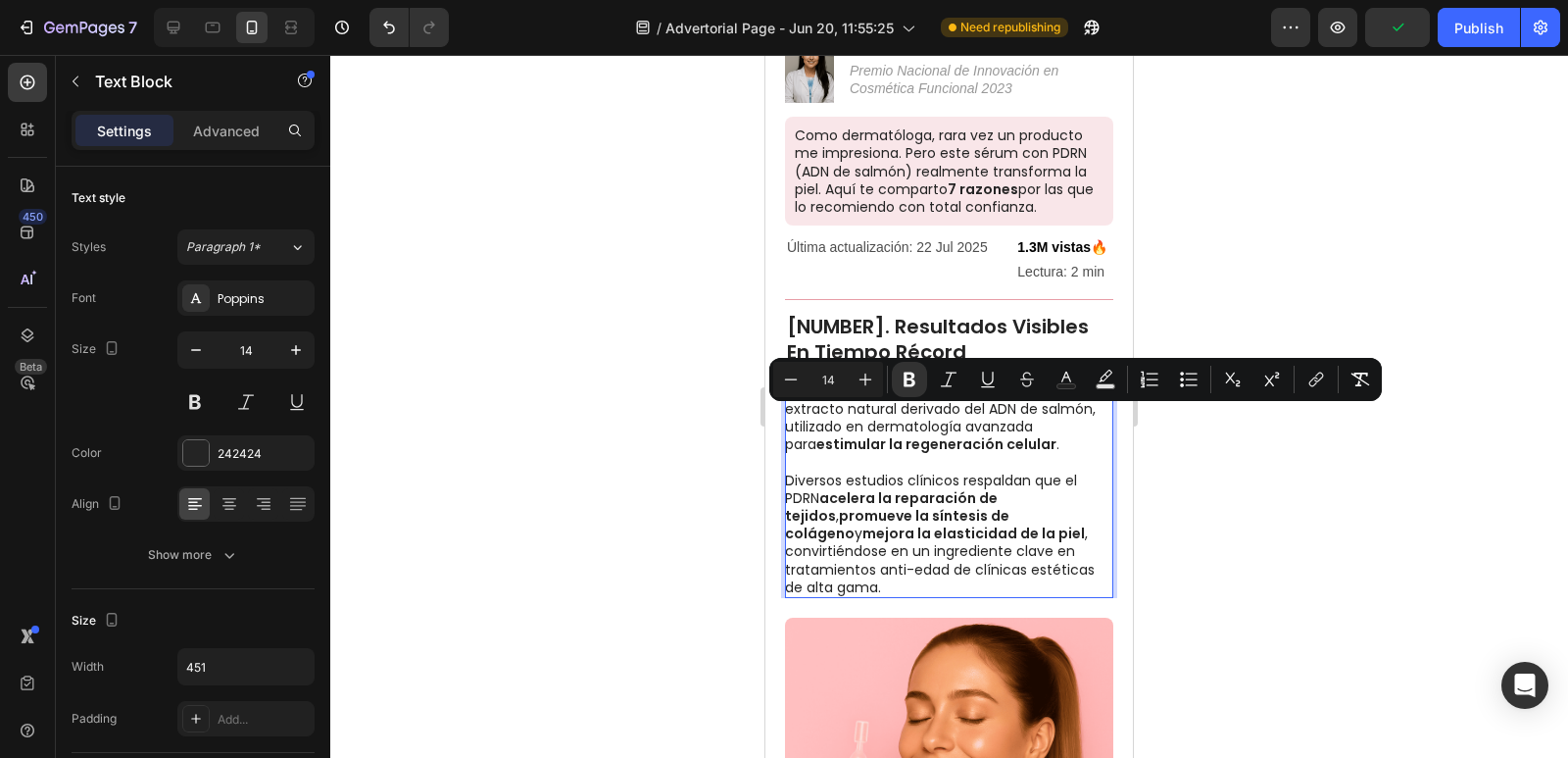 drag, startPoint x: 1011, startPoint y: 422, endPoint x: 842, endPoint y: 418, distance: 169.04733 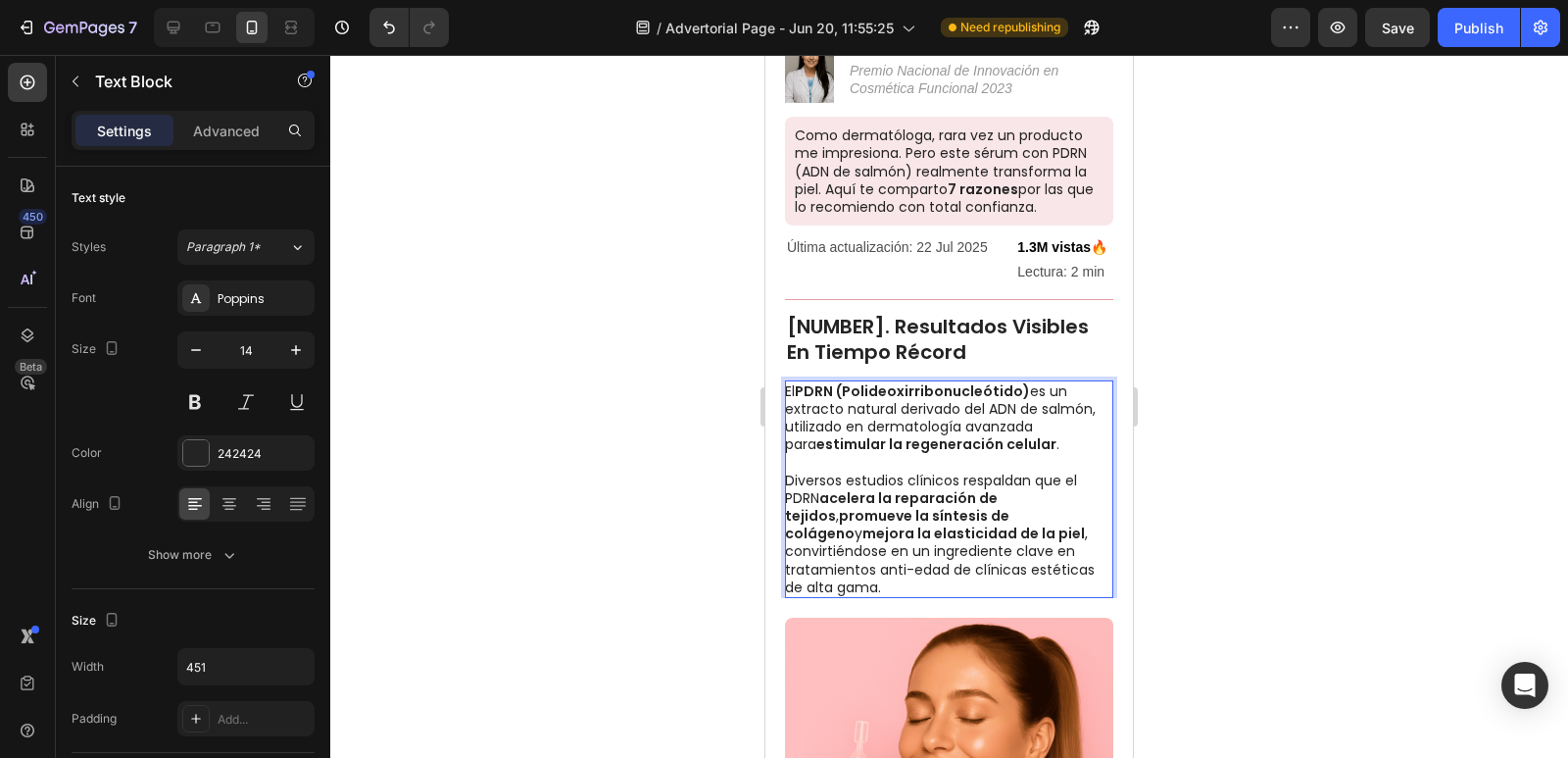 click on "estimular la regeneración celular" at bounding box center (936, 444) 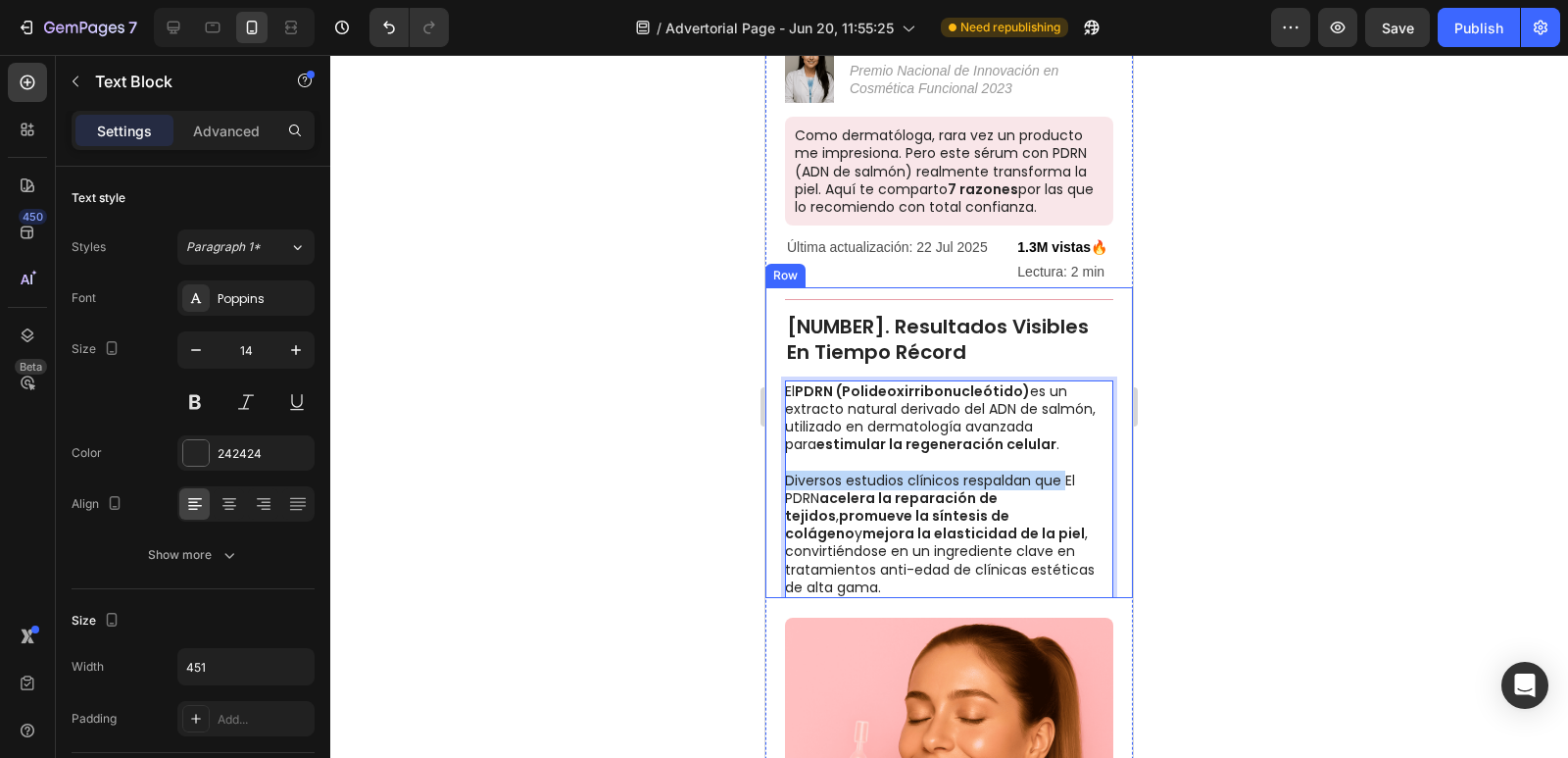 drag, startPoint x: 1069, startPoint y: 509, endPoint x: 778, endPoint y: 504, distance: 291.04295 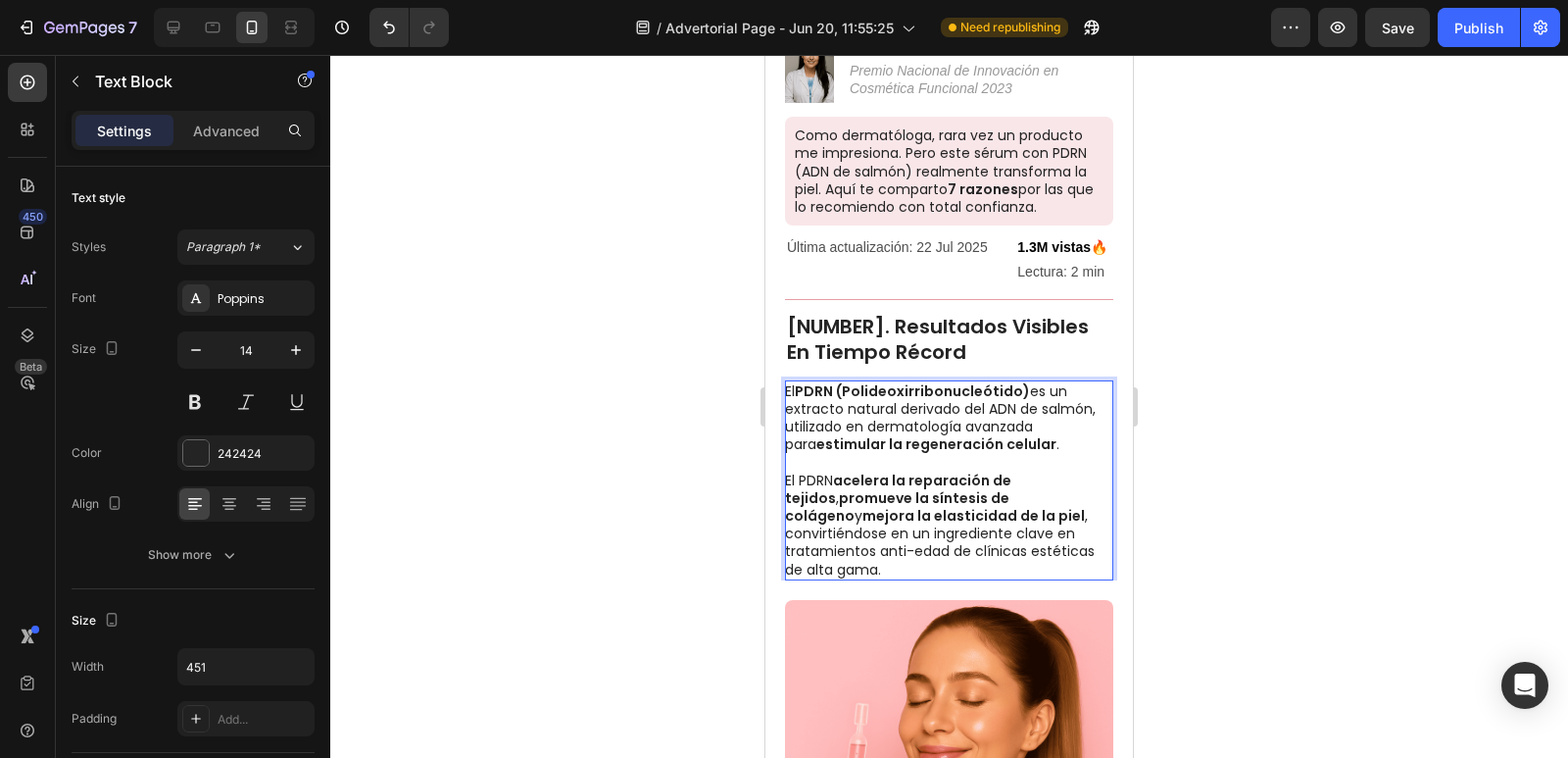 click on "El PDRN (Polideoxirribonucleótido) es un extracto natural derivado del ADN de salmón, utilizado en dermatología avanzada para estimular la regeneración celular. El PDRN acelera la reparación de tejidos, promueve la síntesis de colágeno y mejora la elasticidad de la piel, convirtiéndose en un ingrediente clave en tratamientos anti-edad de clínicas estéticas de alta gama." at bounding box center [948, 480] 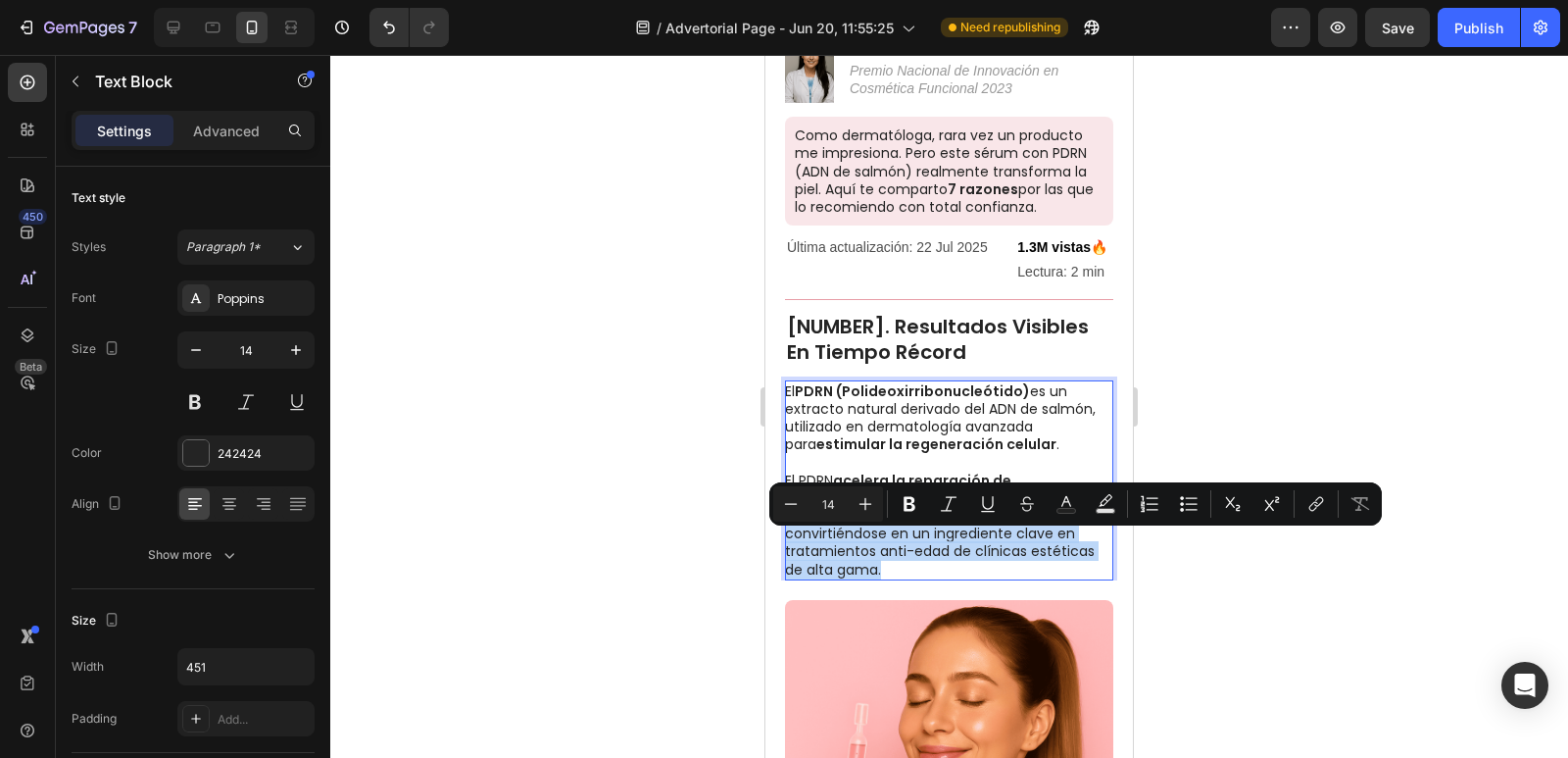 drag, startPoint x: 1036, startPoint y: 577, endPoint x: 954, endPoint y: 546, distance: 87.664132 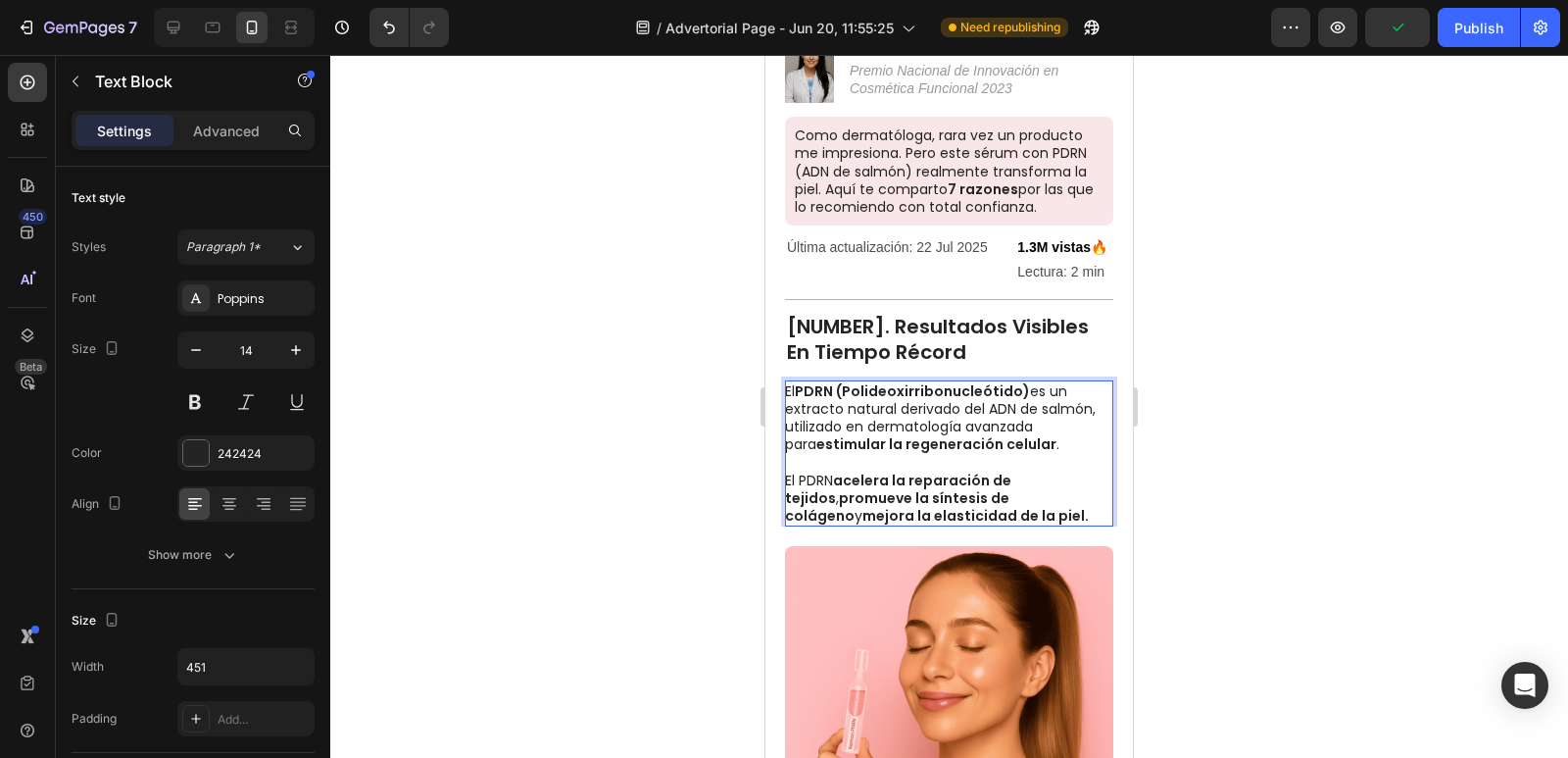 click 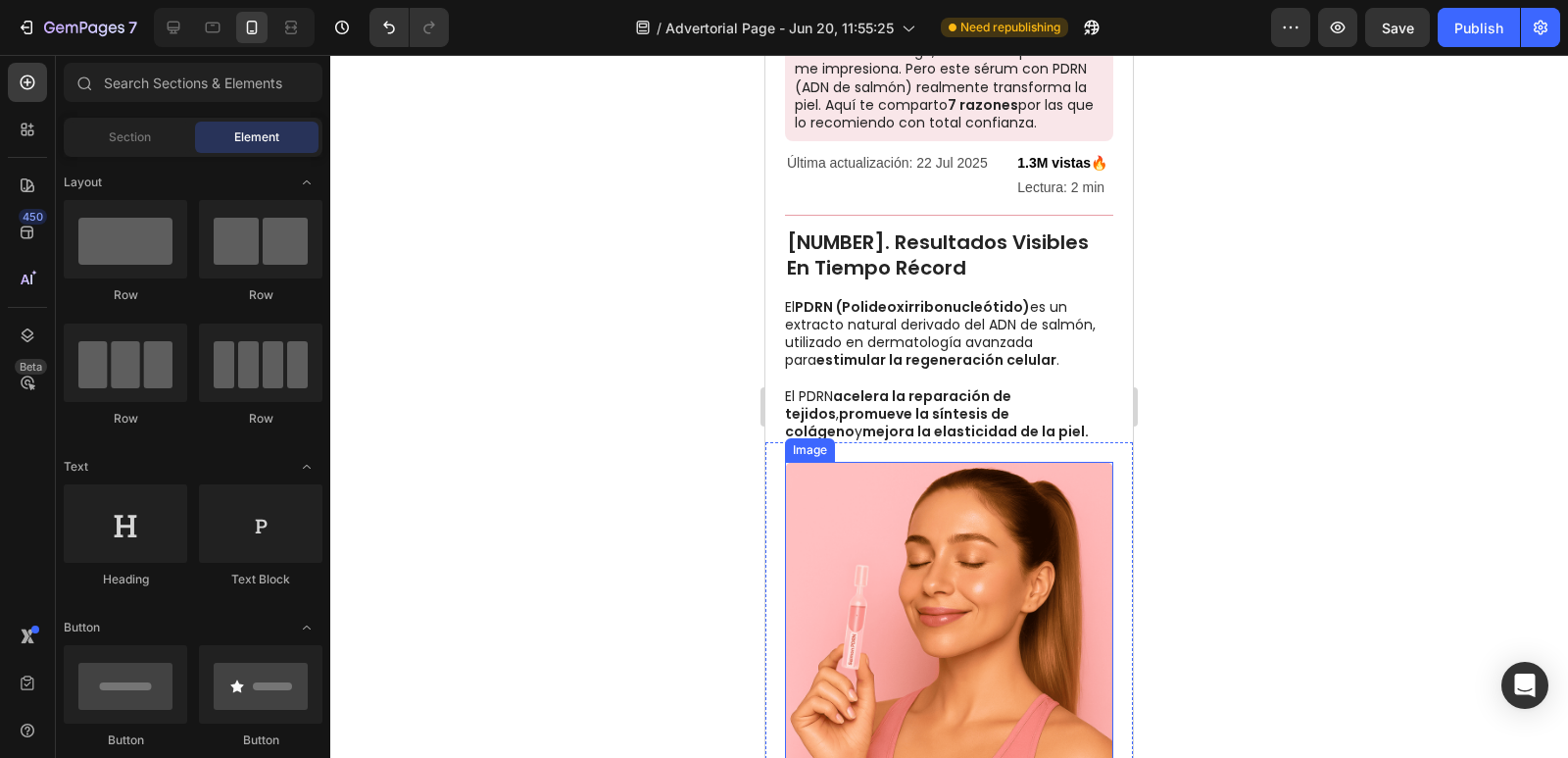 scroll, scrollTop: 294, scrollLeft: 0, axis: vertical 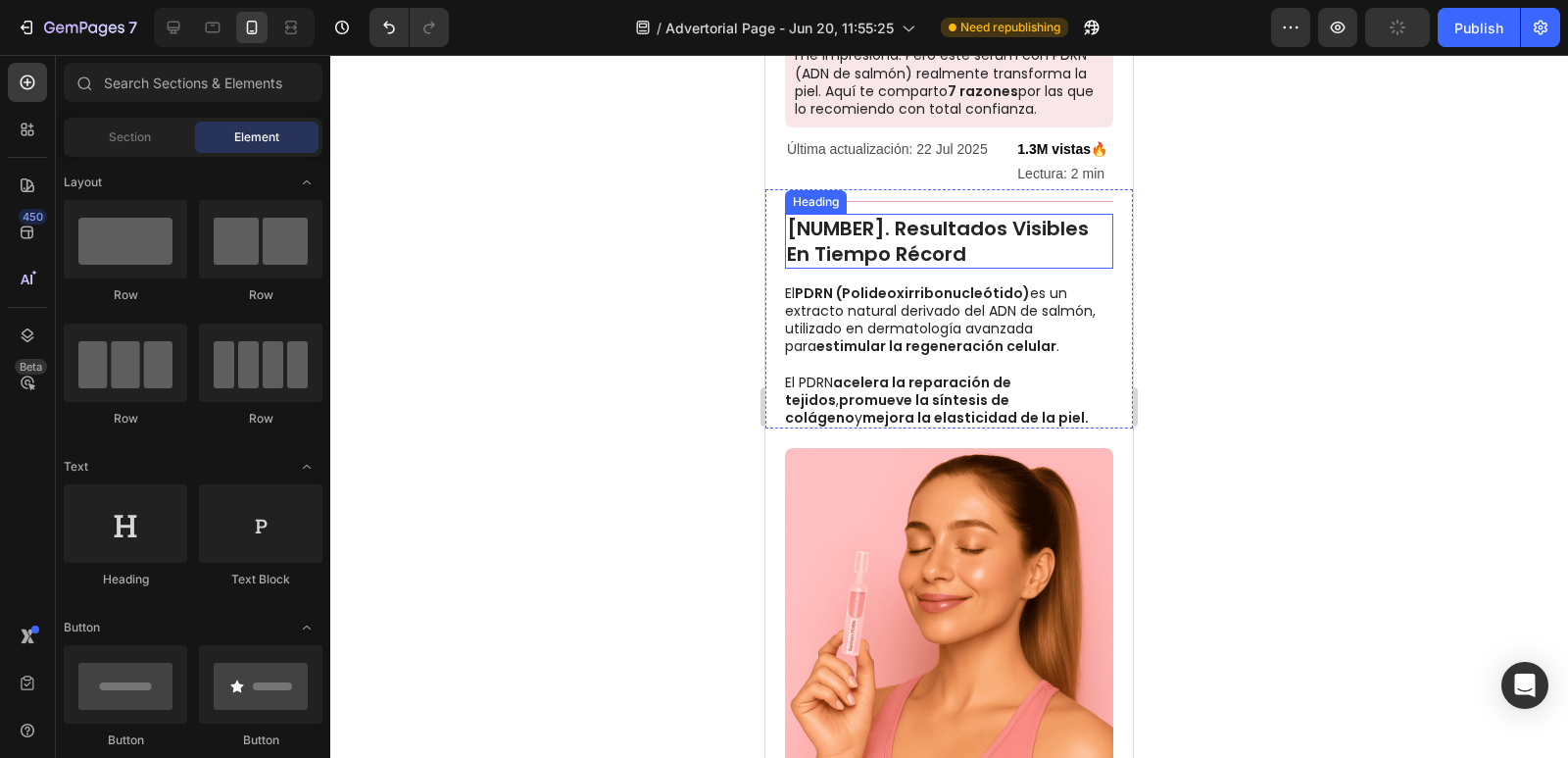 click on "[NUMBER]. Resultados Visibles En Tiempo Récord" at bounding box center (949, 241) 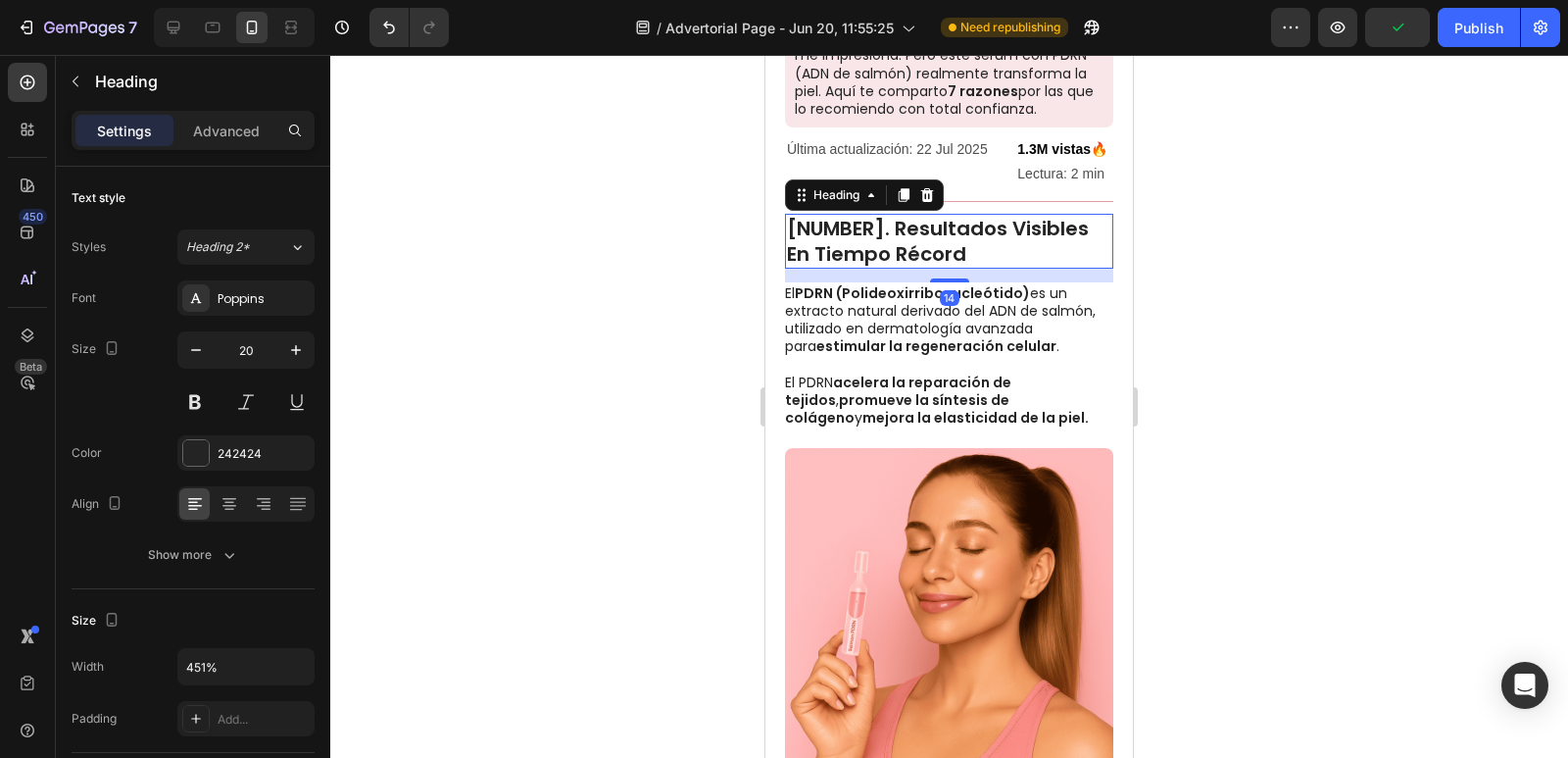 click on "[NUMBER]. Resultados Visibles En Tiempo Récord" at bounding box center (949, 241) 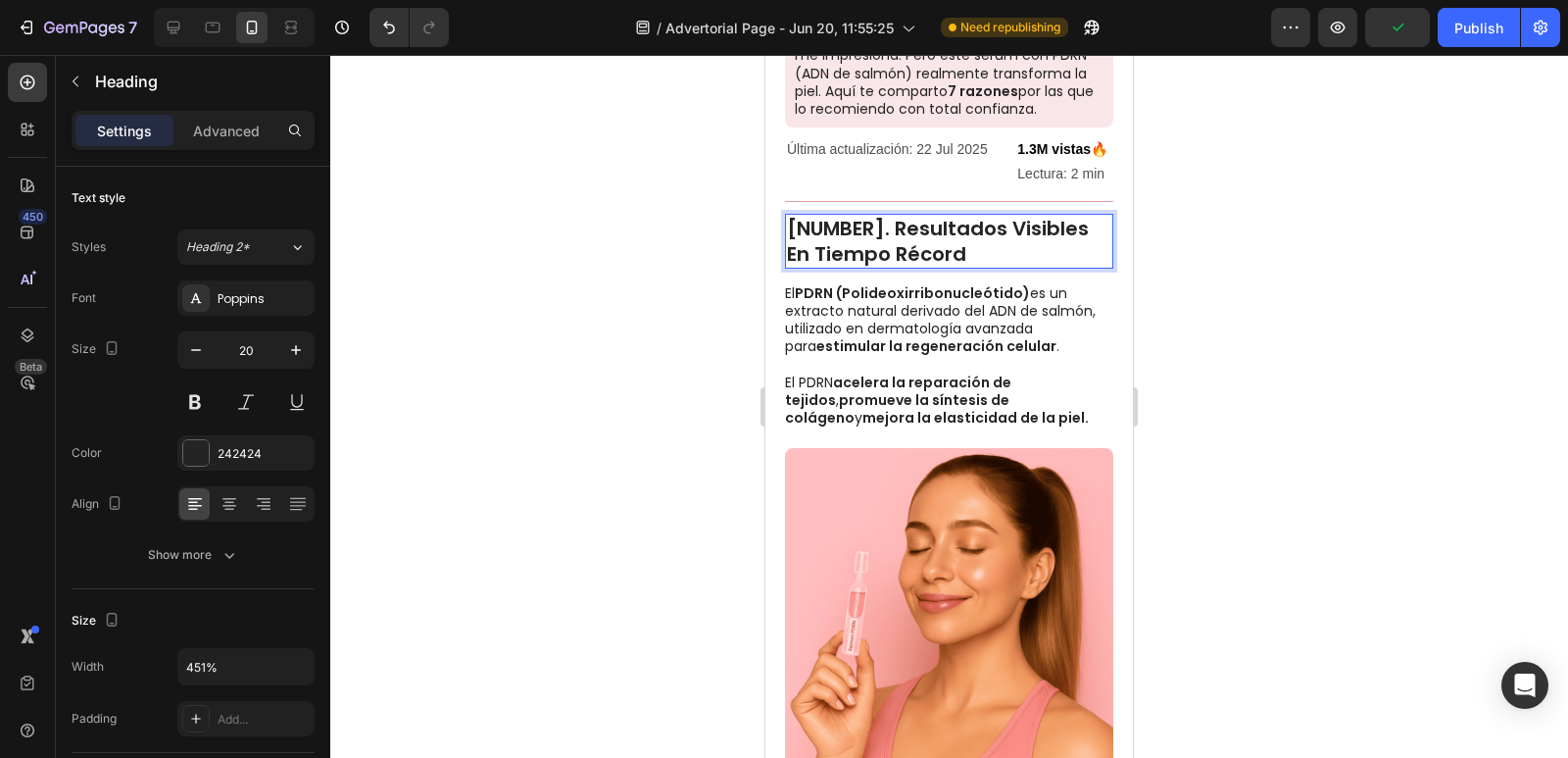 click on "[NUMBER]. Resultados Visibles En Tiempo Récord" at bounding box center (949, 241) 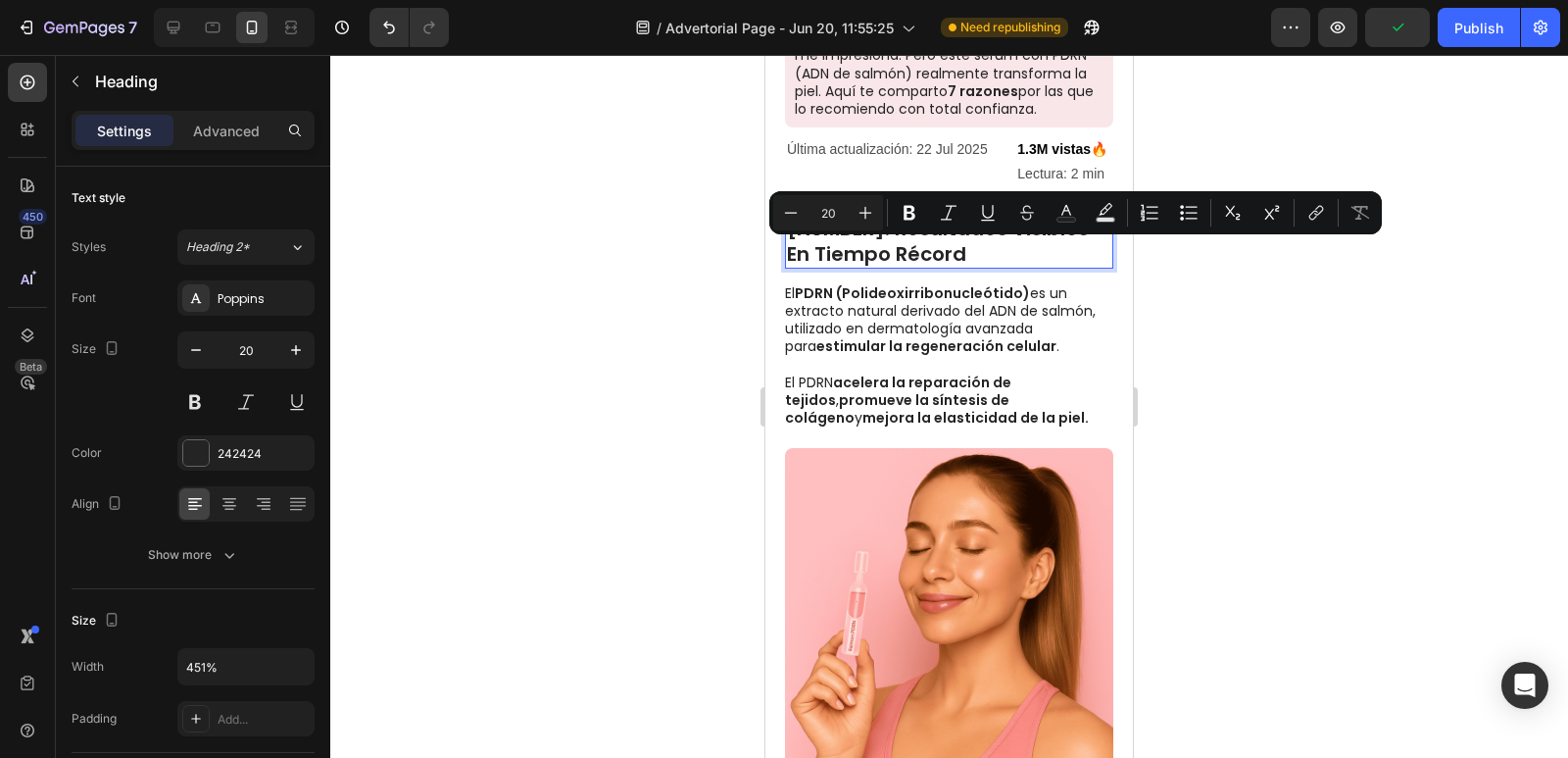 click on "[NUMBER]. Resultados Visibles En Tiempo Récord" at bounding box center (949, 241) 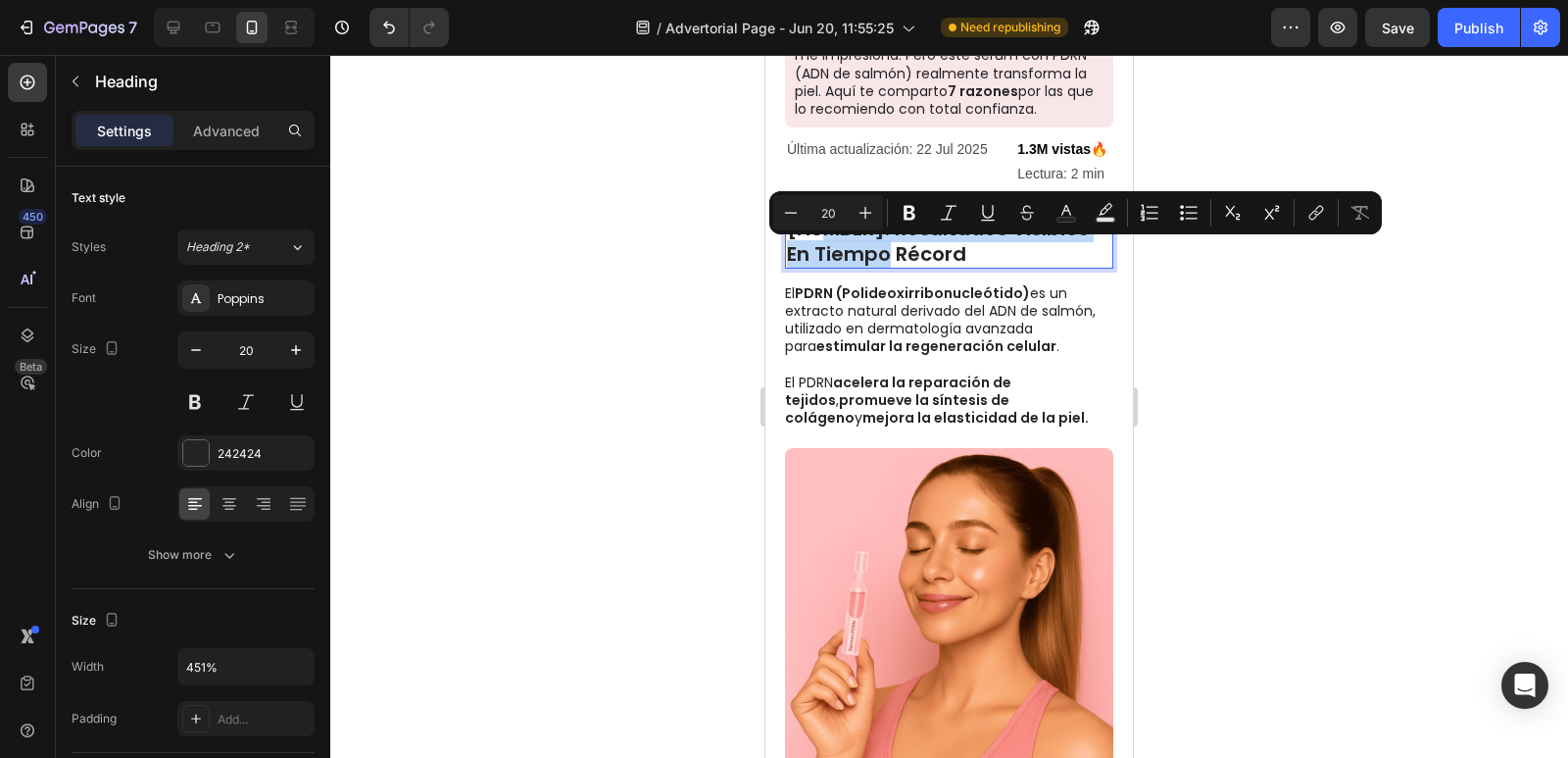 drag, startPoint x: 947, startPoint y: 278, endPoint x: 808, endPoint y: 256, distance: 140.73024 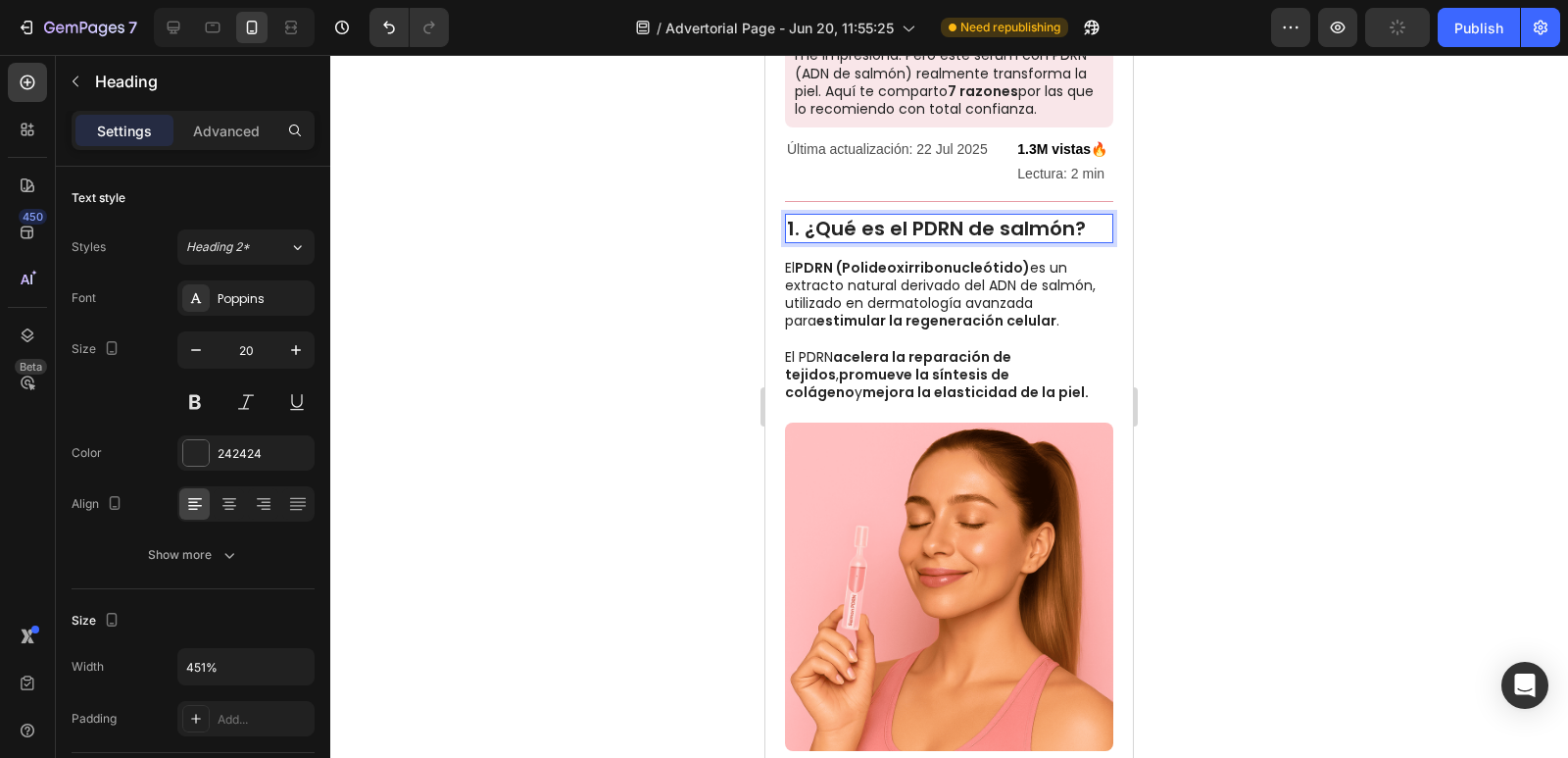 click 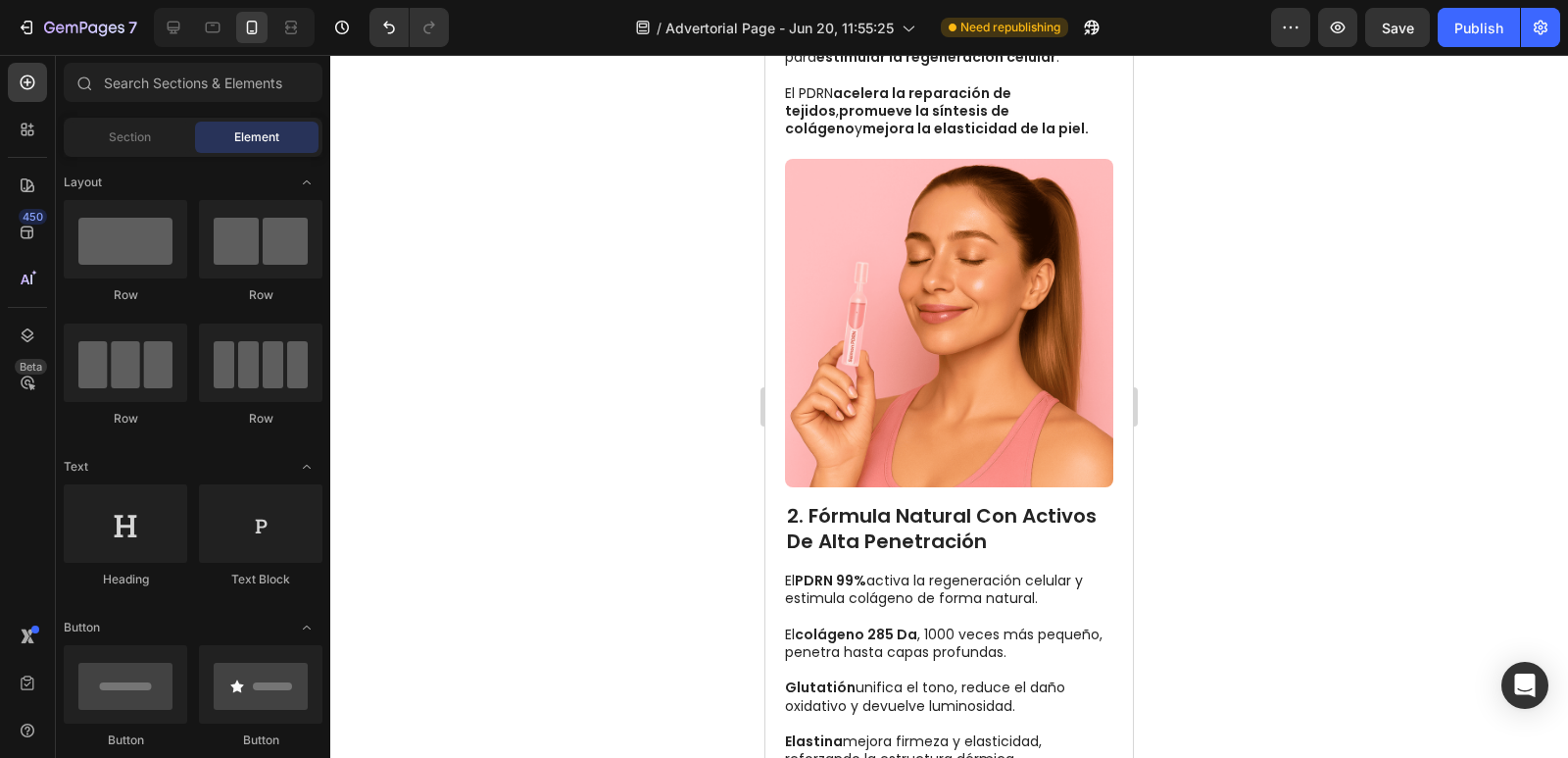 scroll, scrollTop: 588, scrollLeft: 0, axis: vertical 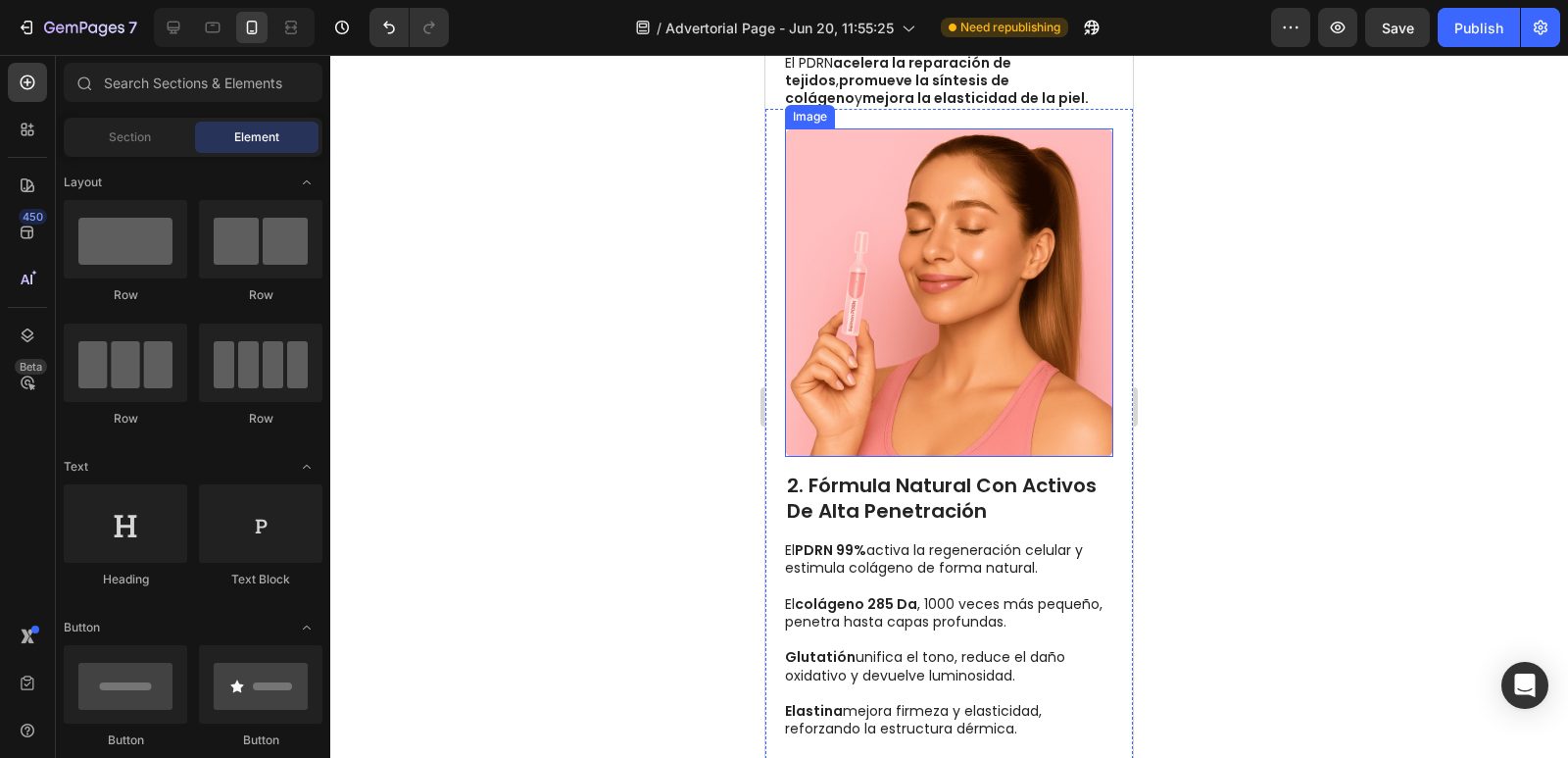 click on "2. fórmula natural con activos de alta penetración" at bounding box center (949, 498) 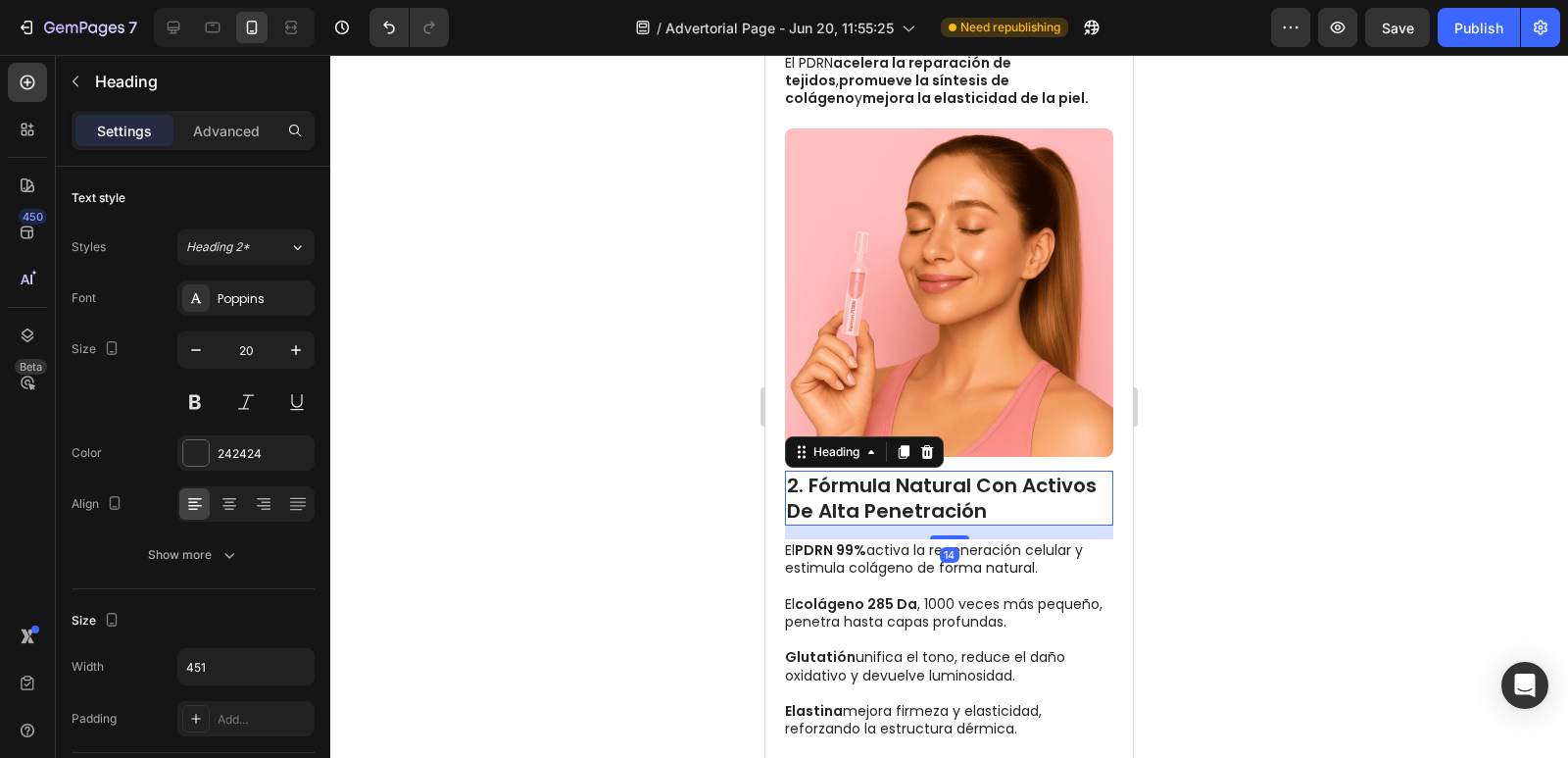 click on "2. fórmula natural con activos de alta penetración" at bounding box center (949, 498) 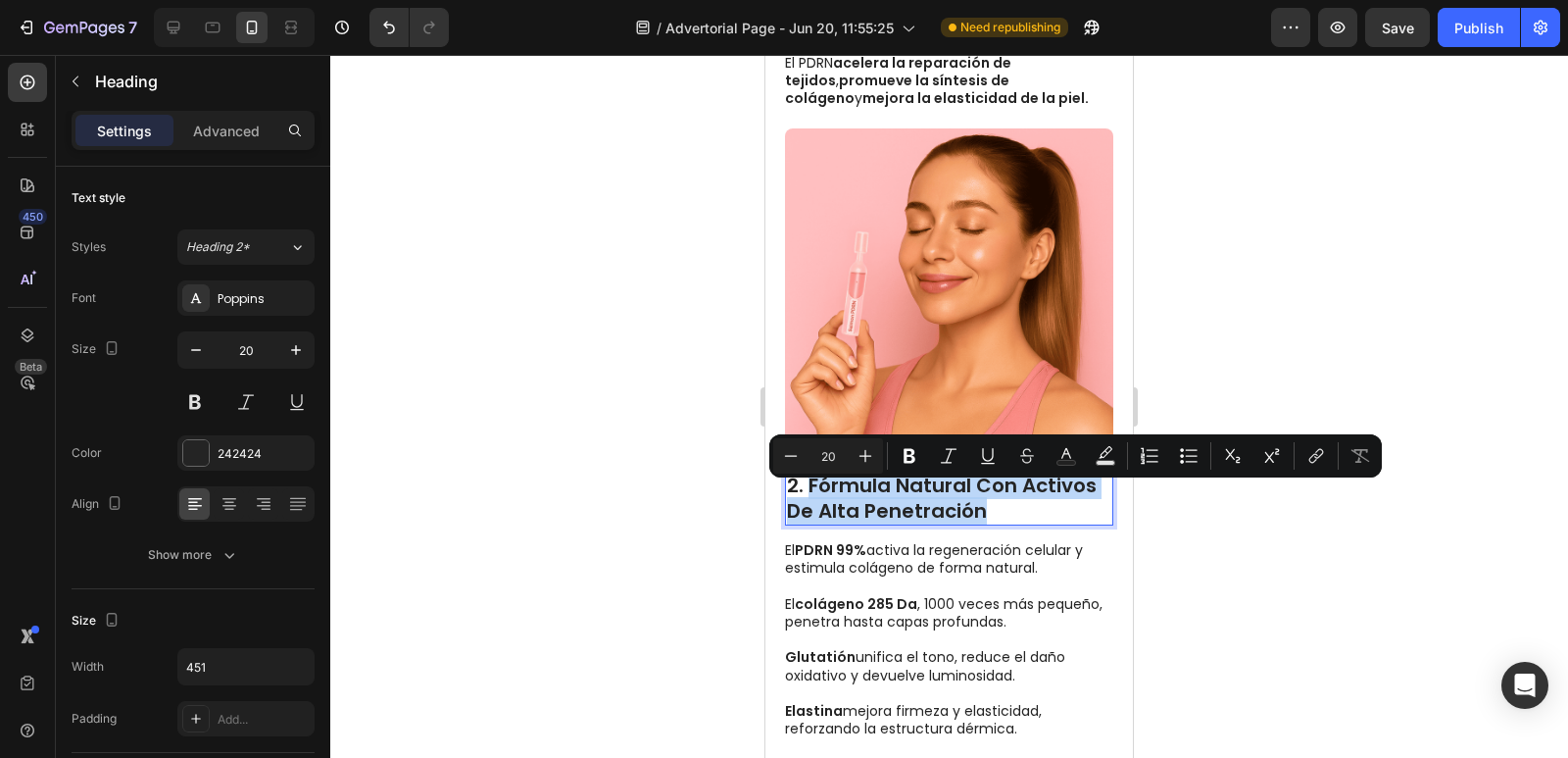 drag, startPoint x: 997, startPoint y: 523, endPoint x: 812, endPoint y: 499, distance: 186.55026 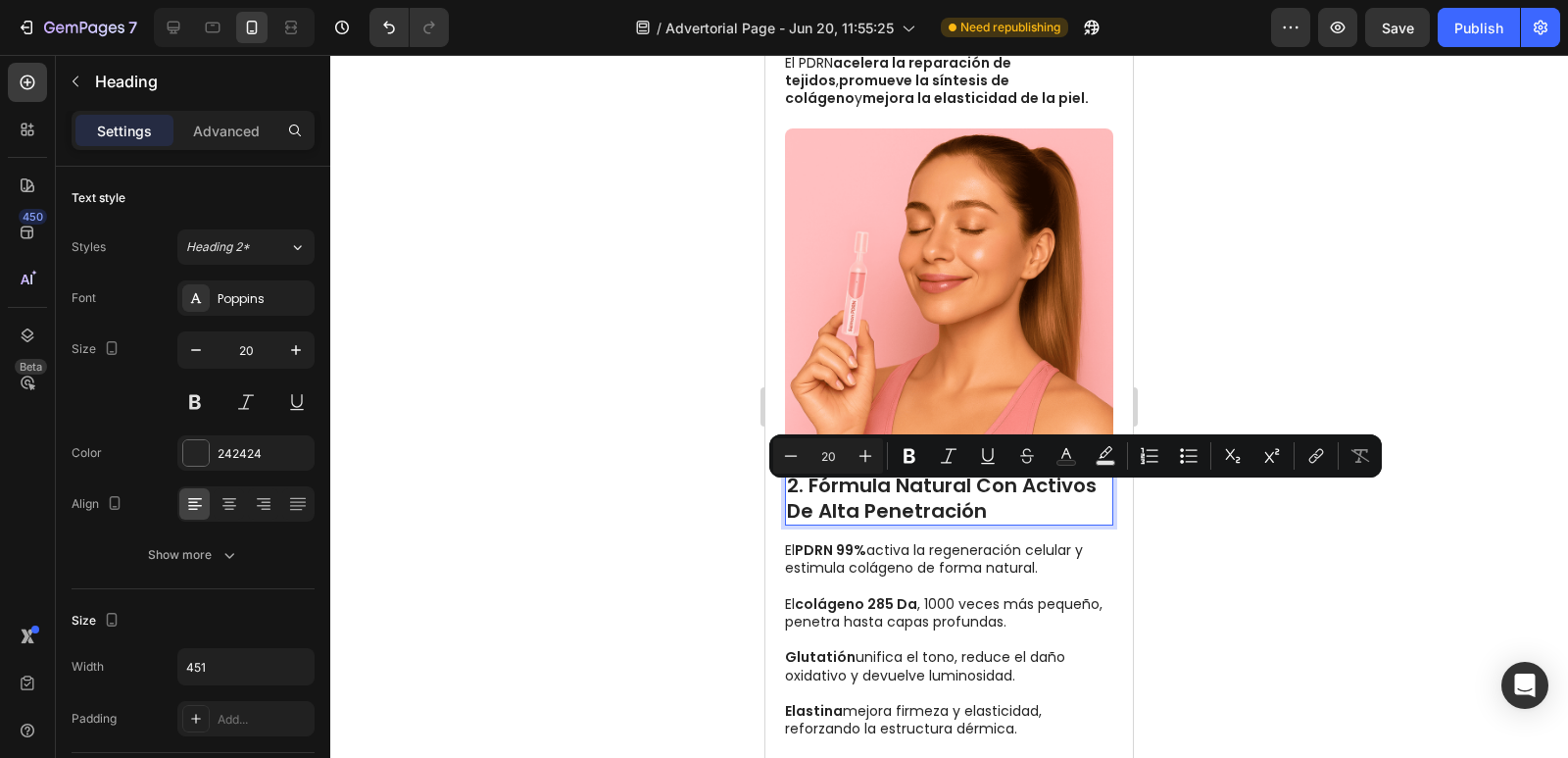 click on "2. fórmula natural con activos de alta penetración" at bounding box center [949, 498] 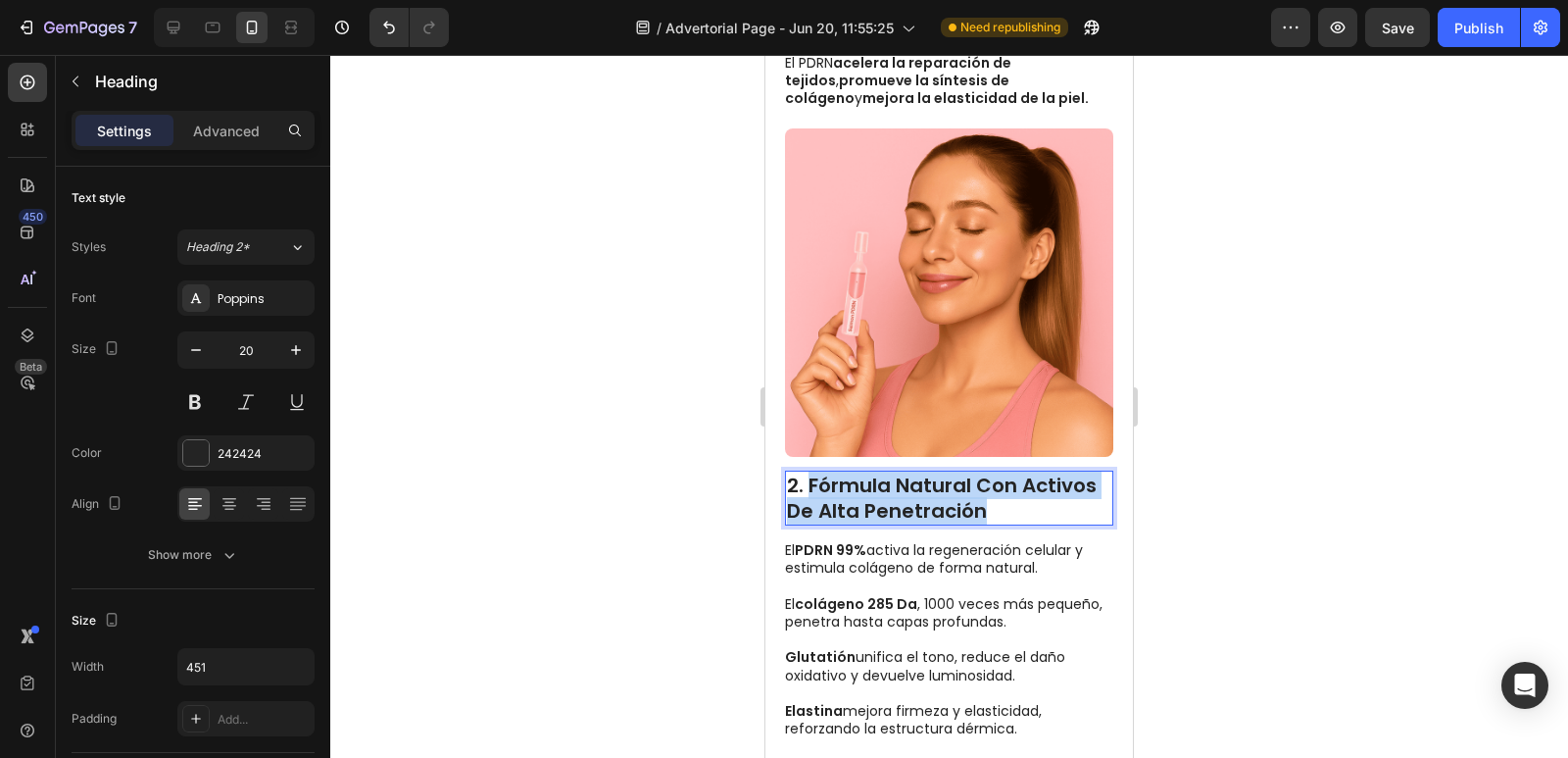 drag, startPoint x: 995, startPoint y: 528, endPoint x: 812, endPoint y: 498, distance: 185.44271 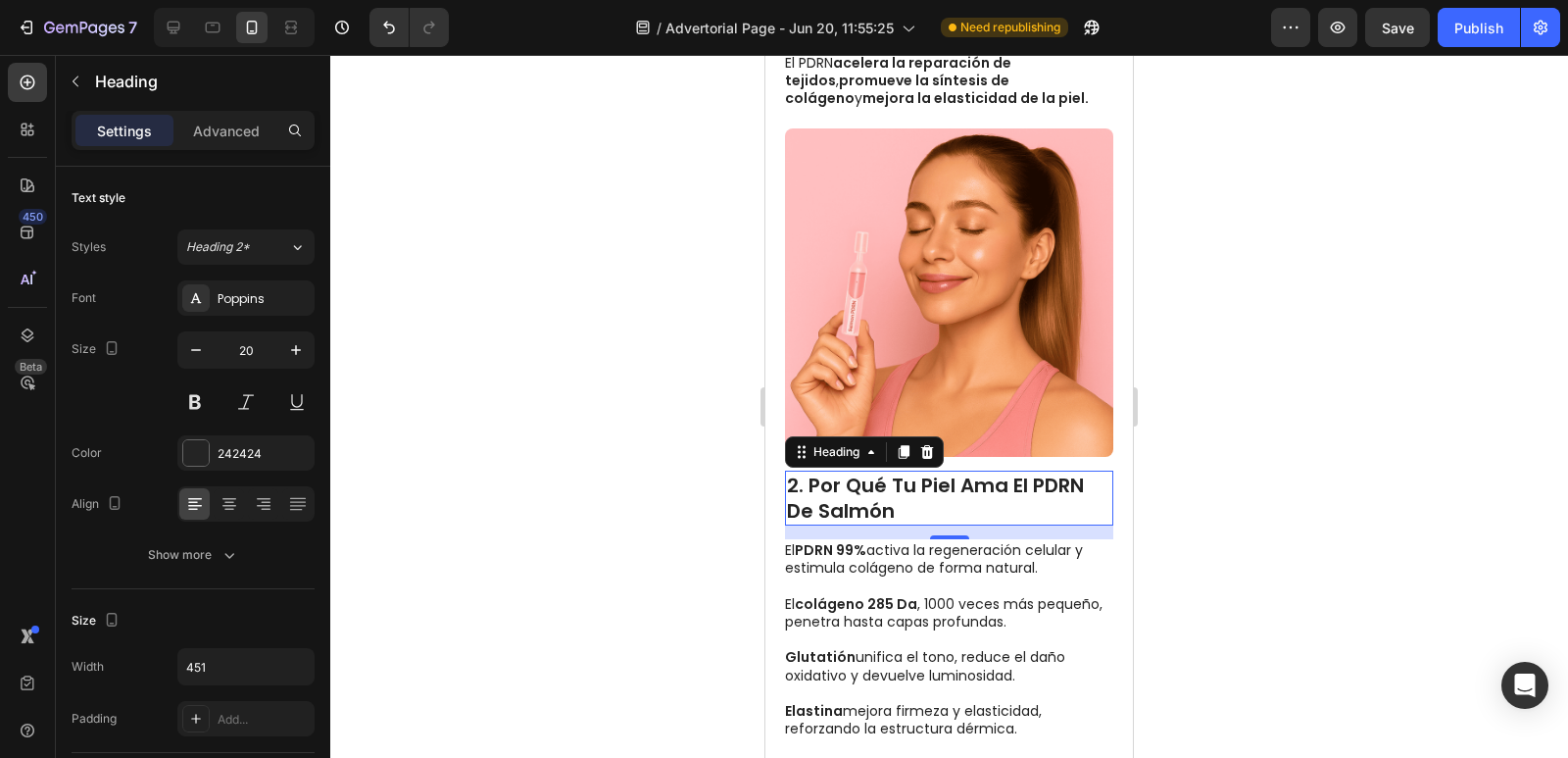 click 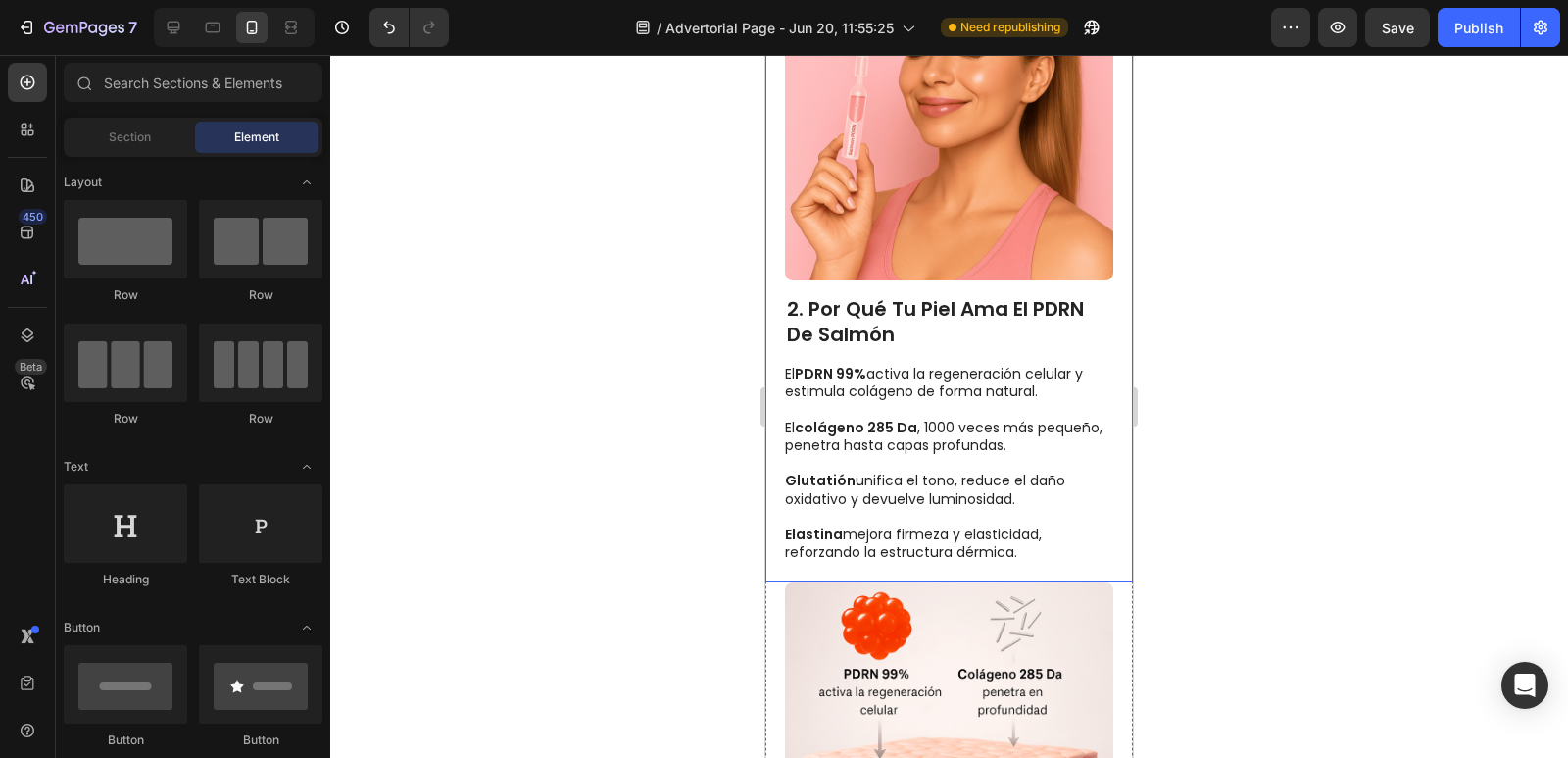 scroll, scrollTop: 784, scrollLeft: 0, axis: vertical 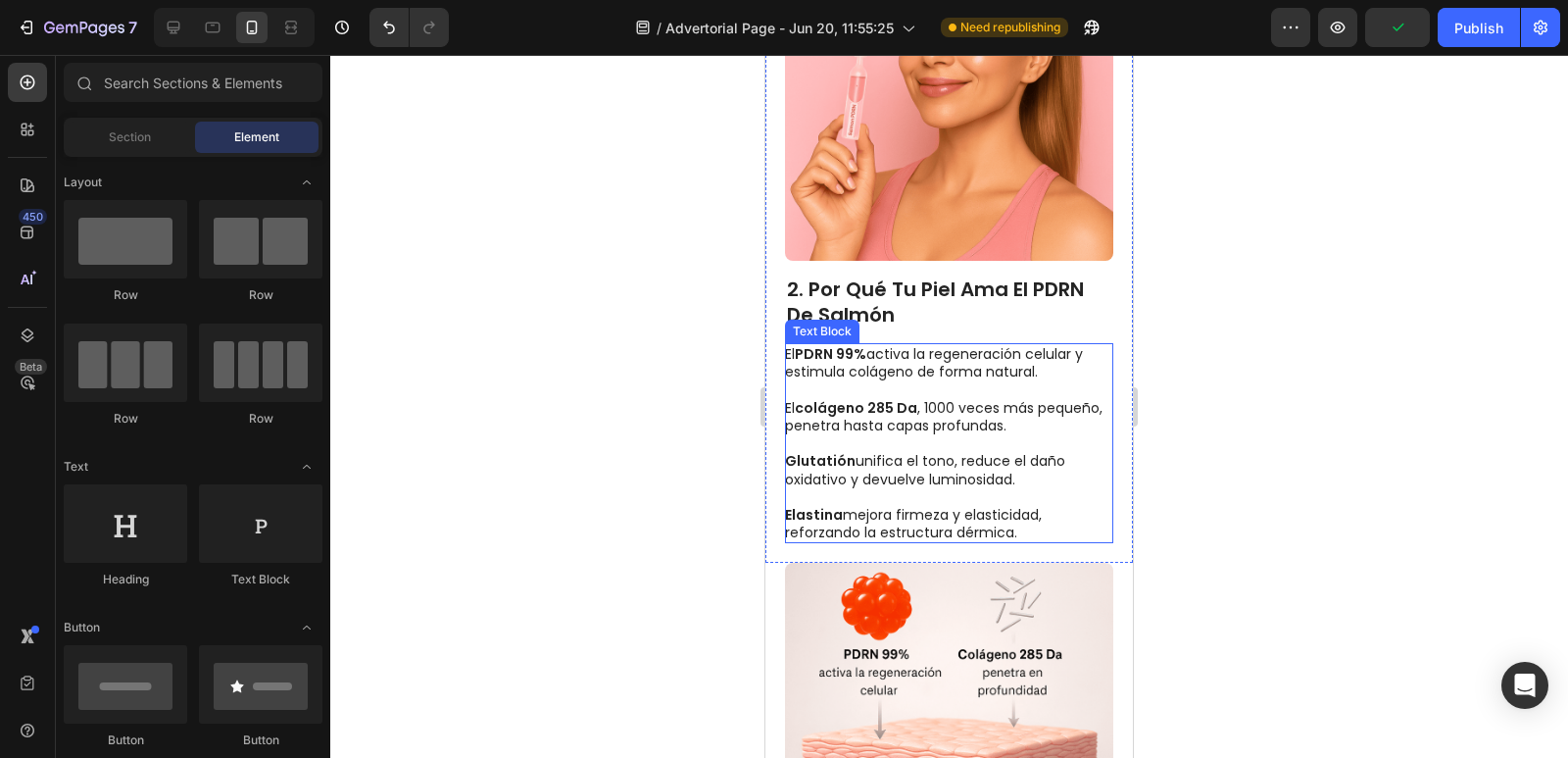 click on "Elastina  mejora firmeza y elasticidad, reforzando la estructura dérmica." at bounding box center [948, 515] 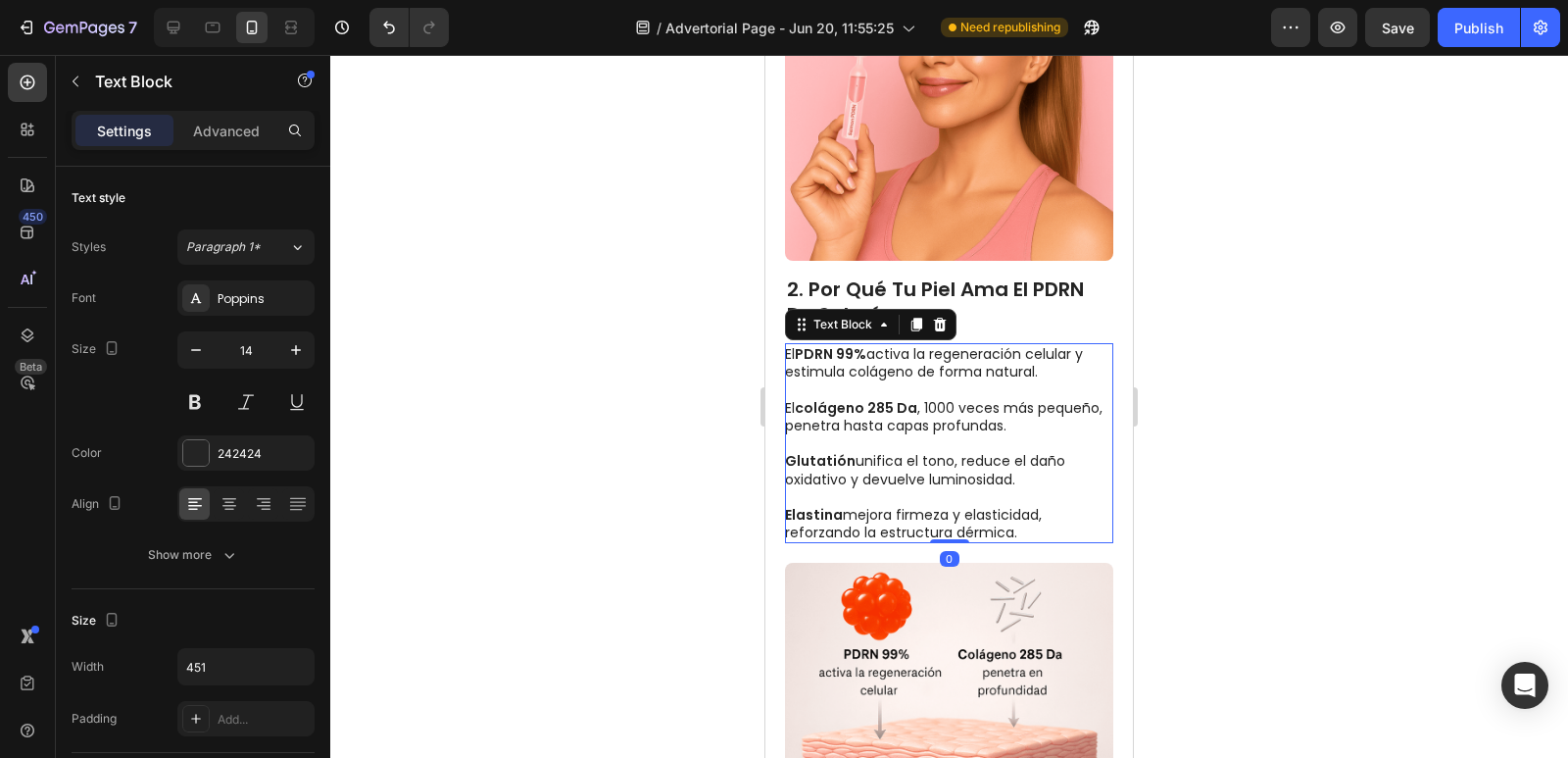 click on "Elastina  mejora firmeza y elasticidad, reforzando la estructura dérmica." at bounding box center (948, 515) 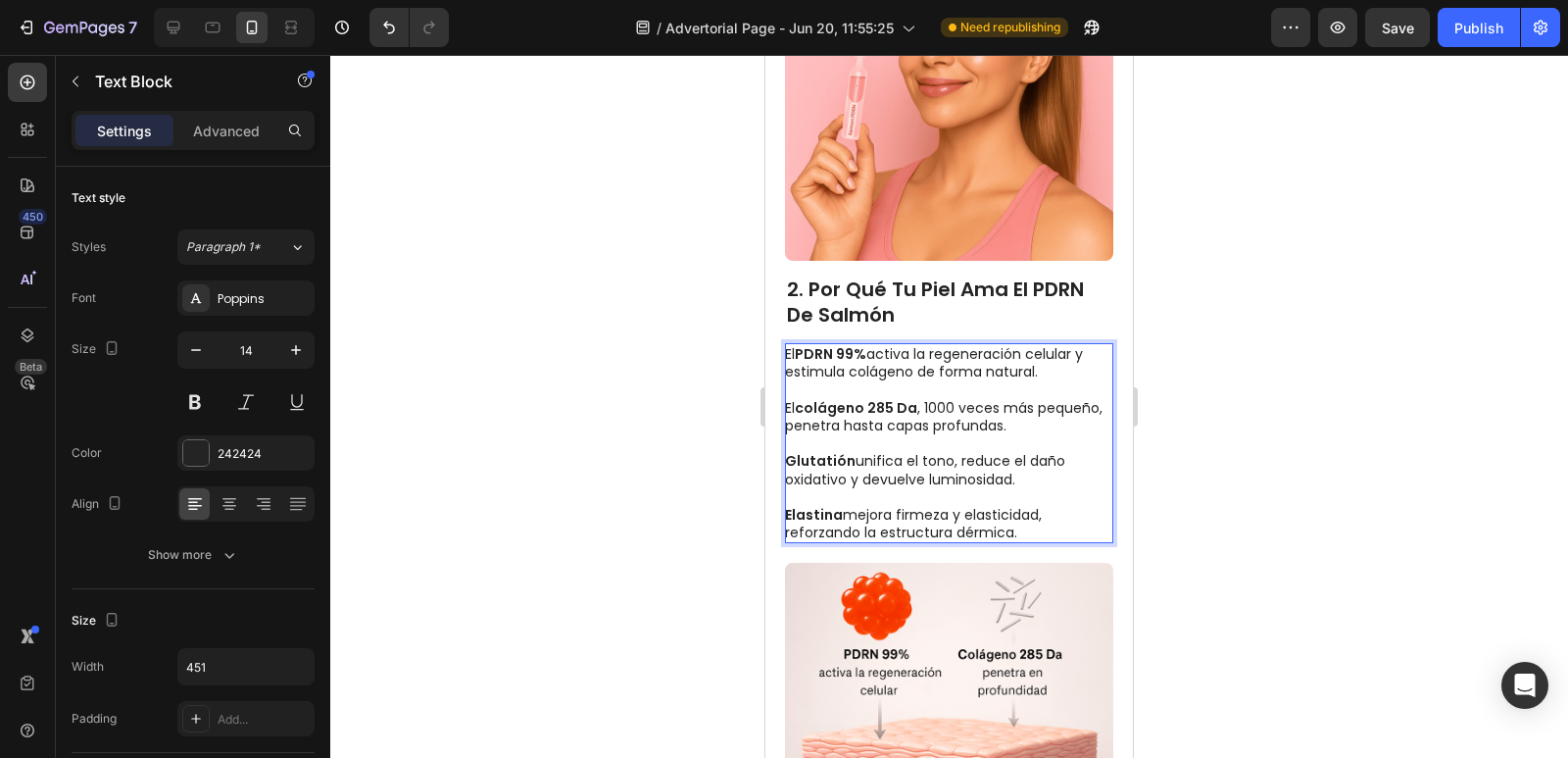 click on "Elastina  mejora firmeza y elasticidad, reforzando la estructura dérmica." at bounding box center (948, 515) 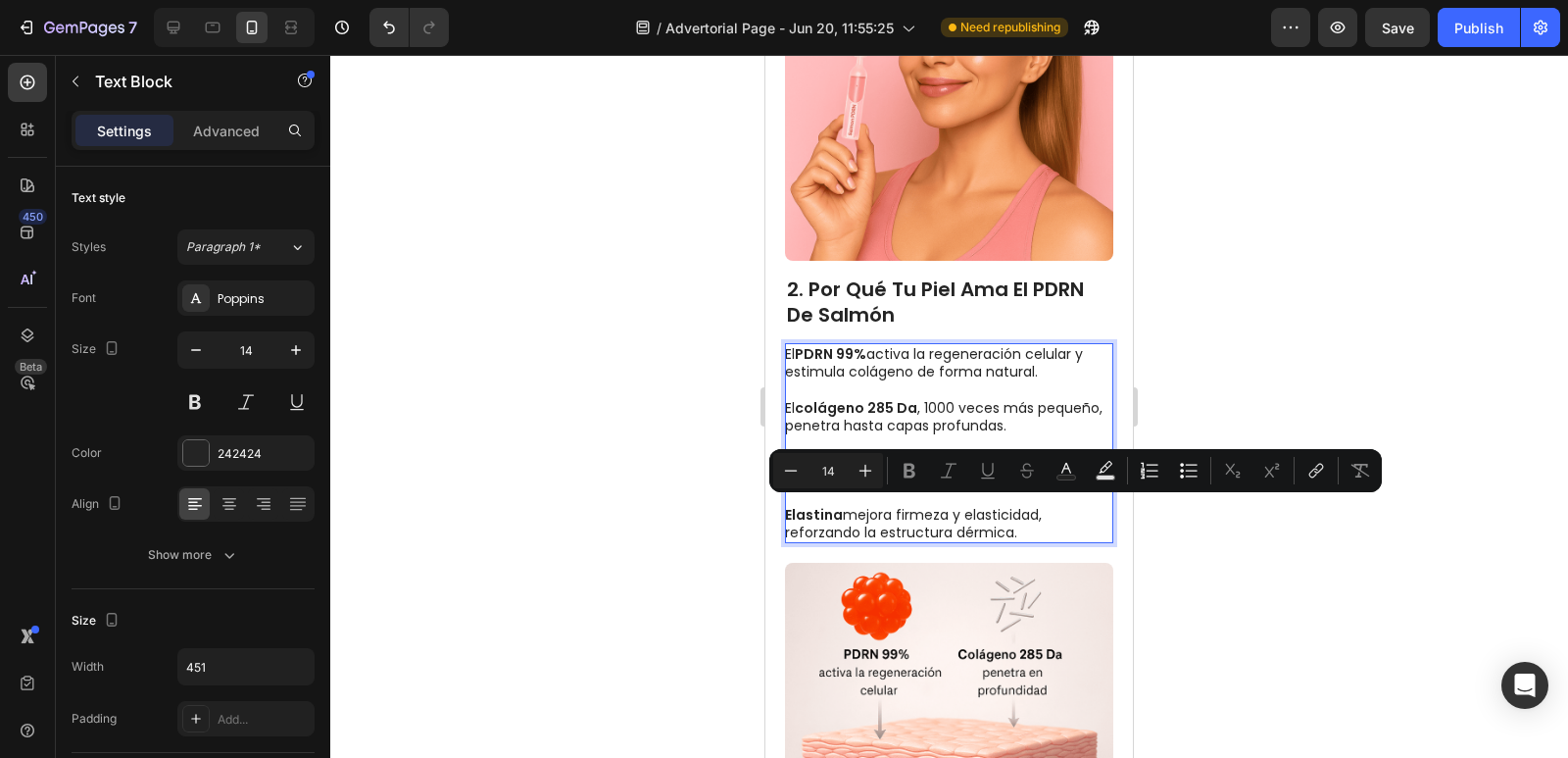 click on "Elastina  mejora firmeza y elasticidad, reforzando la estructura dérmica." at bounding box center (948, 515) 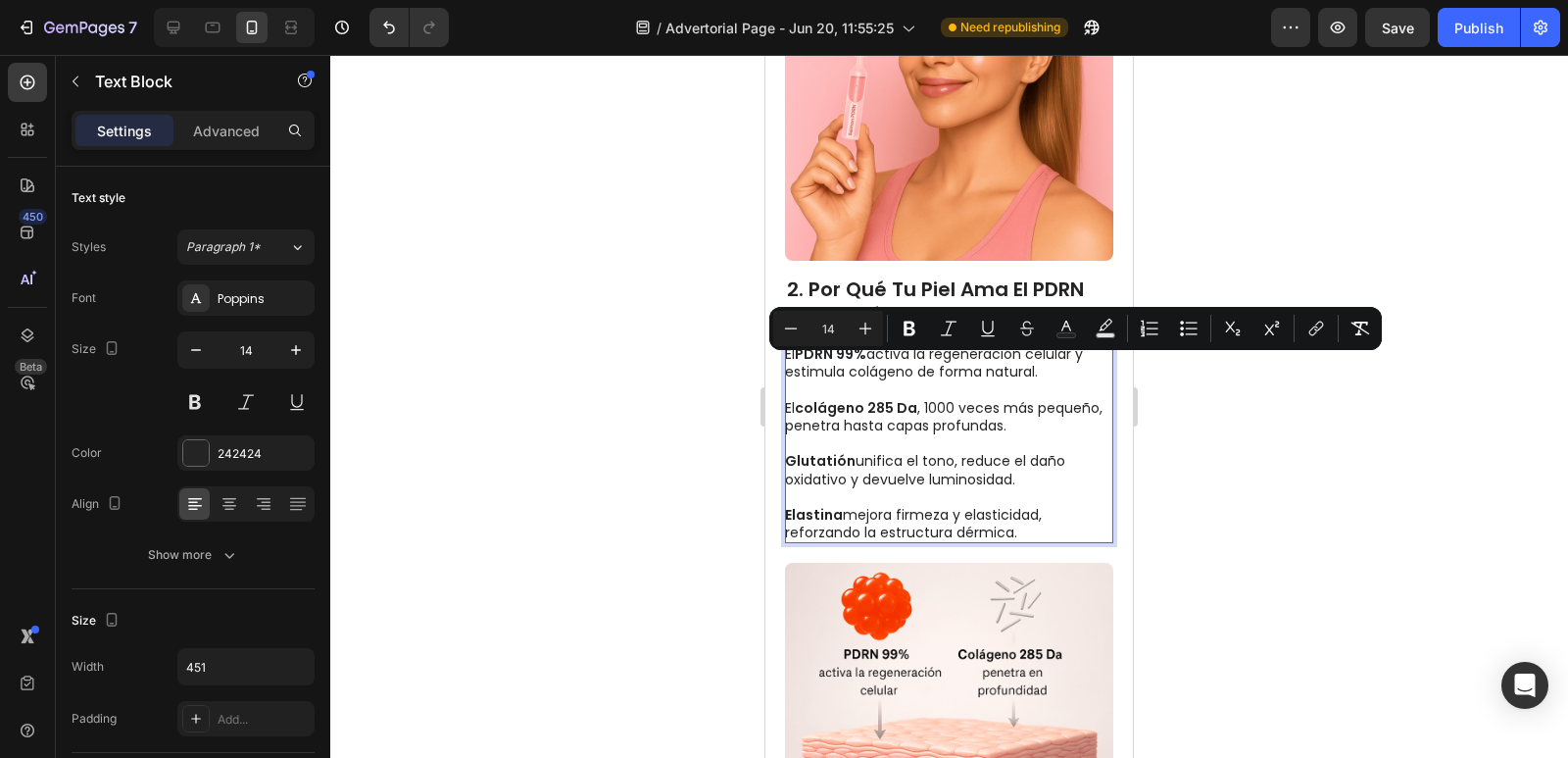 click on "El  PDRN 99%  activa la regeneración celular y estimula colágeno de forma natural." at bounding box center [948, 363] 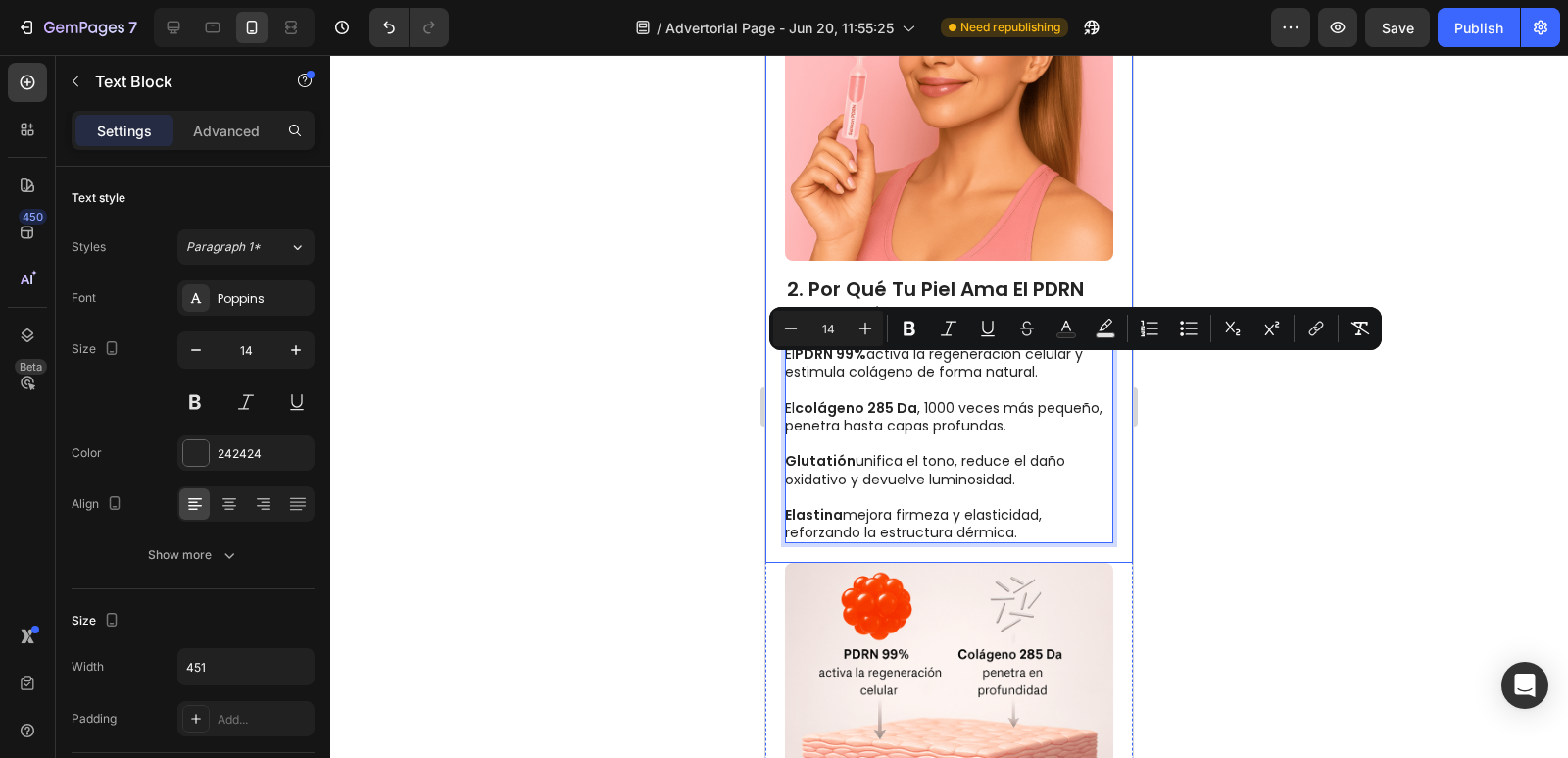 drag, startPoint x: 1051, startPoint y: 393, endPoint x: 779, endPoint y: 366, distance: 273.33679 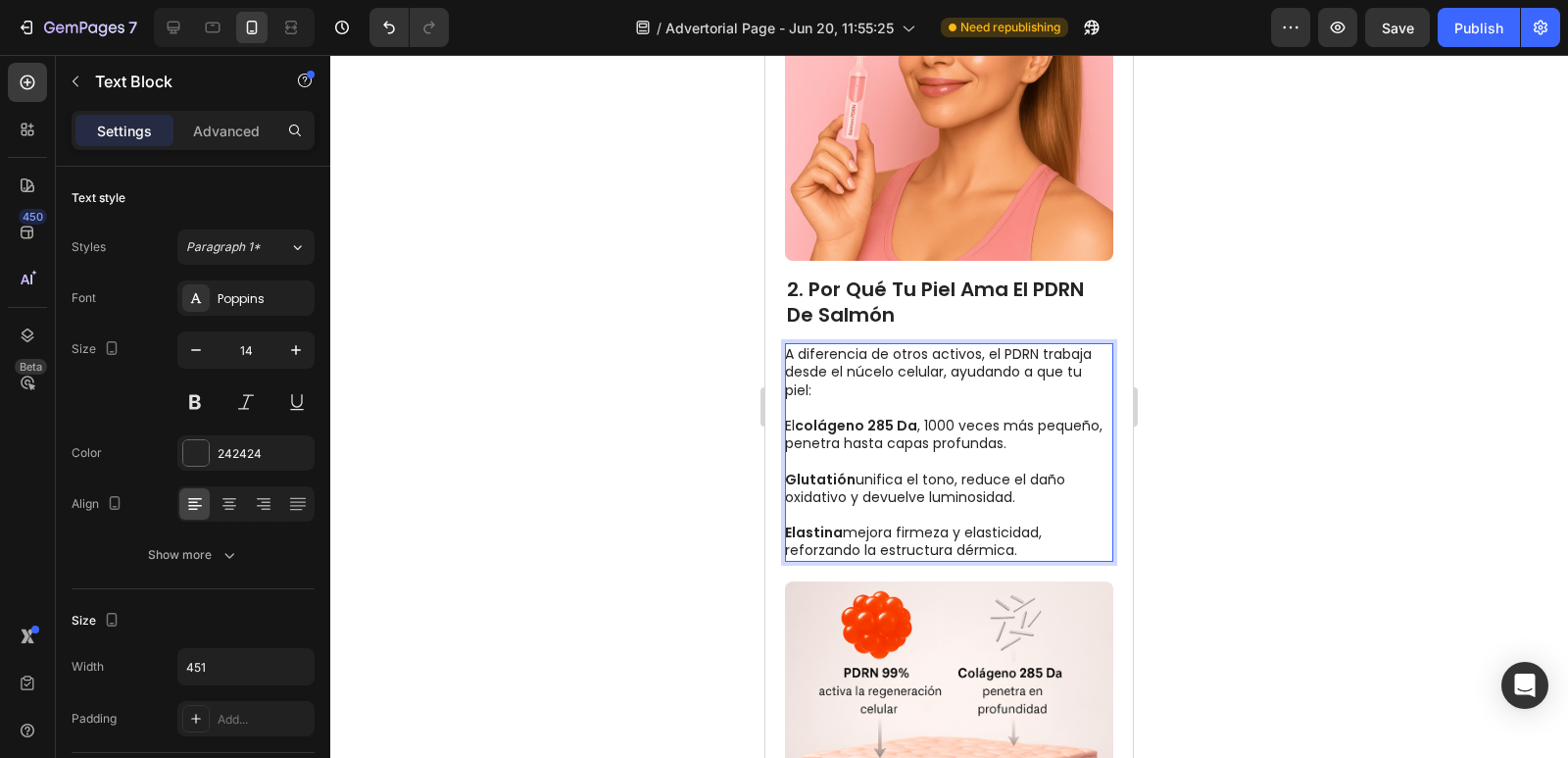 click on "A diferencia de otros activos, el PDRN trabaja desde el núcelo celular, ayudando a que tu piel:" at bounding box center (948, 372) 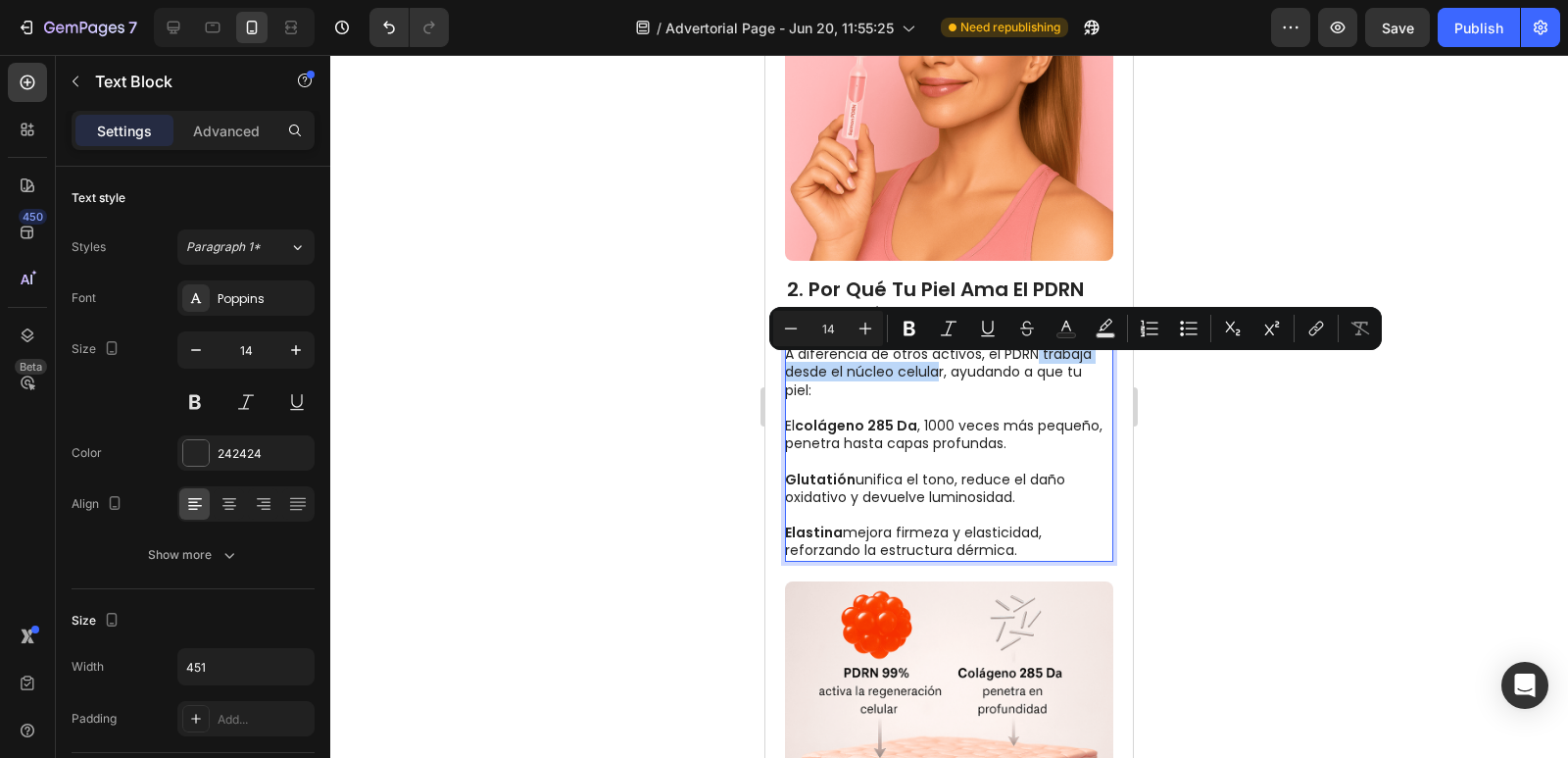 drag, startPoint x: 941, startPoint y: 385, endPoint x: 1039, endPoint y: 375, distance: 98.50888 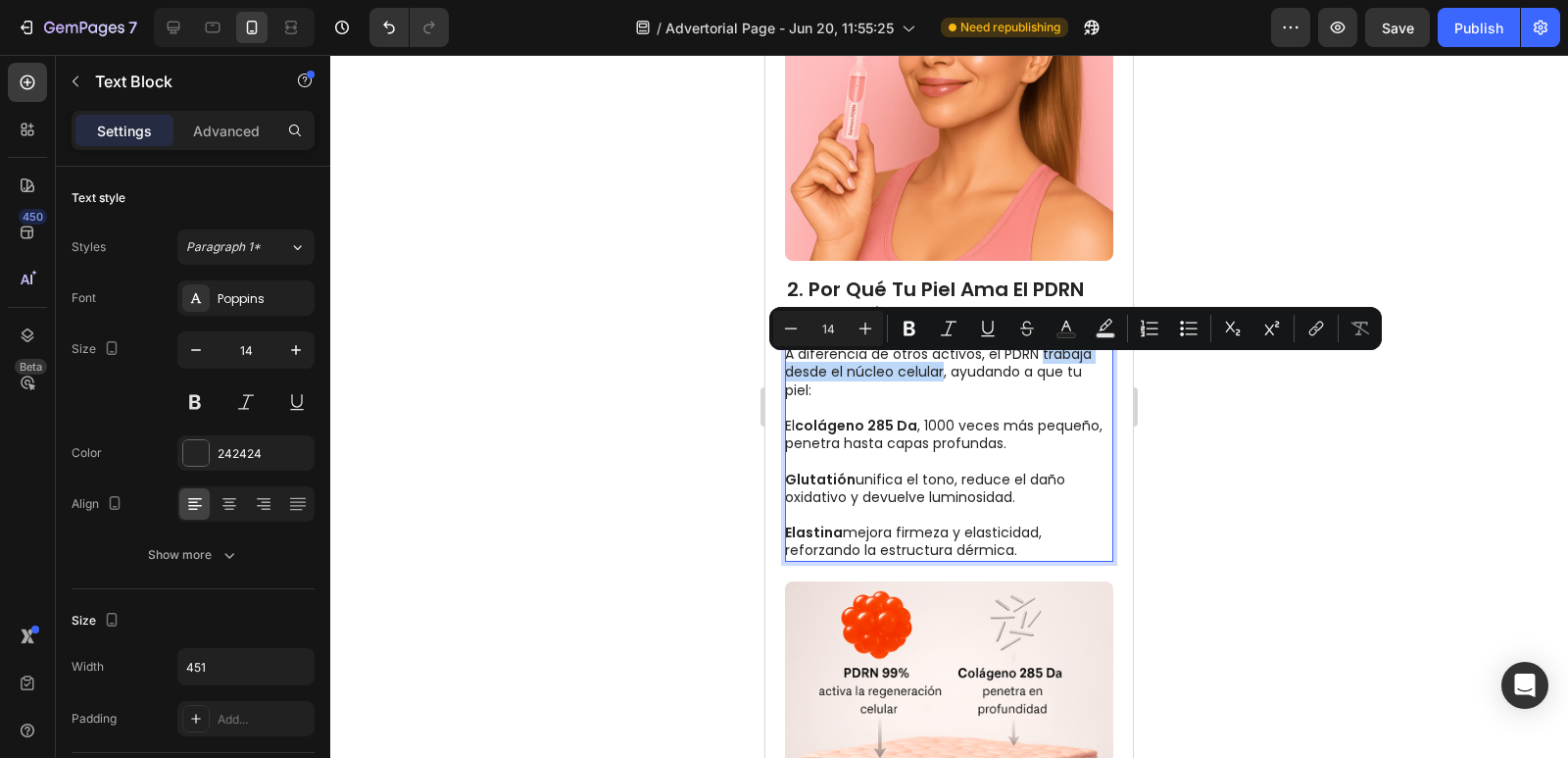 drag, startPoint x: 942, startPoint y: 388, endPoint x: 1040, endPoint y: 371, distance: 99.463561 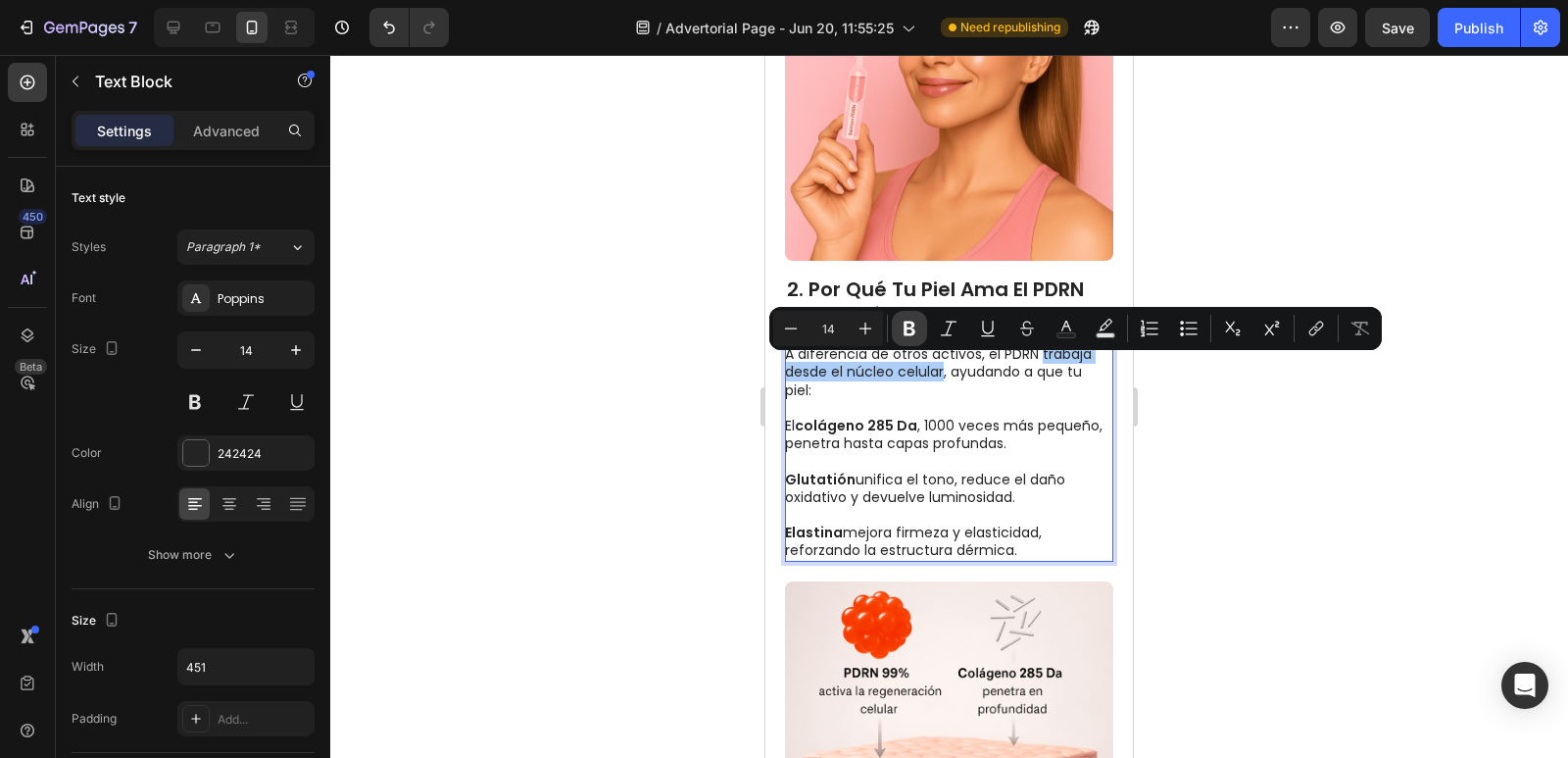 drag, startPoint x: 904, startPoint y: 321, endPoint x: 193, endPoint y: 371, distance: 712.75592 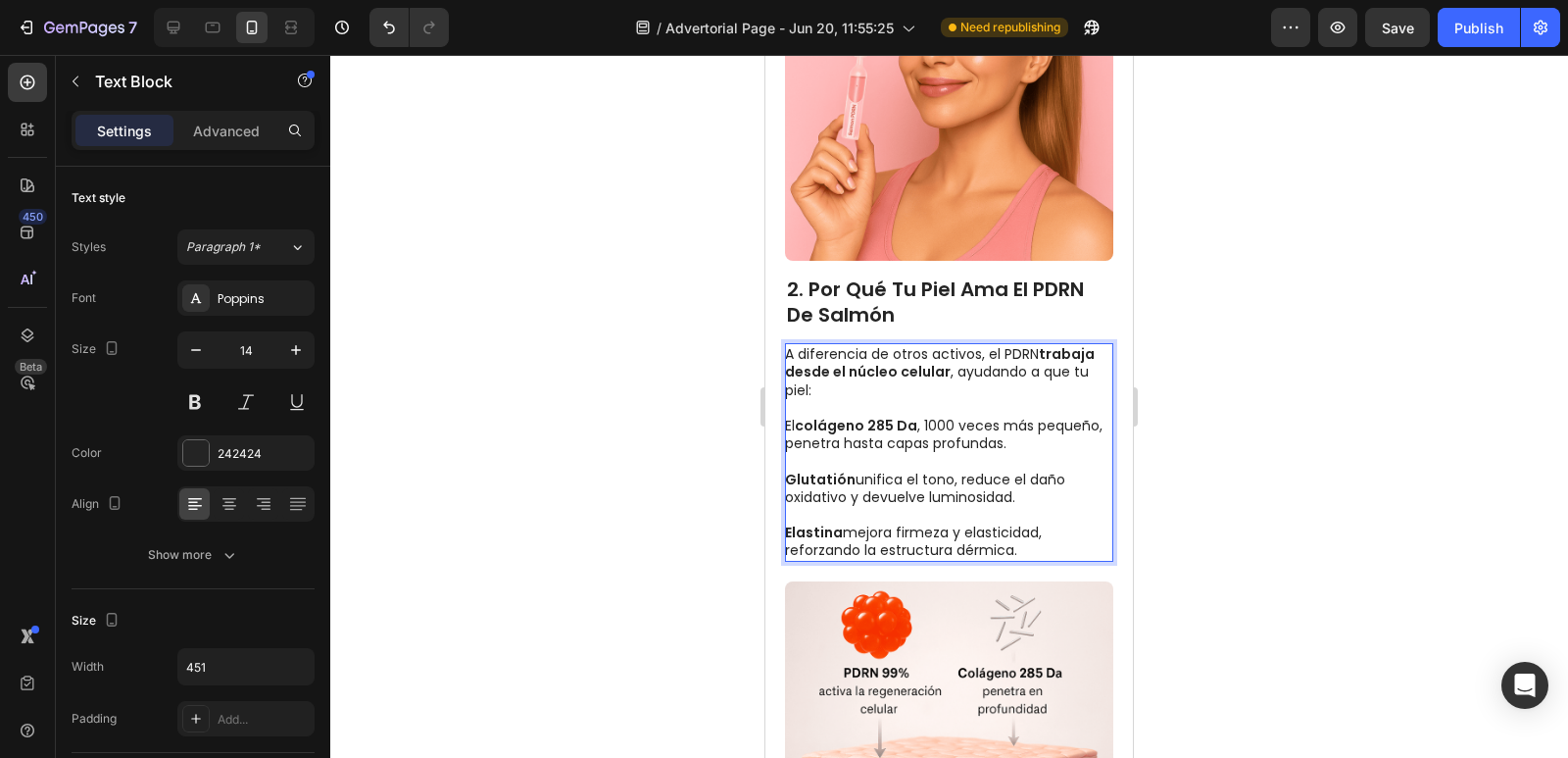 click on "El colágeno [NUMBER] Da , [NUMBER] veces más pequeño, penetra hasta capas profundas." at bounding box center [948, 426] 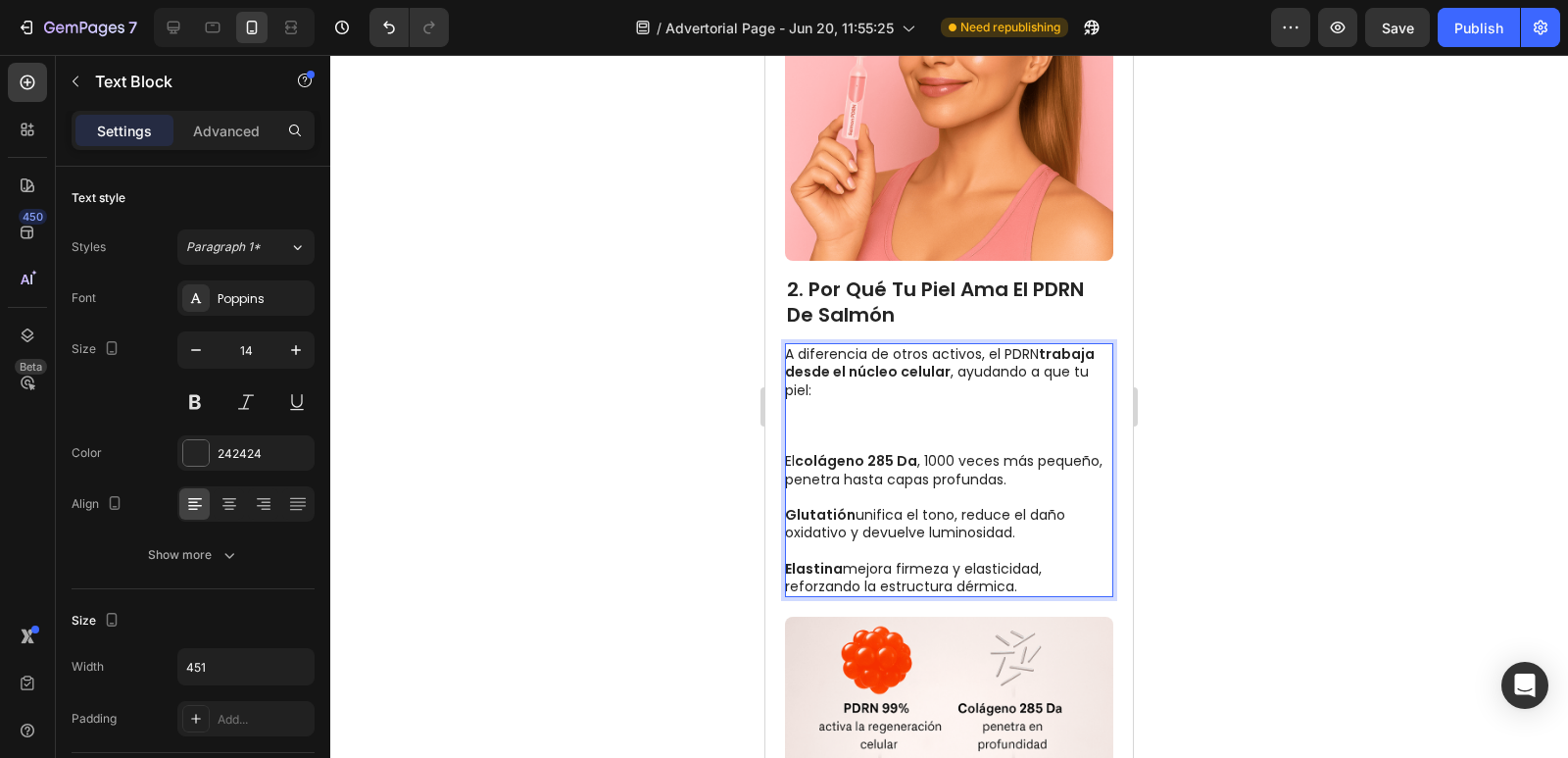 click on "A diferencia de otros activos, el PDRN trabaja desde el núcleo celular, ayudando a que tu piel:" at bounding box center [948, 389] 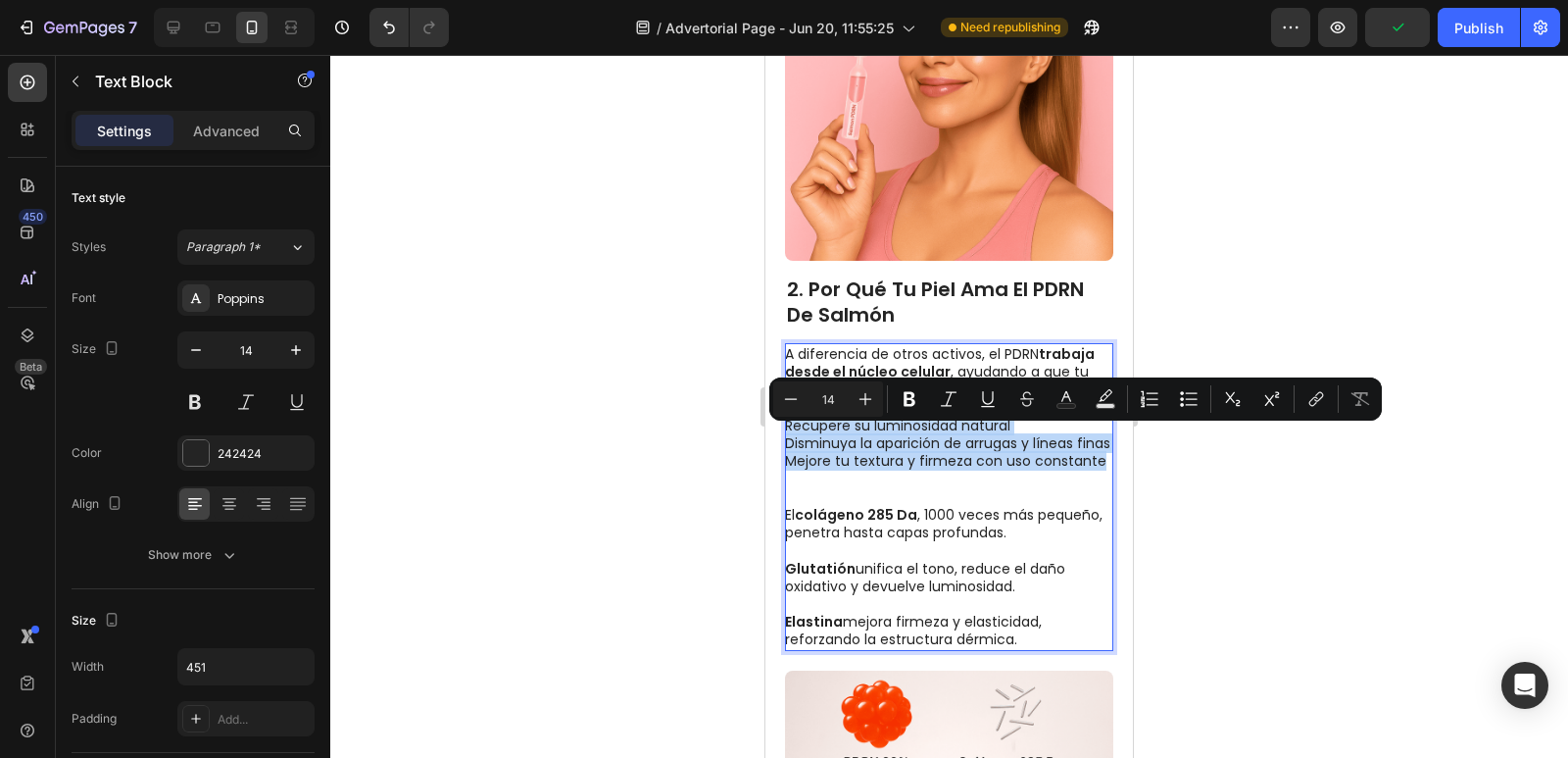 drag, startPoint x: 856, startPoint y: 507, endPoint x: 787, endPoint y: 444, distance: 93.434469 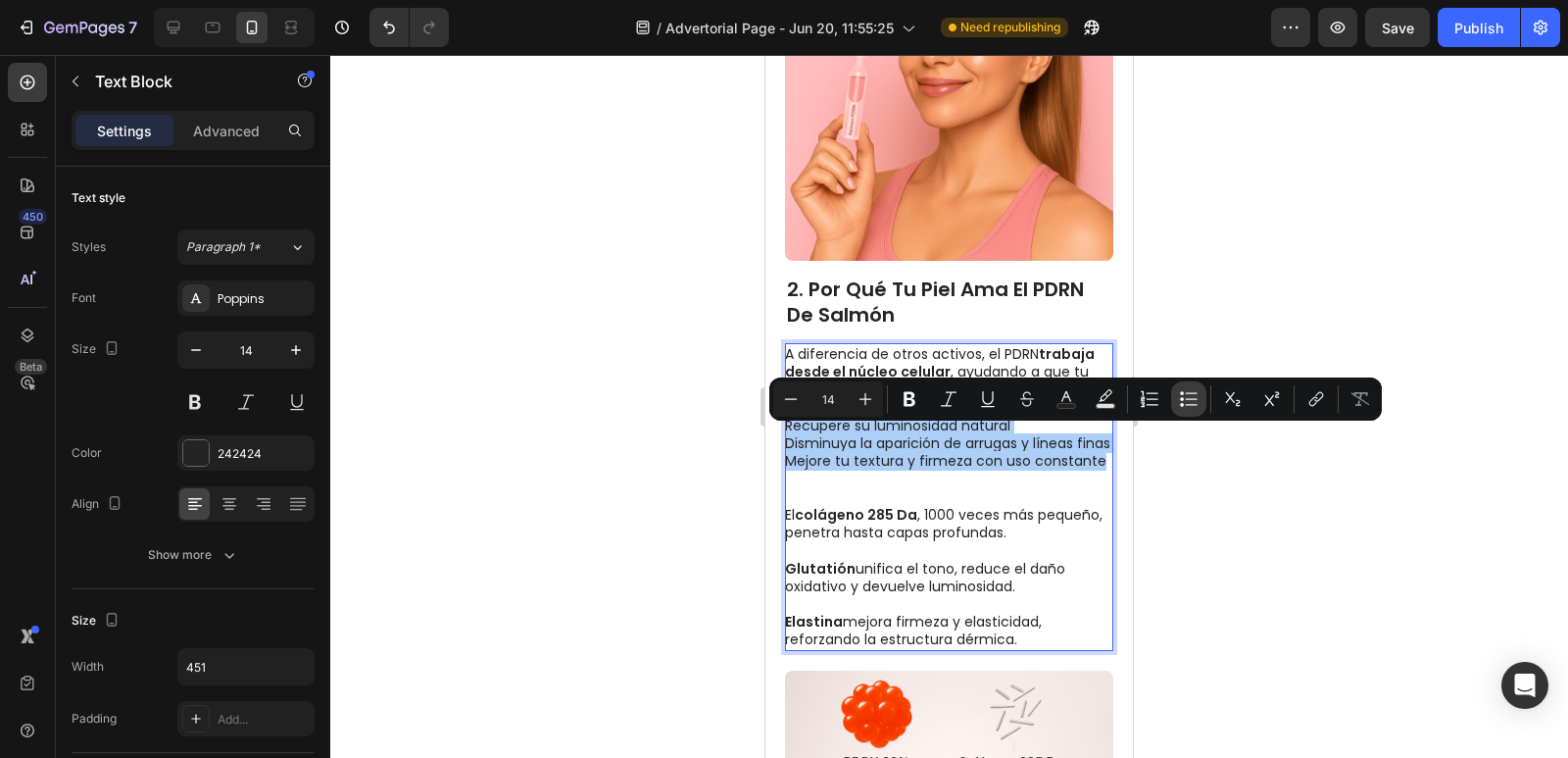 click 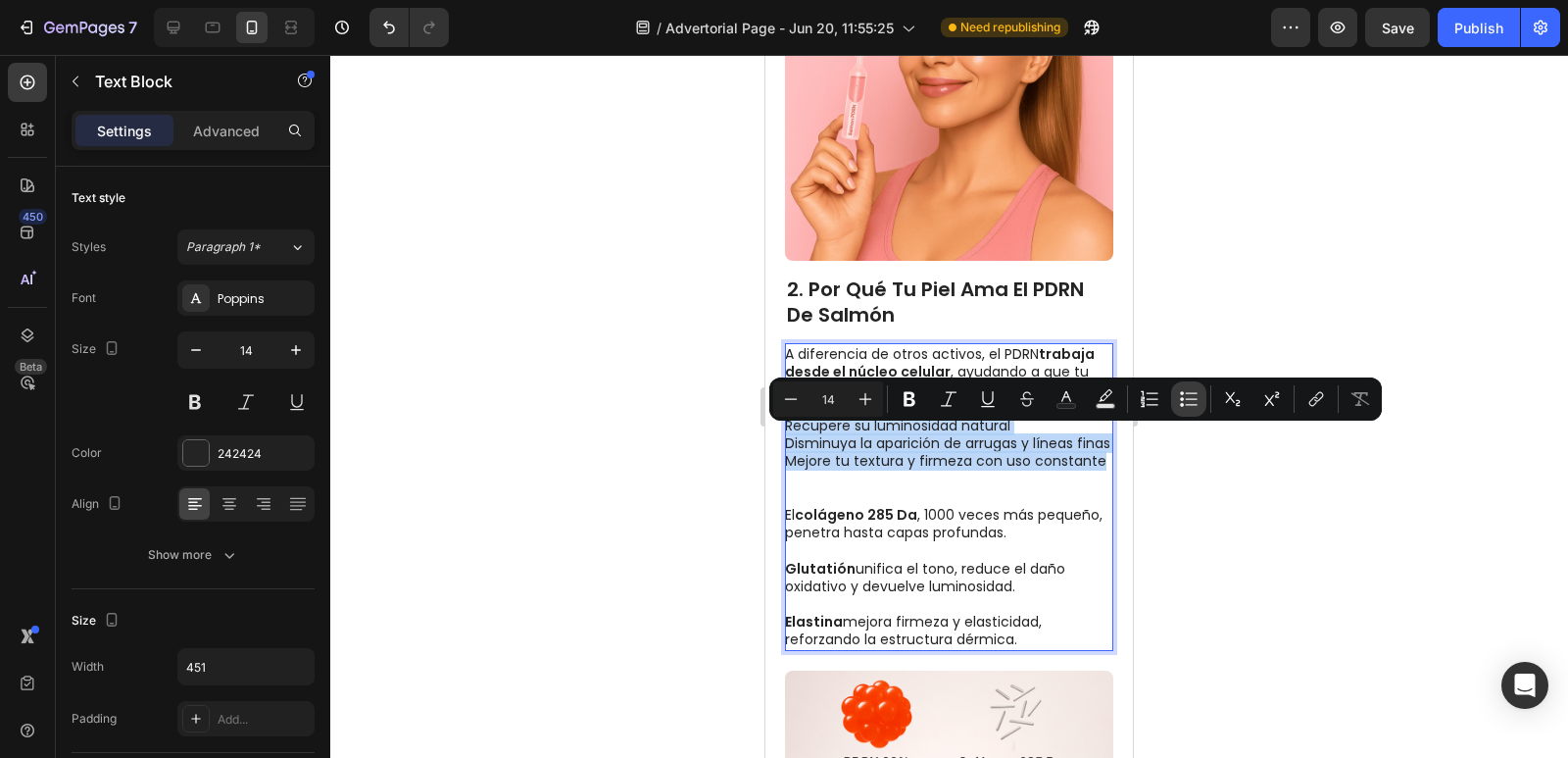 type on "14" 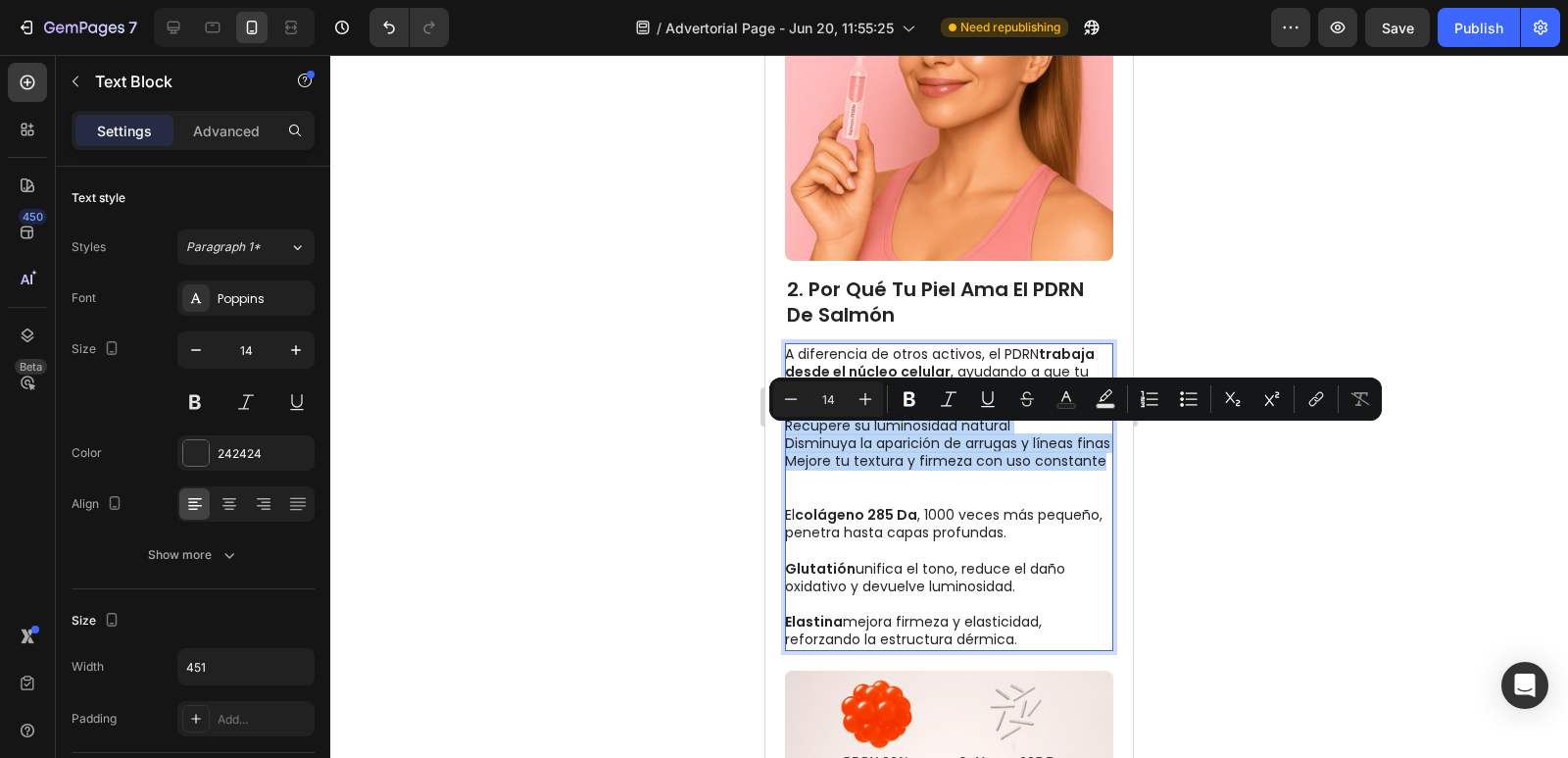 click on "A diferencia de otros activos, el PDRN  trabaja desde el núcleo celular , ayudando a que tu piel:  Recupere su luminosidad natural Disminuya la aparición de arrugas y líneas finas Mejore tu textura y firmeza con uso constante" at bounding box center (948, 417) 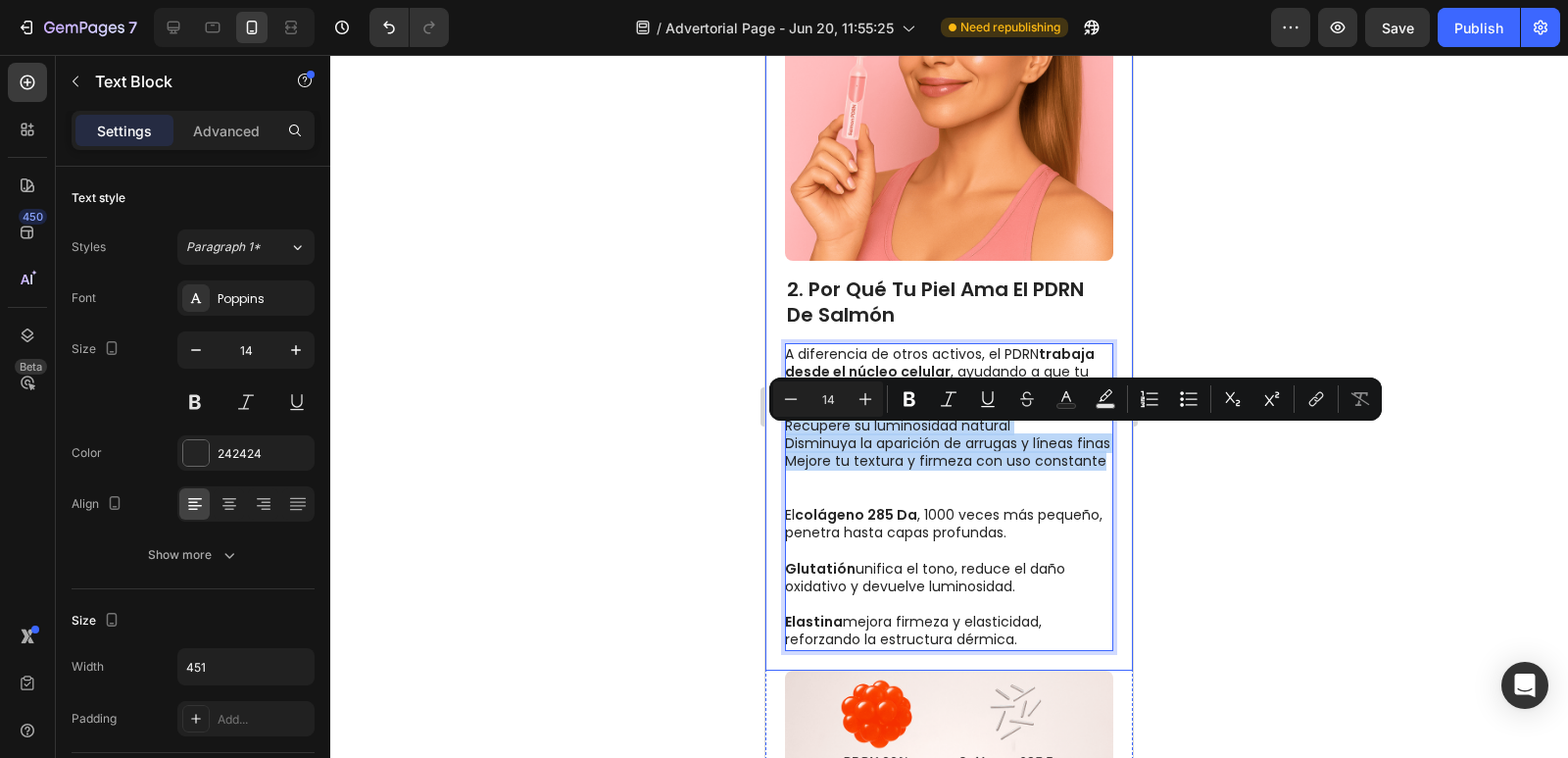 drag, startPoint x: 844, startPoint y: 499, endPoint x: 784, endPoint y: 440, distance: 84.14868 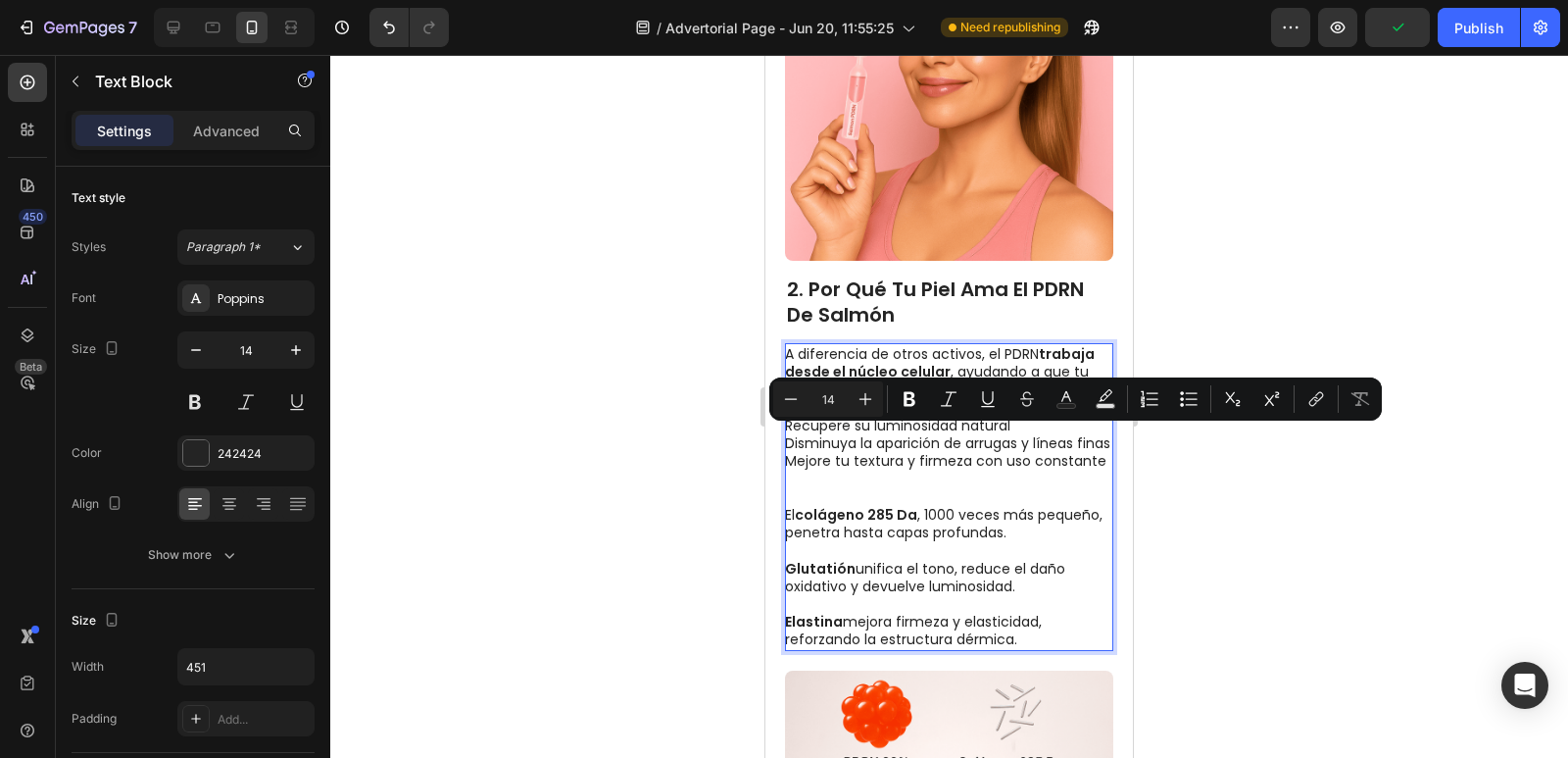 click on "A diferencia de otros activos, el PDRN  trabaja desde el núcleo celular , ayudando a que tu piel:  Recupere su luminosidad natural Disminuya la aparición de arrugas y líneas finas Mejore tu textura y firmeza con uso constante" at bounding box center (948, 417) 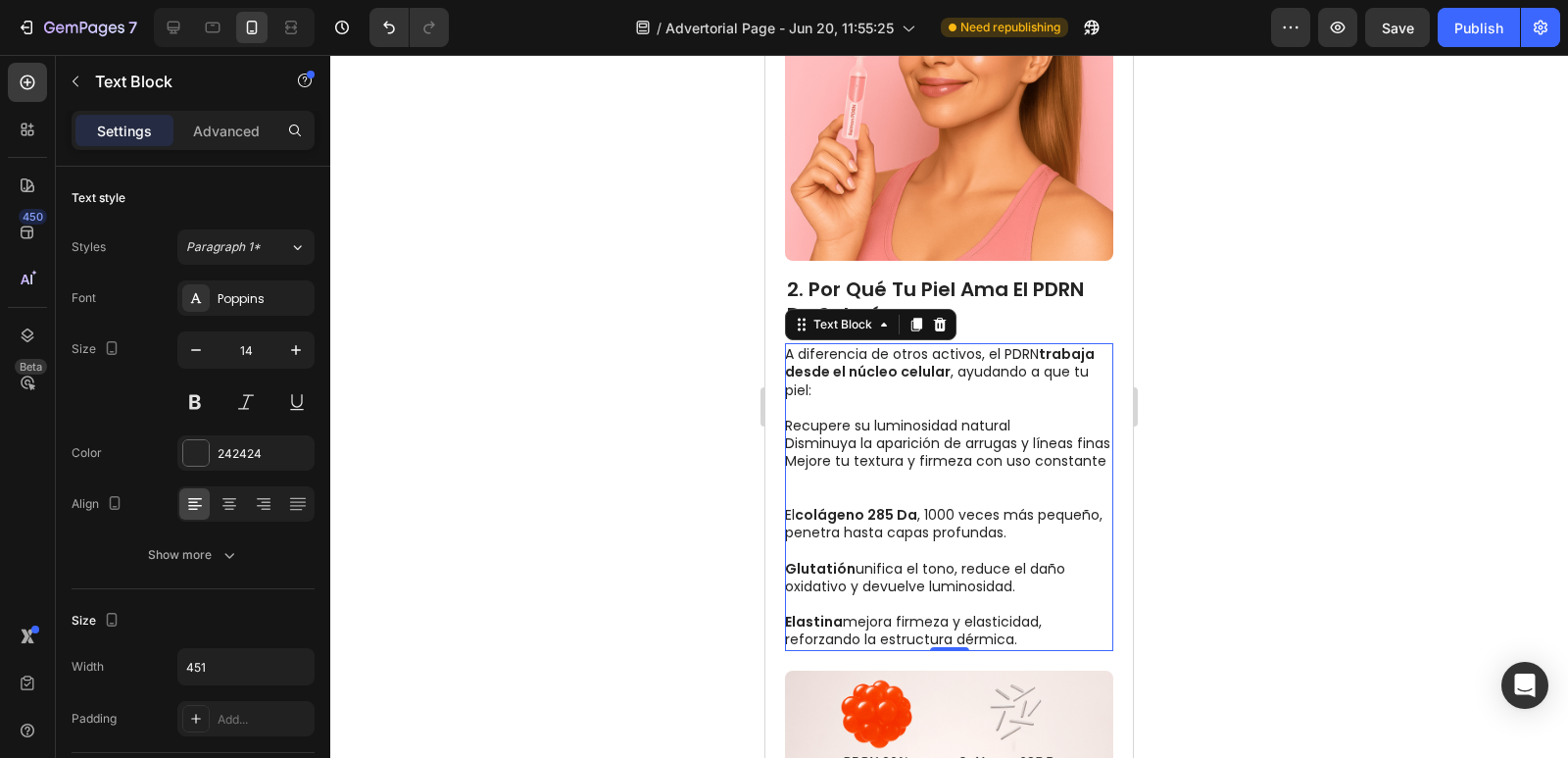 click on "A diferencia de otros activos, el PDRN  trabaja desde el núcleo celular , ayudando a que tu piel:  Recupere su luminosidad natural Disminuya la aparición de arrugas y líneas finas Mejore tu textura y firmeza con uso constante" at bounding box center (948, 417) 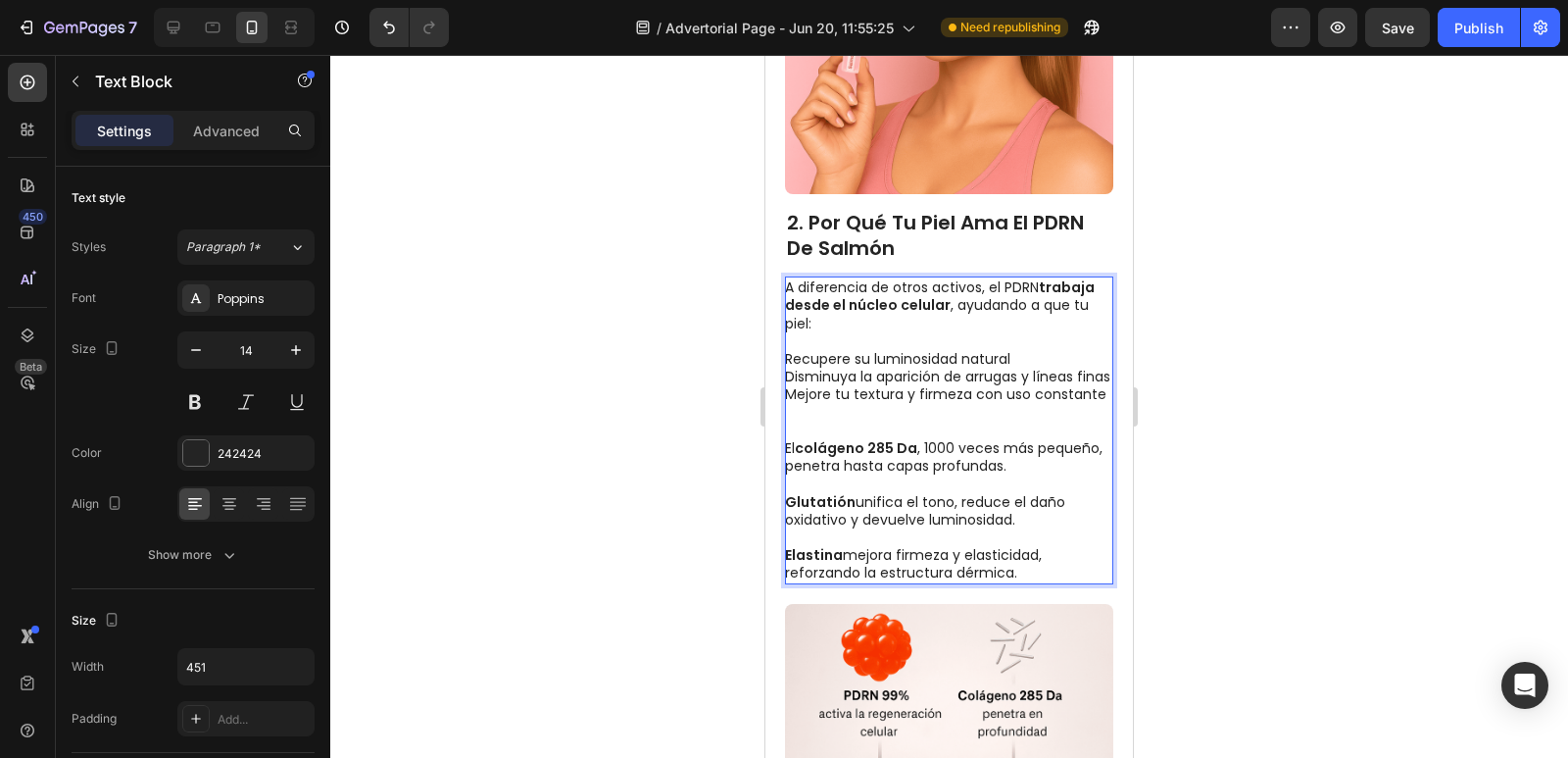 scroll, scrollTop: 883, scrollLeft: 0, axis: vertical 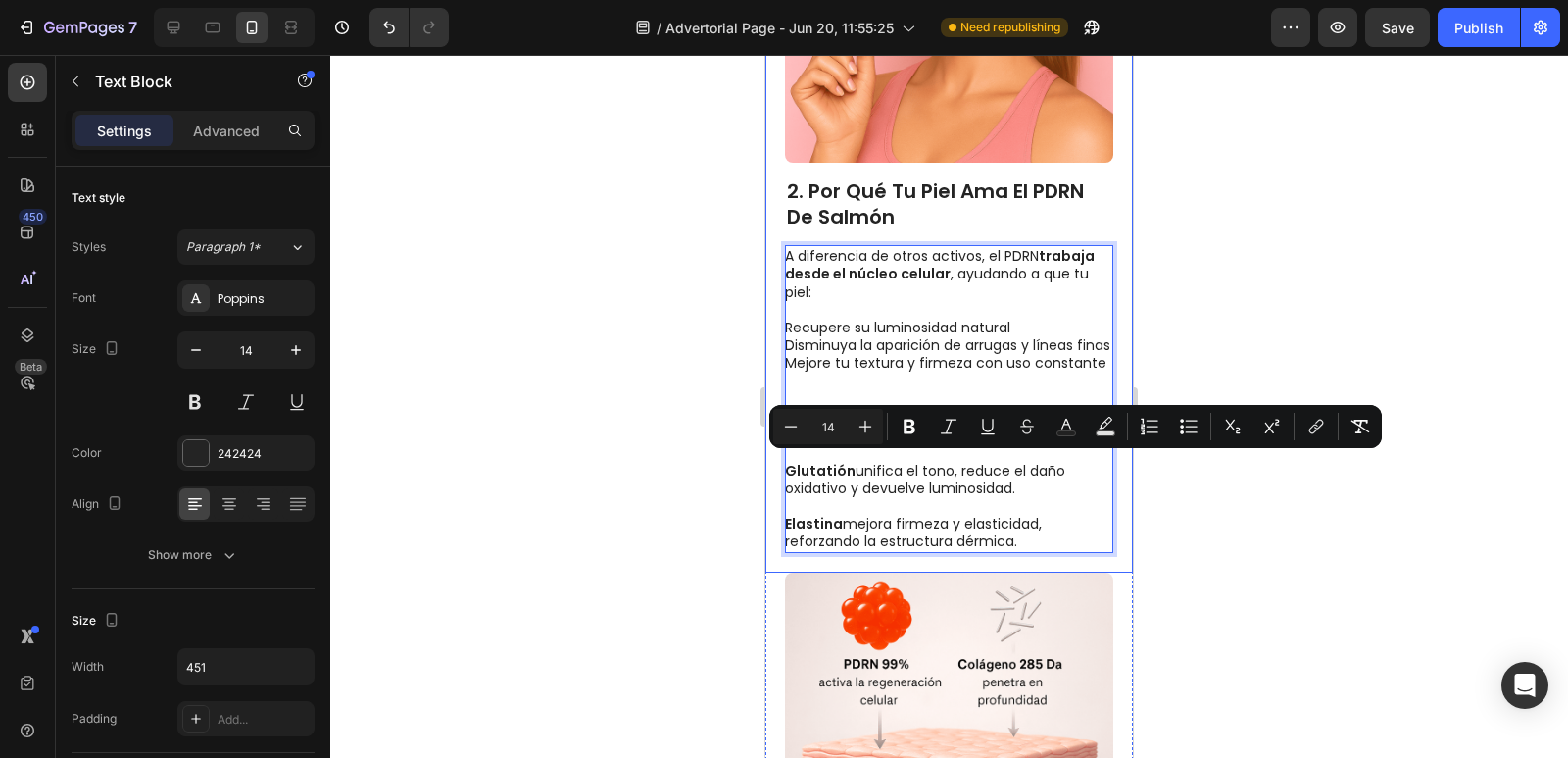drag, startPoint x: 1046, startPoint y: 582, endPoint x: 783, endPoint y: 470, distance: 285.85486 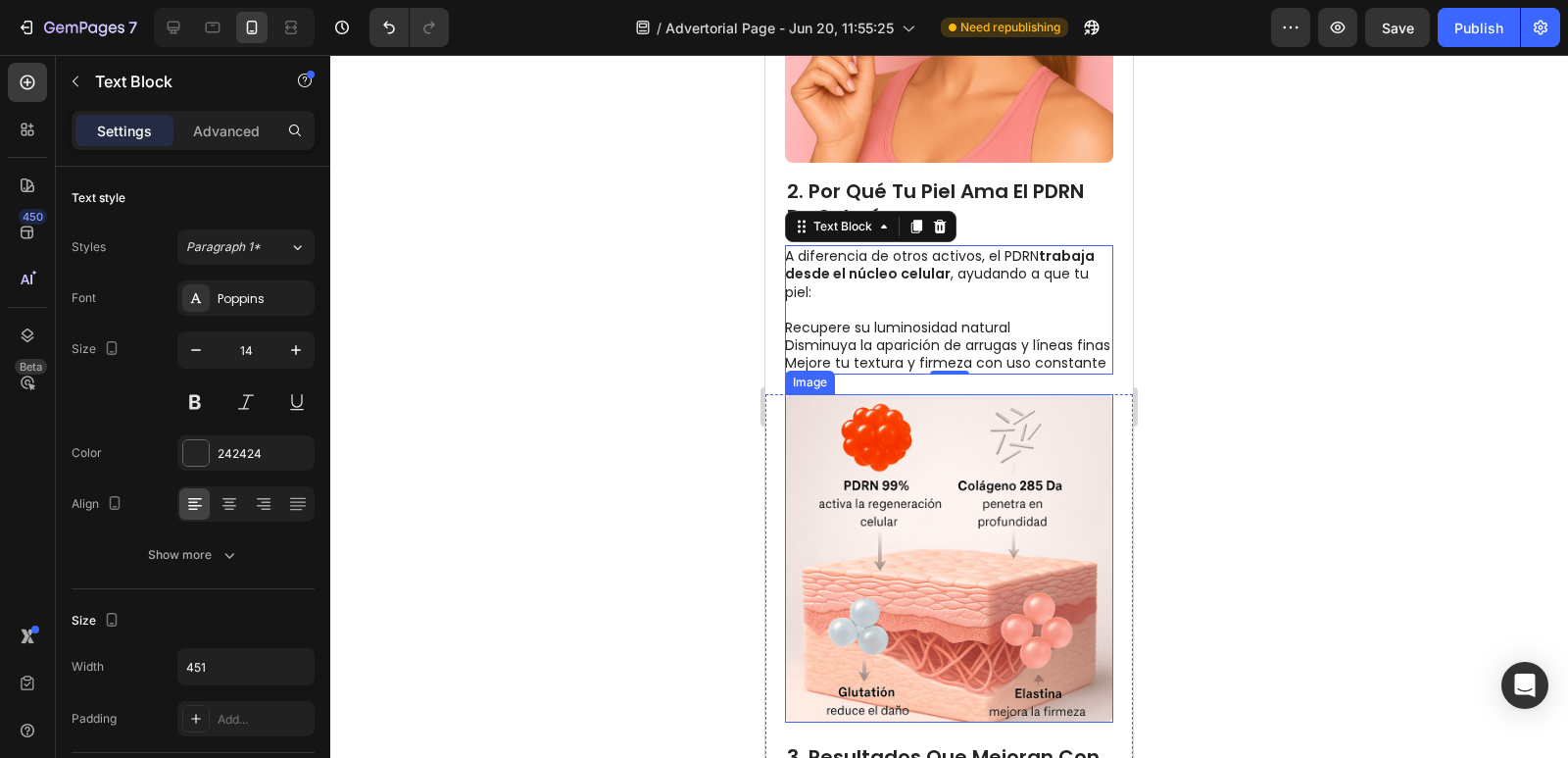 scroll, scrollTop: 784, scrollLeft: 0, axis: vertical 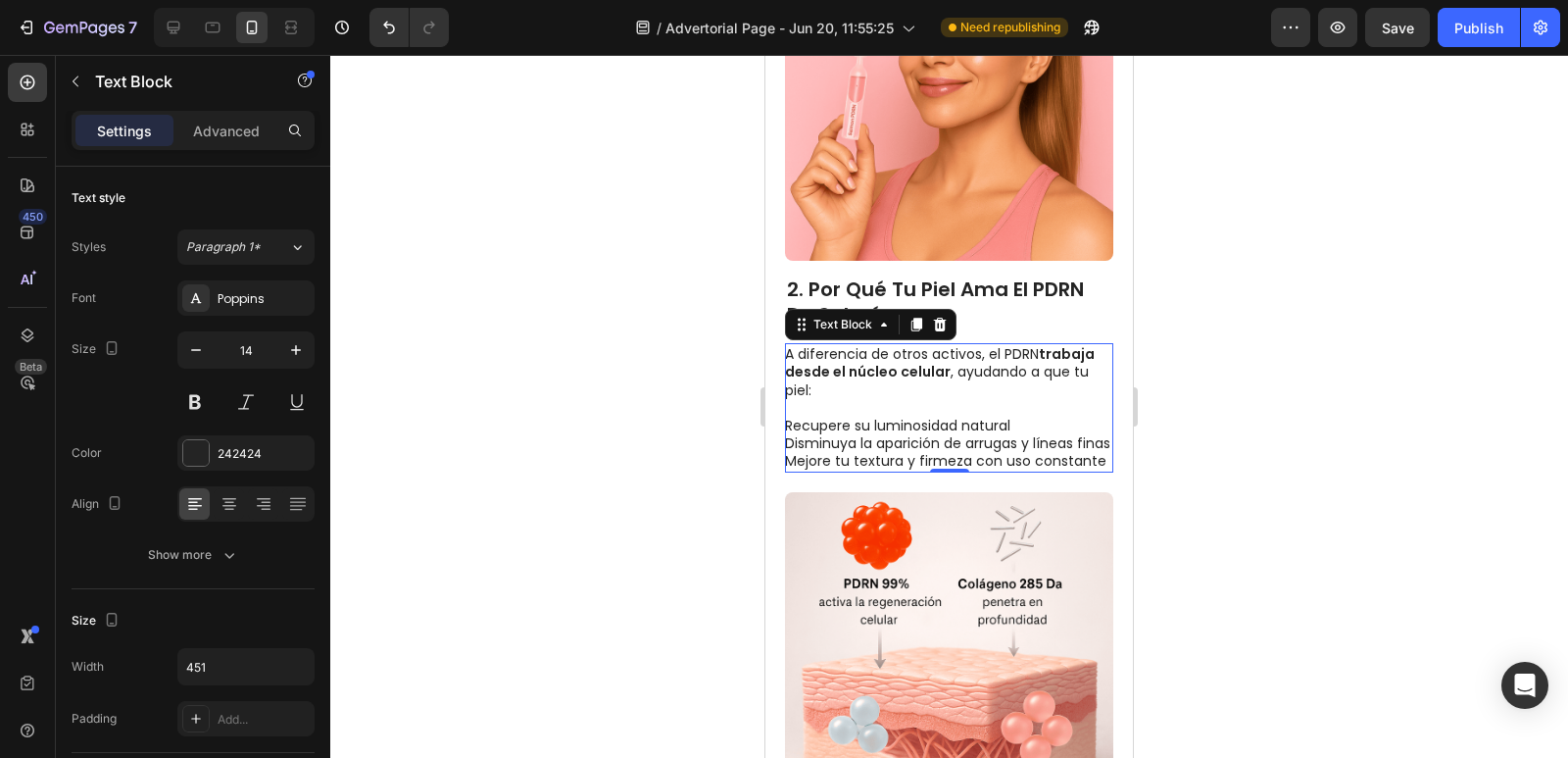 click on "A diferencia de otros activos, el PDRN  trabaja desde el núcleo celular , ayudando a que tu piel:  Recupere su luminosidad natural Disminuya la aparición de arrugas y líneas finas Mejore tu textura y firmeza con uso constante" at bounding box center [948, 407] 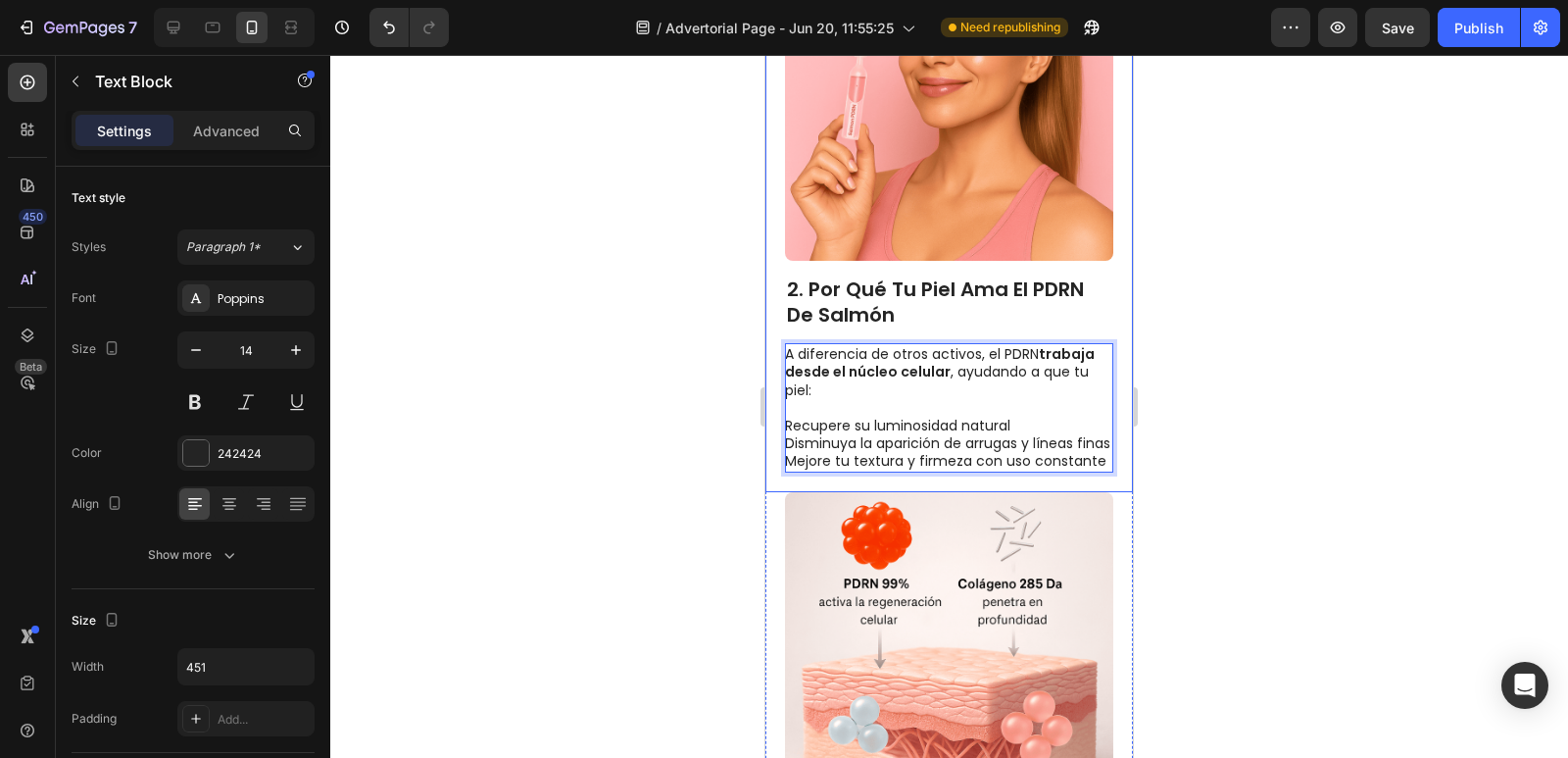 drag, startPoint x: 829, startPoint y: 403, endPoint x: 781, endPoint y: 357, distance: 66.48308 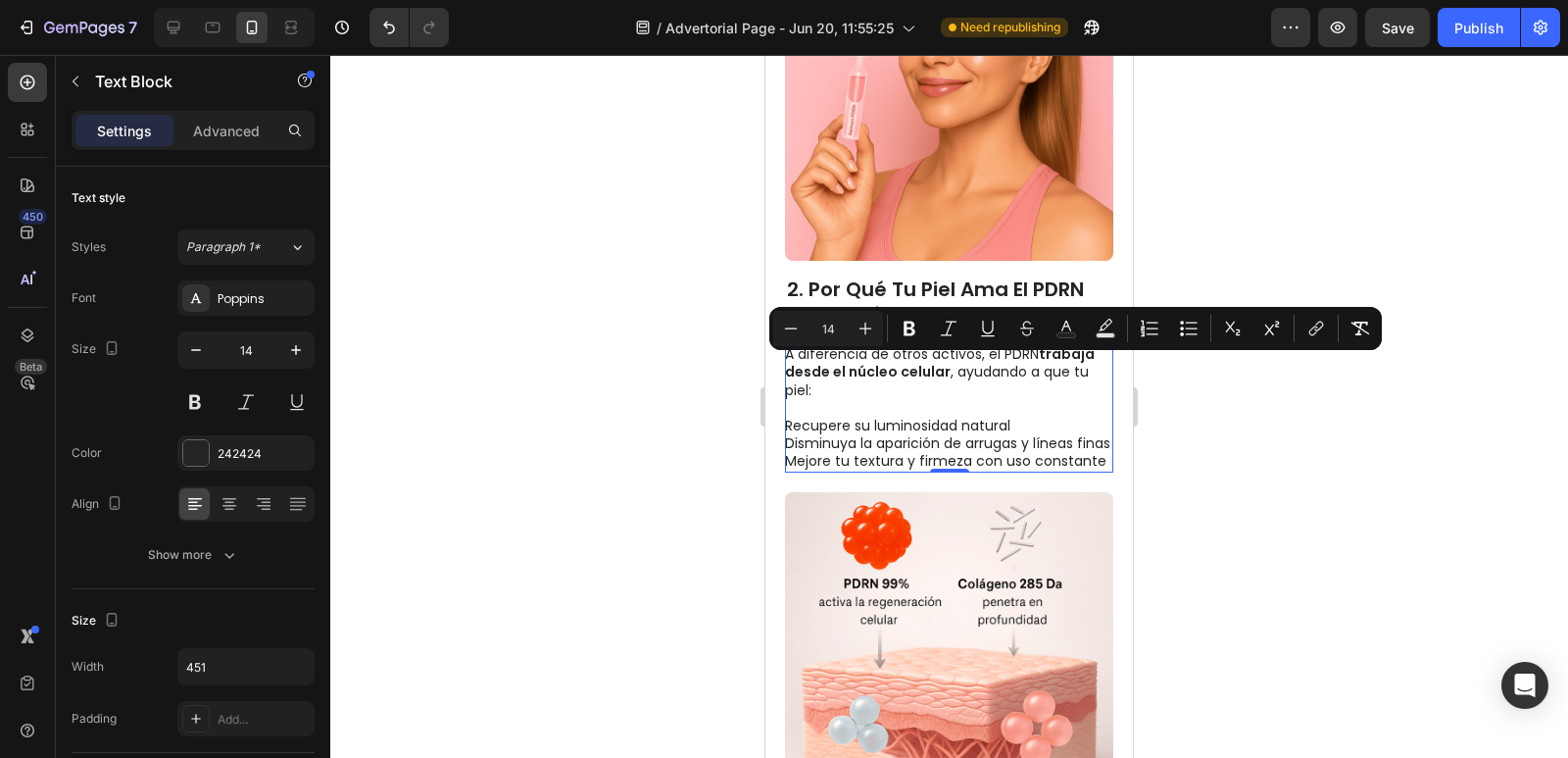 click on "A diferencia de otros activos, el PDRN  trabaja desde el núcleo celular , ayudando a que tu piel:  Recupere su luminosidad natural Disminuya la aparición de arrugas y líneas finas Mejore tu textura y firmeza con uso constante" at bounding box center [948, 407] 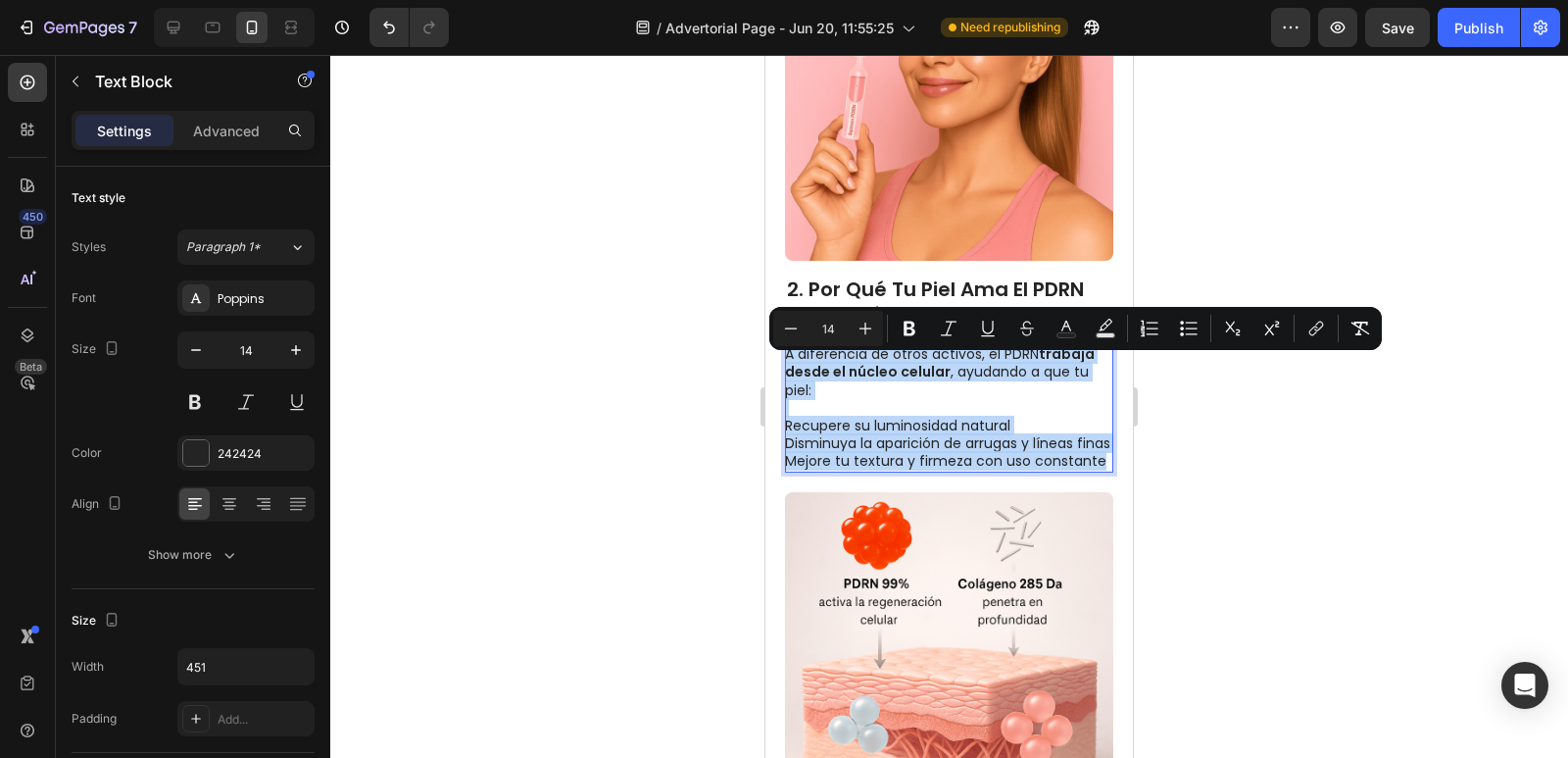 click on "A diferencia de otros activos, el PDRN  trabaja desde el núcleo celular , ayudando a que tu piel:  Recupere su luminosidad natural Disminuya la aparición de arrugas y líneas finas Mejore tu textura y firmeza con uso constante" at bounding box center (948, 407) 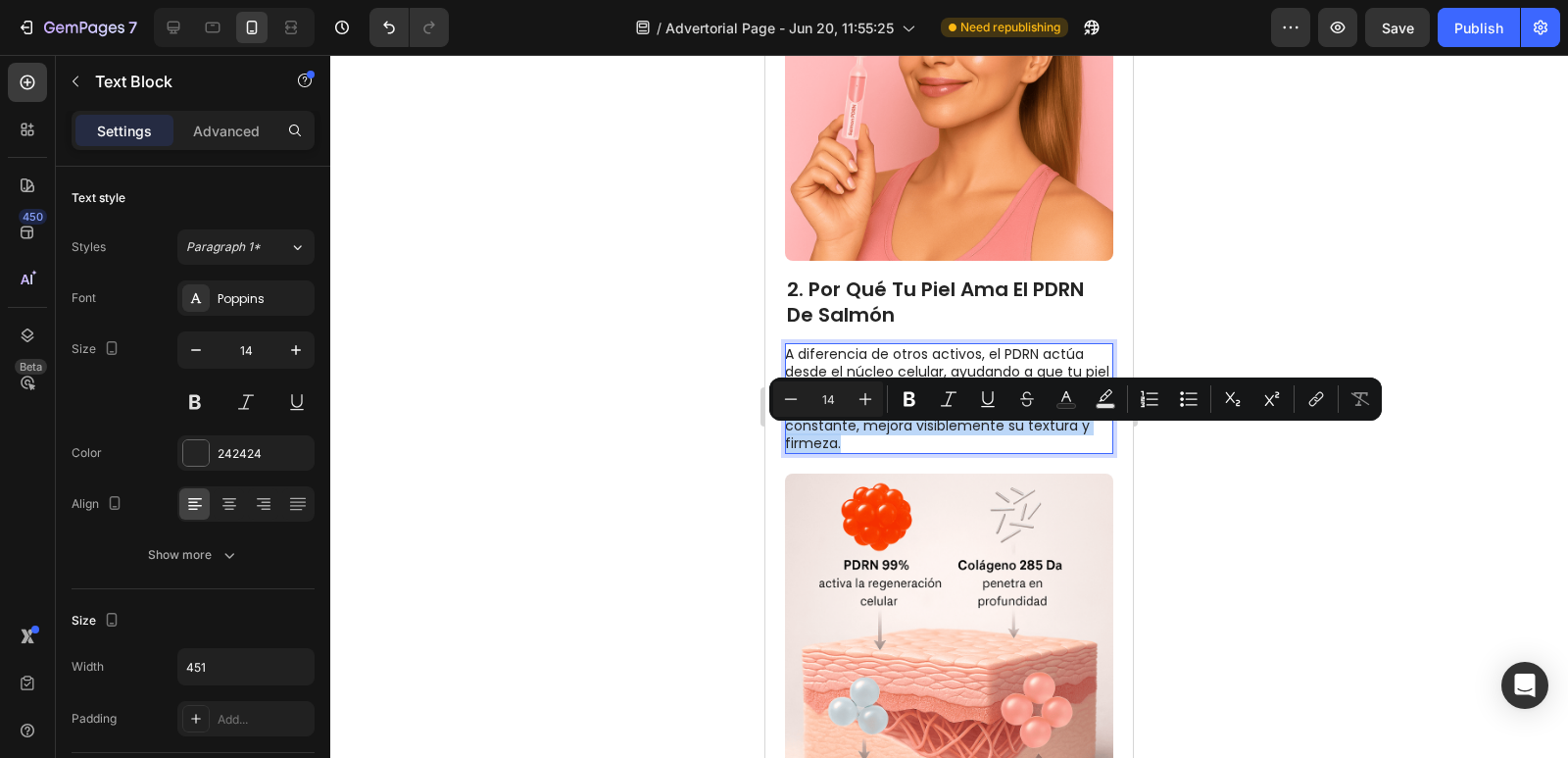 drag, startPoint x: 1013, startPoint y: 456, endPoint x: 826, endPoint y: 440, distance: 187.68324 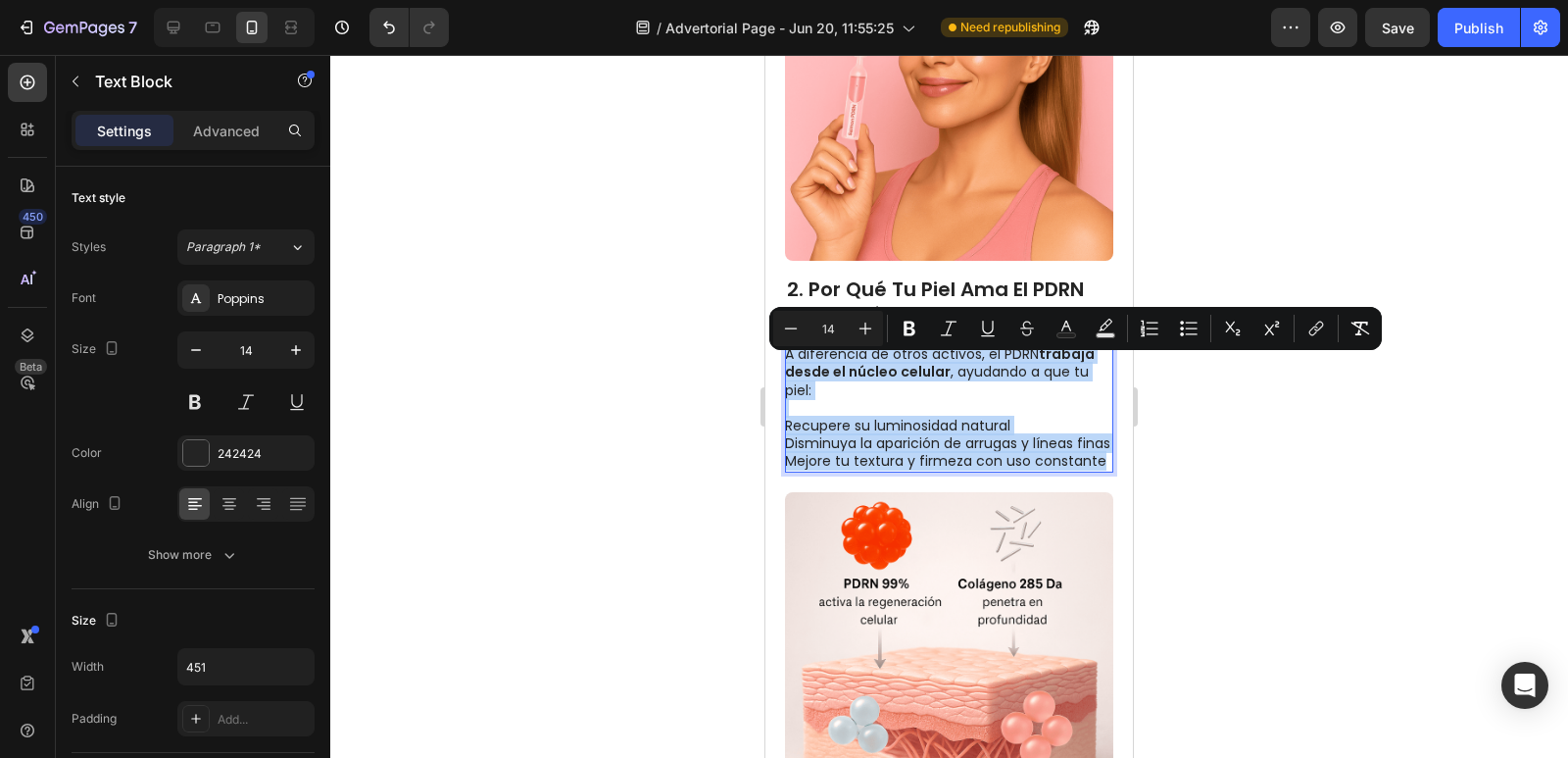 click on "A diferencia de otros activos, el PDRN  trabaja desde el núcleo celular , ayudando a que tu piel:  Recupere su luminosidad natural Disminuya la aparición de arrugas y líneas finas Mejore tu textura y firmeza con uso constante" at bounding box center [948, 407] 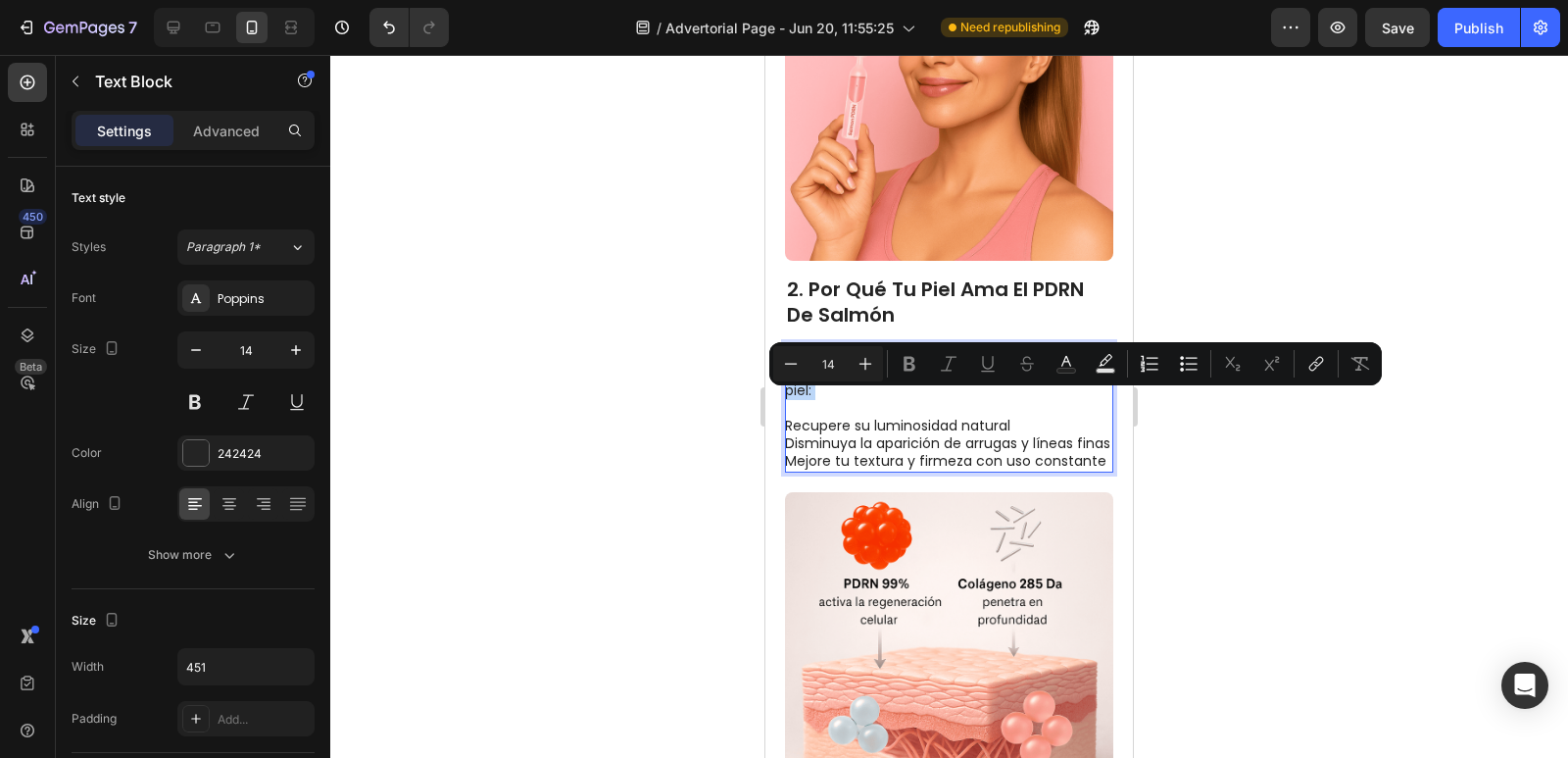 drag, startPoint x: 825, startPoint y: 413, endPoint x: 963, endPoint y: 405, distance: 138.23169 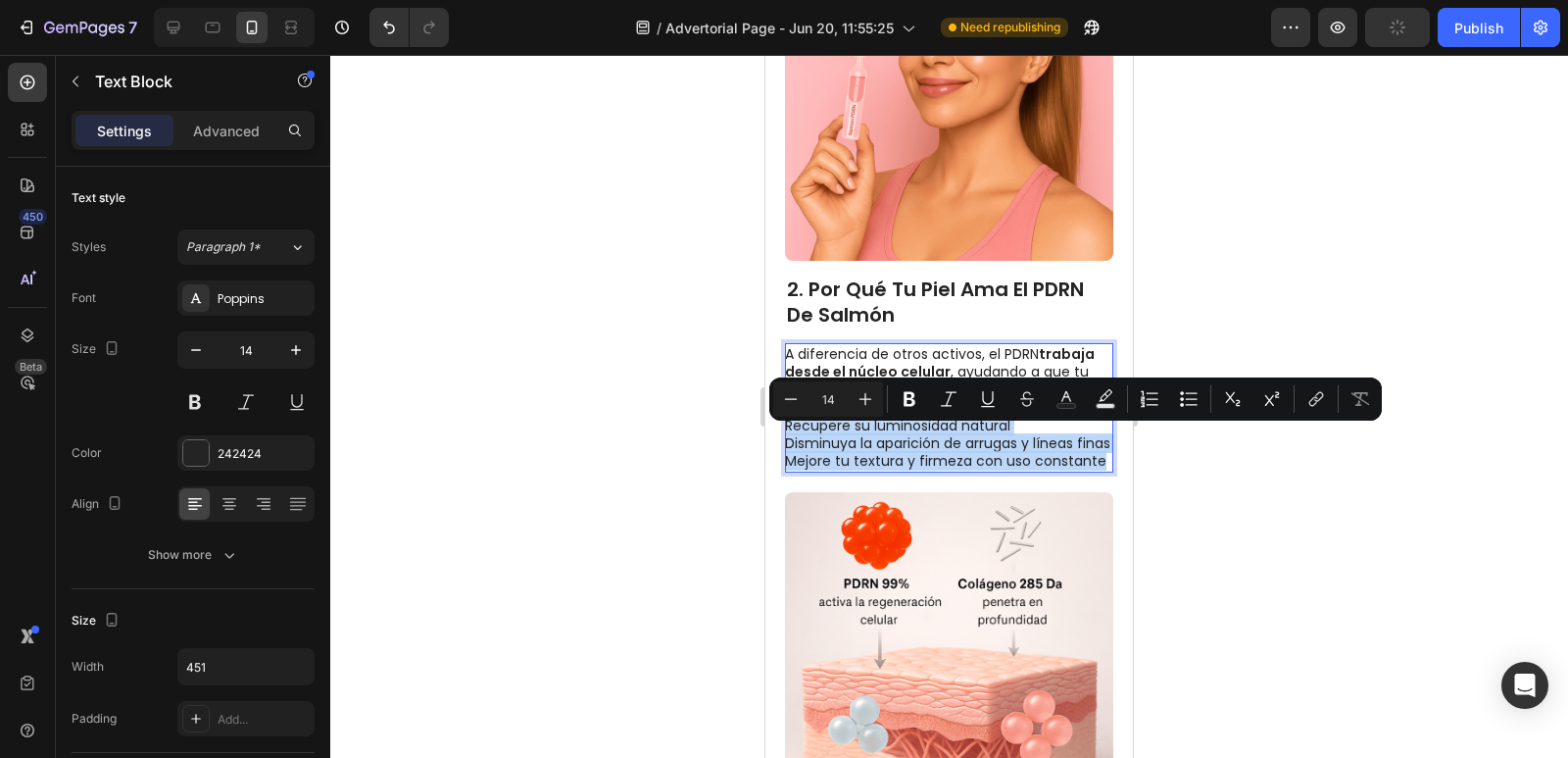 drag, startPoint x: 882, startPoint y: 512, endPoint x: 786, endPoint y: 445, distance: 117.06836 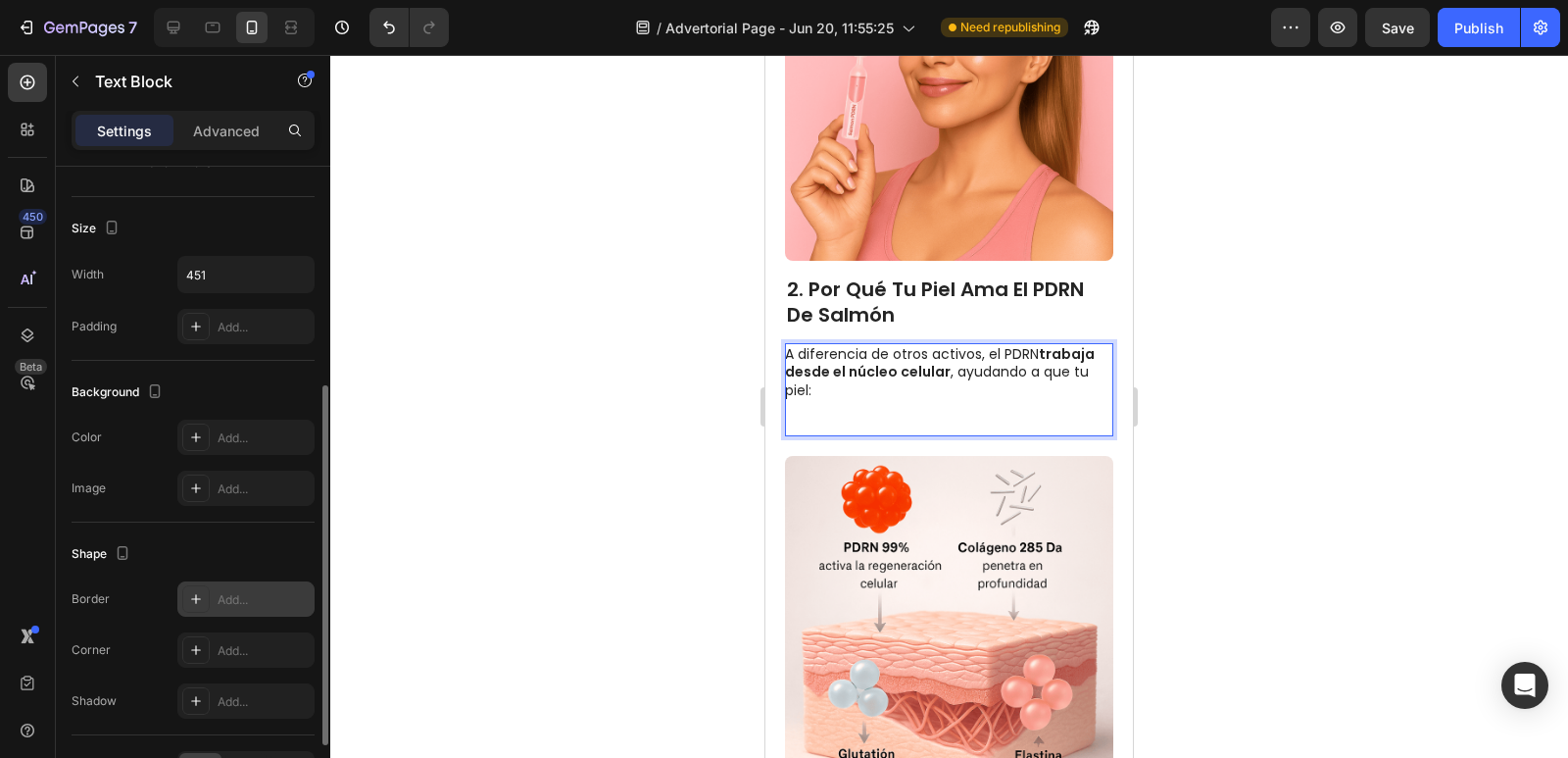 scroll, scrollTop: 98, scrollLeft: 0, axis: vertical 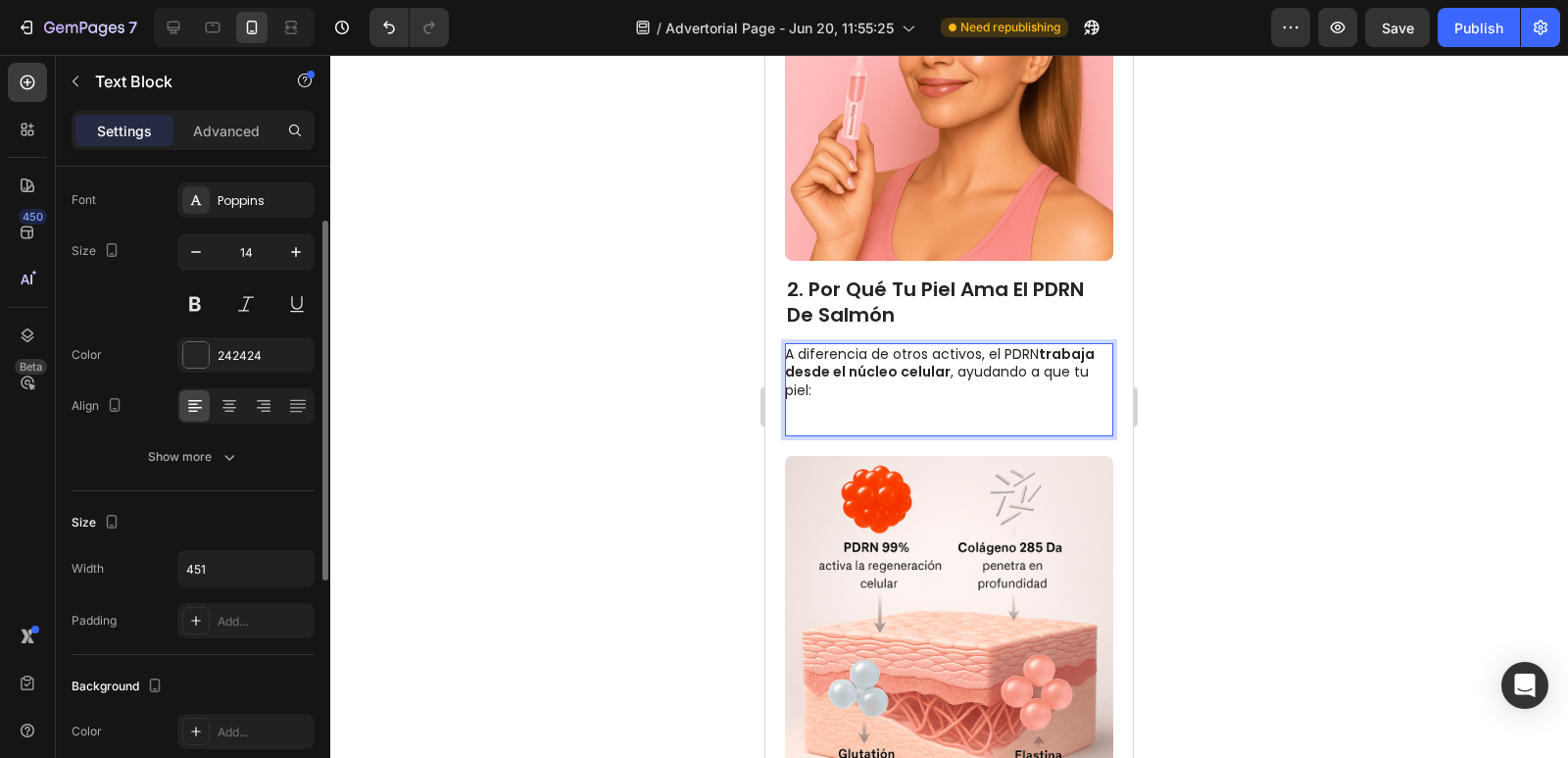 click on "A diferencia de otros activos, el PDRN trabaja desde el núcleo celular, ayudando a que tu piel:" at bounding box center [948, 389] 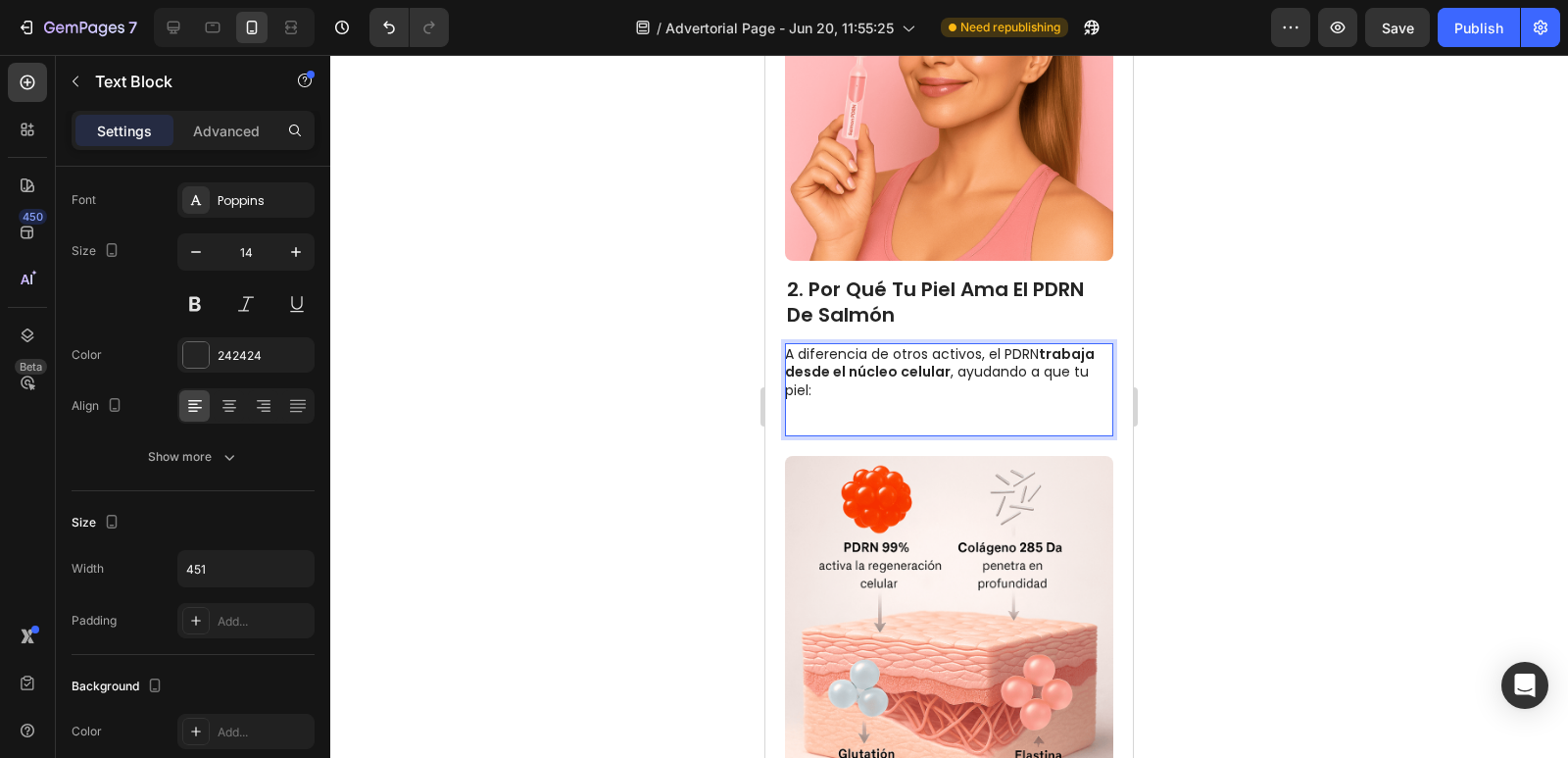 click on "A diferencia de otros activos, el PDRN trabaja desde el núcleo celular, ayudando a que tu piel:" at bounding box center (948, 389) 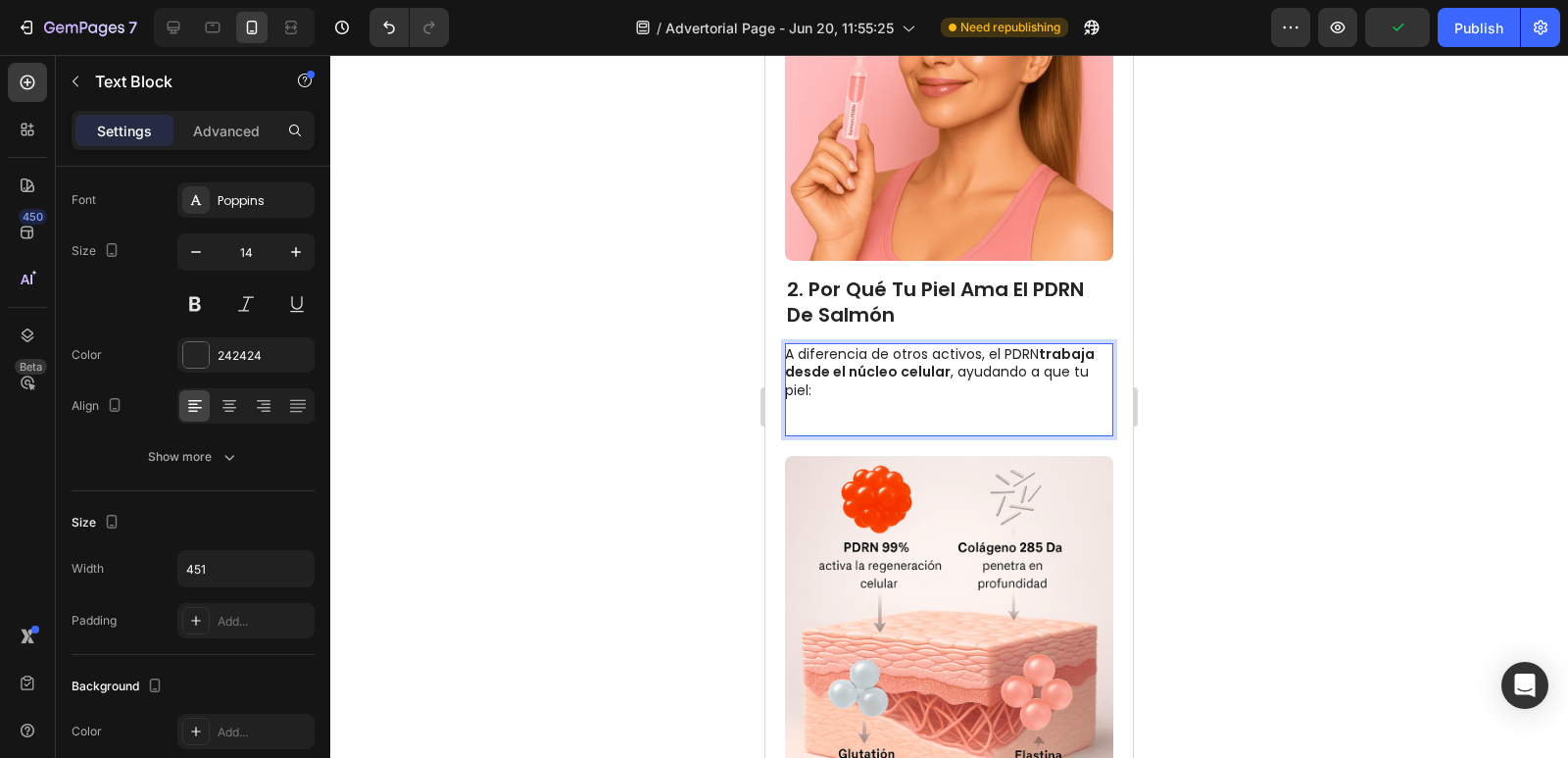 click on "A diferencia de otros activos, el PDRN trabaja desde el núcleo celular, ayudando a que tu piel:" at bounding box center [948, 389] 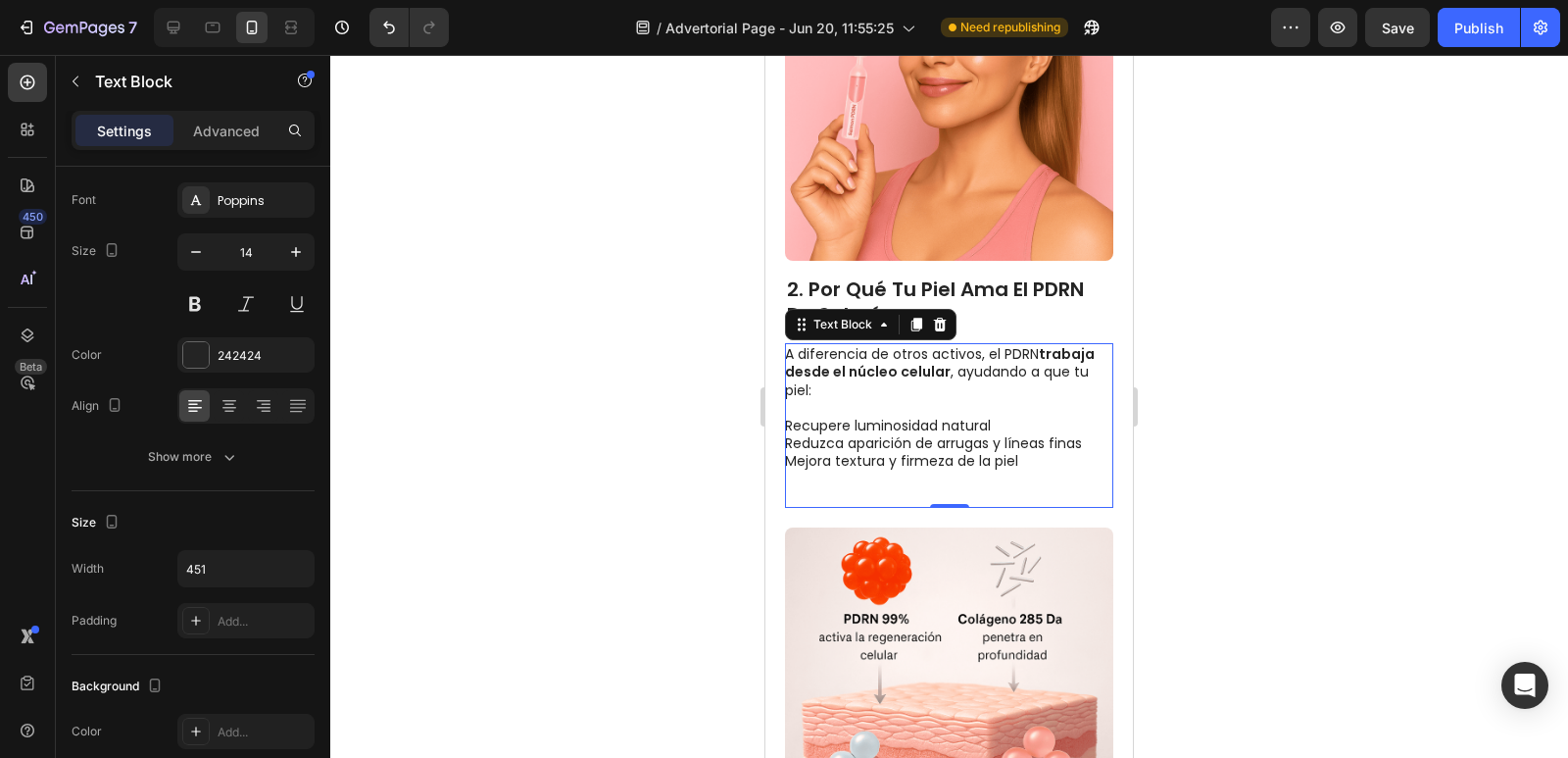 click on "A diferencia de otros activos, el PDRN trabaja desde el núcleo celular, ayudando a que tu piel: Recupere luminosidad natural Reduzca aparición de arrugas y líneas finas Mejora textura y firmeza de la piel" at bounding box center (948, 426) 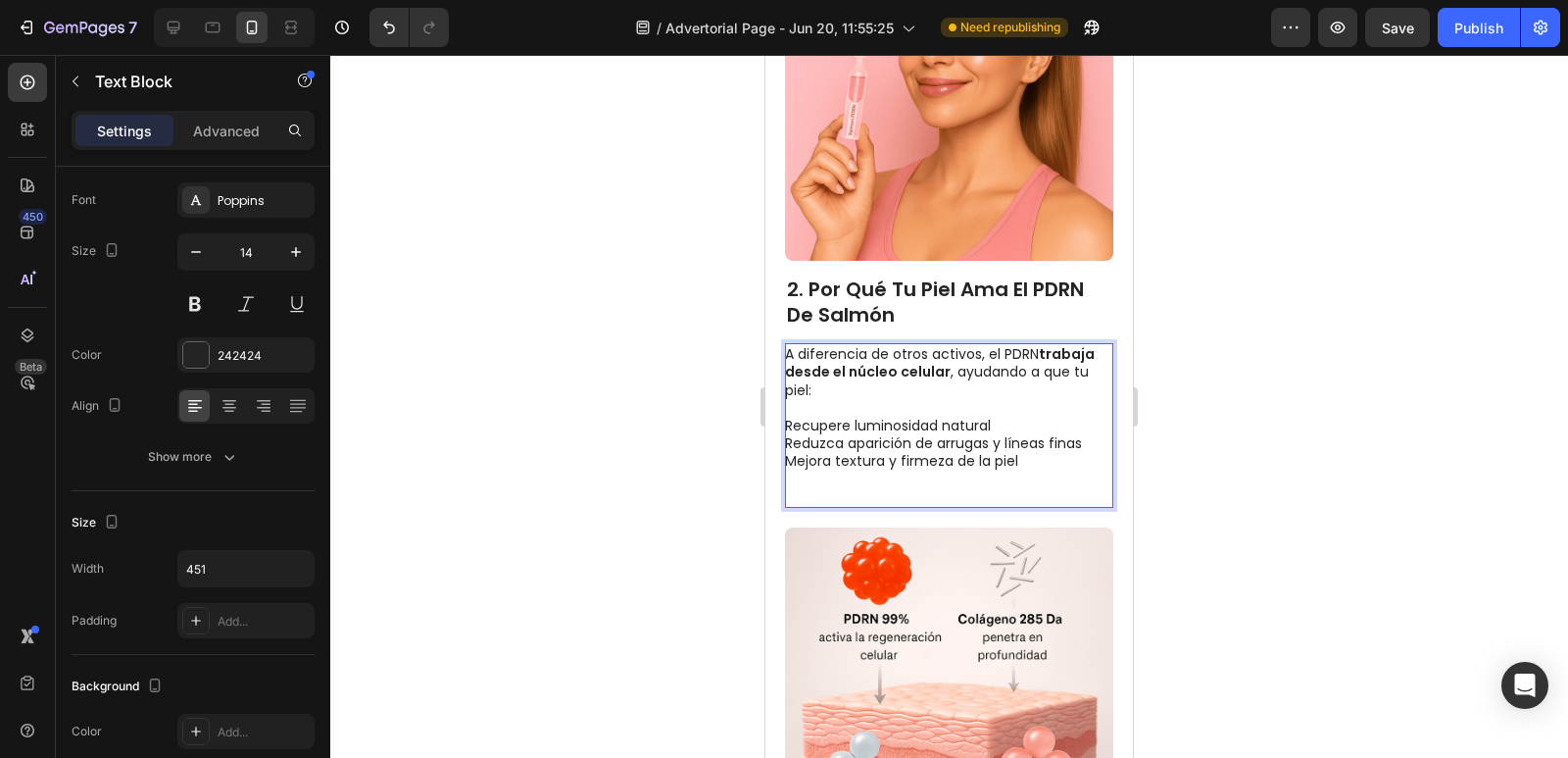 click on "A diferencia de otros activos, el PDRN trabaja desde el núcleo celular, ayudando a que tu piel: Recupere luminosidad natural Reduzca aparición de arrugas y líneas finas Mejora textura y firmeza de la piel" at bounding box center (948, 426) 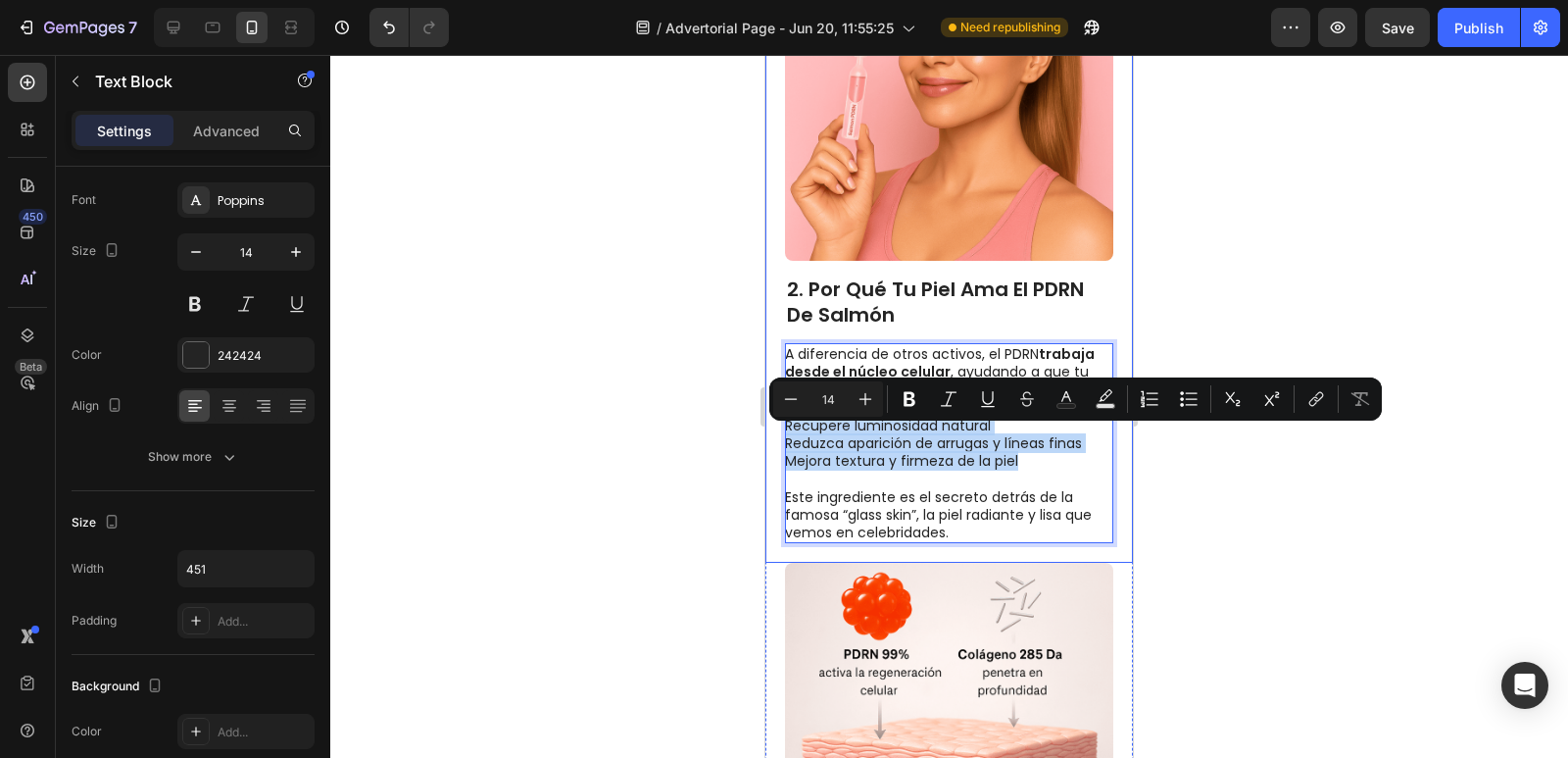 drag, startPoint x: 1029, startPoint y: 468, endPoint x: 778, endPoint y: 433, distance: 253.4285 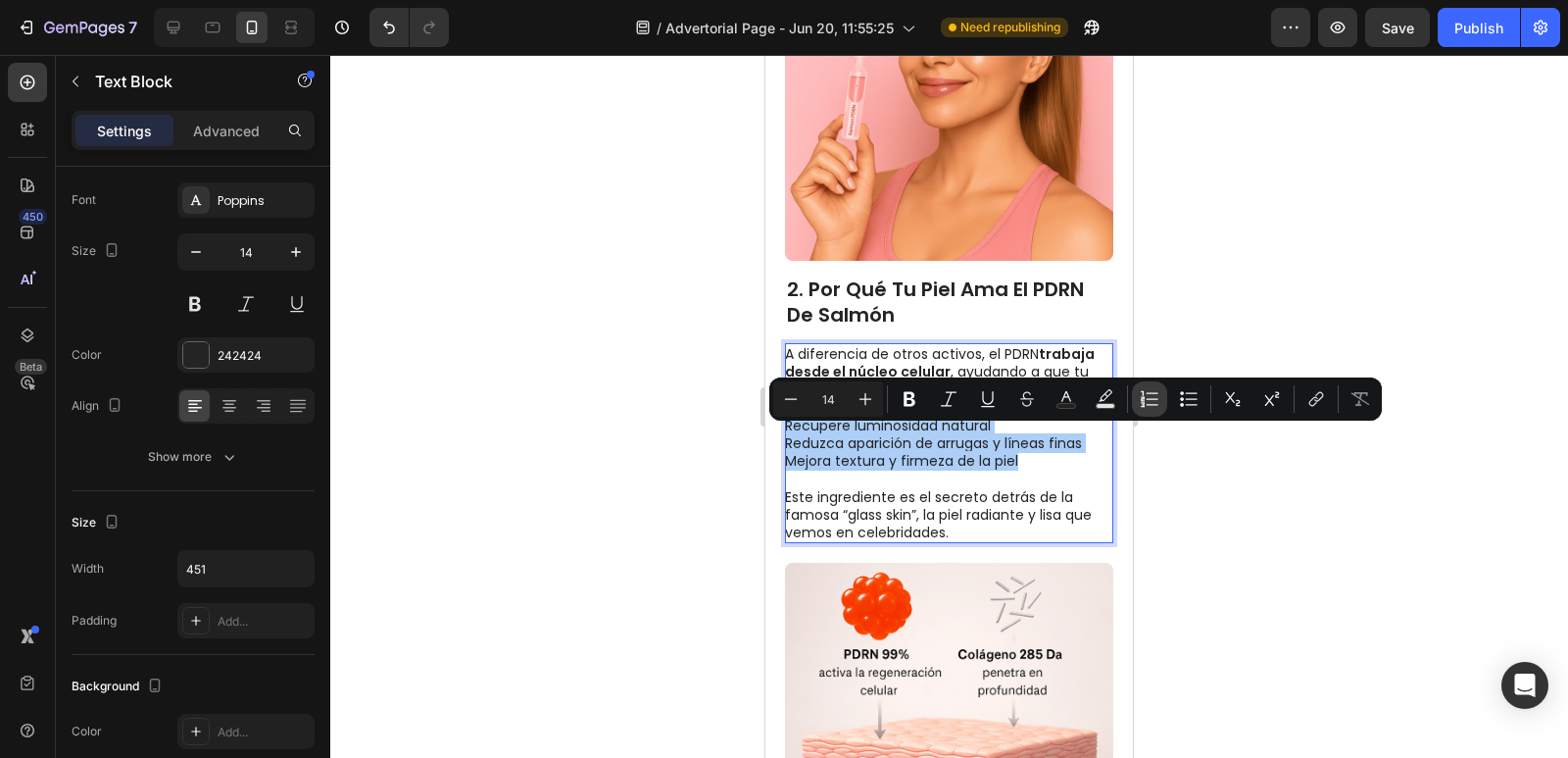 click on "Numbered List" at bounding box center (1150, 399) 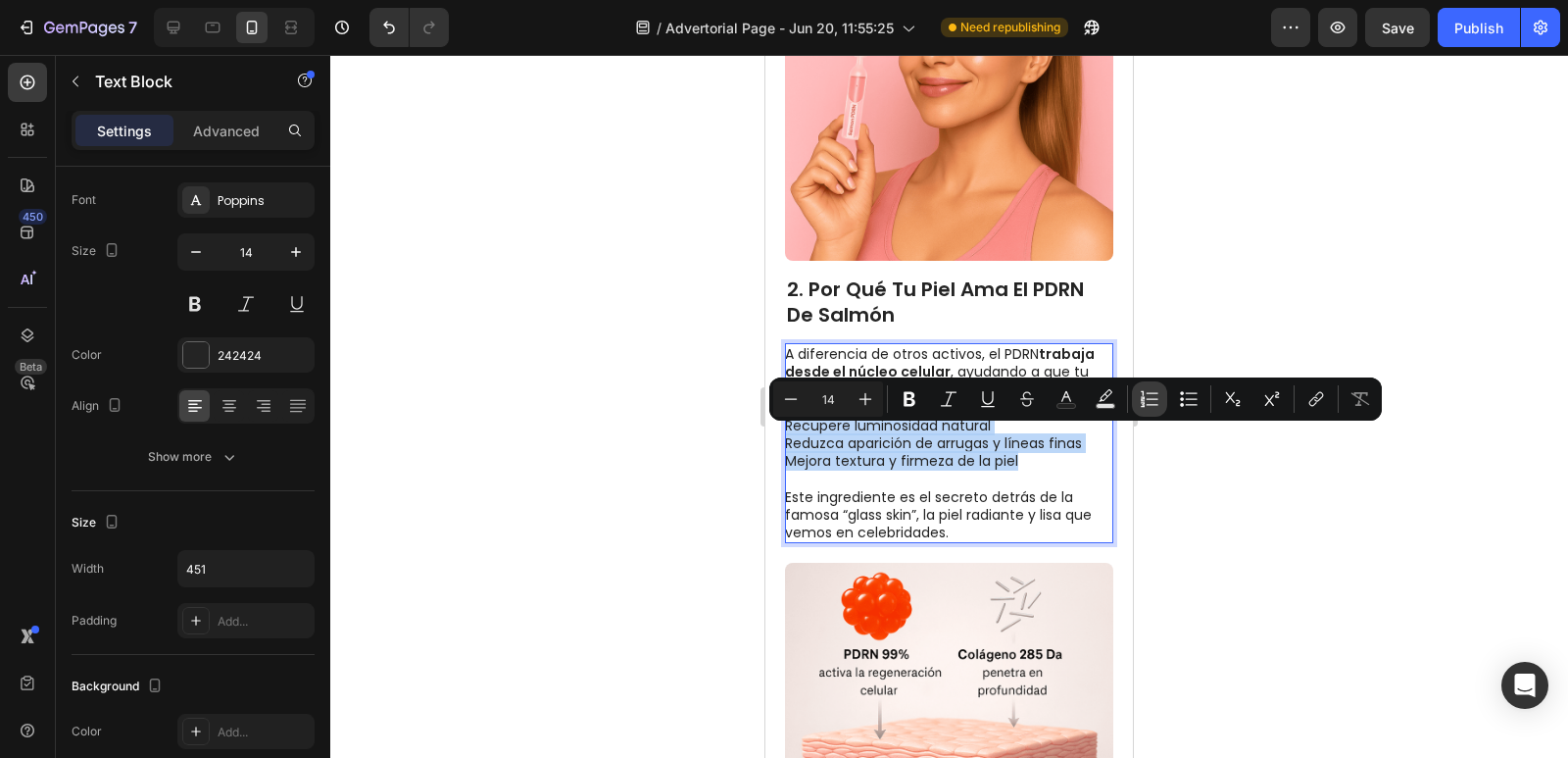 type on "14" 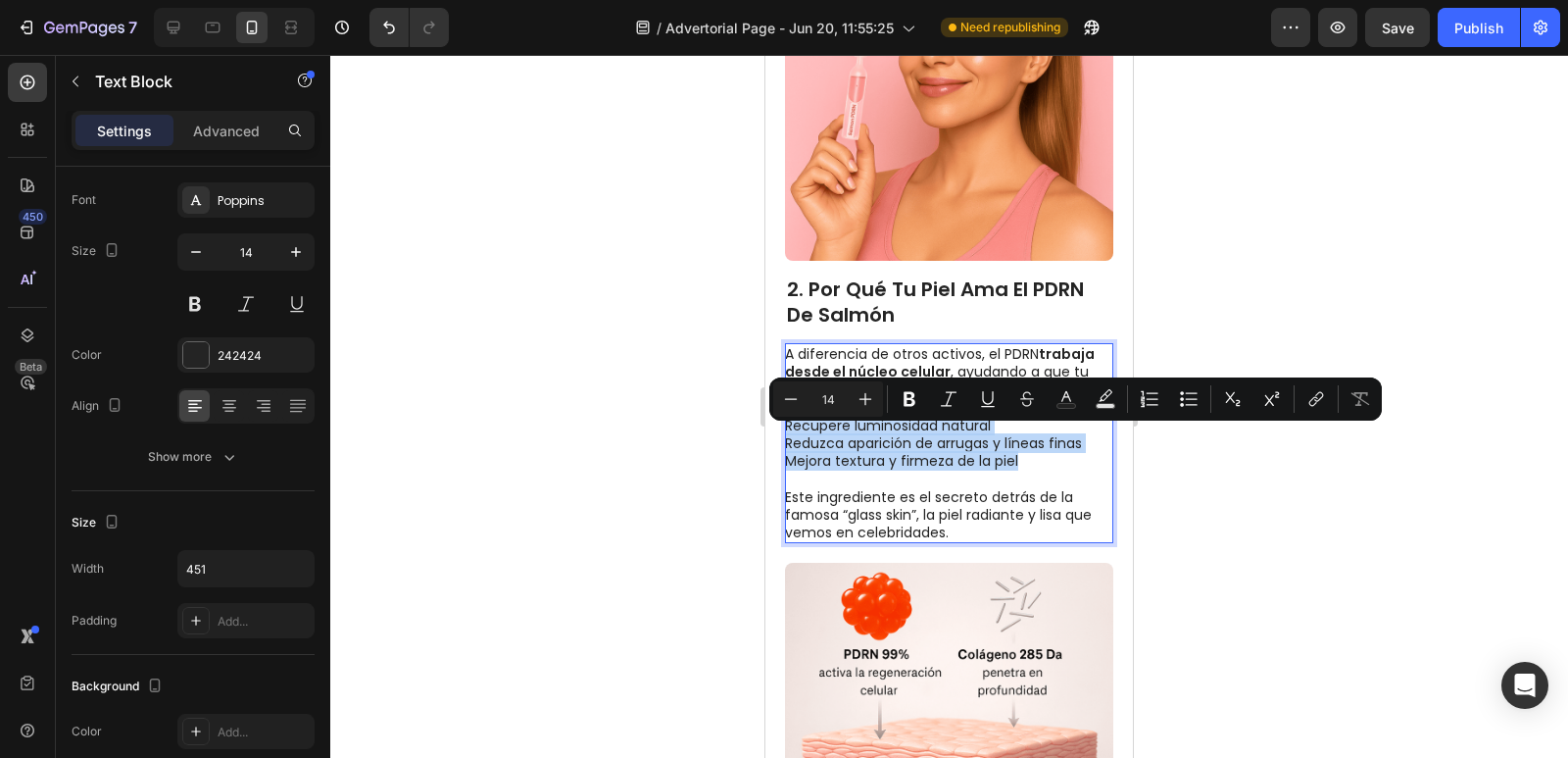 click on "A diferencia de otros activos, el PDRN trabaja desde el núcleo celular, ayudando a que tu piel: Recupere luminosidad natural Reduzca aparición de arrugas y líneas finas Mejora textura y firmeza de la piel Este ingrediente es el secreto detrás de la famosa “glass skin”, la piel radiante y lisa que vemos en celebridades." at bounding box center [948, 443] 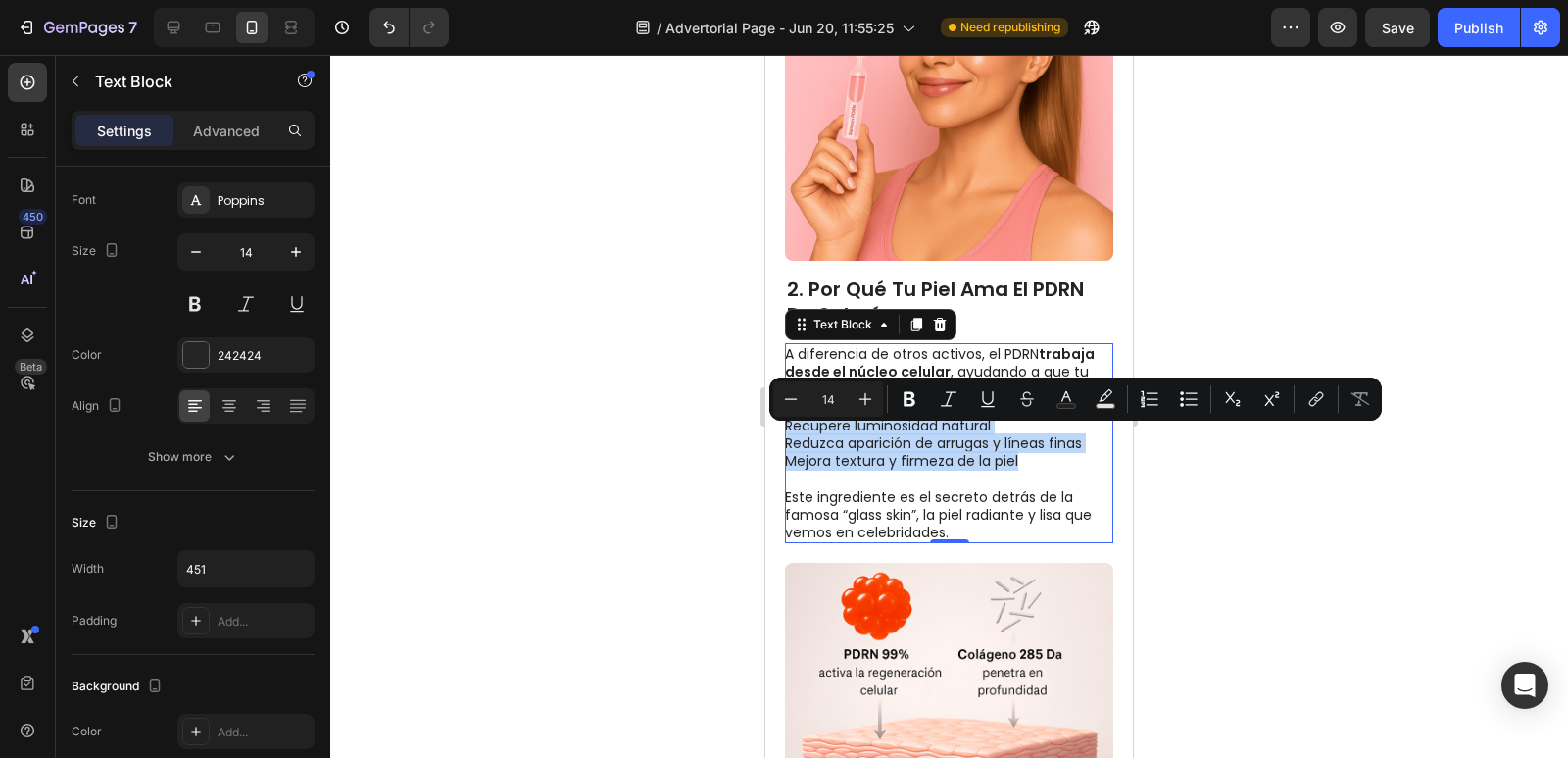 click on "A diferencia de otros activos, el PDRN trabaja desde el núcleo celular, ayudando a que tu piel: Recupere luminosidad natural Reduzca aparición de arrugas y líneas finas Mejora textura y firmeza de la piel Este ingrediente es el secreto detrás de la famosa “glass skin”, la piel radiante y lisa que vemos en celebridades." at bounding box center (948, 443) 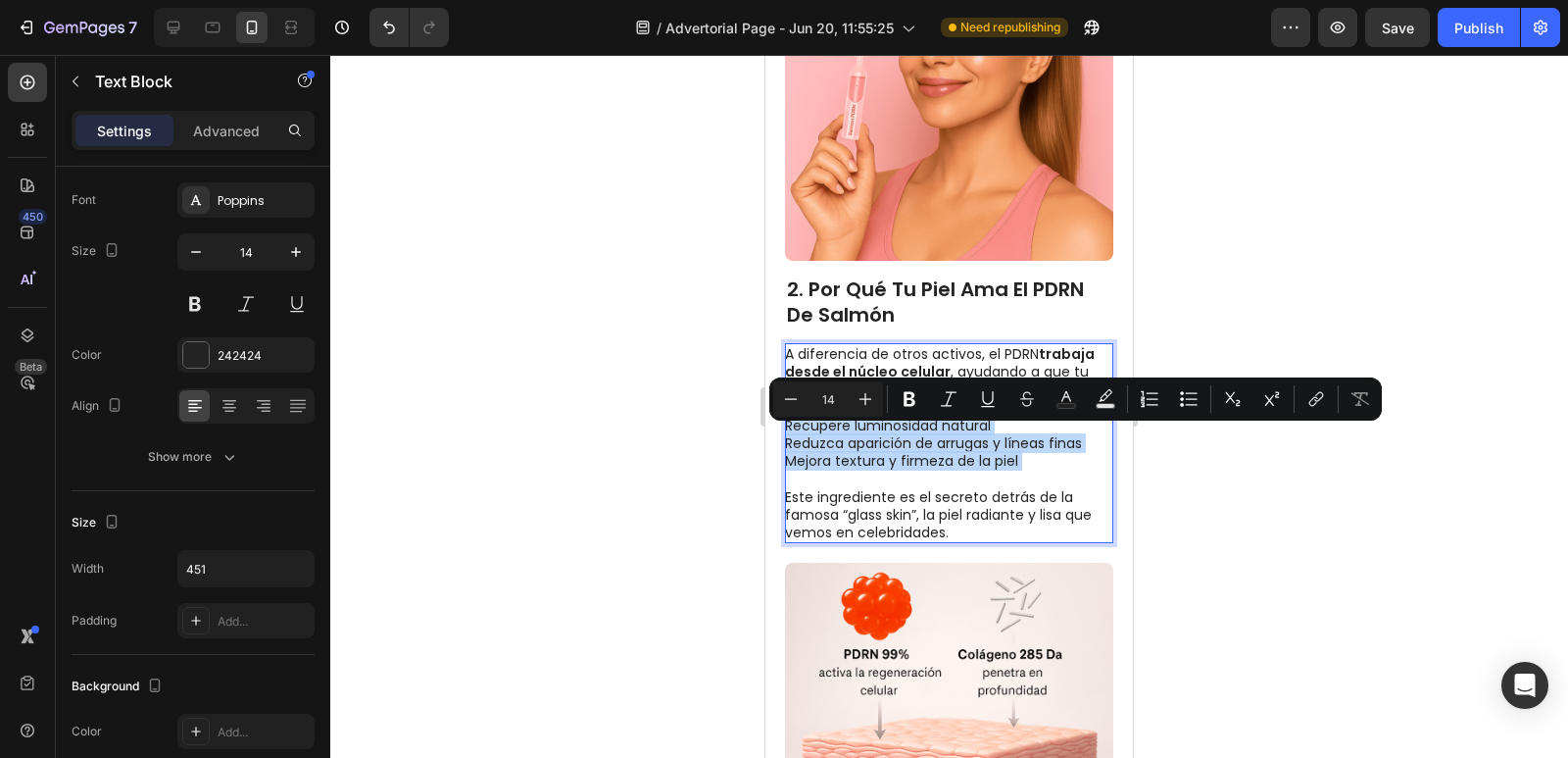 drag, startPoint x: 1030, startPoint y: 473, endPoint x: 801, endPoint y: 439, distance: 231.51026 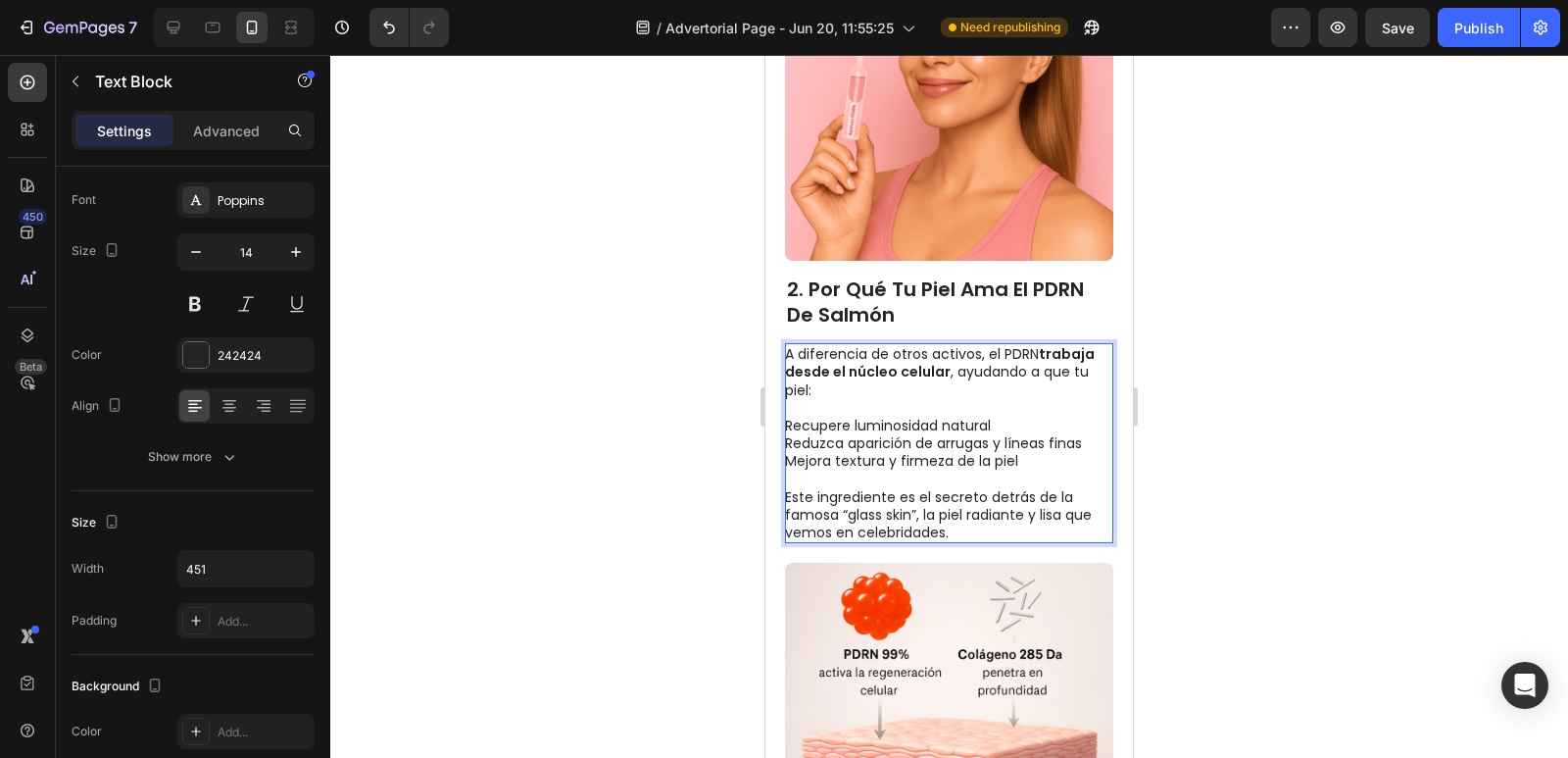 click 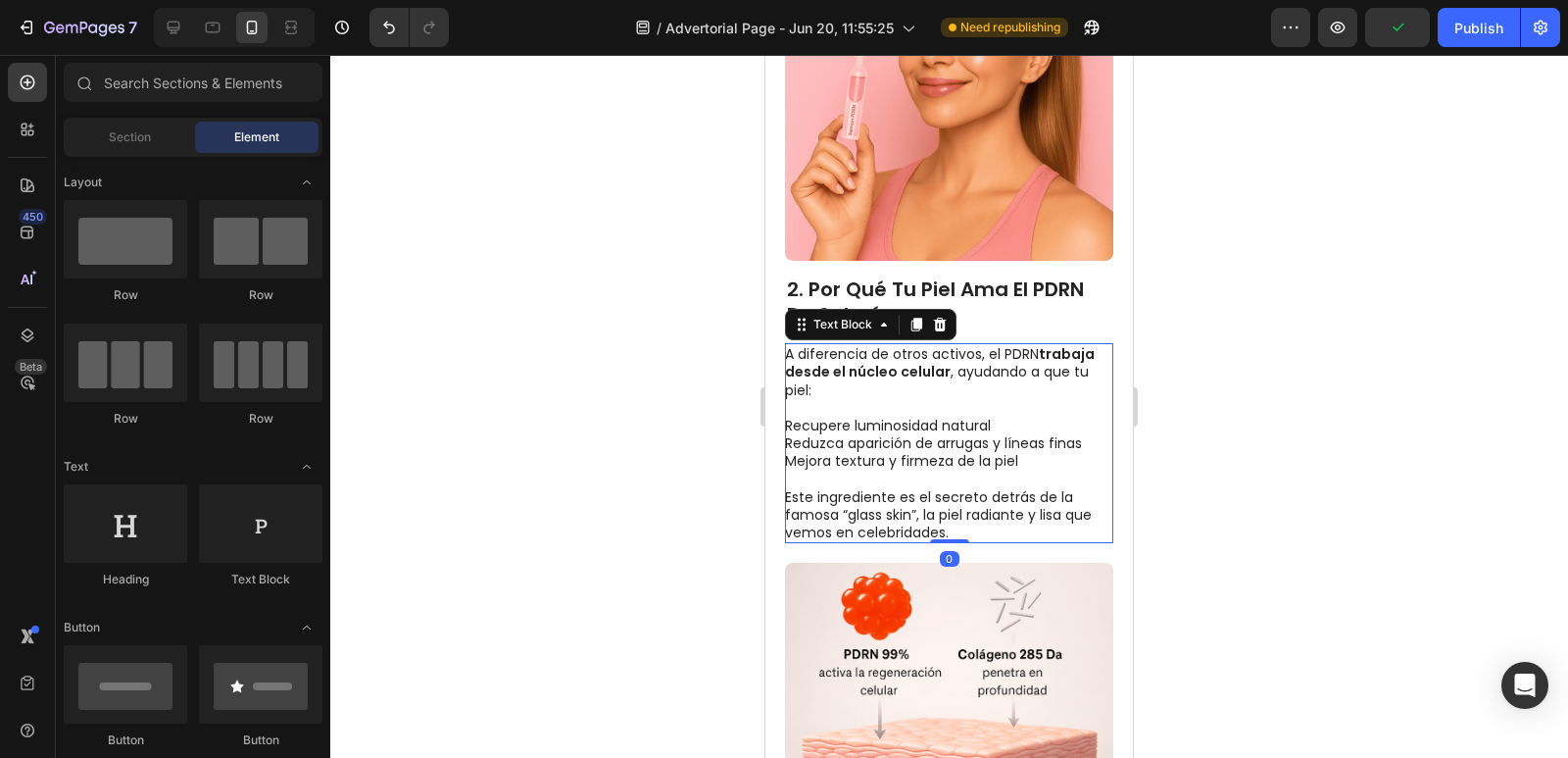 click on "A diferencia de otros activos, el PDRN trabaja desde el núcleo celular, ayudando a que tu piel: Recupere luminosidad natural Reduzca aparición de arrugas y líneas finas Mejora textura y firmeza de la piel Este ingrediente es el secreto detrás de la famosa “glass skin”, la piel radiante y lisa que vemos en celebridades." at bounding box center [948, 443] 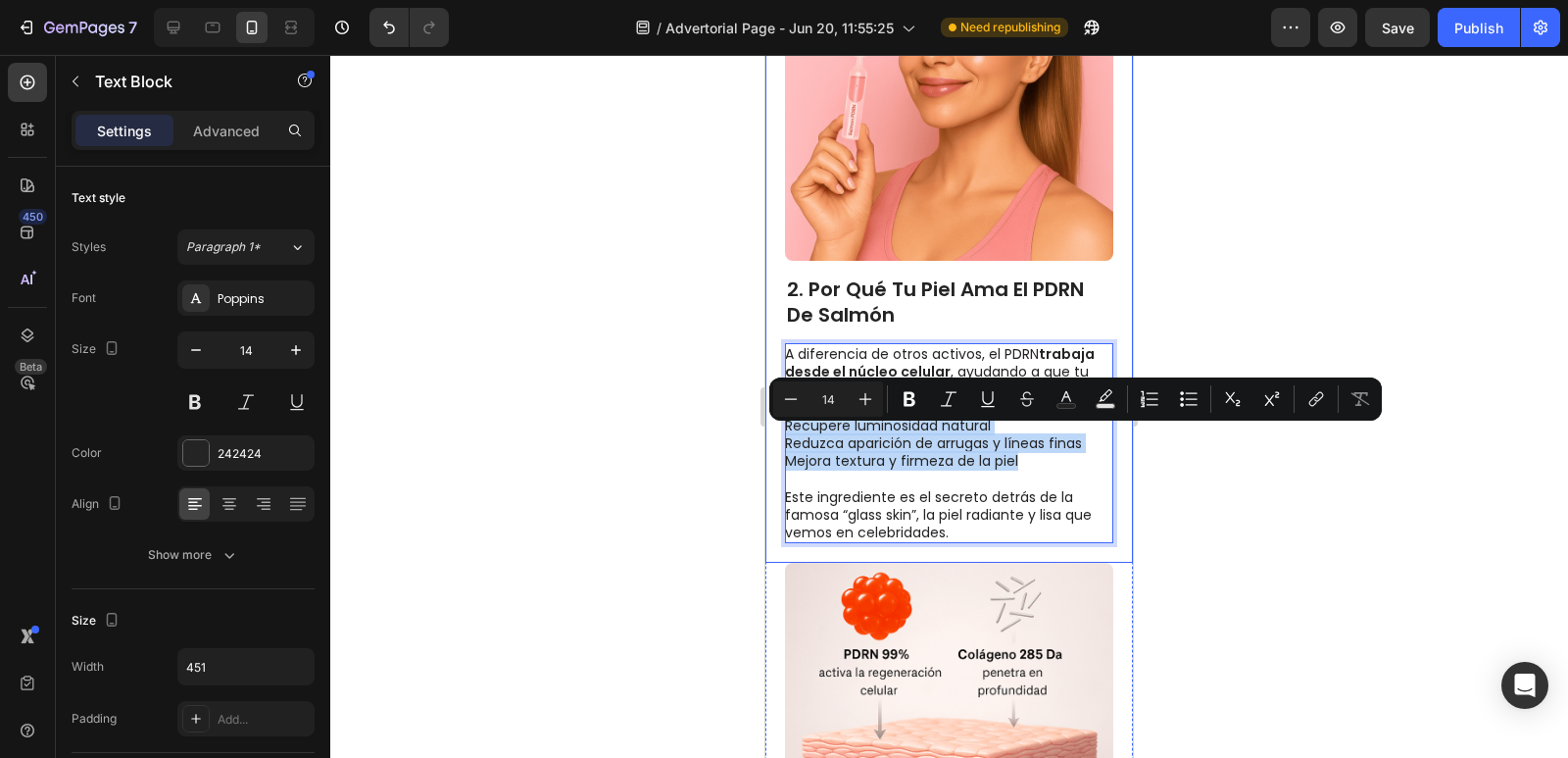 drag, startPoint x: 1032, startPoint y: 476, endPoint x: 783, endPoint y: 436, distance: 252.1924 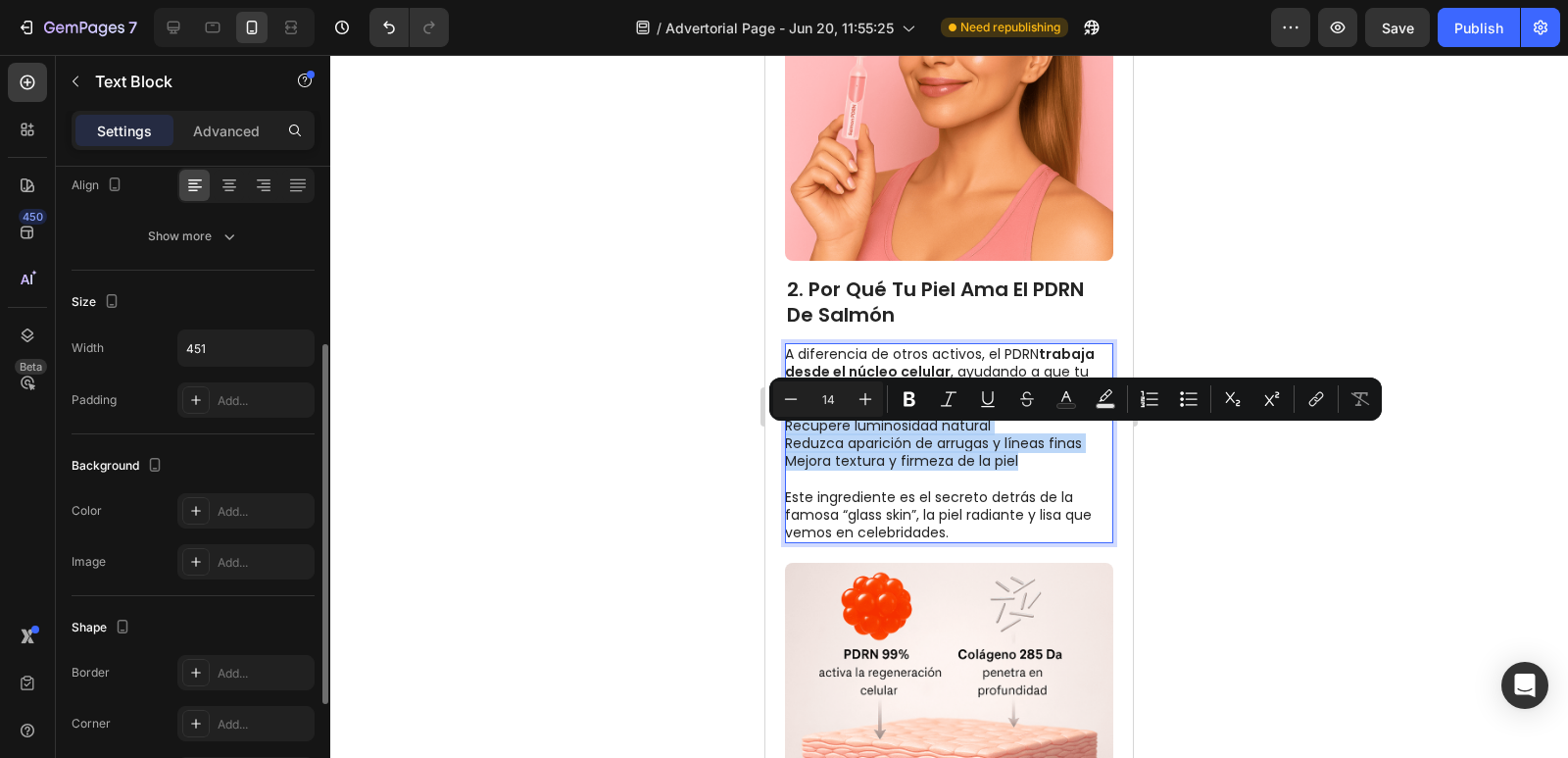 scroll, scrollTop: 123, scrollLeft: 0, axis: vertical 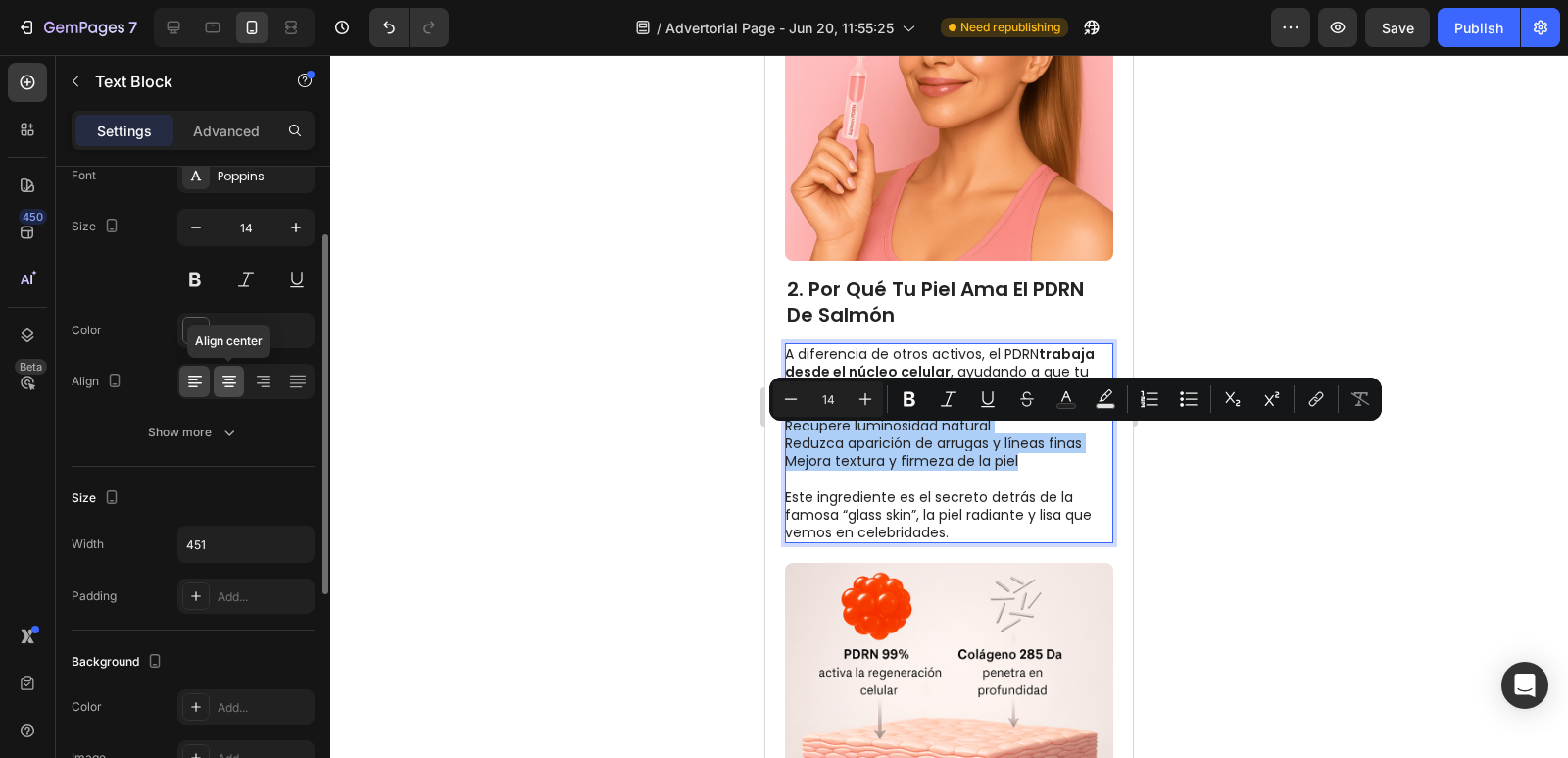 click 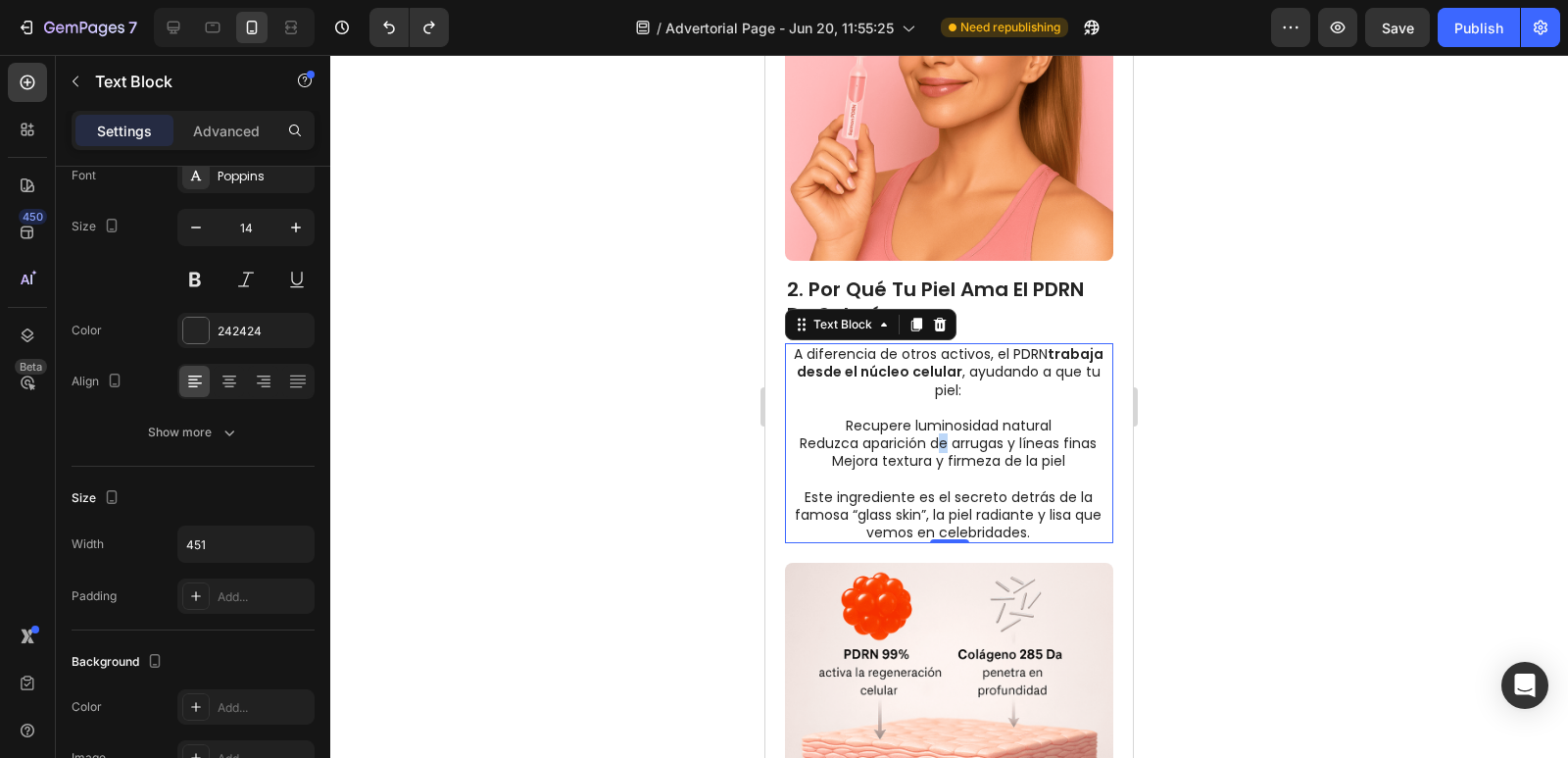 click on "A diferencia de otros activos, el PDRN trabaja desde el núcleo celular, ayudando a que tu piel: Recupere luminosidad natural Reduzca aparición de arrugas y líneas finas Mejora textura y firmeza de la piel Este ingrediente es el secreto detrás de la famosa “glass skin”, la piel radiante y lisa que vemos en celebridades." at bounding box center (948, 443) 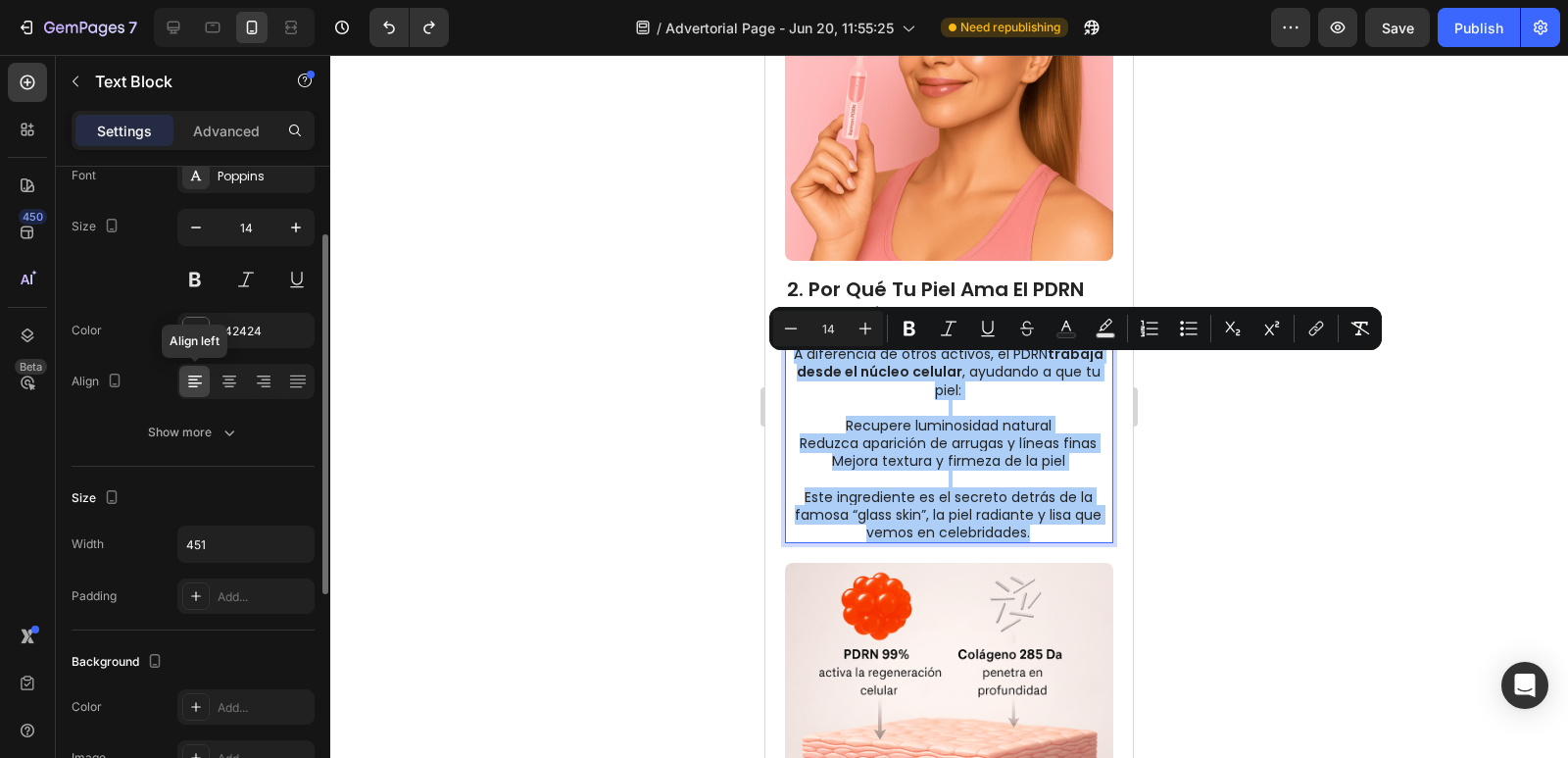 click 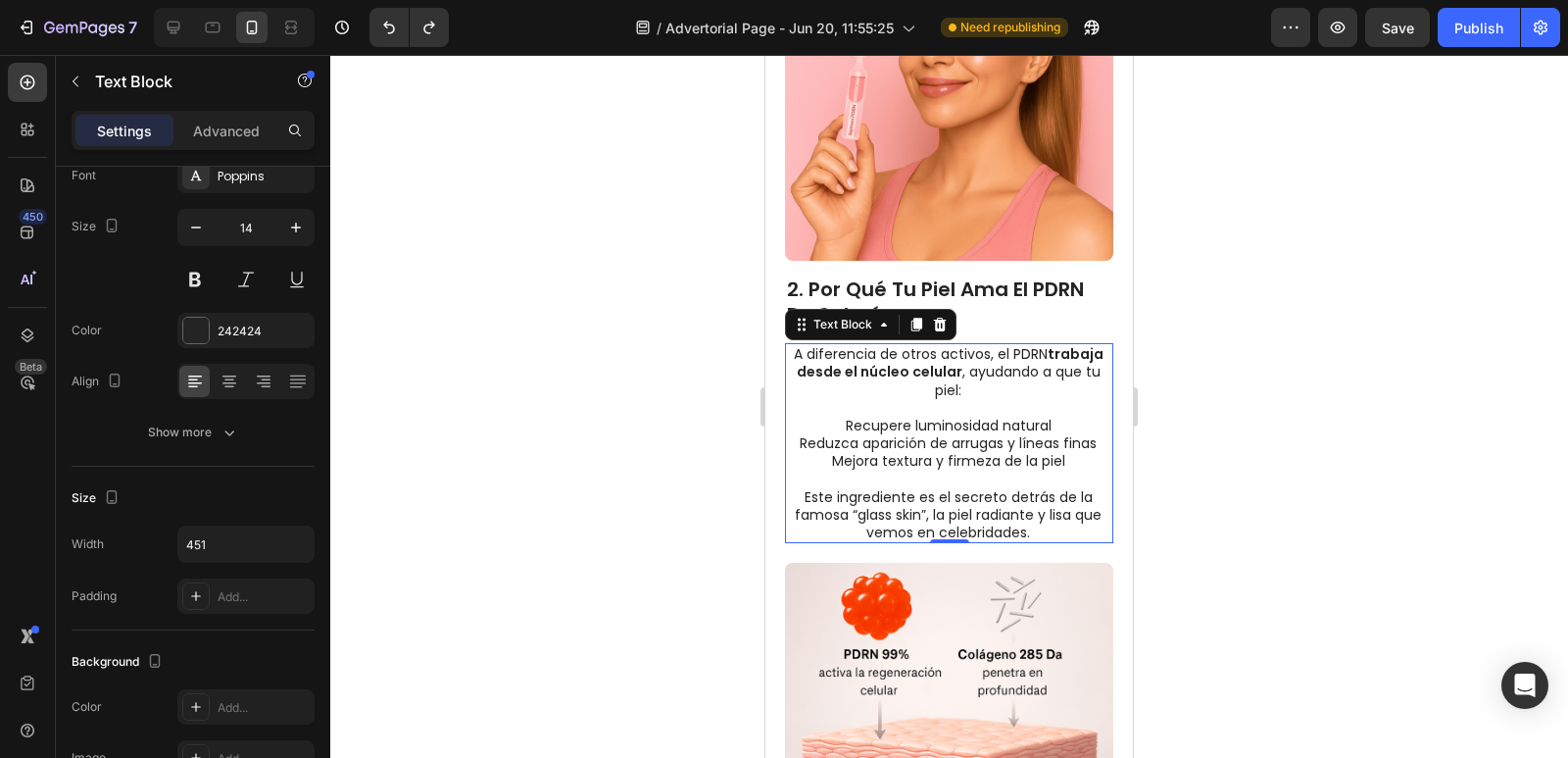 click on "A diferencia de otros activos, el PDRN trabaja desde el núcleo celular, ayudando a que tu piel: Recupere luminosidad natural Reduzca aparición de arrugas y líneas finas Mejora textura y firmeza de la piel Este ingrediente es el secreto detrás de la famosa “glass skin”, la piel radiante y lisa que vemos en celebridades." at bounding box center (948, 443) 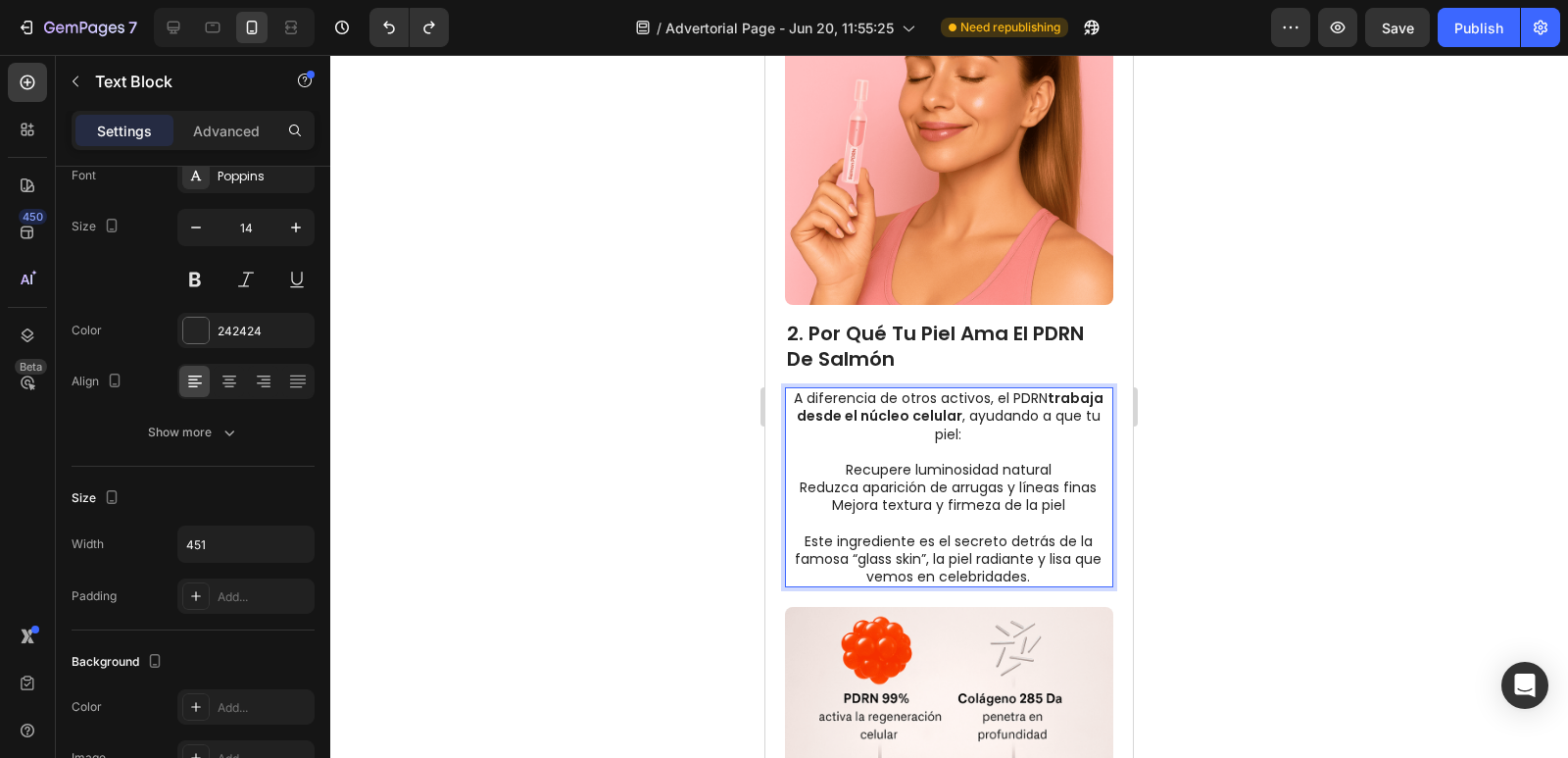 scroll, scrollTop: 883, scrollLeft: 0, axis: vertical 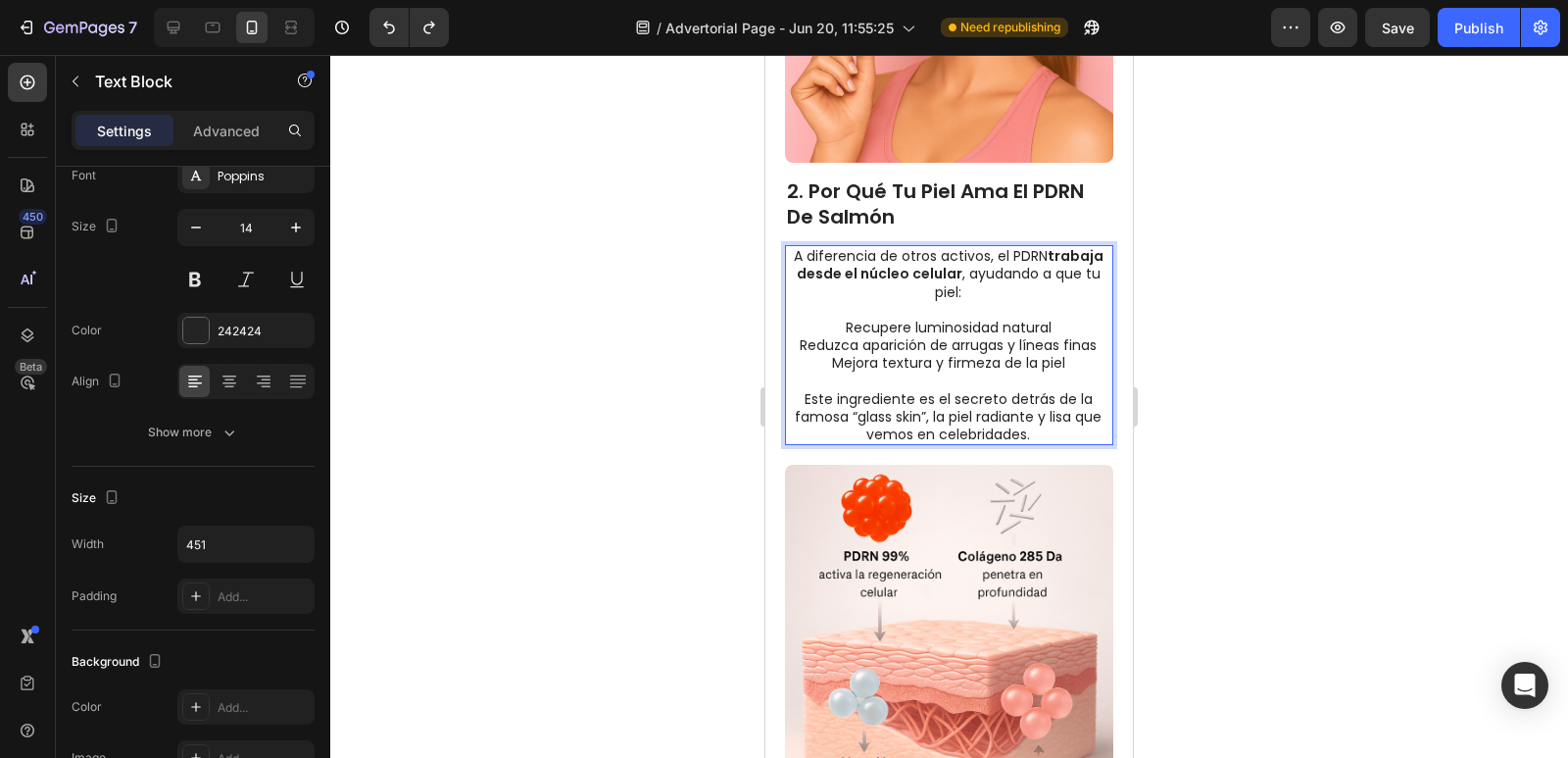 click on "A diferencia de otros activos, el PDRN trabaja desde el núcleo celular, ayudando a que tu piel: Recupere luminosidad natural Reduzca aparición de arrugas y líneas finas Mejora textura y firmeza de la piel Este ingrediente es el secreto detrás de la famosa “glass skin”, la piel radiante y lisa que vemos en celebridades." at bounding box center (949, 345) 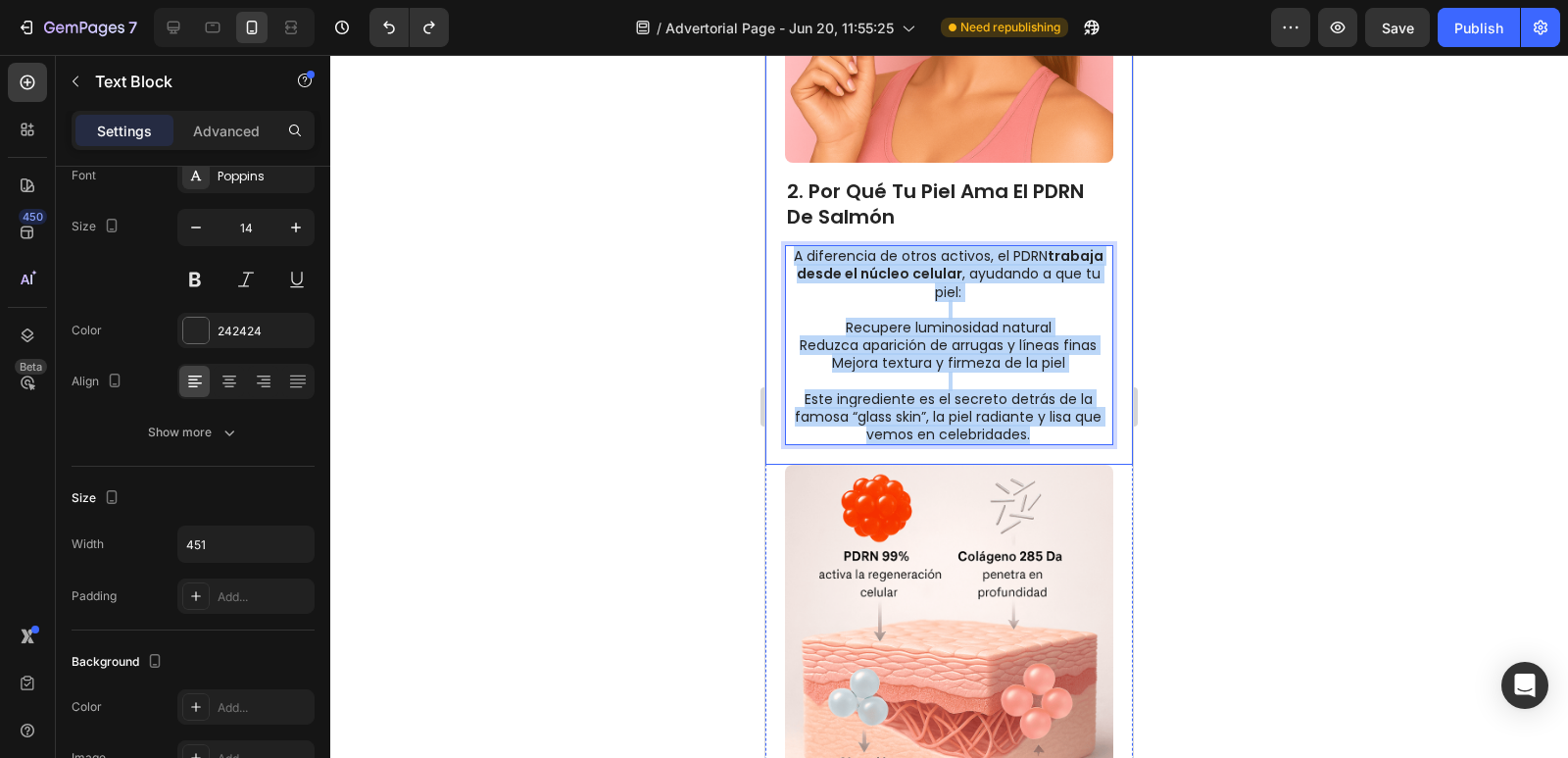 drag, startPoint x: 1031, startPoint y: 452, endPoint x: 773, endPoint y: 269, distance: 316.3116 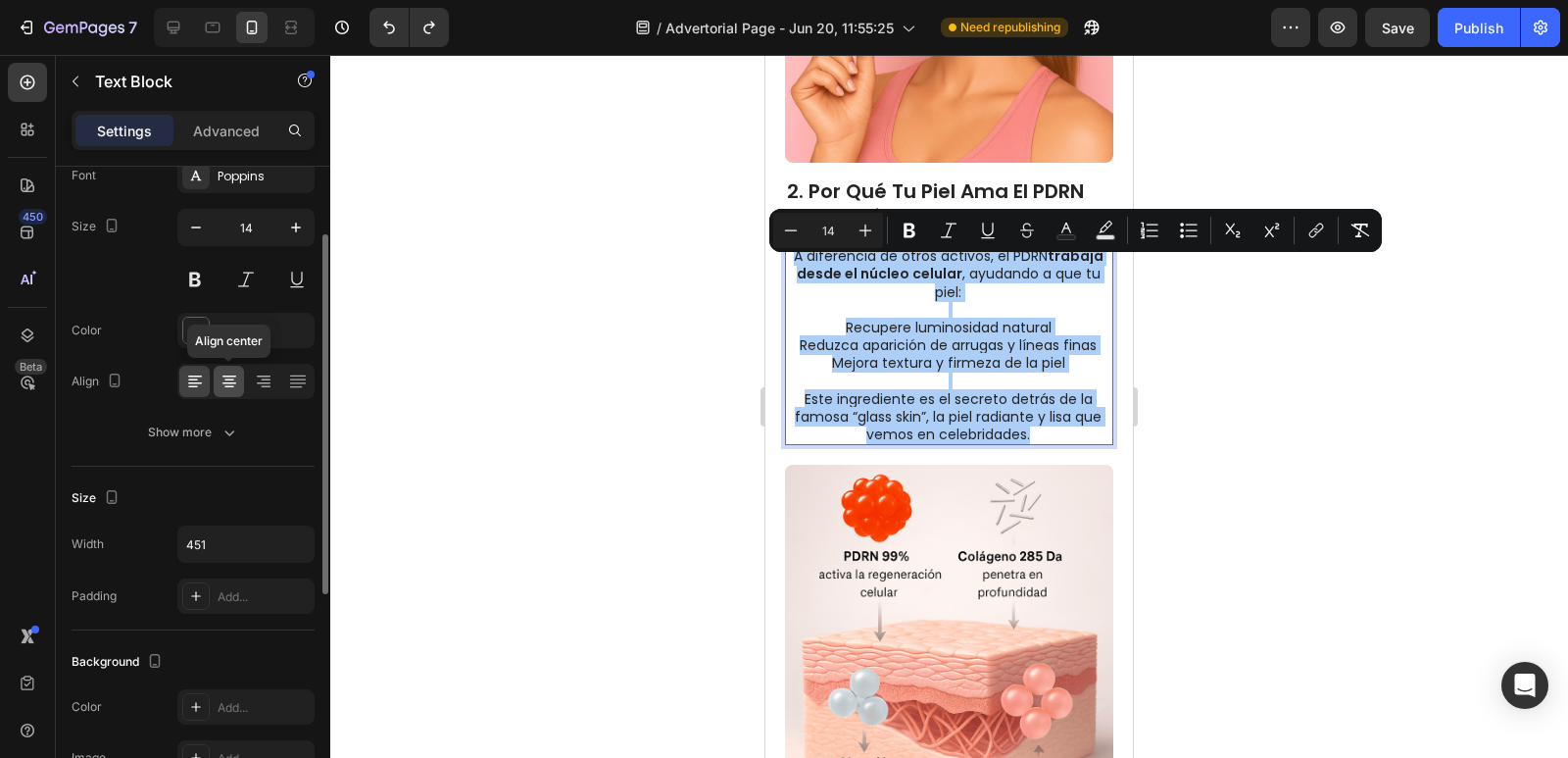 click 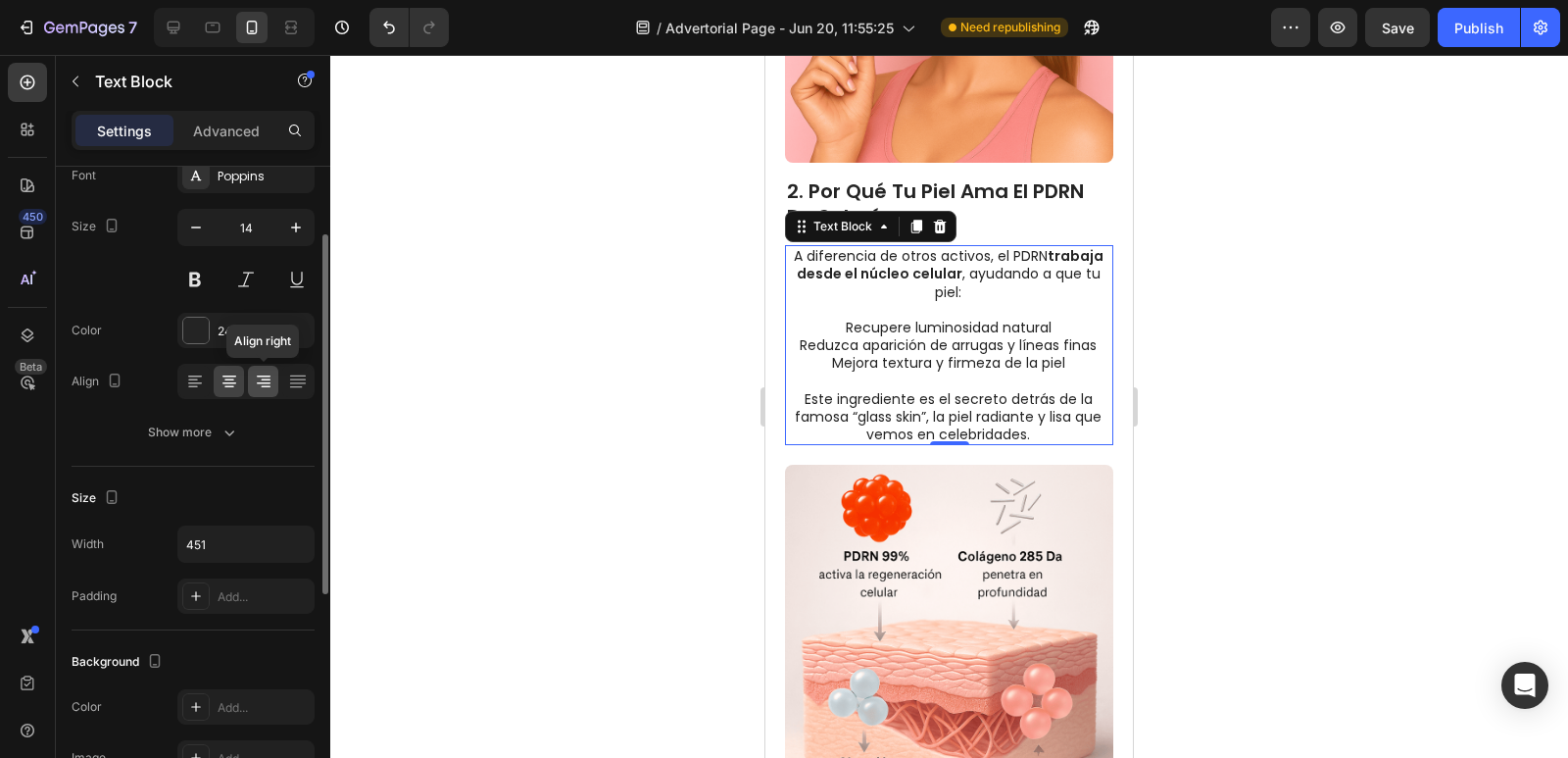 click 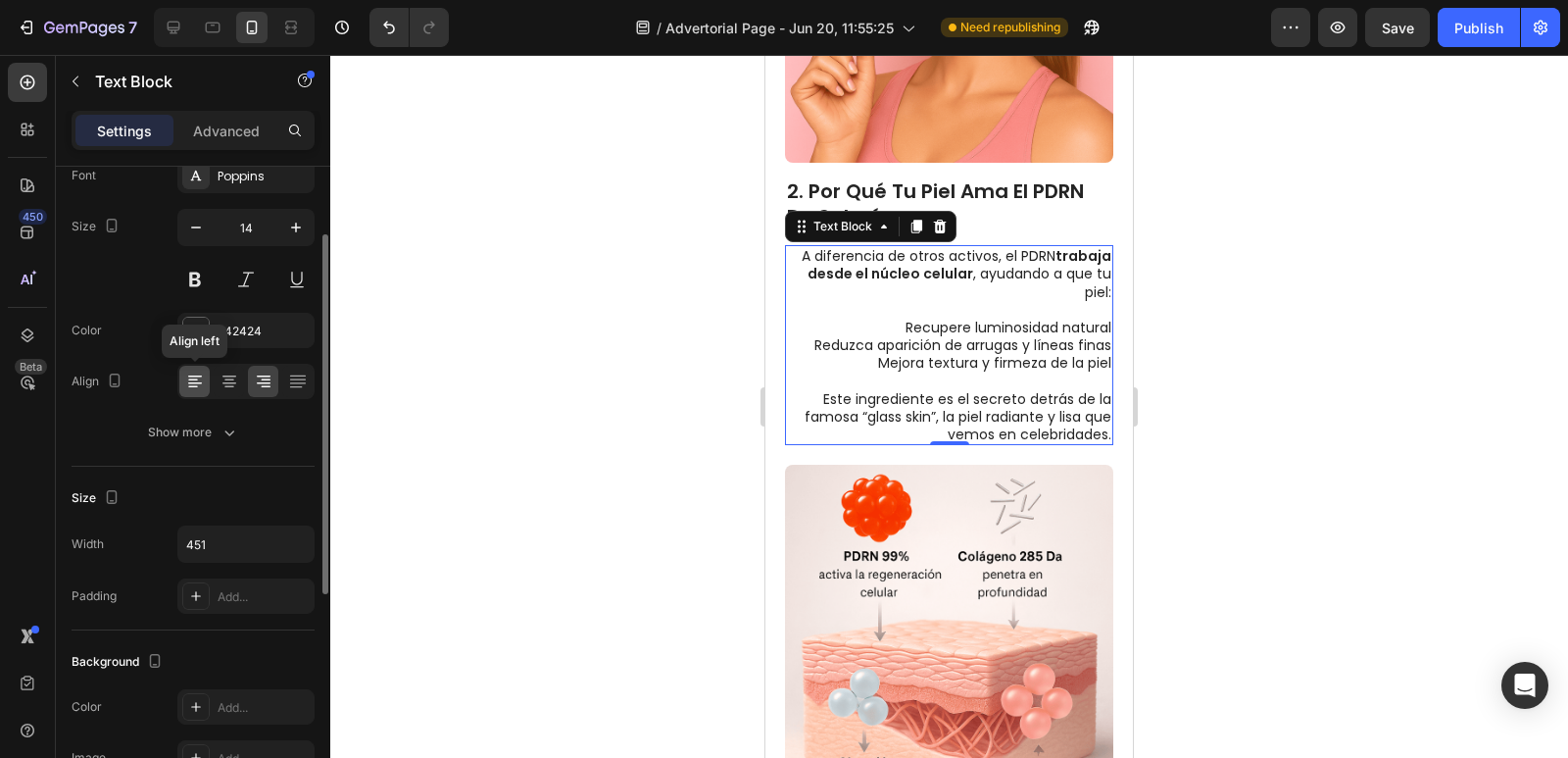 click 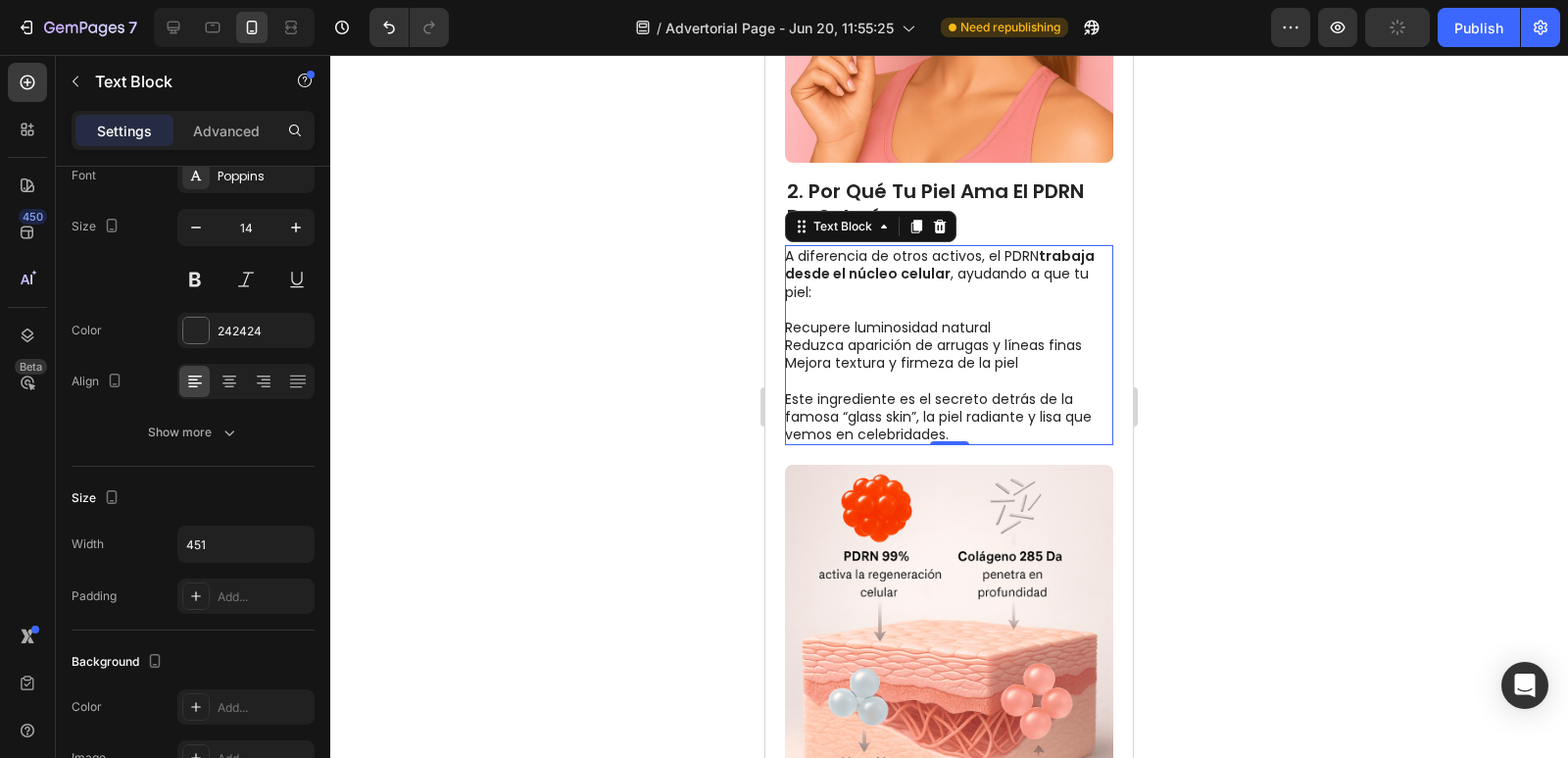 click 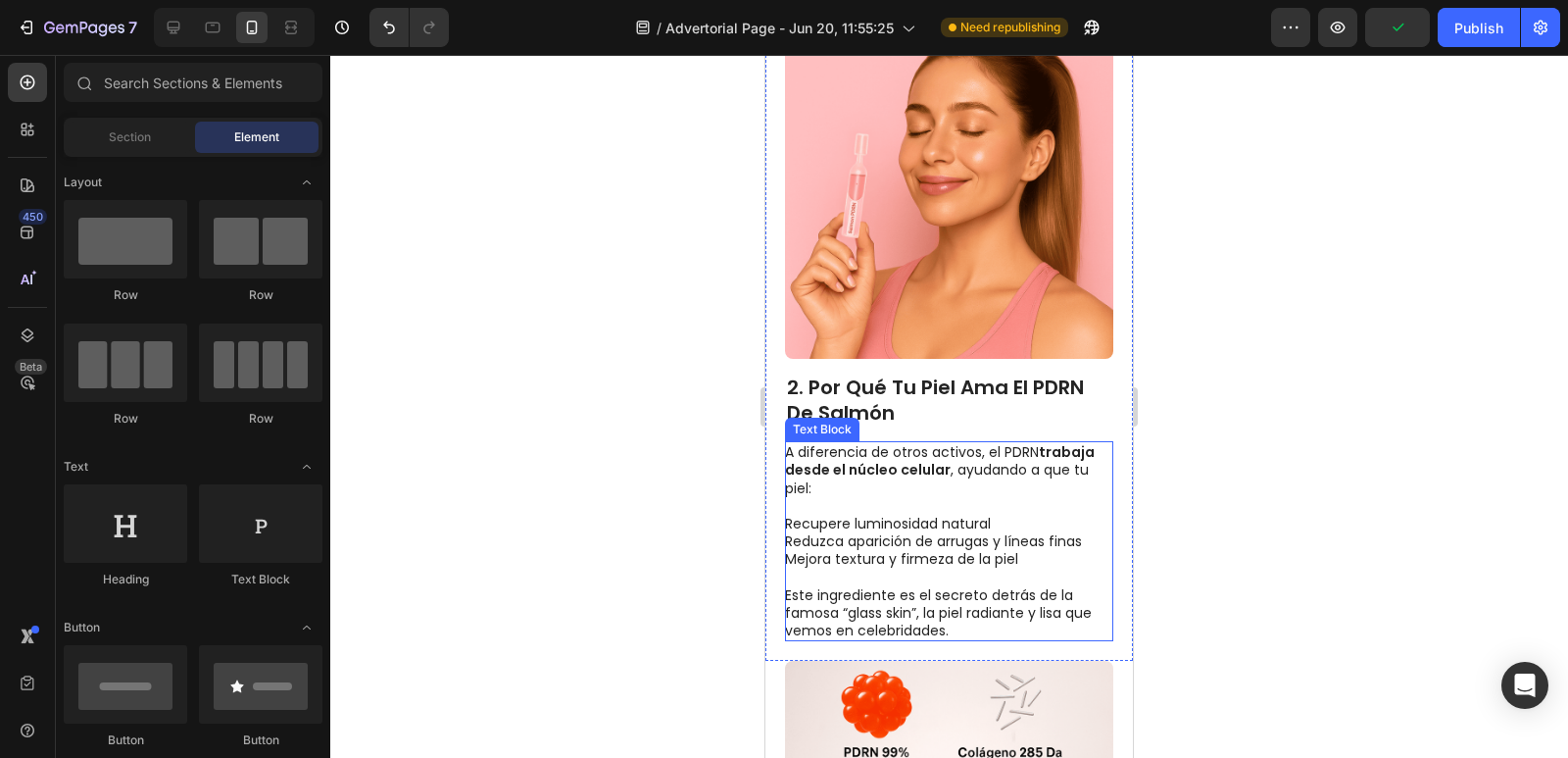 scroll, scrollTop: 784, scrollLeft: 0, axis: vertical 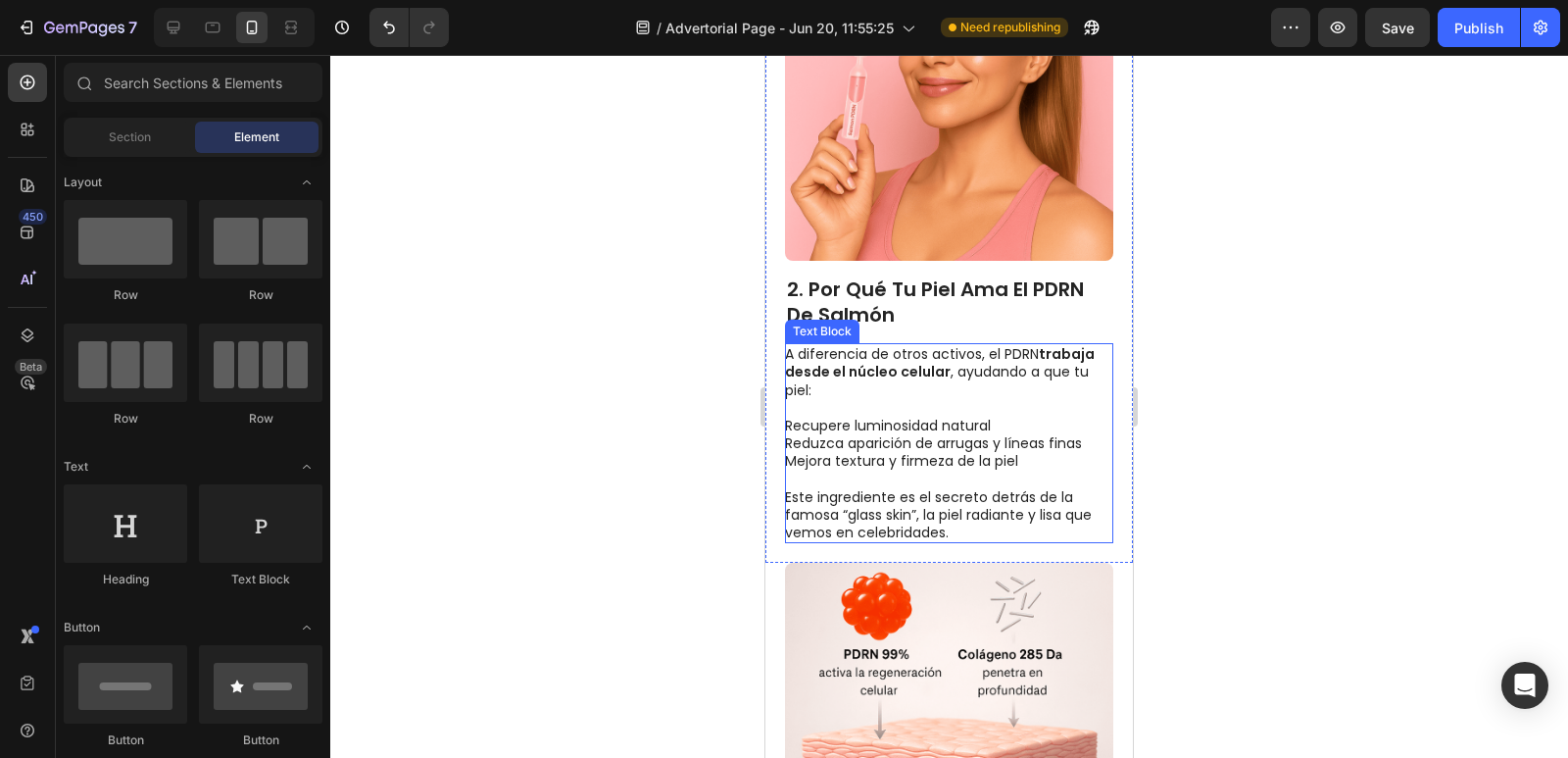 click on "A diferencia de otros activos, el PDRN trabaja desde el núcleo celular, ayudando a que tu piel: Recupere luminosidad natural Reduzca aparición de arrugas y líneas finas Mejora textura y firmeza de la piel Este ingrediente es el secreto detrás de la famosa “glass skin”, la piel radiante y lisa que vemos en celebridades." at bounding box center (948, 443) 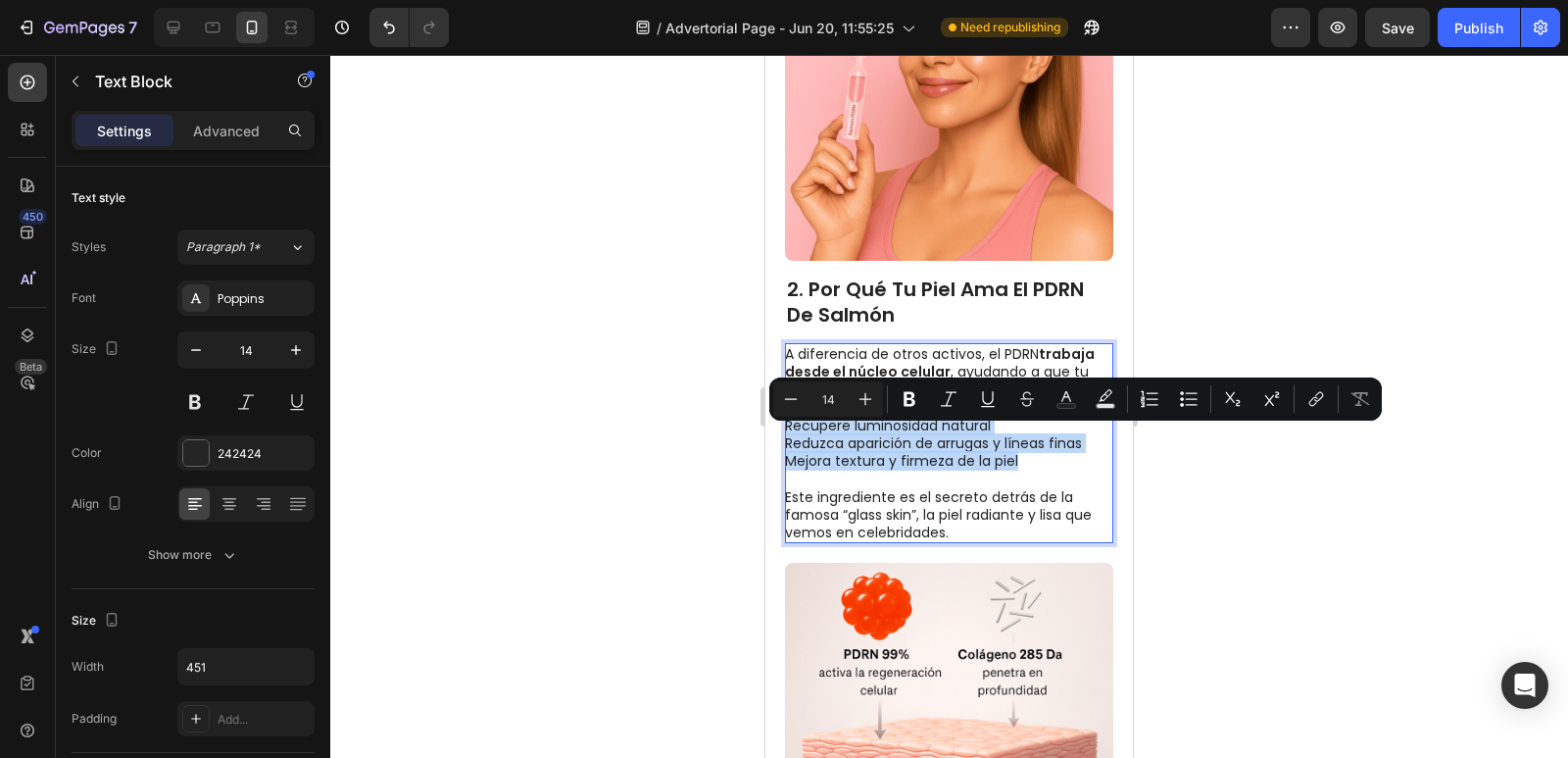 drag, startPoint x: 1038, startPoint y: 479, endPoint x: 785, endPoint y: 435, distance: 256.79759 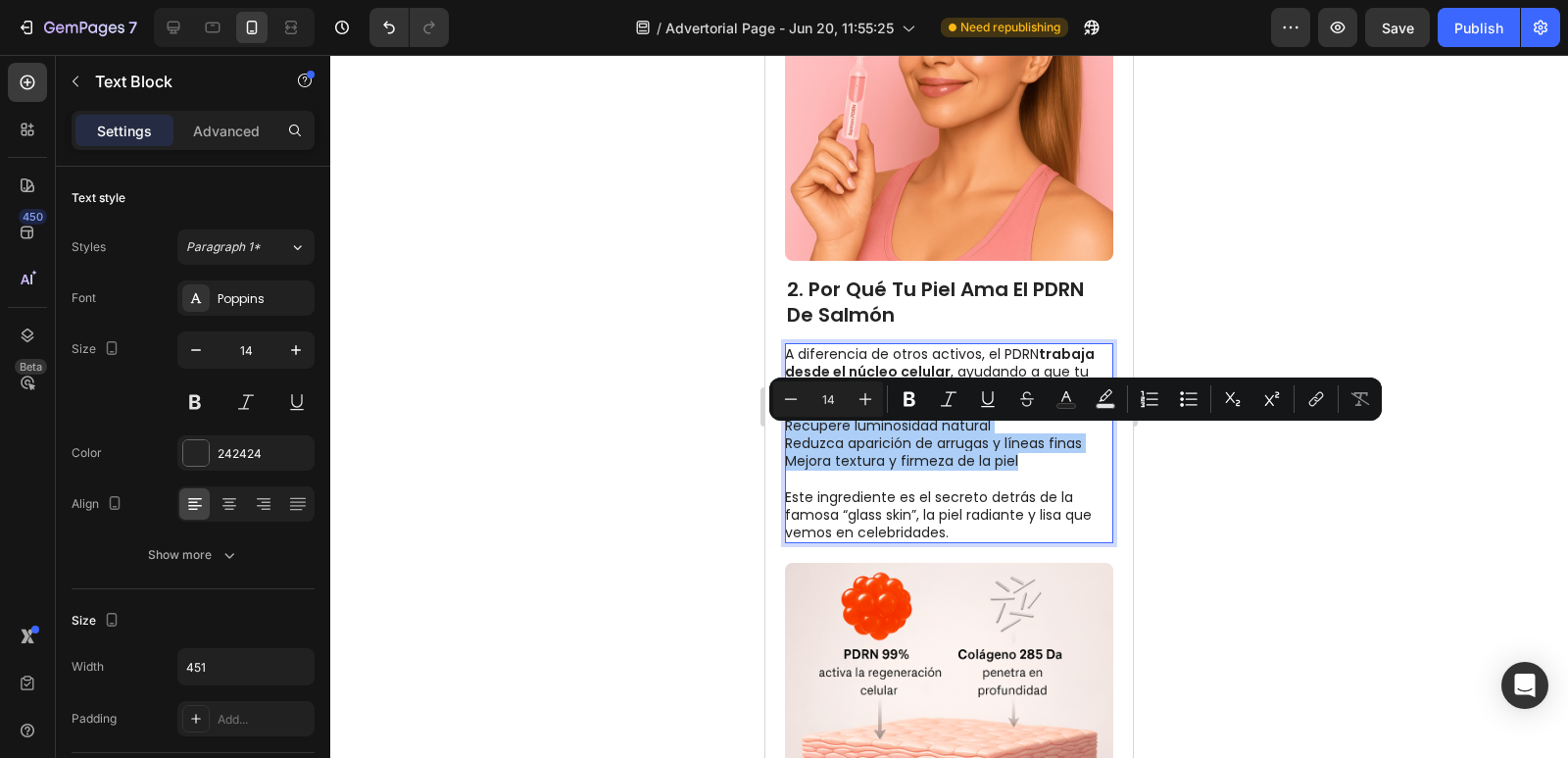 click 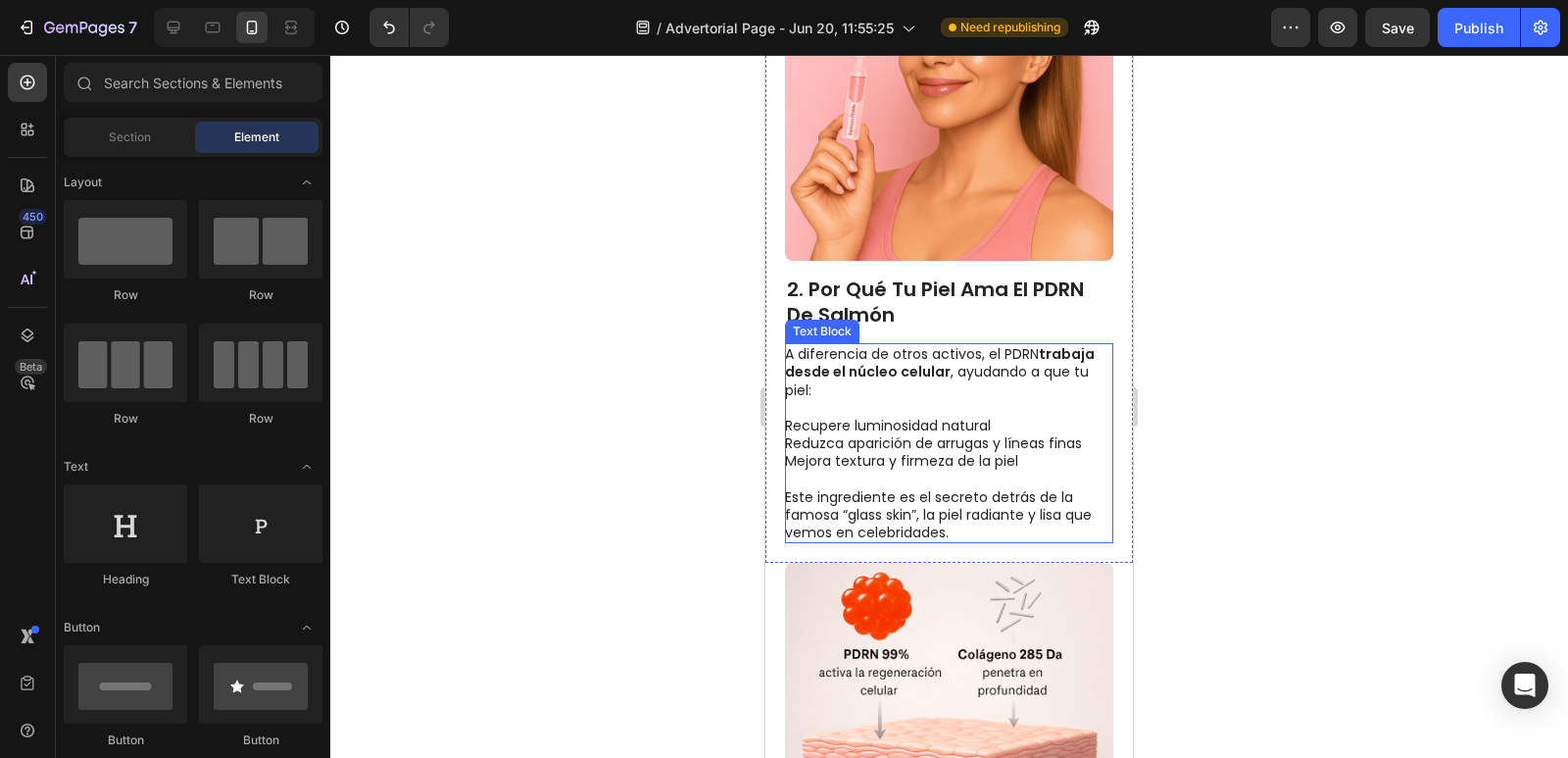 click on "A diferencia de otros activos, el PDRN trabaja desde el núcleo celular, ayudando a que tu piel: Recupere luminosidad natural Reduzca aparición de arrugas y líneas finas Mejora textura y firmeza de la piel Este ingrediente es el secreto detrás de la famosa “glass skin”, la piel radiante y lisa que vemos en celebridades." at bounding box center (948, 443) 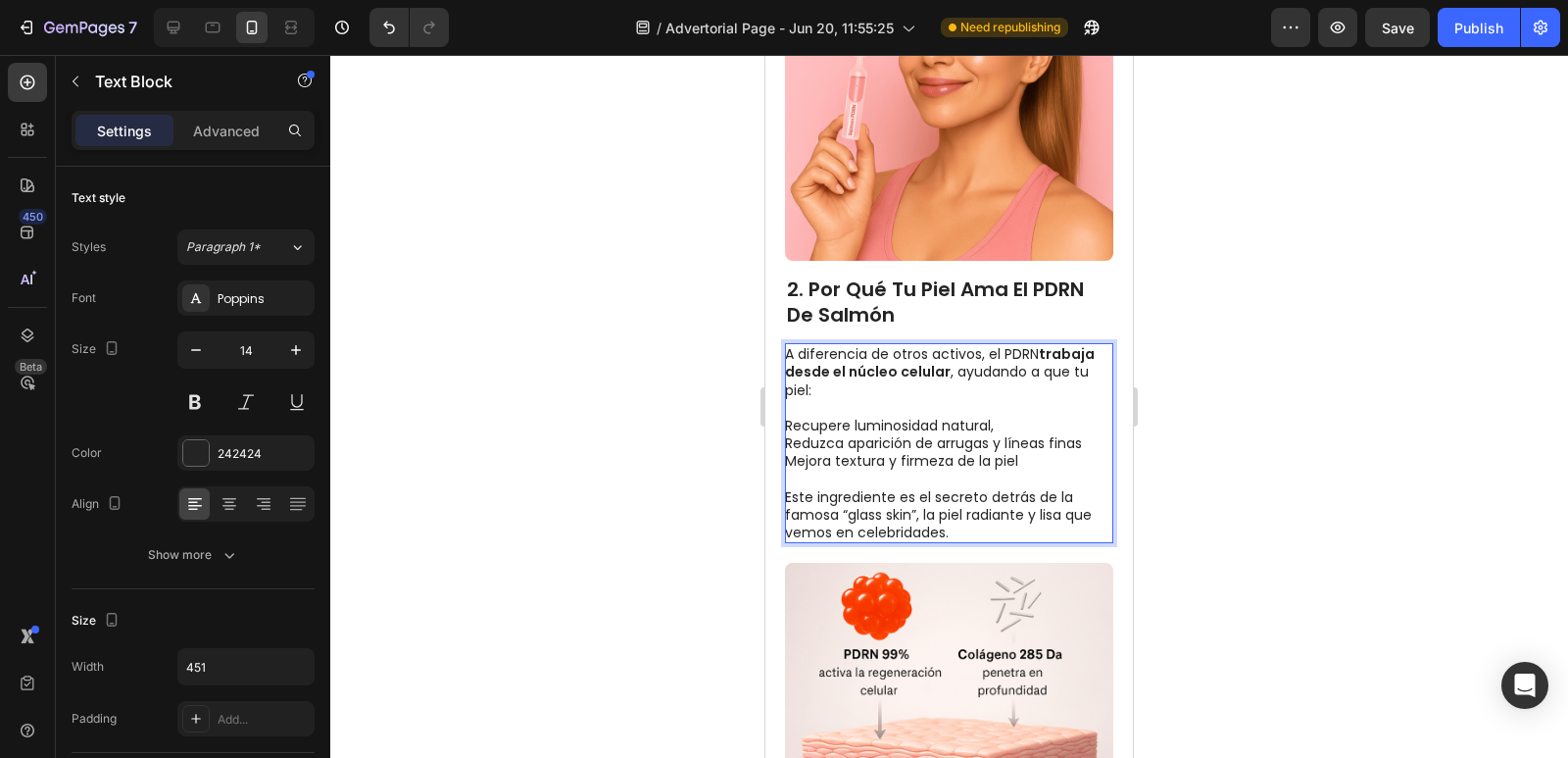 click on "A diferencia de otros activos, el PDRN trabaja desde el núcleo celular, ayudando a que tu piel: Recupere luminosidad natural, Reduzca aparición de arrugas y líneas finas Mejora textura y firmeza de la piel Este ingrediente es el secreto detrás de la famosa “glass skin”, la piel radiante y lisa que vemos en celebridades." at bounding box center [948, 443] 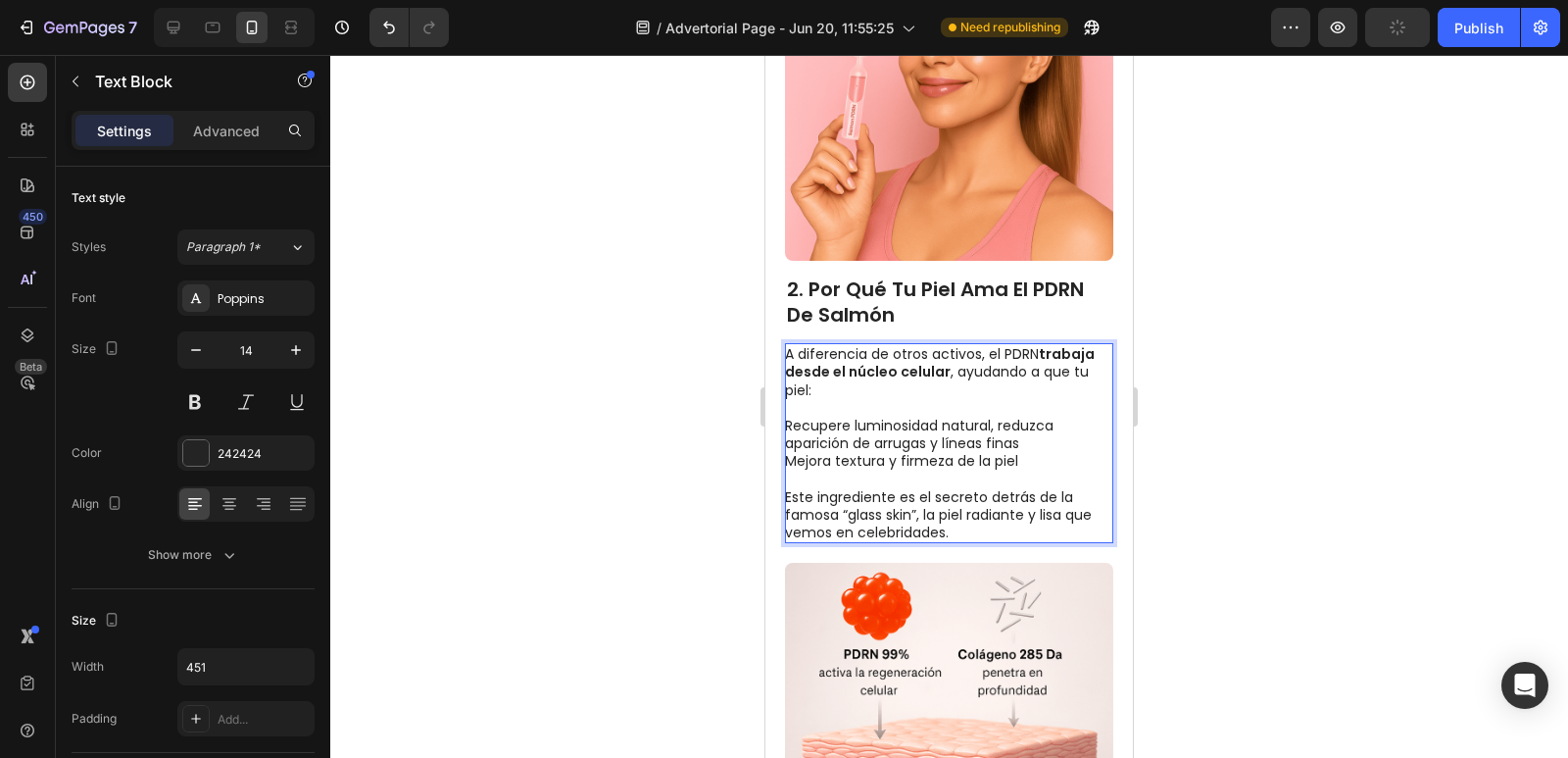 click on "A diferencia de otros activos, el PDRN  trabaja desde el núcleo celular , ayudando a que tu piel:  Recupere luminosidad natural, reduzca aparición de arrugas y líneas finas Mejora textura y firmeza de la piel Este ingrediente es el secreto detrás de la famosa “glass skin”, la piel radiante y lisa que vemos en celebridades." at bounding box center [948, 443] 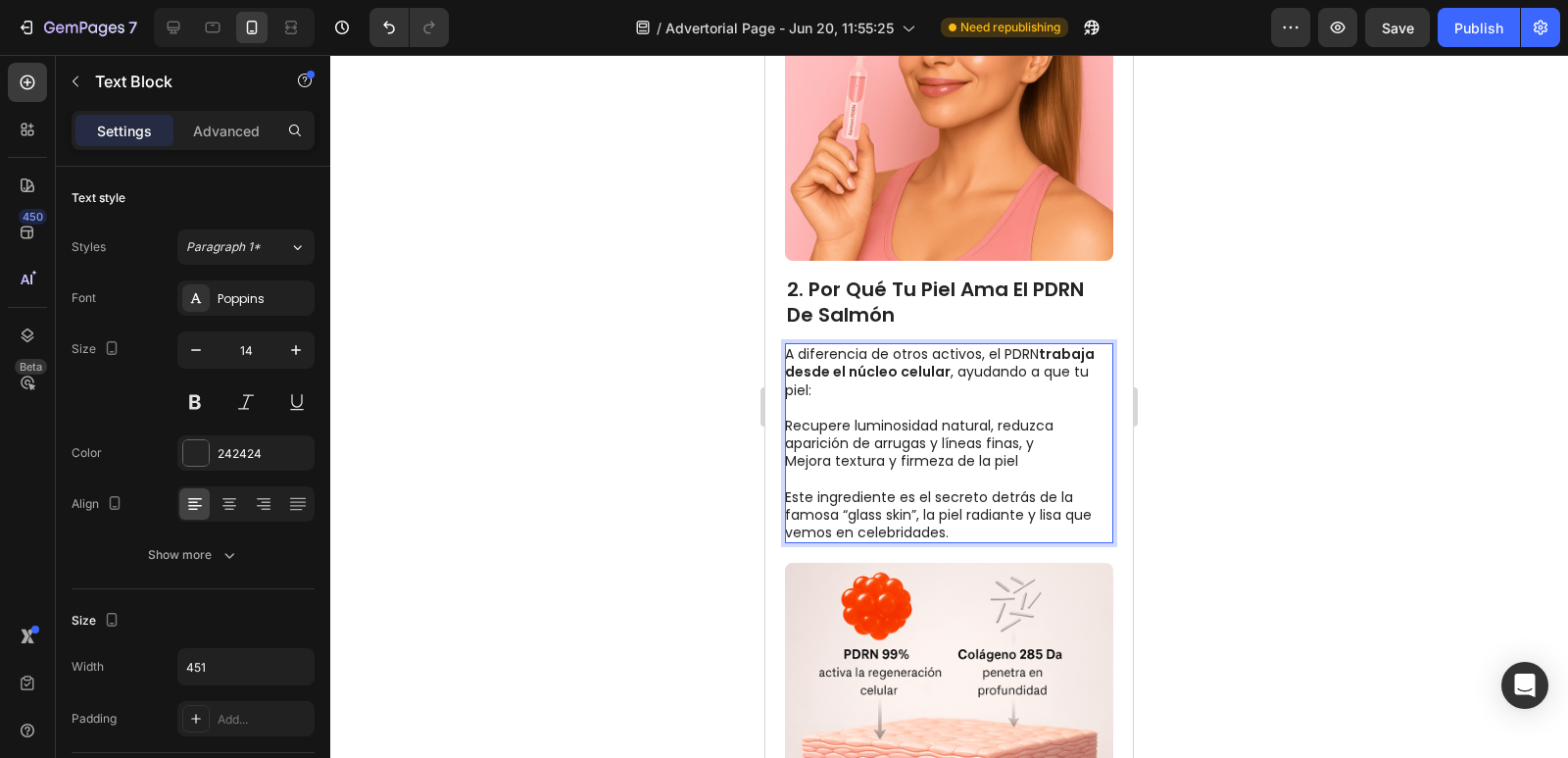 click on "A diferencia de otros activos, el PDRN trabaja desde el núcleo celular, ayudando a que tu piel: Recupere luminosidad natural, reduzca aparición de arrugas y líneas finas, y Mejora textura y firmeza de la piel Este ingrediente es el secreto detrás de la famosa “glass skin”, la piel radiante y lisa que vemos en celebridades." at bounding box center (948, 443) 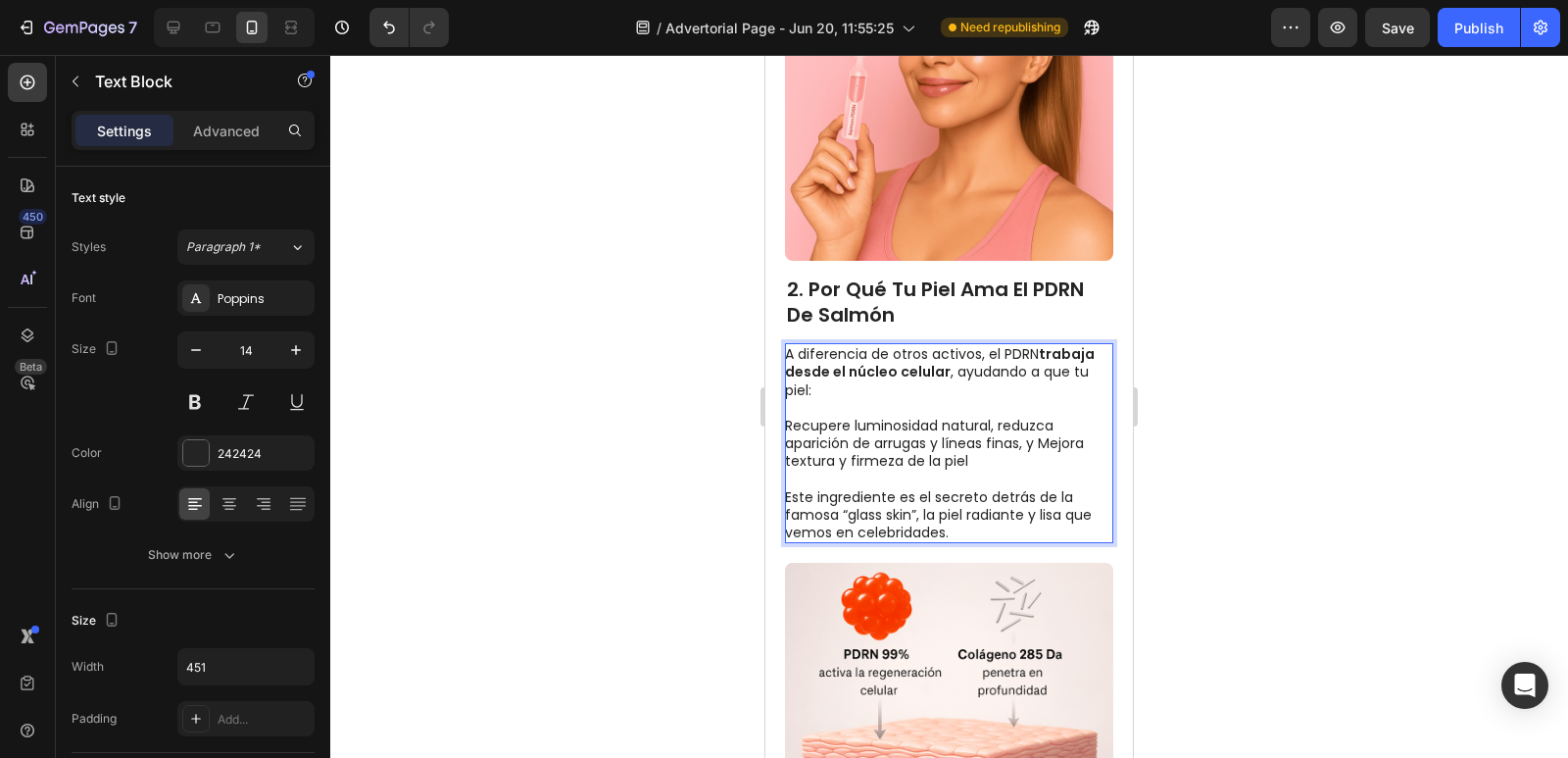 click on "A diferencia de otros activos, el PDRN trabaja desde el núcleo celular, ayudando a que tu piel: Recupere luminosidad natural, reduzca aparición de arrugas y líneas finas, y Mejora textura y firmeza de la piel Este ingrediente es el secreto detrás de la famosa “glass skin”, la piel radiante y lisa que vemos en celebridades." at bounding box center (948, 443) 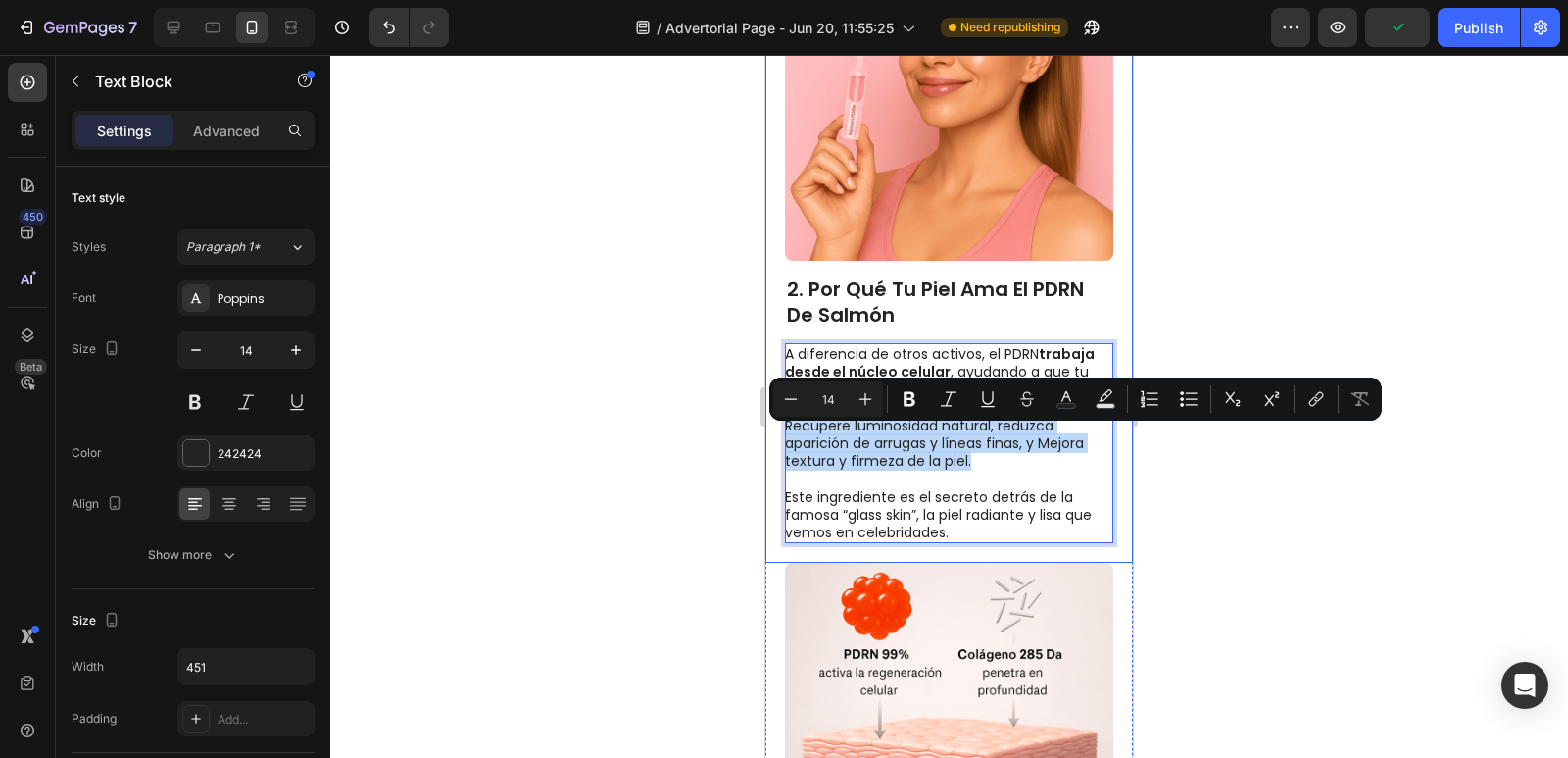 drag, startPoint x: 922, startPoint y: 476, endPoint x: 784, endPoint y: 440, distance: 142.6184 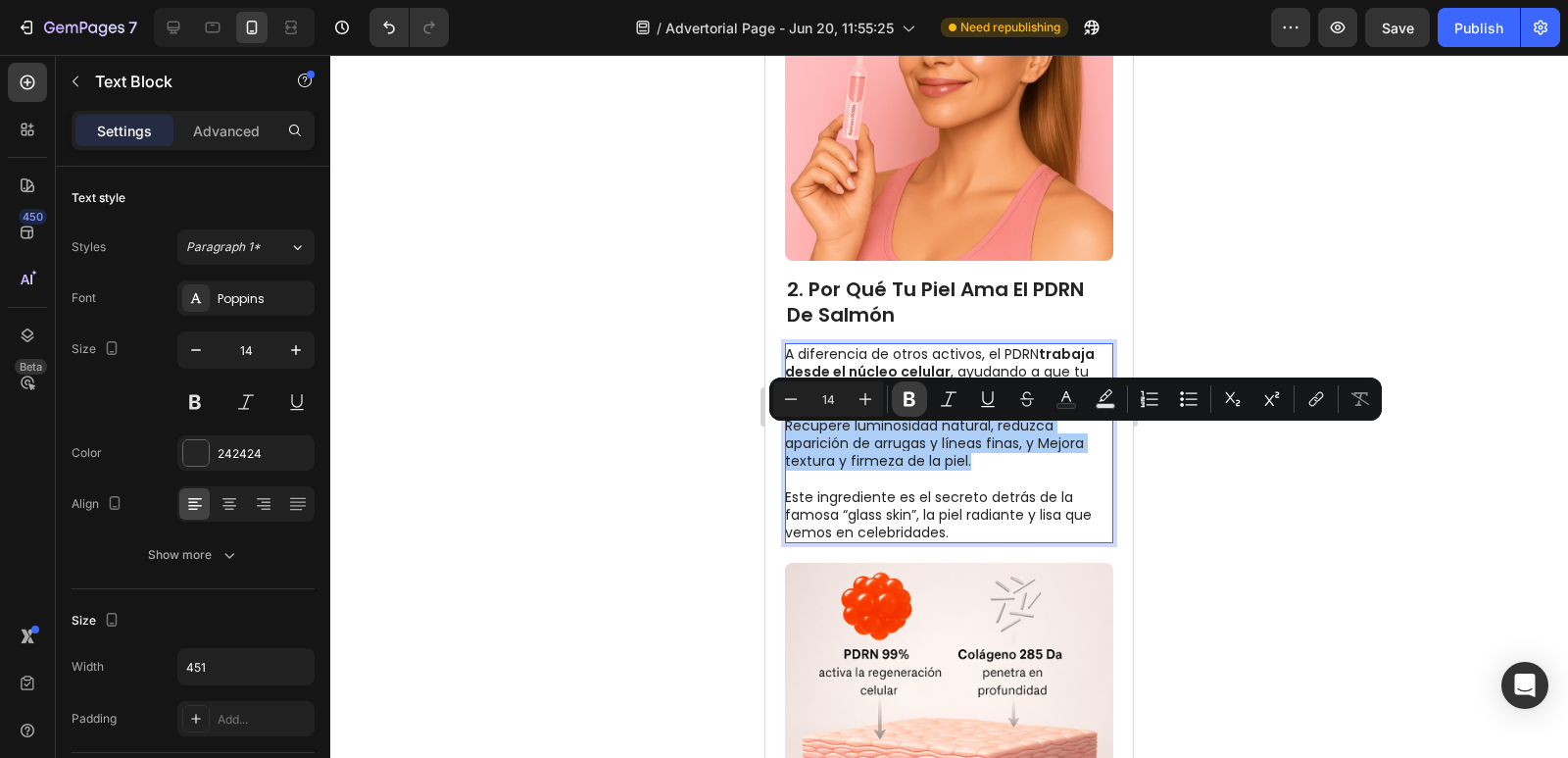 drag, startPoint x: 918, startPoint y: 402, endPoint x: 172, endPoint y: 371, distance: 746.6438 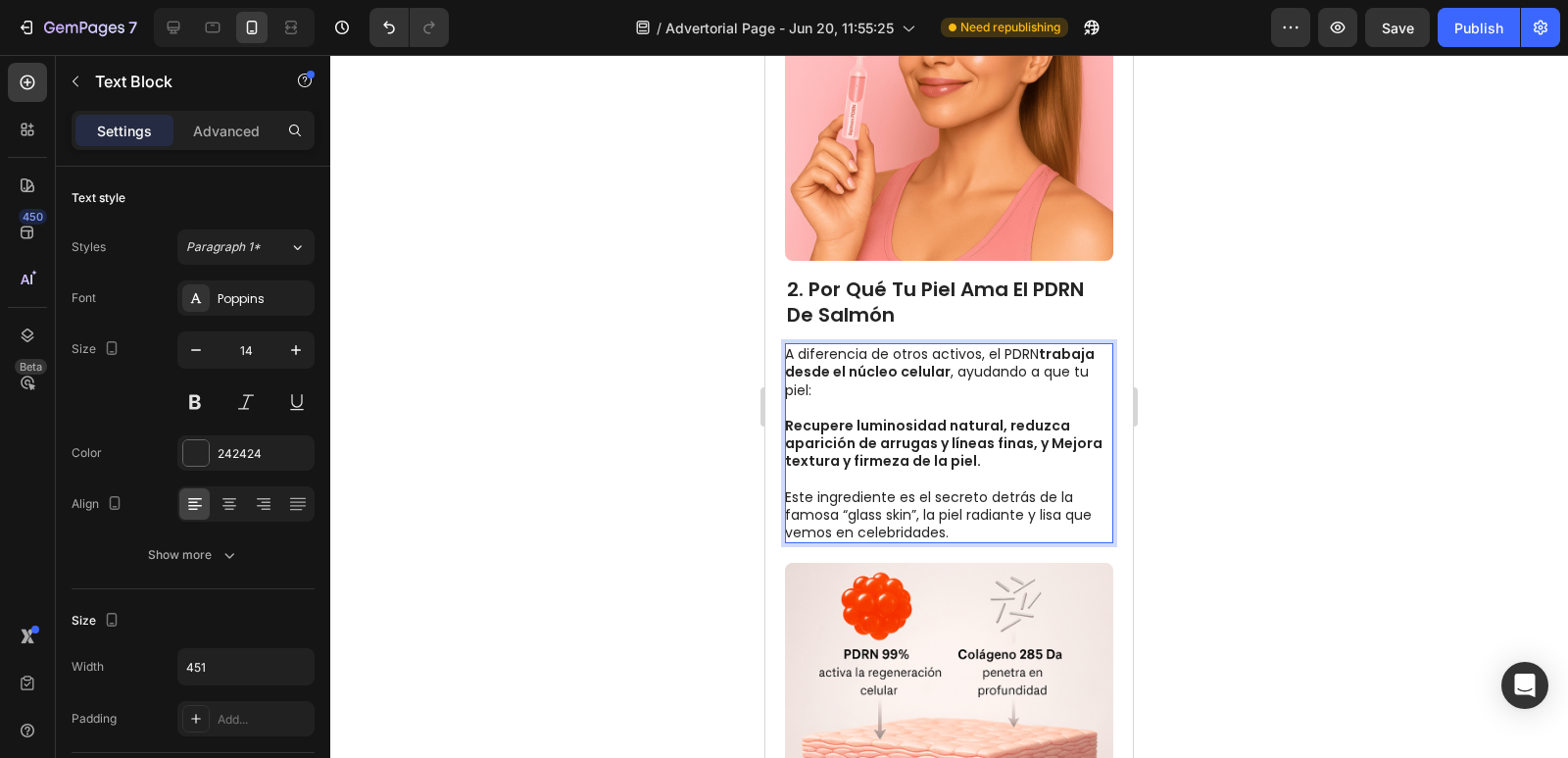 drag, startPoint x: 1207, startPoint y: 509, endPoint x: 353, endPoint y: 445, distance: 856.39477 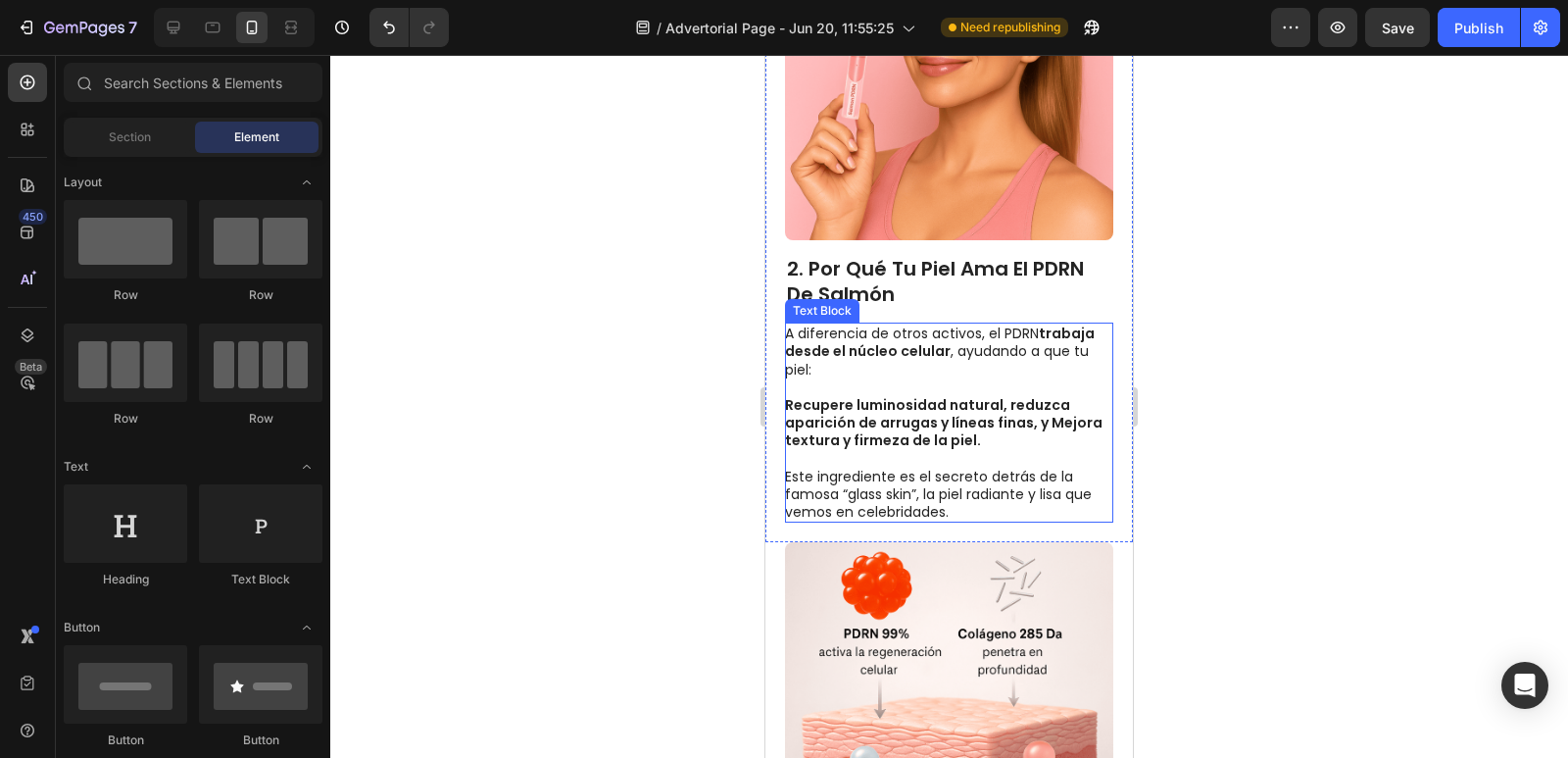 scroll, scrollTop: 784, scrollLeft: 0, axis: vertical 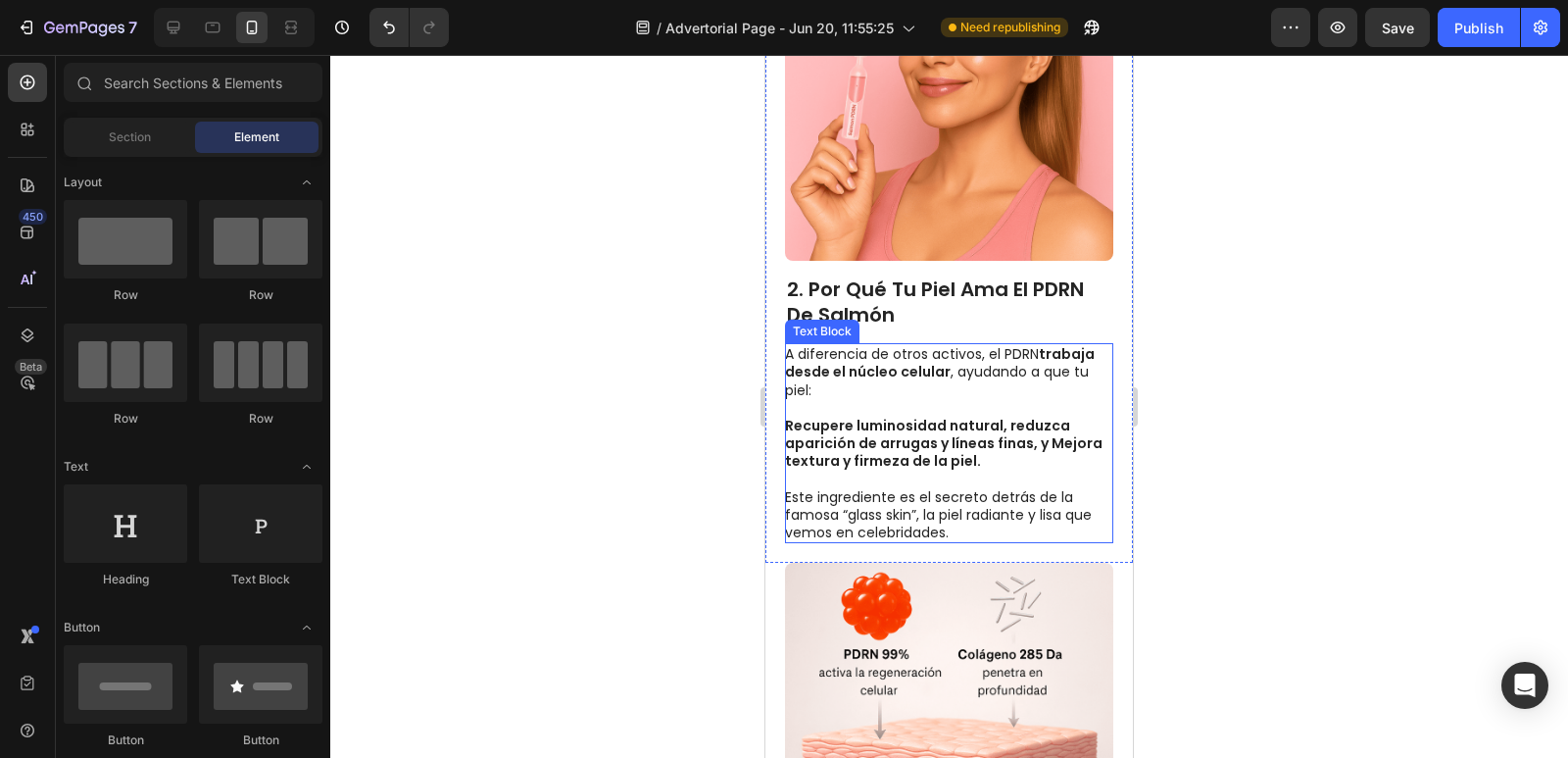 click on "Recupere luminosidad natural, reduzca aparición de arrugas y líneas finas, y Mejora textura y firmeza de la piel." at bounding box center [944, 443] 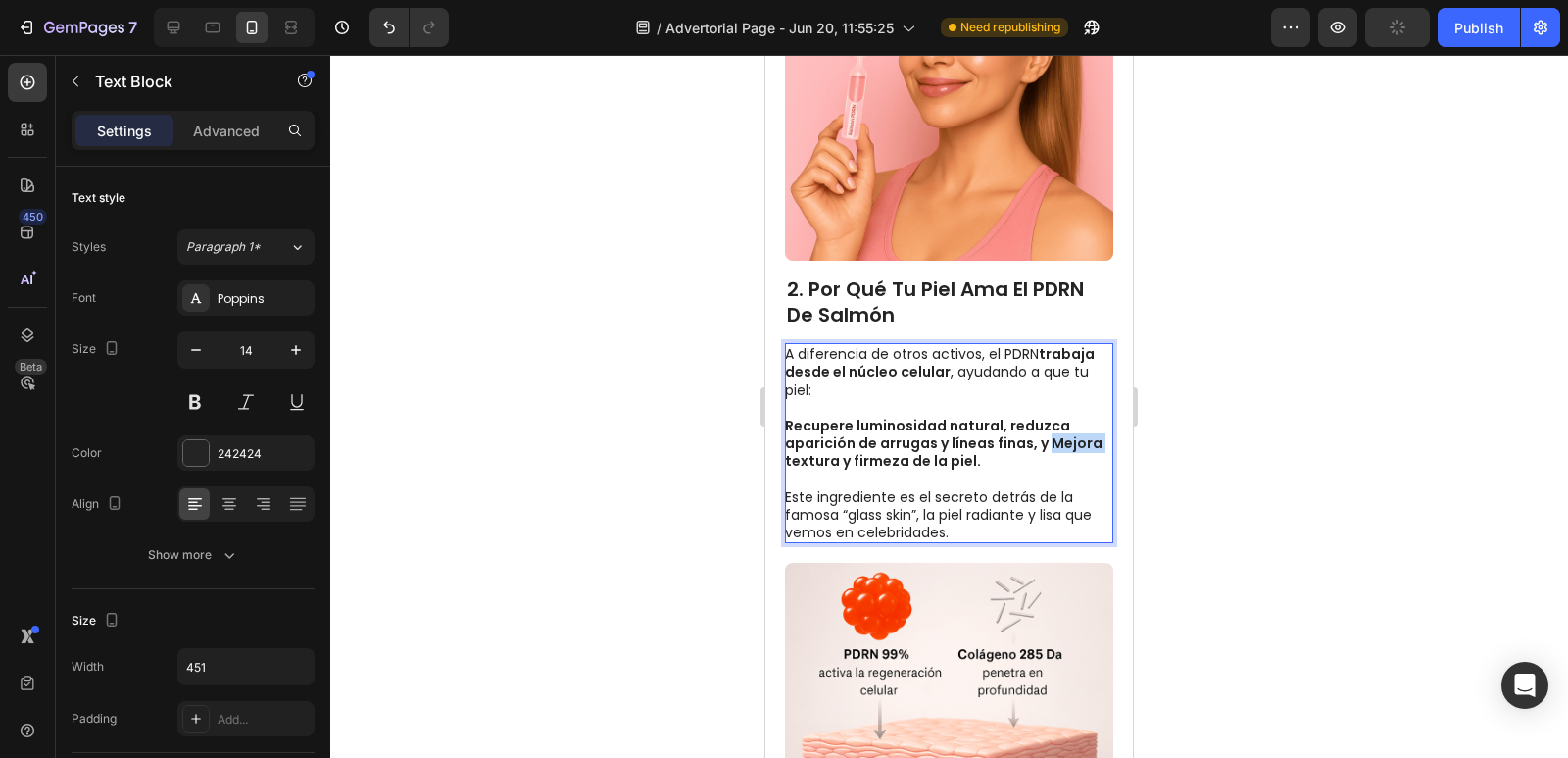 click on "Recupere luminosidad natural, reduzca aparición de arrugas y líneas finas, y Mejora textura y firmeza de la piel." at bounding box center (944, 443) 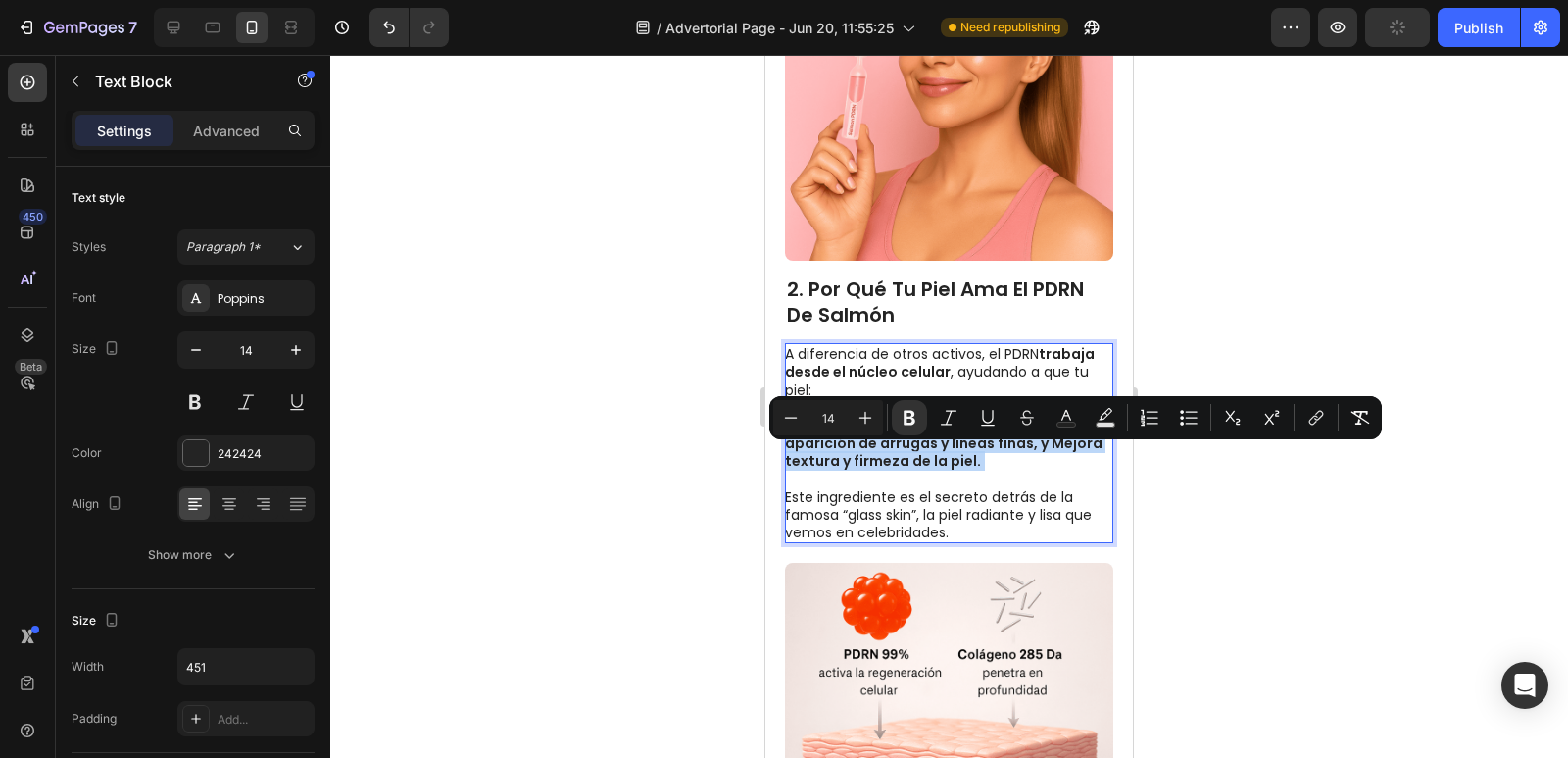 click on "Recupere luminosidad natural, reduzca aparición de arrugas y líneas finas, y Mejora textura y firmeza de la piel." at bounding box center (944, 443) 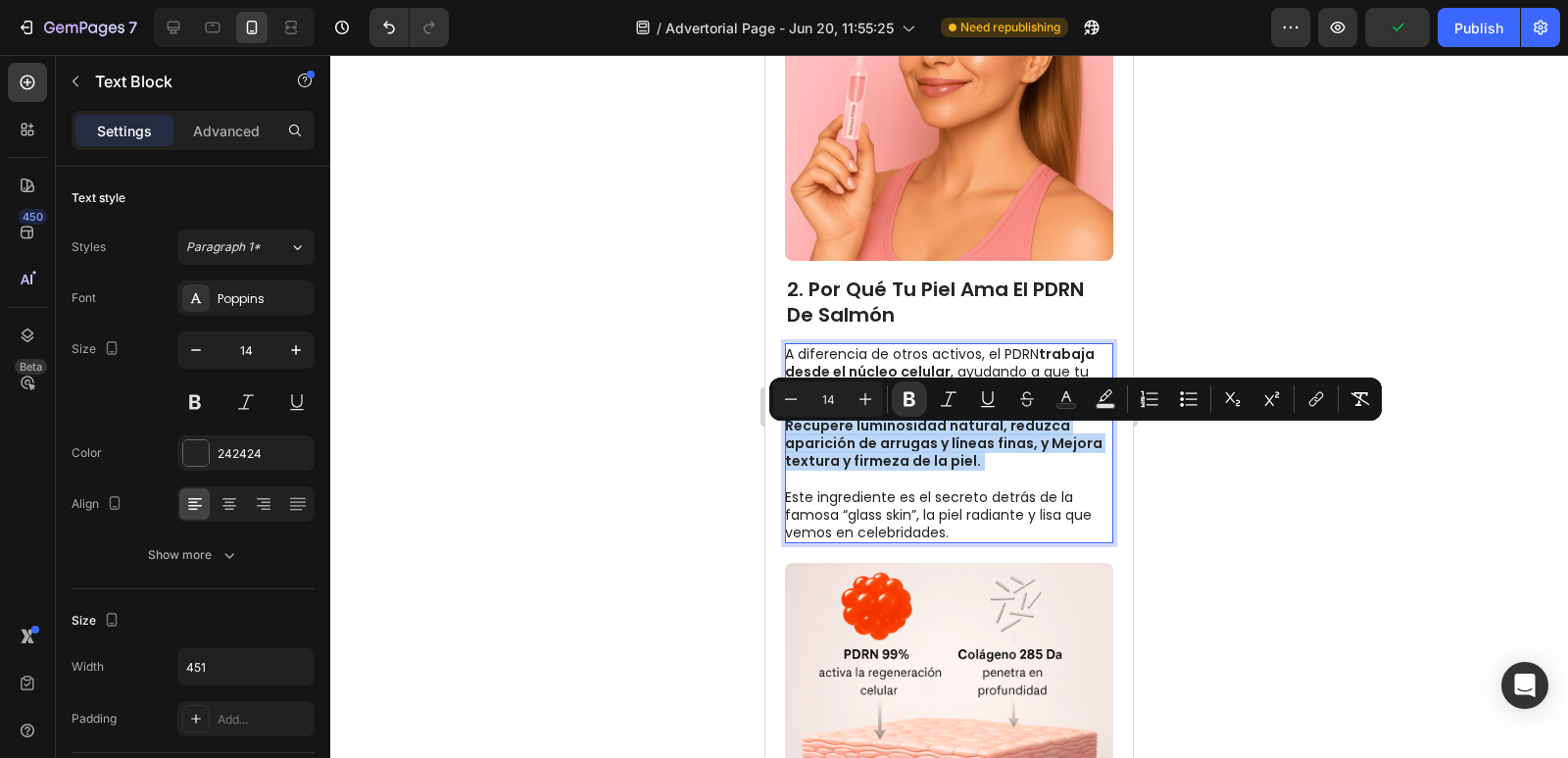 click on "Recupere luminosidad natural, reduzca aparición de arrugas y líneas finas, y Mejora textura y firmeza de la piel." at bounding box center (944, 443) 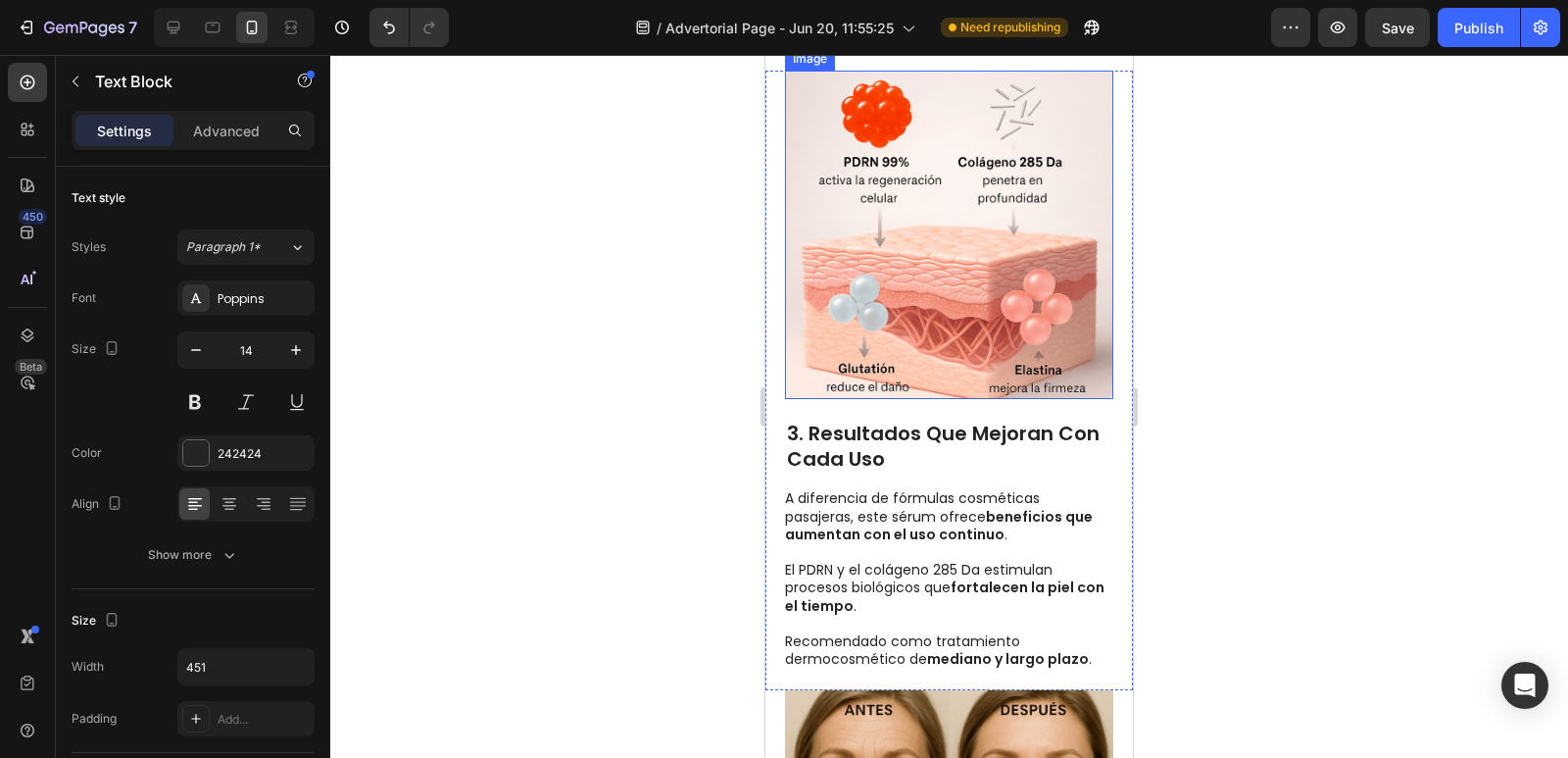 scroll, scrollTop: 1373, scrollLeft: 0, axis: vertical 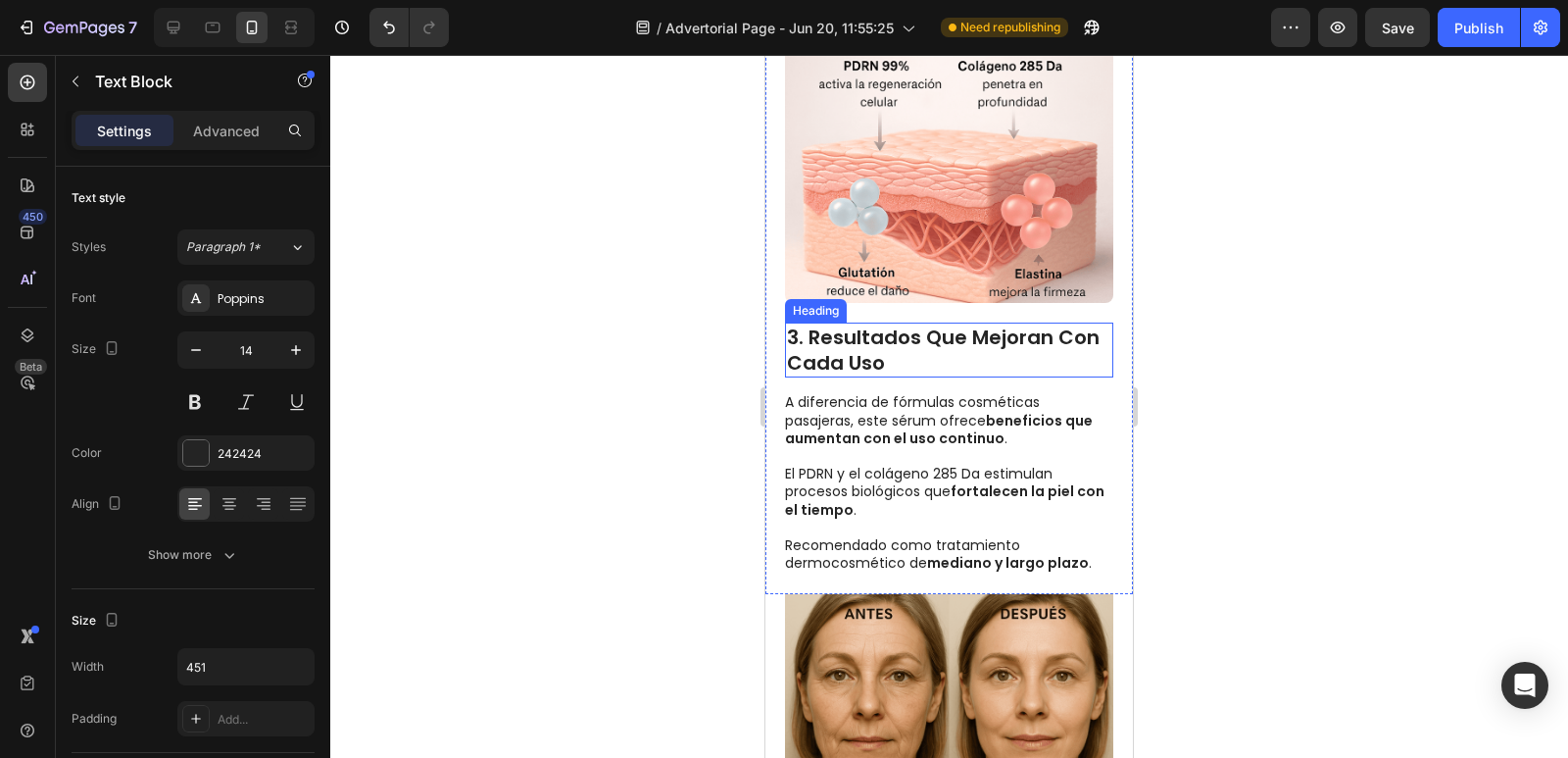 click on "3. resultados que mejoran con cada uso" at bounding box center (949, 350) 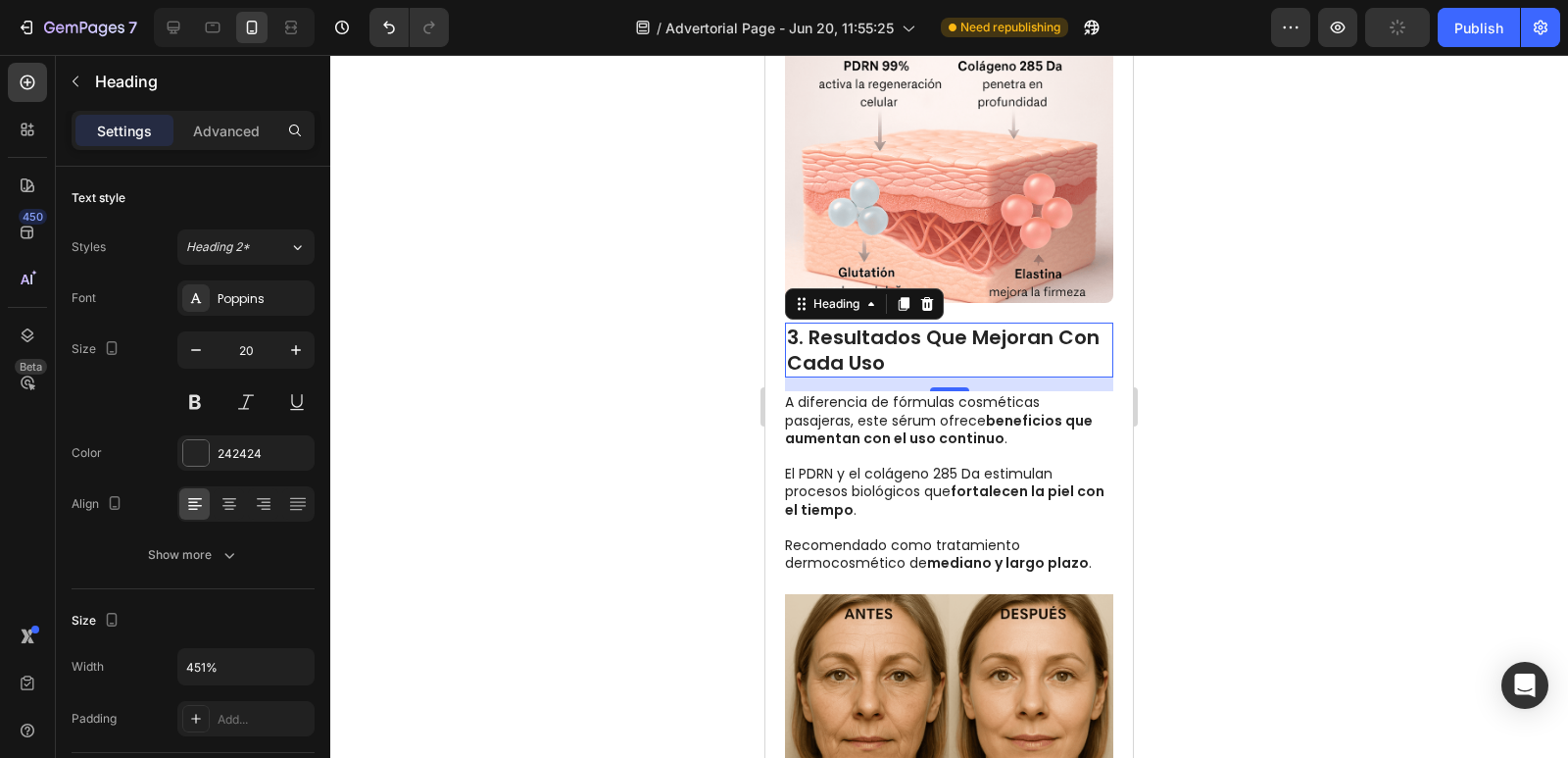 click on "3. resultados que mejoran con cada uso" at bounding box center (949, 350) 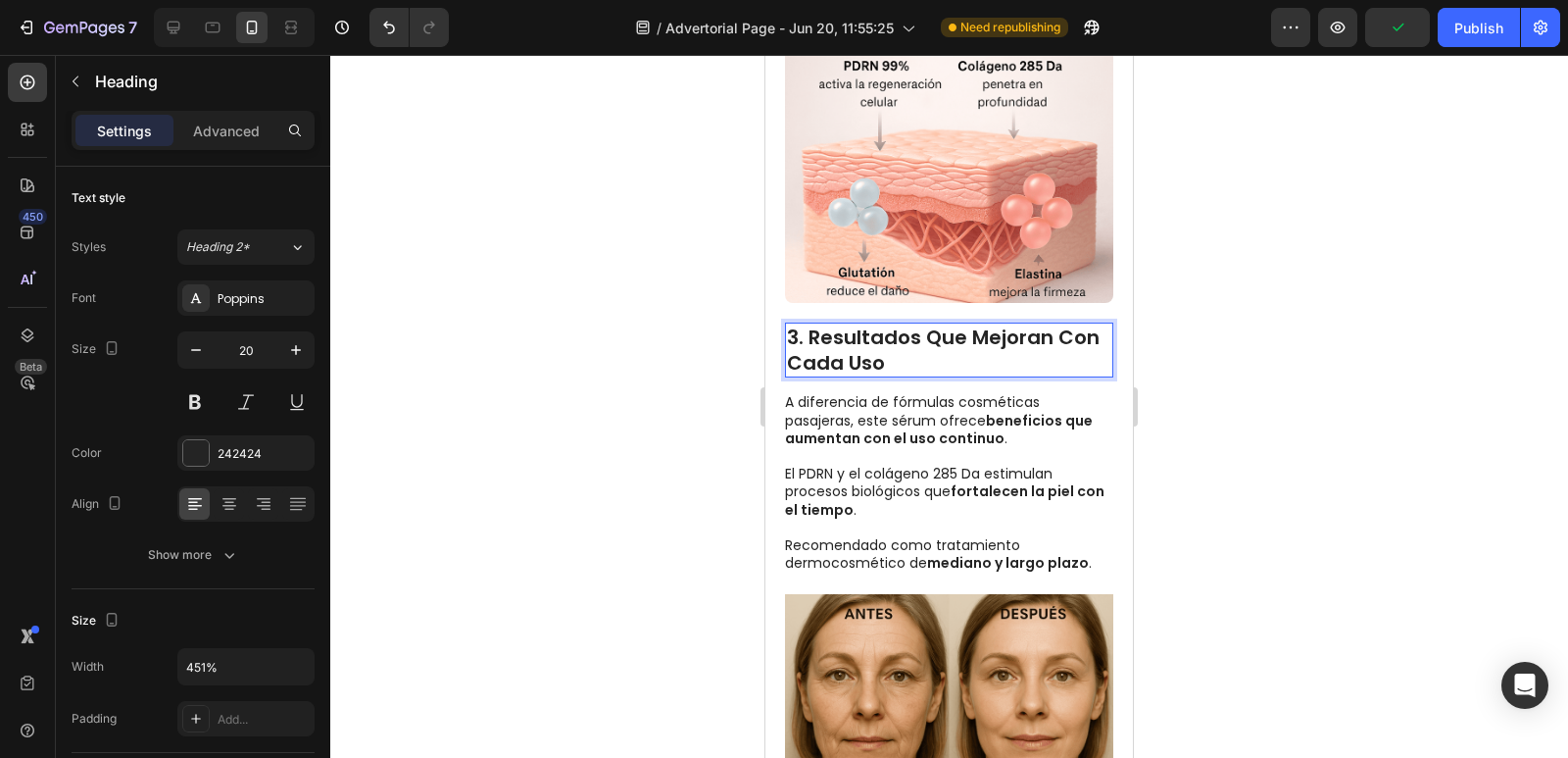 click on "3. resultados que mejoran con cada uso" at bounding box center [949, 350] 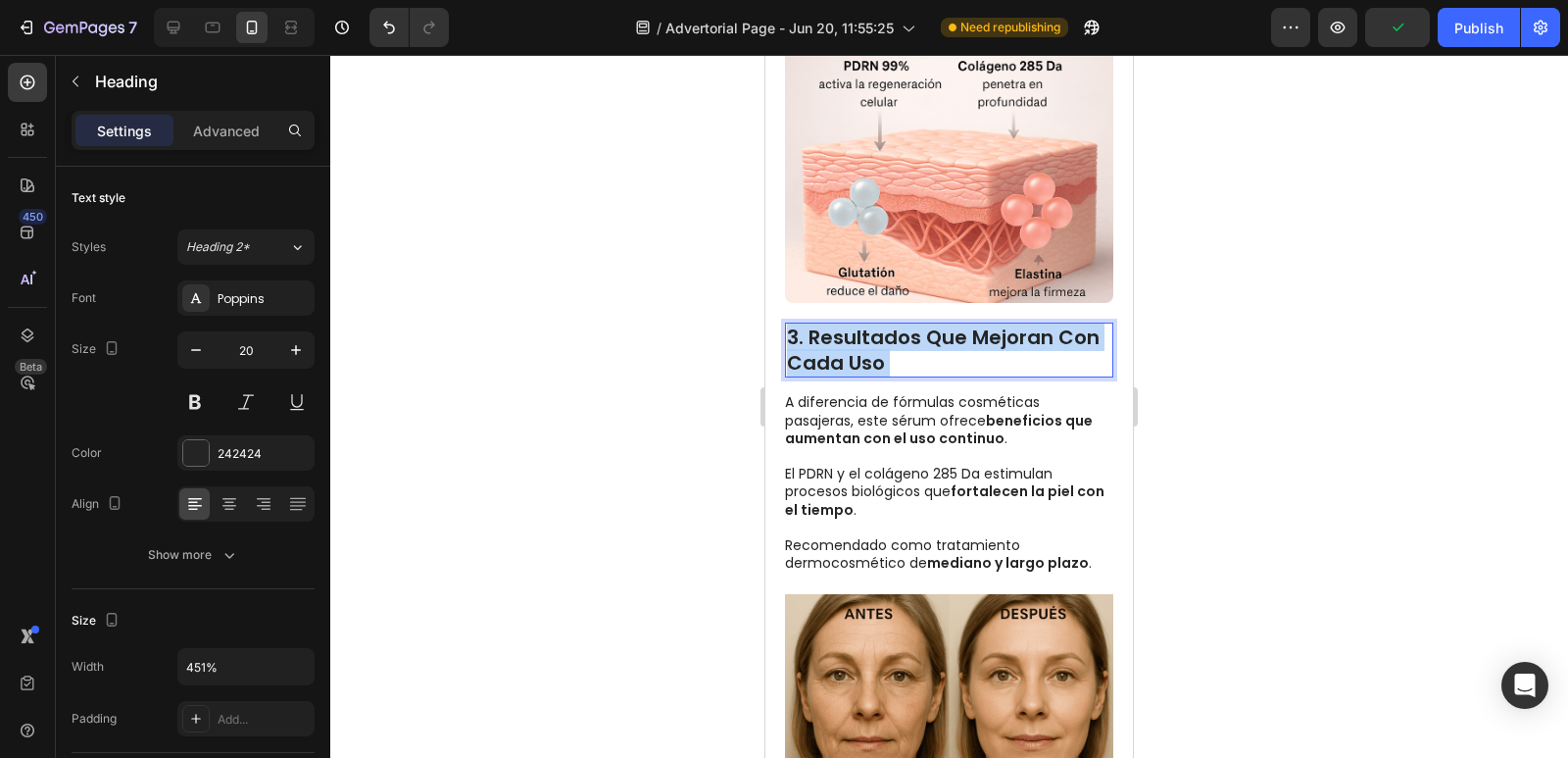 drag, startPoint x: 887, startPoint y: 359, endPoint x: 813, endPoint y: 334, distance: 78.1089 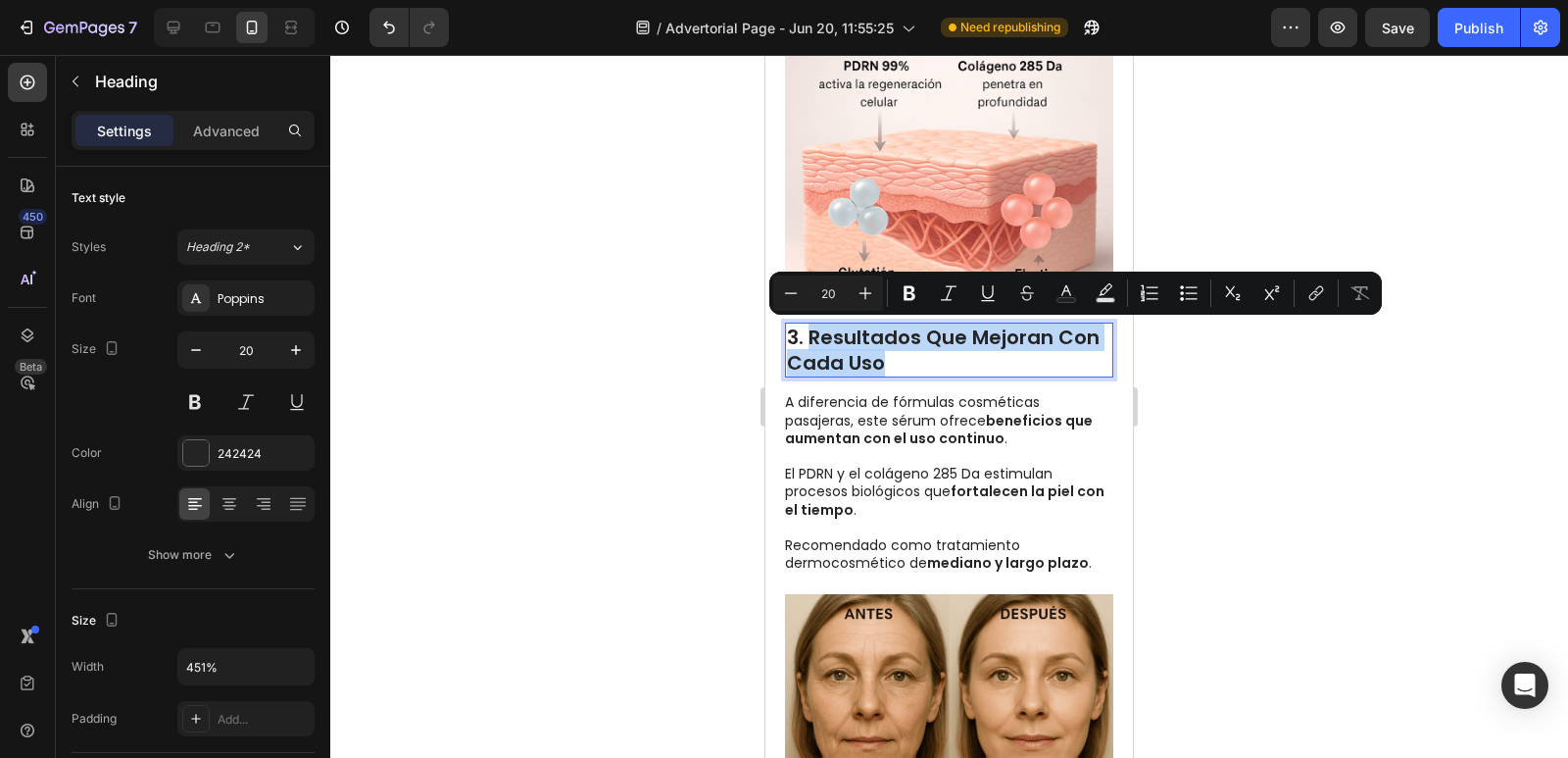 drag, startPoint x: 880, startPoint y: 364, endPoint x: 808, endPoint y: 335, distance: 77.62087 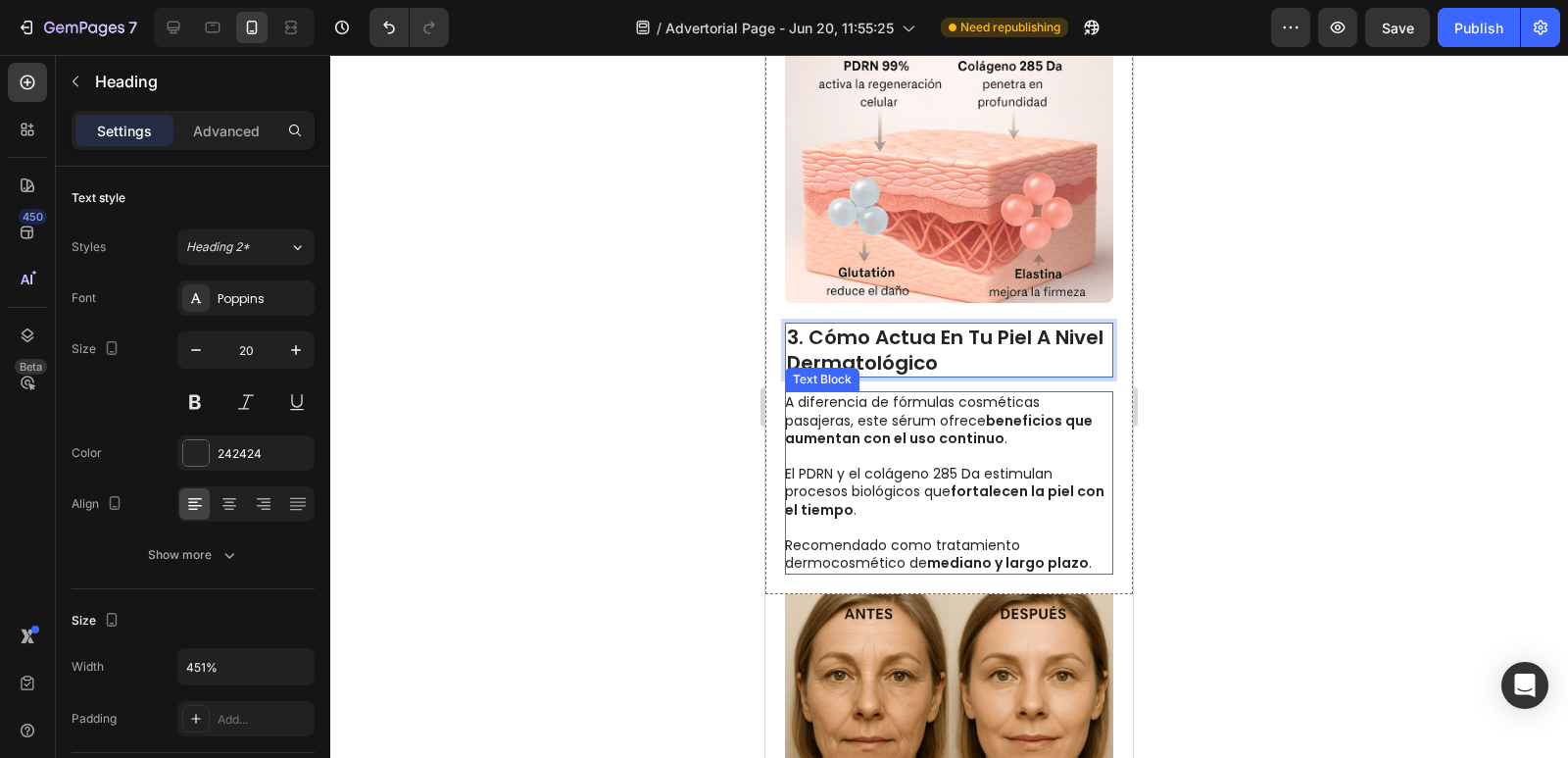 click on "beneficios que aumentan con el uso continuo" at bounding box center (939, 430) 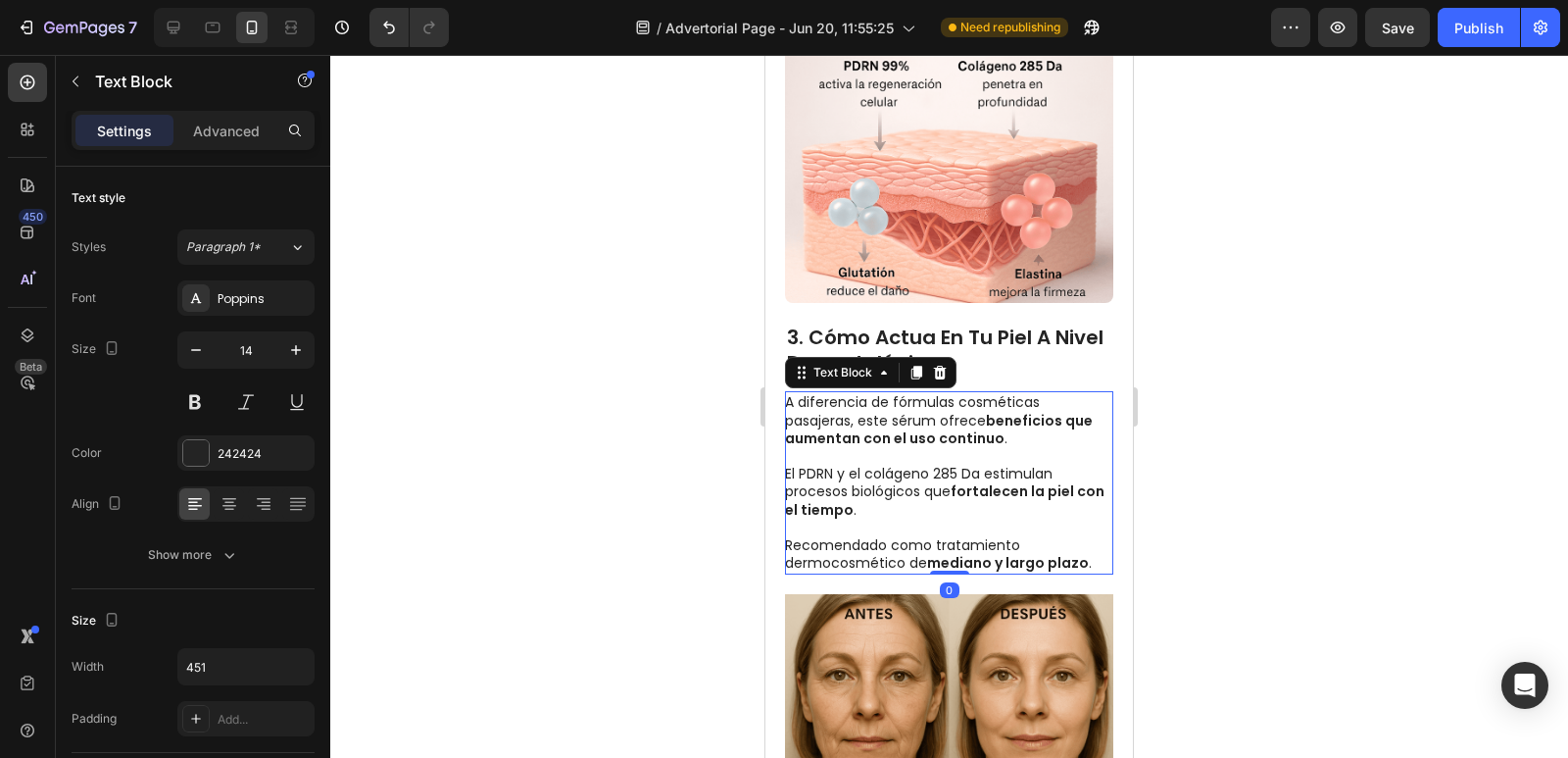 click on "beneficios que aumentan con el uso continuo" at bounding box center (939, 430) 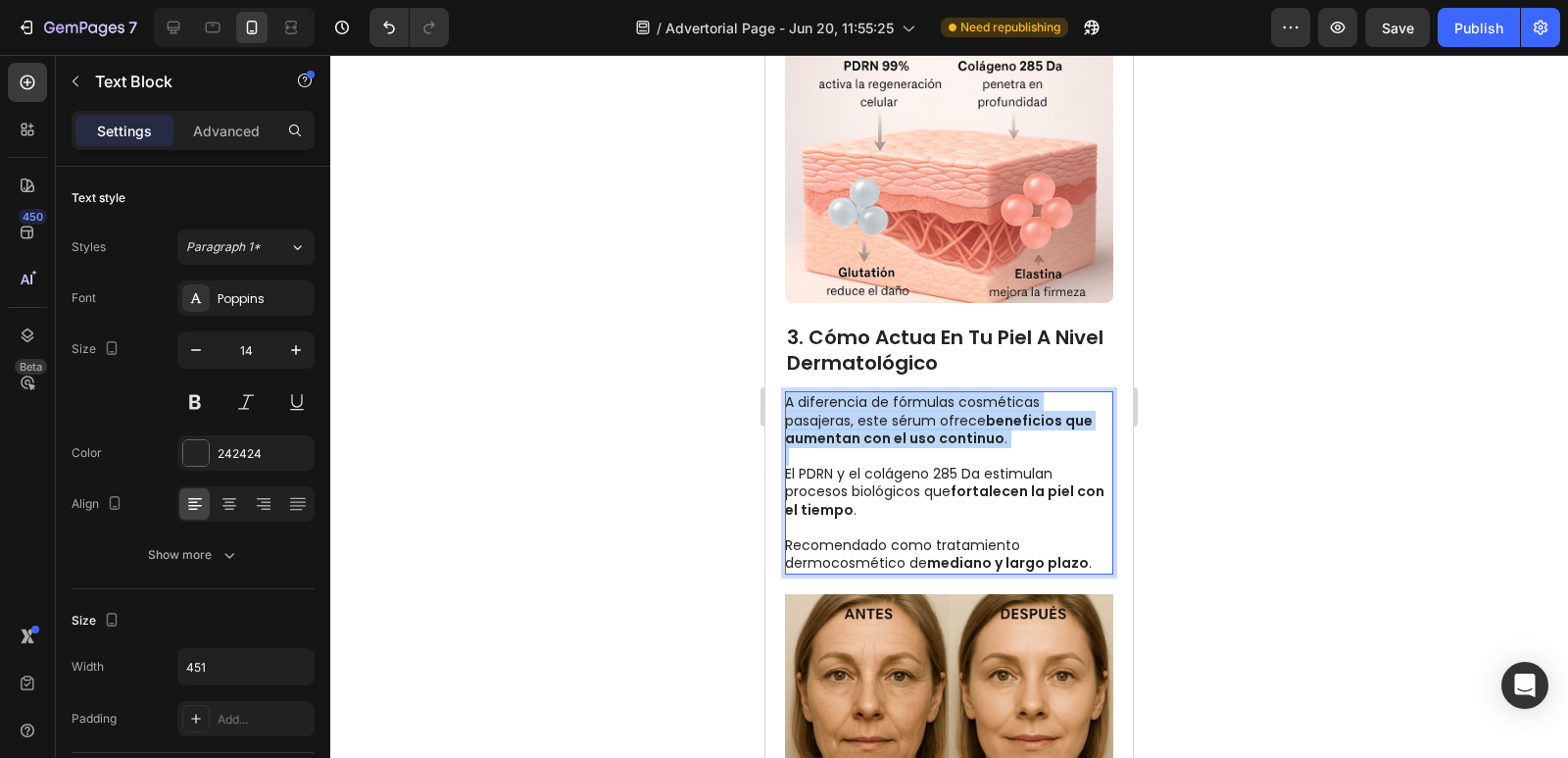 click on "beneficios que aumentan con el uso continuo" at bounding box center [939, 430] 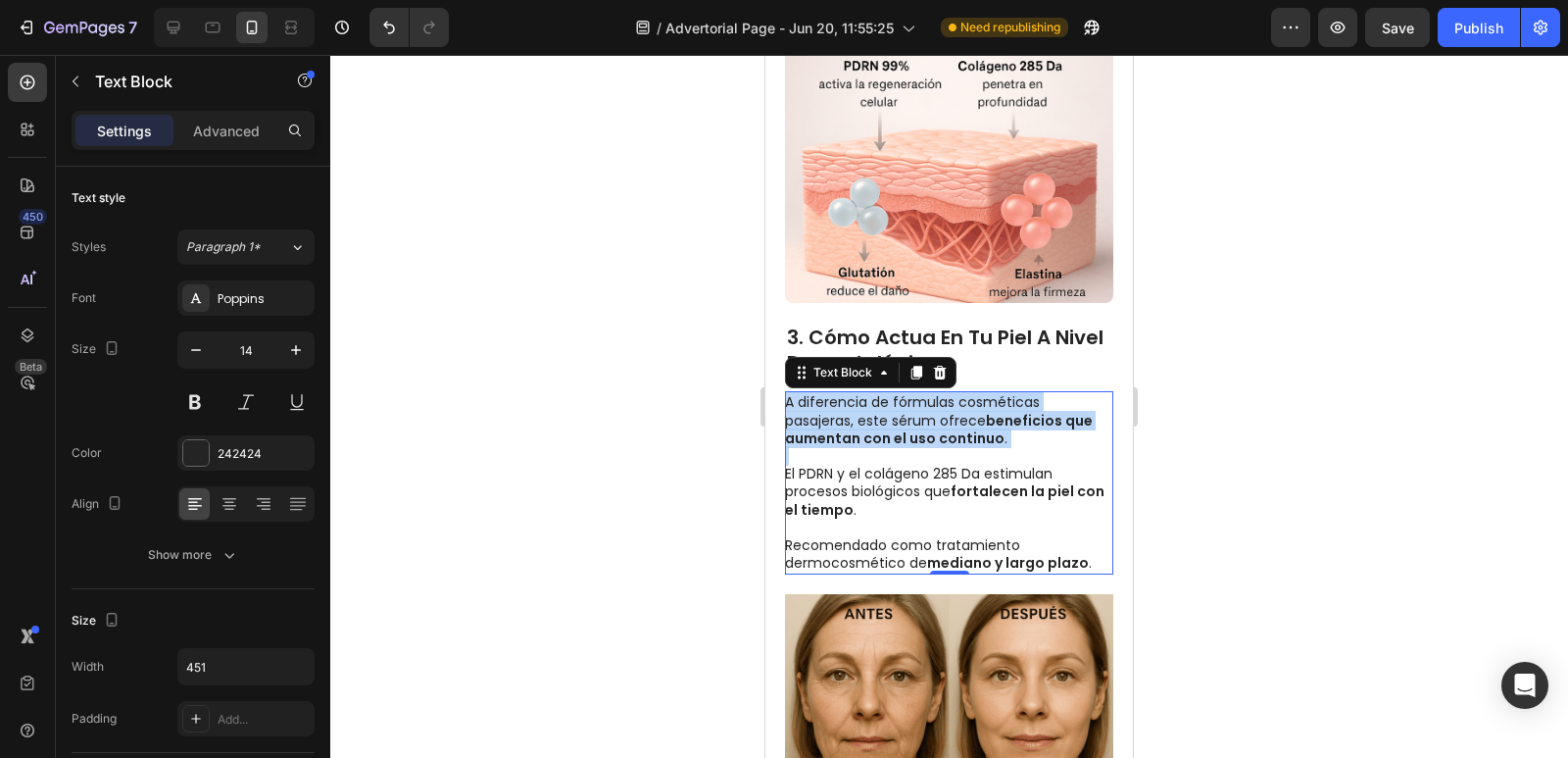 click on "beneficios que aumentan con el uso continuo" at bounding box center [939, 430] 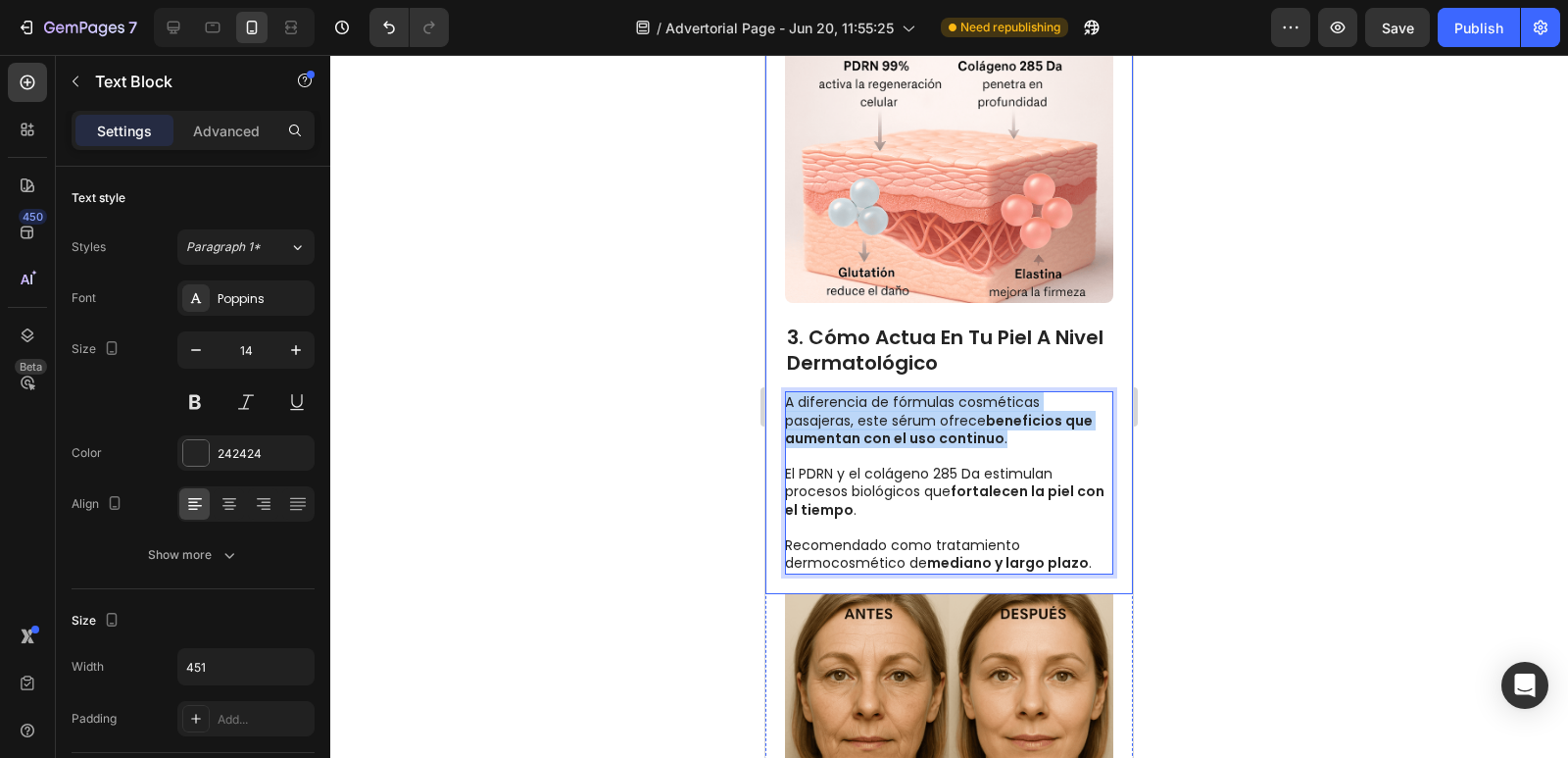 drag, startPoint x: 1004, startPoint y: 444, endPoint x: 780, endPoint y: 400, distance: 228.28053 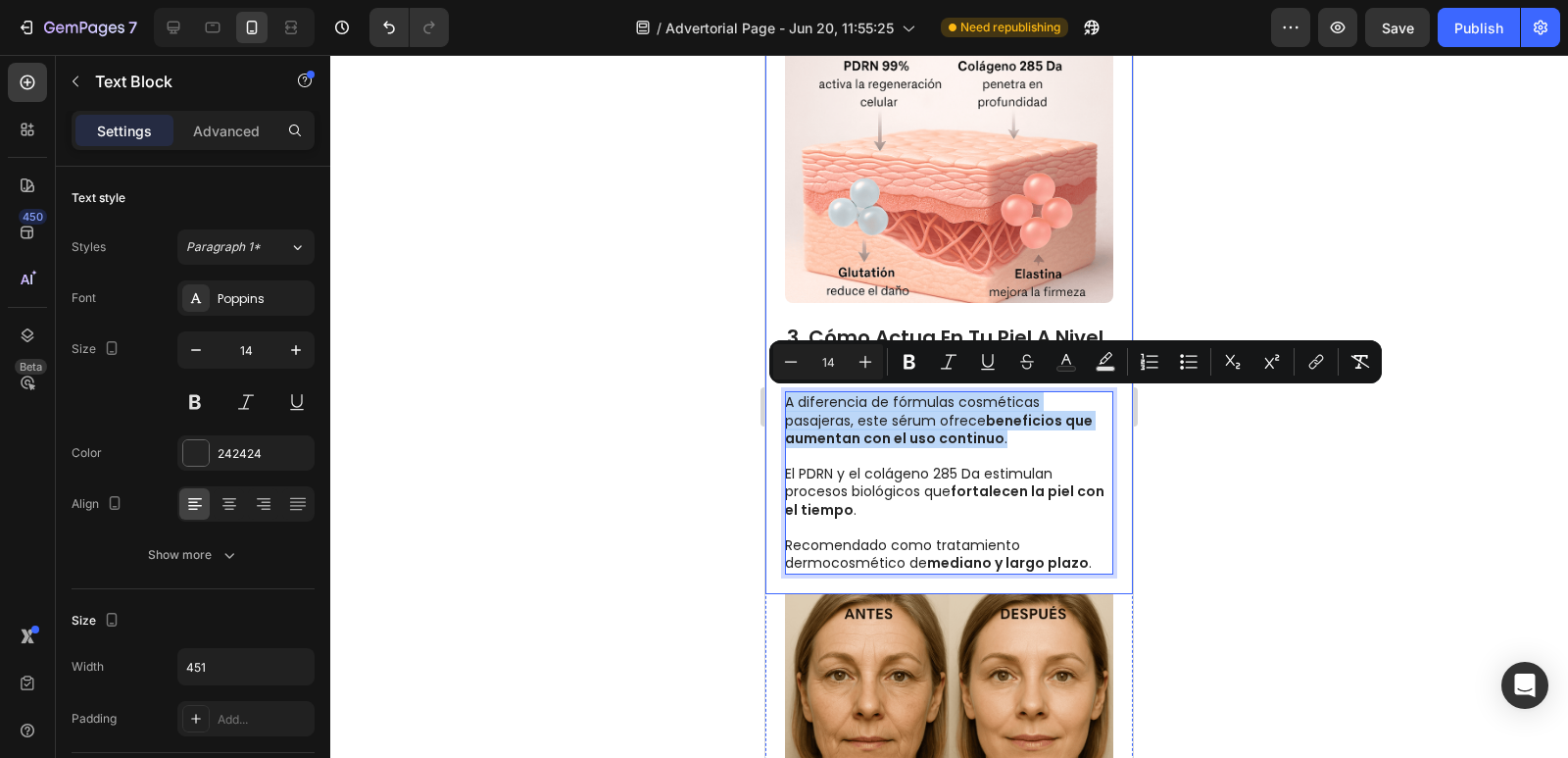 type on "12" 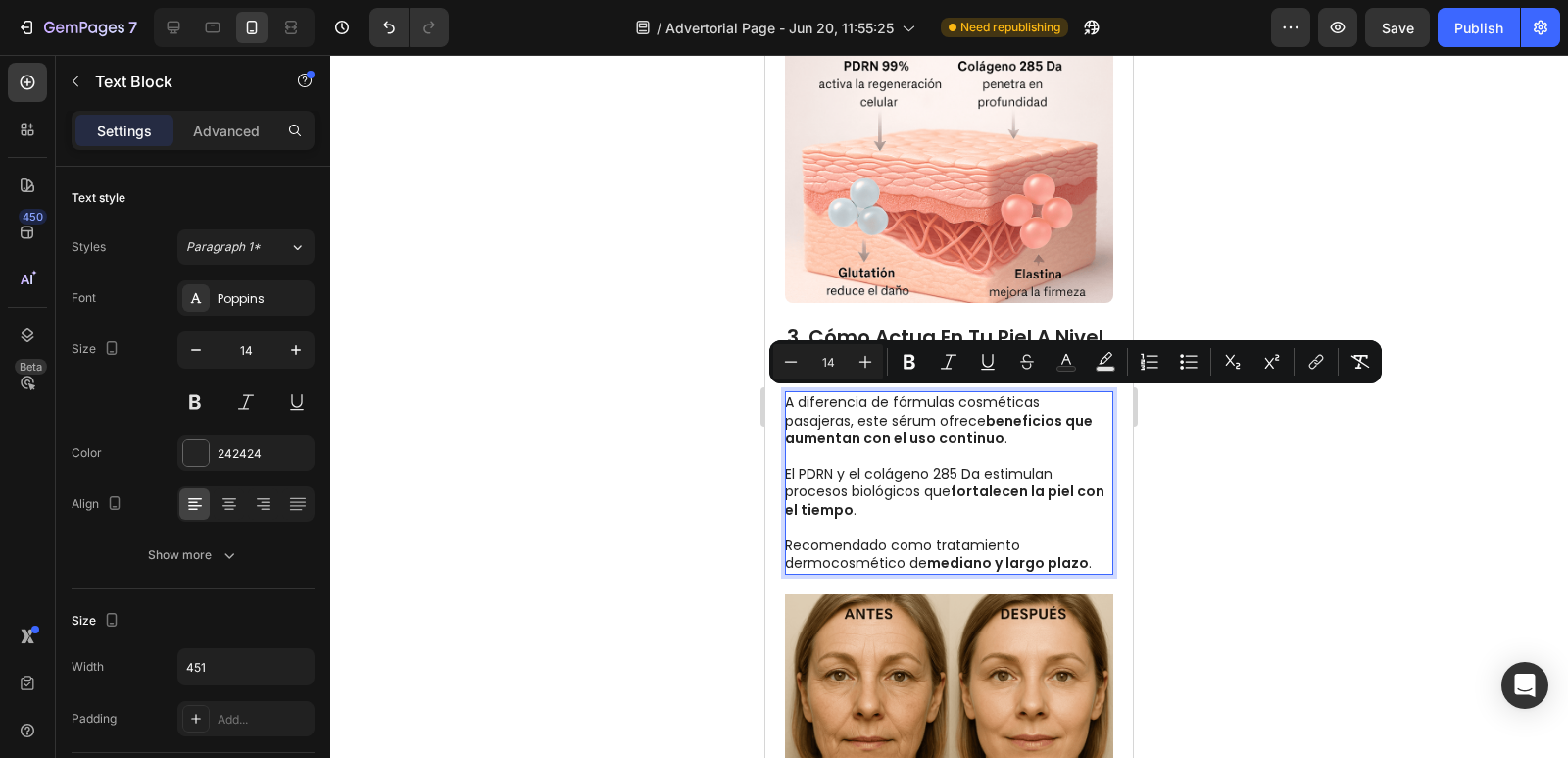 click on "El PDRN y el colágeno [NUMBER] Da estimulan procesos biológicos que fortalecen la piel con el tiempo." at bounding box center (948, 482) 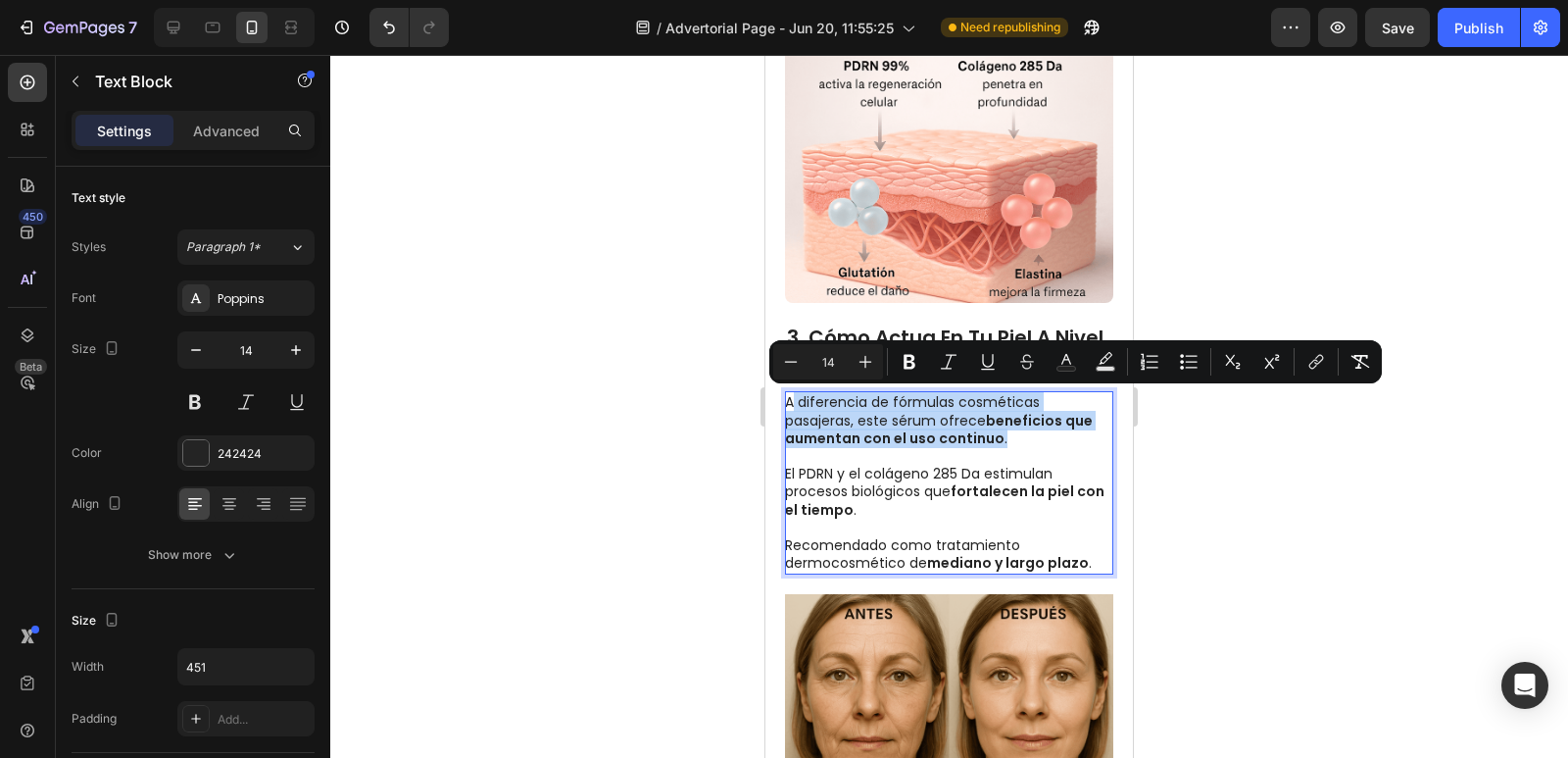 drag, startPoint x: 1001, startPoint y: 441, endPoint x: 791, endPoint y: 407, distance: 212.73458 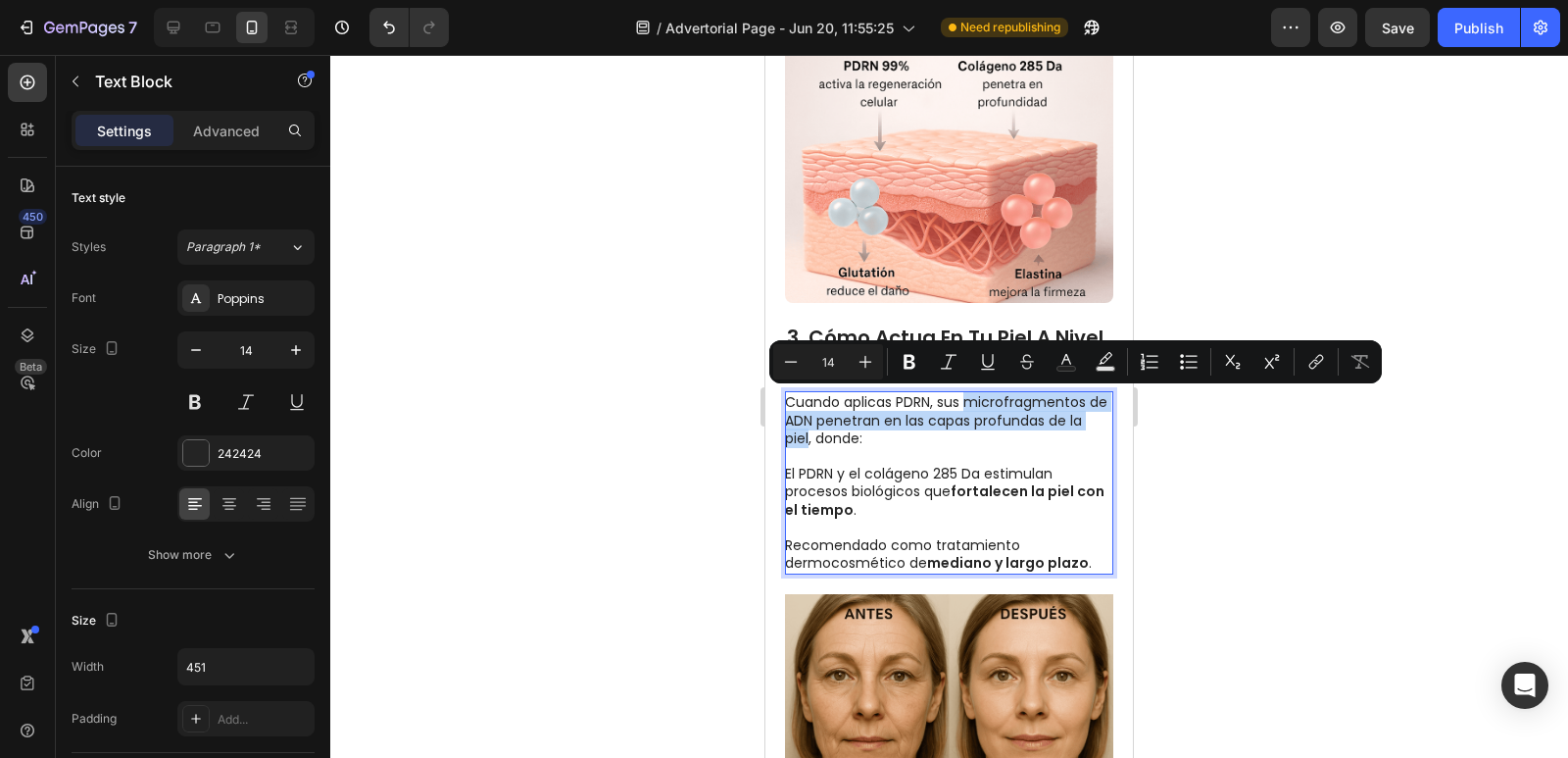 drag, startPoint x: 968, startPoint y: 400, endPoint x: 826, endPoint y: 438, distance: 146.9966 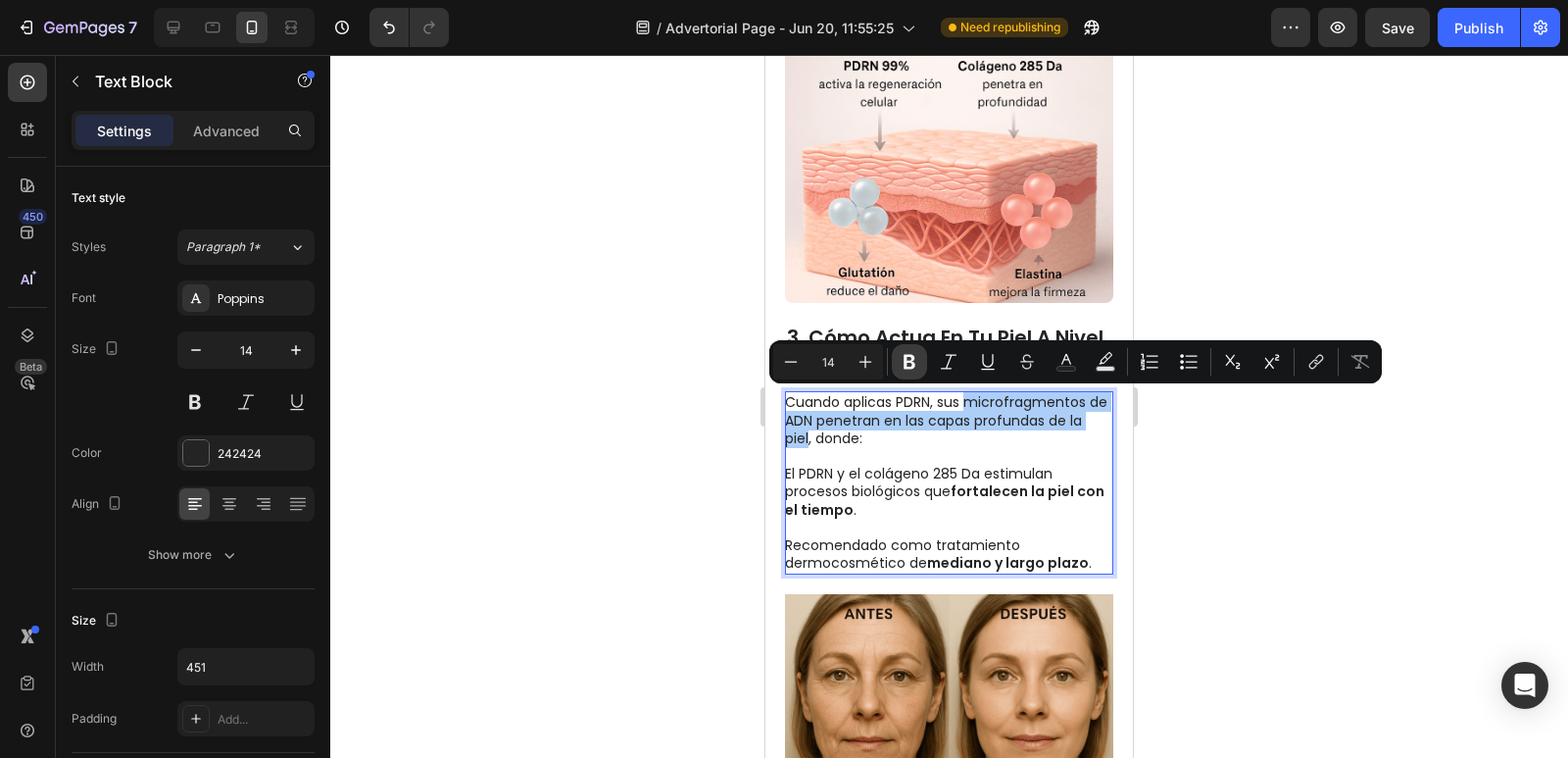 drag, startPoint x: 911, startPoint y: 358, endPoint x: 145, endPoint y: 351, distance: 766.032 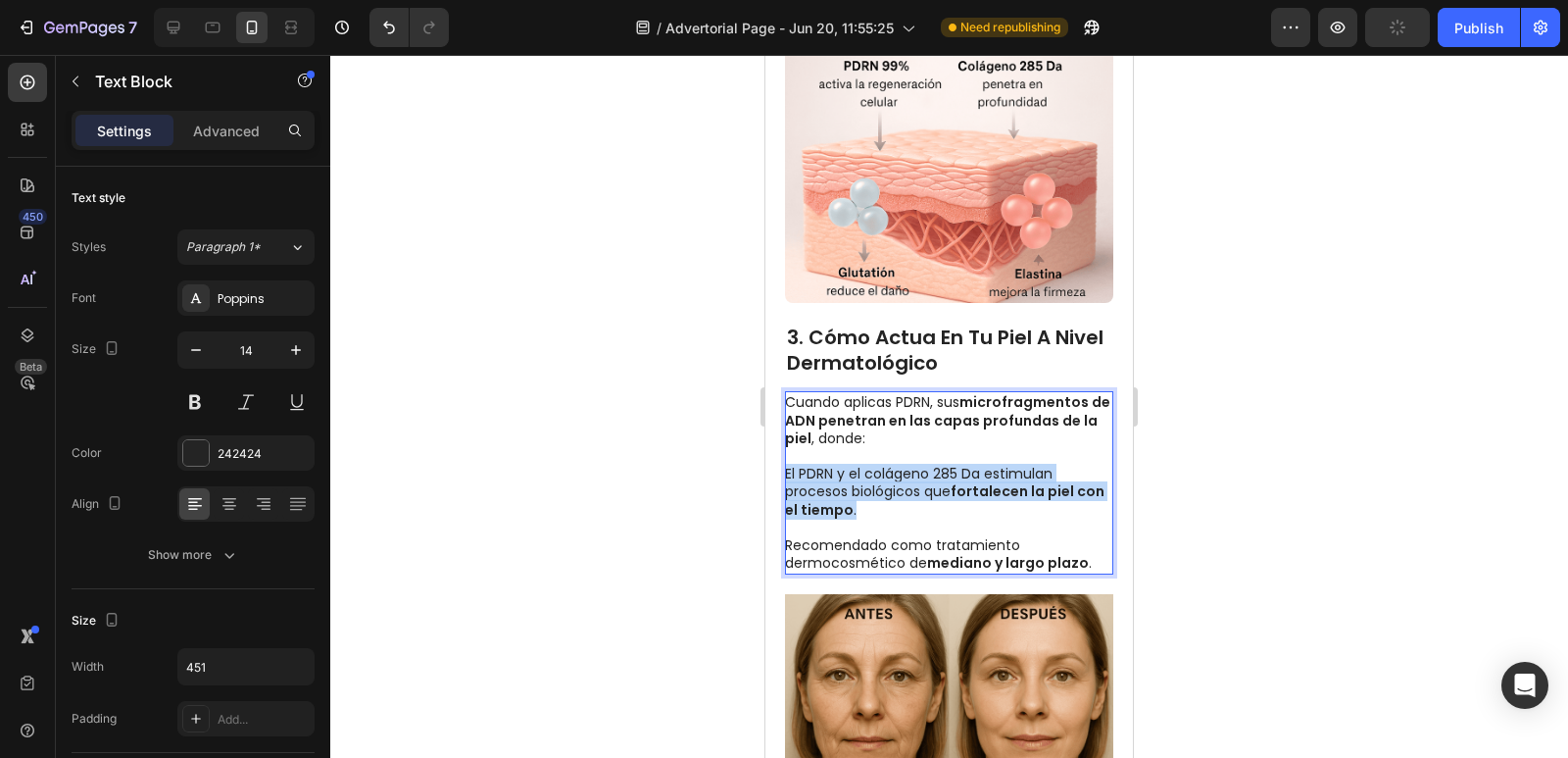 drag, startPoint x: 924, startPoint y: 510, endPoint x: 786, endPoint y: 469, distance: 143.9618 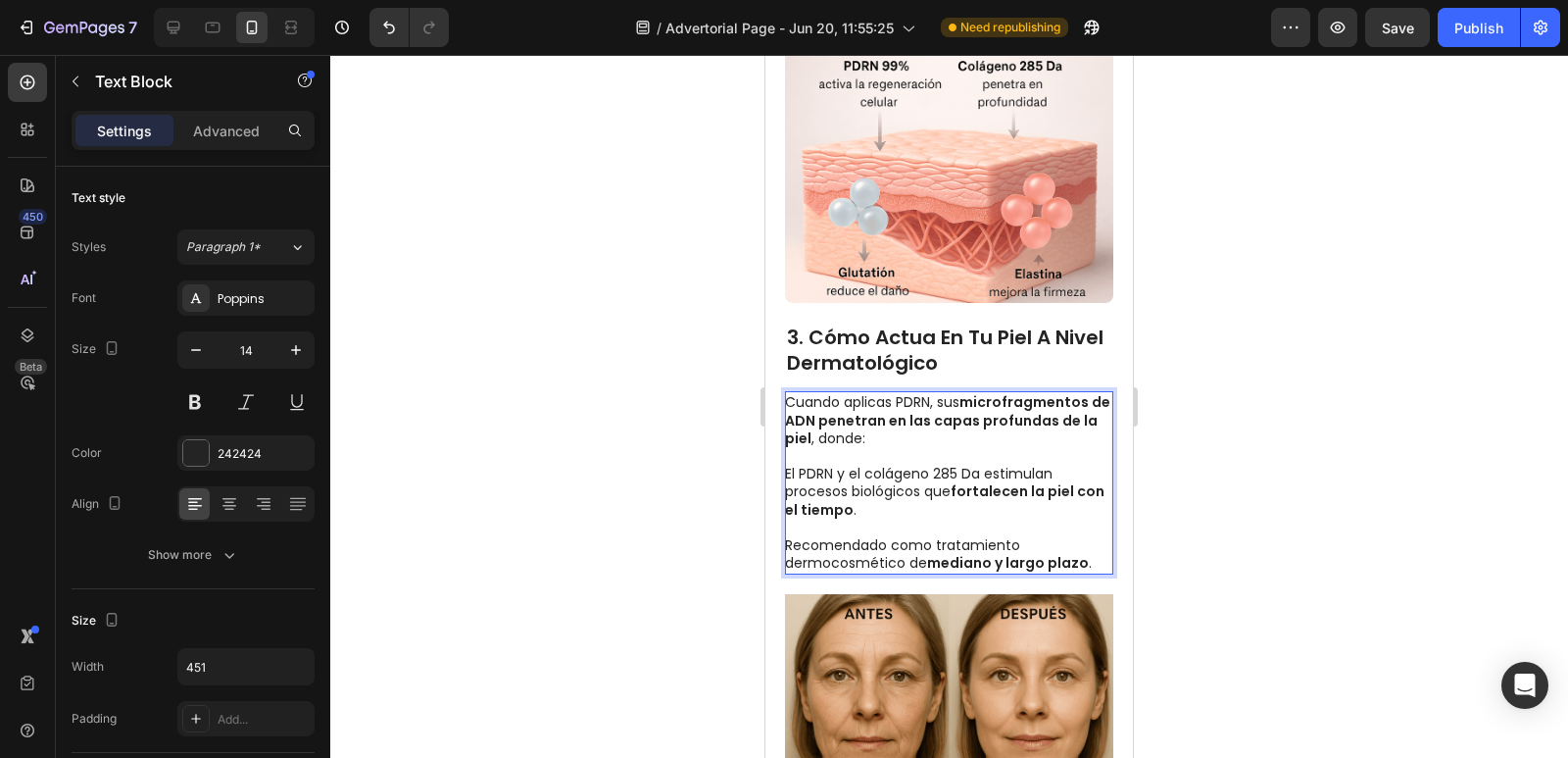 click on "El PDRN y el colágeno [NUMBER] Da estimulan procesos biológicos que fortalecen la piel con el tiempo." at bounding box center [948, 482] 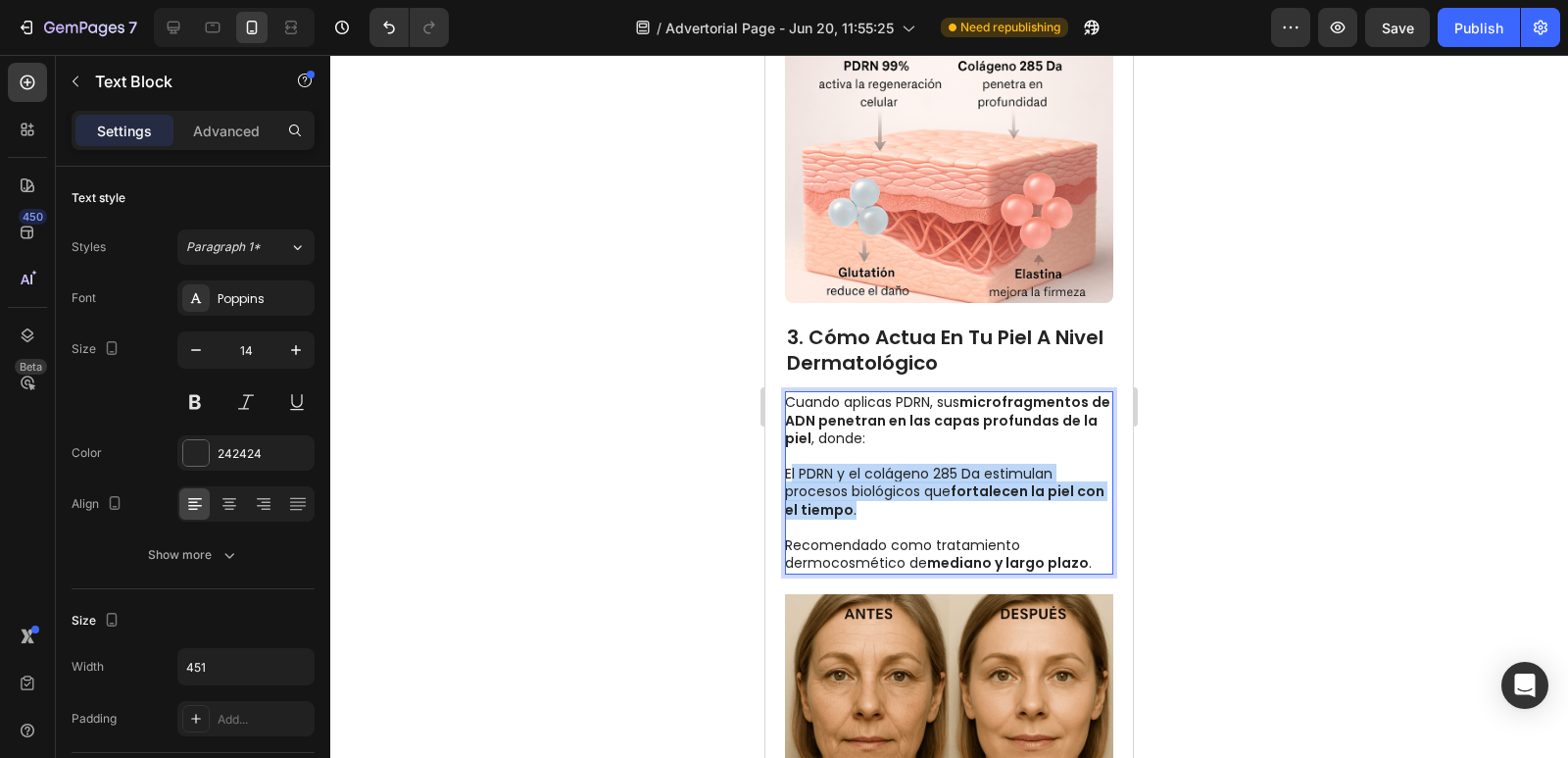 drag, startPoint x: 884, startPoint y: 508, endPoint x: 791, endPoint y: 472, distance: 99.724621 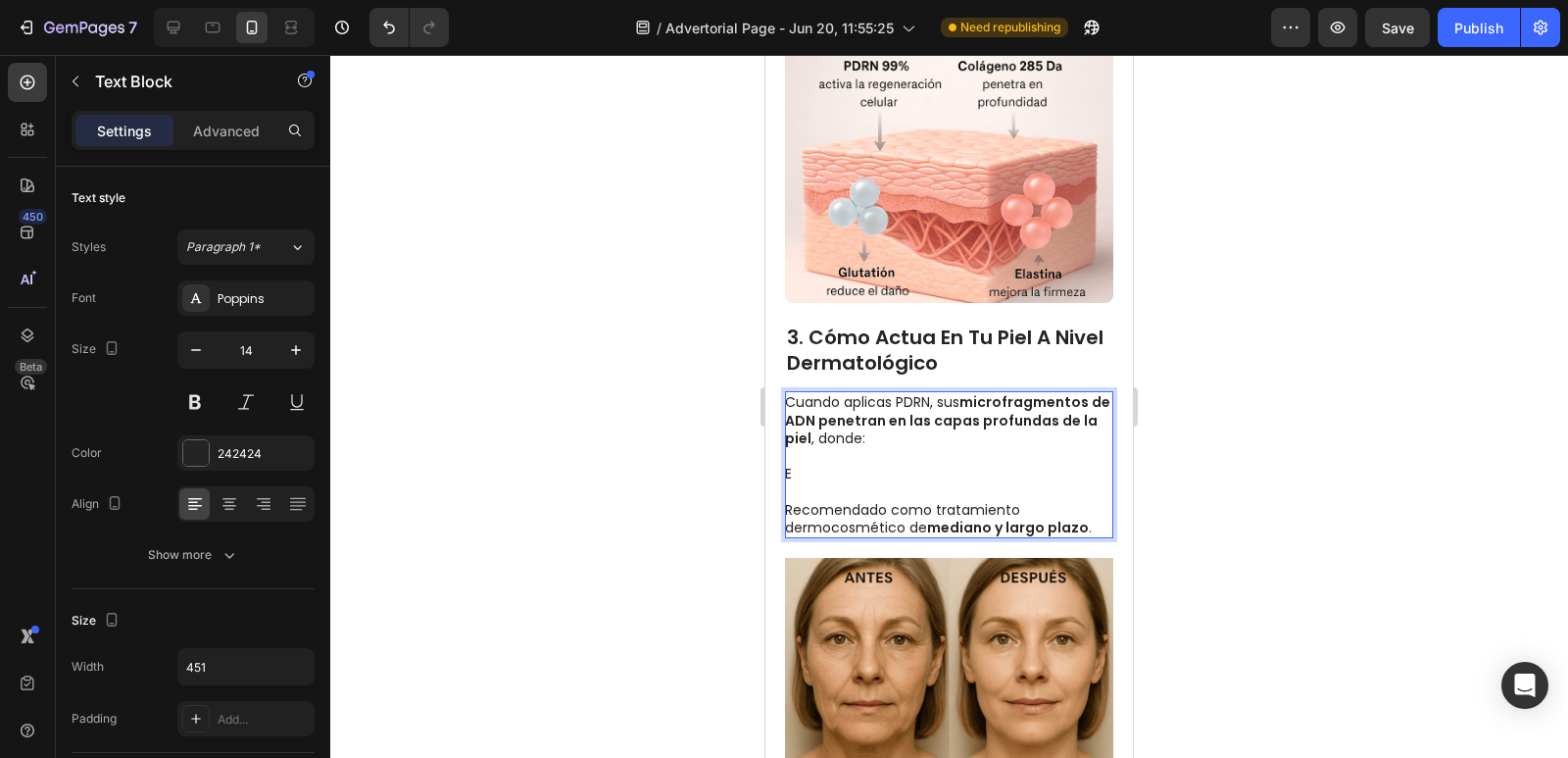 click on "E" at bounding box center (948, 465) 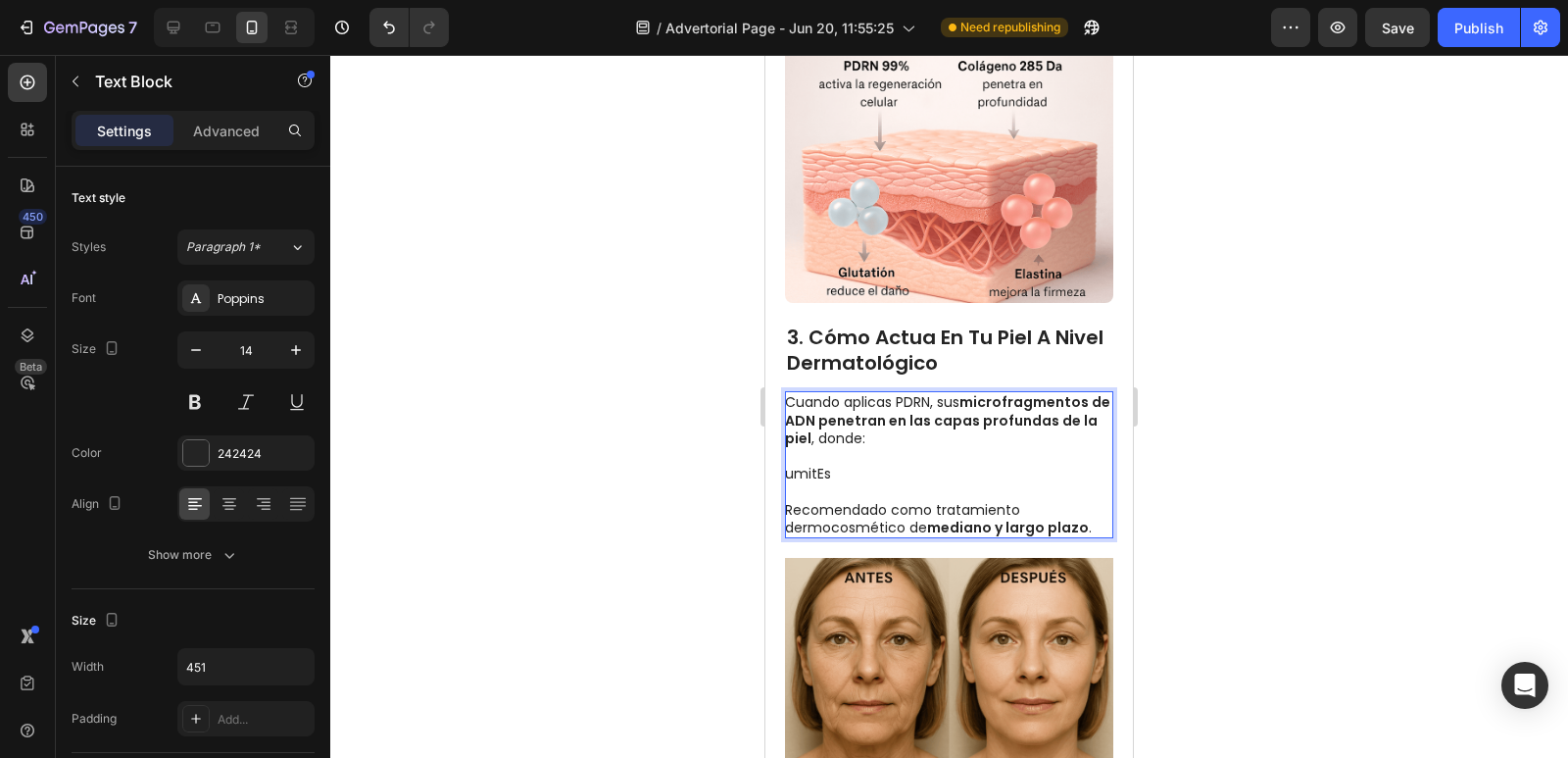 click on "umitEs" at bounding box center (948, 465) 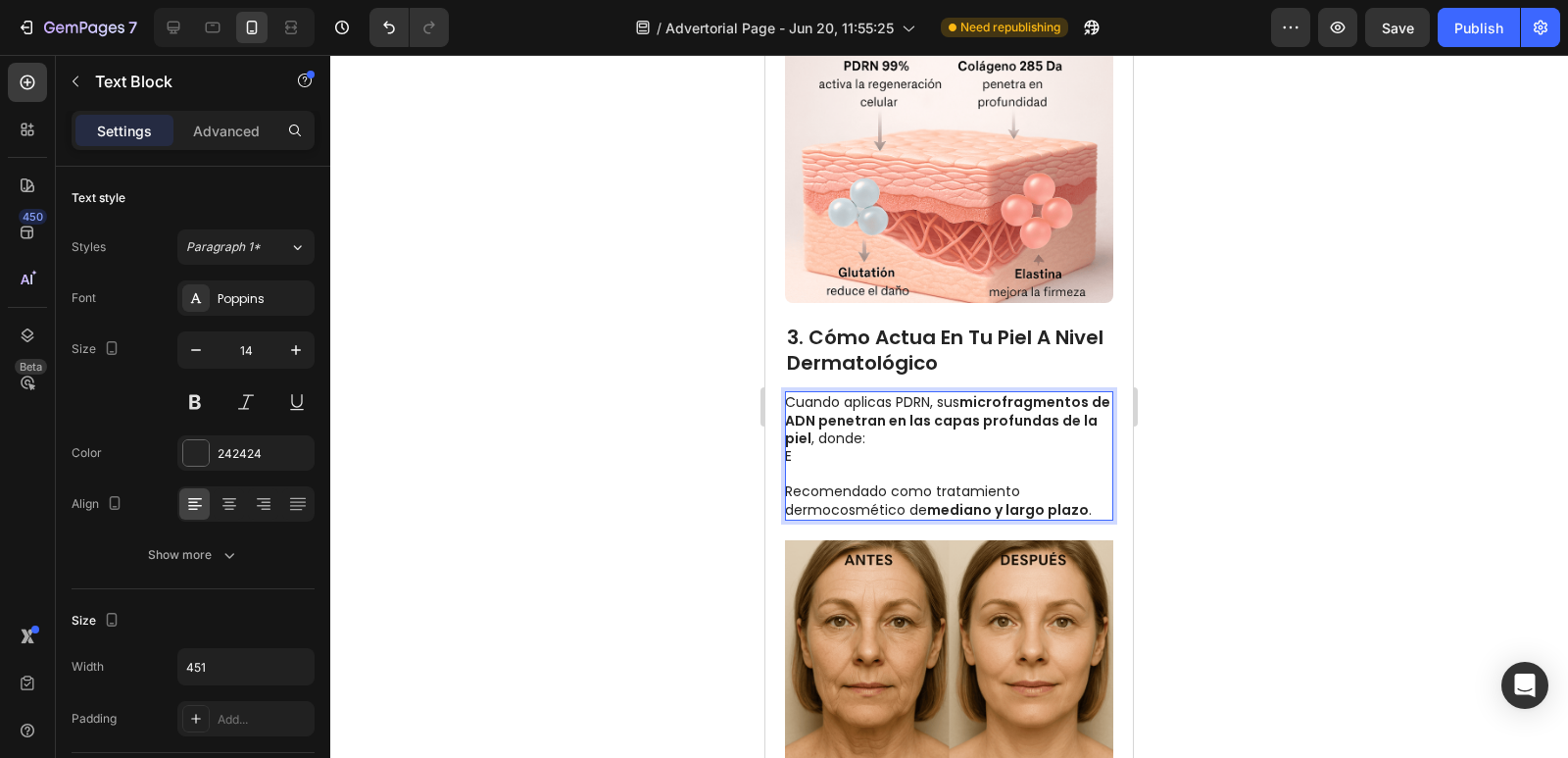 click on "E" at bounding box center [948, 456] 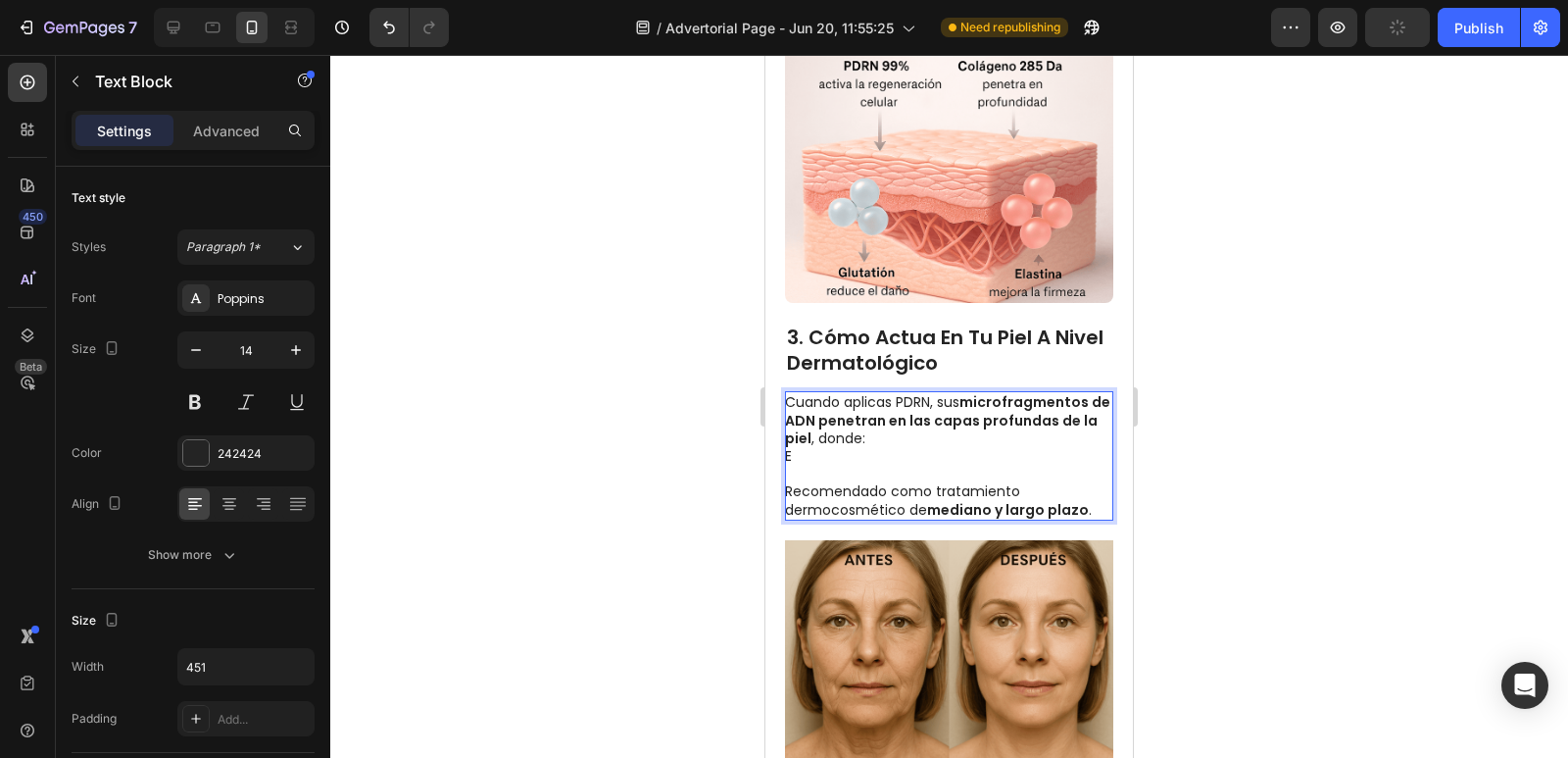 click on "E" at bounding box center (948, 456) 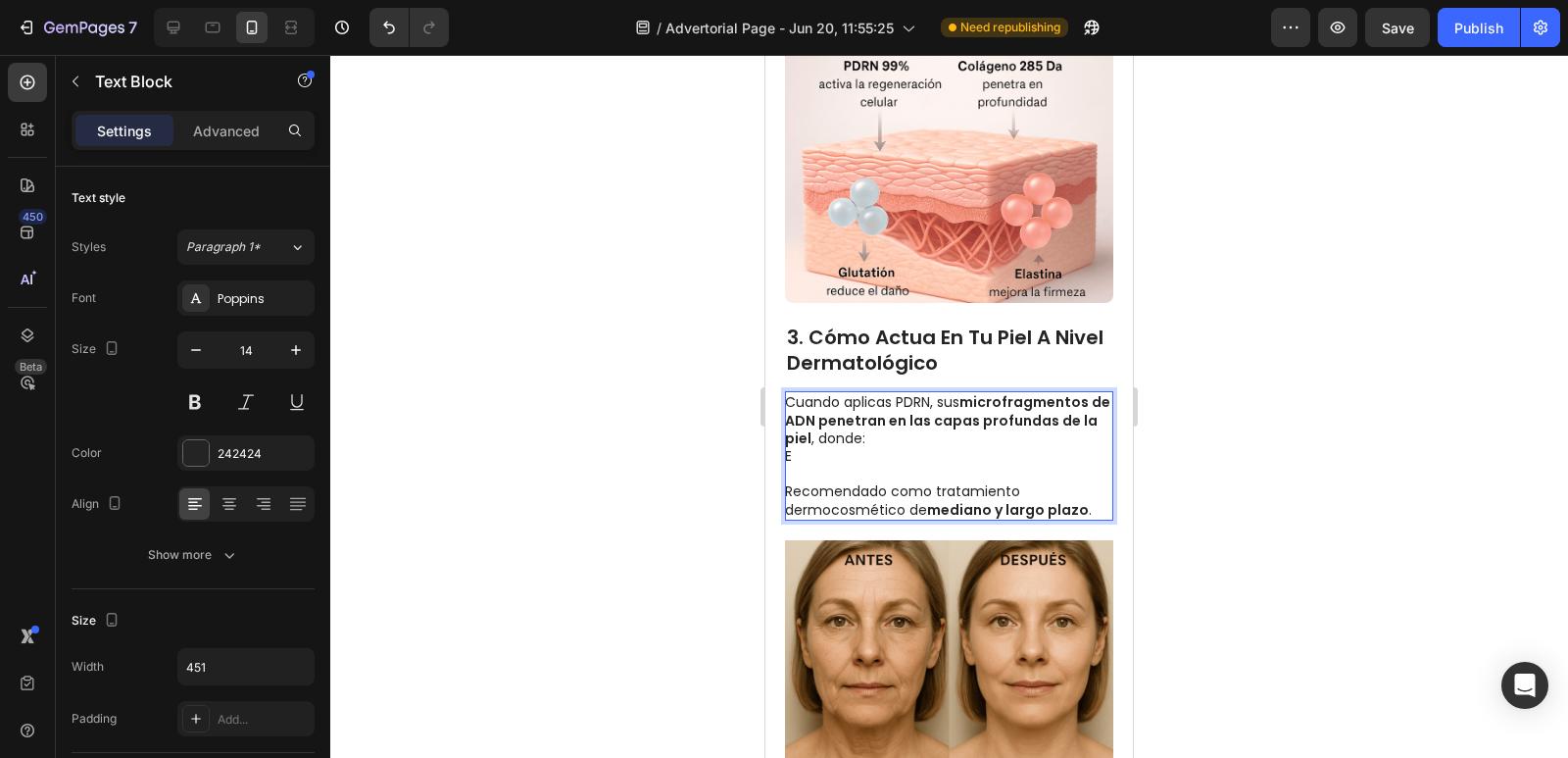 click on "E" at bounding box center [948, 456] 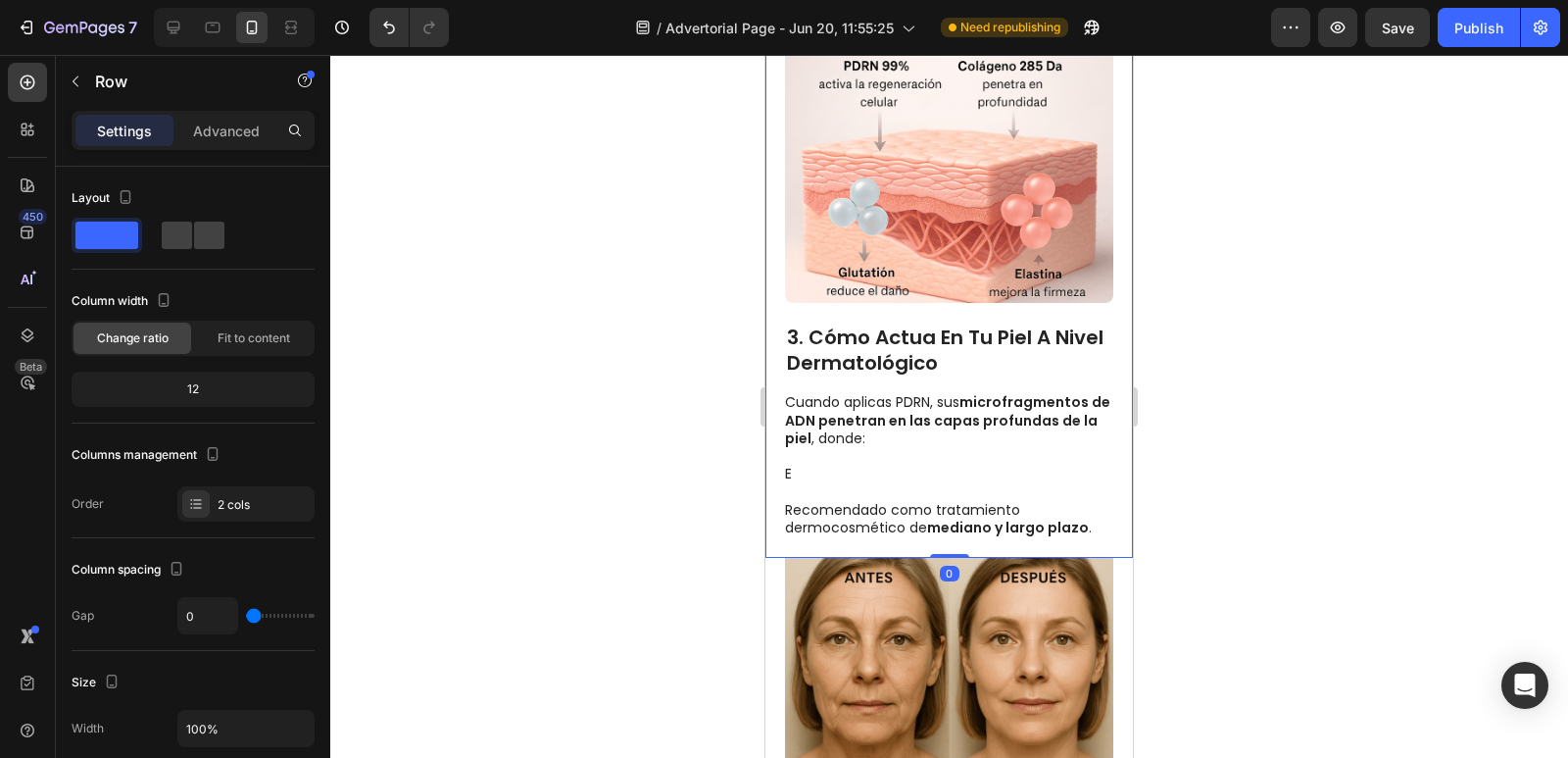 drag, startPoint x: 932, startPoint y: 540, endPoint x: 947, endPoint y: 558, distance: 23.43075 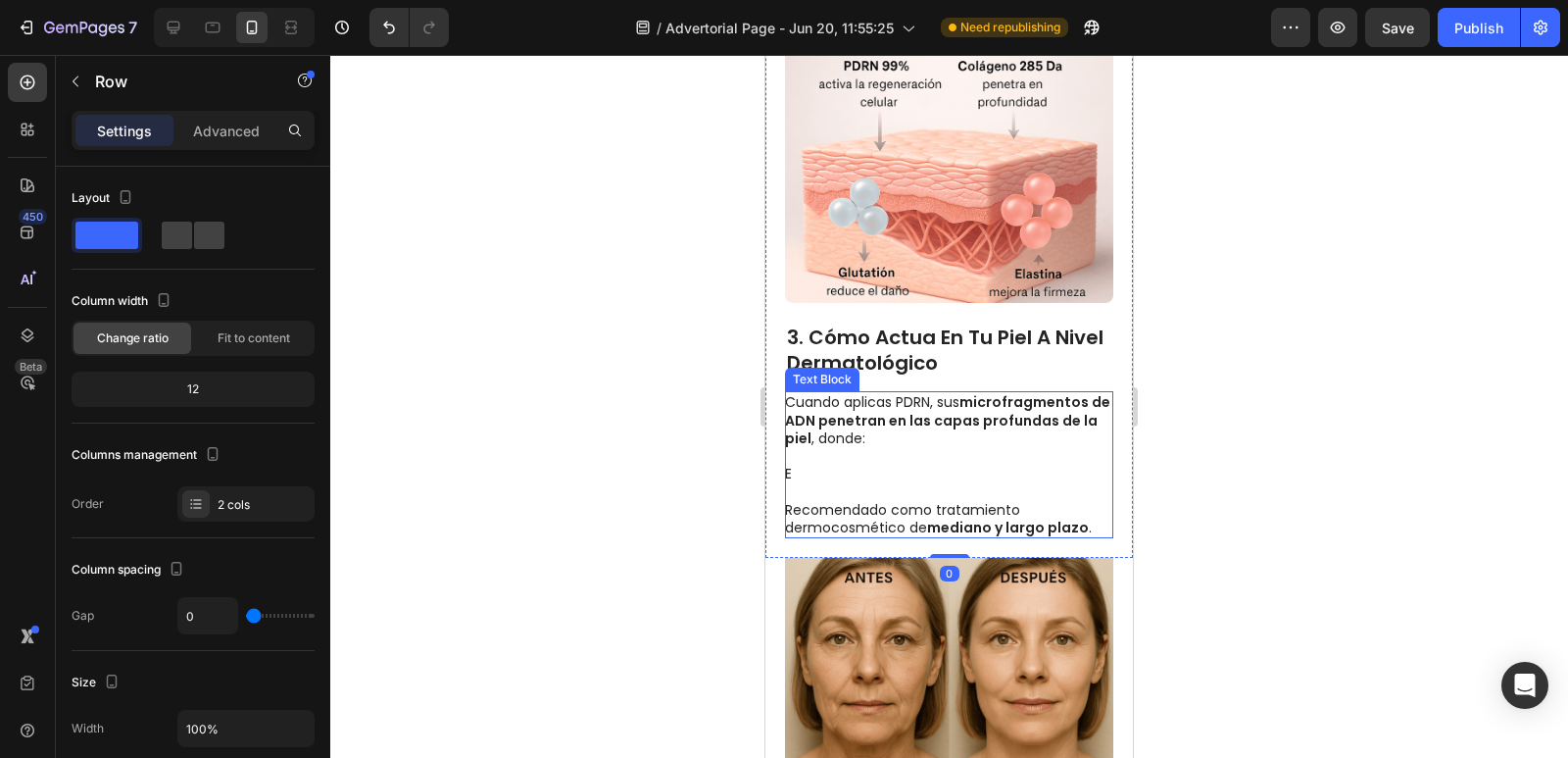 click on "Cuando aplicas PDRN, sus microfragmentos de ADN penetran en las capas profundas de la piel, donde:" at bounding box center [948, 429] 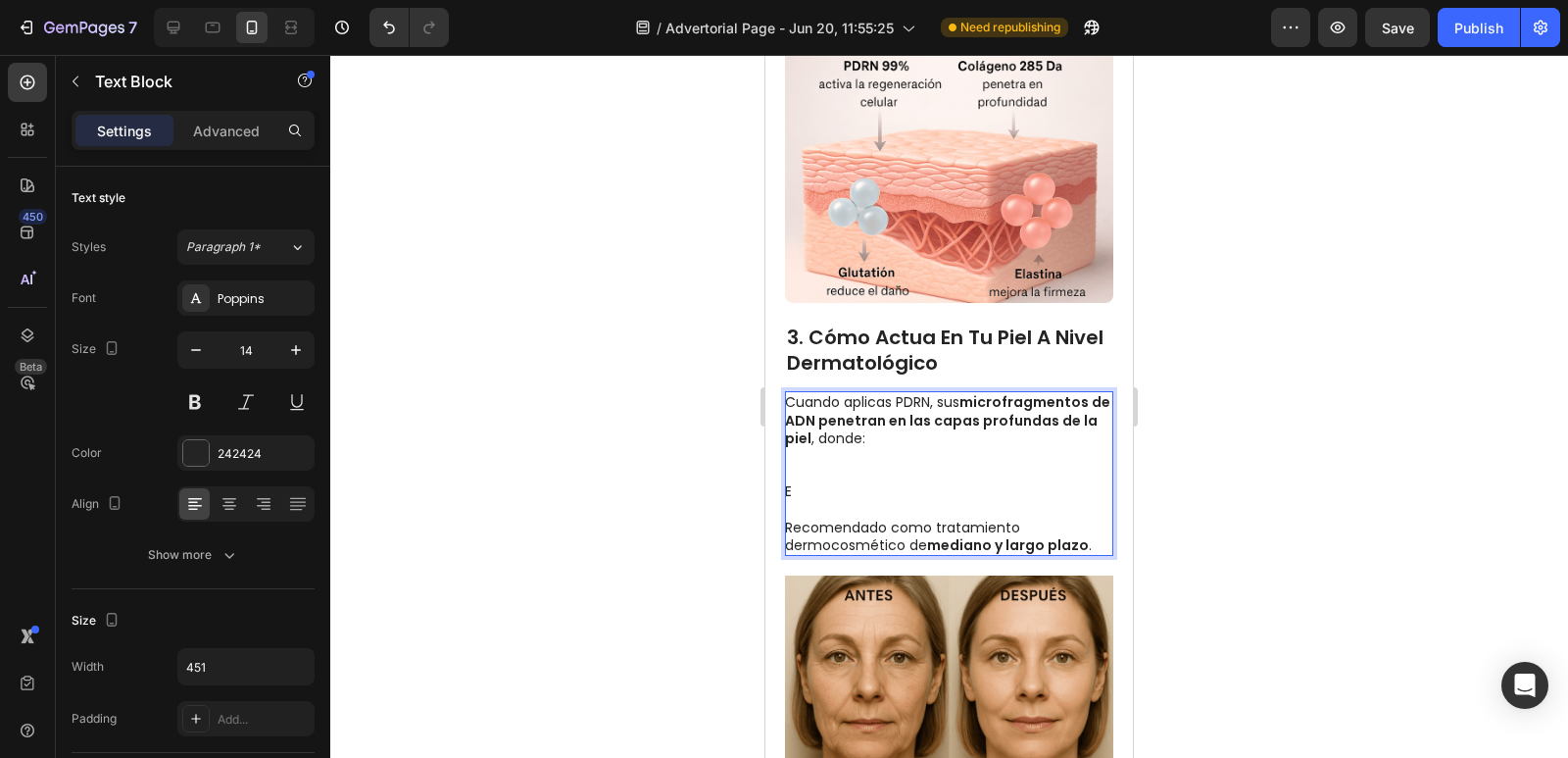 click on "Cuando aplicas PDRN, sus microfragmentos de ADN penetran en las capas profundas de la piel, donde: E Recomendado como tratamiento dermocosmético de mediano y largo plazo." at bounding box center [949, 474] 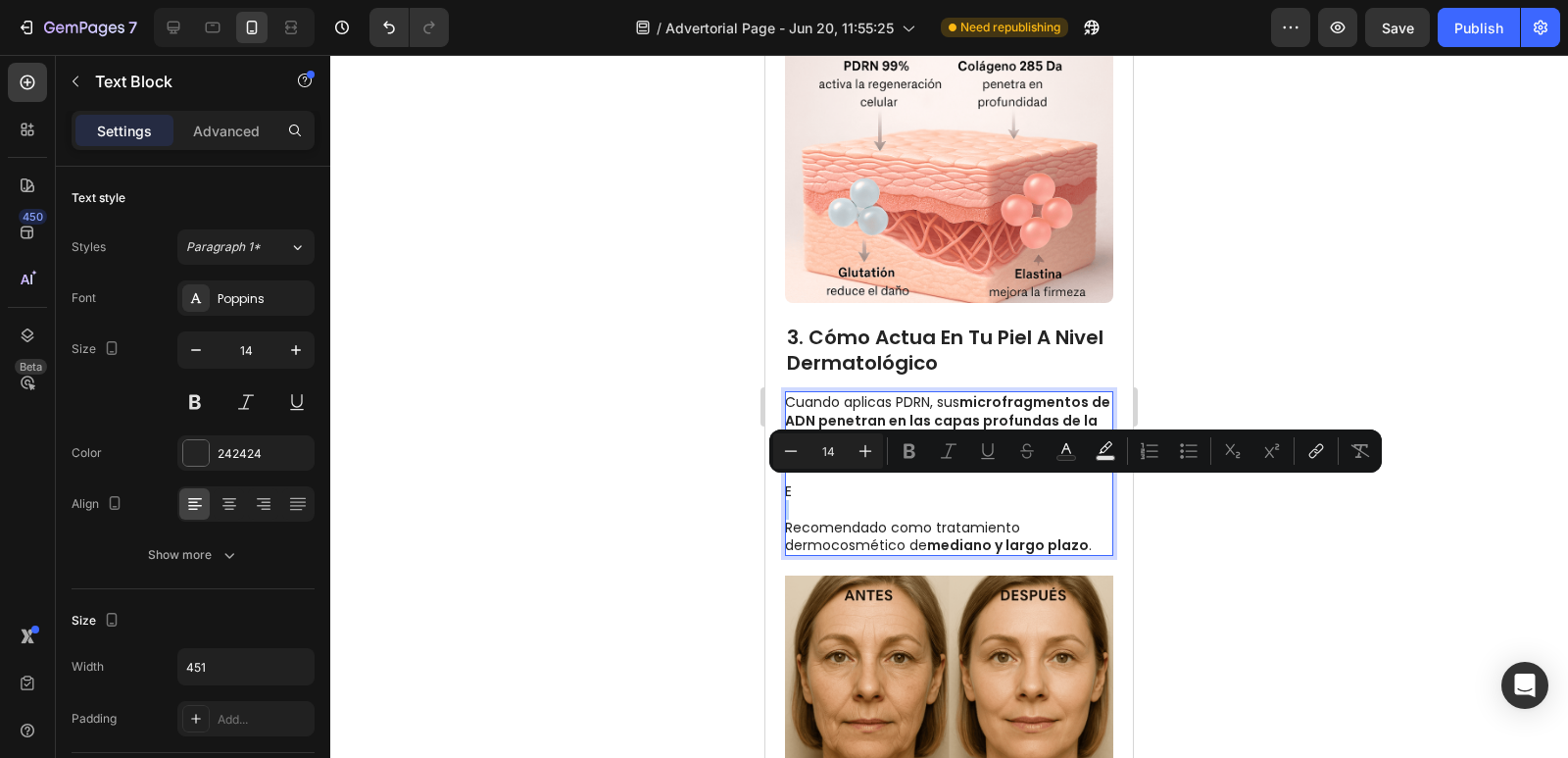 click on "E" at bounding box center [948, 491] 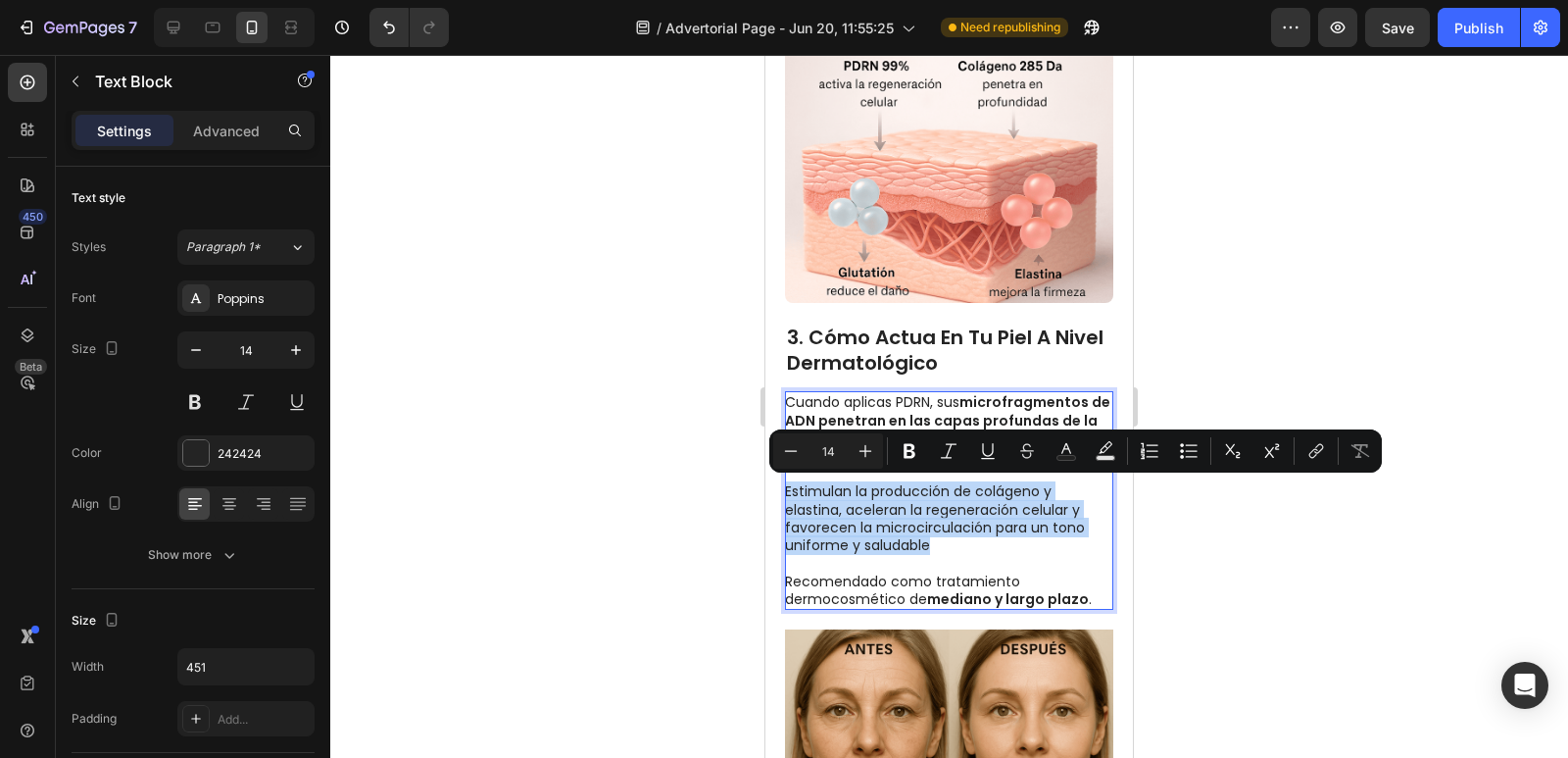 drag, startPoint x: 894, startPoint y: 537, endPoint x: 788, endPoint y: 492, distance: 115.156415 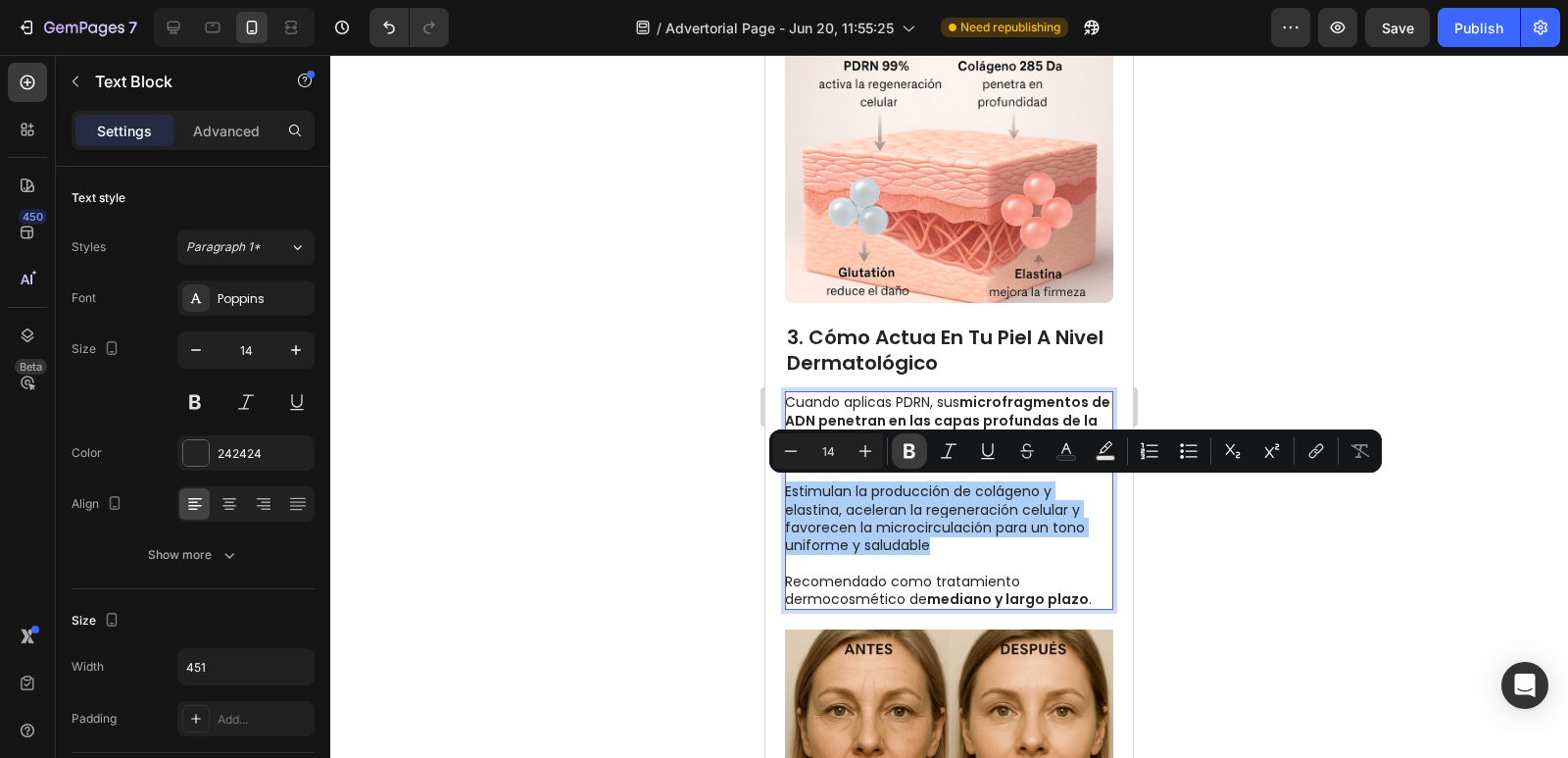 click 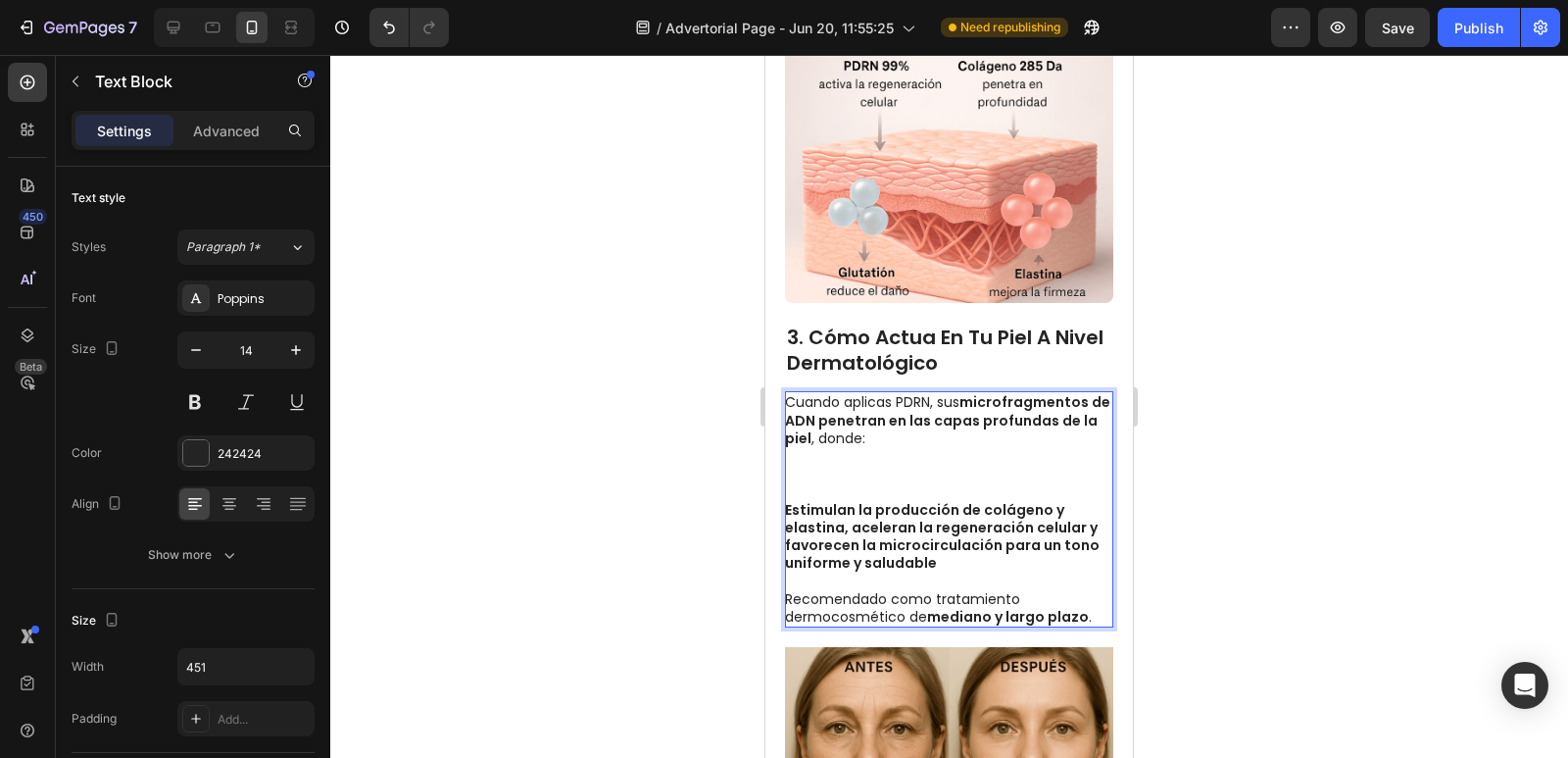 click on "Estimulan la producción de colágeno y elastina, aceleran la regeneración celular y favorecen la microcirculación para un tono uniforme y saludable" at bounding box center (948, 536) 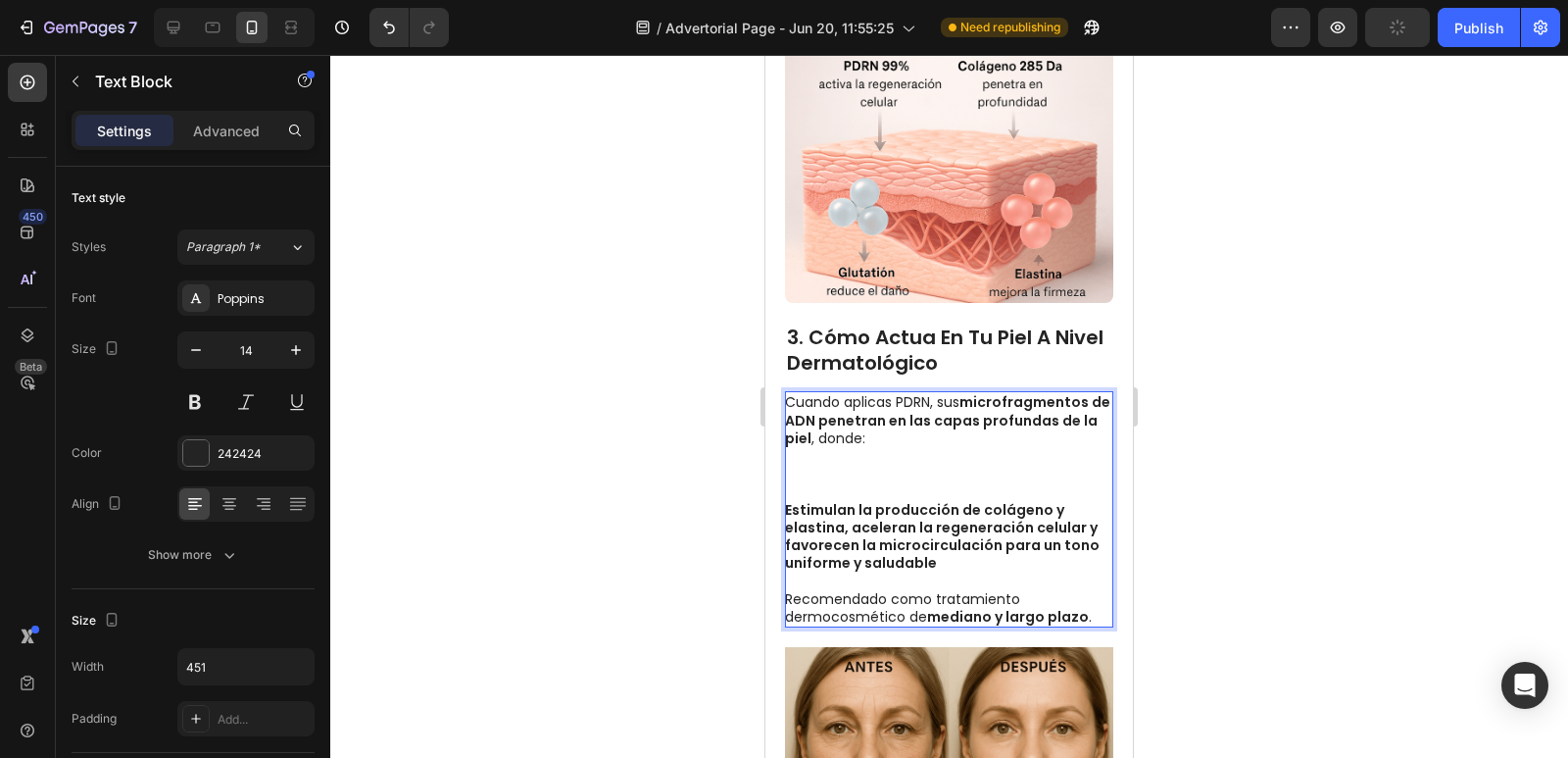 click on "Cuando aplicas PDRN, sus microfragmentos de ADN penetran en las capas profundas de la piel, donde:" at bounding box center [948, 446] 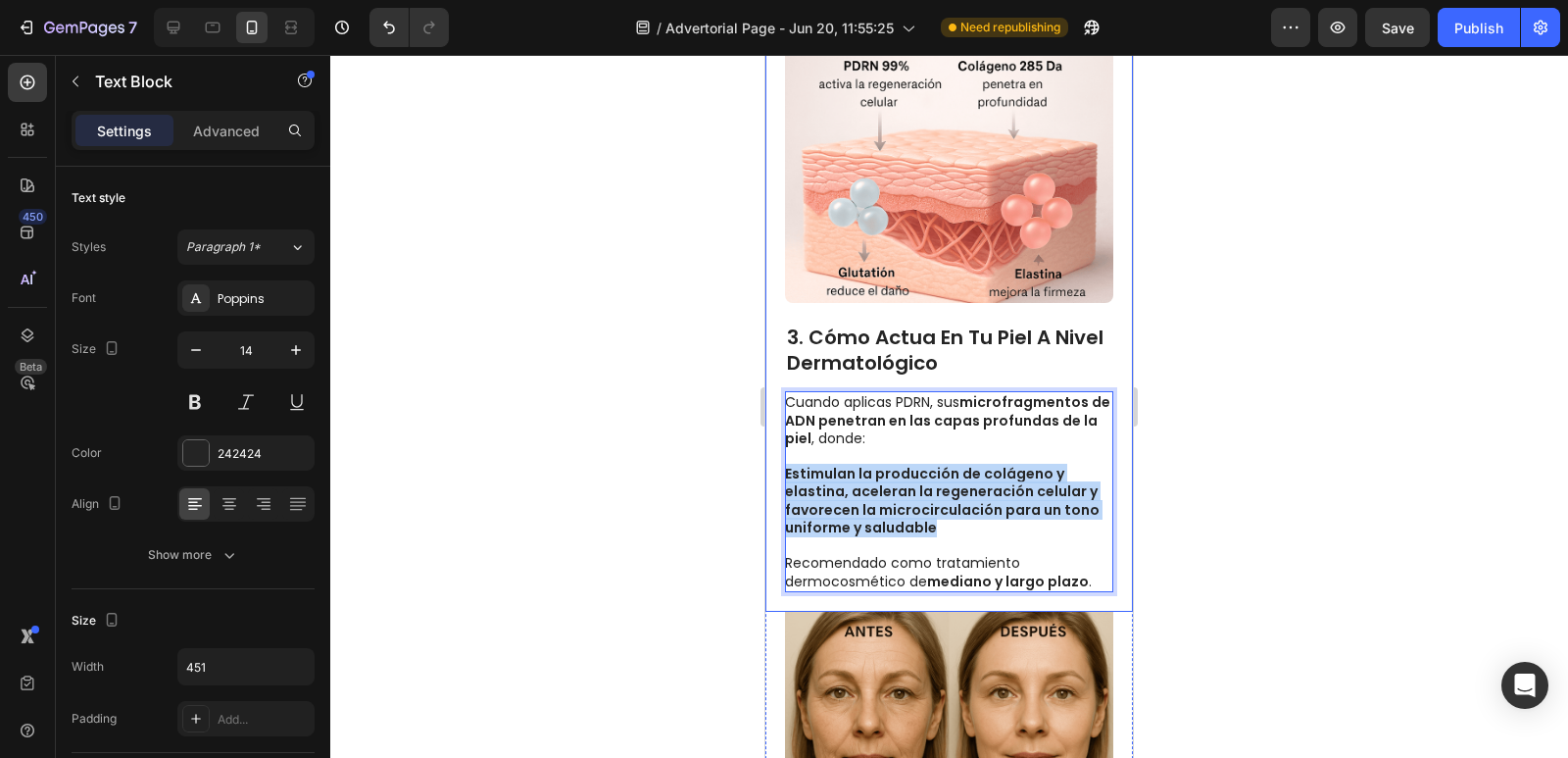 drag, startPoint x: 944, startPoint y: 531, endPoint x: 780, endPoint y: 468, distance: 175.6844 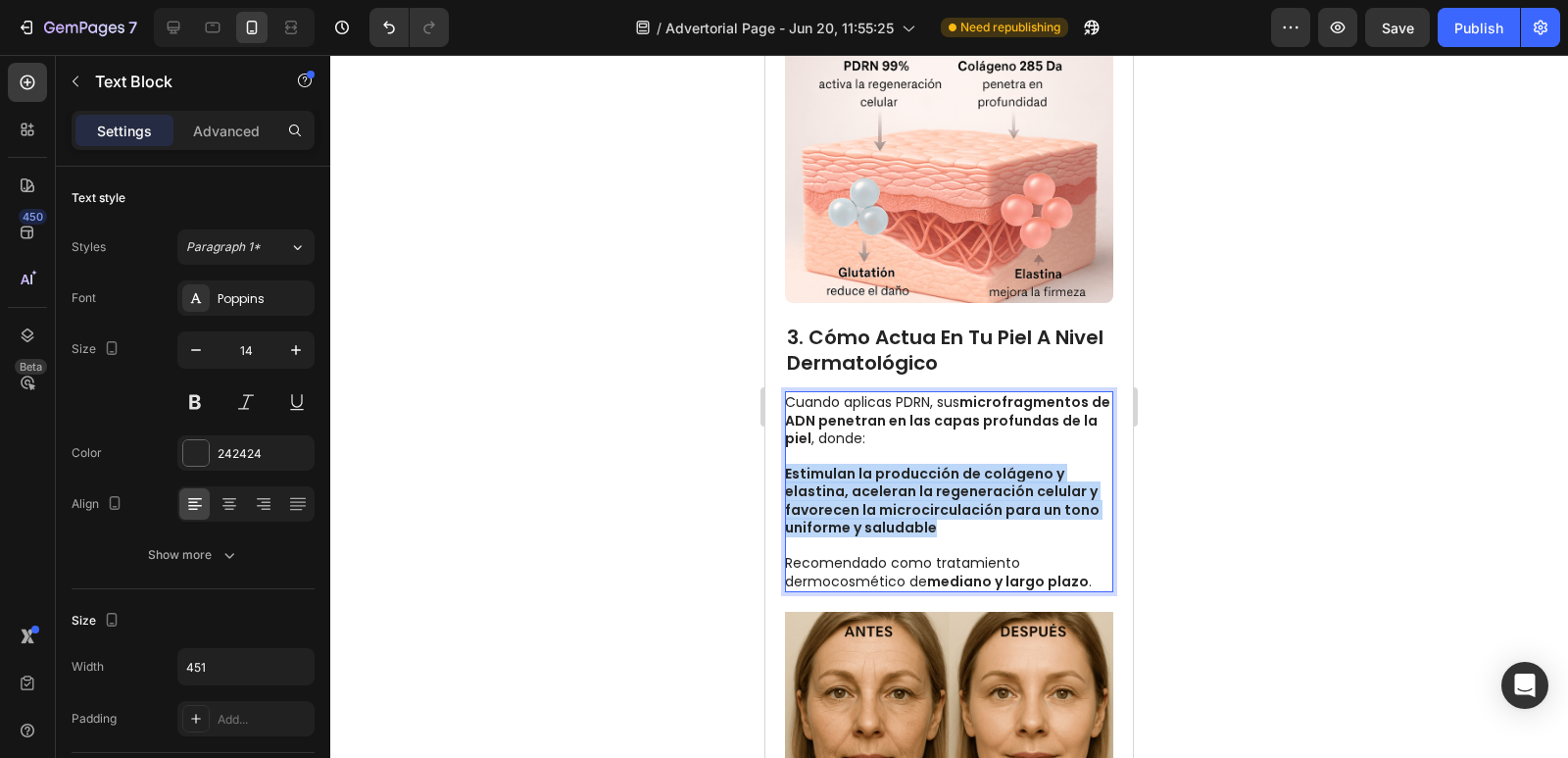 click on "Estimulan la producción de colágeno y elastina, aceleran la regeneración celular y favorecen la microcirculación para un tono uniforme y saludable" at bounding box center [942, 500] 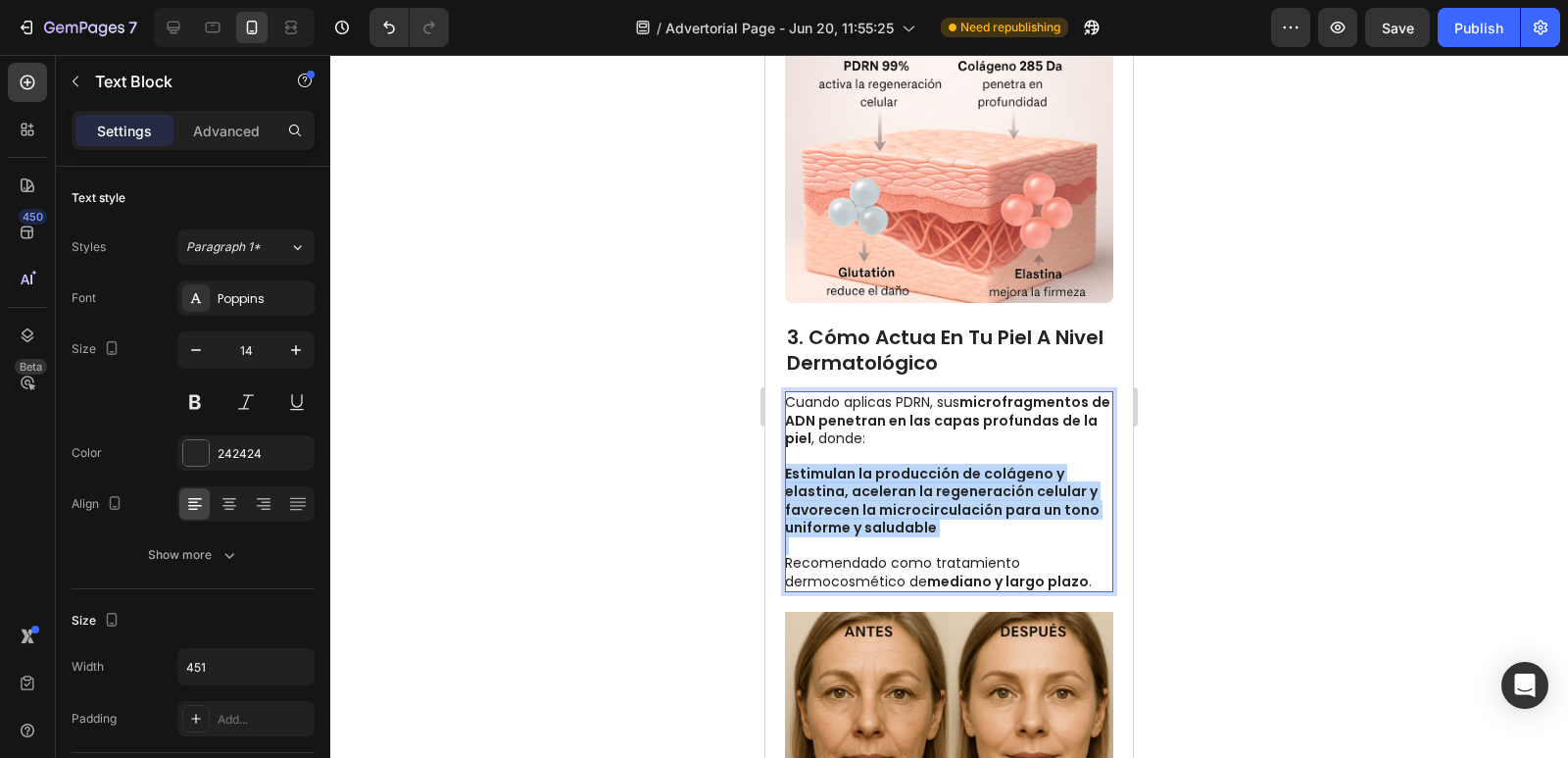 drag, startPoint x: 966, startPoint y: 535, endPoint x: 788, endPoint y: 467, distance: 190.54658 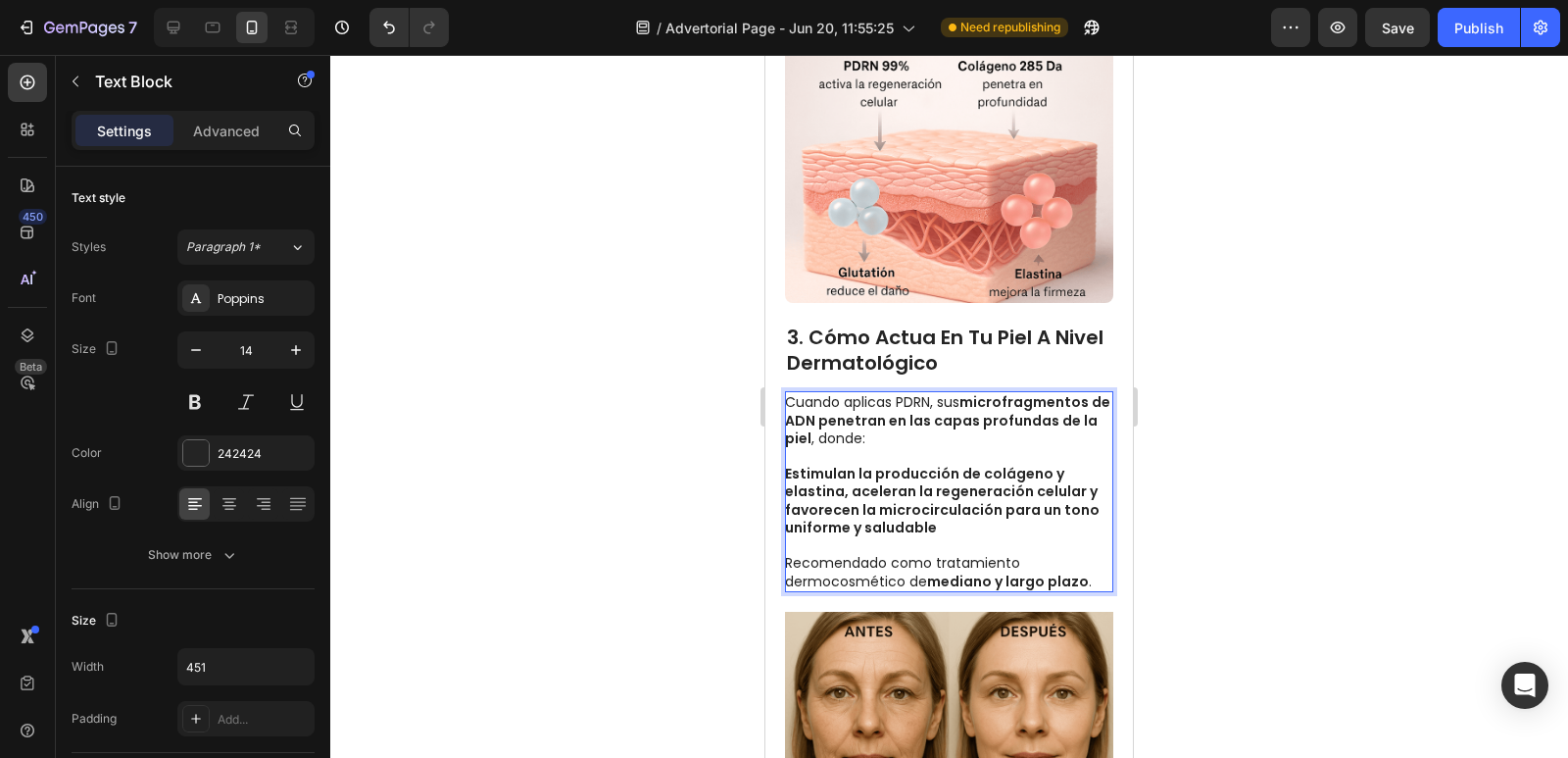 click on "Estimulan la producción de colágeno y elastina, aceleran la regeneración celular y favorecen la microcirculación para un tono uniforme y saludable" at bounding box center [942, 500] 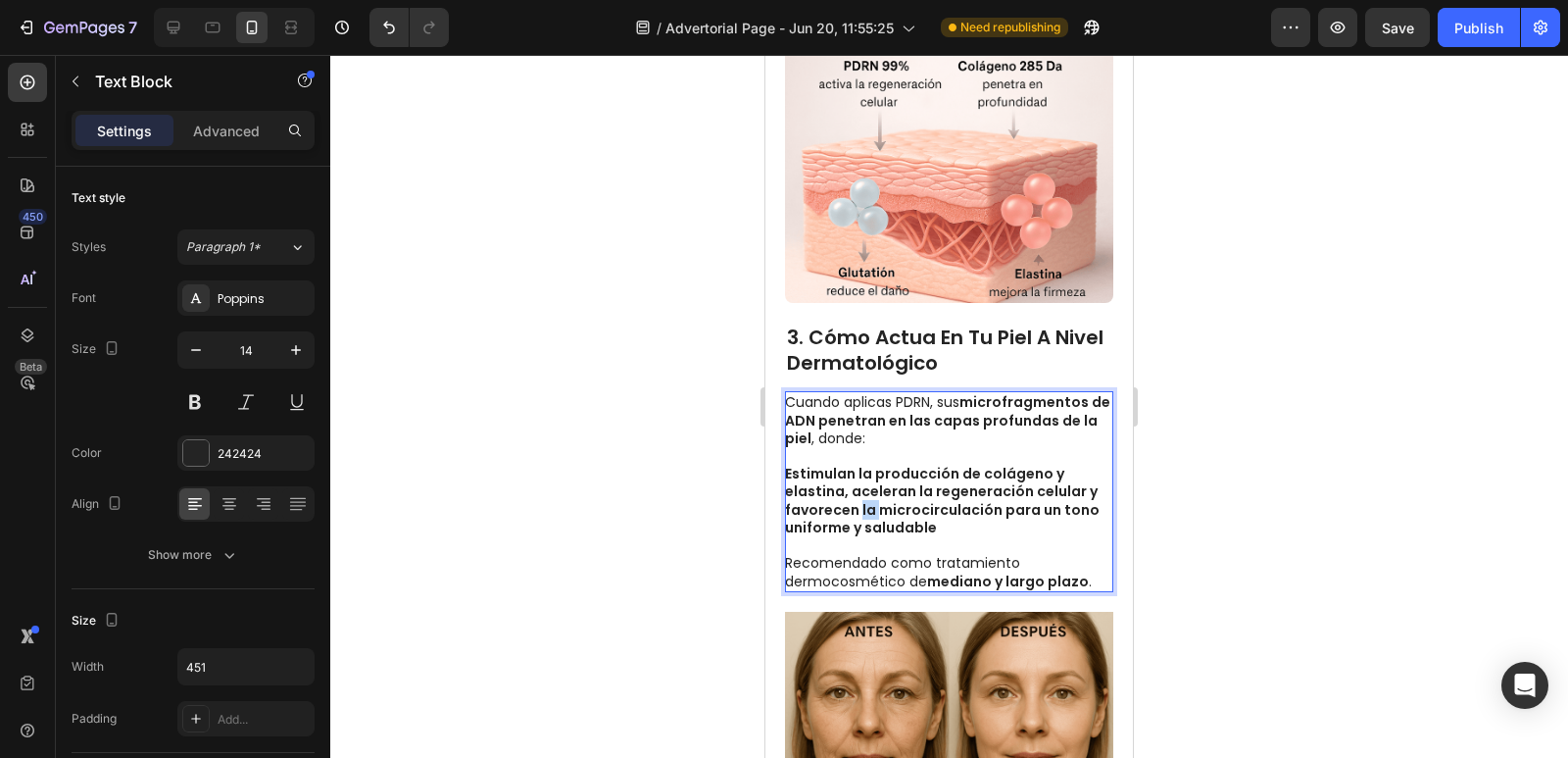 click on "Estimulan la producción de colágeno y elastina, aceleran la regeneración celular y favorecen la microcirculación para un tono uniforme y saludable" at bounding box center [942, 500] 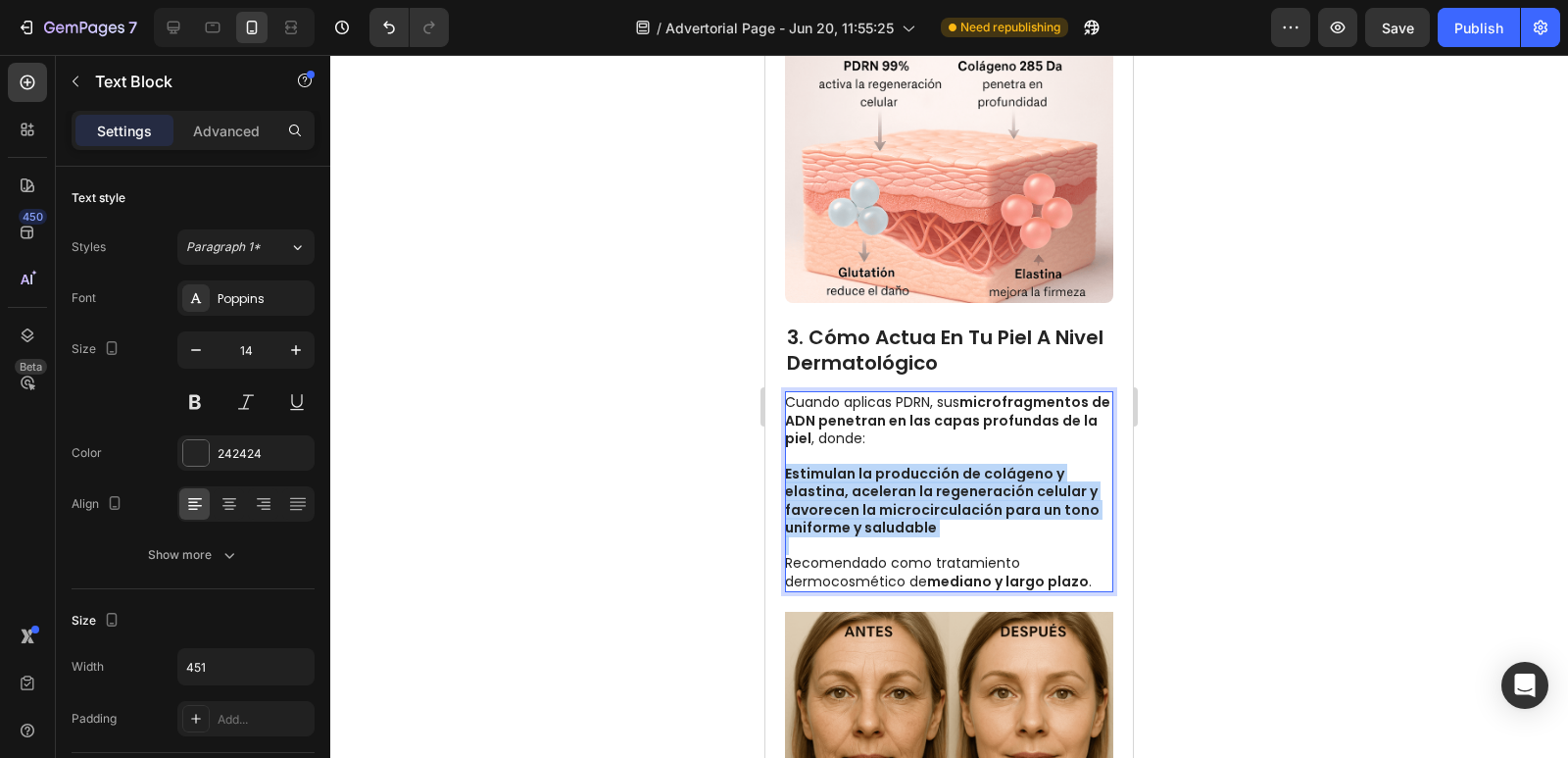 click on "Estimulan la producción de colágeno y elastina, aceleran la regeneración celular y favorecen la microcirculación para un tono uniforme y saludable" at bounding box center (942, 500) 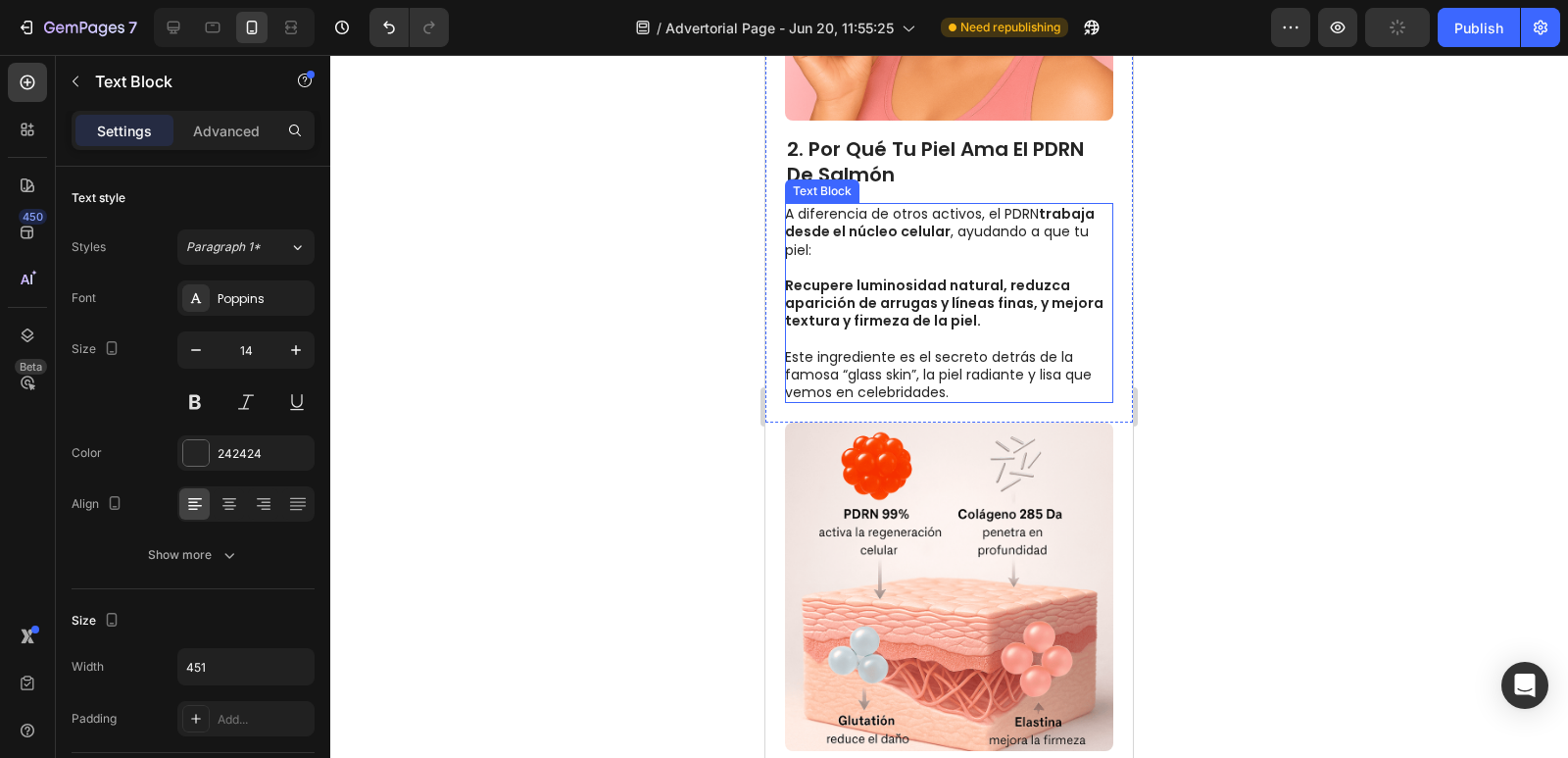 scroll, scrollTop: 784, scrollLeft: 0, axis: vertical 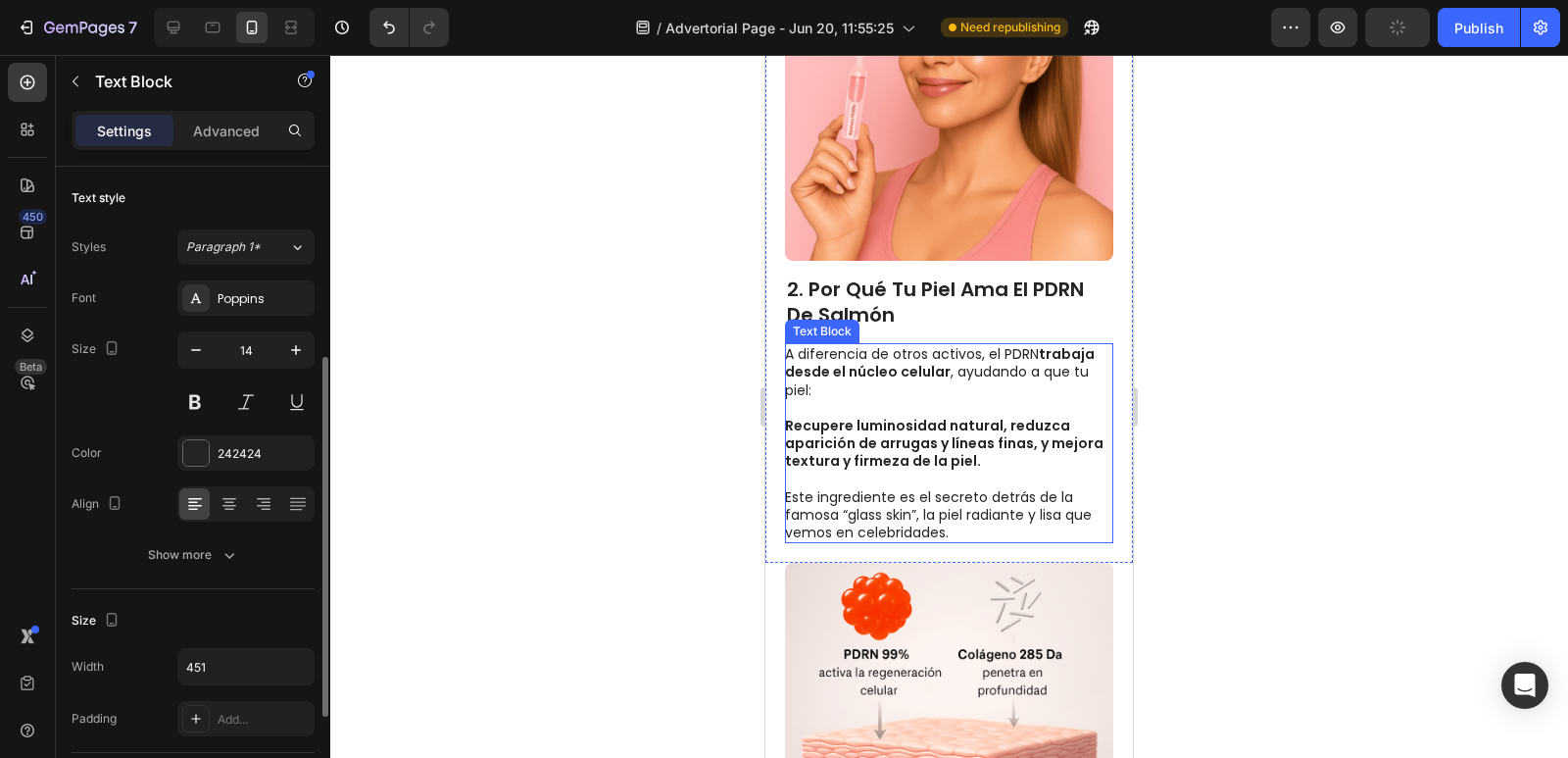 click on "A diferencia de otros activos, el PDRN trabaja desde el núcleo celular, ayudando a que tu piel: Recupere luminosidad natural, reduzca aparición de arrugas y líneas finas, y mejora textura y firmeza de la piel. Este ingrediente es el secreto detrás de la famosa “glass skin”, la piel radiante y lisa que vemos en celebridades." at bounding box center (948, 443) 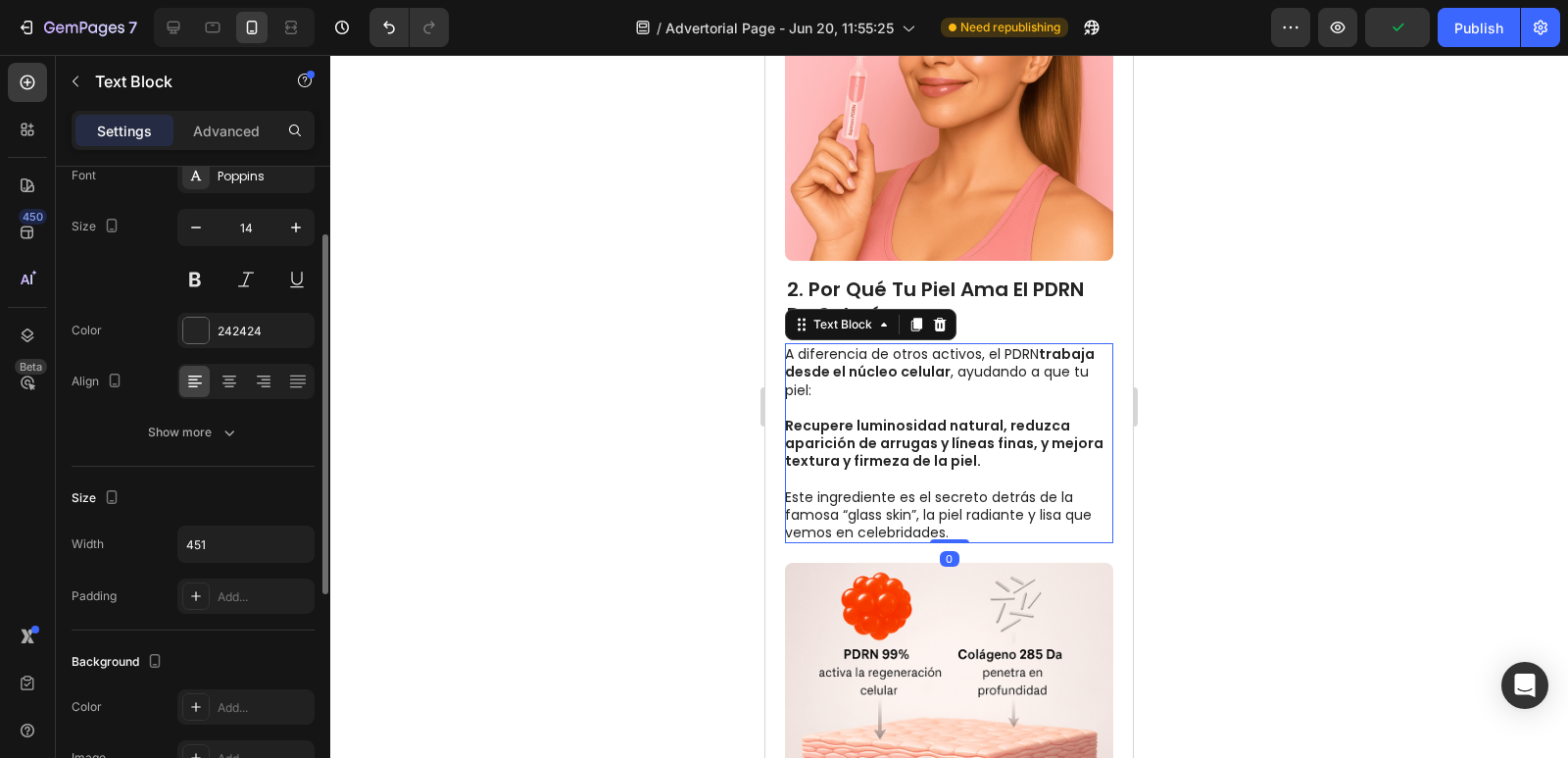 drag, startPoint x: 941, startPoint y: 464, endPoint x: 970, endPoint y: 474, distance: 30.675723 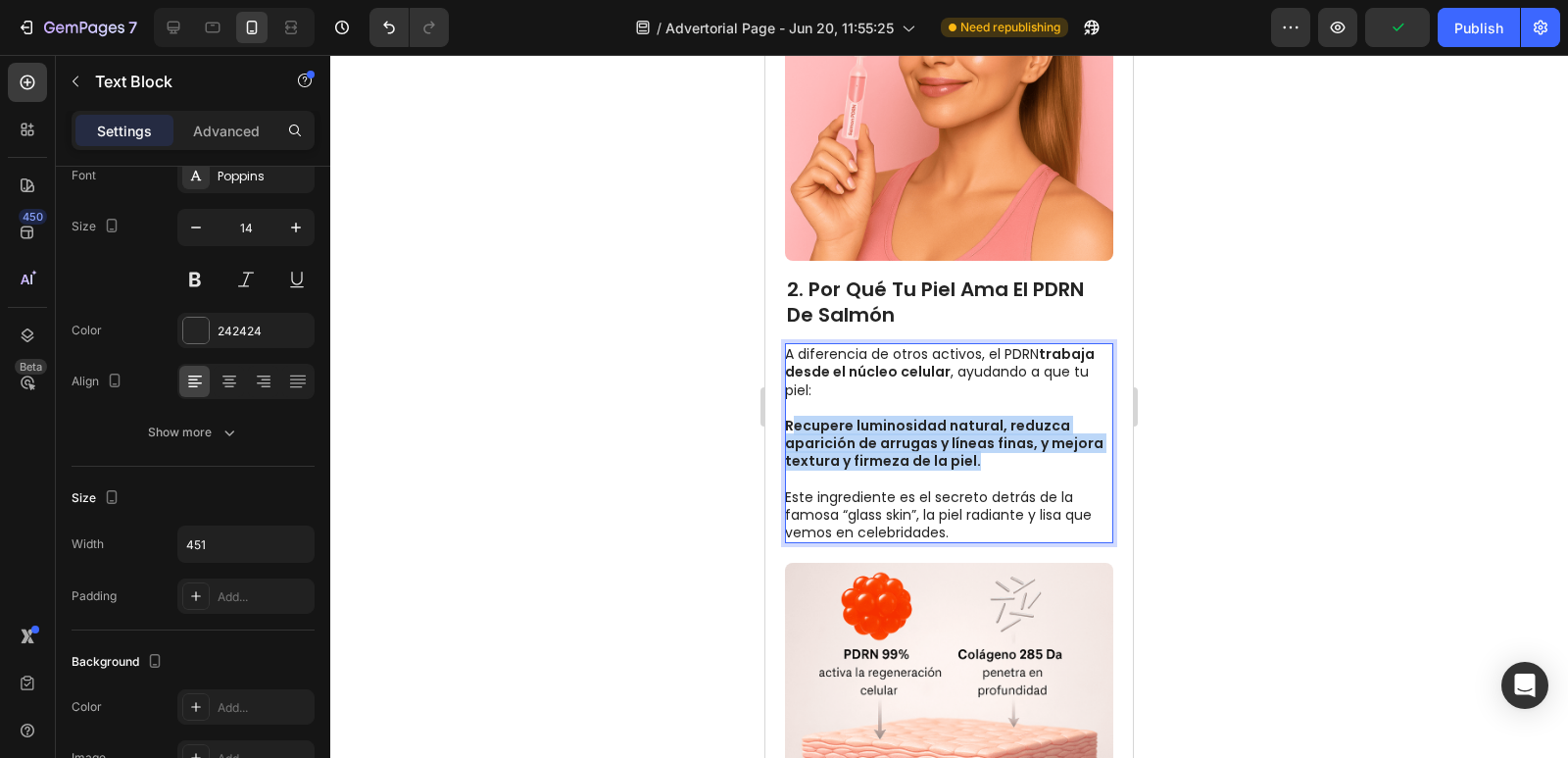 drag, startPoint x: 979, startPoint y: 476, endPoint x: 793, endPoint y: 443, distance: 188.9047 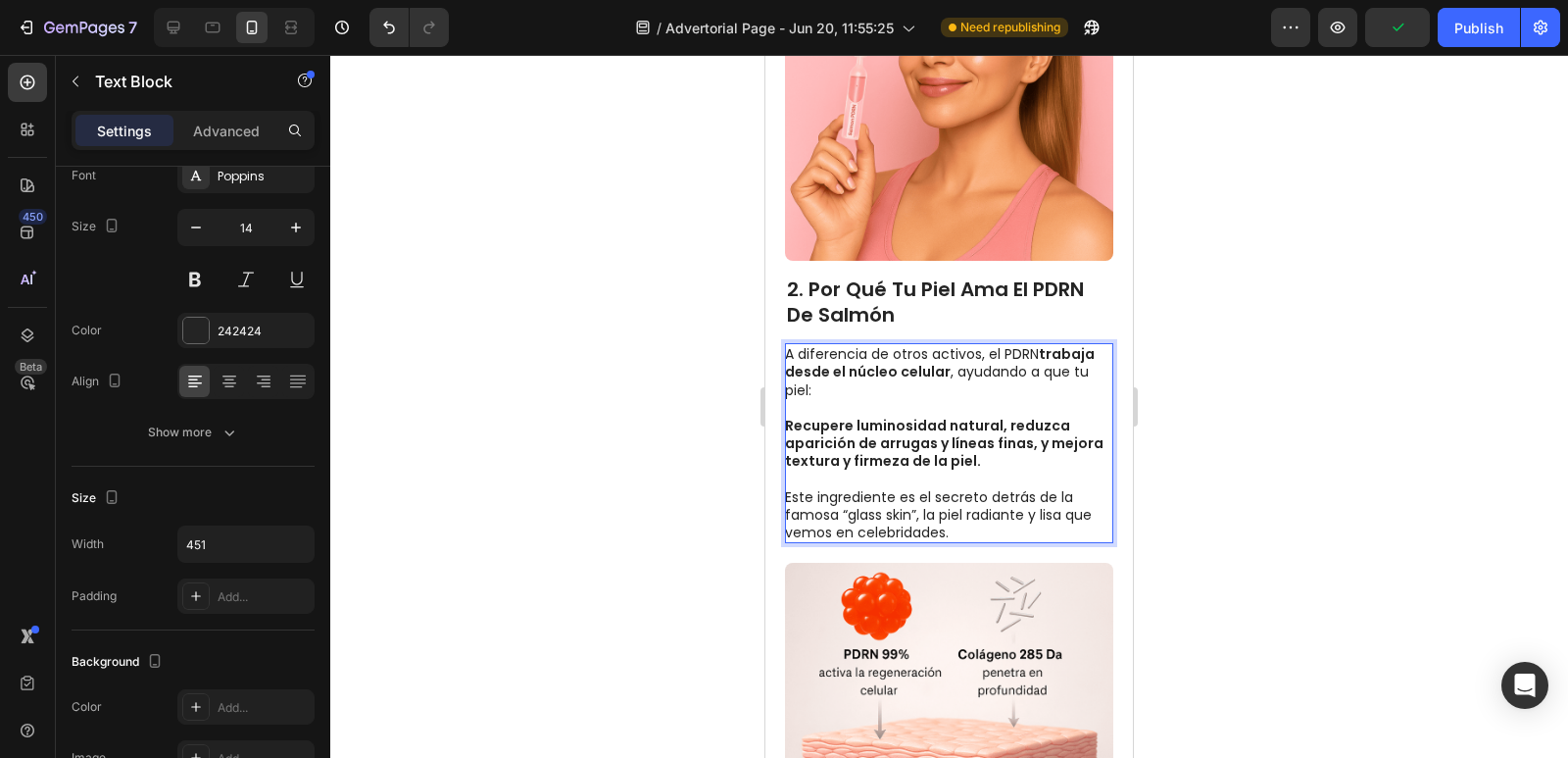 click on "A diferencia de otros activos, el PDRN trabaja desde el núcleo celular, ayudando a que tu piel: Recupere luminosidad natural, reduzca aparición de arrugas y líneas finas, y mejora textura y firmeza de la piel. Este ingrediente es el secreto detrás de la famosa “glass skin”, la piel radiante y lisa que vemos en celebridades." at bounding box center (948, 443) 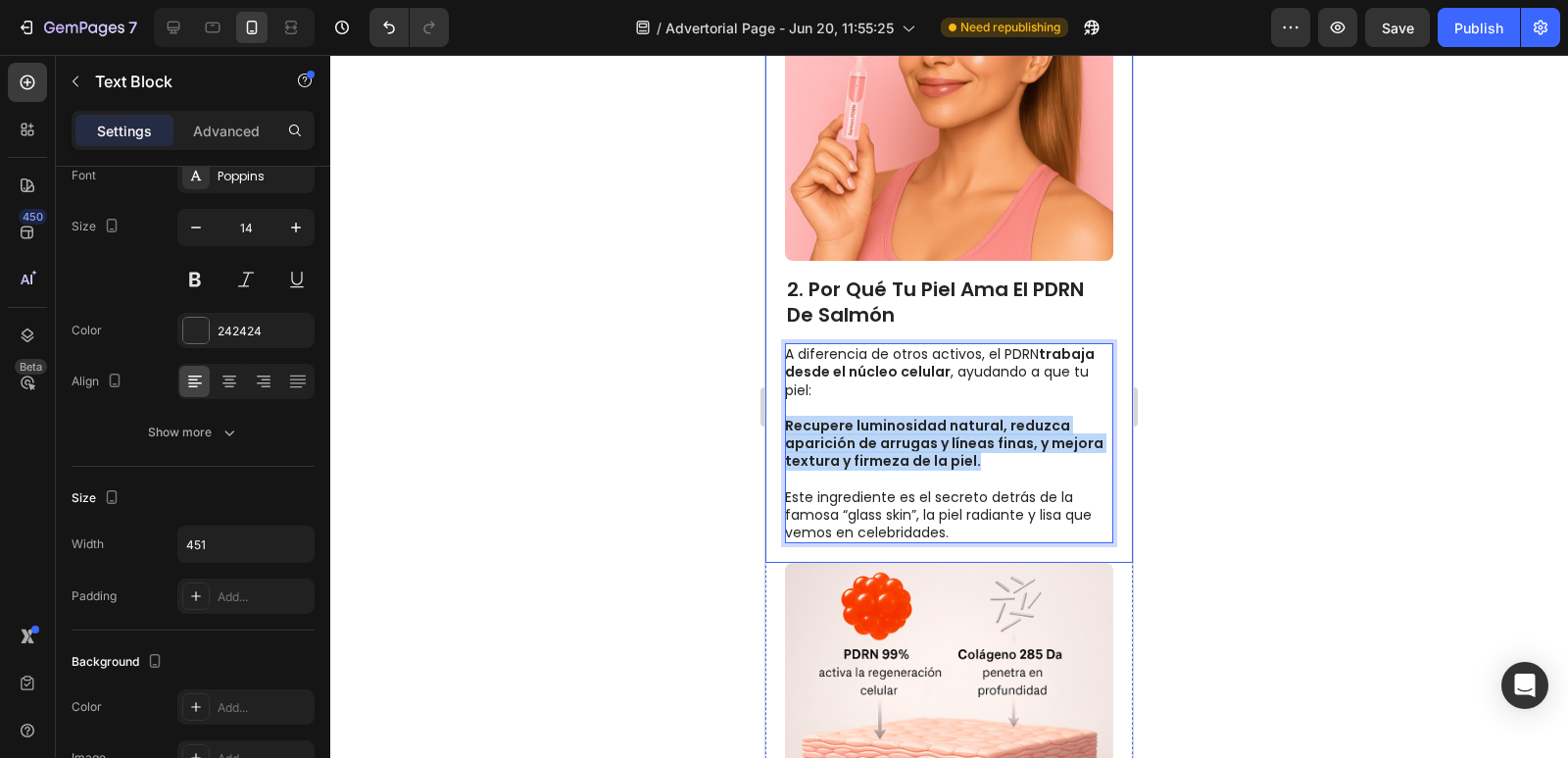 drag, startPoint x: 971, startPoint y: 477, endPoint x: 782, endPoint y: 443, distance: 192.03385 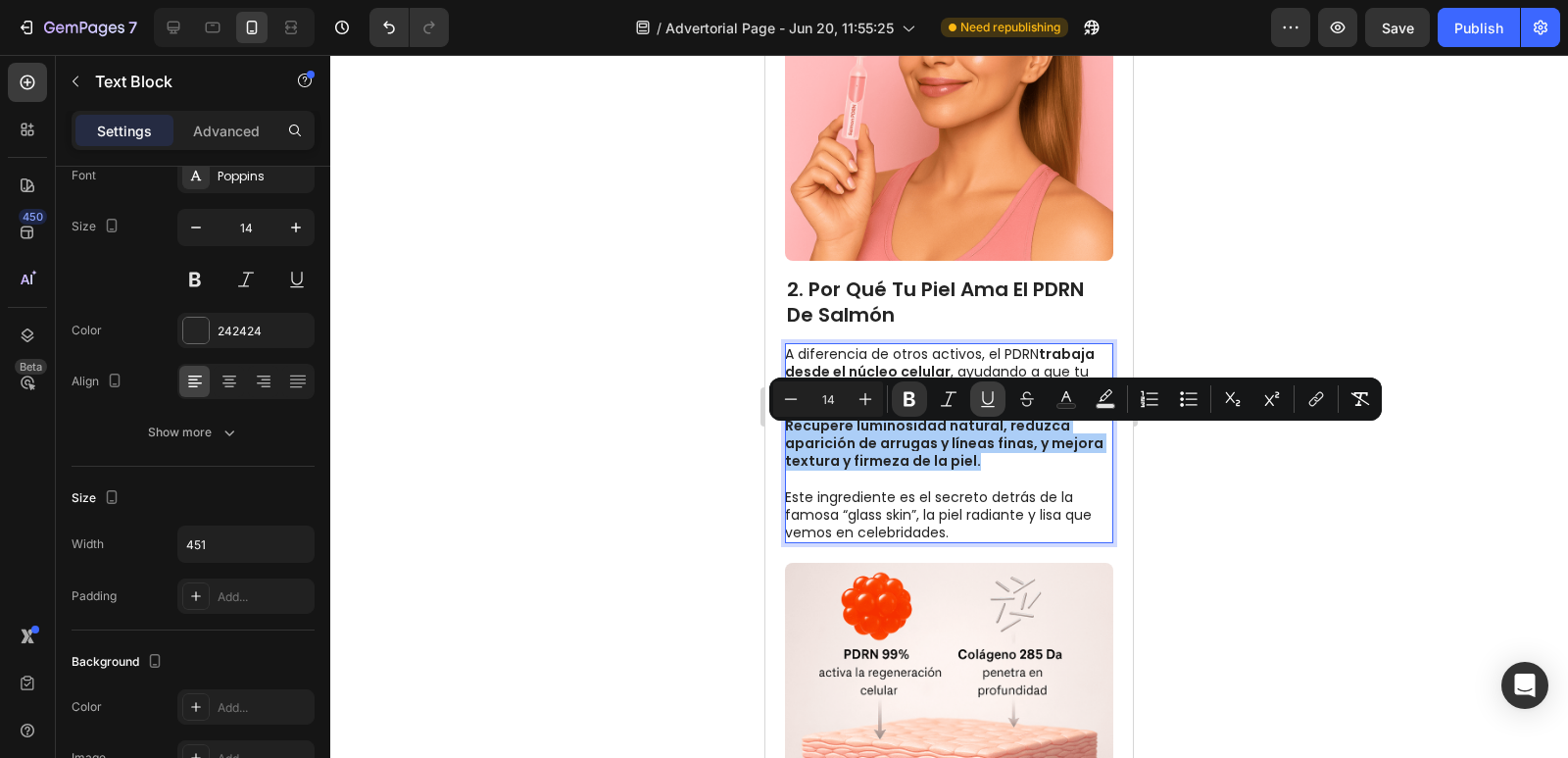 click 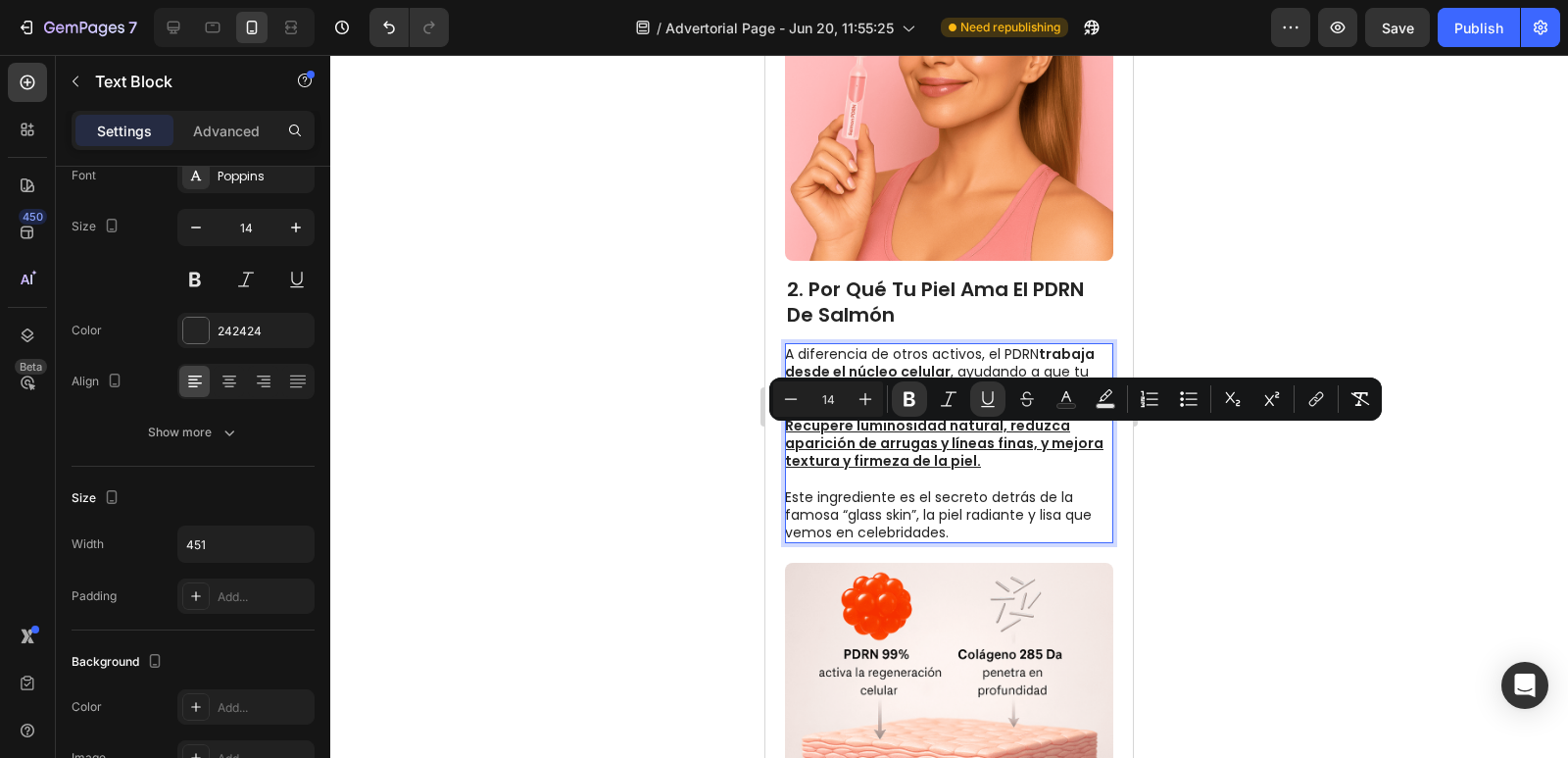 click on "2. Por qué tu piel ama el PDRN de salmón Heading A diferencia de otros activos, el PDRN trabaja desde el núcleo celular, ayudando a que tu piel: Recupere luminosidad natural, reduzca aparición de arrugas y líneas finas, y mejora textura y firmeza de la piel. Este ingrediente es el secreto detrás de la famosa “glass skin”, la piel radiante y lisa que vemos en celebridades. Text Block 0 Image Row" at bounding box center [949, 237] 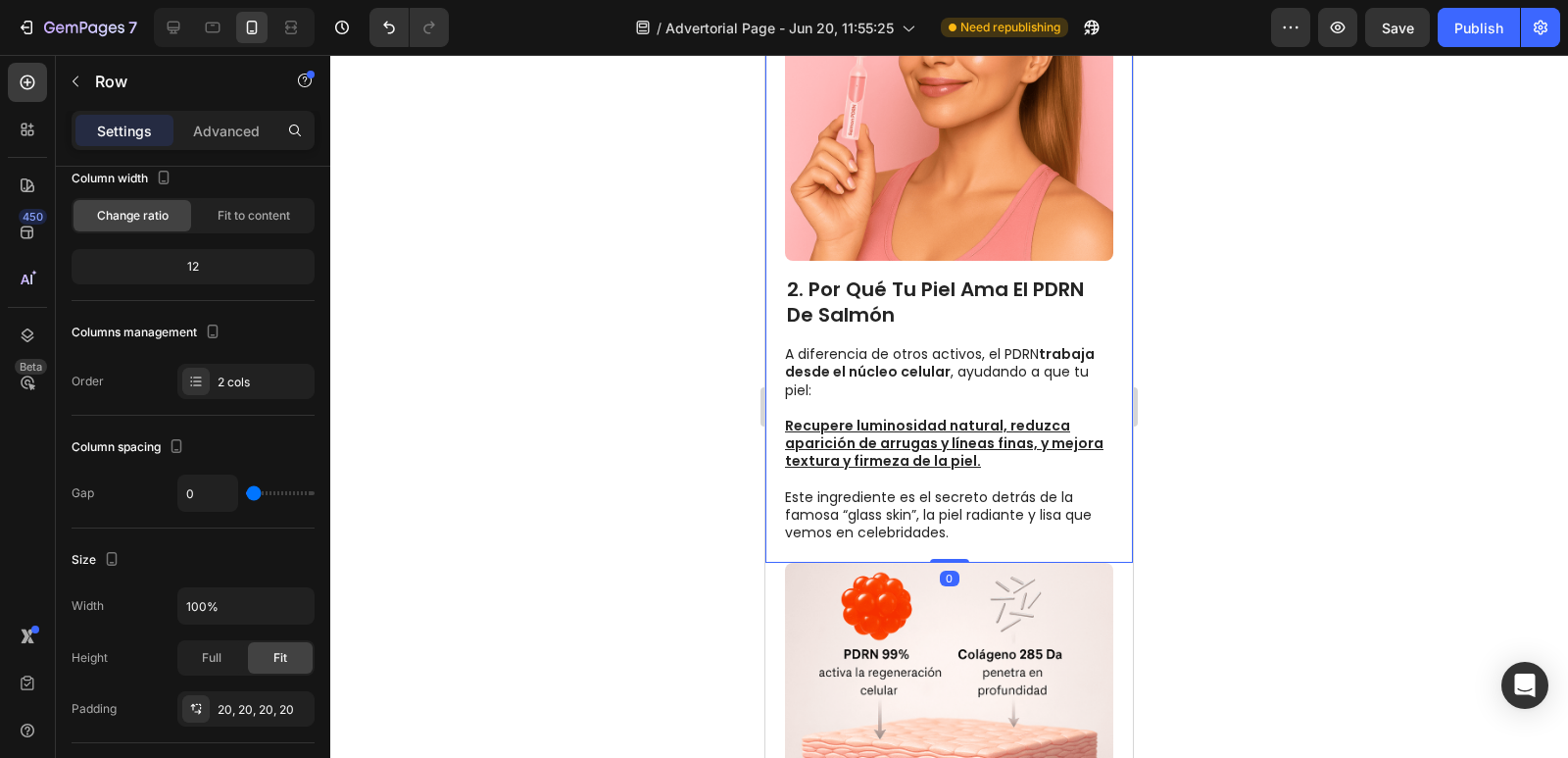 scroll, scrollTop: 0, scrollLeft: 0, axis: both 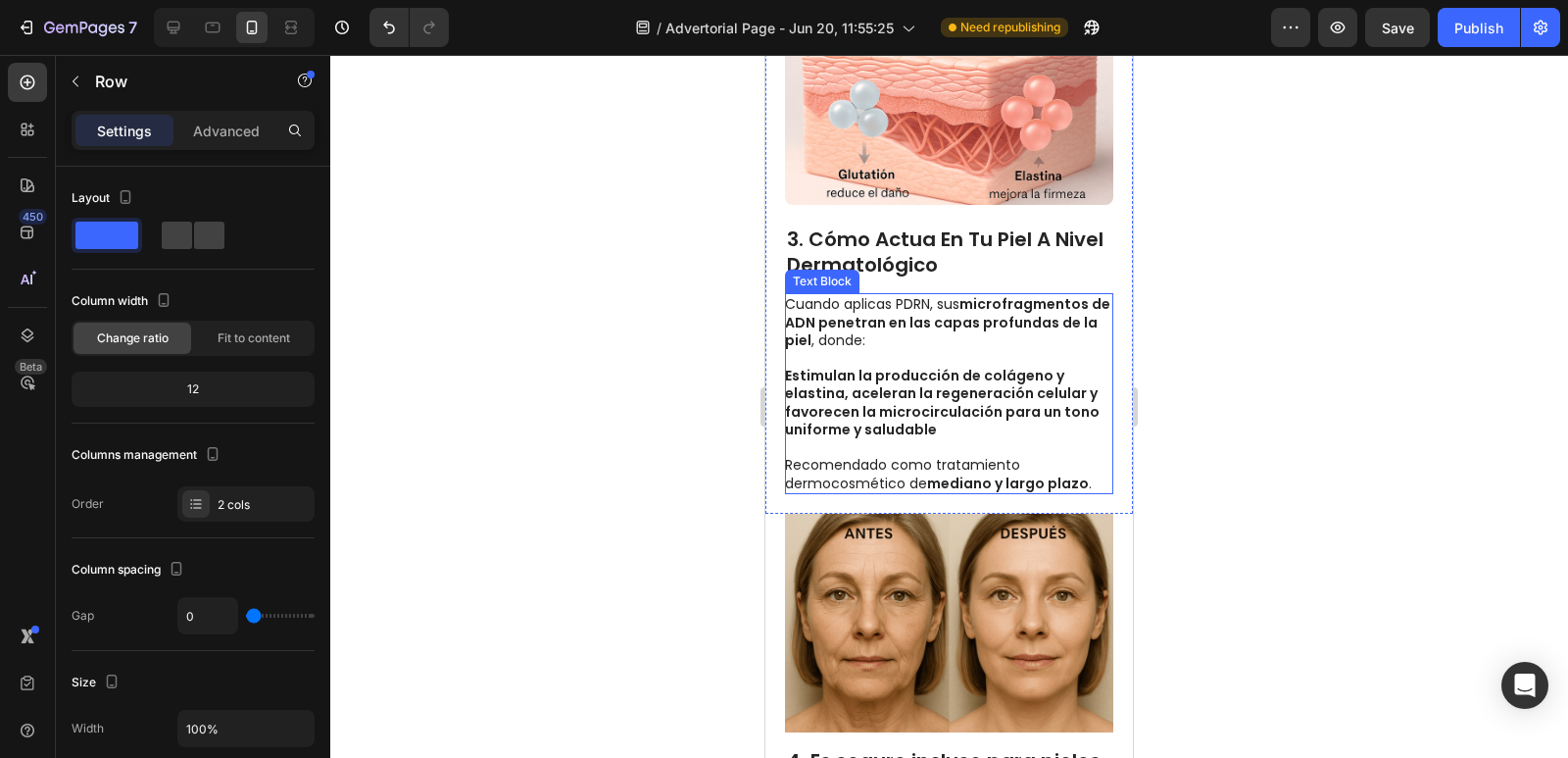 click on "Recomendado como tratamiento dermocosmético de  mediano y largo plazo ." at bounding box center [948, 465] 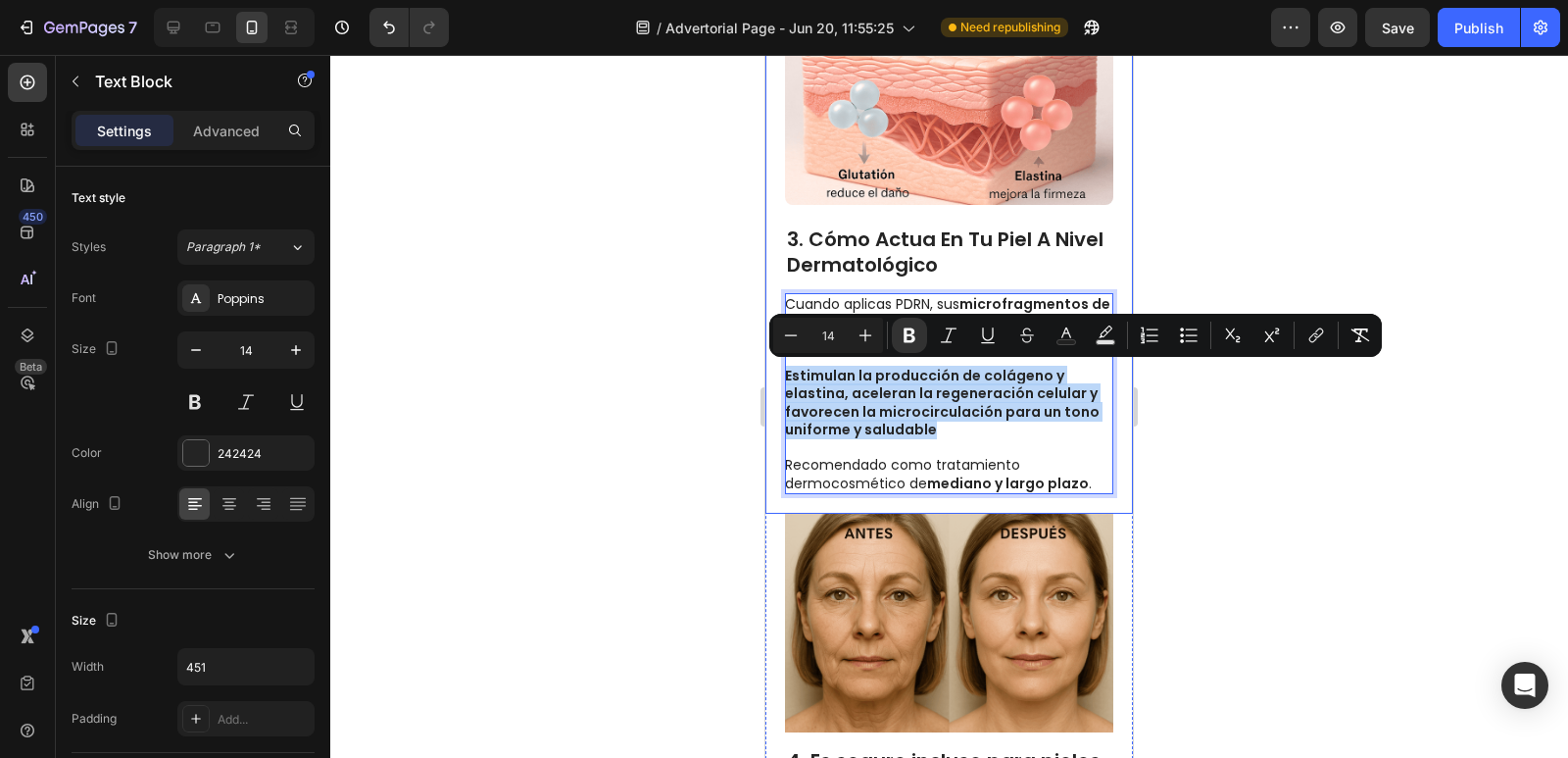 drag, startPoint x: 928, startPoint y: 431, endPoint x: 783, endPoint y: 376, distance: 155.08062 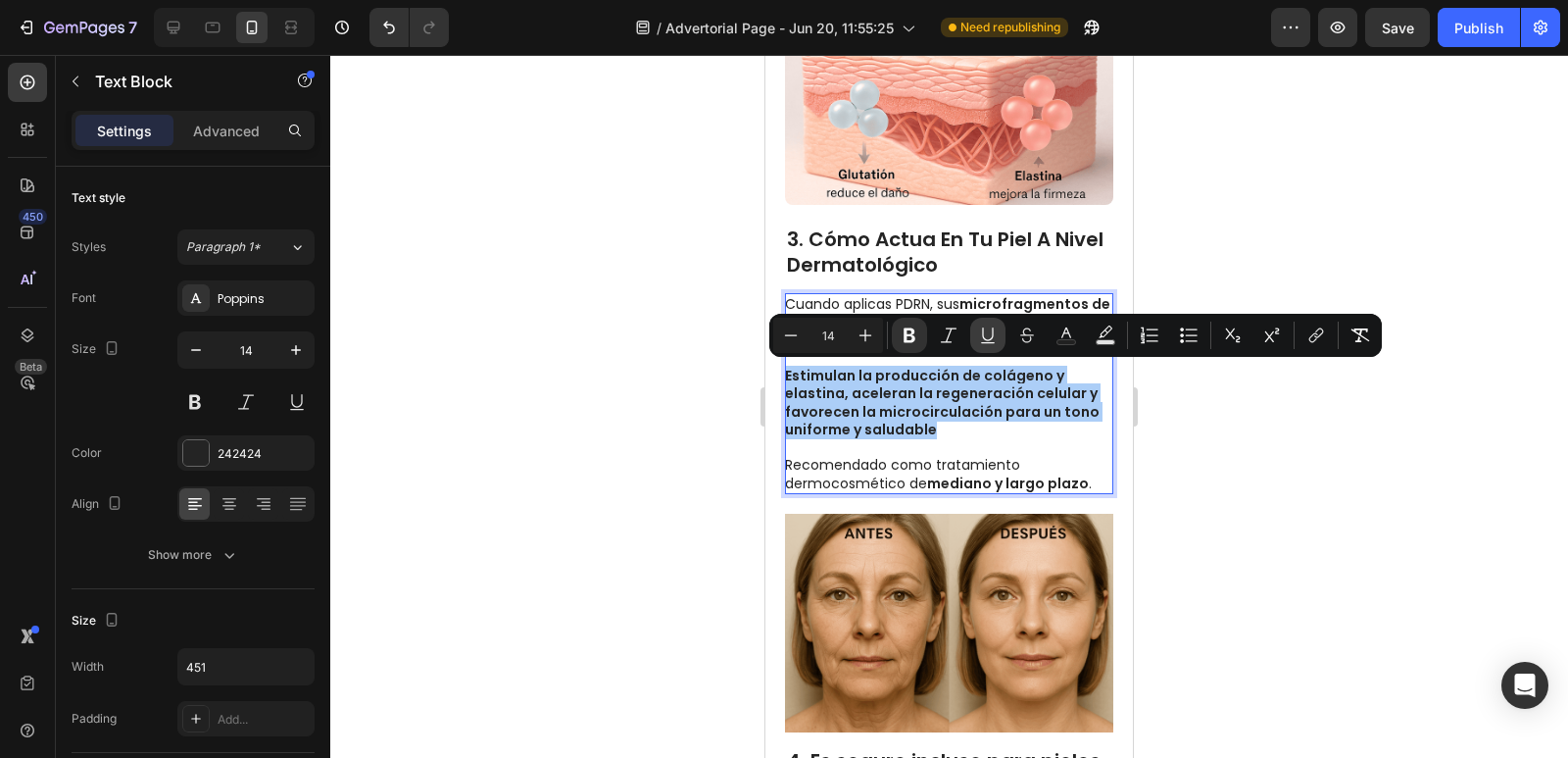 click 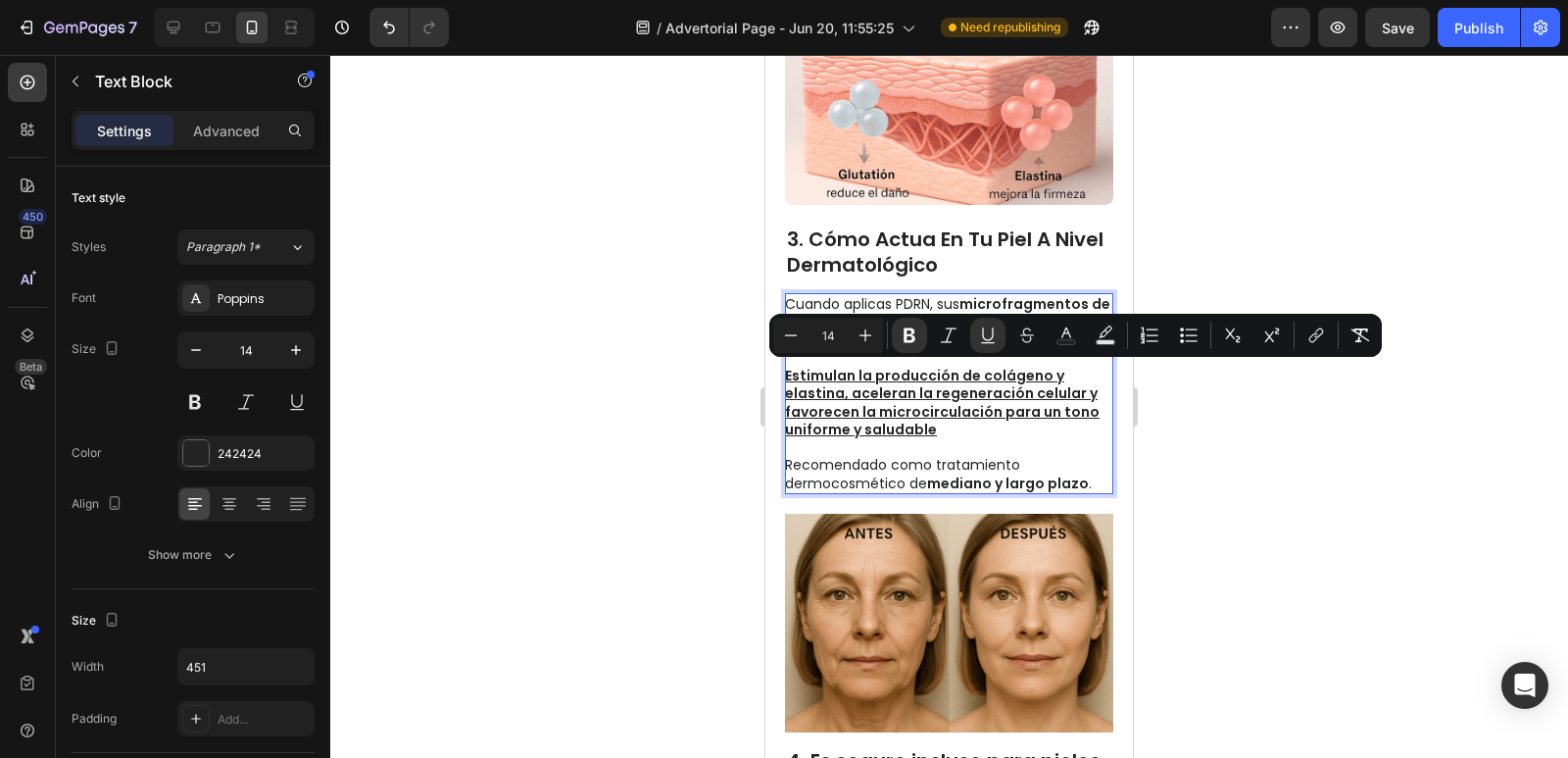 click on "Estimulan la producción de colágeno y elastina, aceleran la regeneración celular y favorecen la microcirculación para un tono uniforme y saludable" at bounding box center [948, 402] 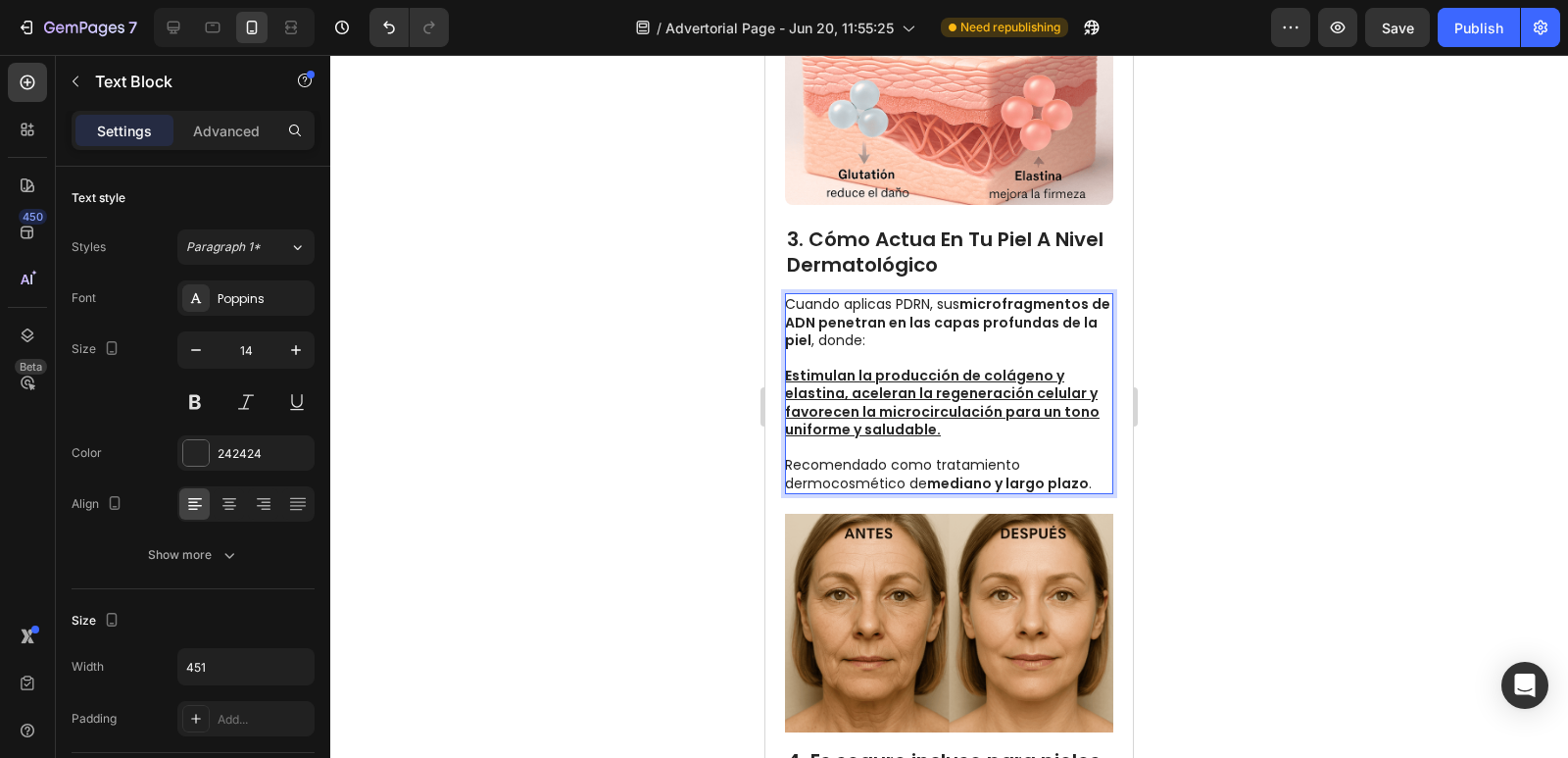 click 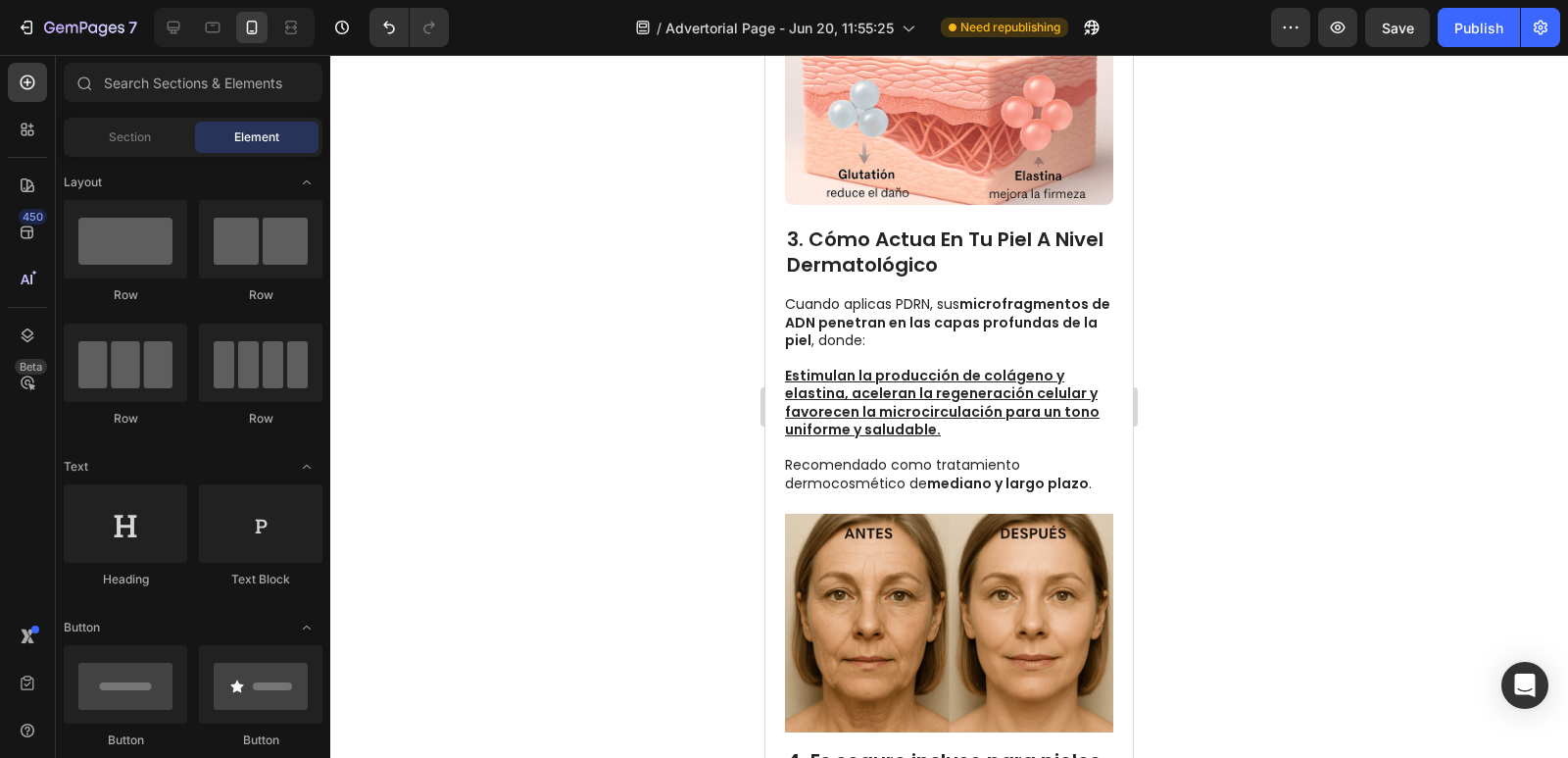 click on "mediano y largo plazo" at bounding box center [1007, 483] 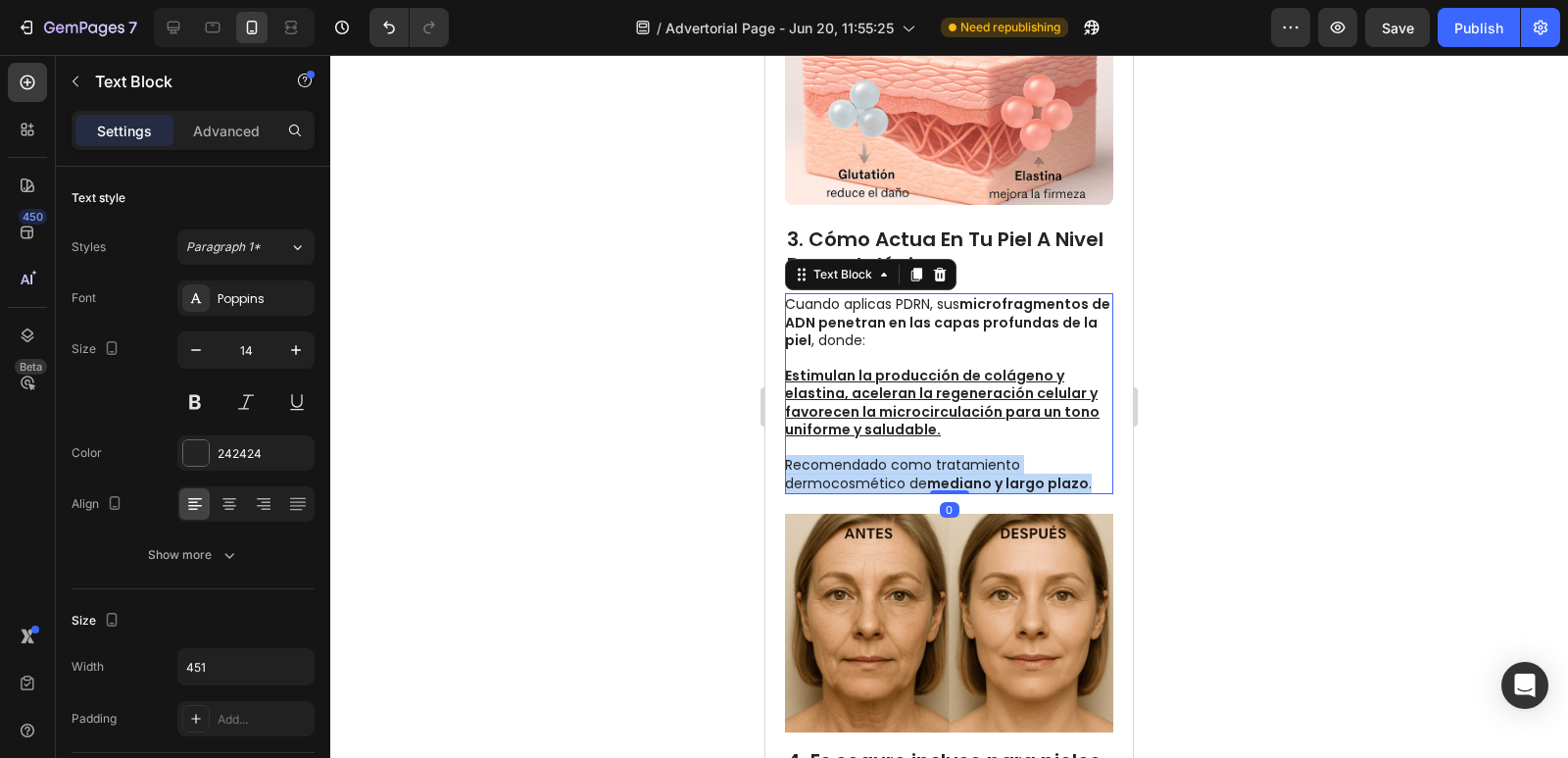 click on "mediano y largo plazo" at bounding box center (1007, 483) 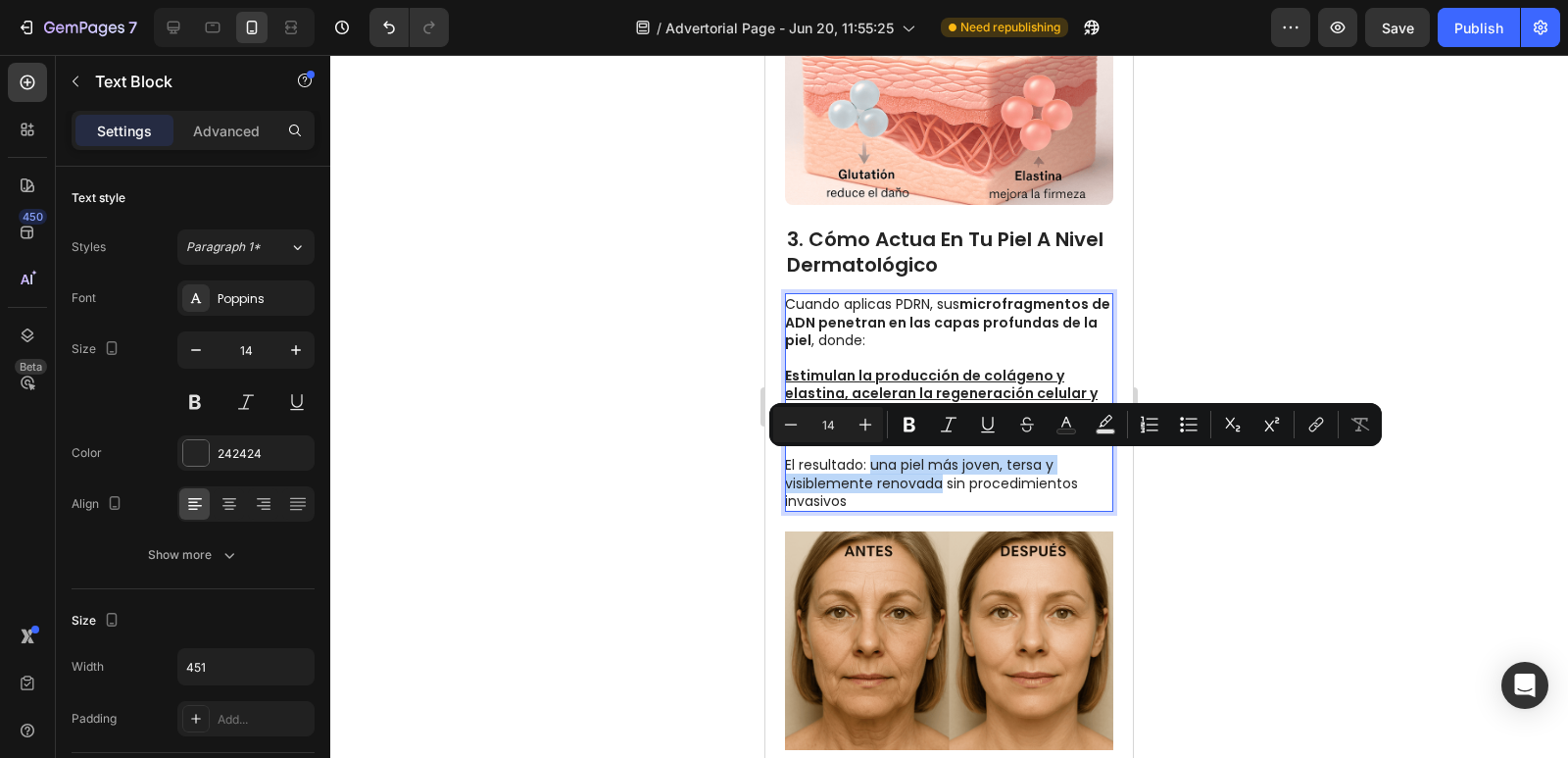 drag, startPoint x: 870, startPoint y: 467, endPoint x: 944, endPoint y: 480, distance: 75.13322 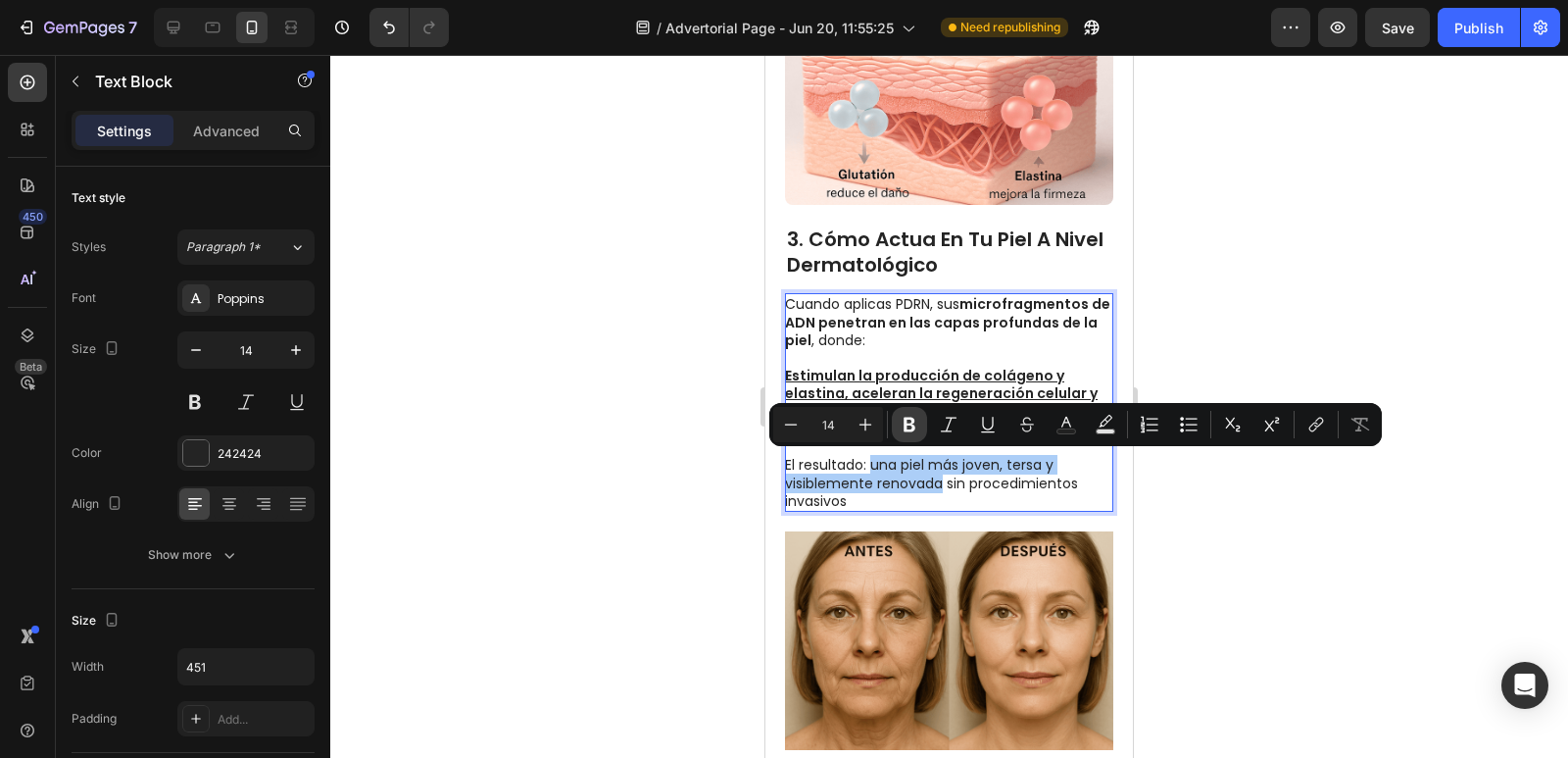 click 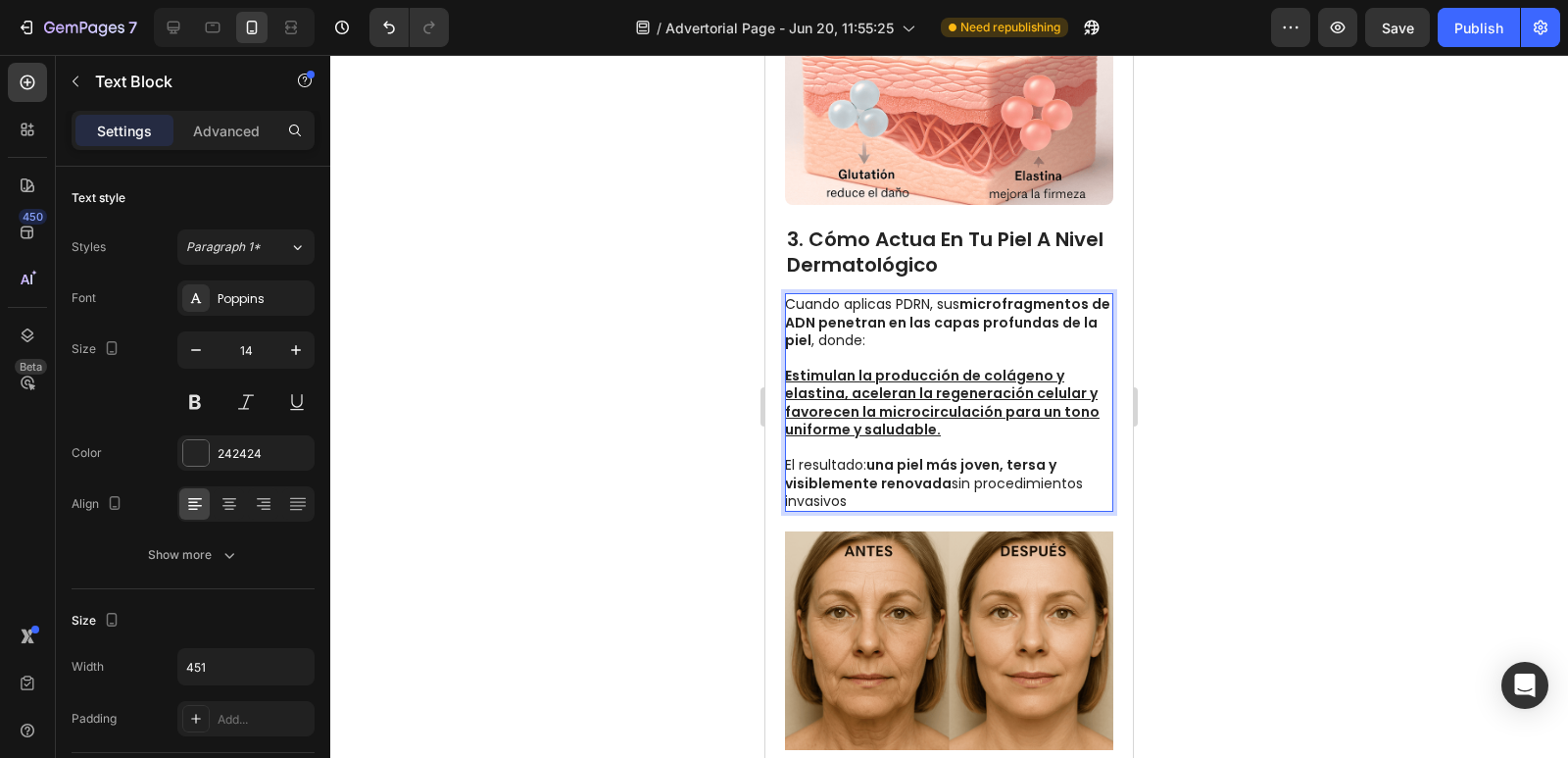 click on "El resultado: una piel más joven, tersa y visiblemente renovada sin procedimientos invasivos" at bounding box center (948, 474) 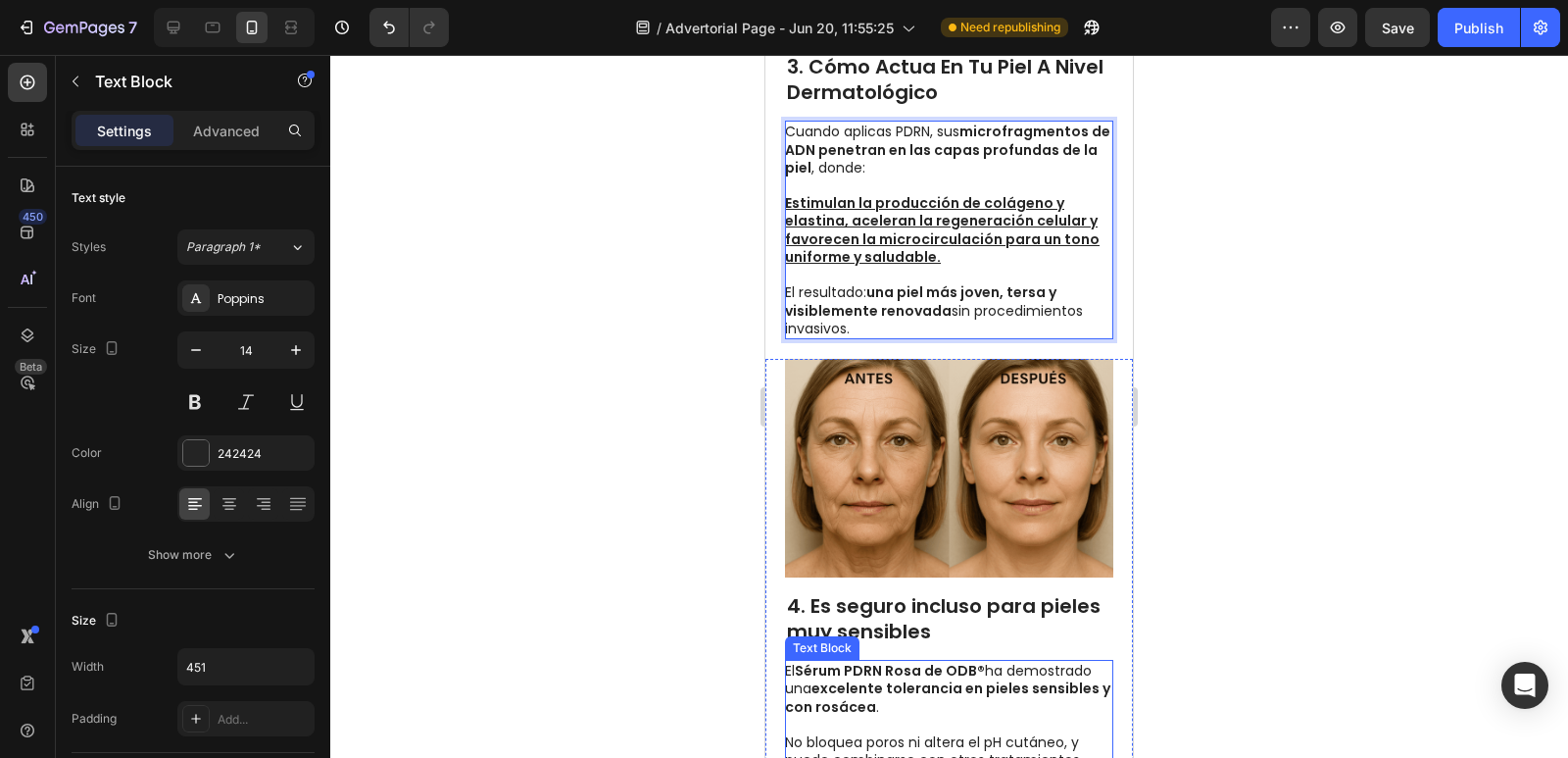 scroll, scrollTop: 1863, scrollLeft: 0, axis: vertical 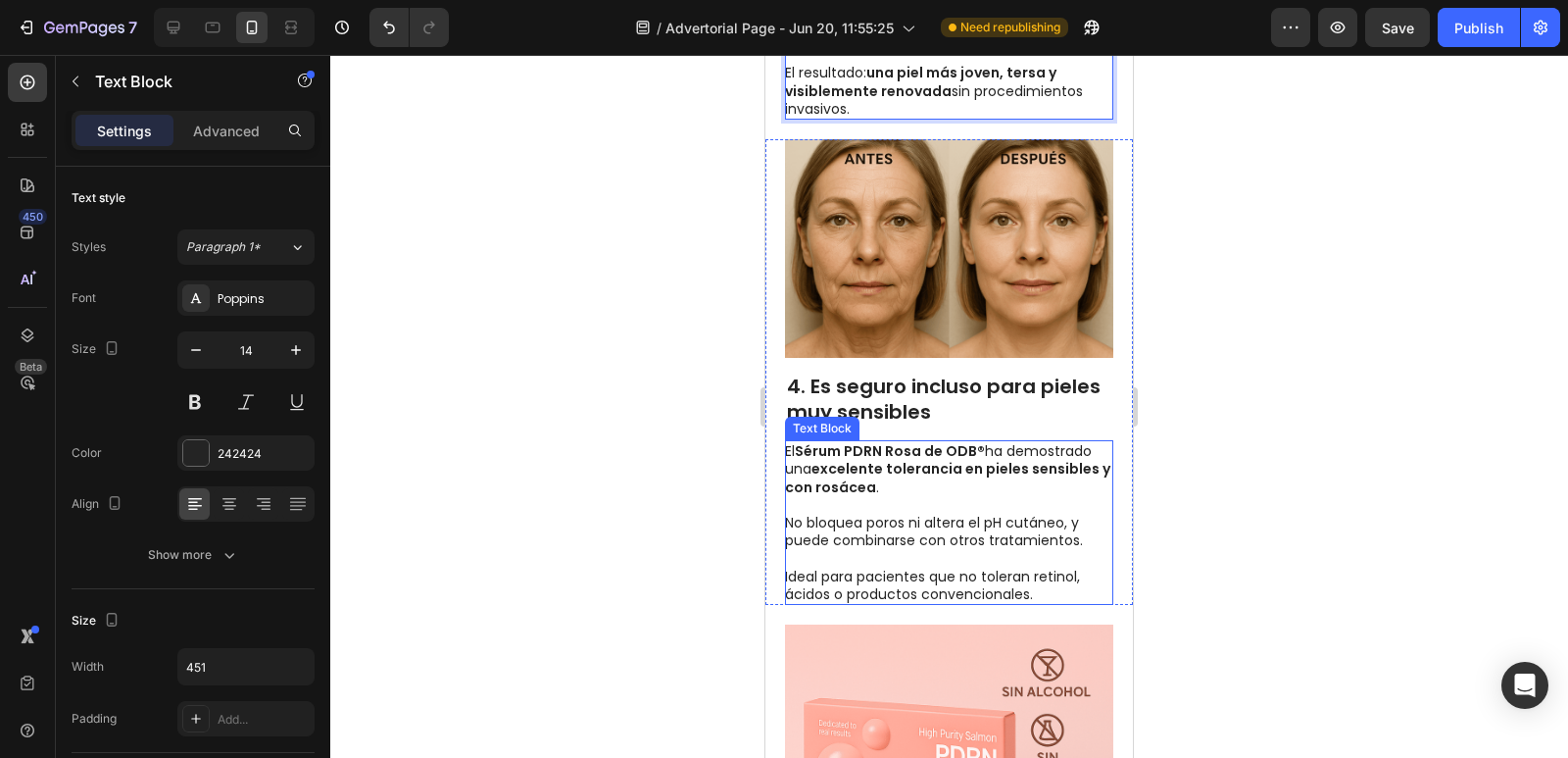 click on "excelente tolerancia en pieles sensibles y con rosácea" at bounding box center (948, 478) 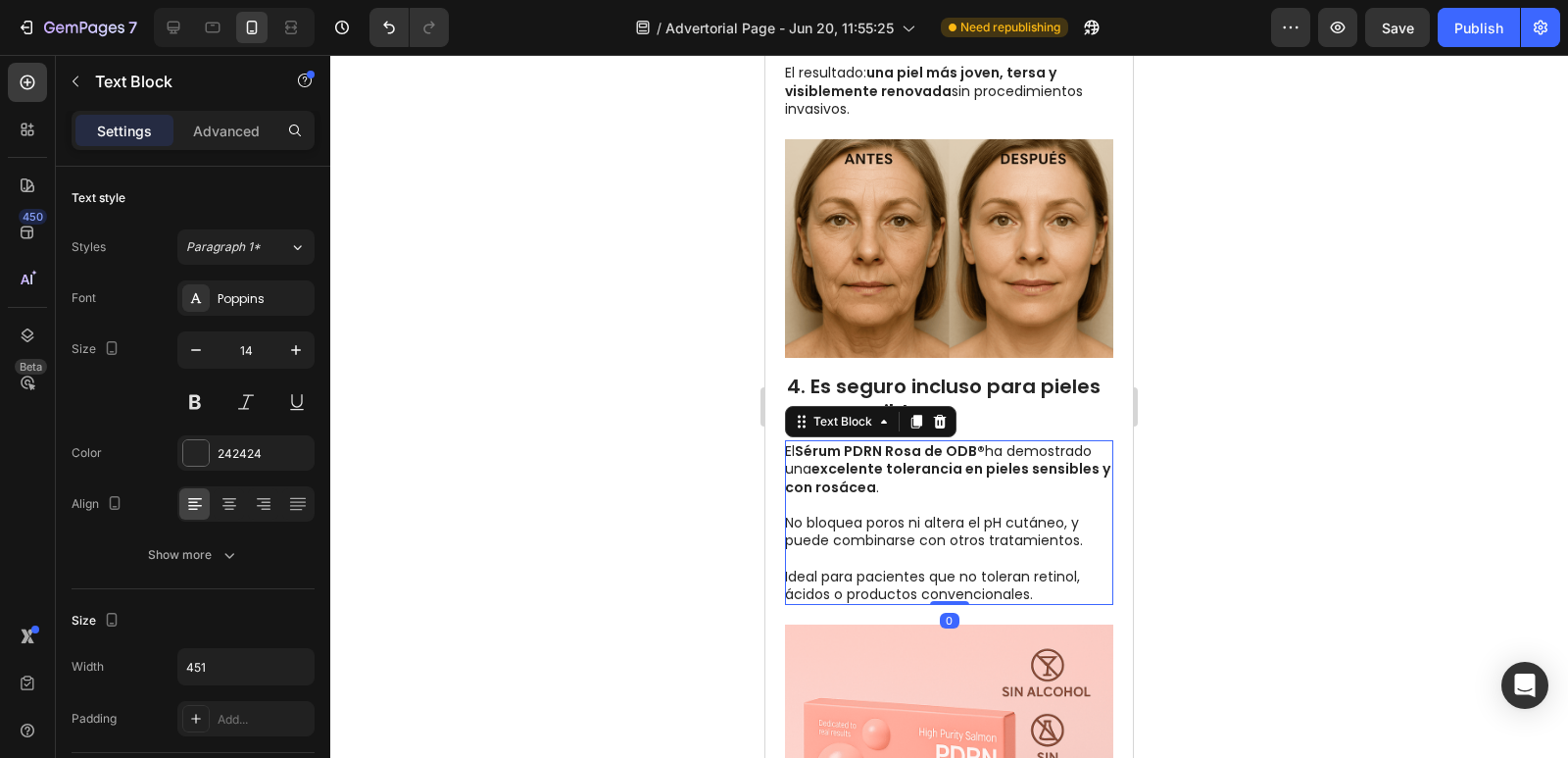 click on "Sérum PDRN Rosa de ODB®" at bounding box center [890, 451] 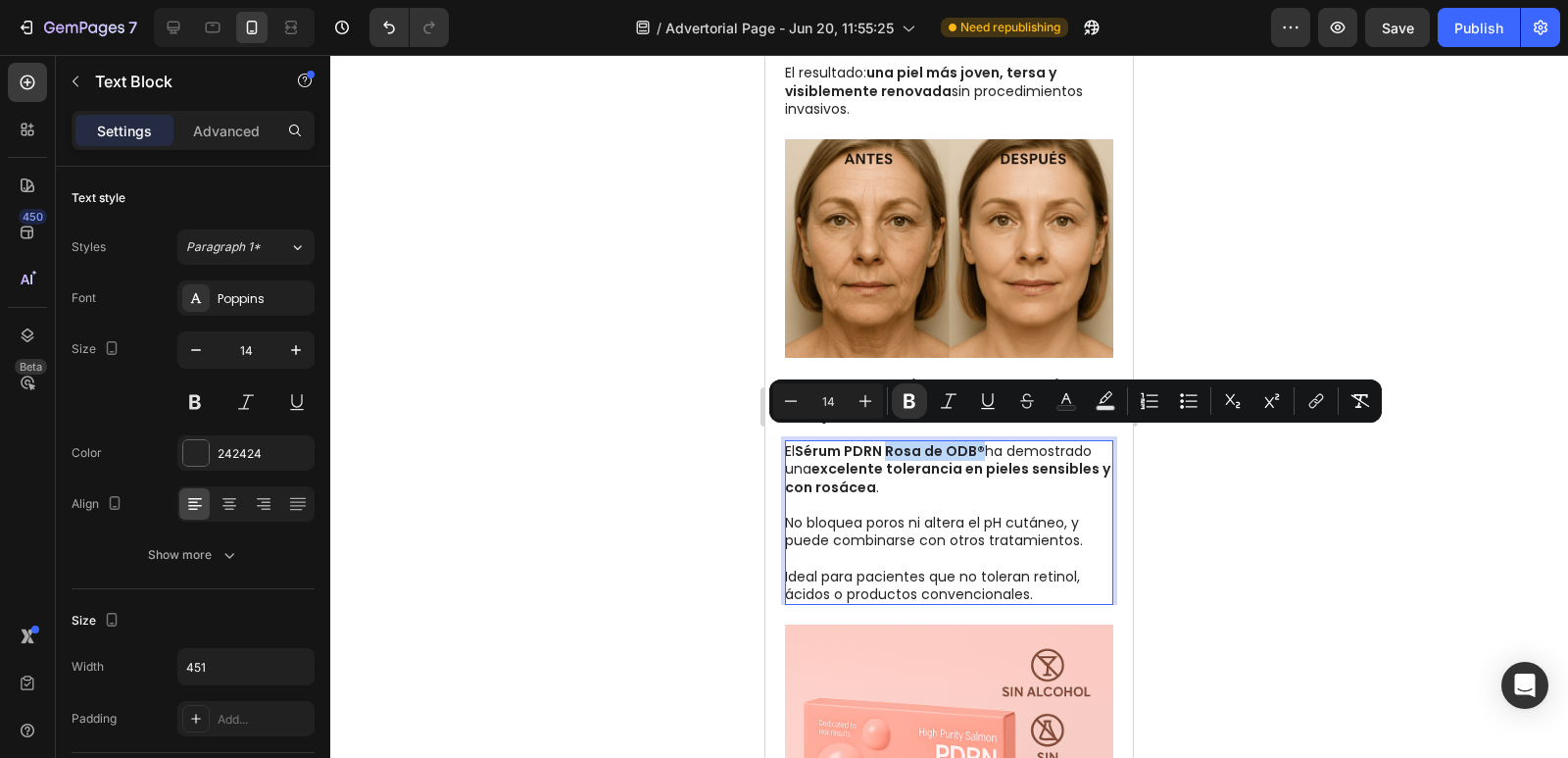 drag, startPoint x: 982, startPoint y: 440, endPoint x: 892, endPoint y: 439, distance: 90.00556 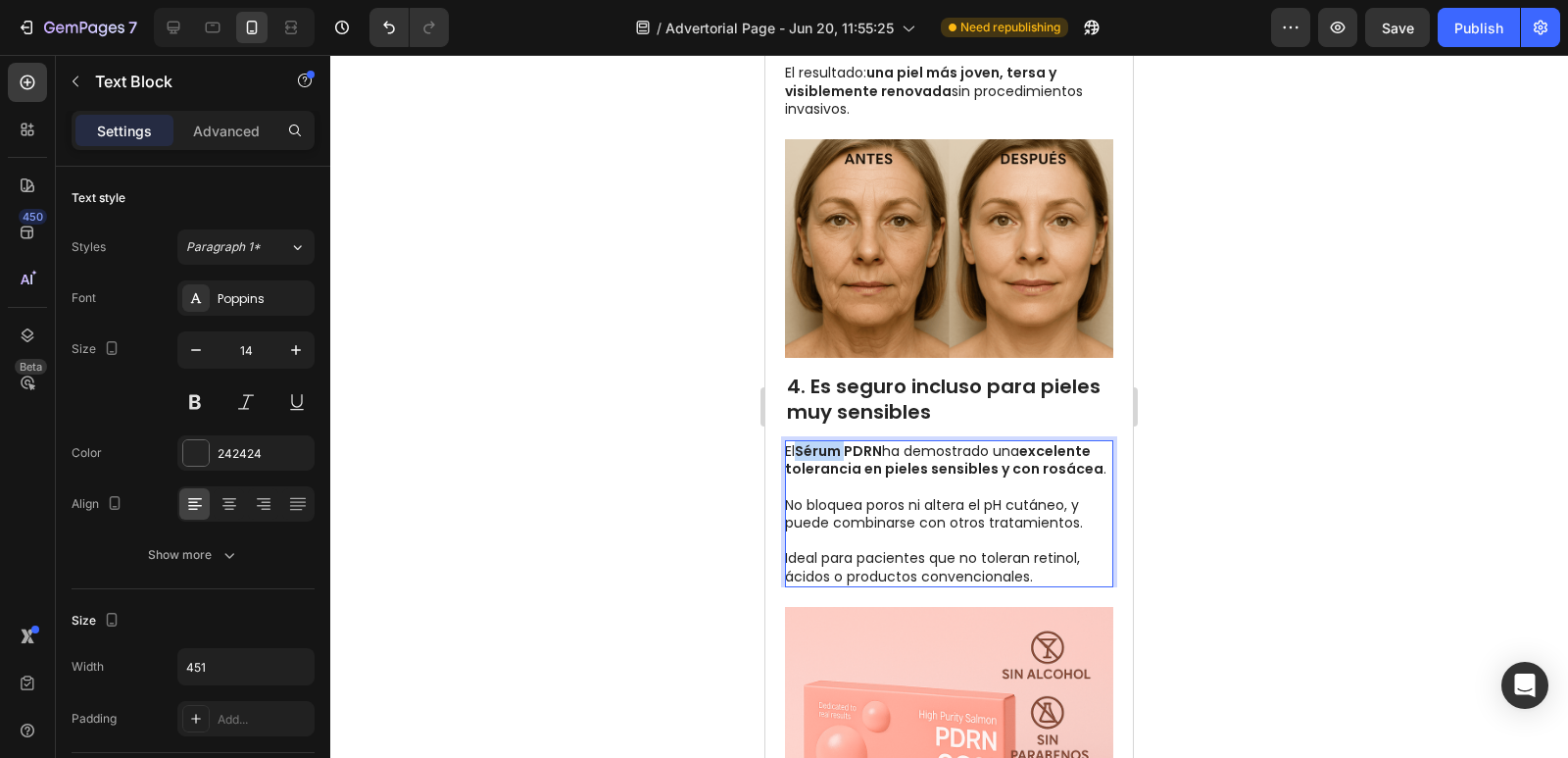 drag, startPoint x: 851, startPoint y: 438, endPoint x: 803, endPoint y: 438, distance: 48 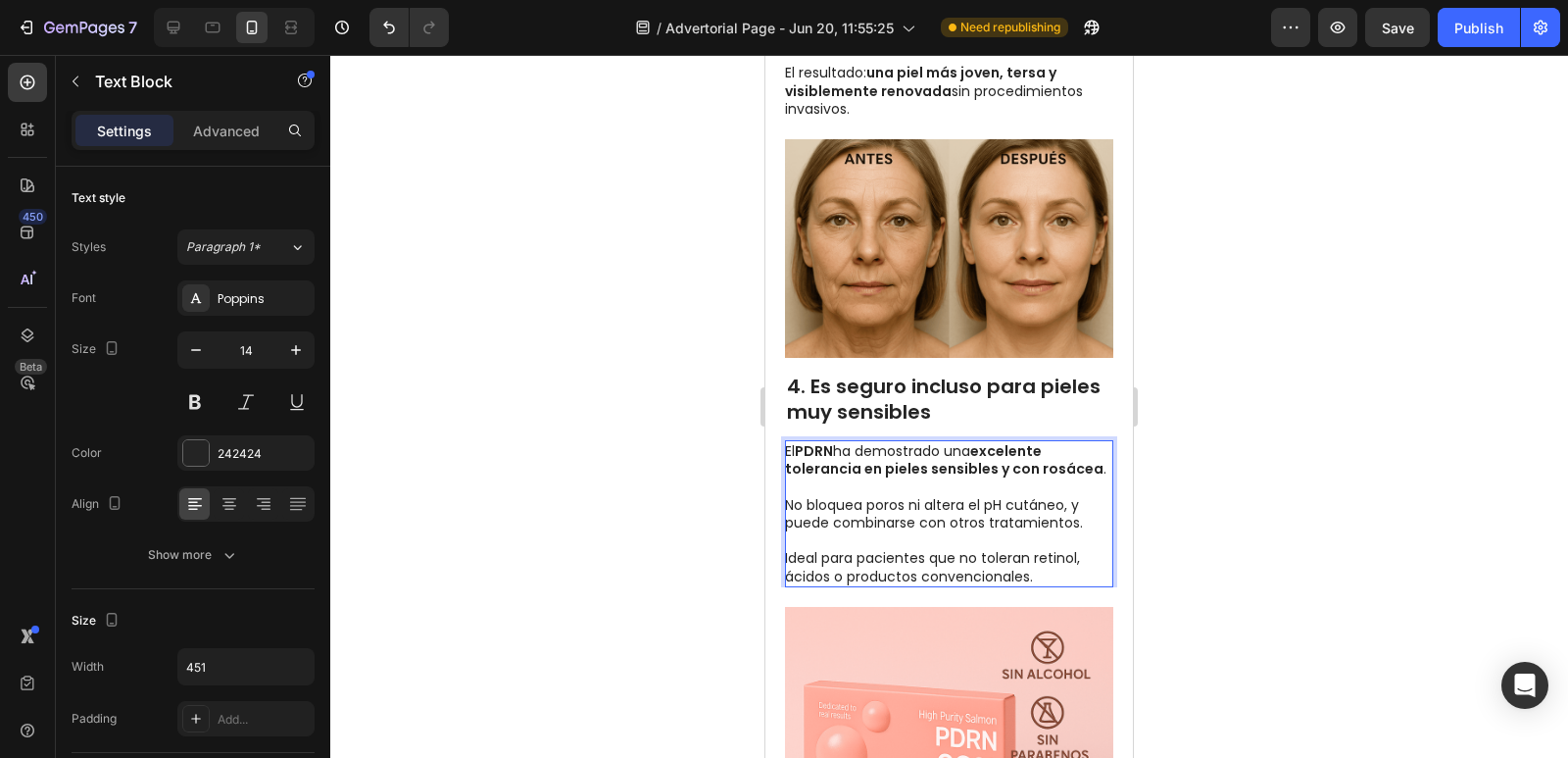 click on "No bloquea poros ni altera el pH cutáneo, y puede combinarse con otros tratamientos." at bounding box center (948, 505) 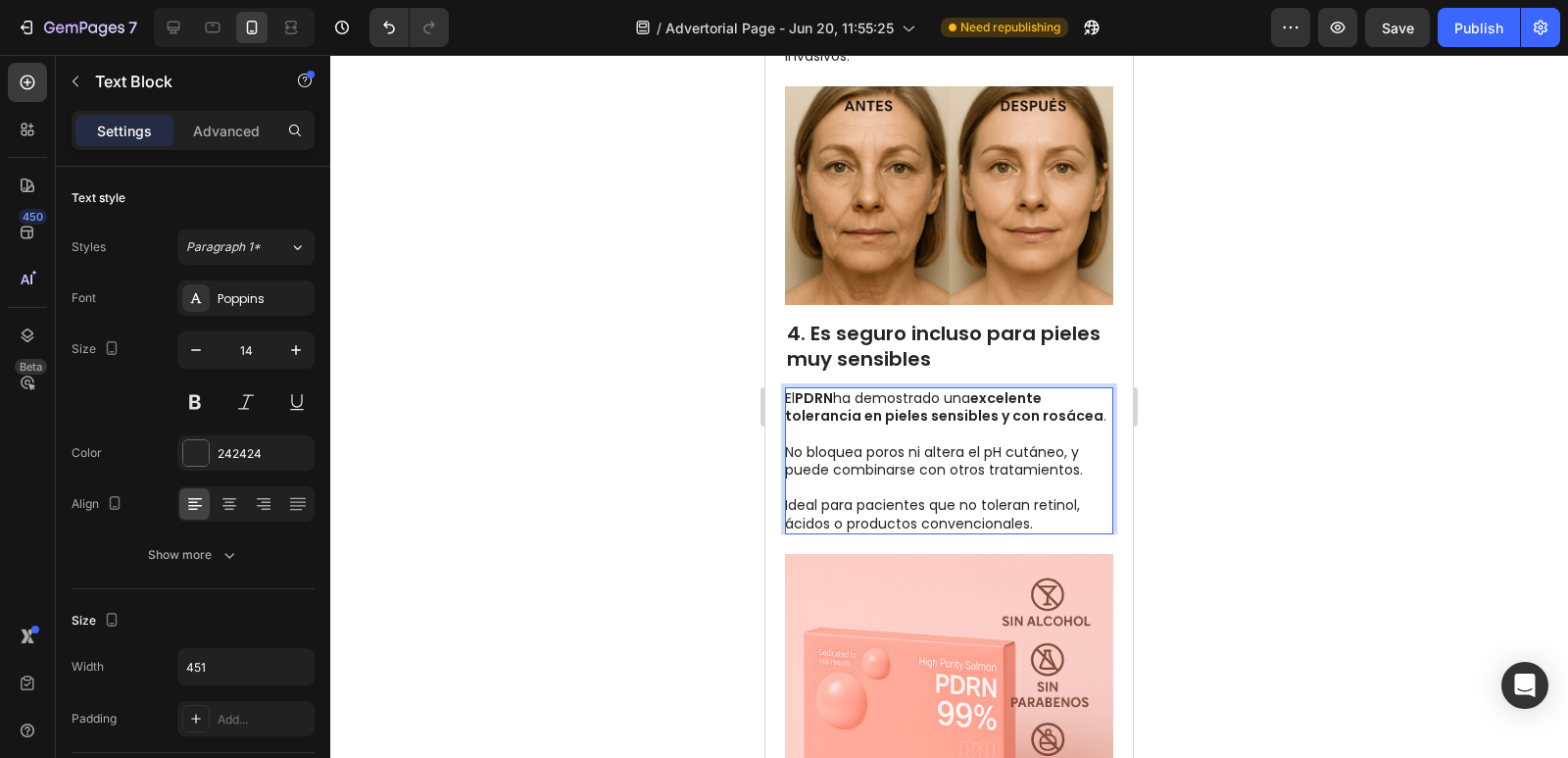 scroll, scrollTop: 1961, scrollLeft: 0, axis: vertical 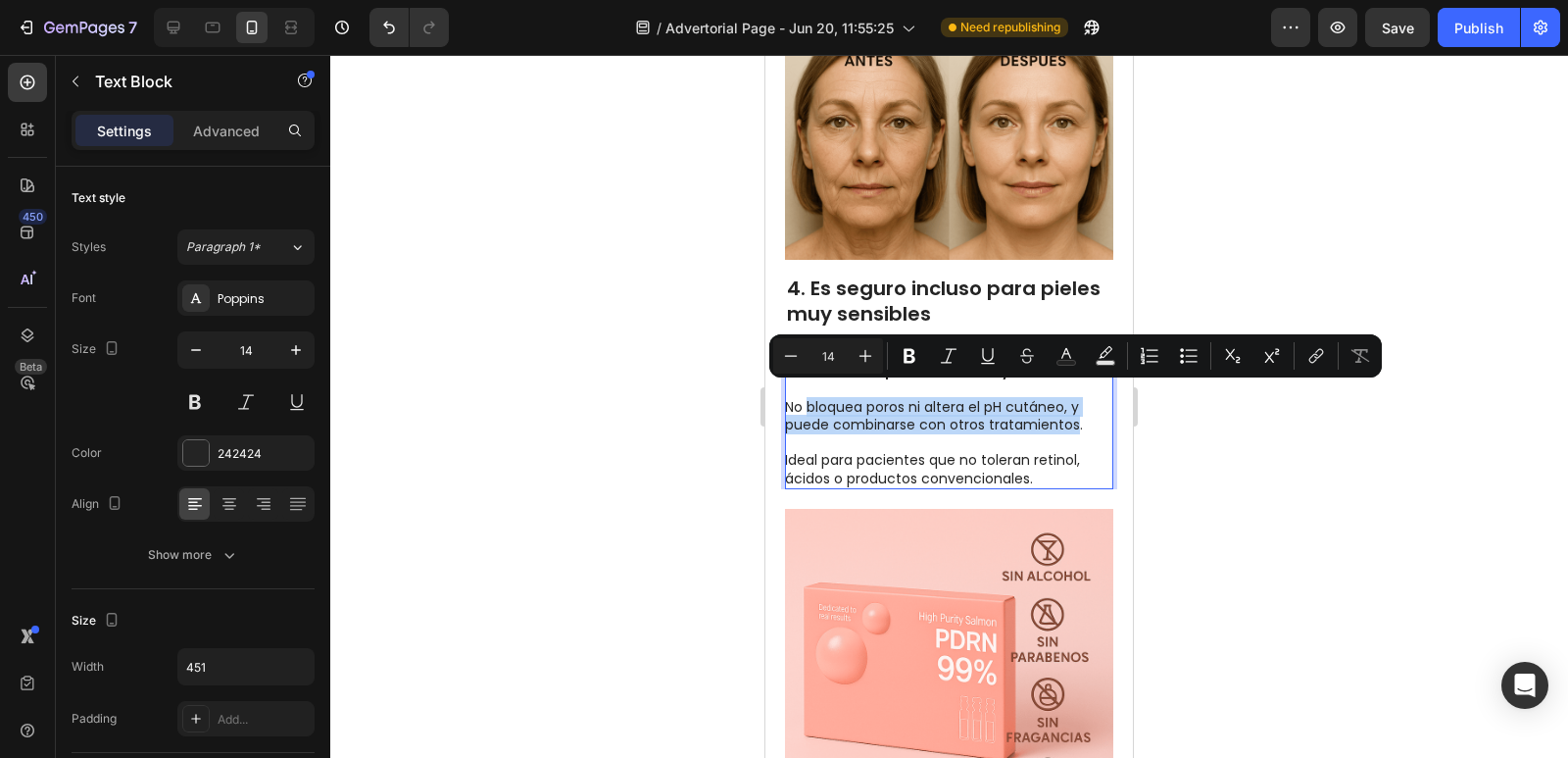 drag, startPoint x: 1078, startPoint y: 418, endPoint x: 810, endPoint y: 398, distance: 268.74523 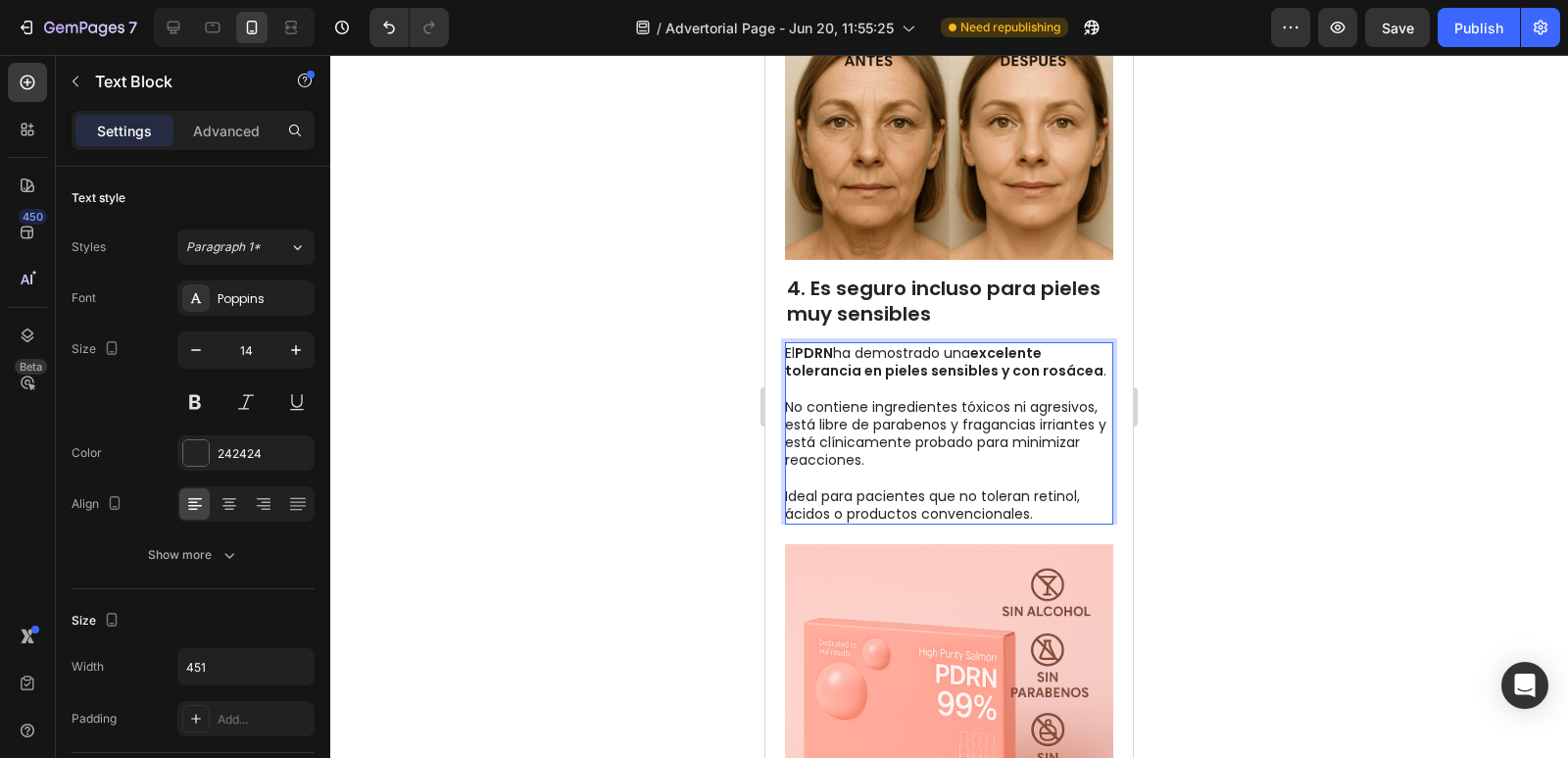 click on "No contiene ingredientes tóxicos ni agresivos, está libre de parabenos y fragancias irriantes y está clínicamente probado para minimizar reacciones." at bounding box center [948, 425] 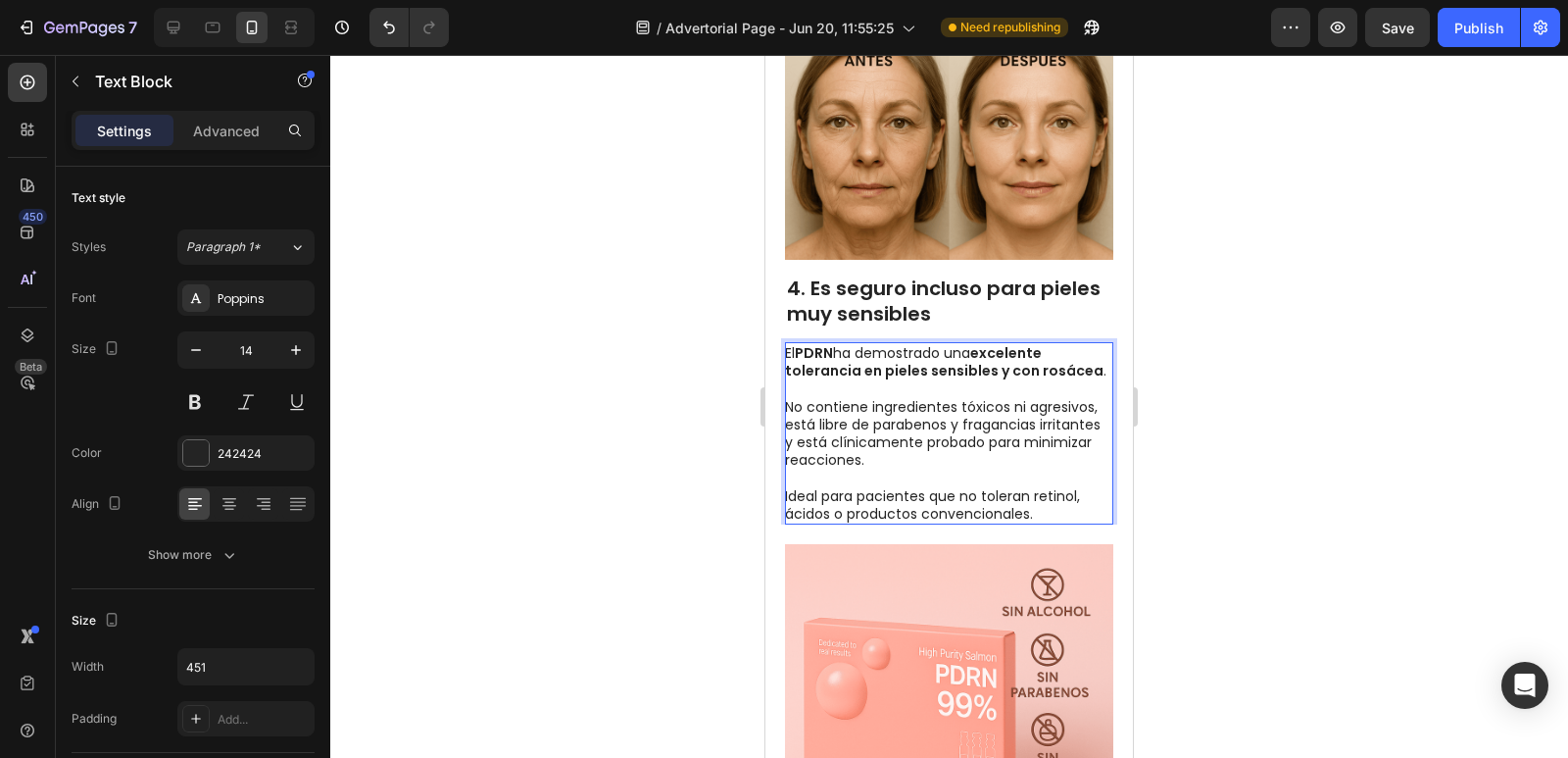 click on "No contiene ingredientes tóxicos ni agresivos, está libre de parabenos y fragancias irritantes y está clínicamente probado para minimizar reacciones." at bounding box center [948, 425] 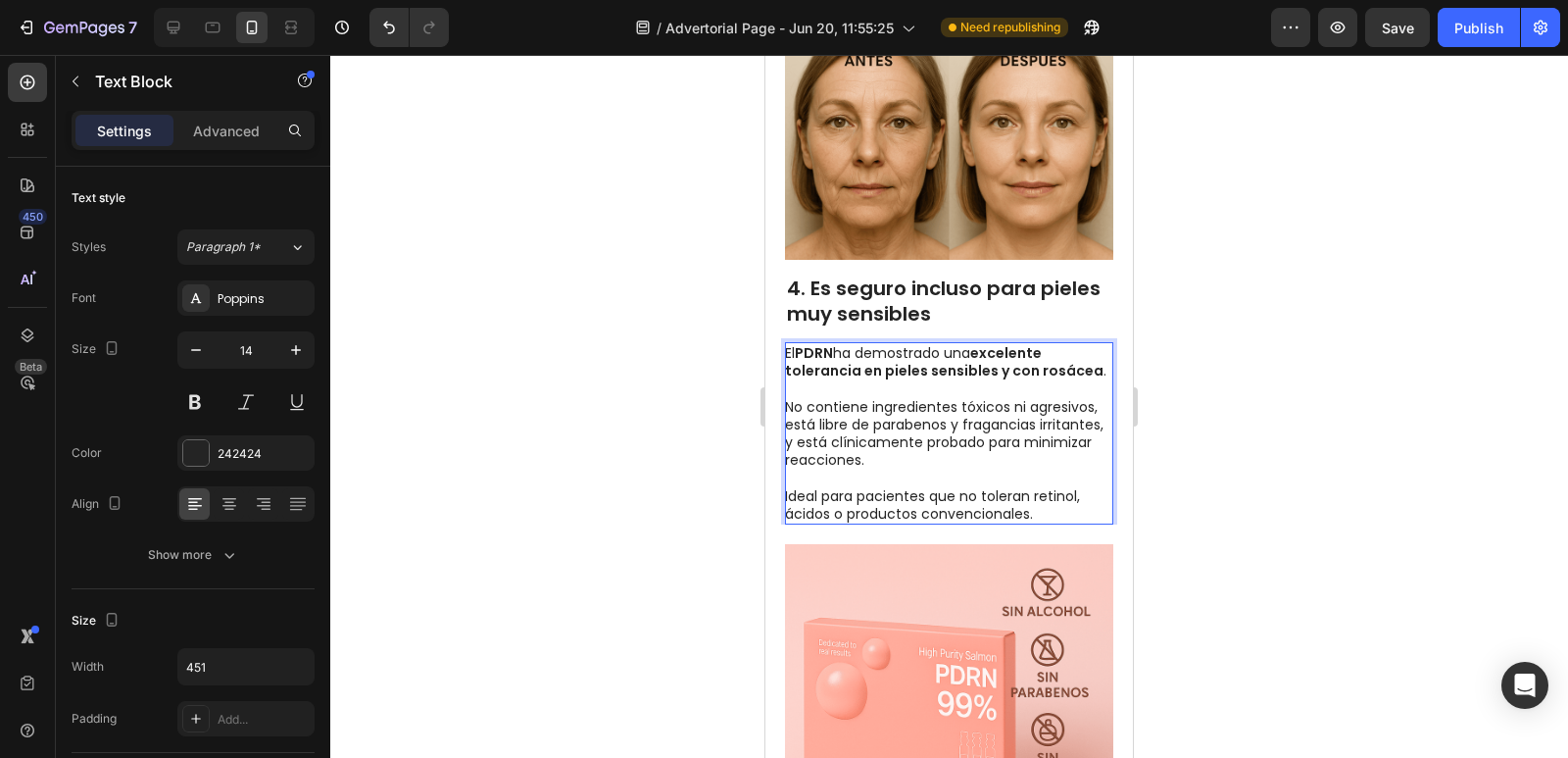 click on "No contiene ingredientes tóxicos ni agresivos, está libre de parabenos y fragancias irritantes, y está clínicamente probado para minimizar reacciones." at bounding box center (948, 425) 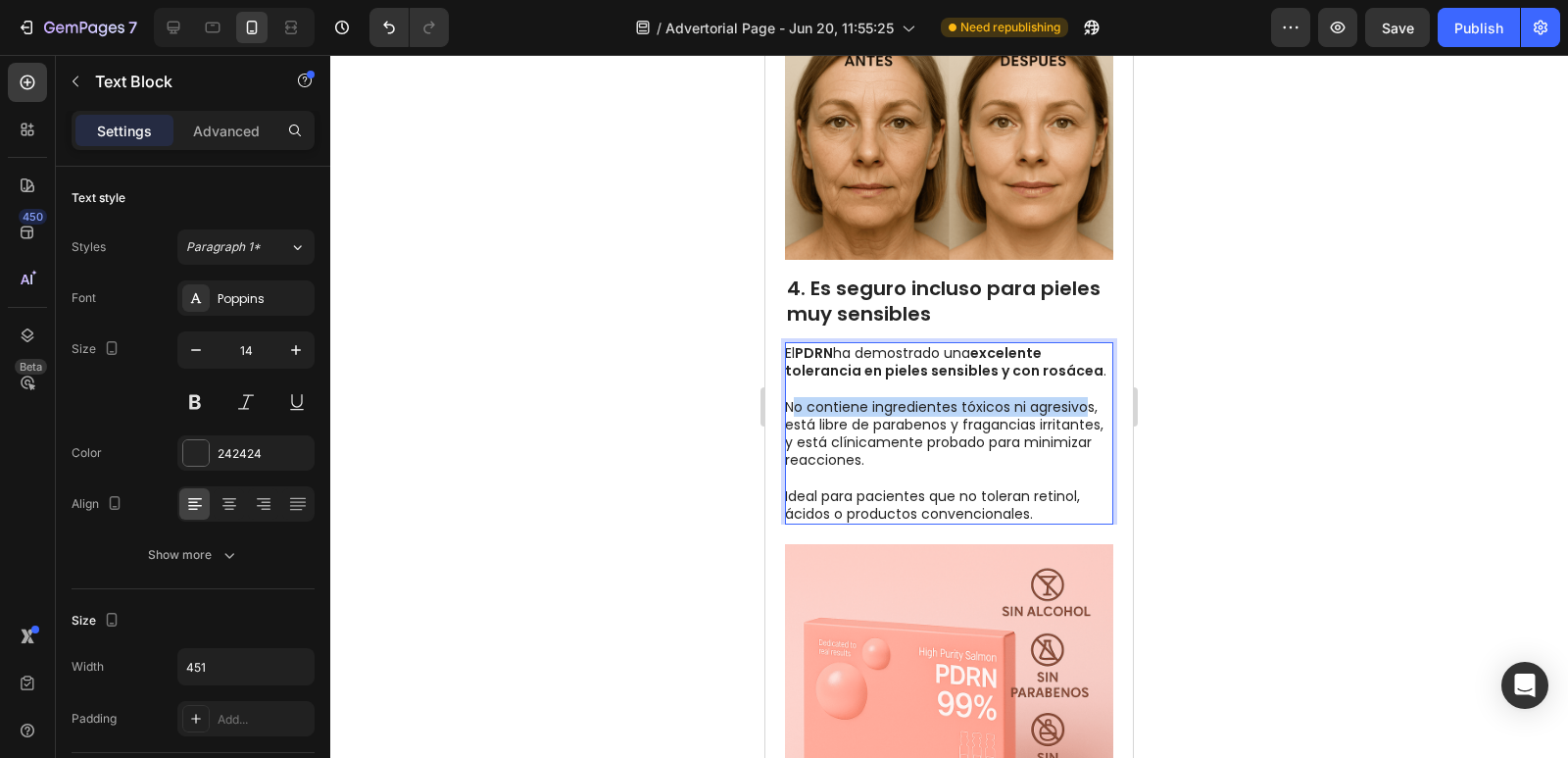 drag, startPoint x: 792, startPoint y: 396, endPoint x: 848, endPoint y: 411, distance: 57.974132 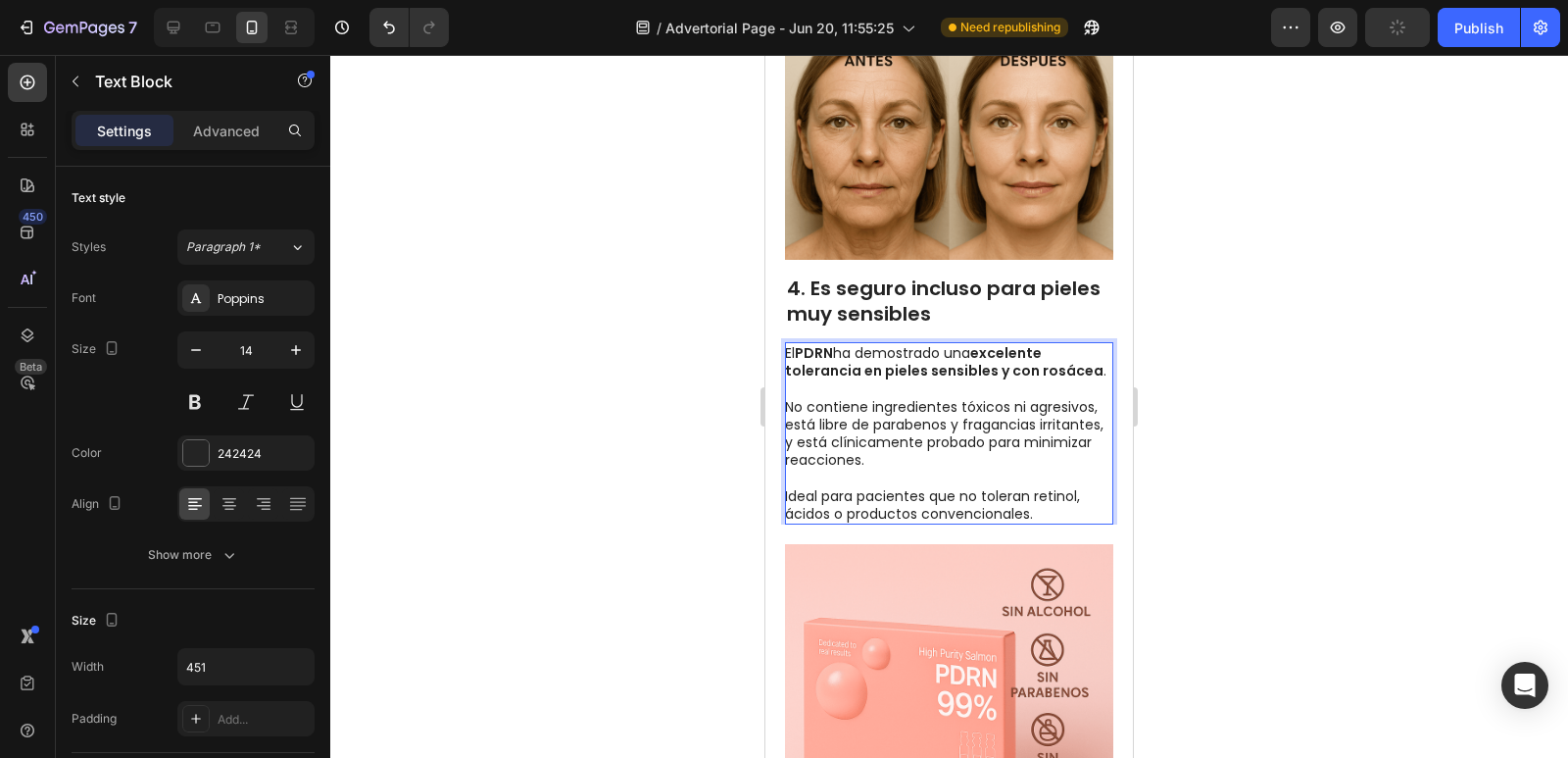 click on "No contiene ingredientes tóxicos ni agresivos, está libre de parabenos y fragancias irritantes, y está clínicamente probado para minimizar reacciones." at bounding box center (948, 425) 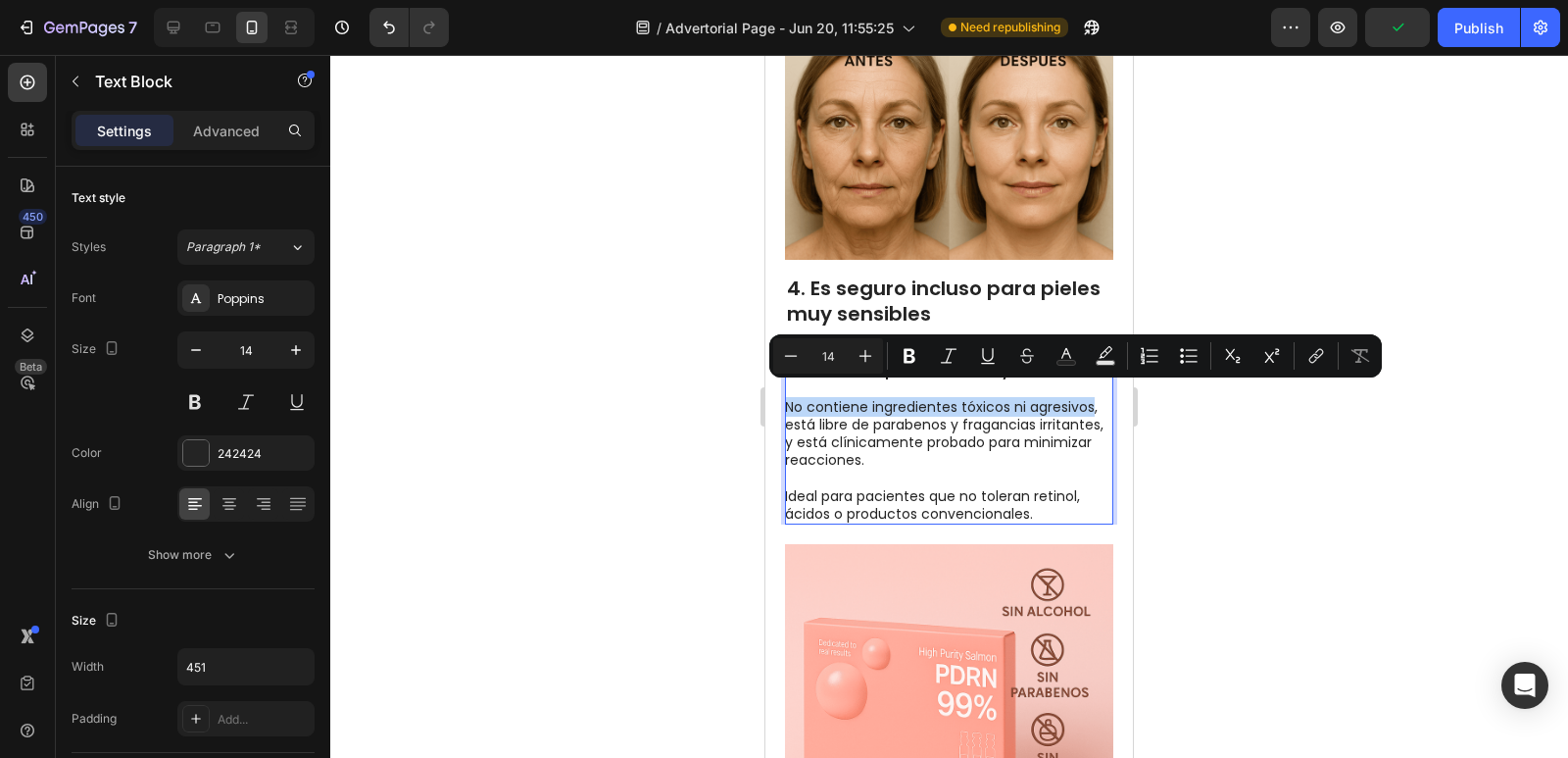 drag, startPoint x: 850, startPoint y: 415, endPoint x: 789, endPoint y: 397, distance: 63.60031 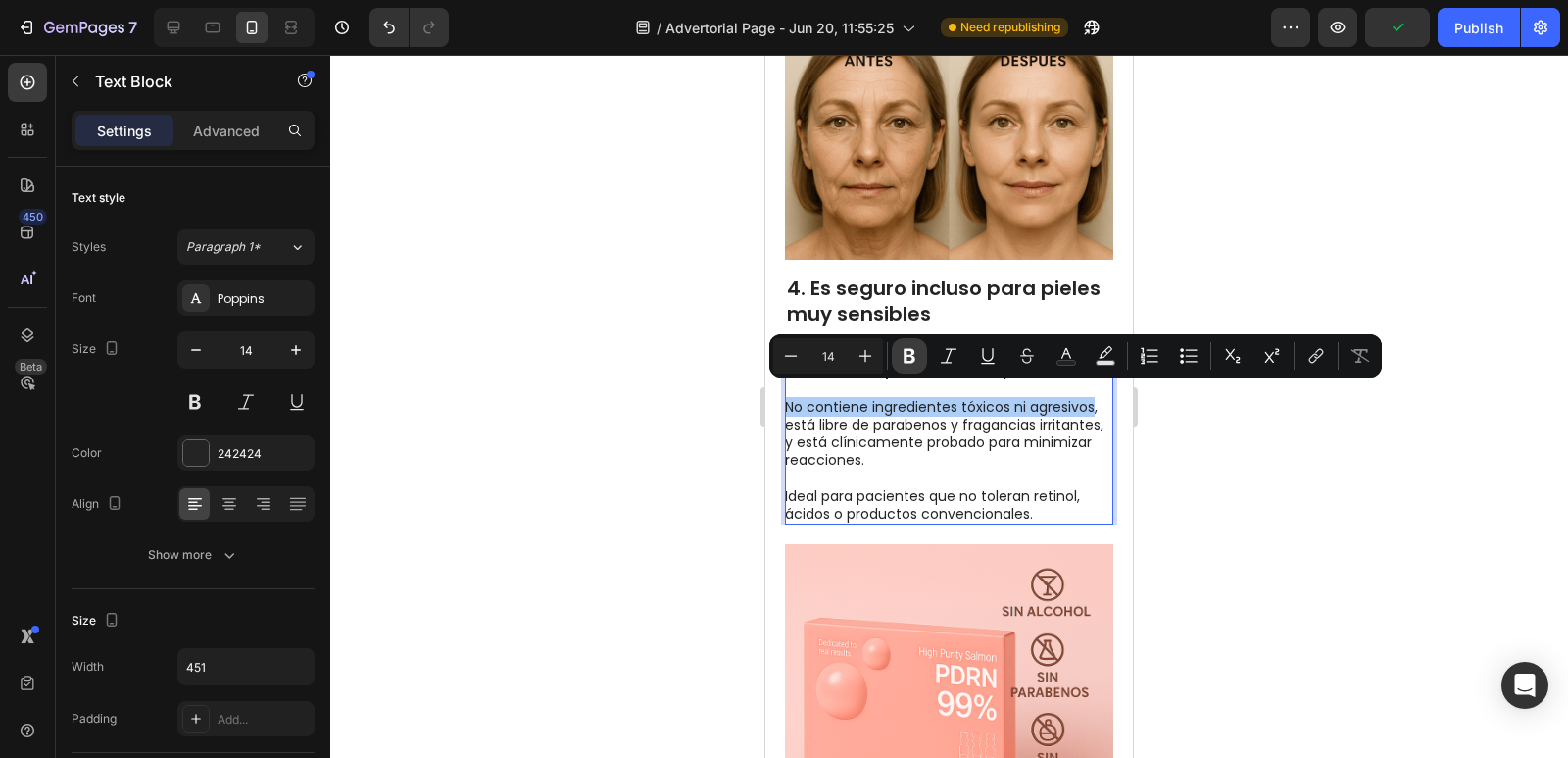 click 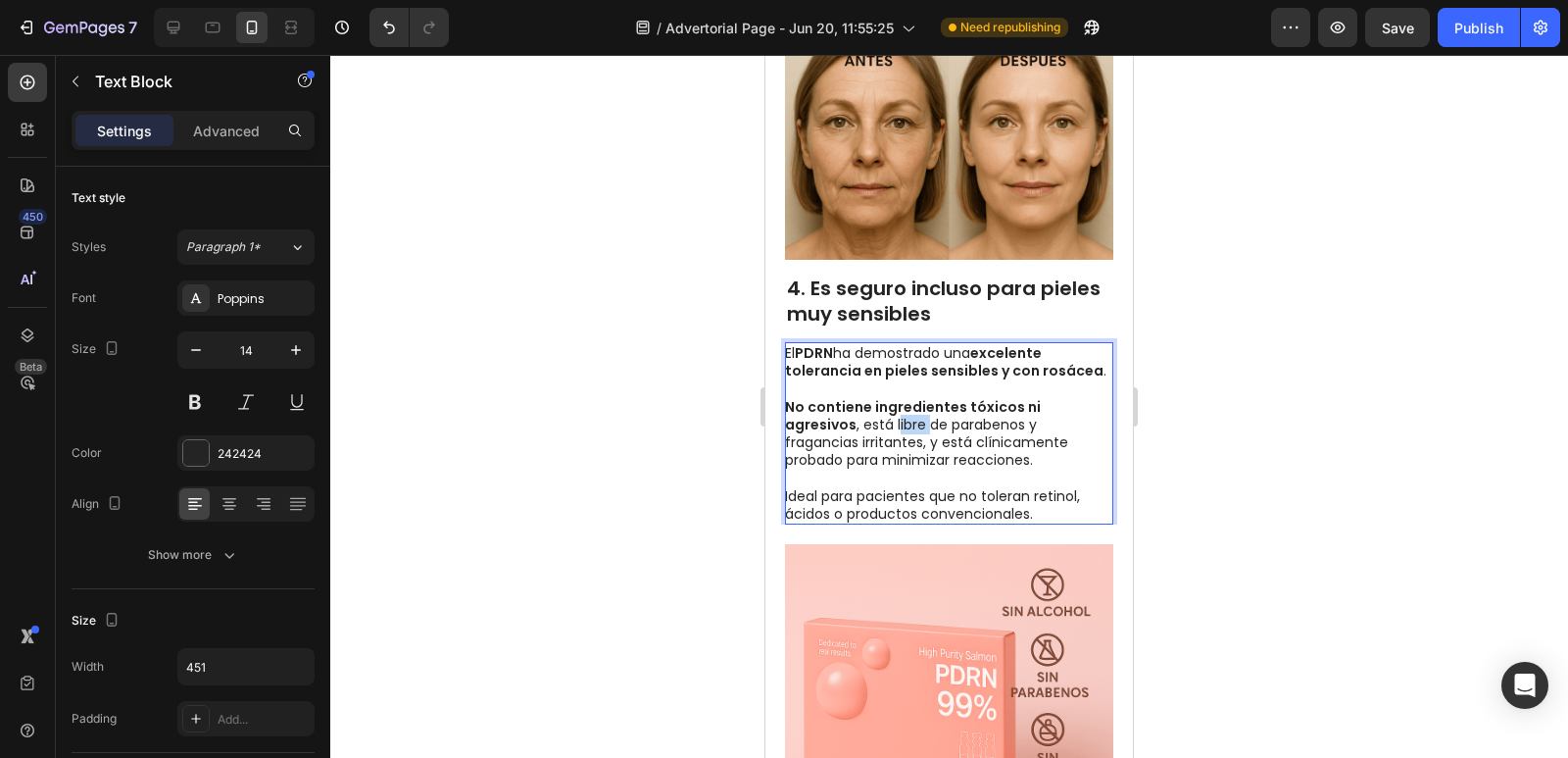 drag, startPoint x: 896, startPoint y: 413, endPoint x: 926, endPoint y: 421, distance: 31.04835 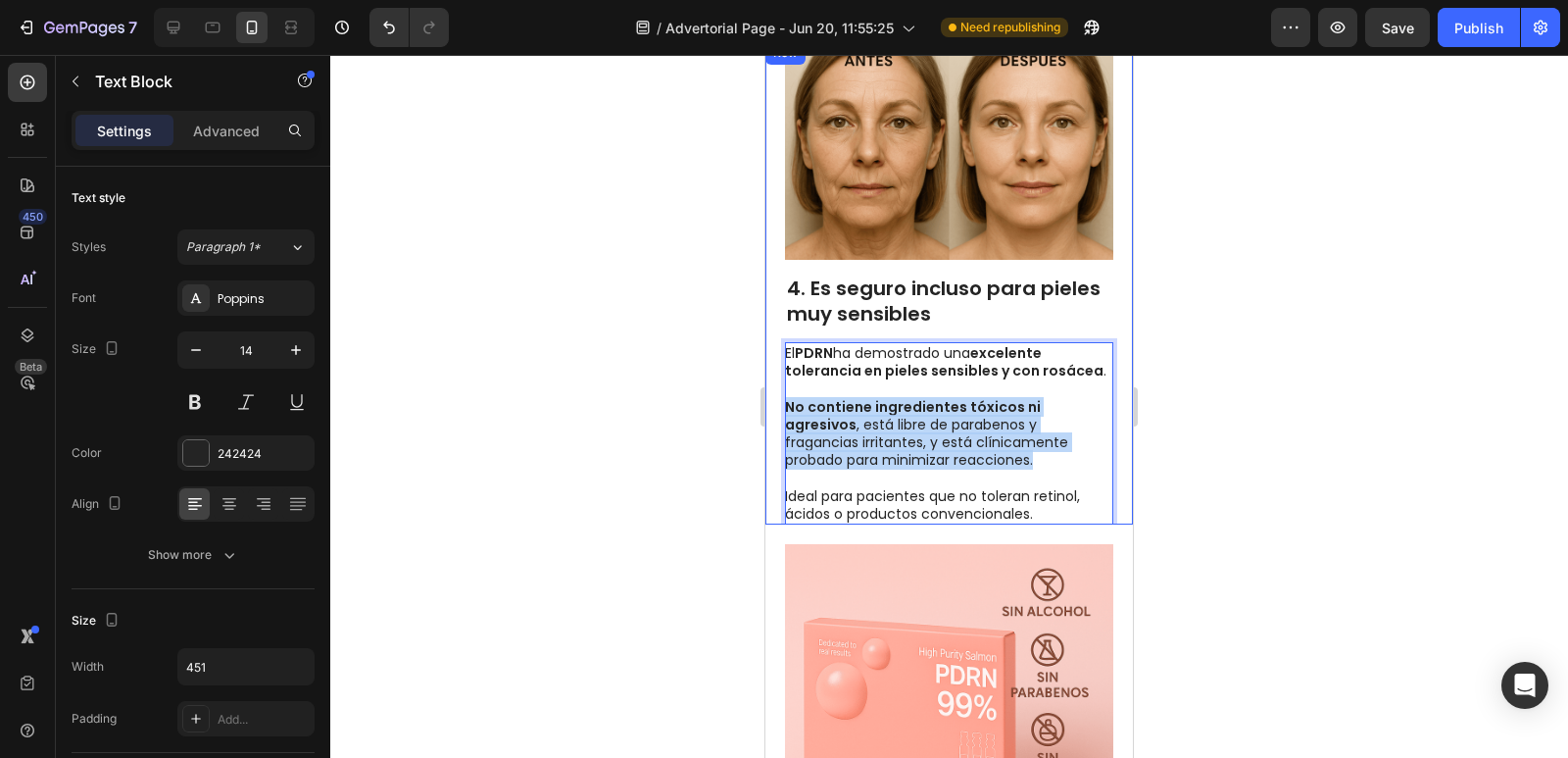 drag, startPoint x: 1037, startPoint y: 450, endPoint x: 783, endPoint y: 398, distance: 259.2682 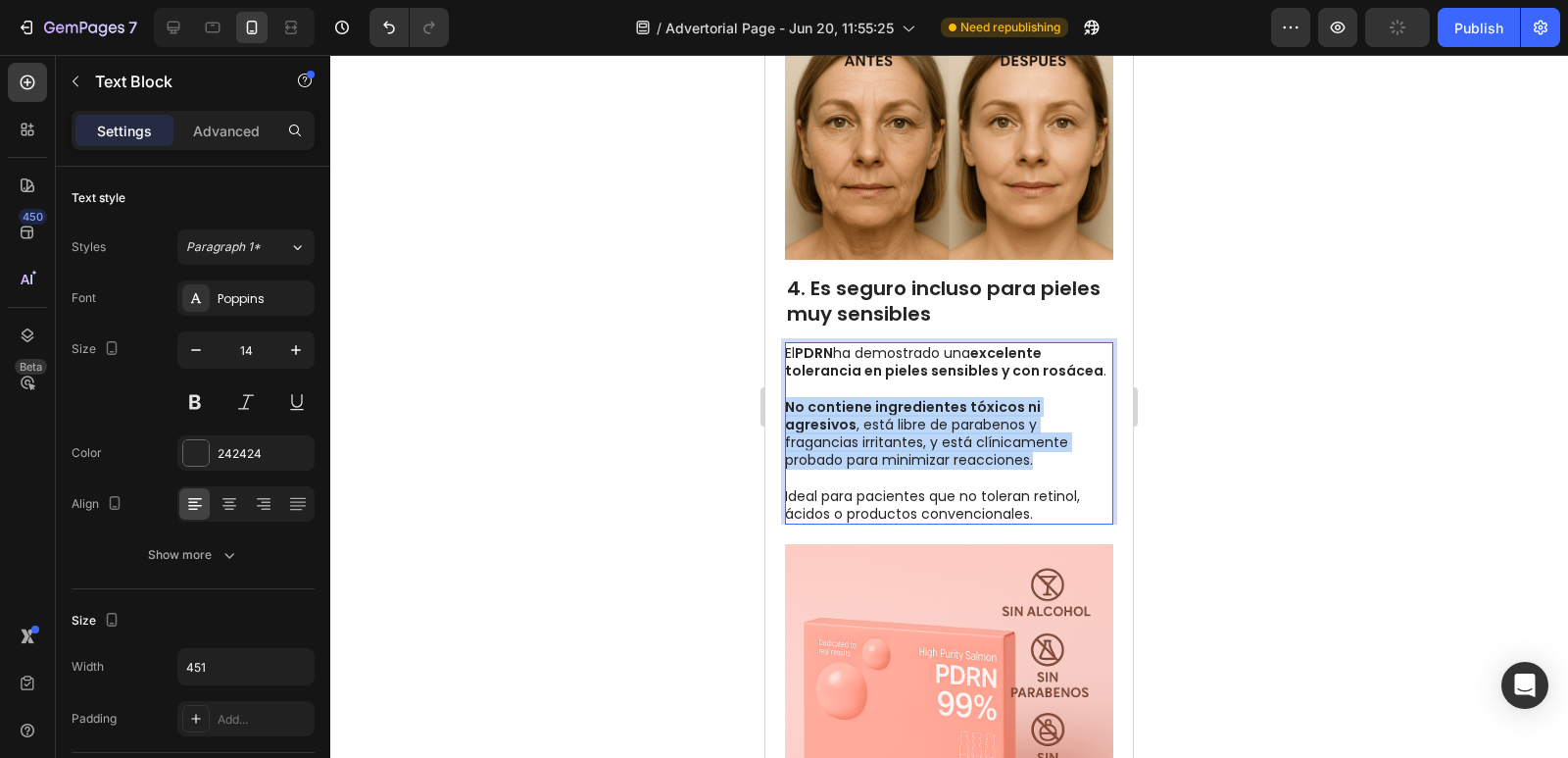 click on "No contiene ingredientes tóxicos ni agresivos , está libre de parabenos y fragancias irritantes, y está clínicamente probado para minimizar reacciones." at bounding box center [948, 425] 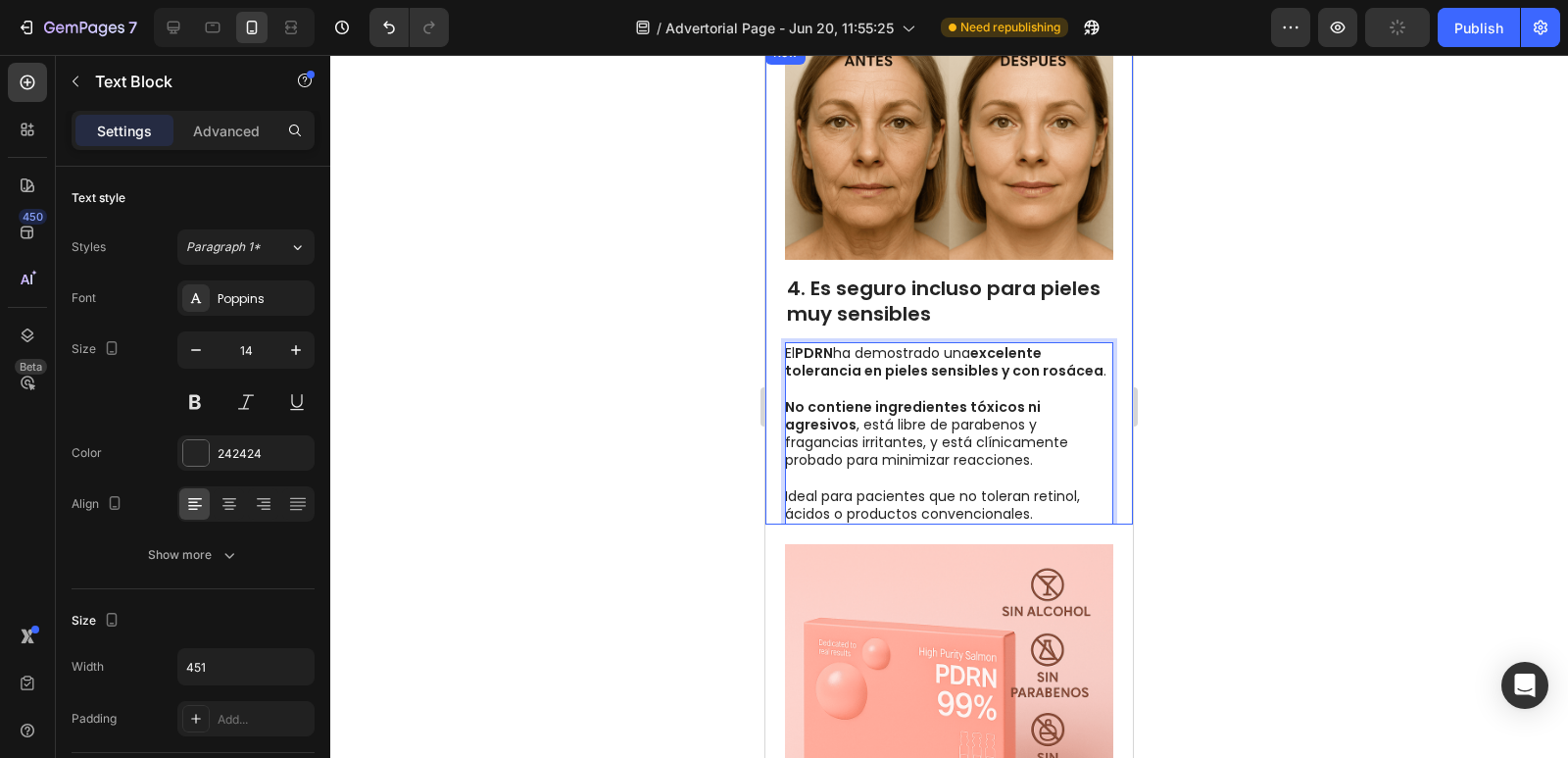 click 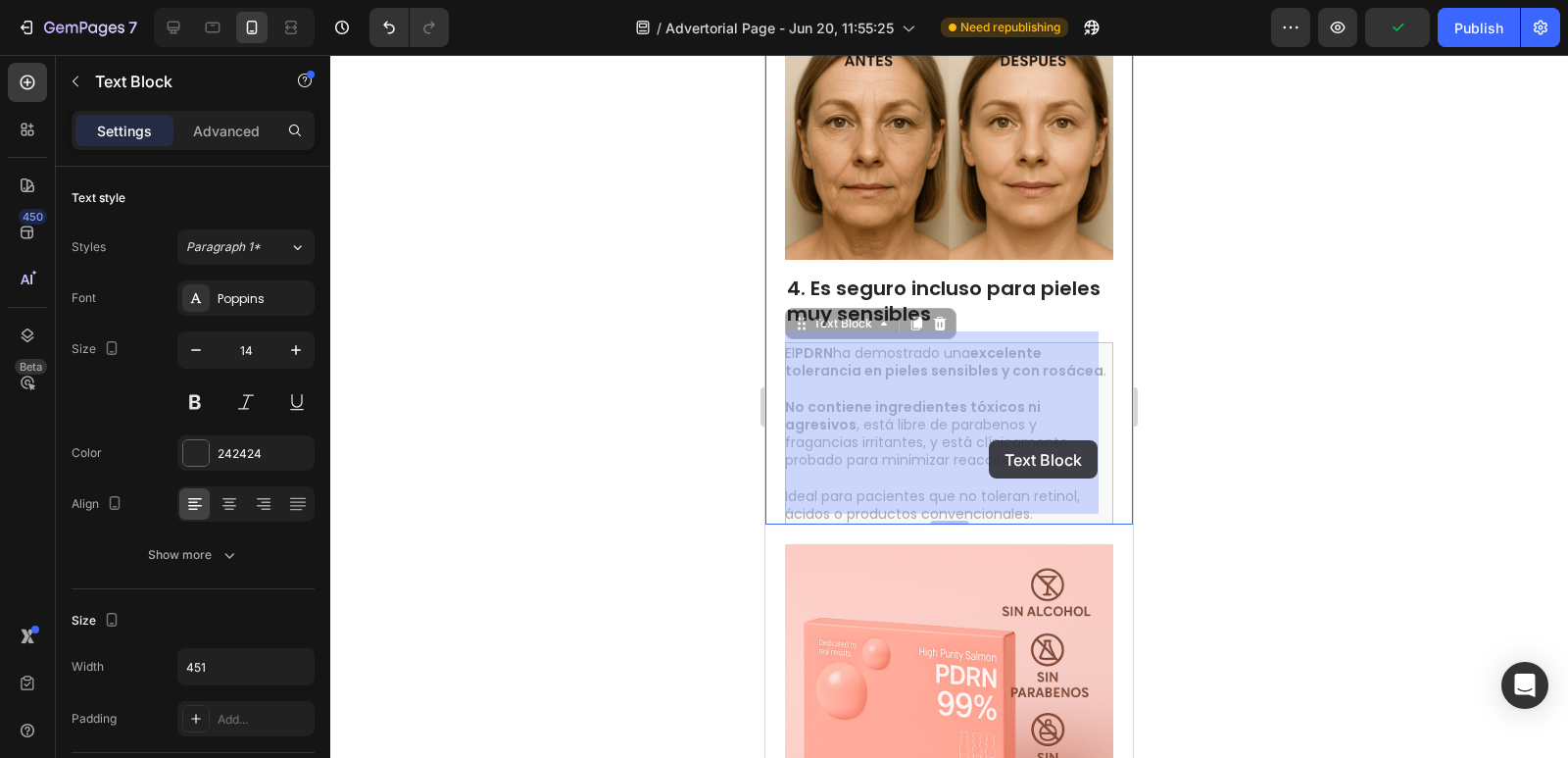 drag, startPoint x: 1051, startPoint y: 444, endPoint x: 989, endPoint y: 440, distance: 62.128898 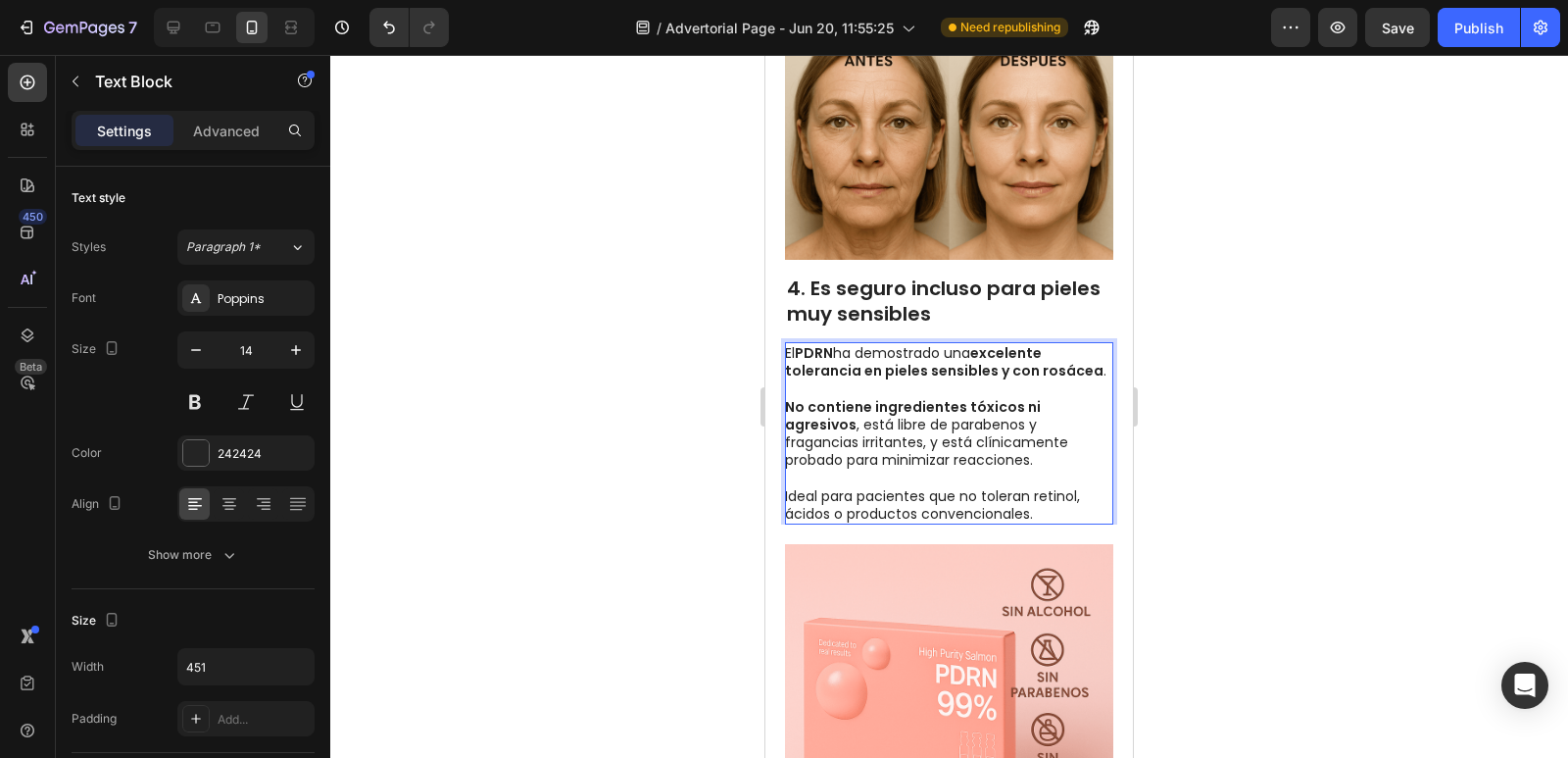 click on "No contiene ingredientes tóxicos ni agresivos , está libre de parabenos y fragancias irritantes, y está clínicamente probado para minimizar reacciones." at bounding box center [948, 425] 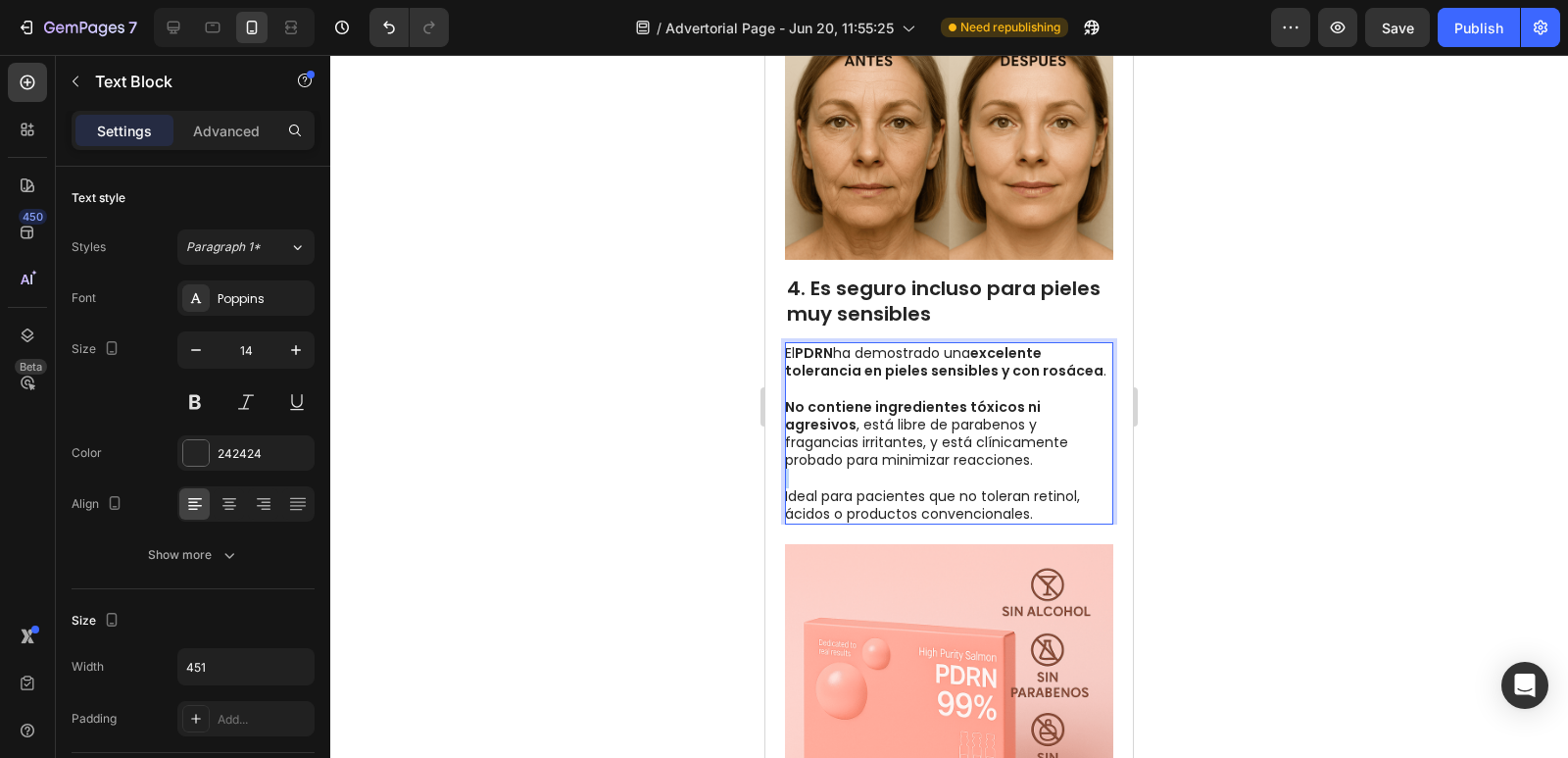 click on "No contiene ingredientes tóxicos ni agresivos , está libre de parabenos y fragancias irritantes, y está clínicamente probado para minimizar reacciones." at bounding box center [948, 425] 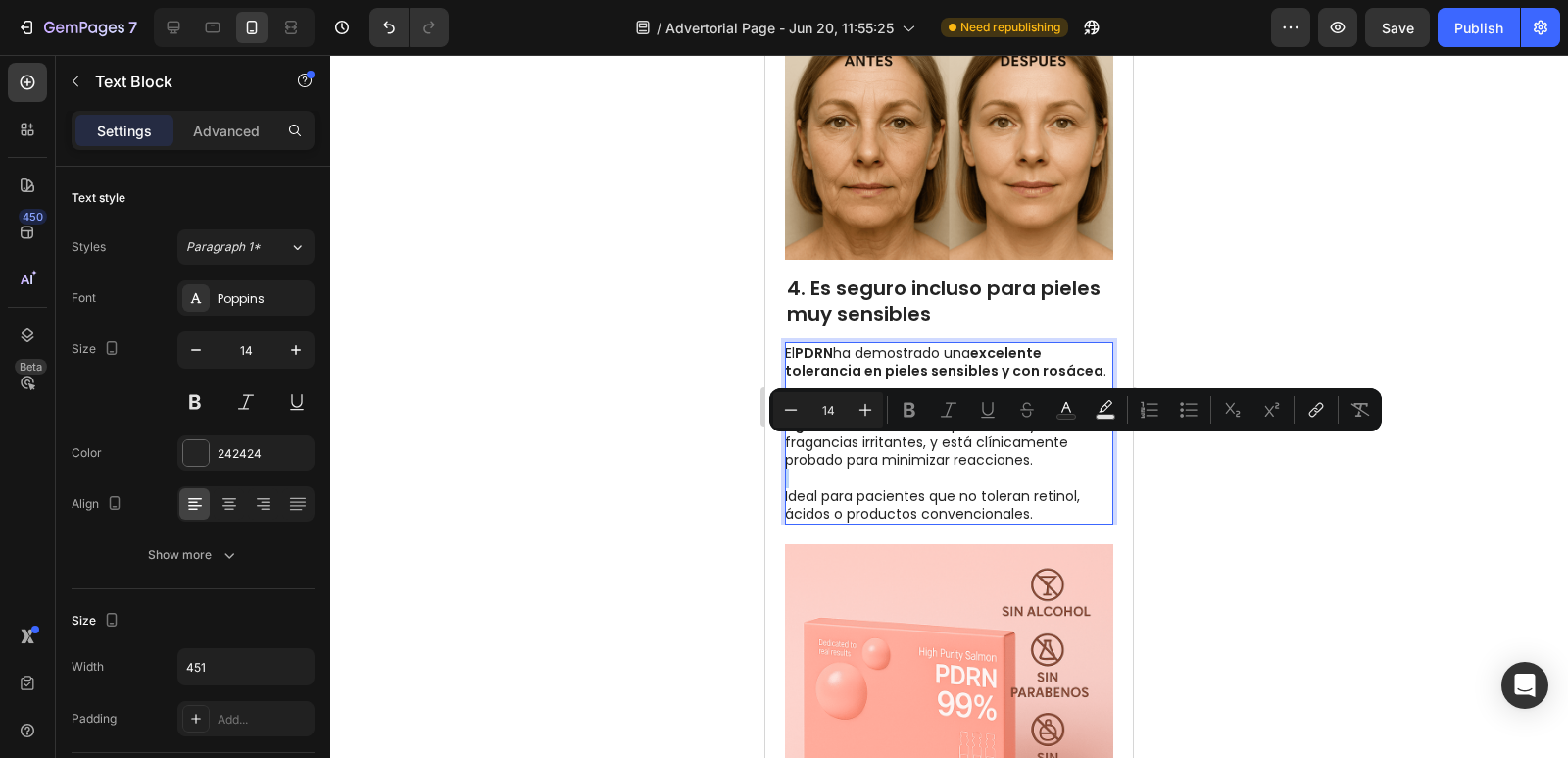 click on "No contiene ingredientes tóxicos ni agresivos , está libre de parabenos y fragancias irritantes, y está clínicamente probado para minimizar reacciones." at bounding box center [948, 425] 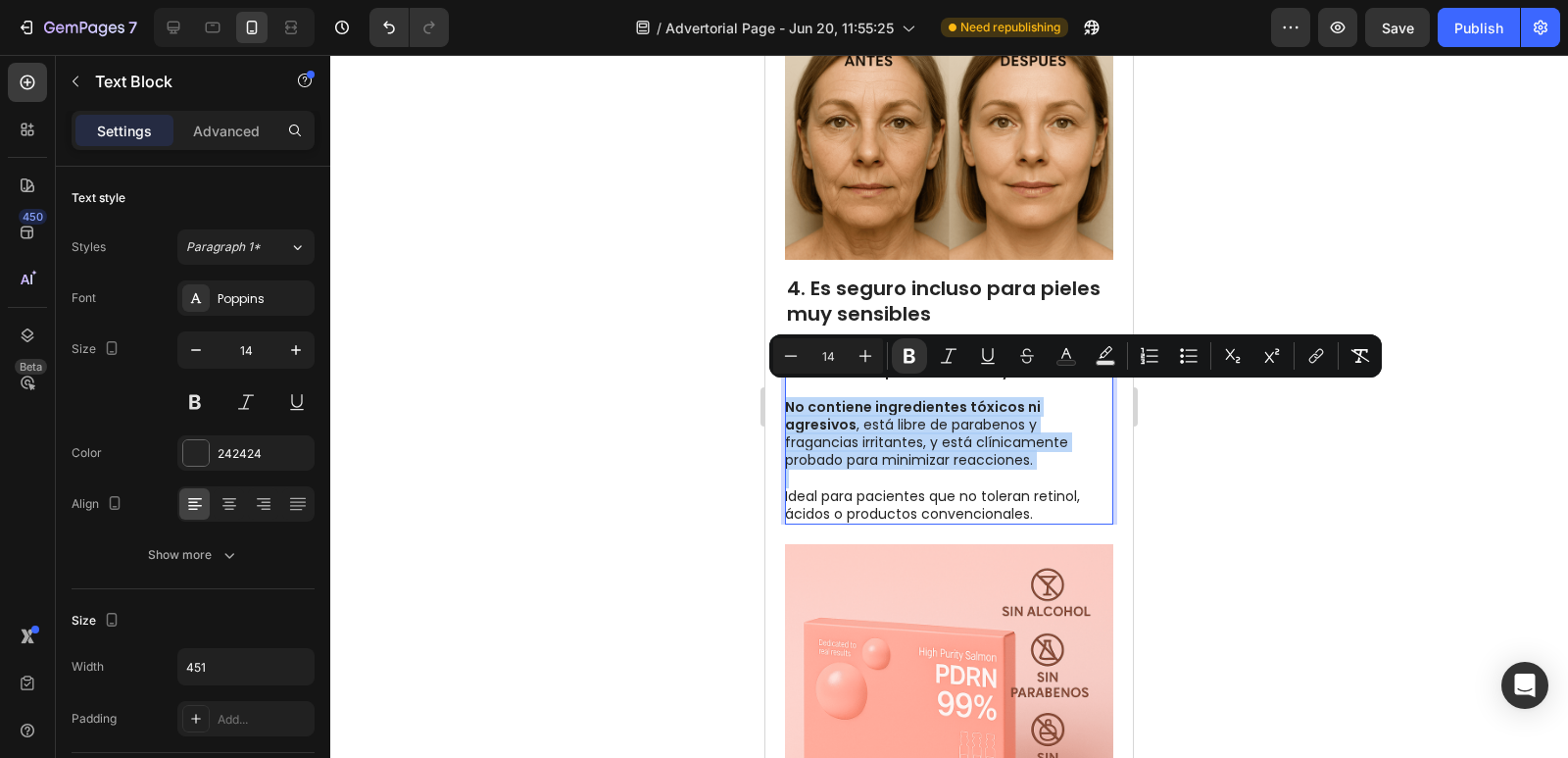 drag, startPoint x: 1039, startPoint y: 451, endPoint x: 789, endPoint y: 396, distance: 255.97851 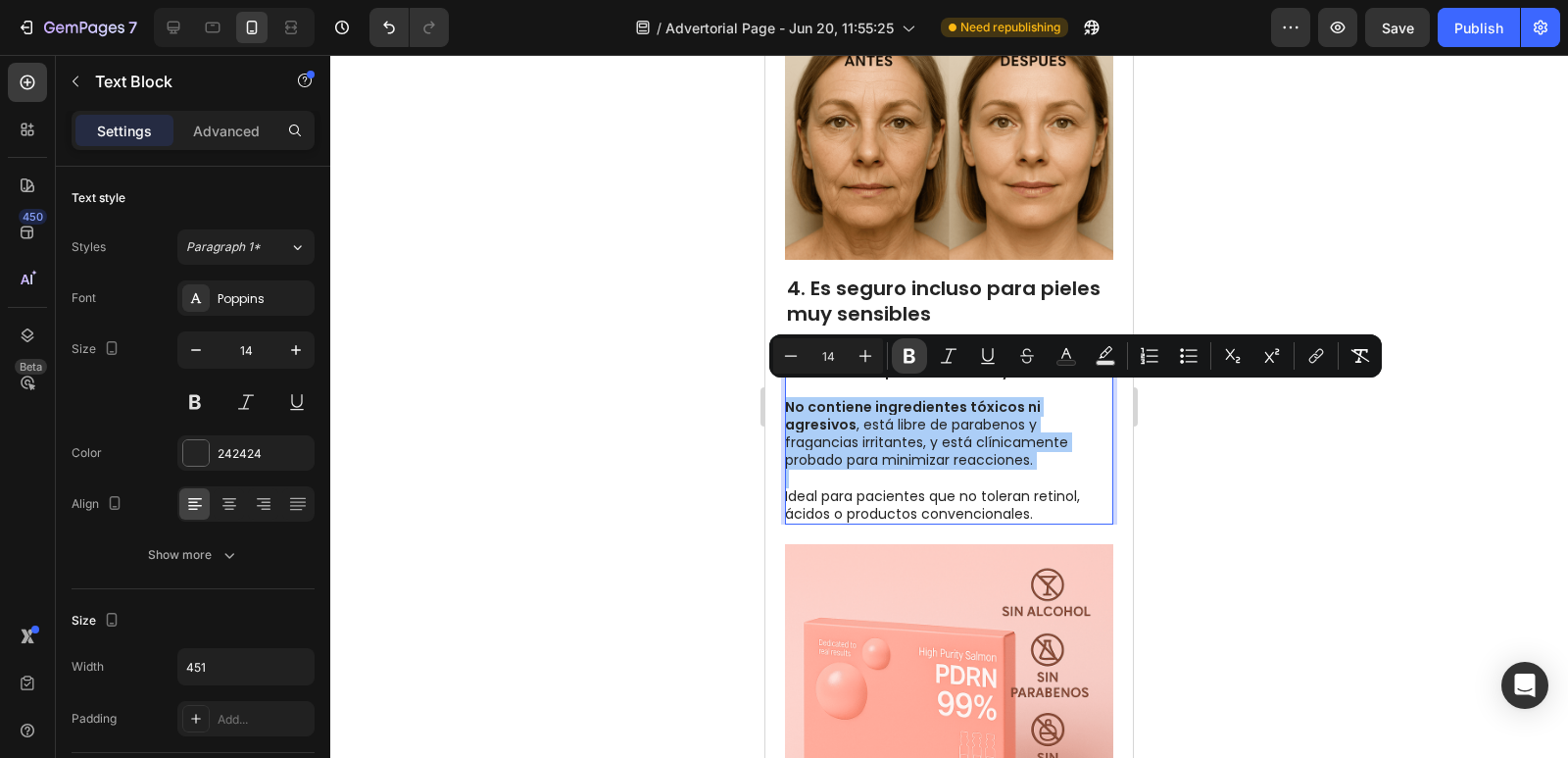 click 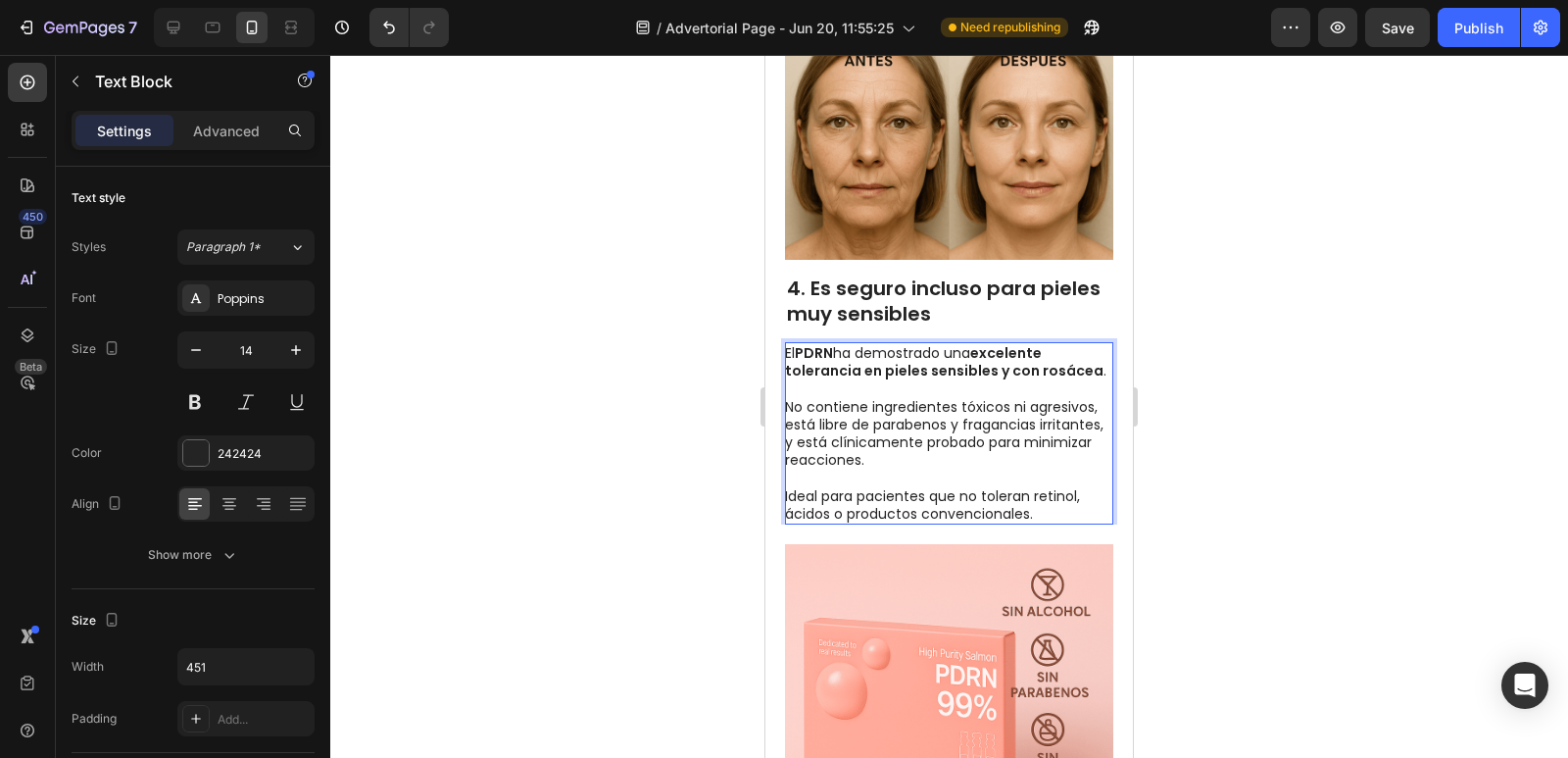click on "excelente tolerancia en pieles sensibles y con rosácea" at bounding box center (944, 362) 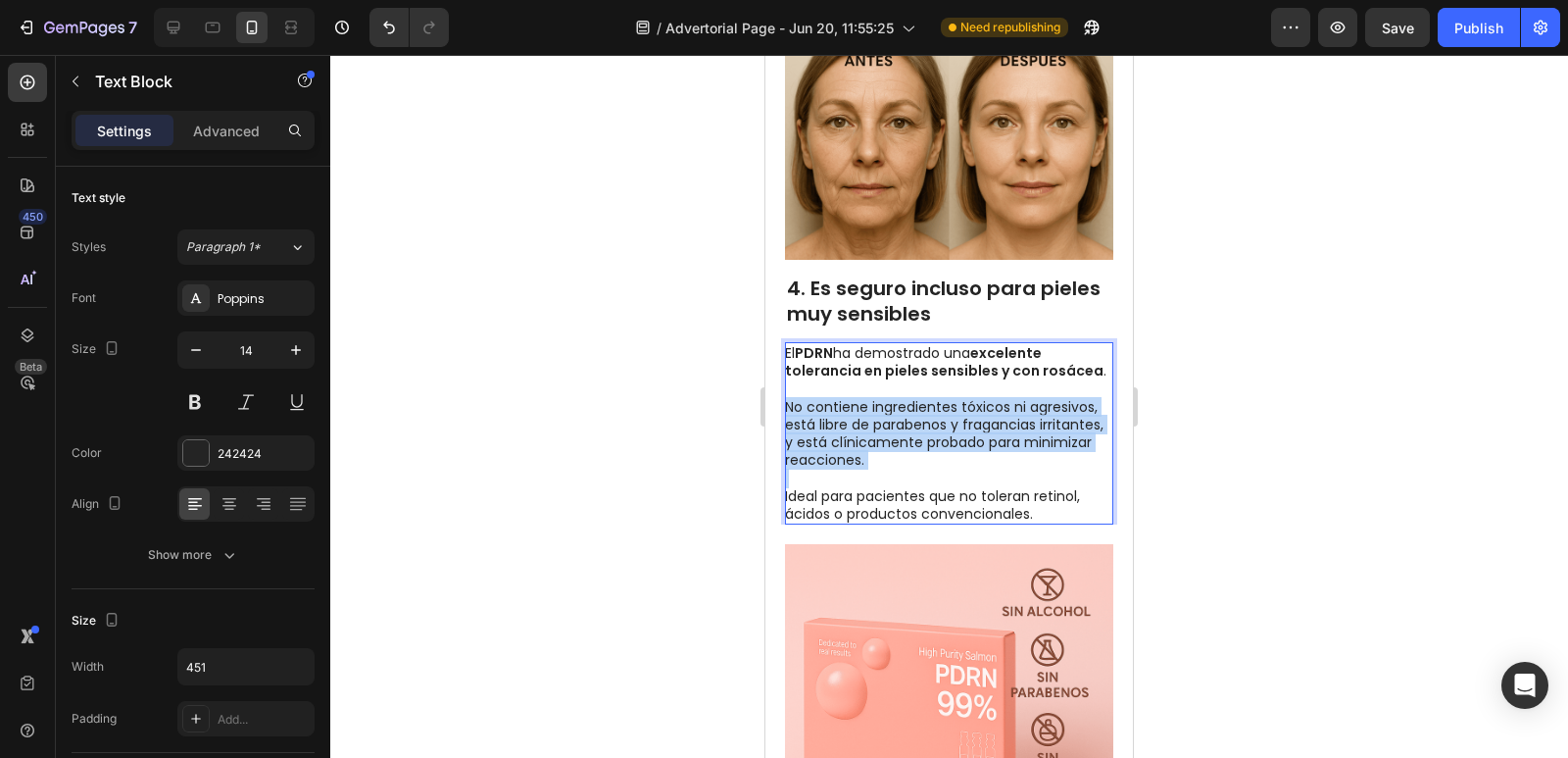 drag, startPoint x: 1038, startPoint y: 454, endPoint x: 791, endPoint y: 393, distance: 254.42091 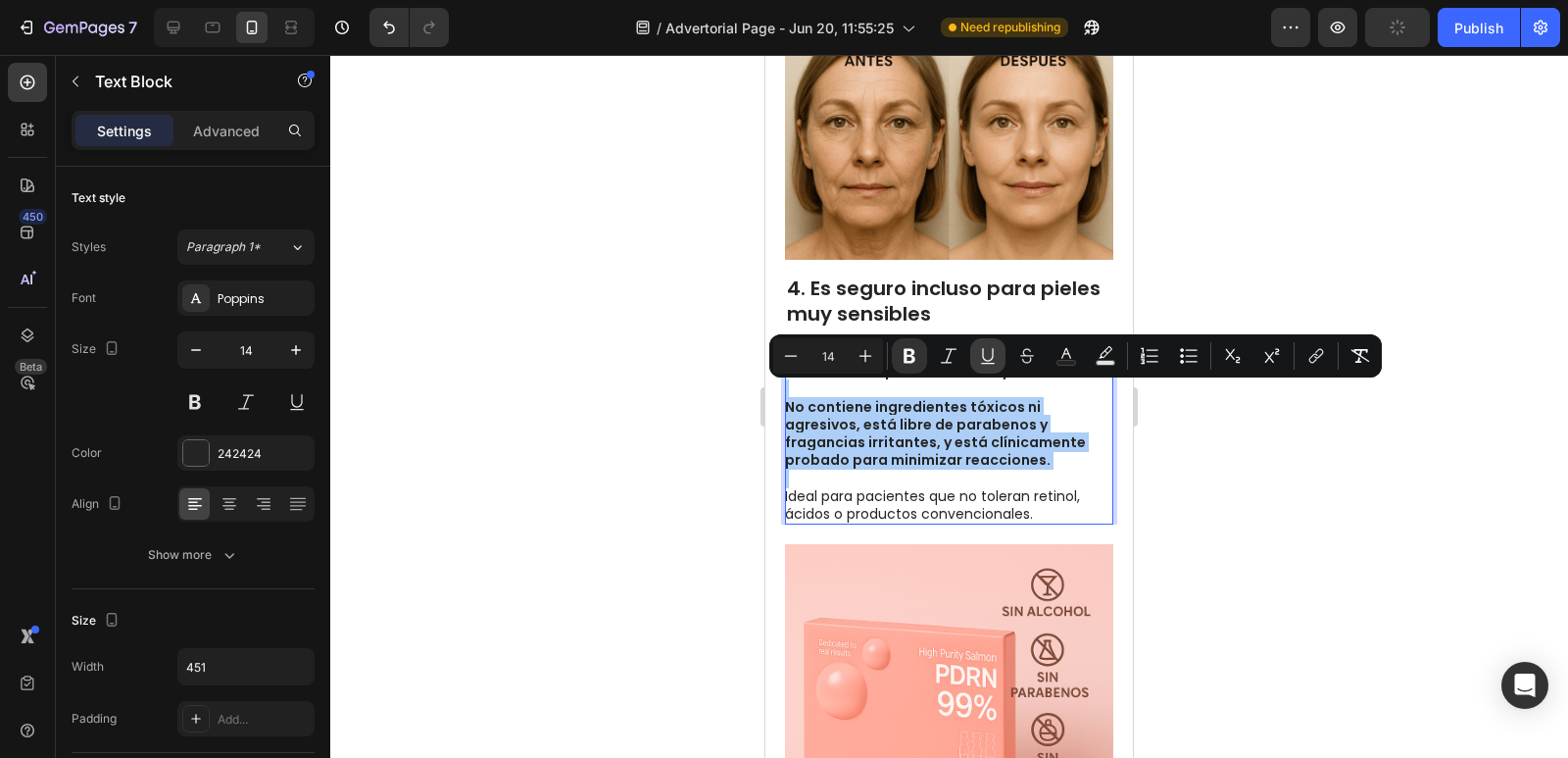 click 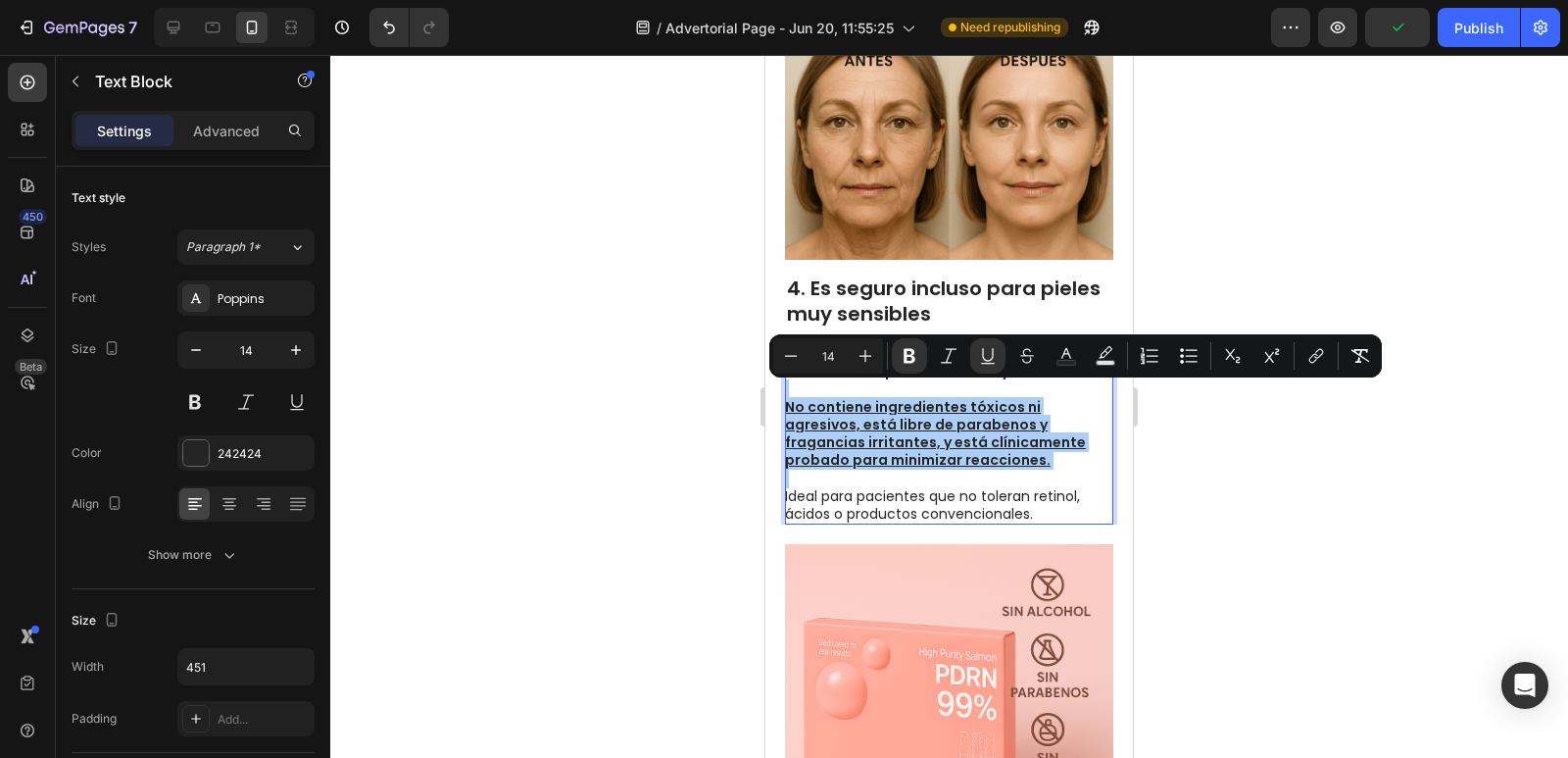 click 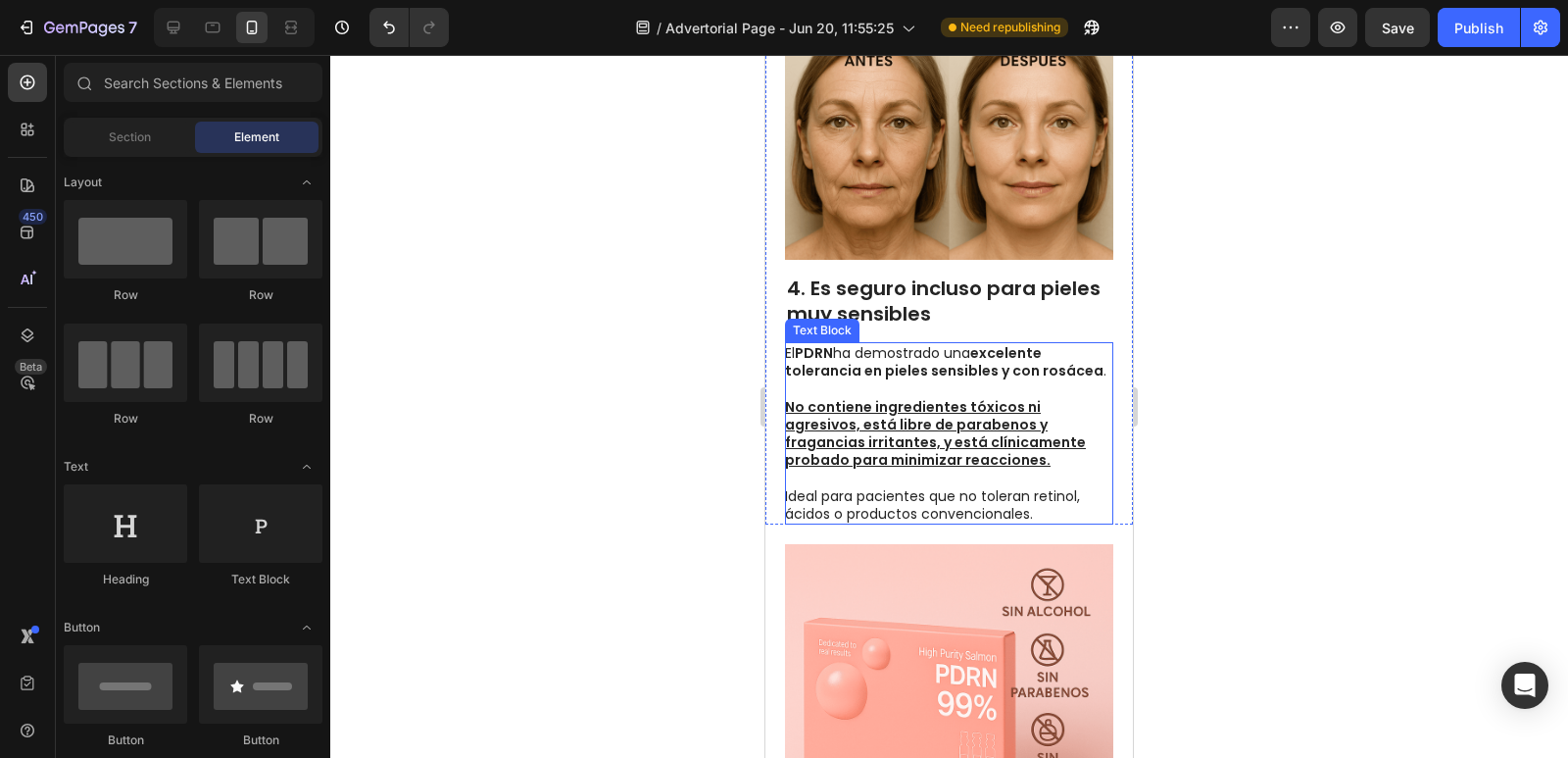 click on "Ideal para pacientes que no toleran retinol, ácidos o productos convencionales." at bounding box center [948, 496] 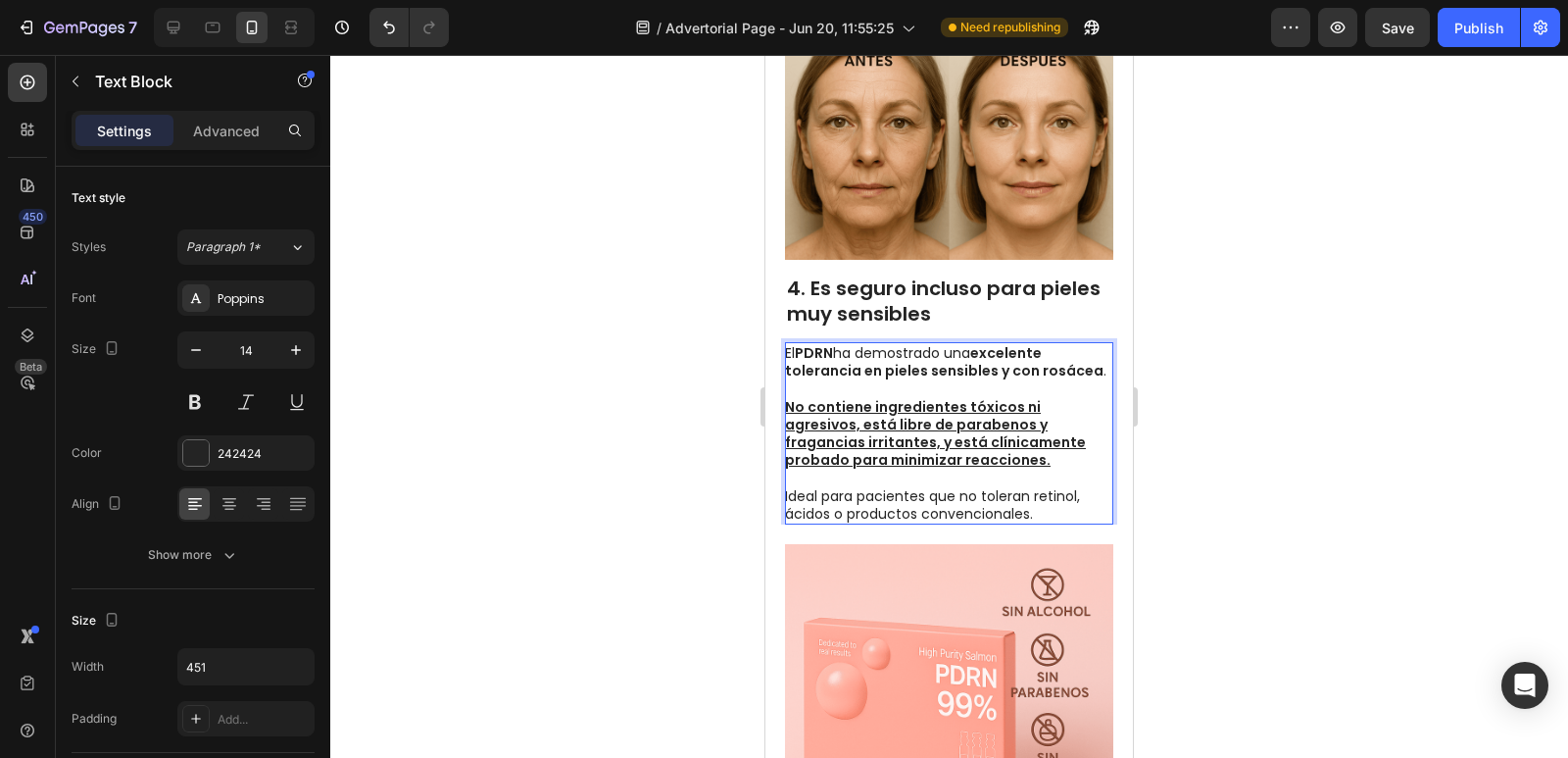 click on "Ideal para pacientes que no toleran retinol, ácidos o productos convencionales." at bounding box center [948, 496] 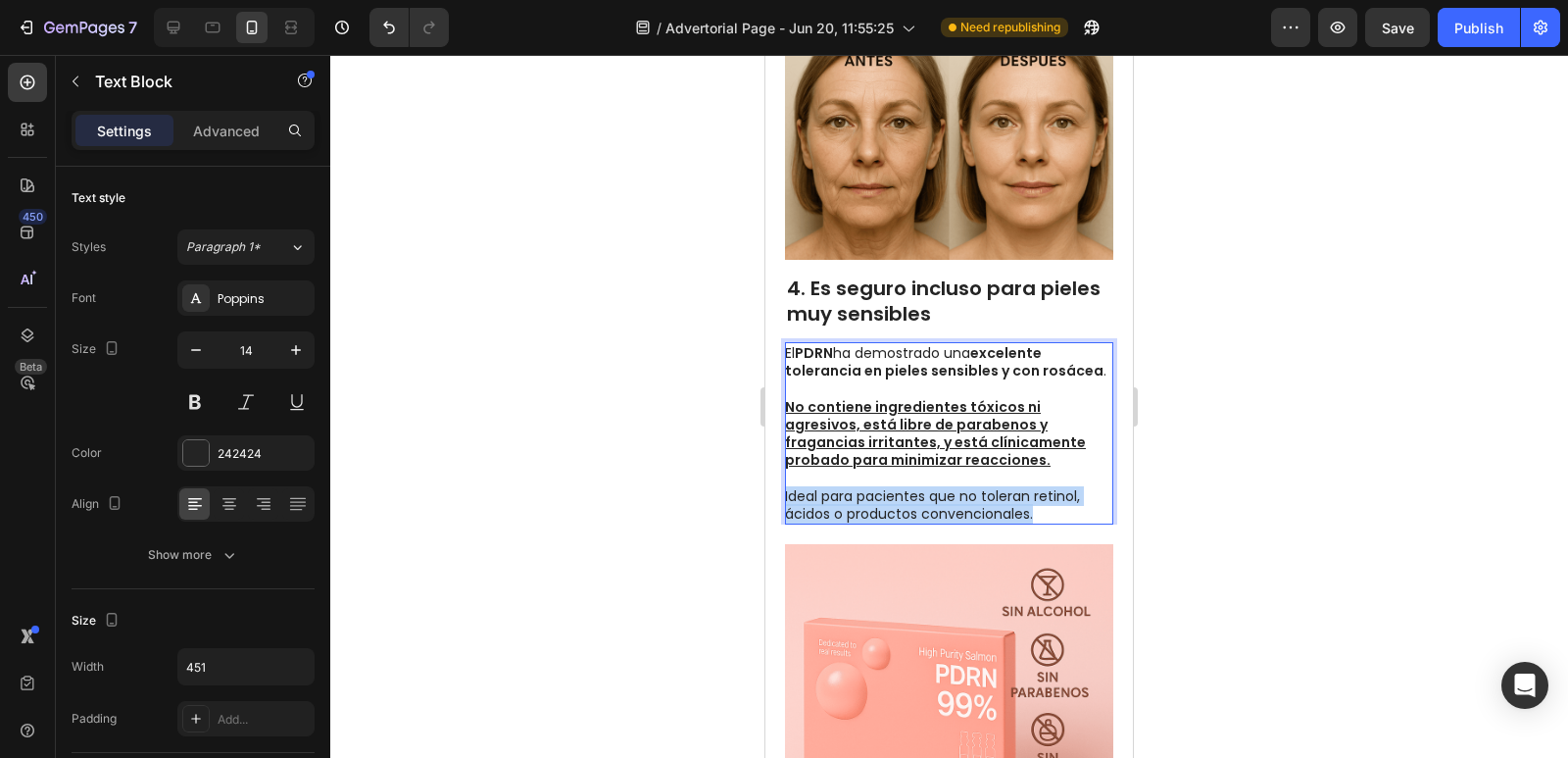 click on "Ideal para pacientes que no toleran retinol, ácidos o productos convencionales." at bounding box center (948, 496) 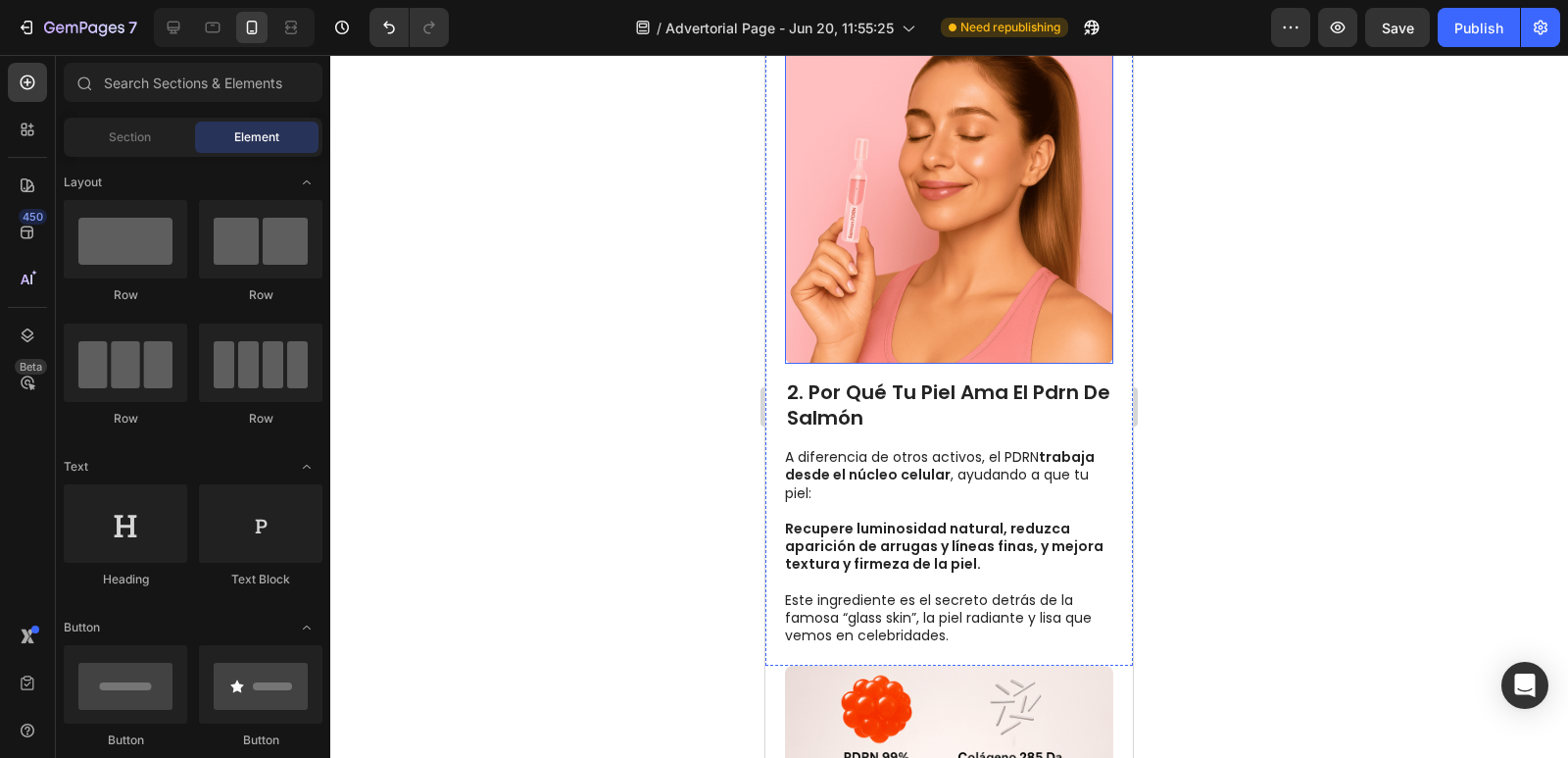 scroll, scrollTop: 713, scrollLeft: 0, axis: vertical 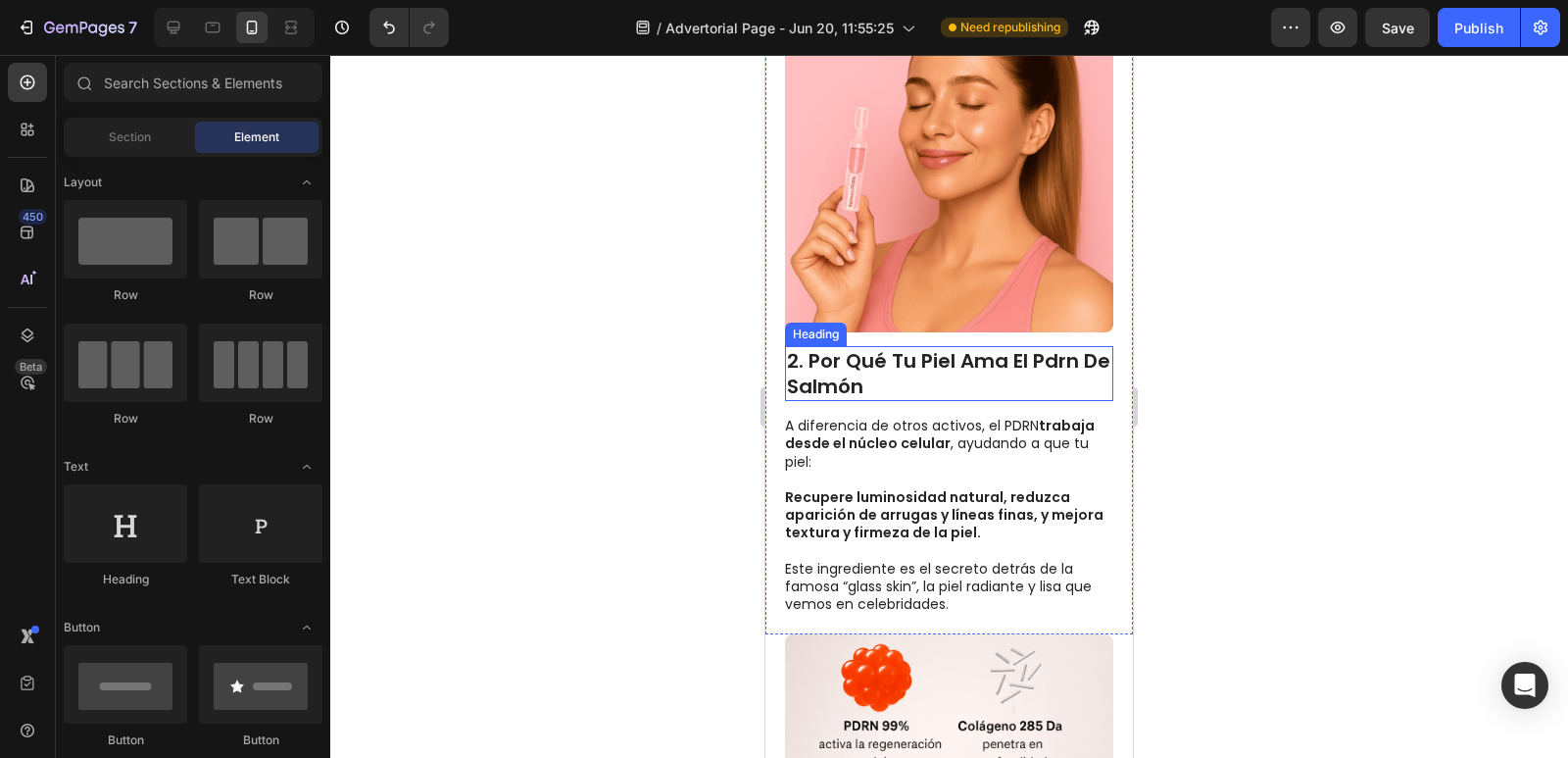 click on "2. por qué tu piel ama el pdrn de salmón" at bounding box center (949, 374) 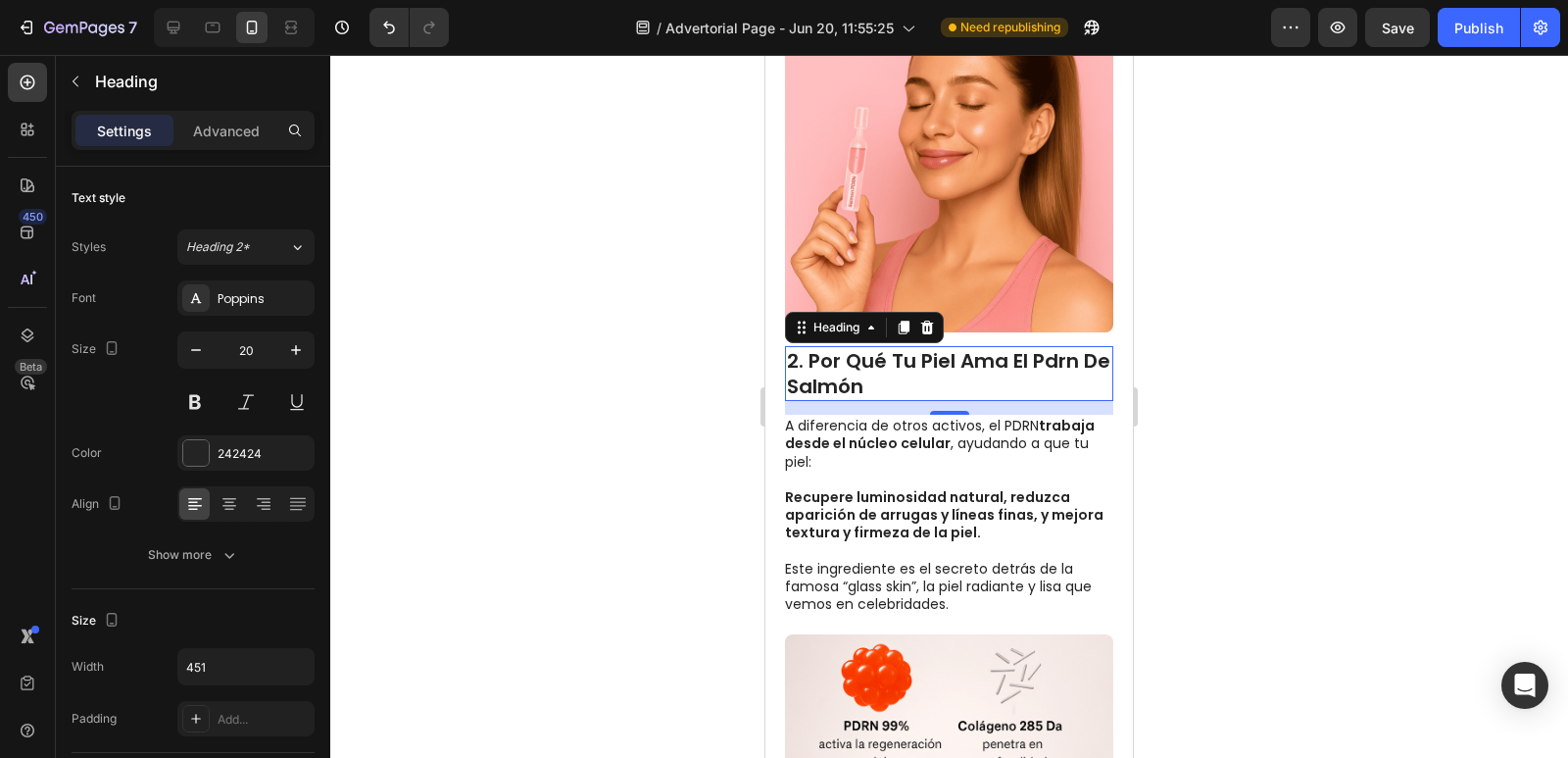 click on "2. por qué tu piel ama el pdrn de salmón" at bounding box center (949, 374) 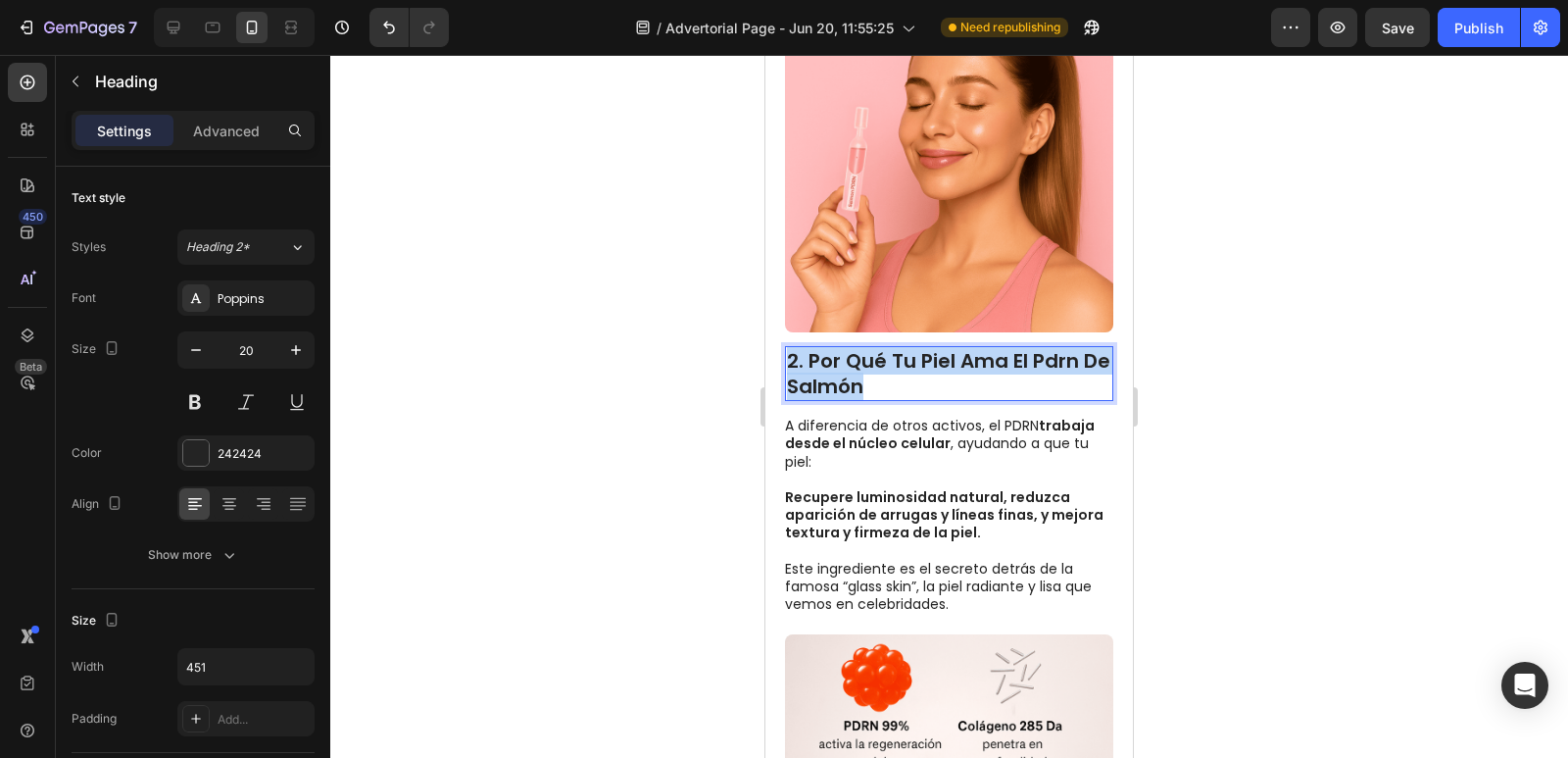 click on "2. por qué tu piel ama el pdrn de salmón" at bounding box center (949, 374) 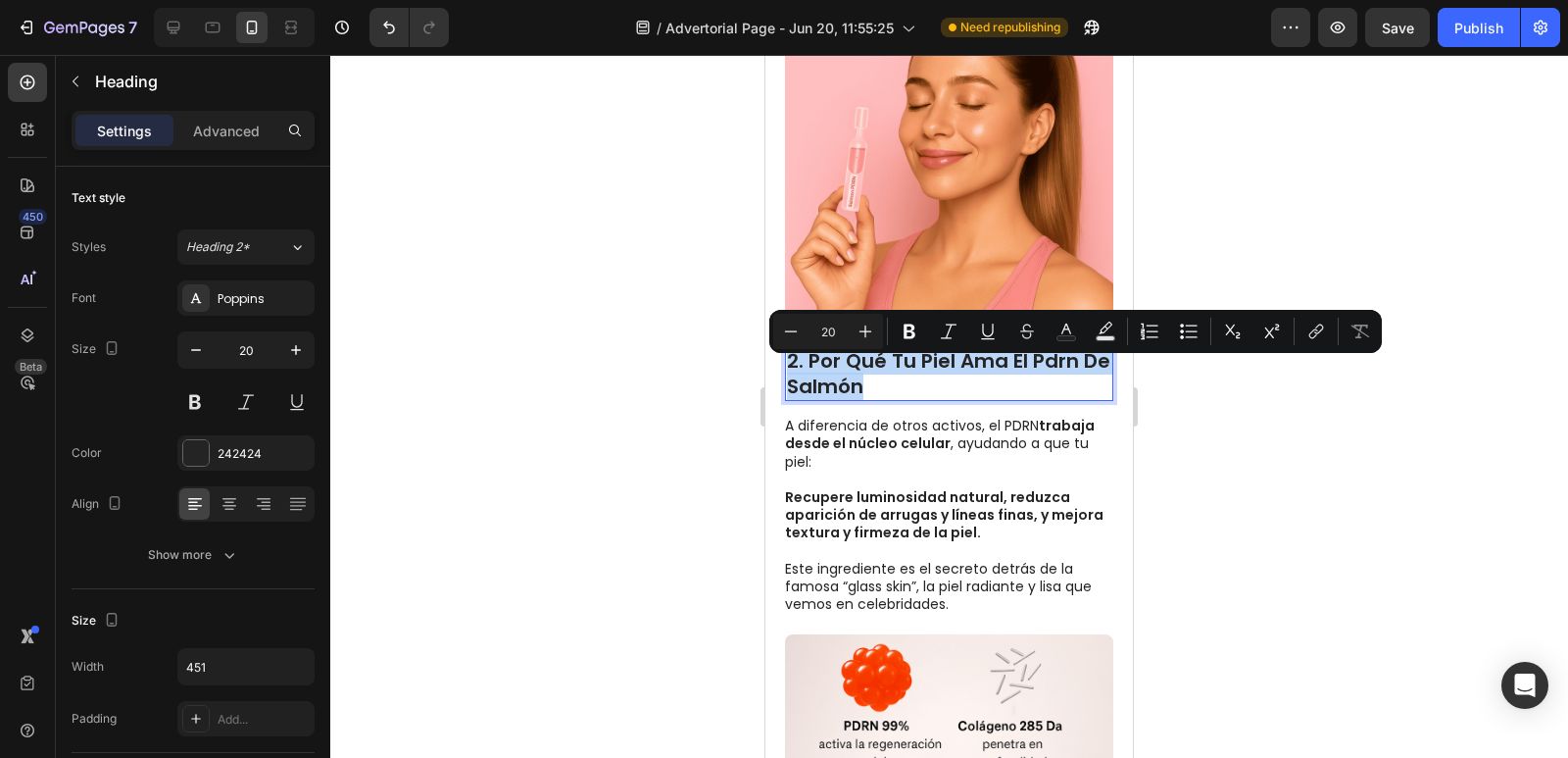 click on "2. por qué tu piel ama el pdrn de salmón" at bounding box center [949, 374] 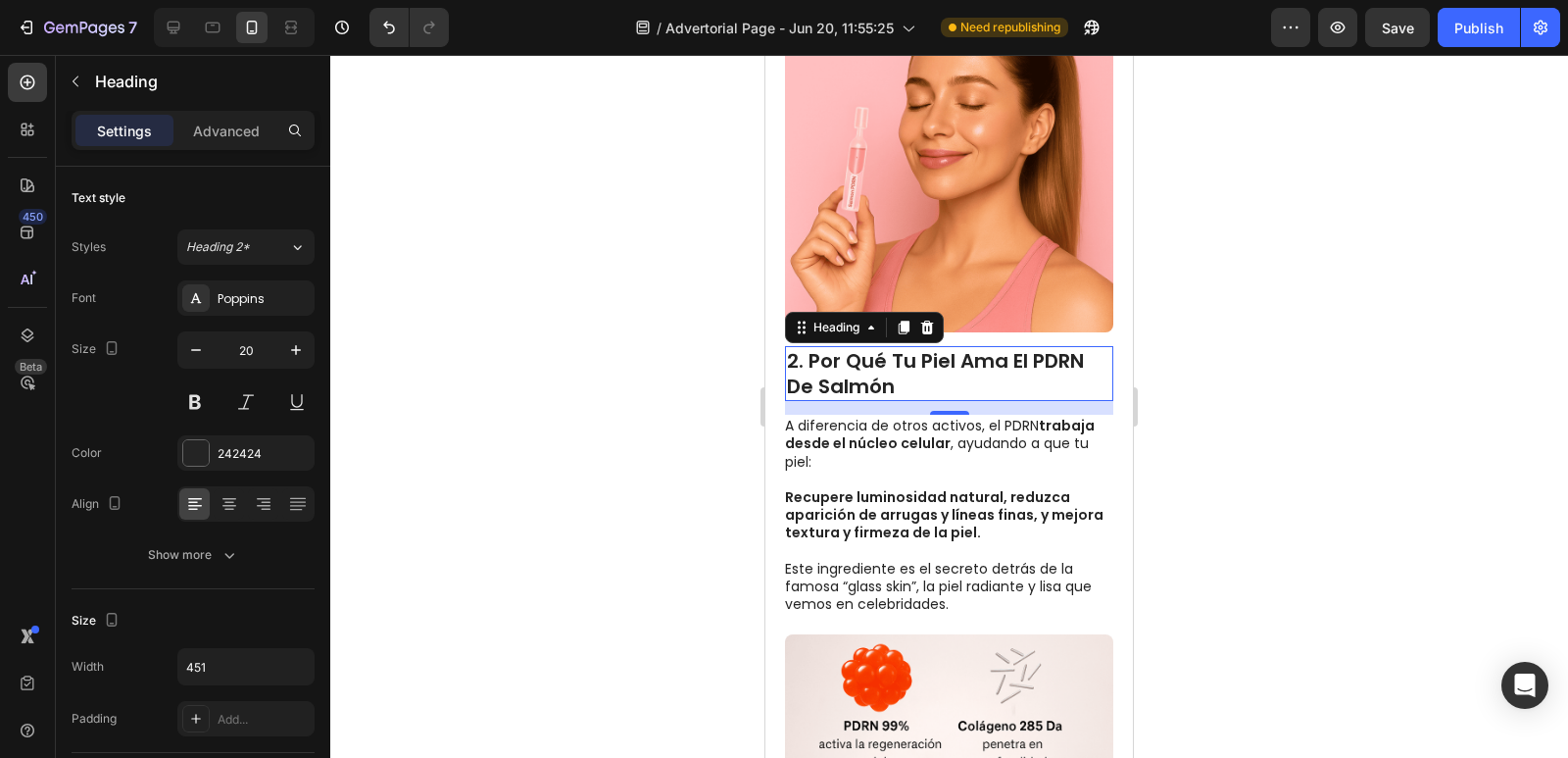 click 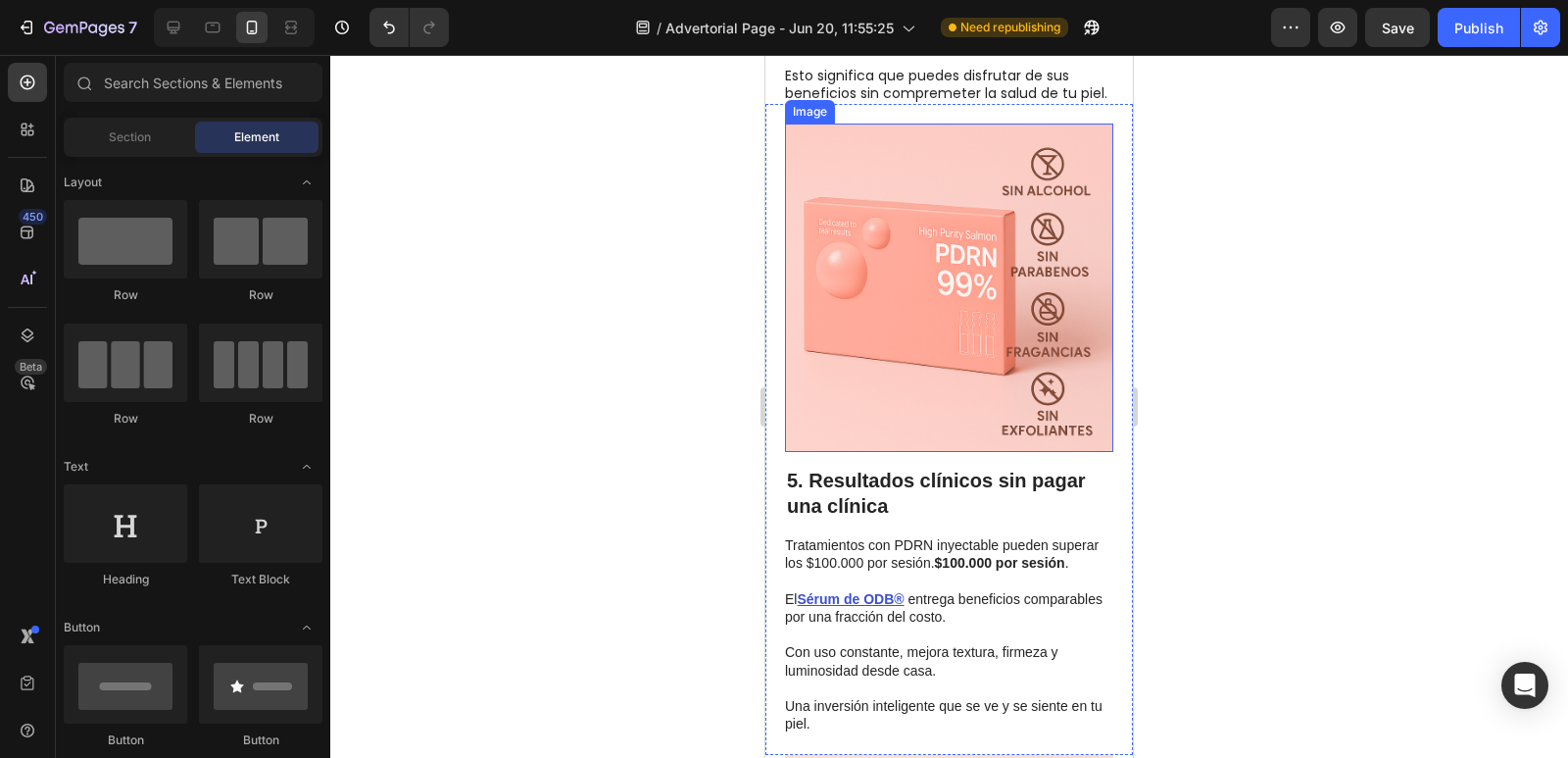 scroll, scrollTop: 2478, scrollLeft: 0, axis: vertical 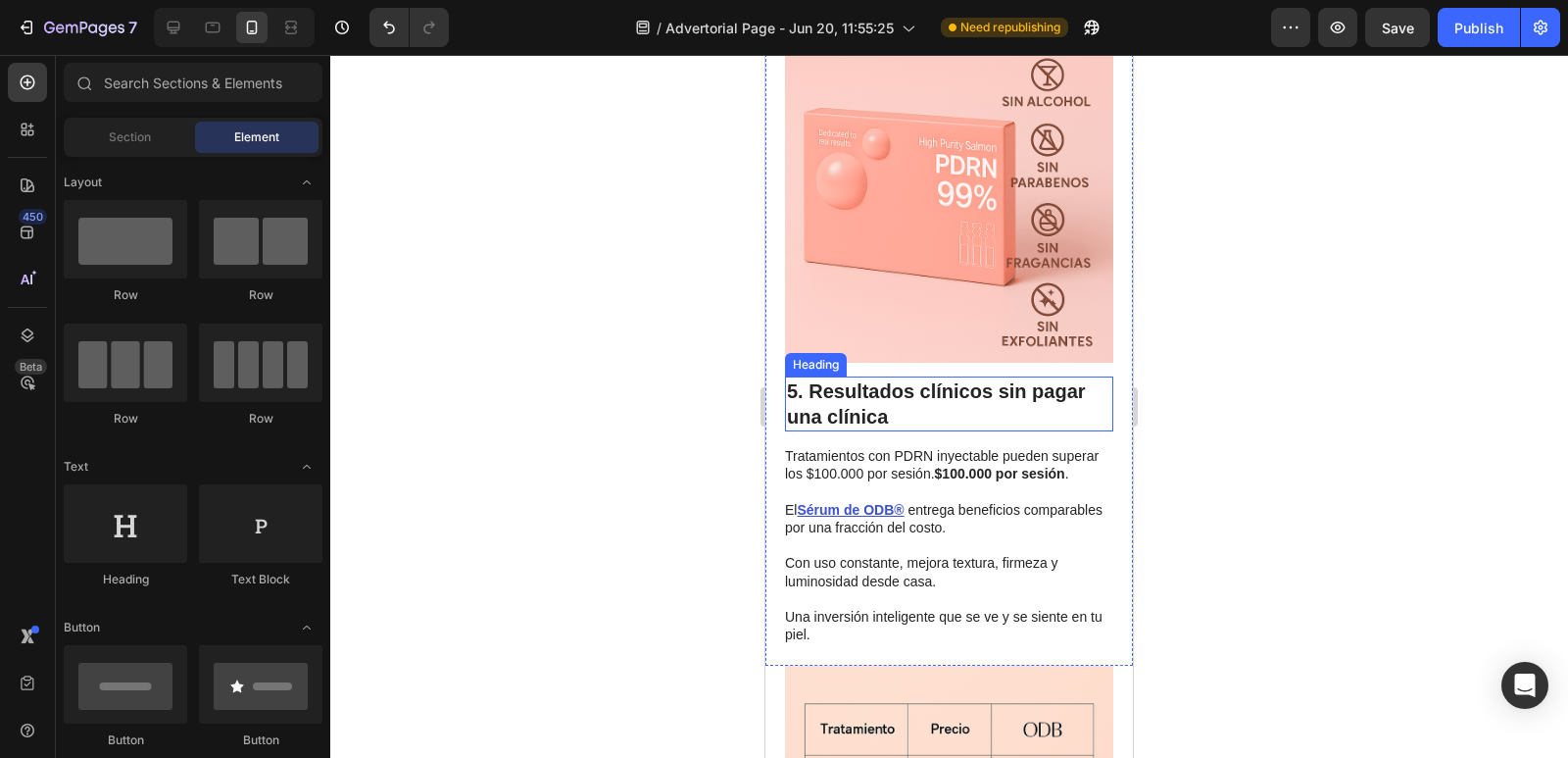 click on "5. Resultados clínicos sin pagar una clínica" at bounding box center [949, 404] 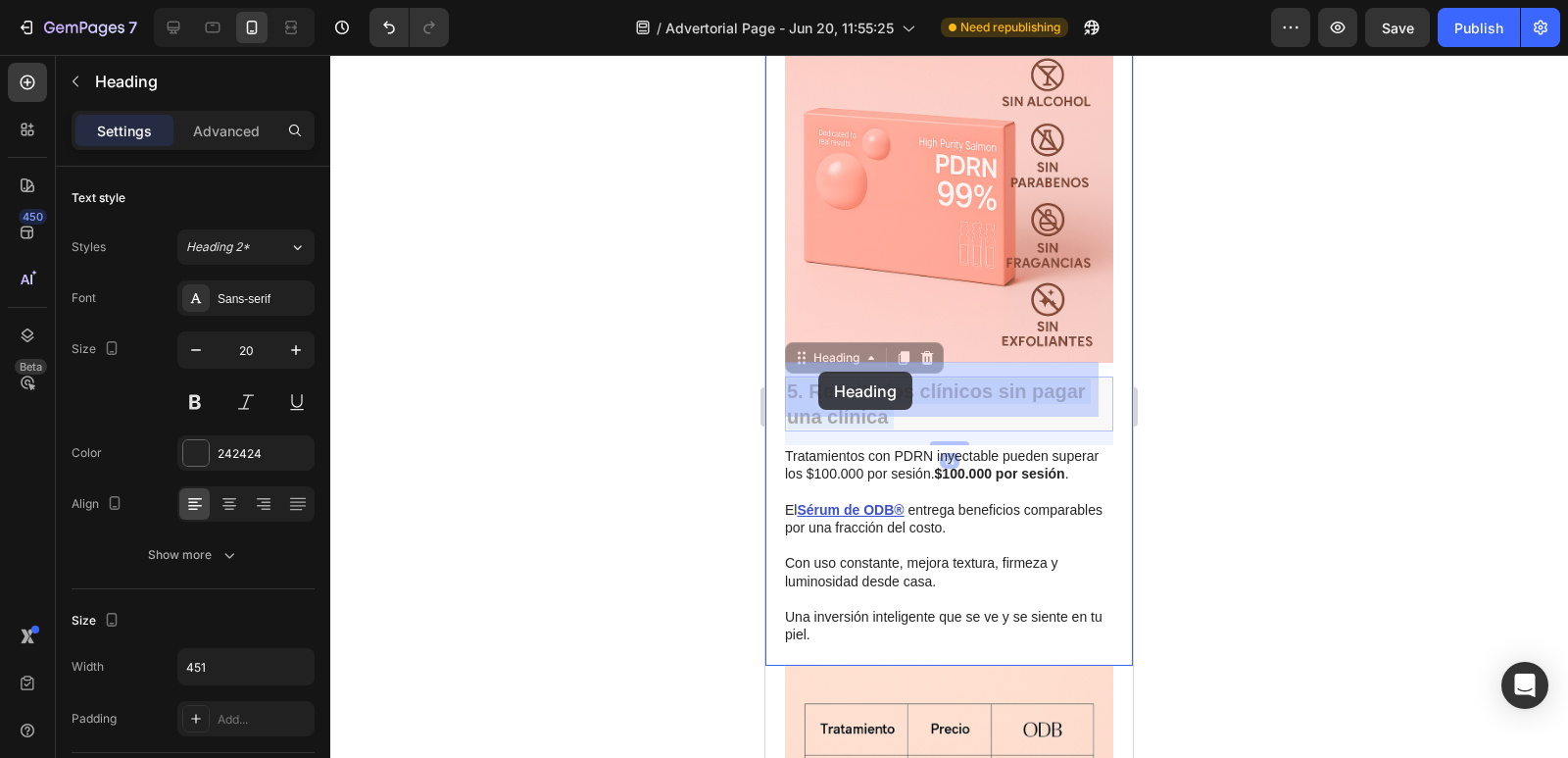 drag, startPoint x: 906, startPoint y: 398, endPoint x: 818, endPoint y: 372, distance: 91.76056 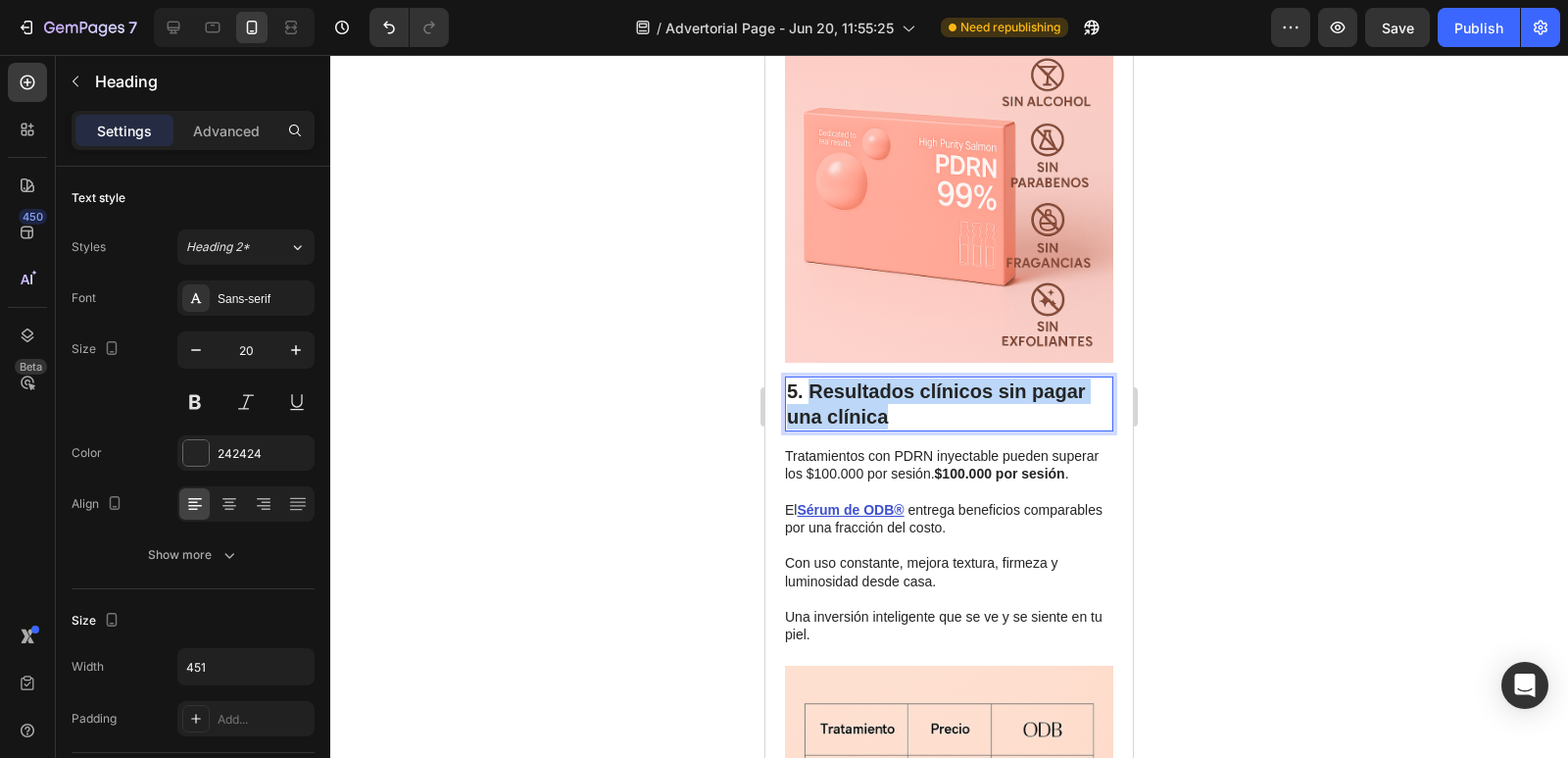 drag, startPoint x: 889, startPoint y: 400, endPoint x: 812, endPoint y: 374, distance: 81.2712 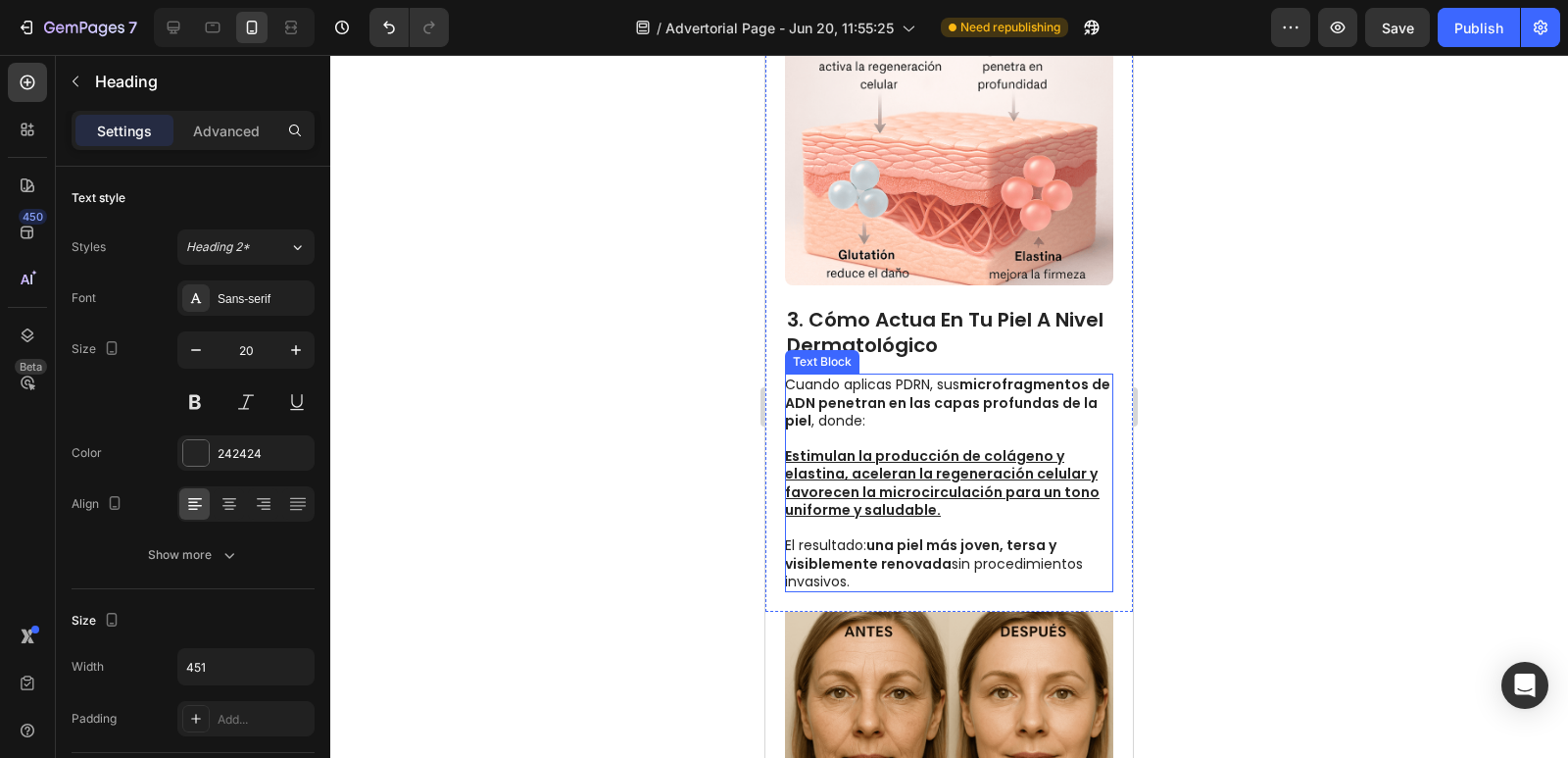 scroll, scrollTop: 1399, scrollLeft: 0, axis: vertical 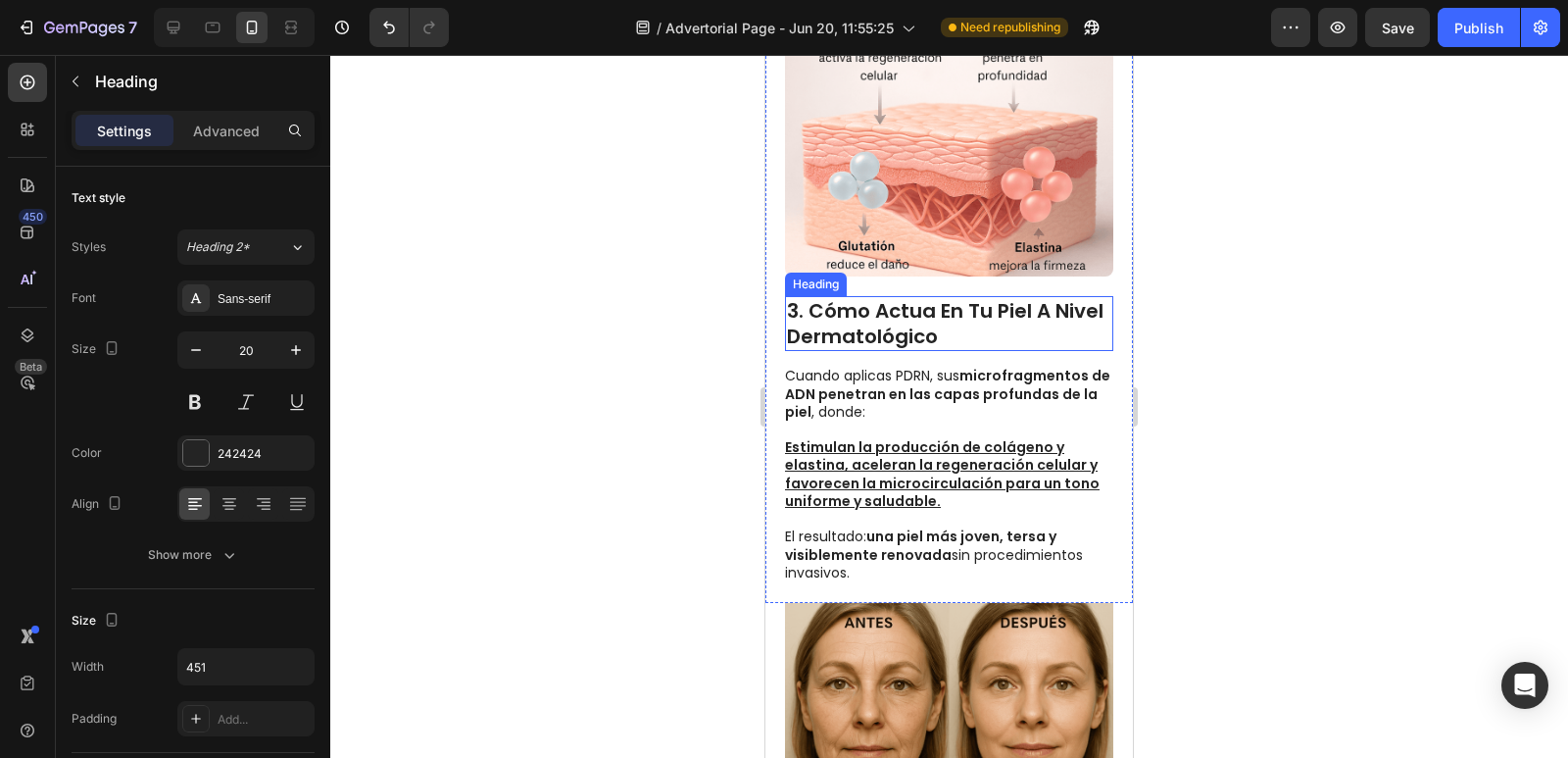 click on "3. cómo actua en tu piel a nivel dermatológico" at bounding box center (949, 324) 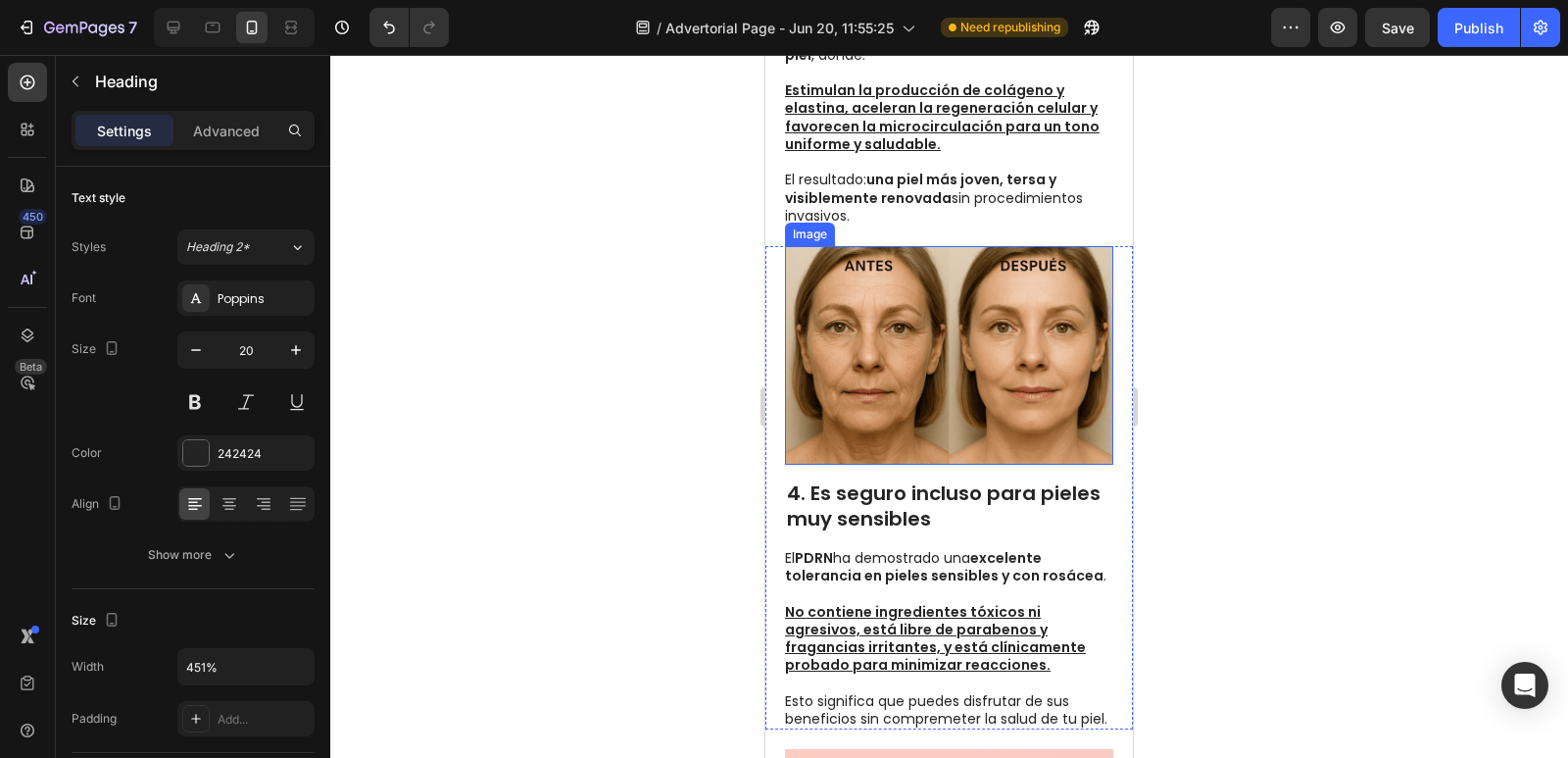 scroll, scrollTop: 1792, scrollLeft: 0, axis: vertical 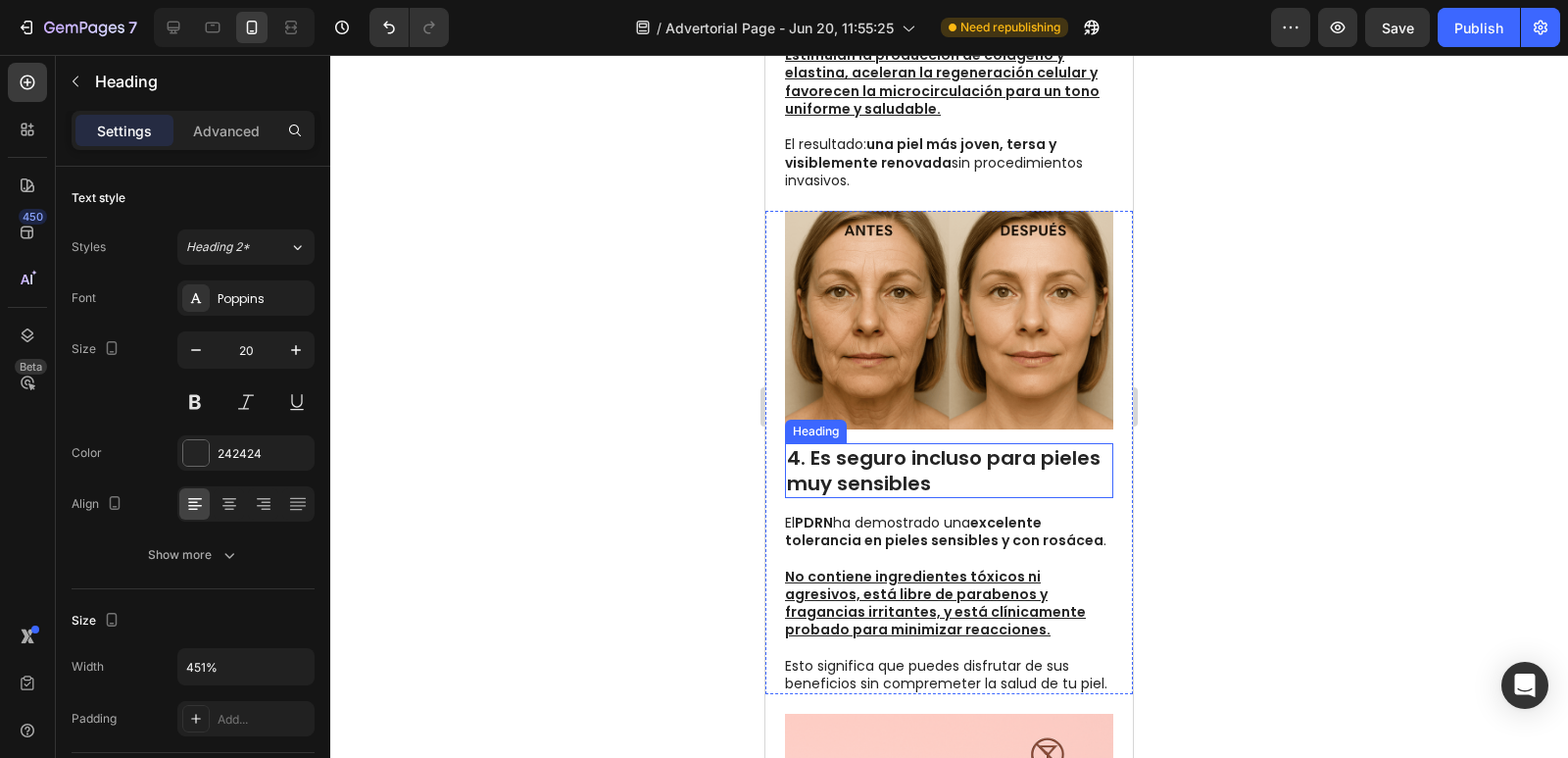click on "4. Es seguro incluso para pieles muy sensibles" at bounding box center [949, 471] 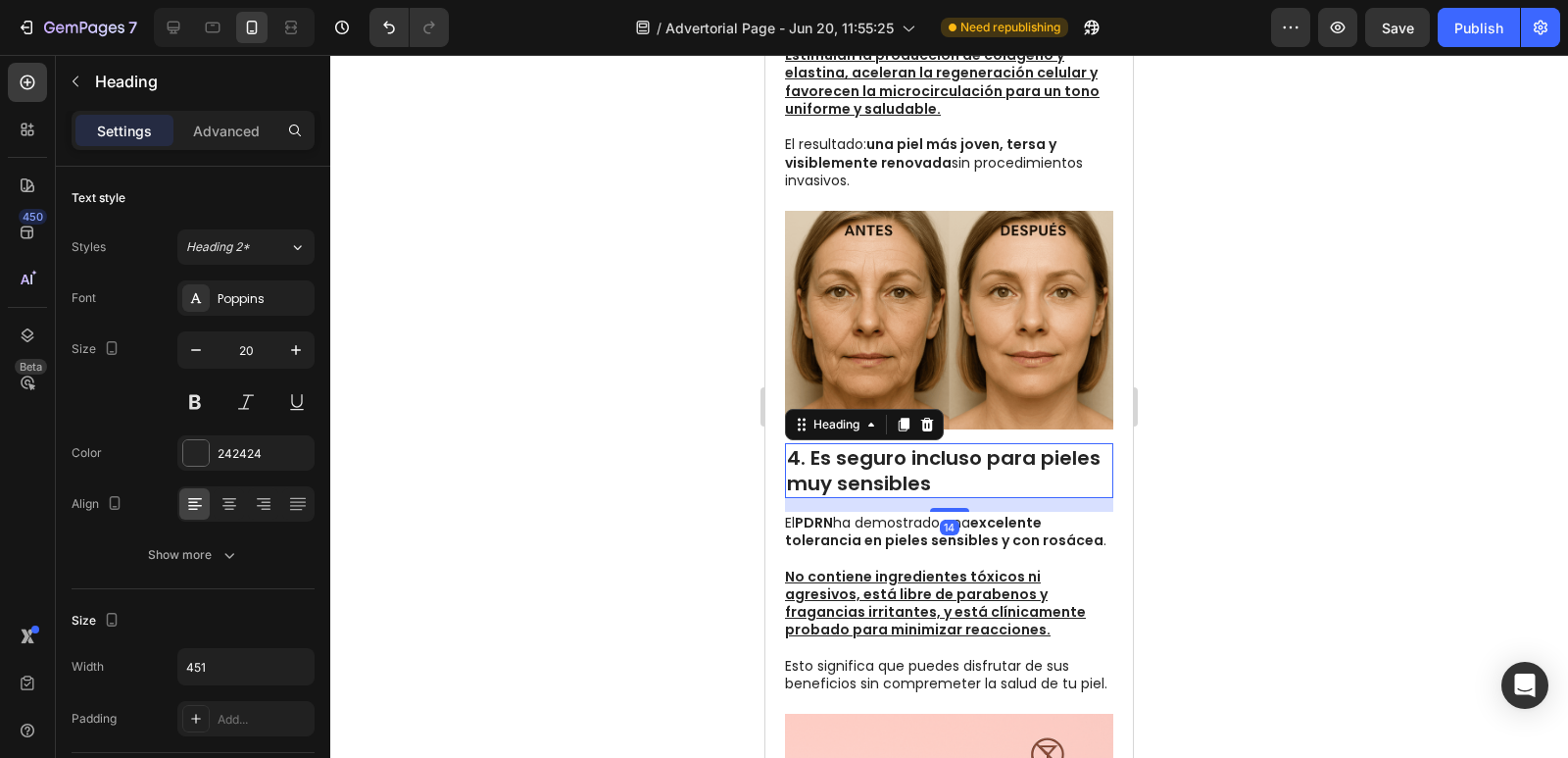 click on "4. Es seguro incluso para pieles muy sensibles" at bounding box center [949, 471] 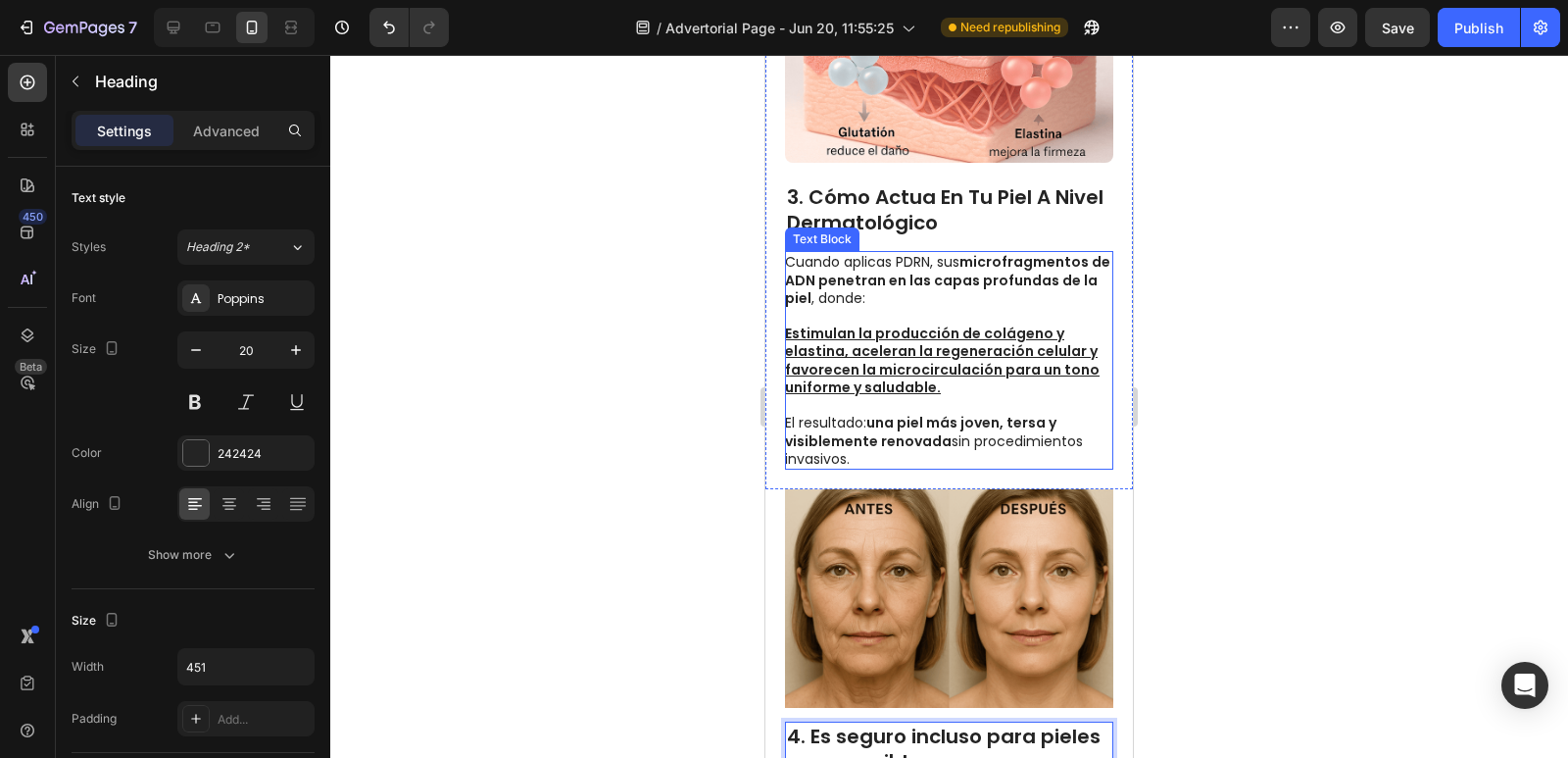 scroll, scrollTop: 1399, scrollLeft: 0, axis: vertical 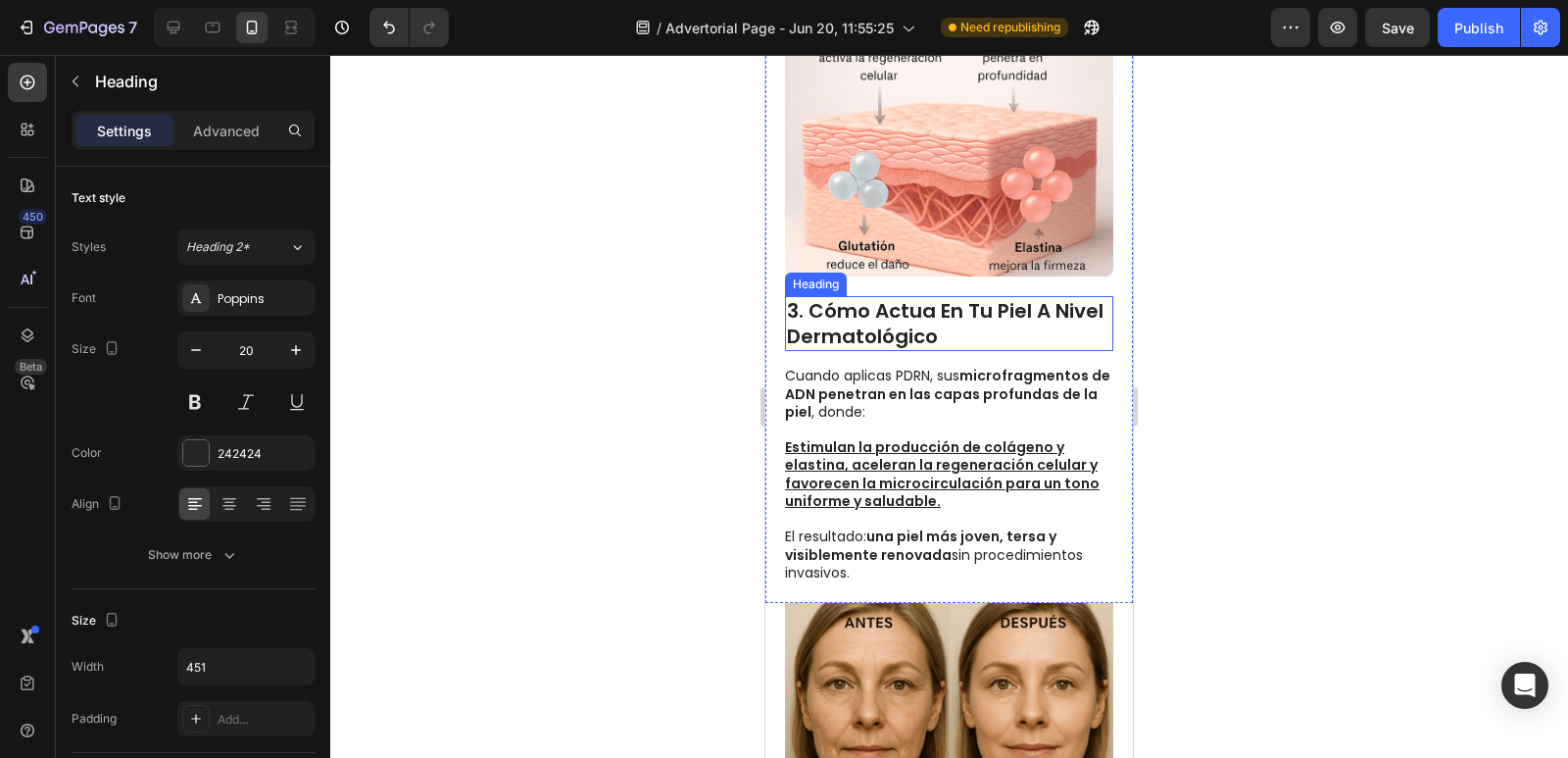 click on "3. cómo actua en tu piel a nivel dermatológico" at bounding box center (949, 324) 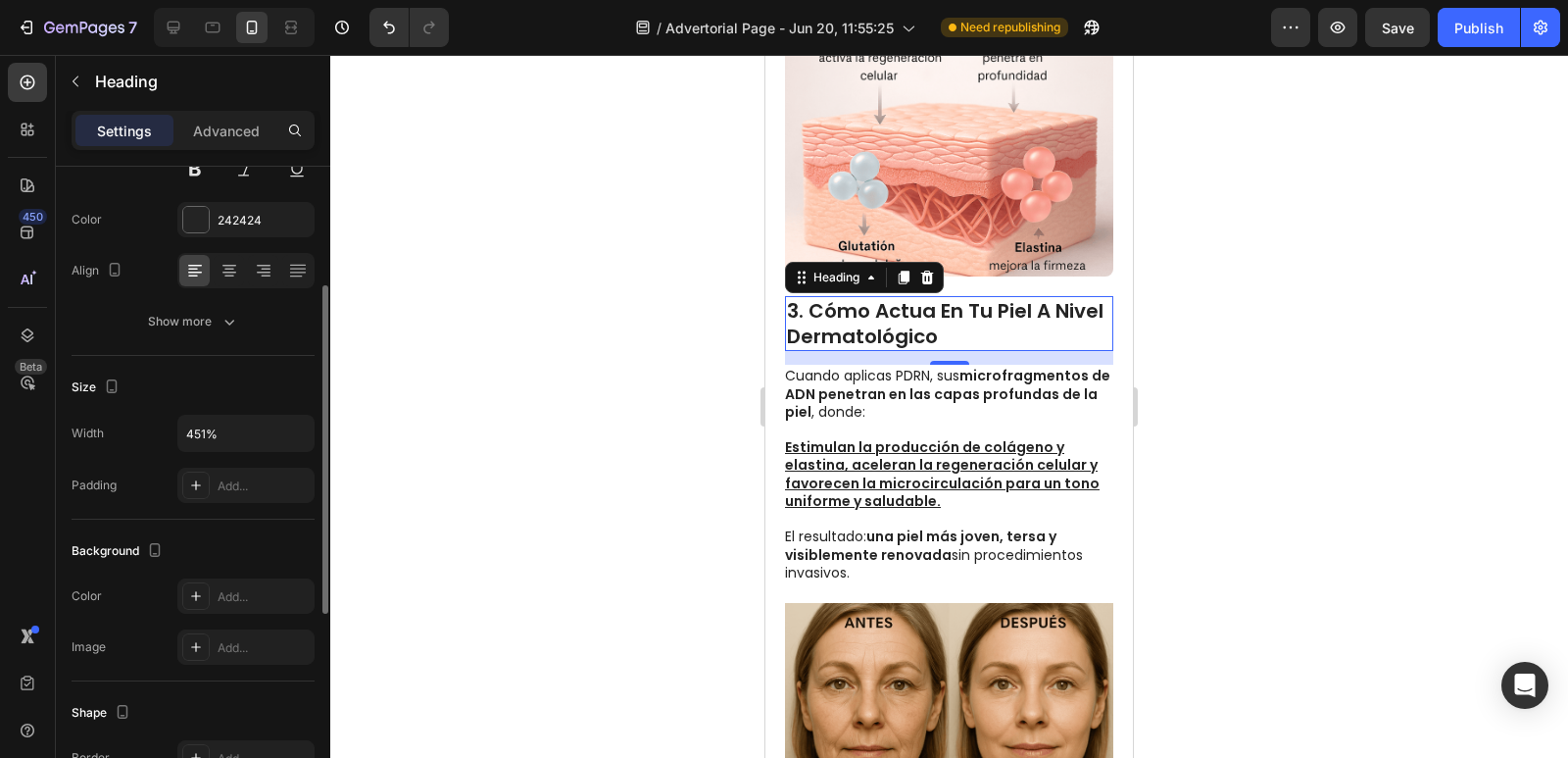 scroll, scrollTop: 0, scrollLeft: 0, axis: both 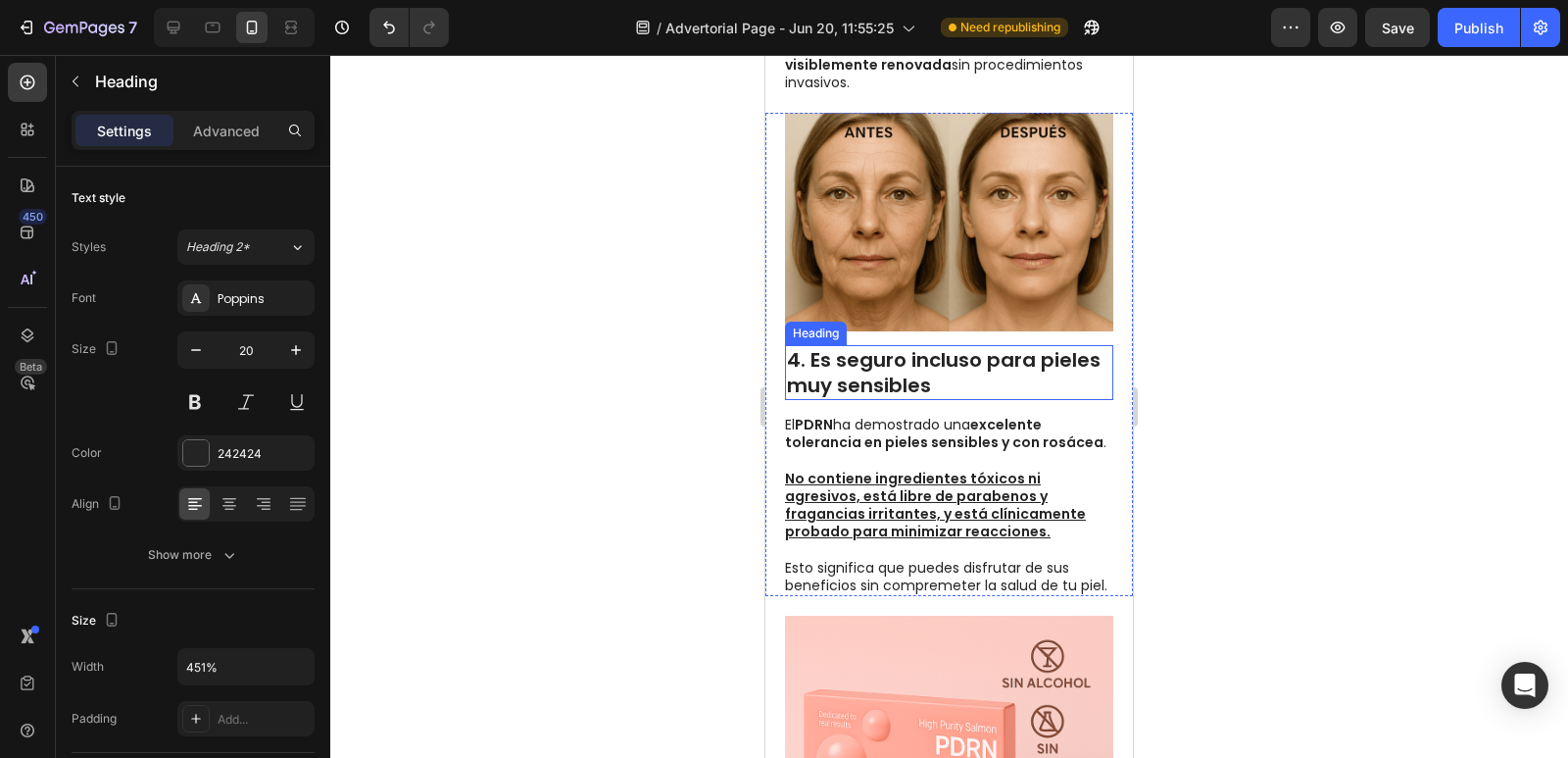 click on "4. Es seguro incluso para pieles muy sensibles" at bounding box center [949, 373] 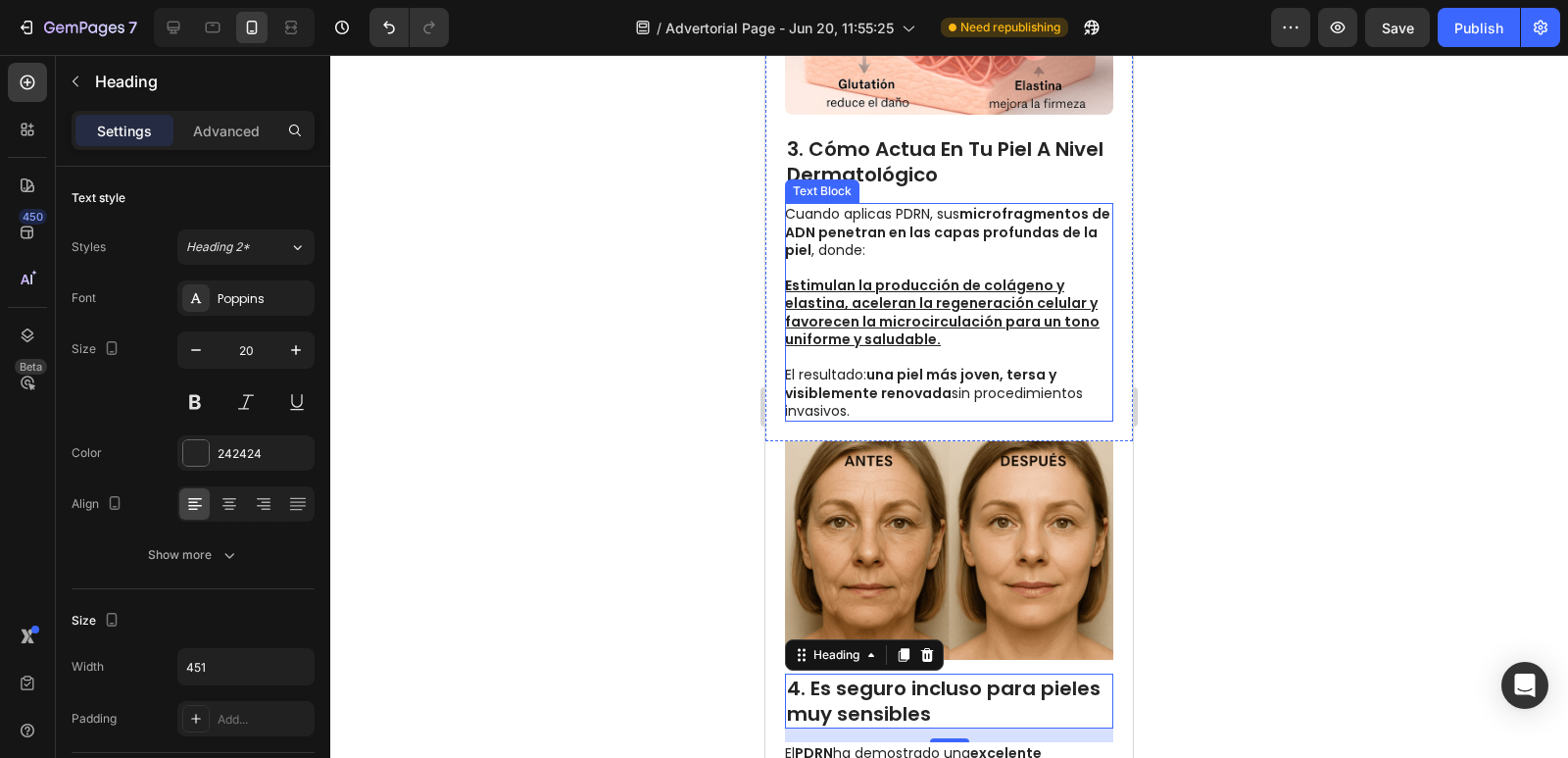scroll, scrollTop: 1595, scrollLeft: 0, axis: vertical 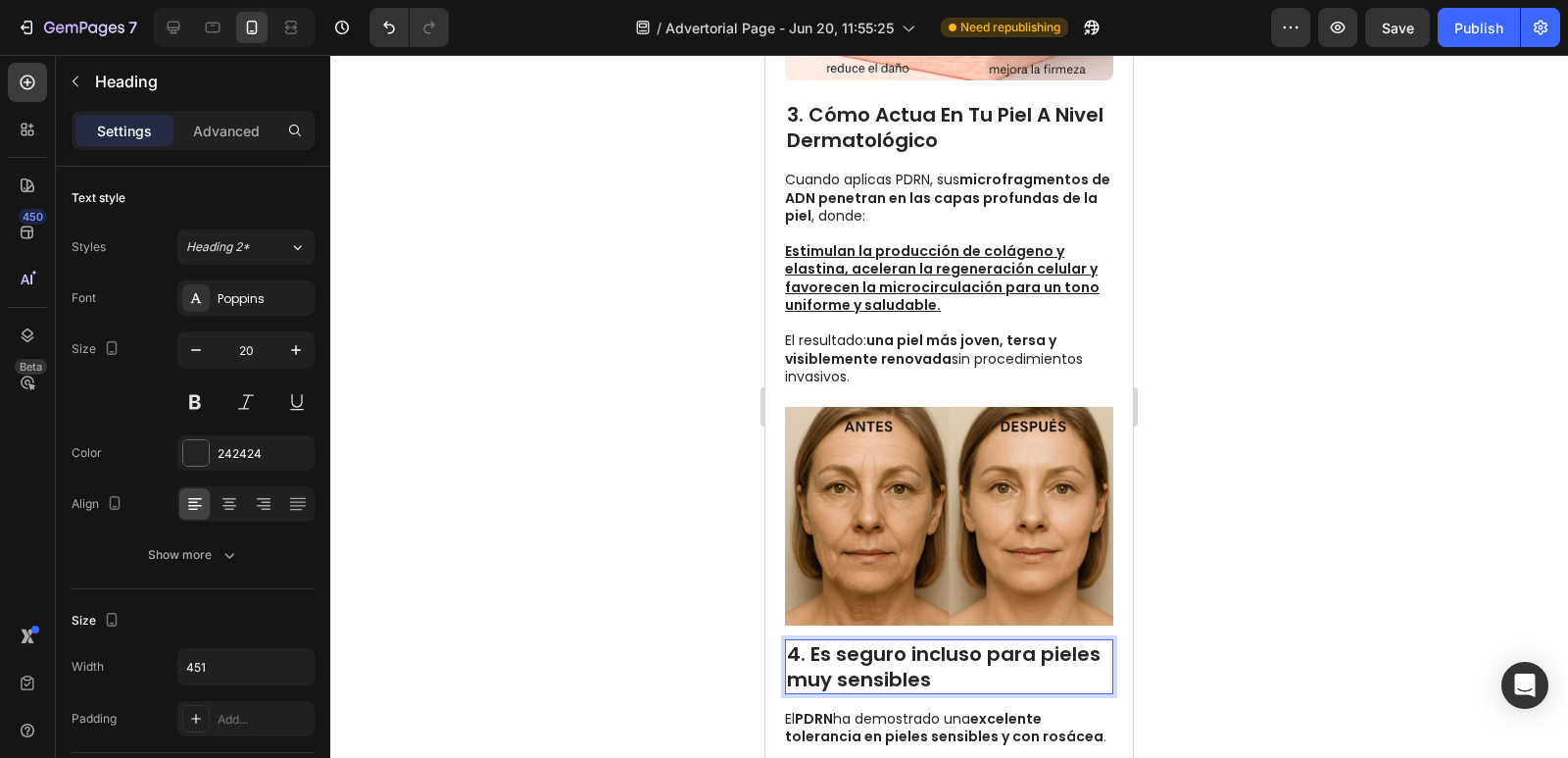 click on "4. Es seguro incluso para pieles muy sensibles" at bounding box center [949, 667] 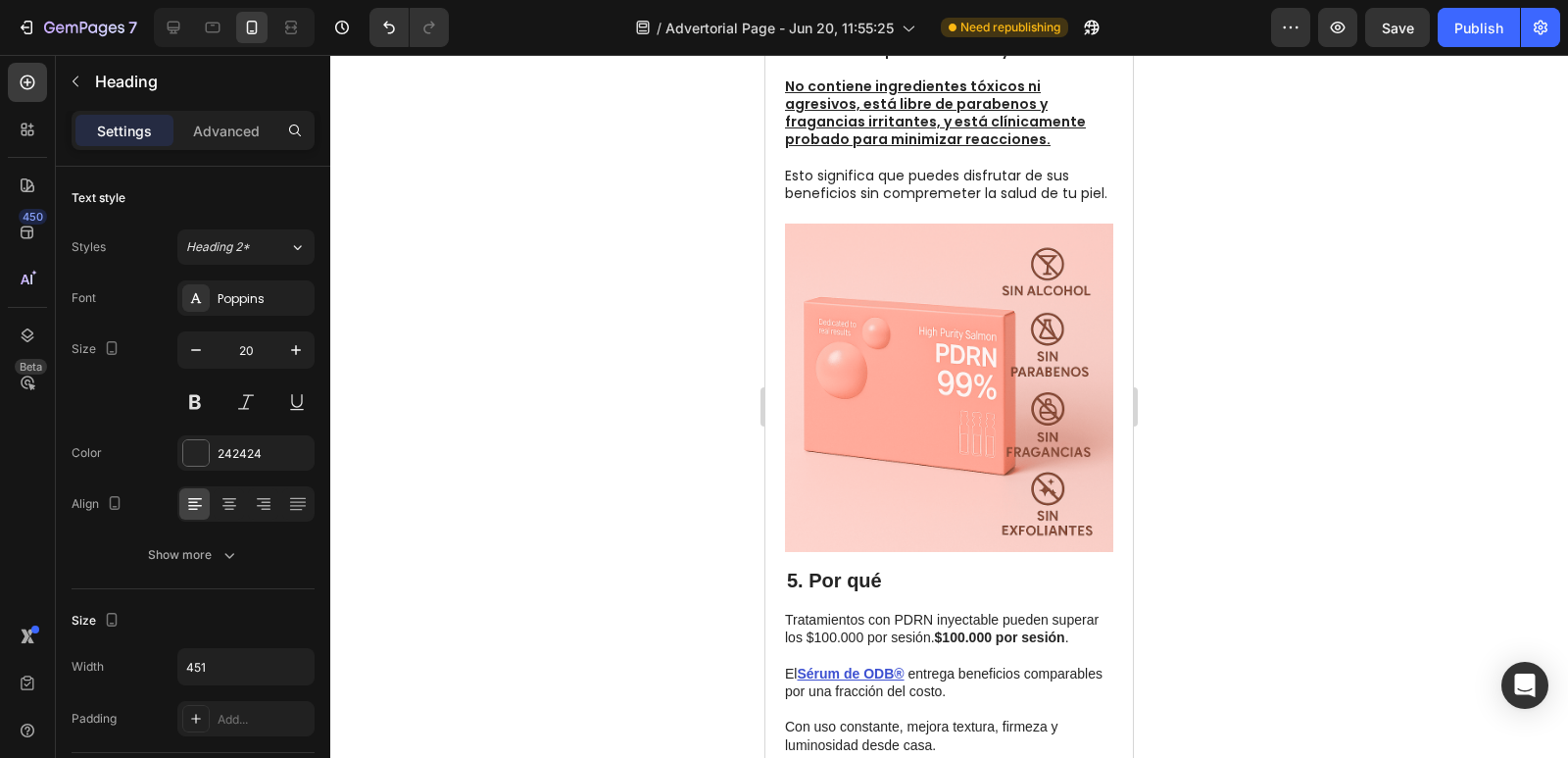 scroll, scrollTop: 2380, scrollLeft: 0, axis: vertical 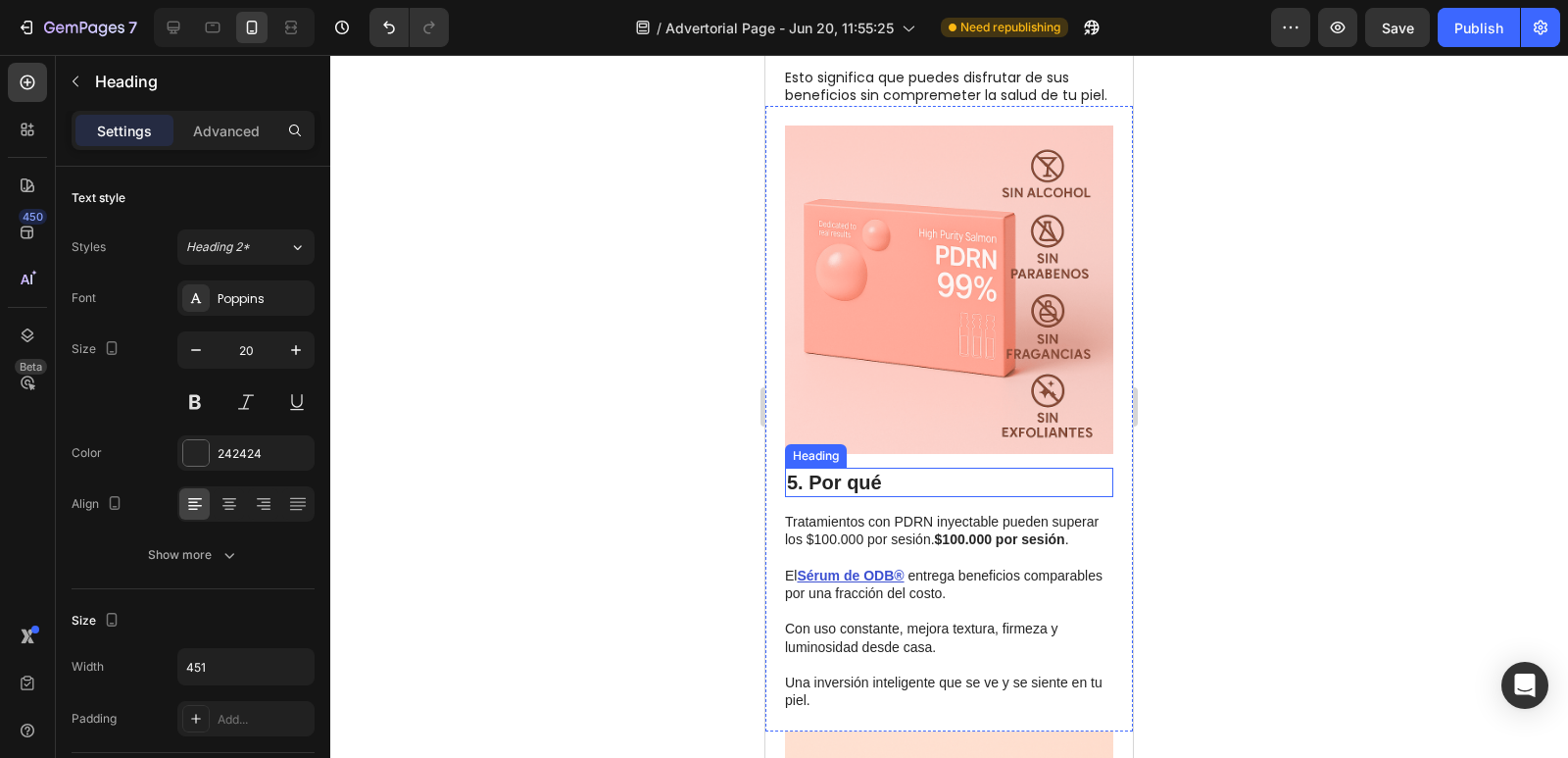 click on "5. Por qué" at bounding box center [949, 482] 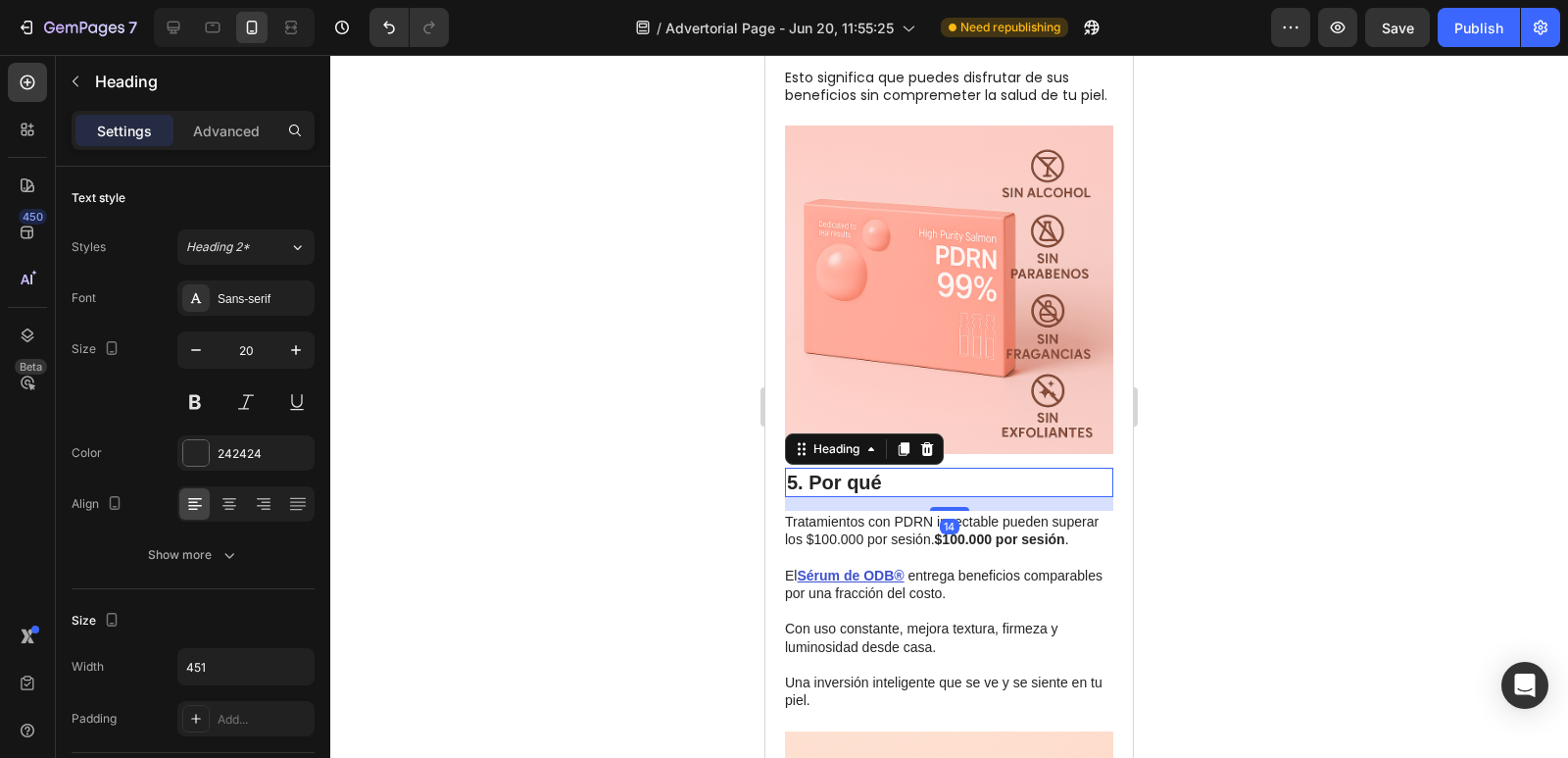 click on "5. Por qué" at bounding box center [949, 482] 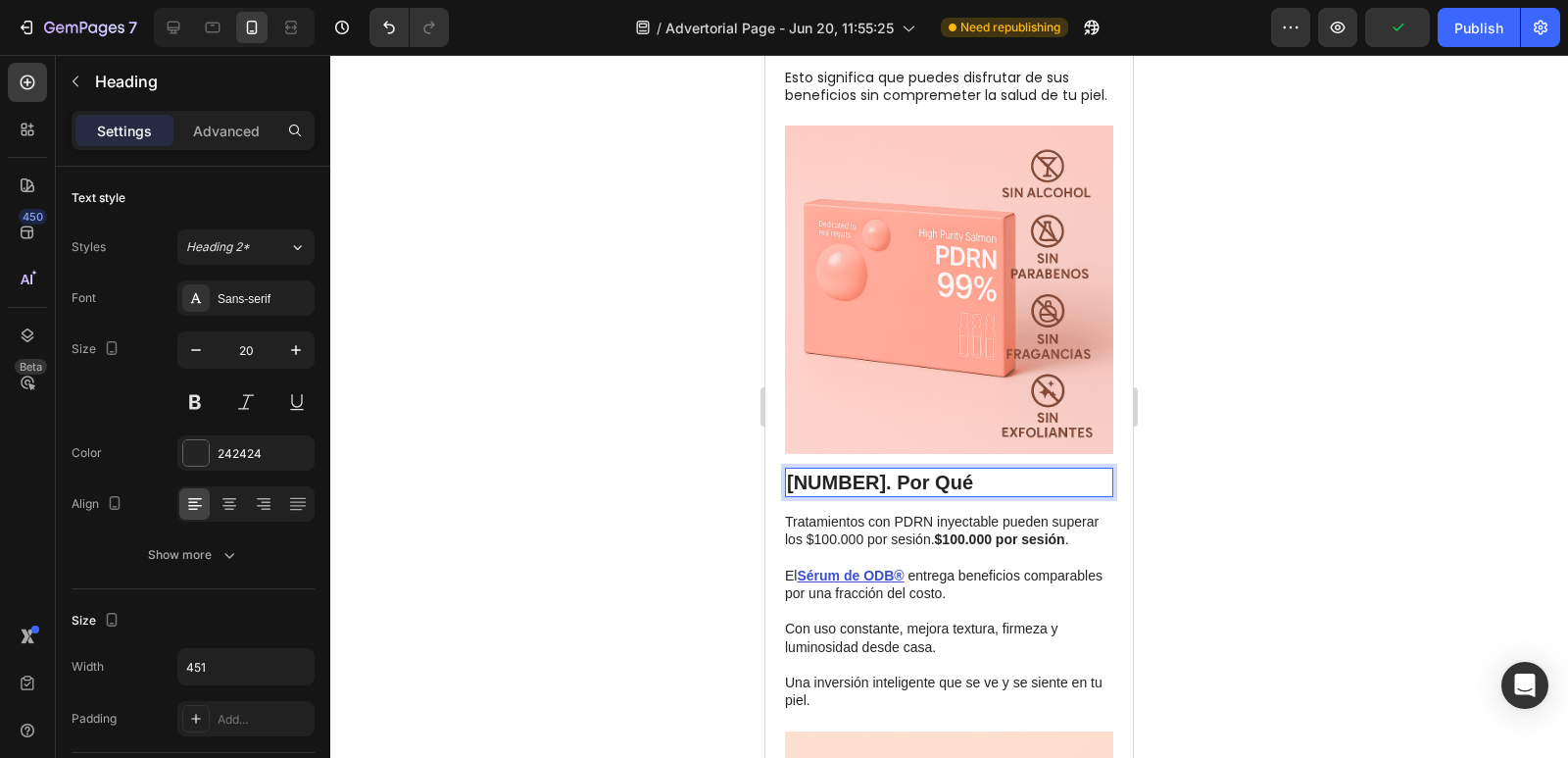 click on "[NUMBER]. Por Qué" at bounding box center (949, 482) 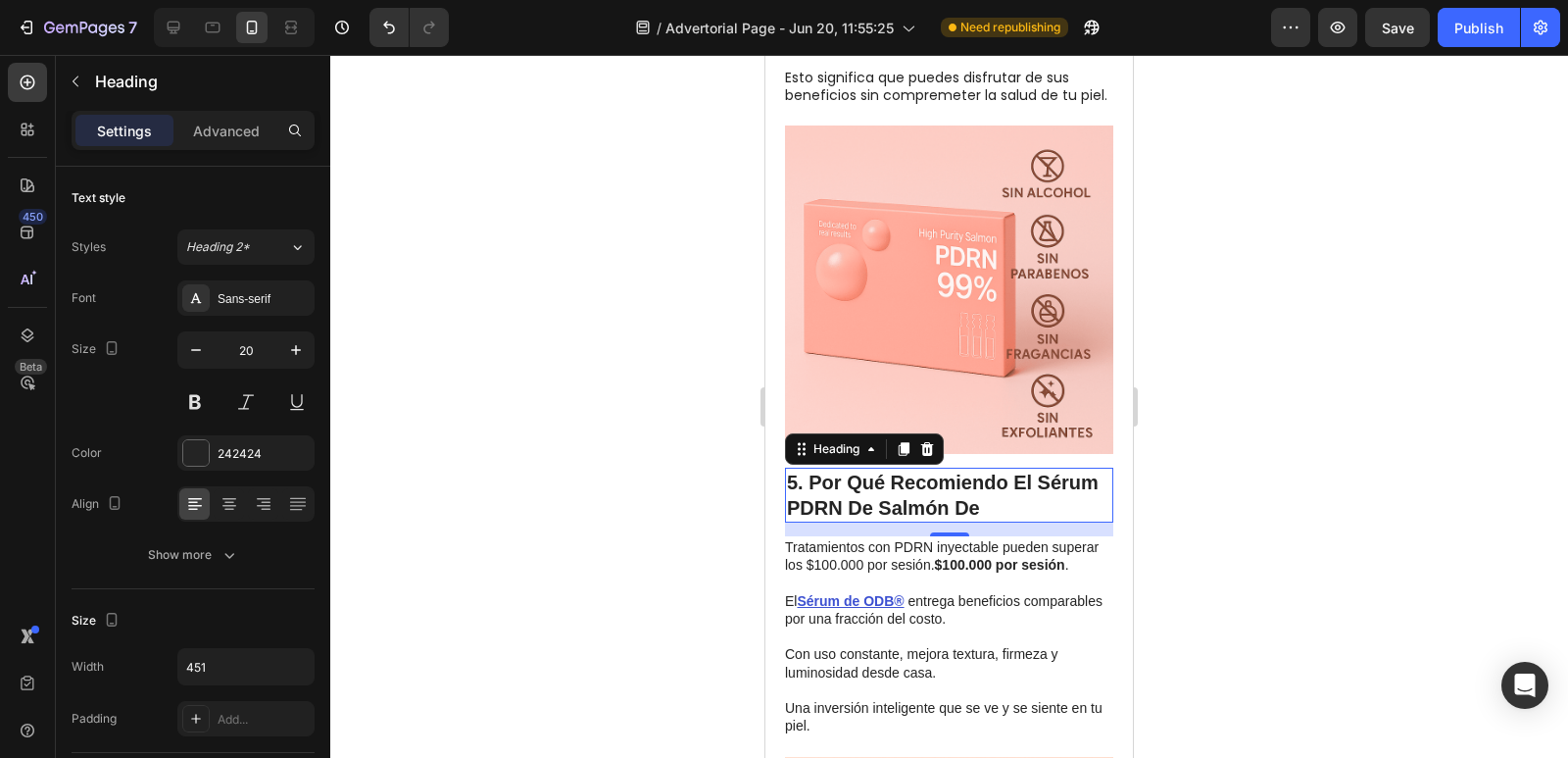 click on "5. Por Qué Recomiendo El Sérum PDRN De Salmón De" at bounding box center (949, 495) 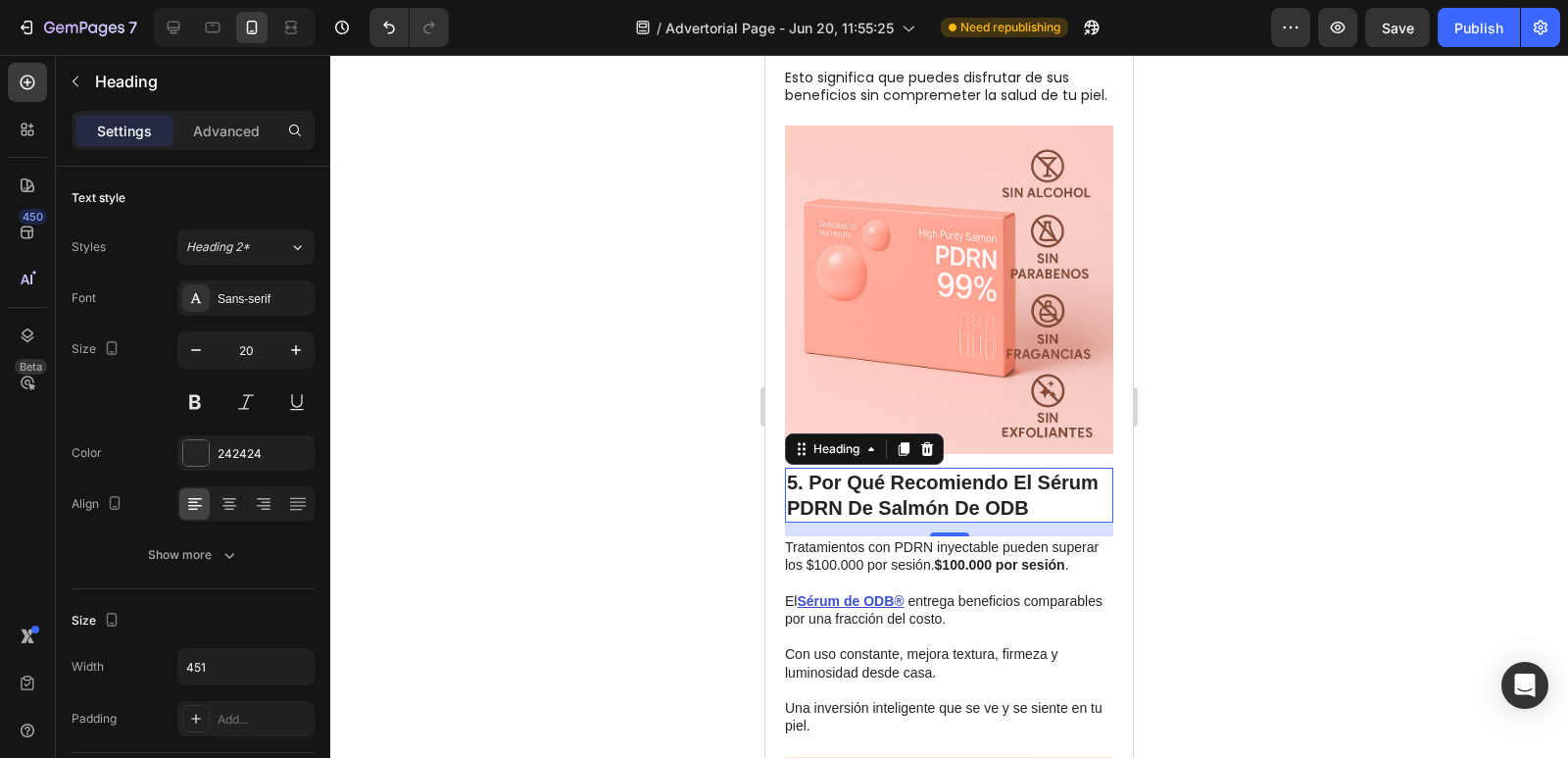 click on "5. Por Qué Recomiendo El Sérum PDRN De Salmón De ODB" at bounding box center (949, 495) 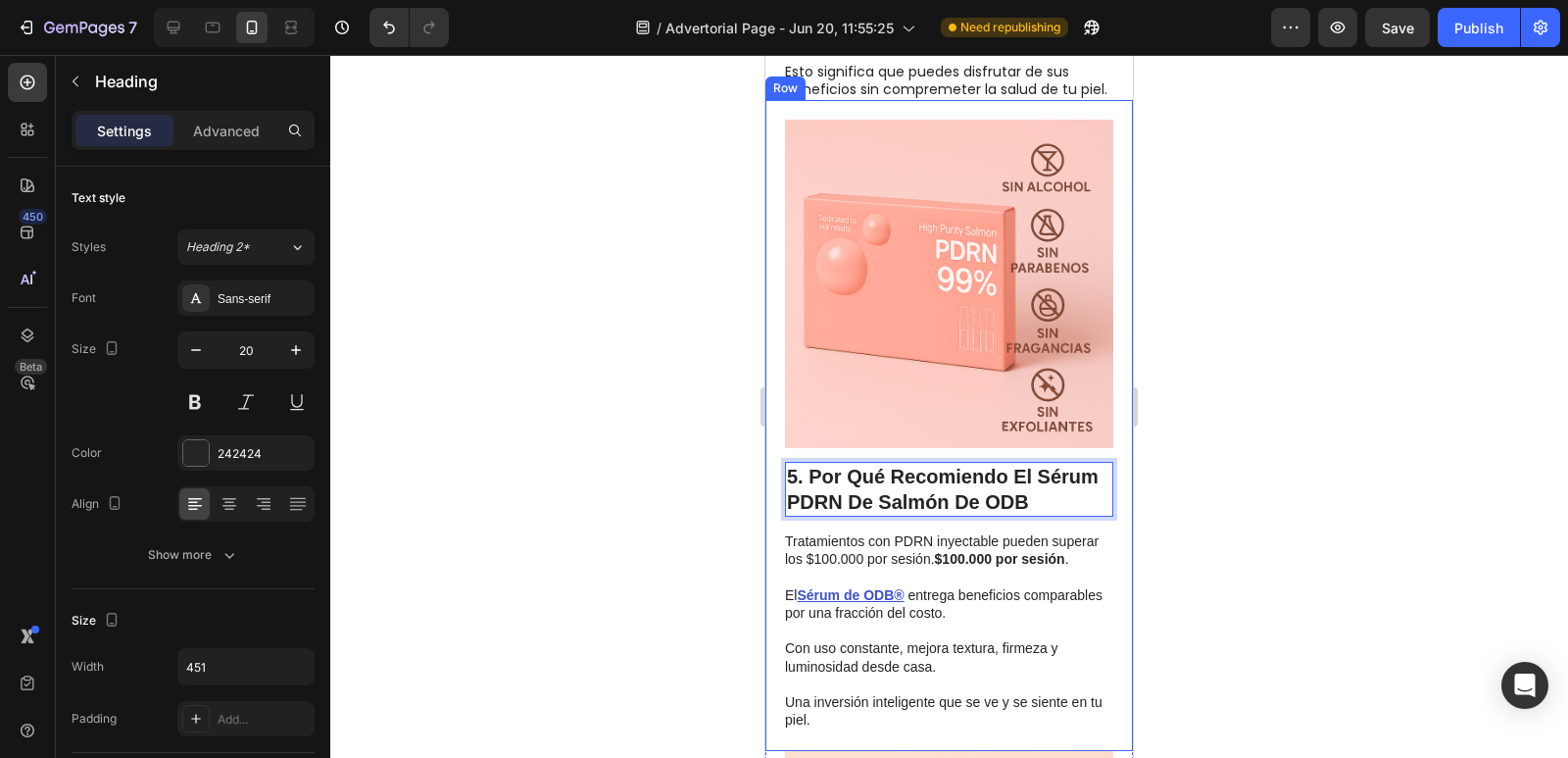 scroll, scrollTop: 2576, scrollLeft: 0, axis: vertical 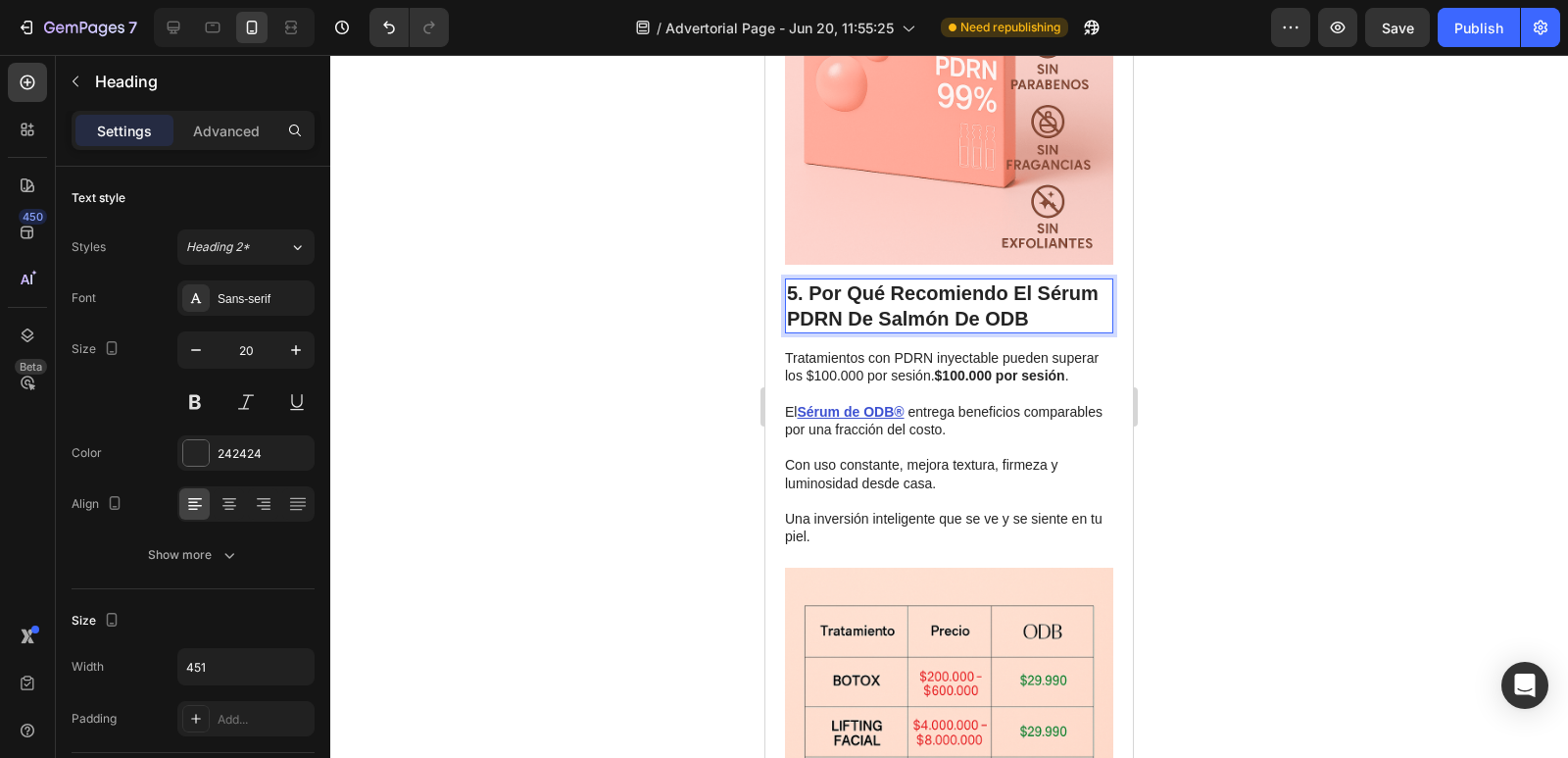 click on "5. Por Qué Recomiendo El Sérum PDRN De Salmón De ODB" at bounding box center (949, 306) 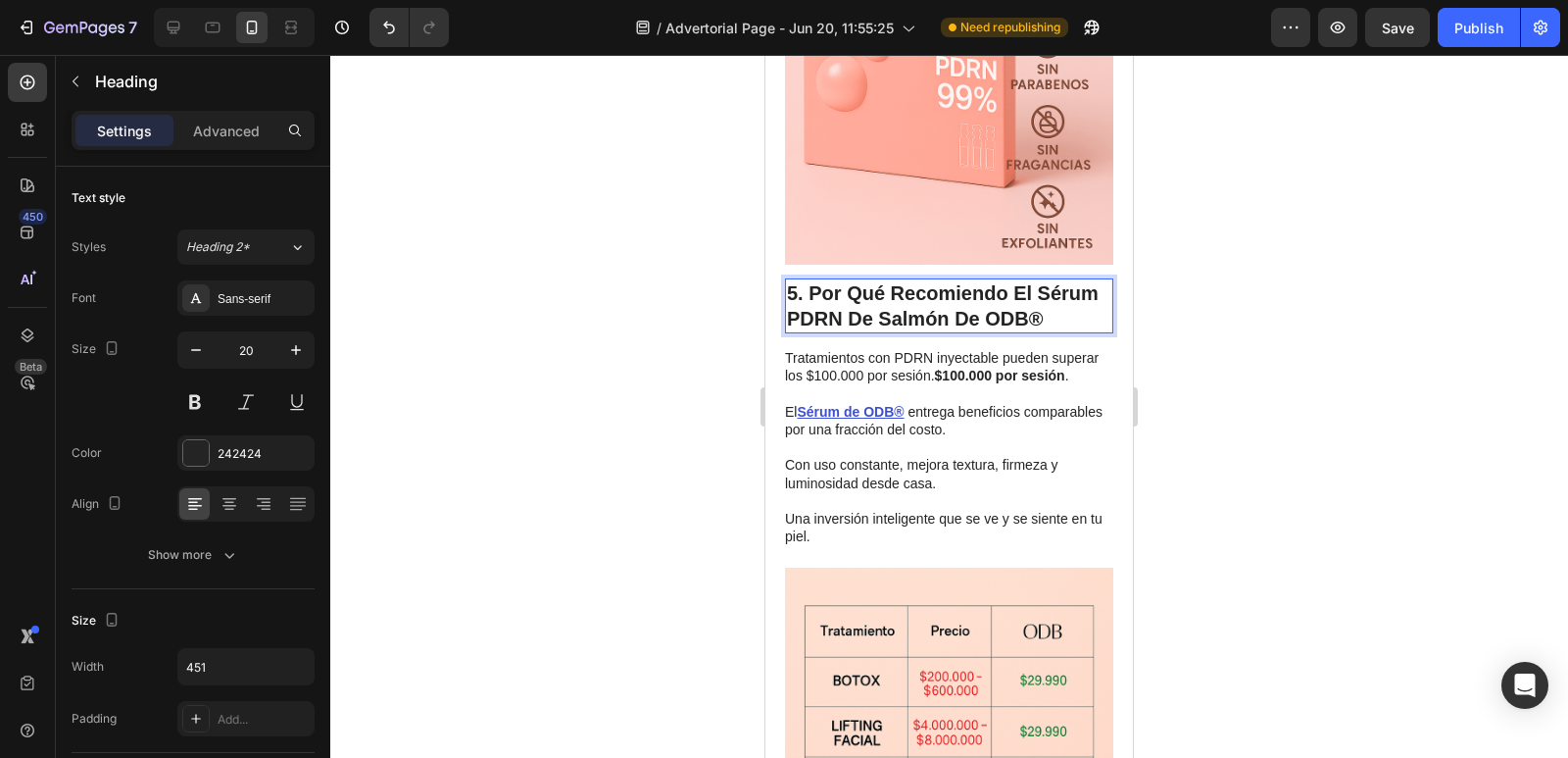 click on "[NUMBER]. Por Qué Recomiendo El Sérum PDRN De Salmón De ODB ®" at bounding box center [949, 306] 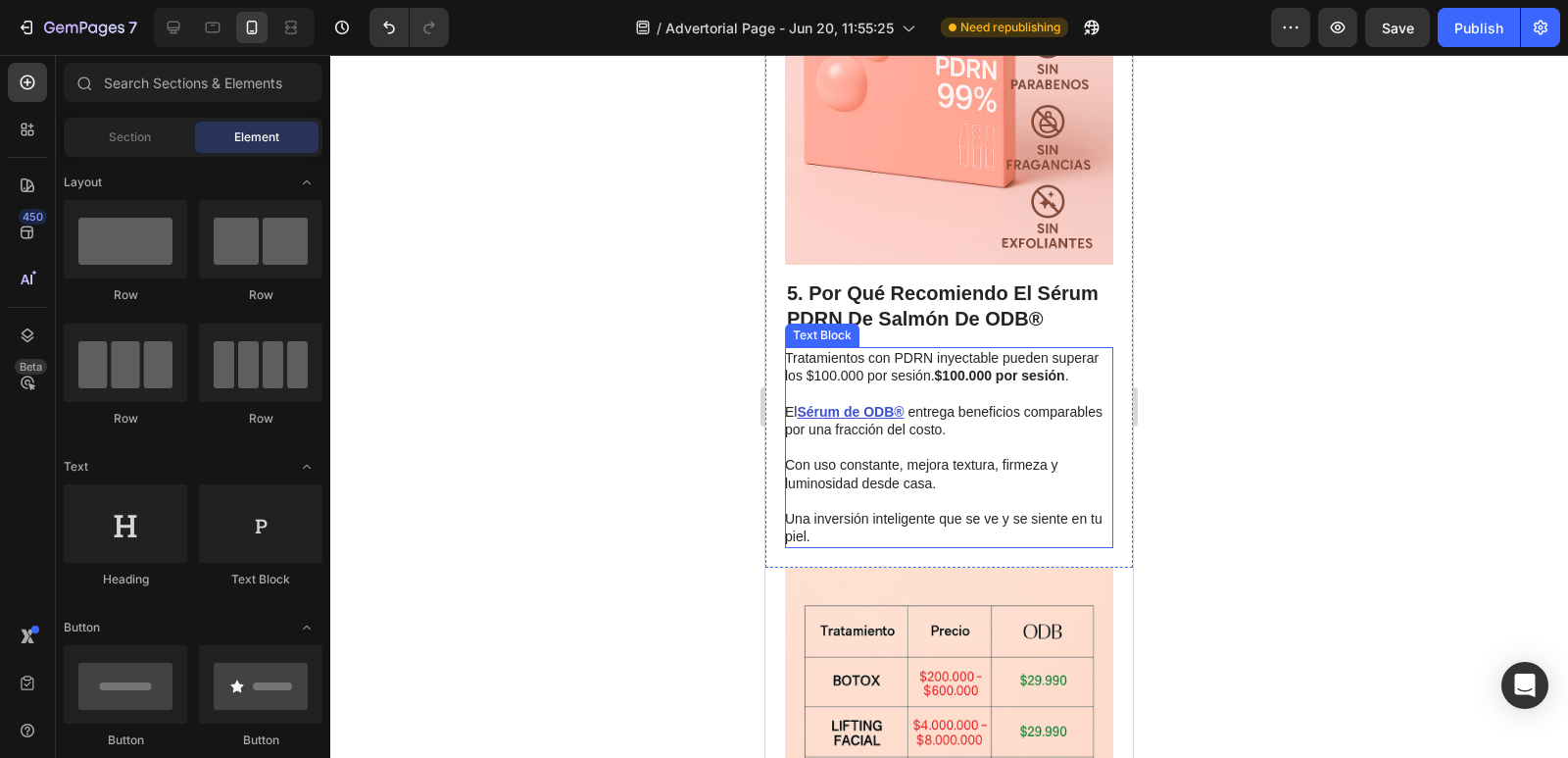 click on "$100.000 por sesión" at bounding box center (1000, 376) 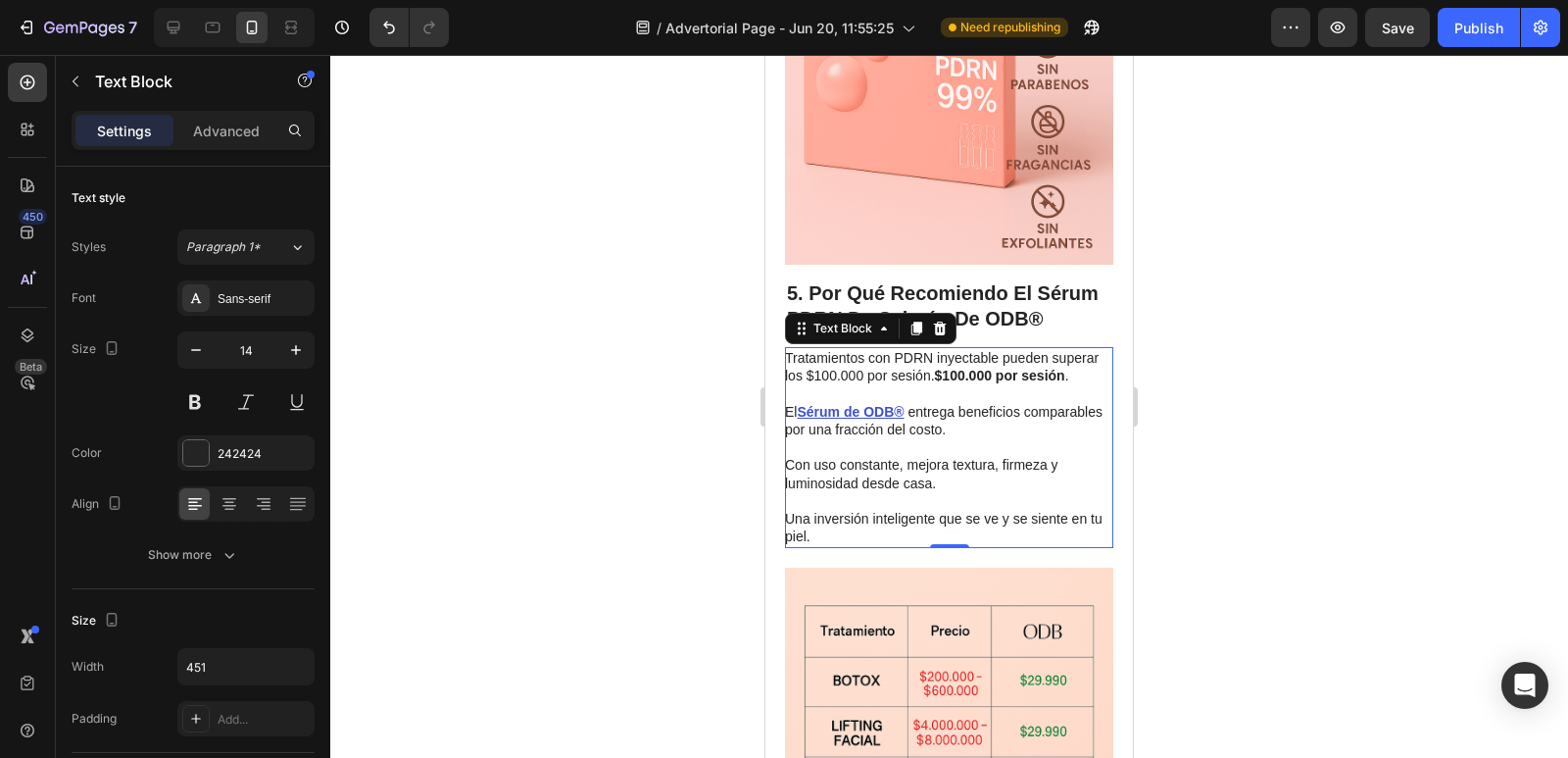 click on "$100.000 por sesión" at bounding box center [1000, 376] 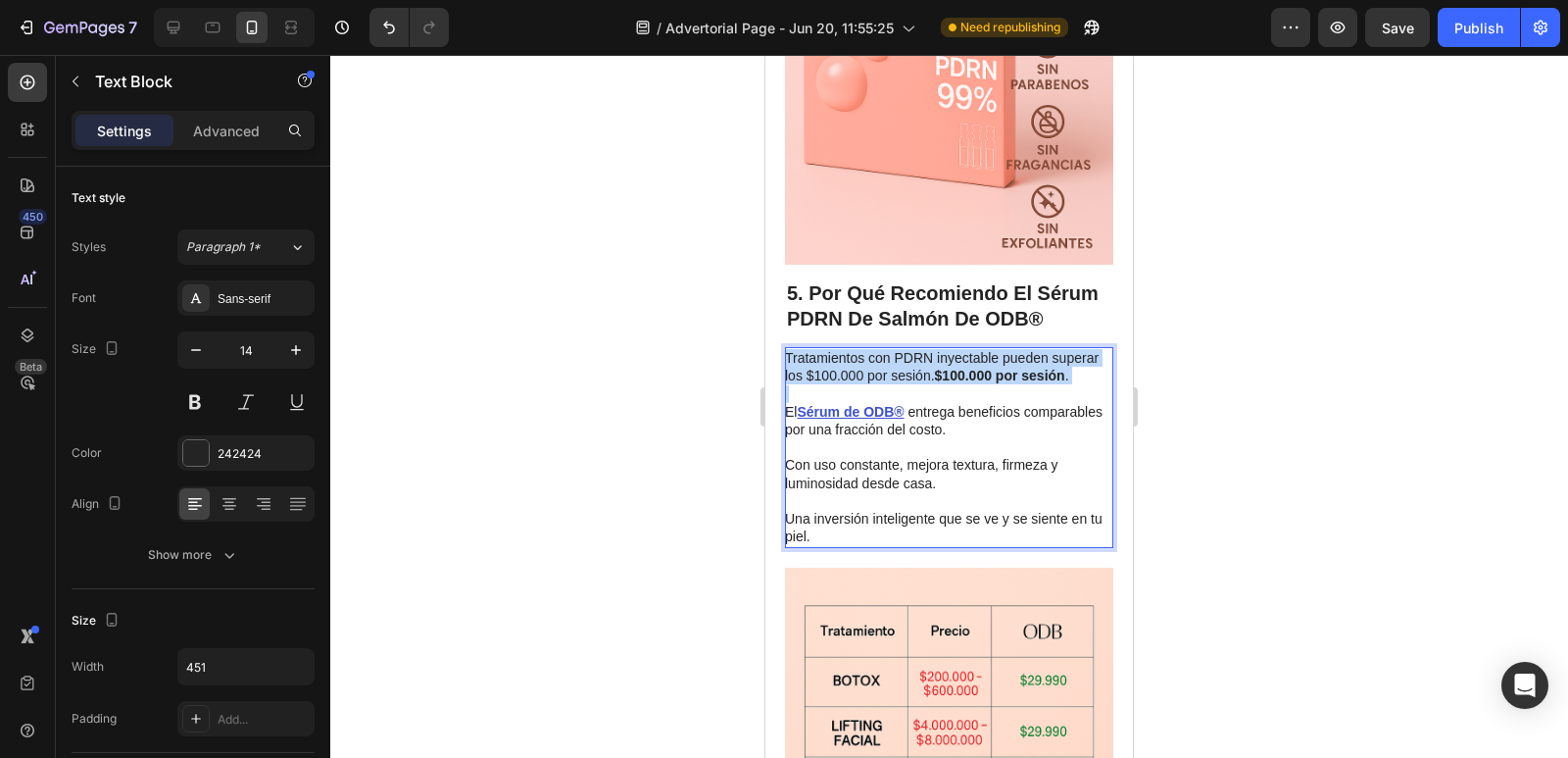 click on "$100.000 por sesión" at bounding box center (1000, 376) 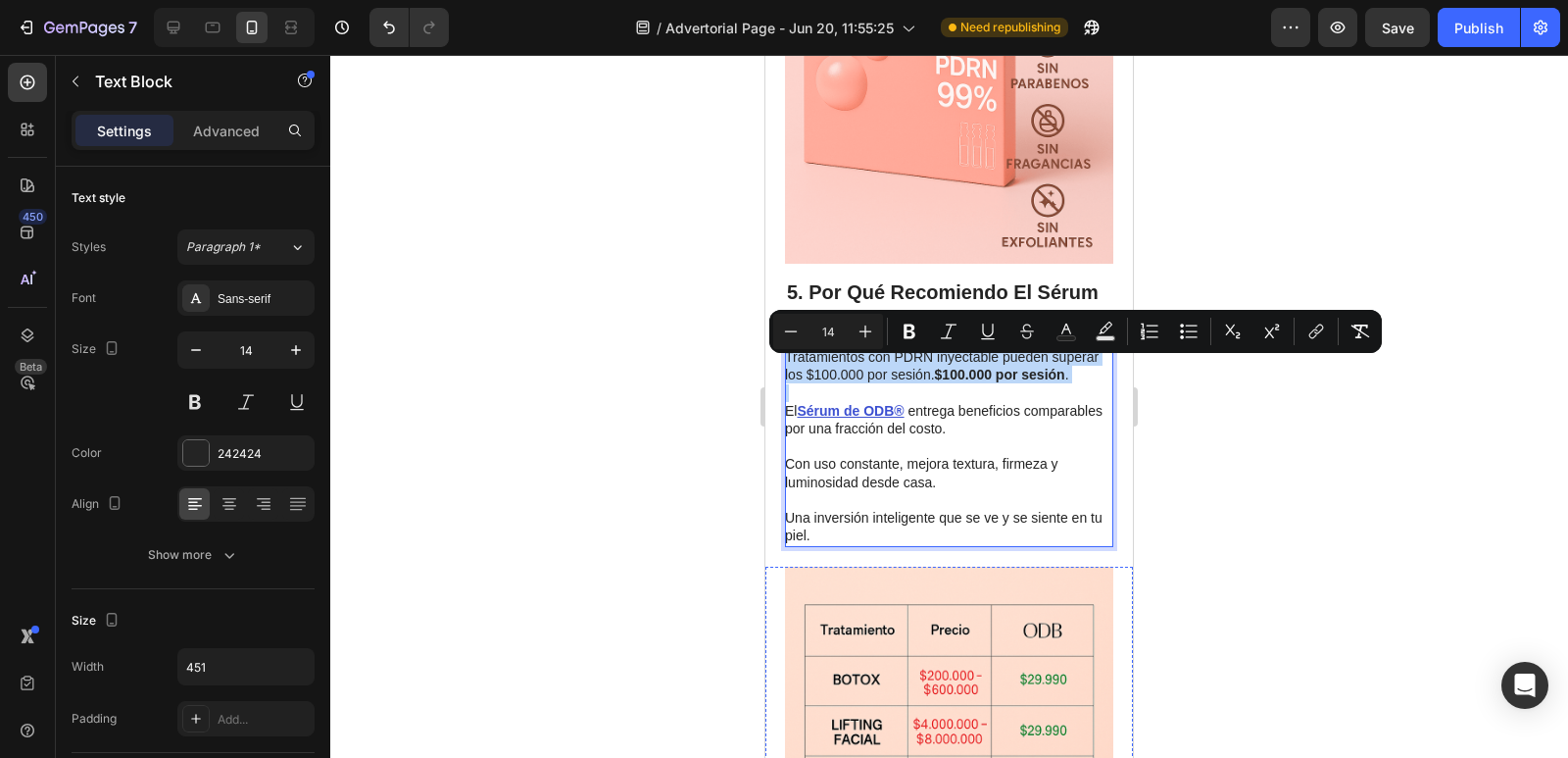 scroll, scrollTop: 2576, scrollLeft: 0, axis: vertical 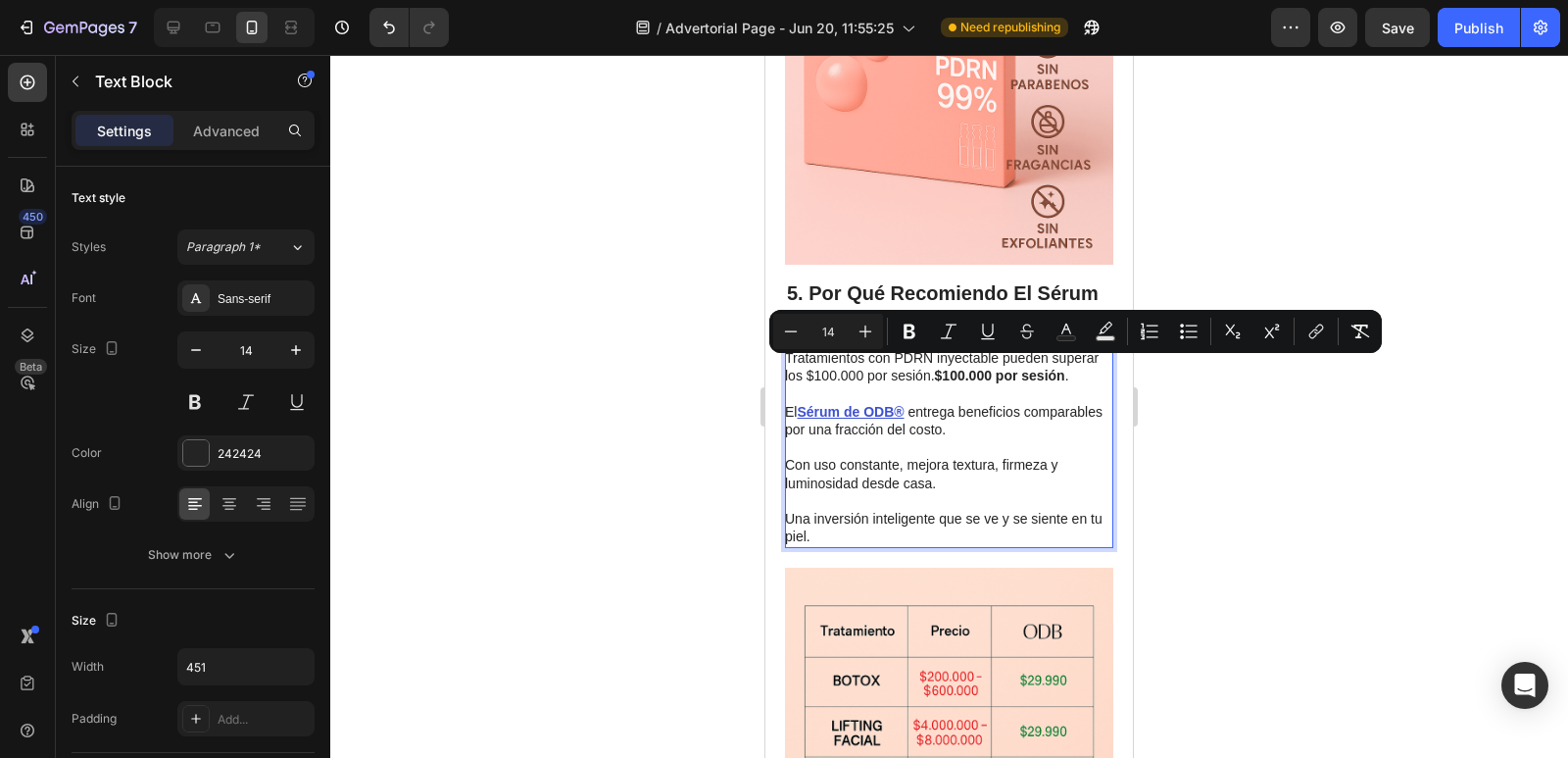 click on "El  Sérum de ODB®   entrega beneficios comparables por una fracción del costo." at bounding box center [948, 412] 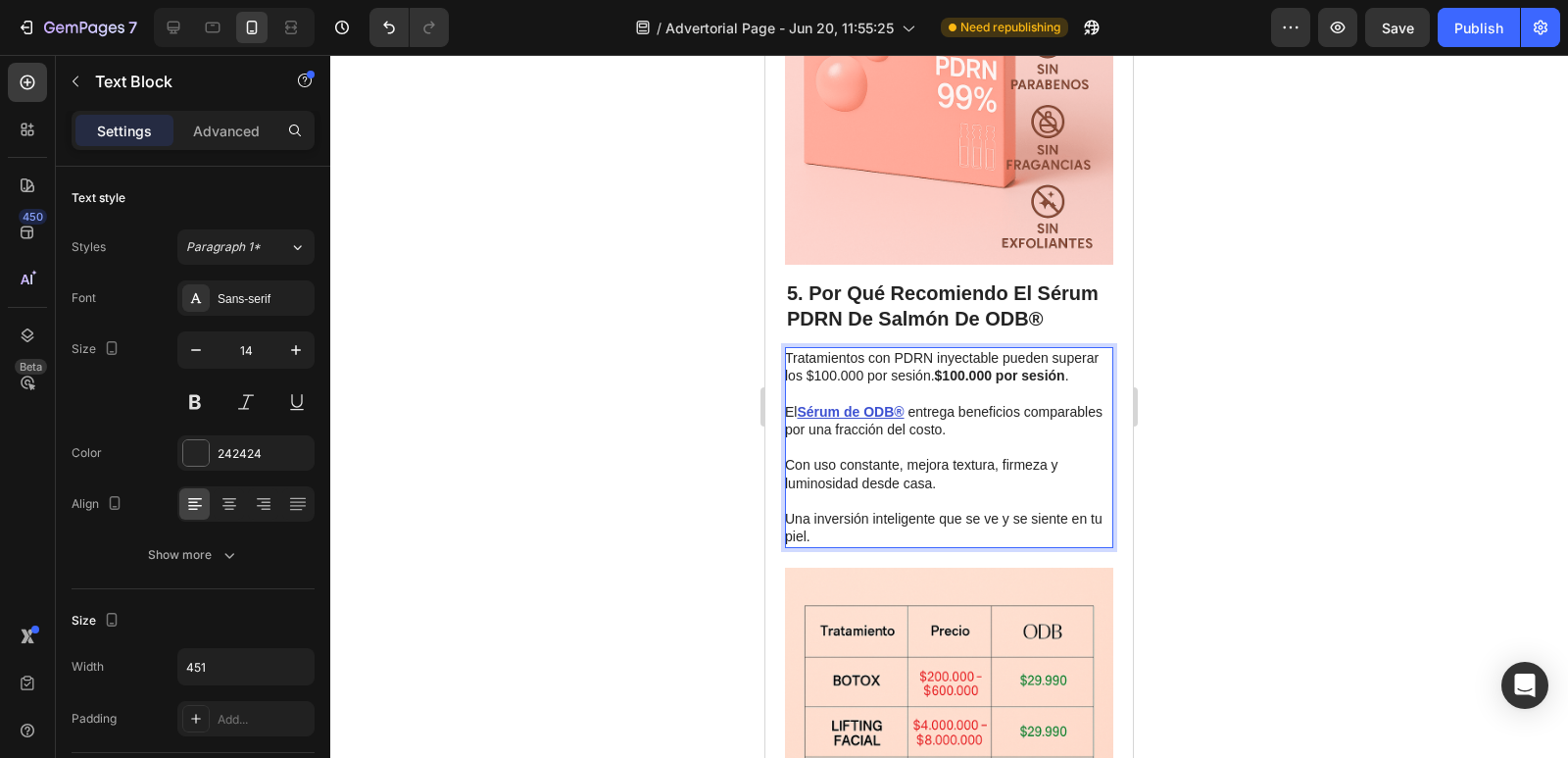 click on "Una inversión inteligente que se ve y se siente en tu piel." at bounding box center (948, 528) 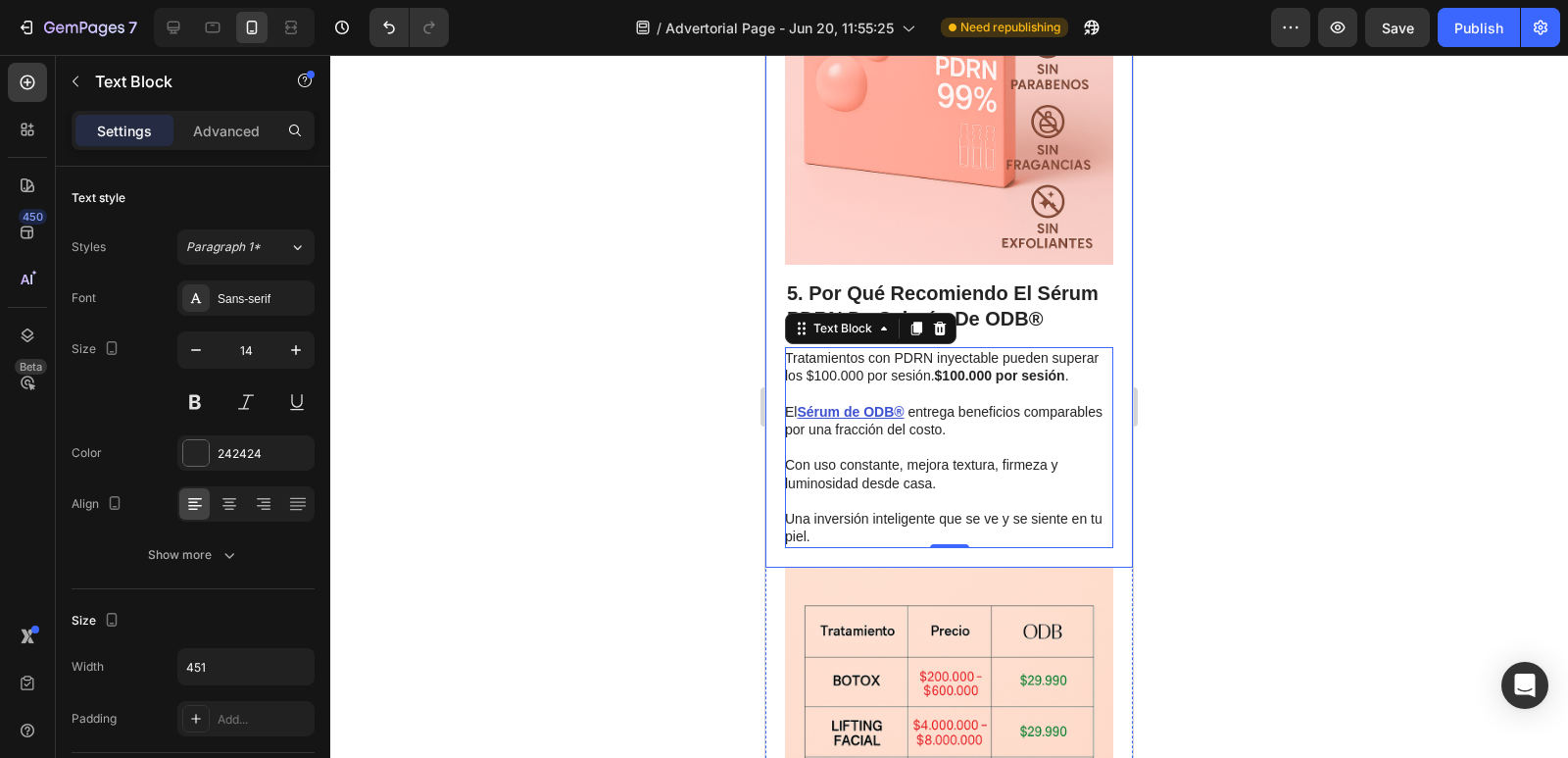 click 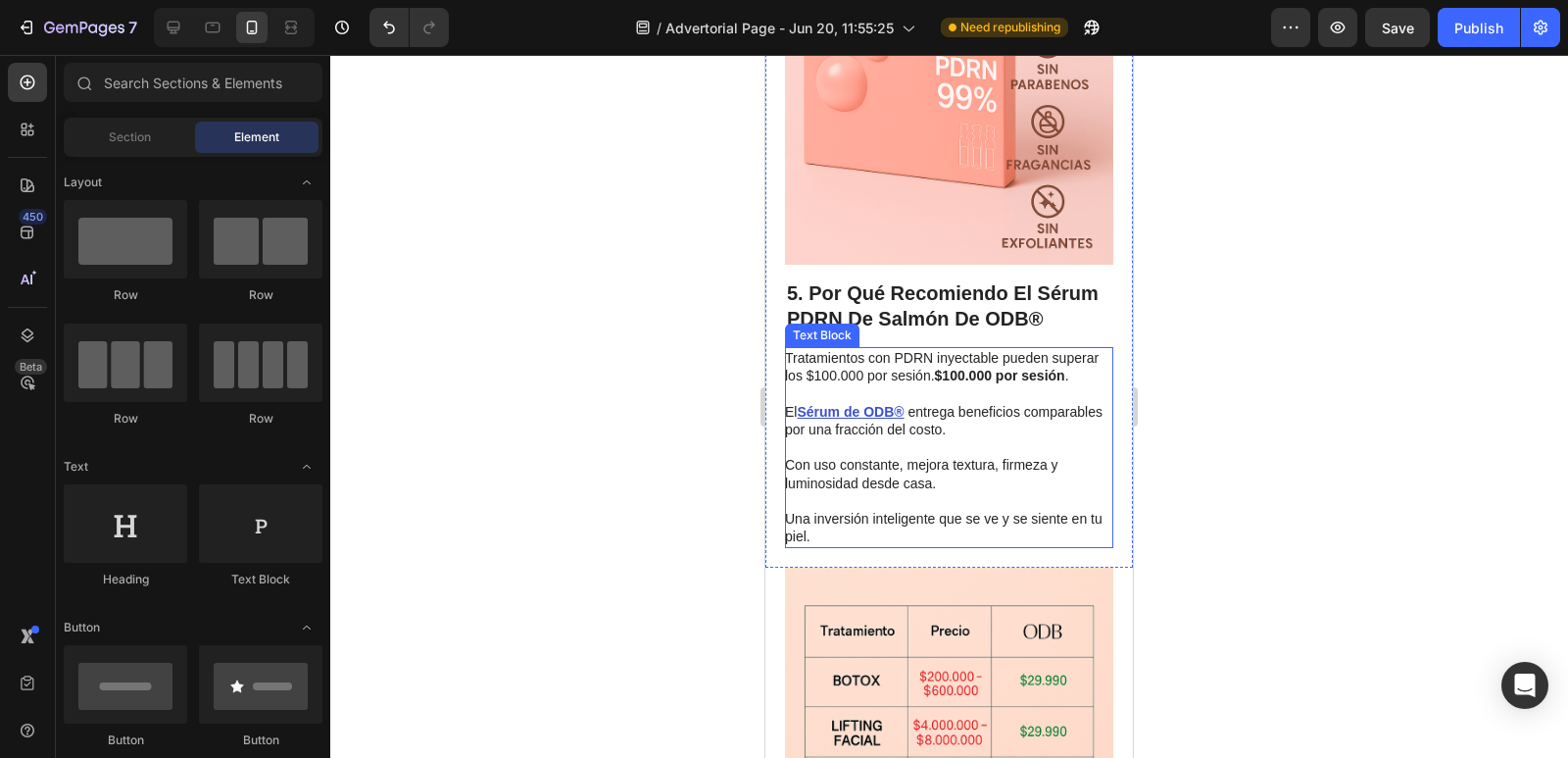 click on "Con uso constante, mejora textura, firmeza y luminosidad desde casa." at bounding box center [948, 465] 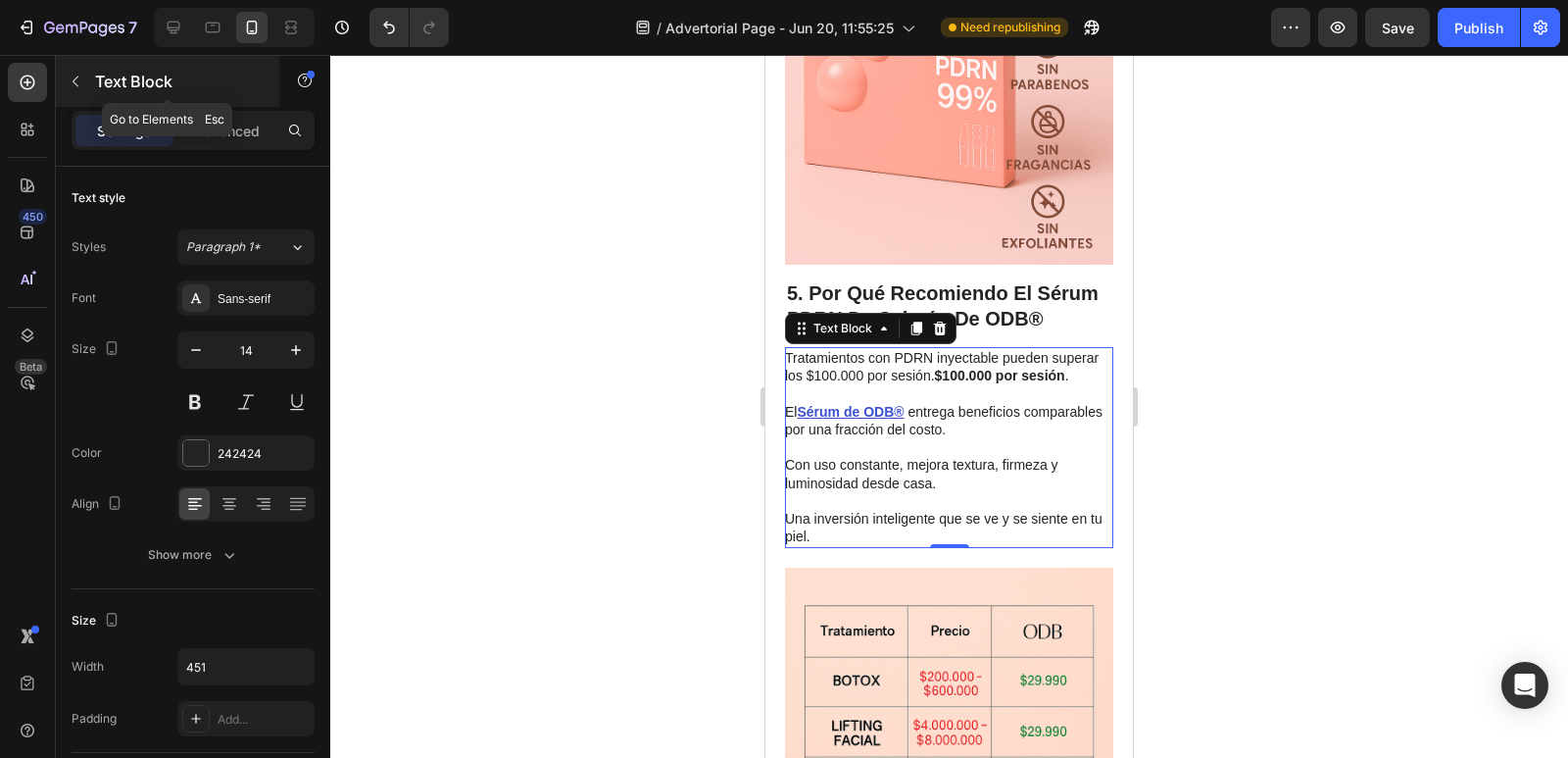 click 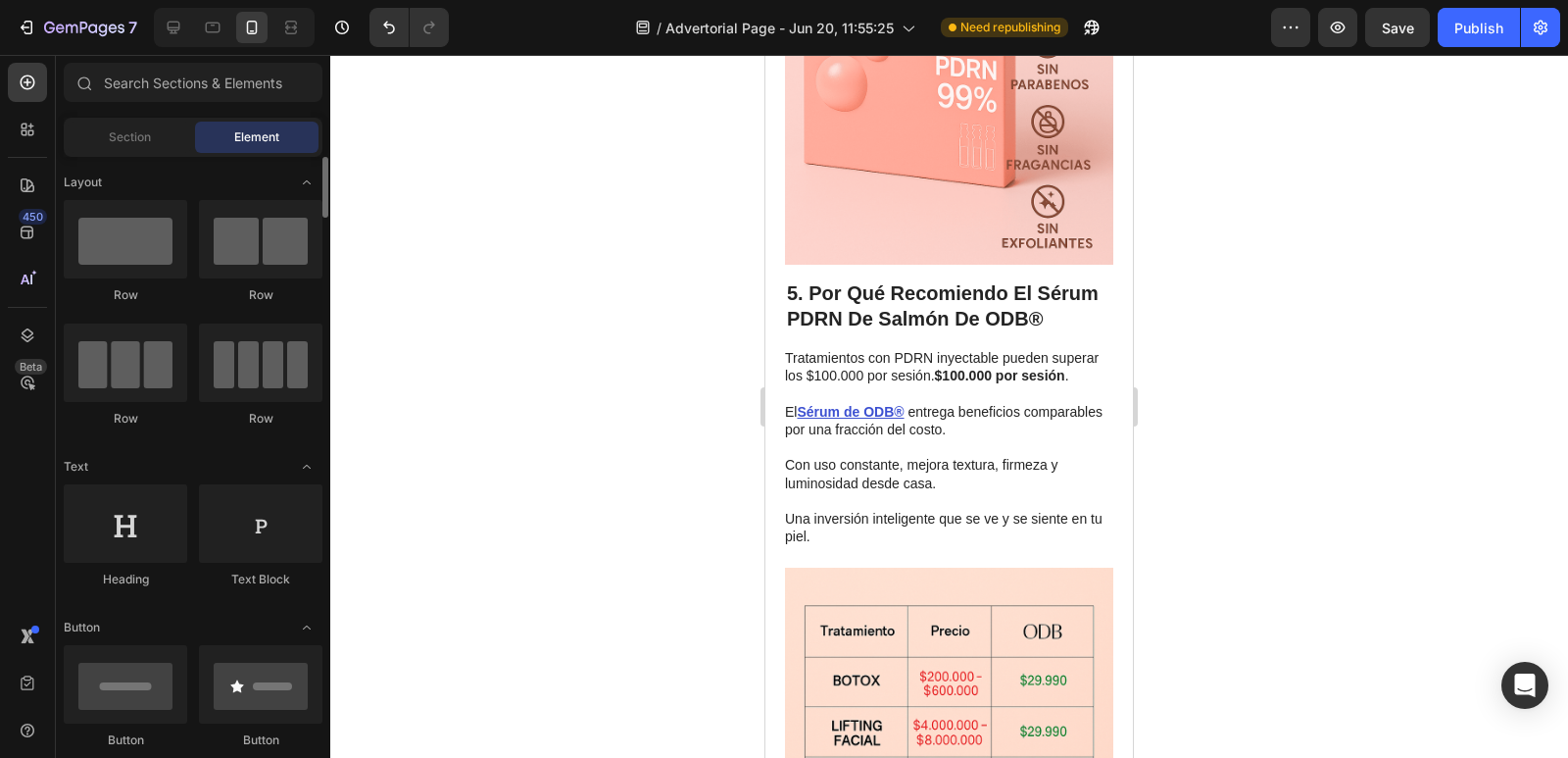 scroll, scrollTop: 196, scrollLeft: 0, axis: vertical 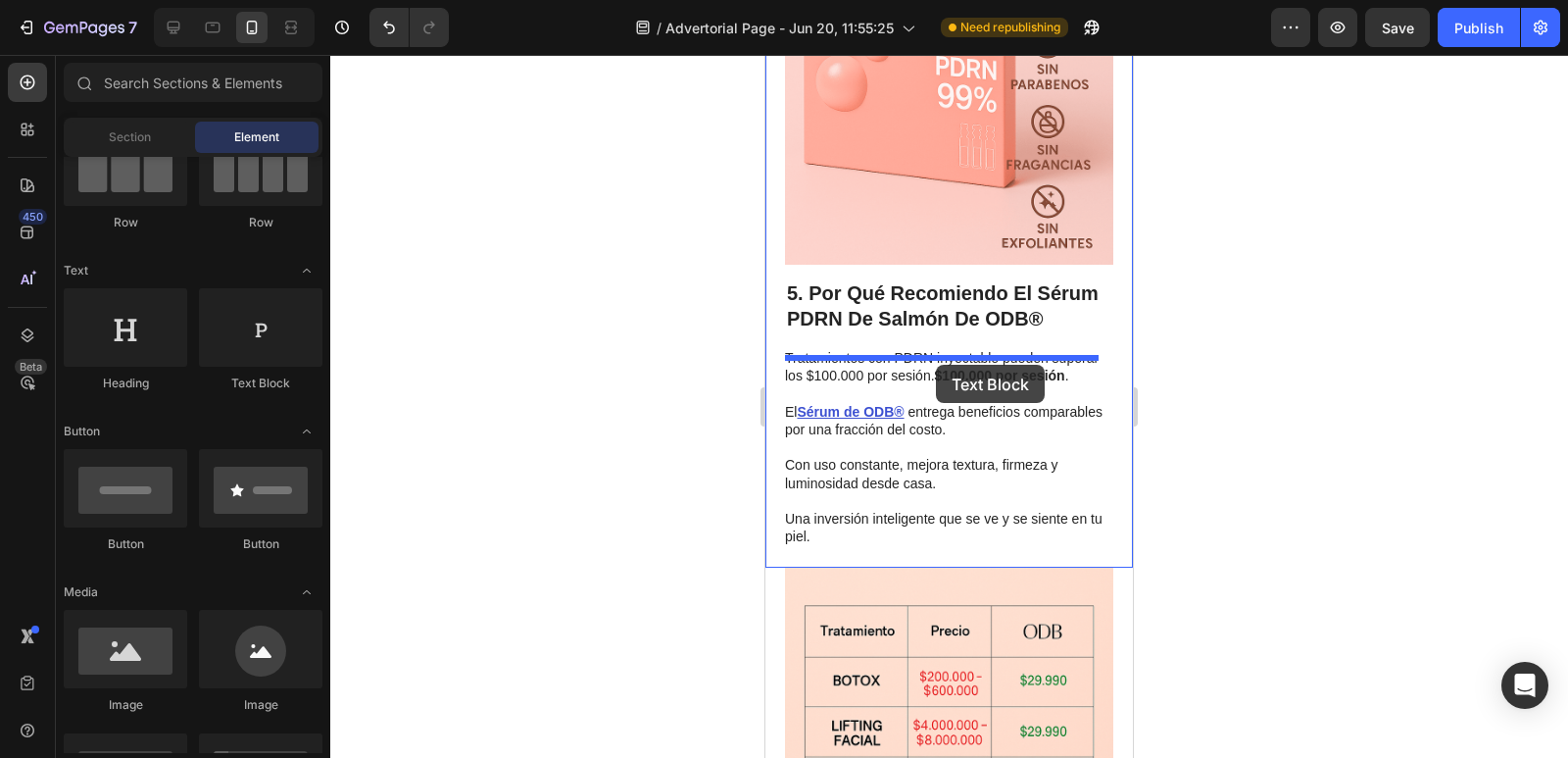 drag, startPoint x: 1034, startPoint y: 374, endPoint x: 936, endPoint y: 365, distance: 98.4124 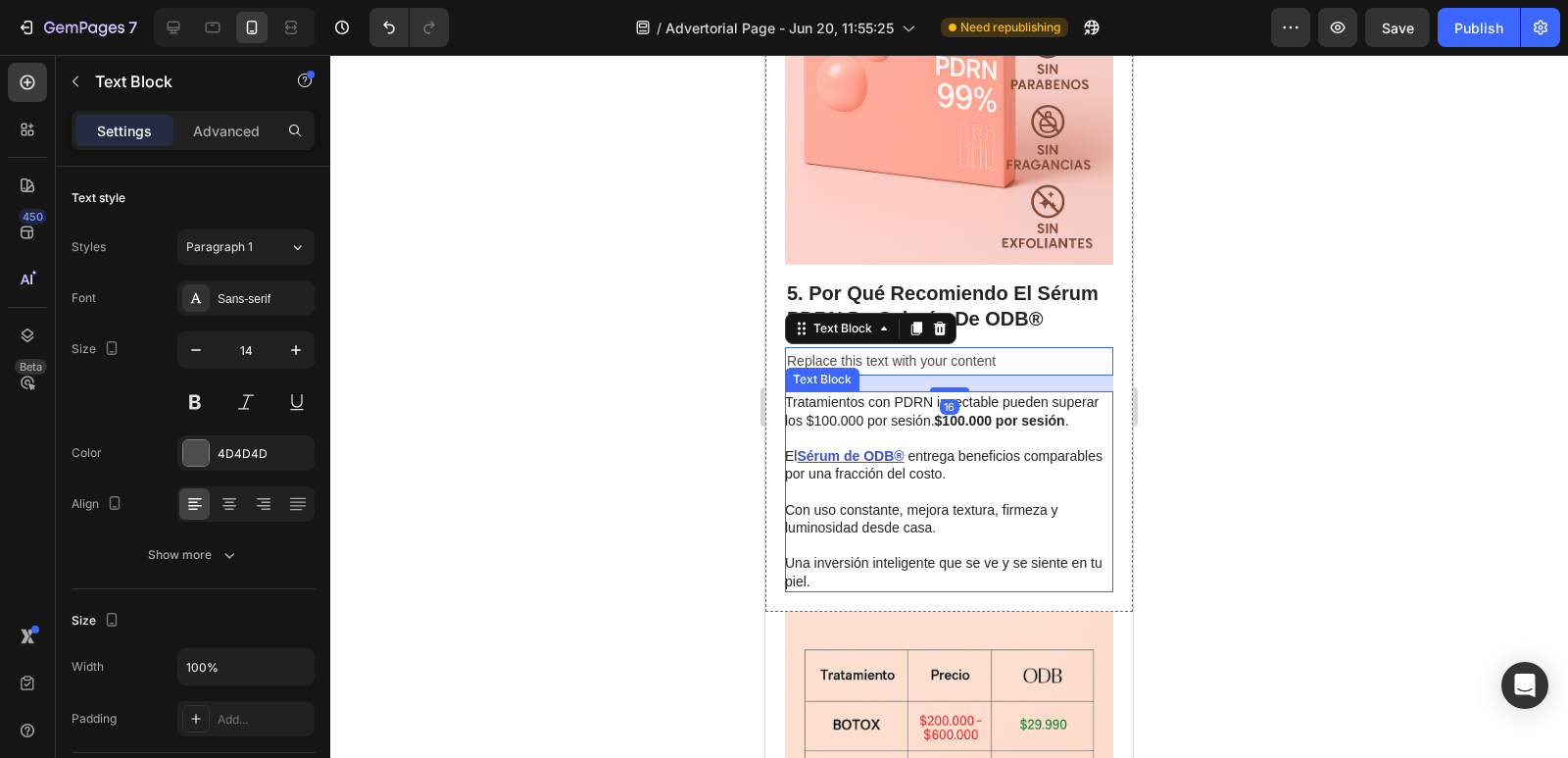 click on "El  Sérum de ODB®   entrega beneficios comparables por una fracción del costo." at bounding box center [948, 456] 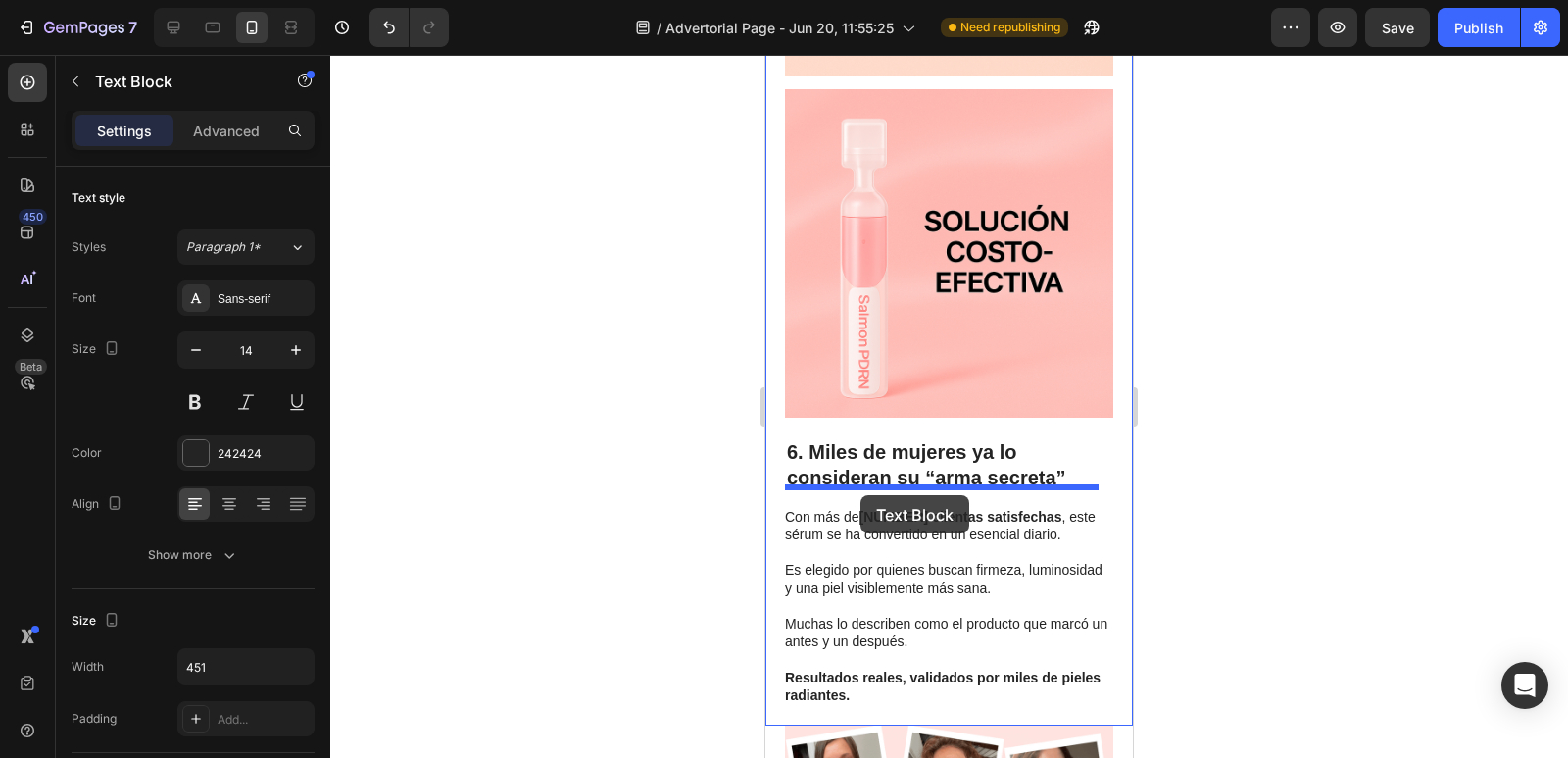 scroll, scrollTop: 3459, scrollLeft: 0, axis: vertical 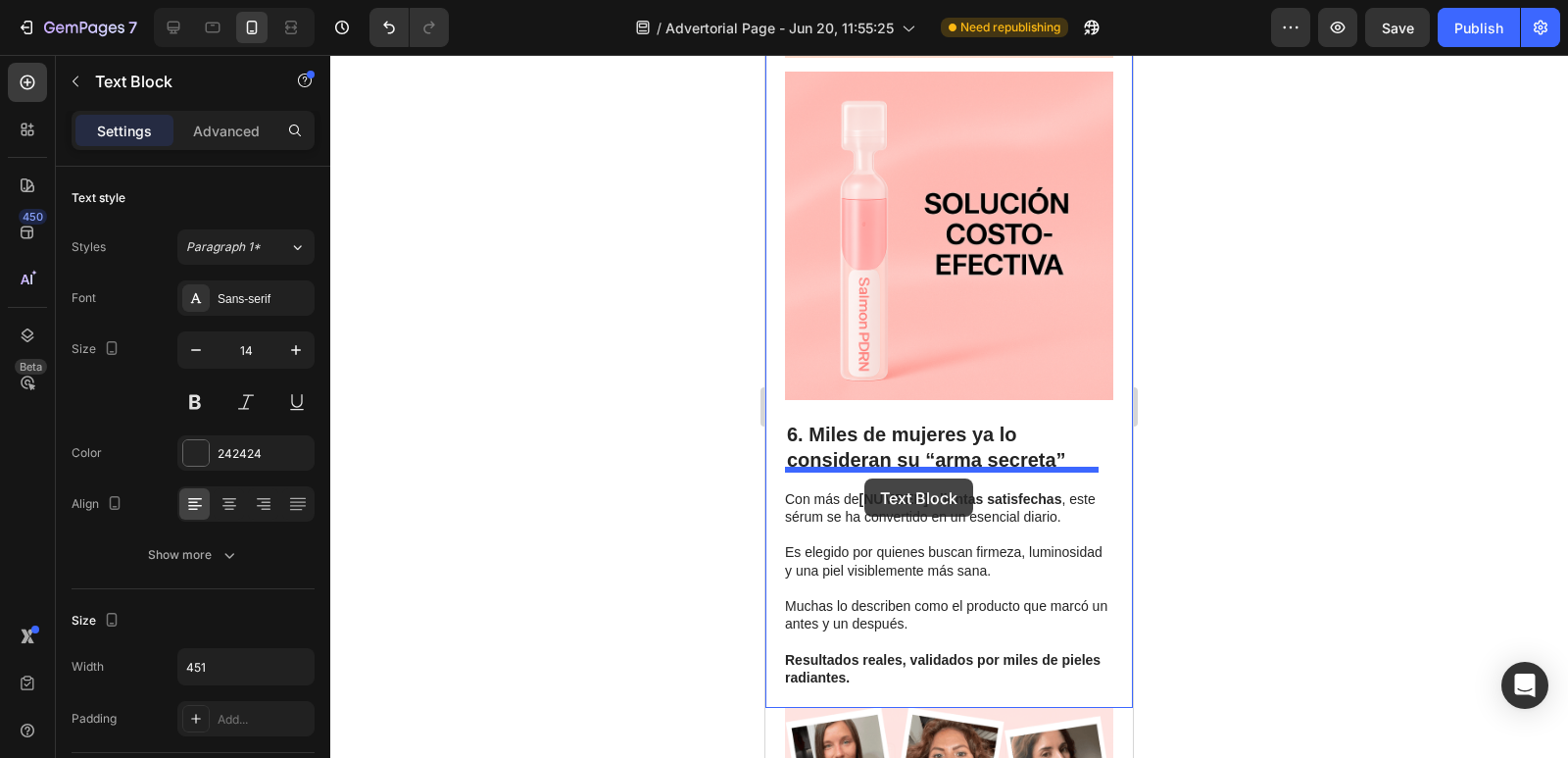 drag, startPoint x: 801, startPoint y: 382, endPoint x: 865, endPoint y: 478, distance: 115.37764 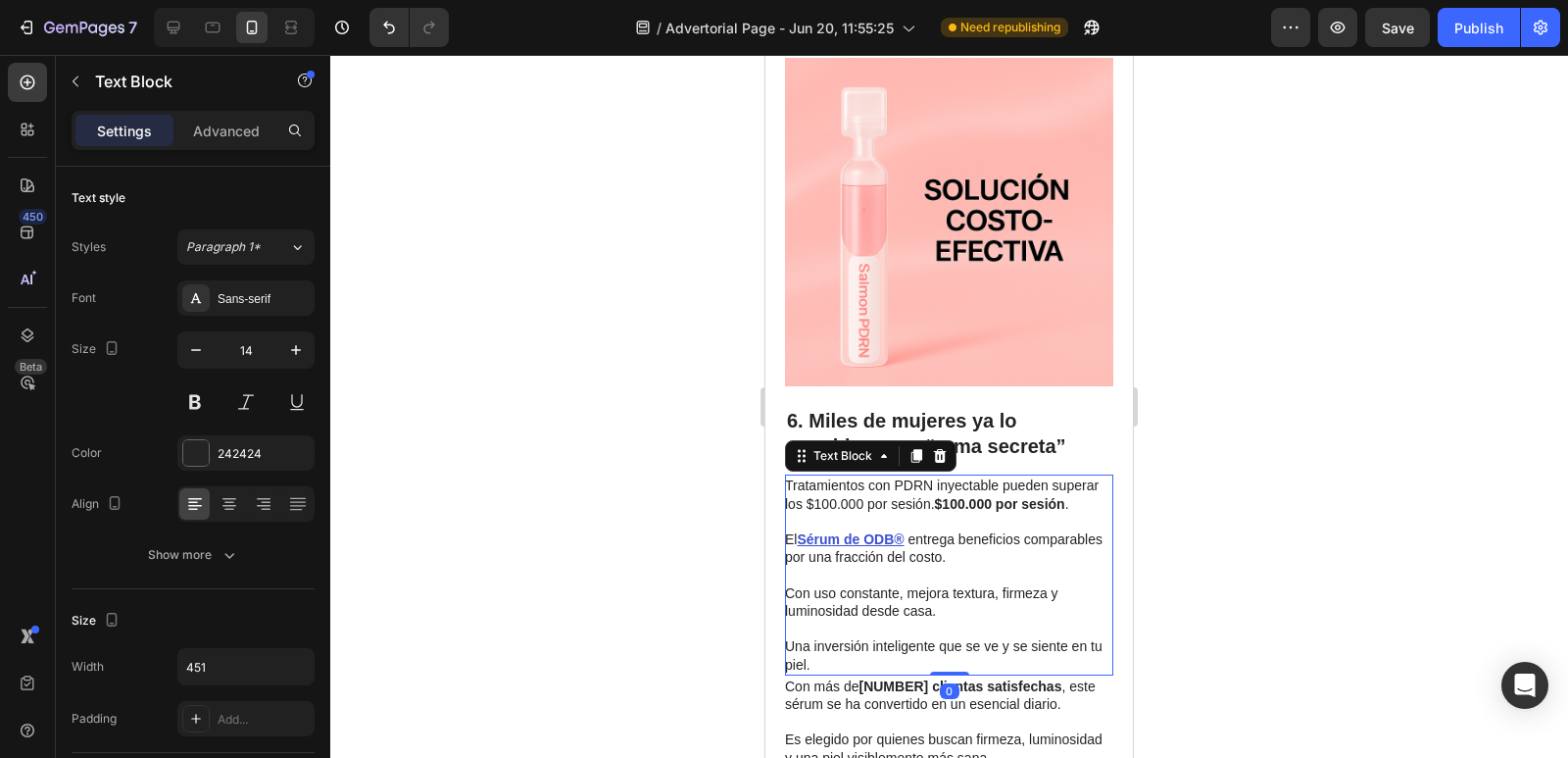 scroll, scrollTop: 3340, scrollLeft: 0, axis: vertical 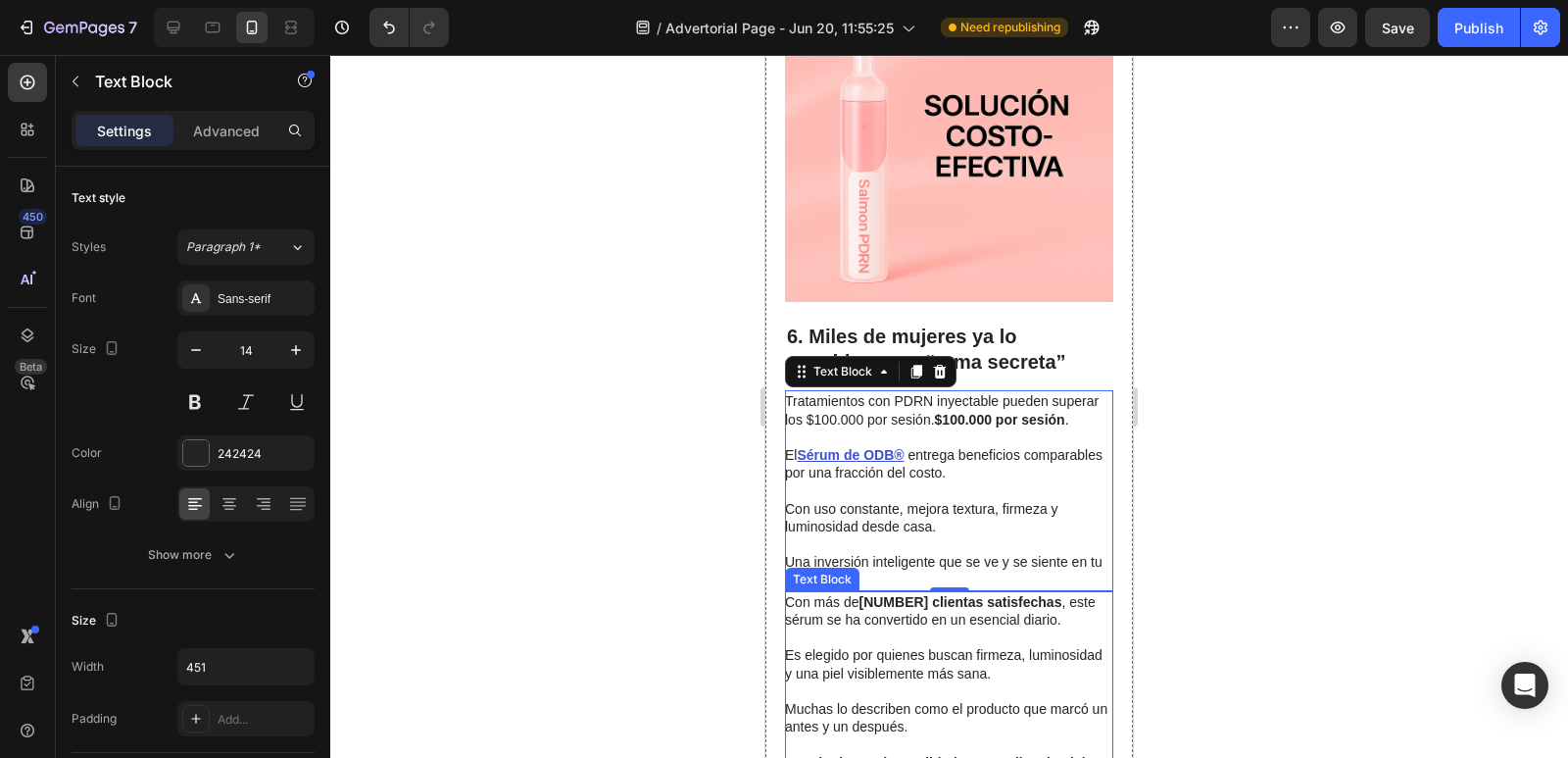 click on "Es elegido por quienes buscan firmeza, luminosidad y una piel visiblemente más sana." at bounding box center (948, 655) 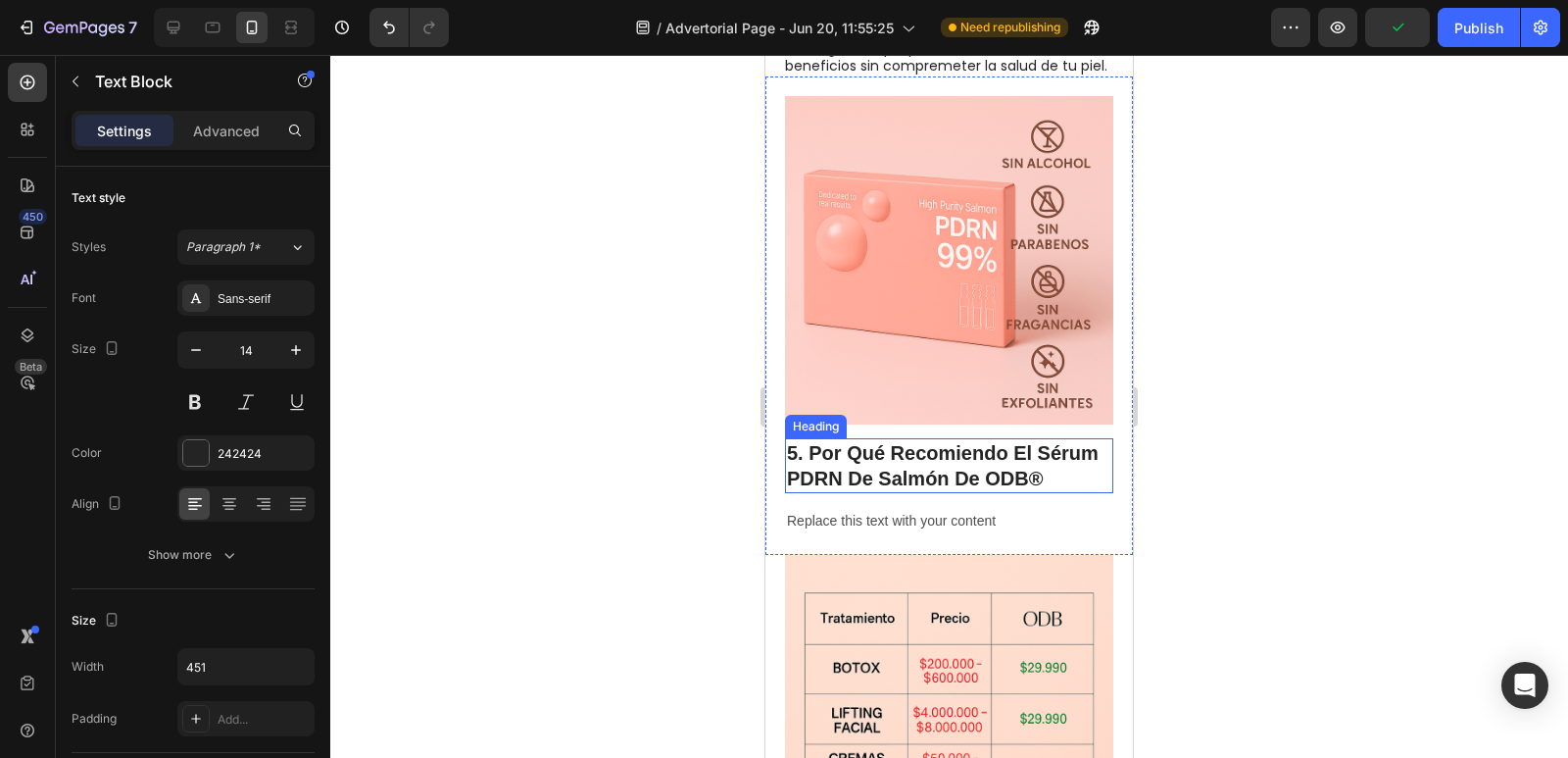 scroll, scrollTop: 2457, scrollLeft: 0, axis: vertical 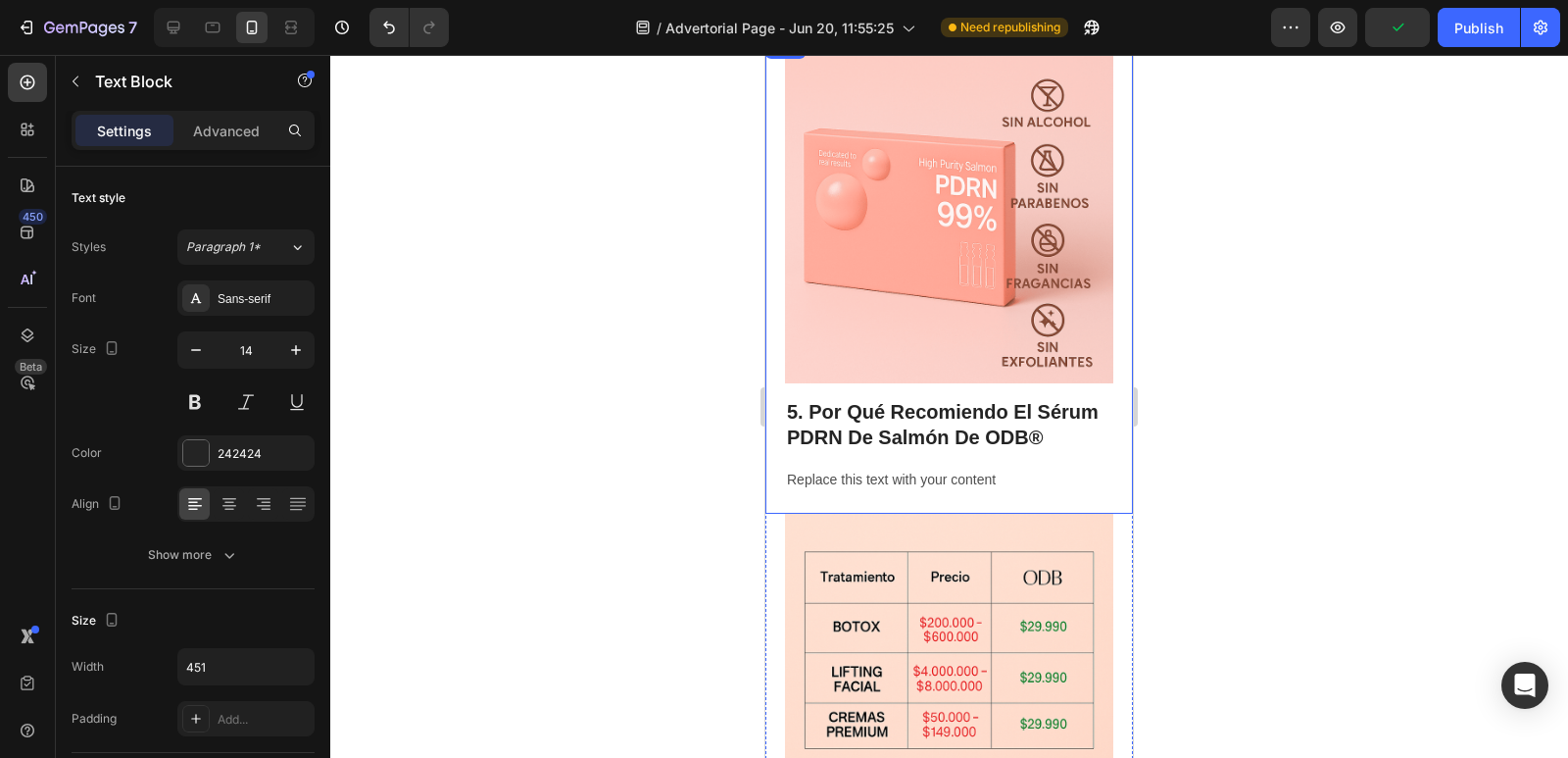 click on "Replace this text with your content" at bounding box center (949, 480) 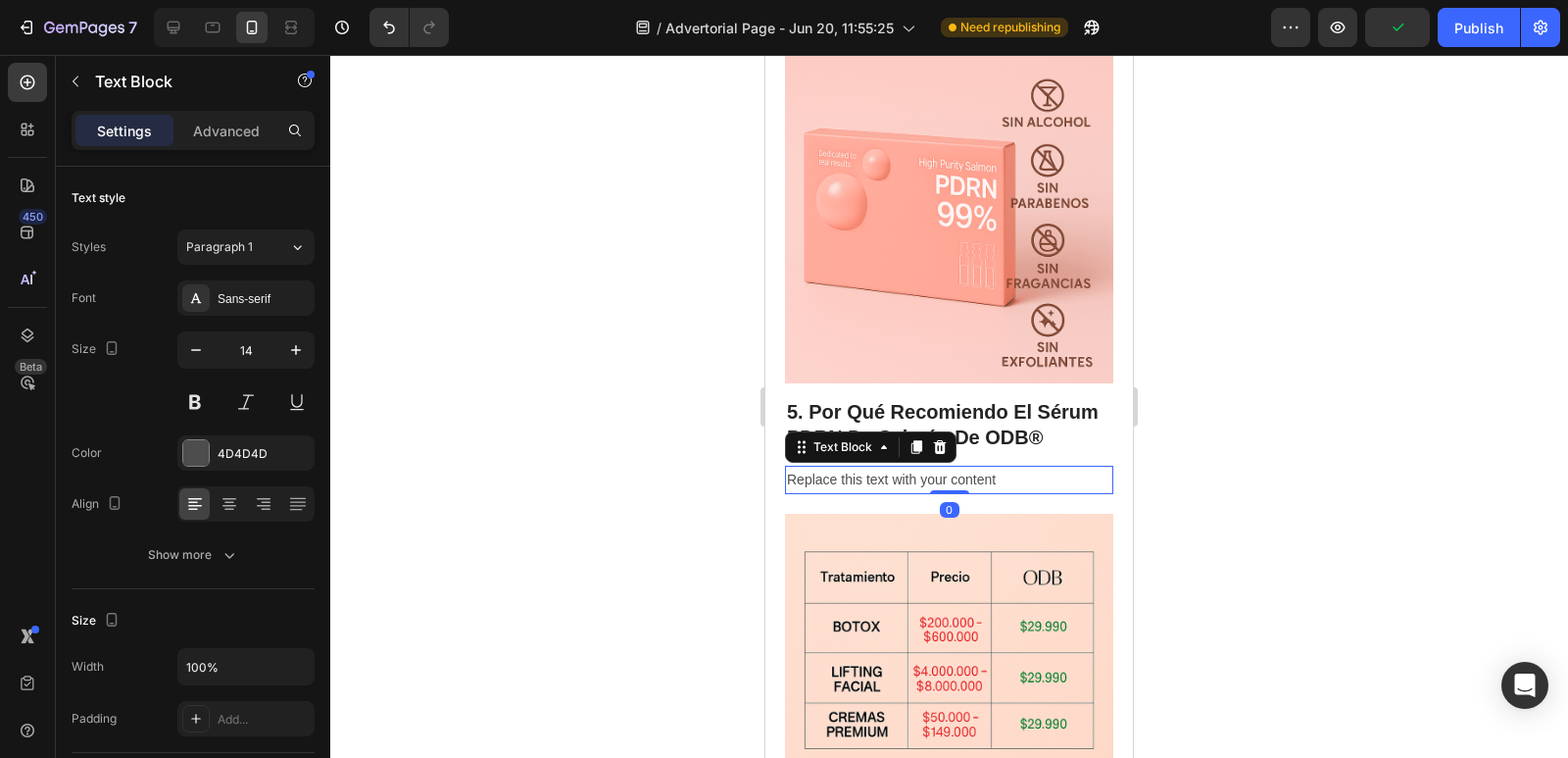 click on "Replace this text with your content" at bounding box center [949, 480] 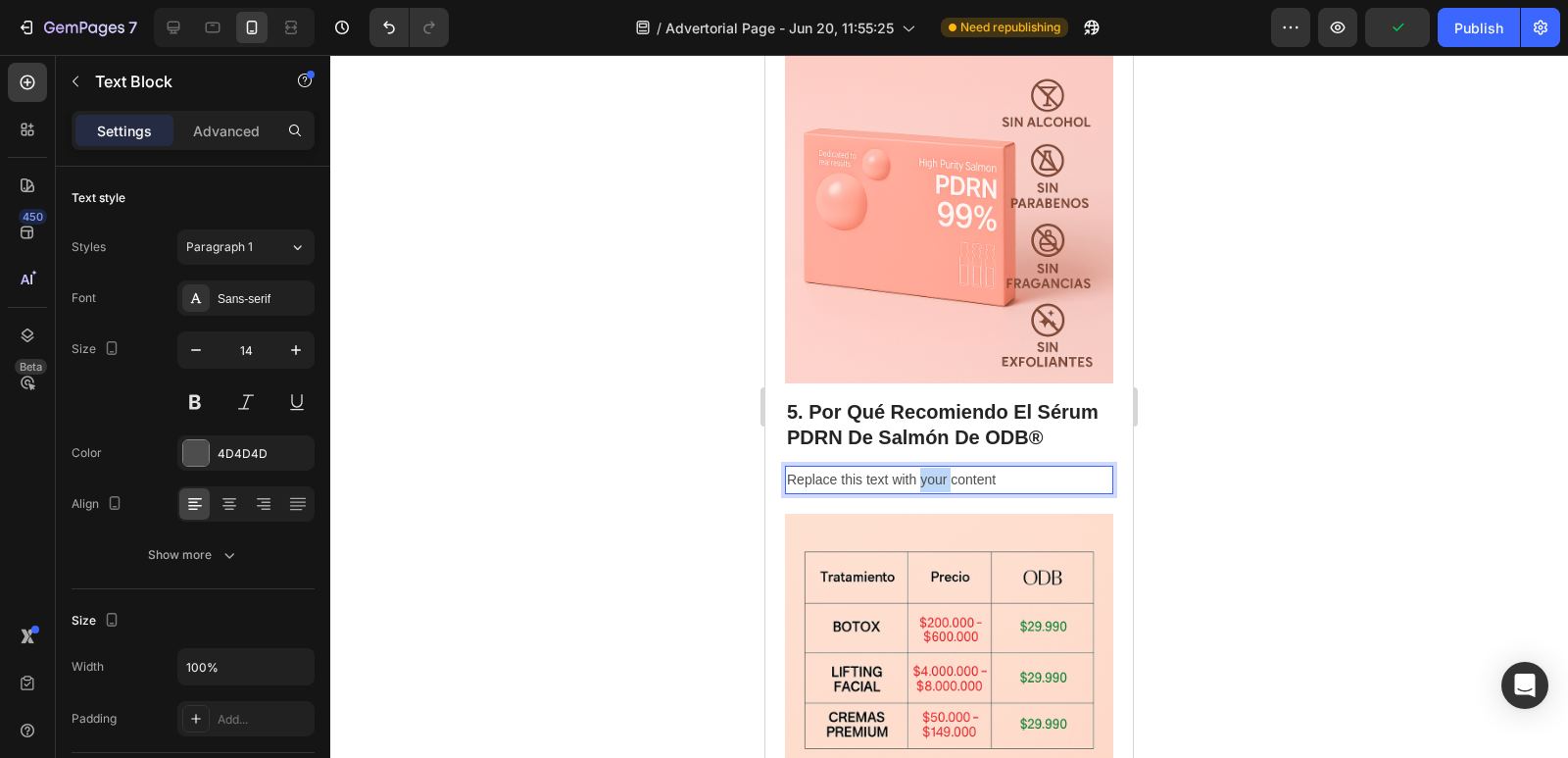 click on "Replace this text with your content" at bounding box center (949, 480) 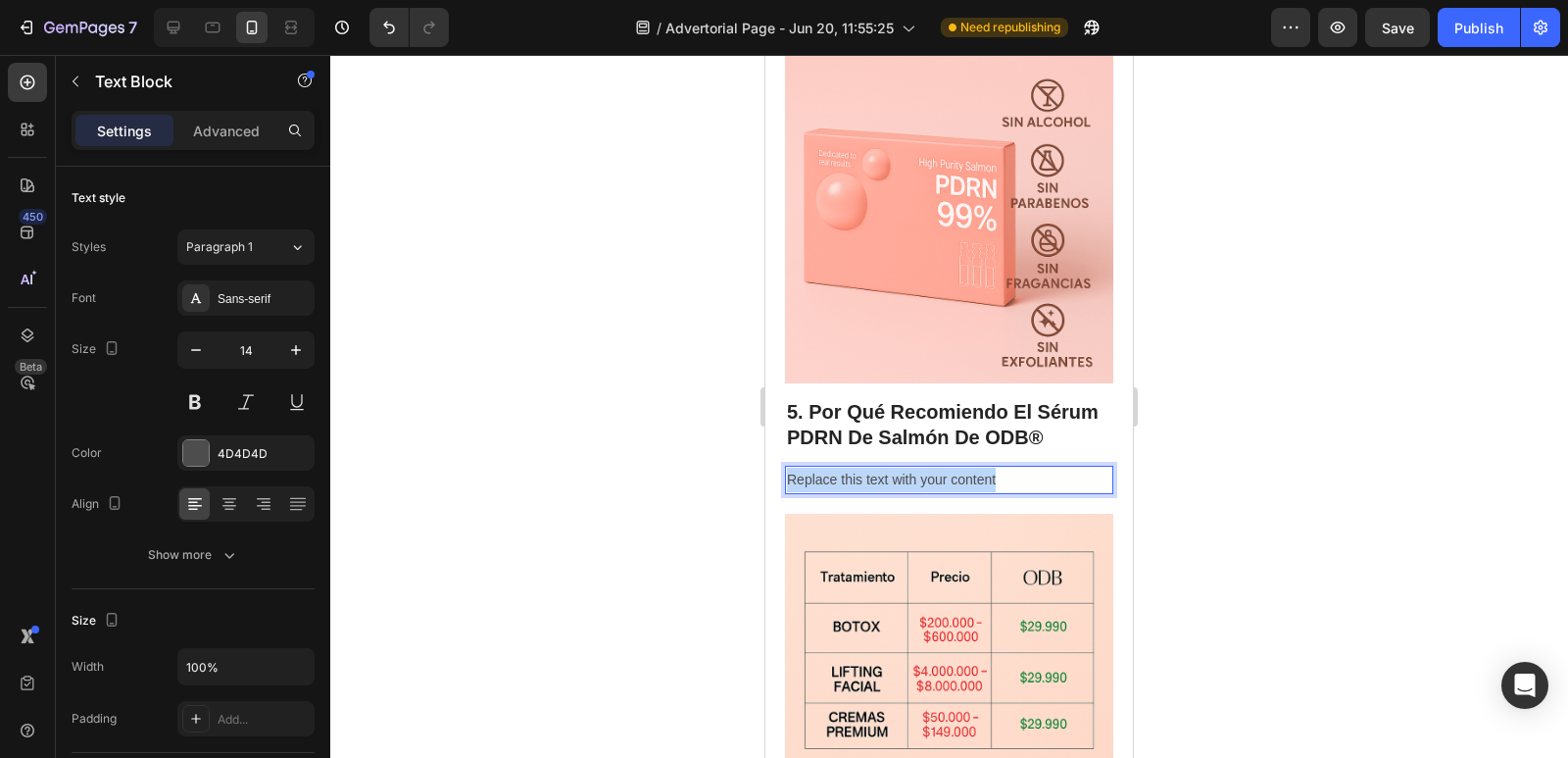 click on "Replace this text with your content" at bounding box center (949, 480) 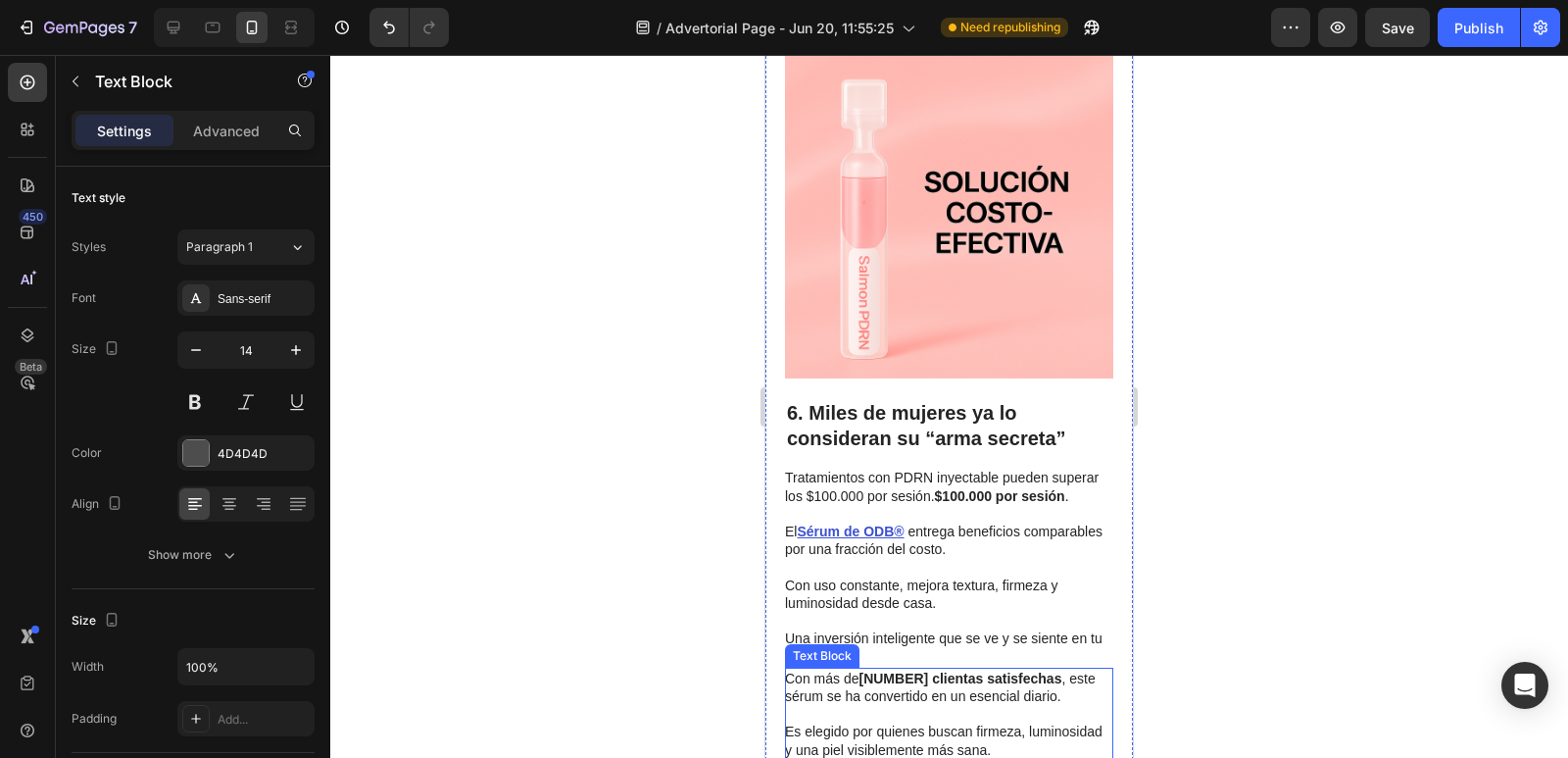 scroll, scrollTop: 3438, scrollLeft: 0, axis: vertical 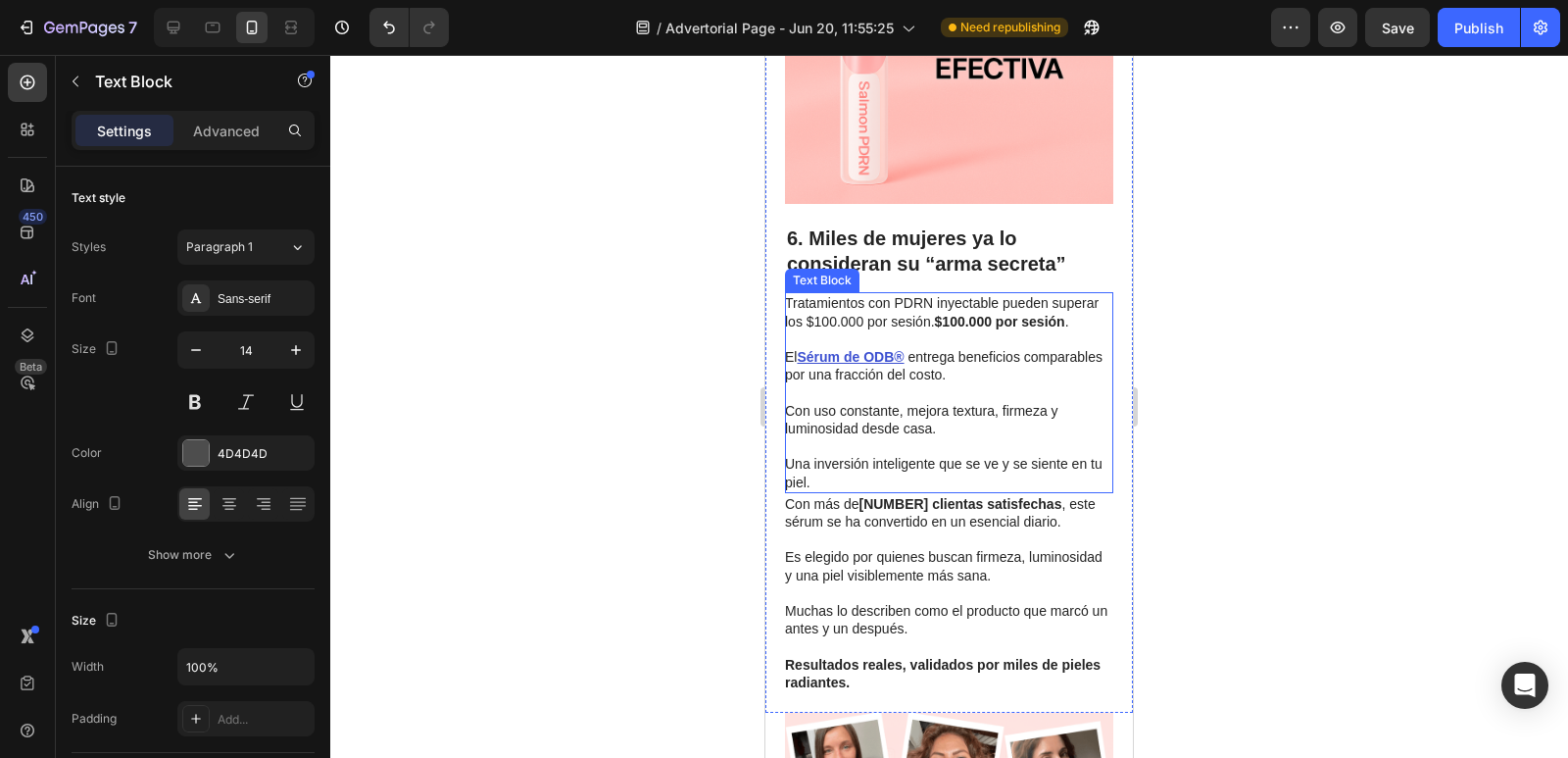 click on "Con uso constante, mejora textura, firmeza y luminosidad desde casa." at bounding box center [948, 410] 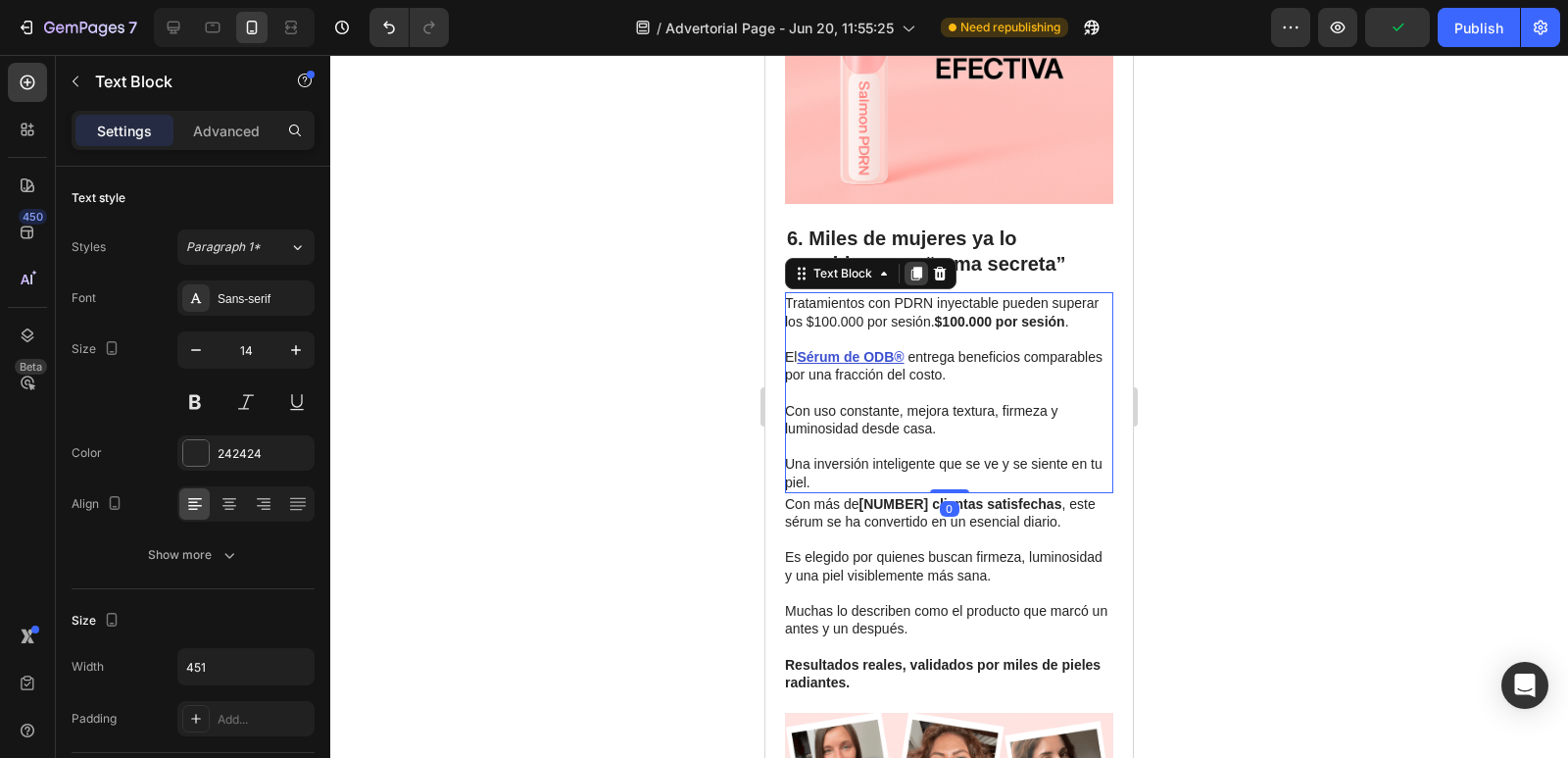 click 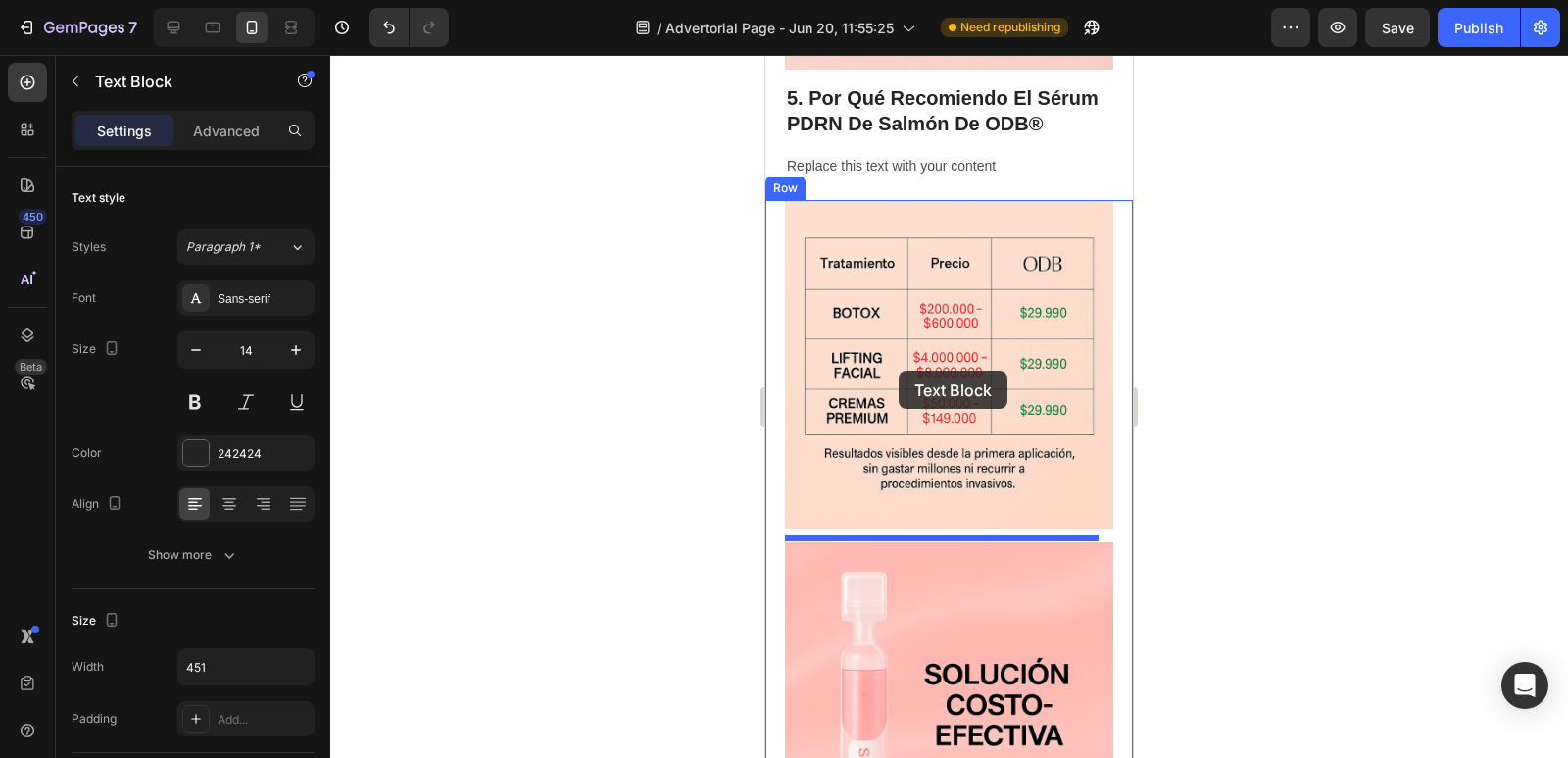 scroll, scrollTop: 2752, scrollLeft: 0, axis: vertical 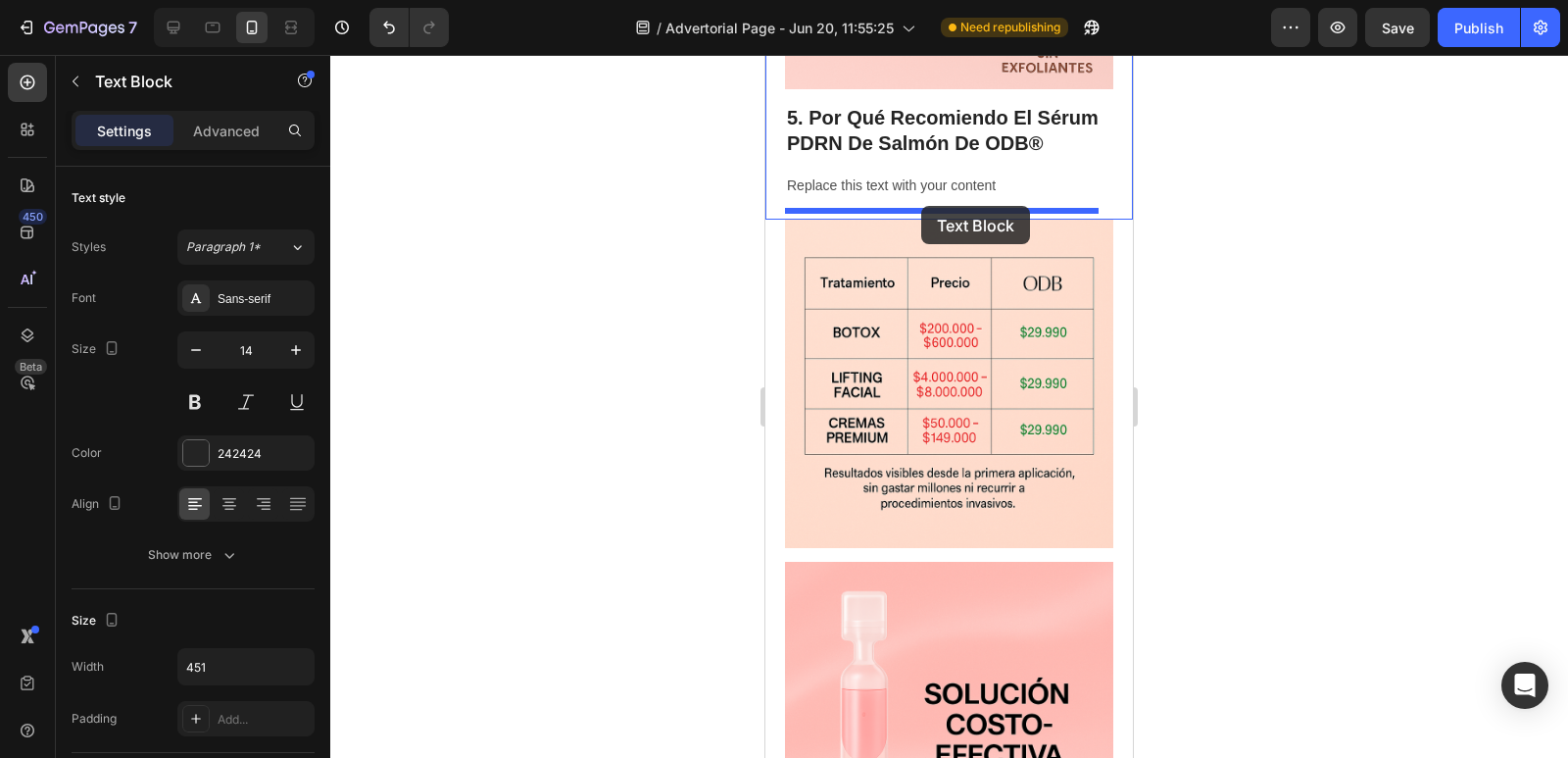 drag, startPoint x: 804, startPoint y: 457, endPoint x: 921, endPoint y: 206, distance: 276.92959 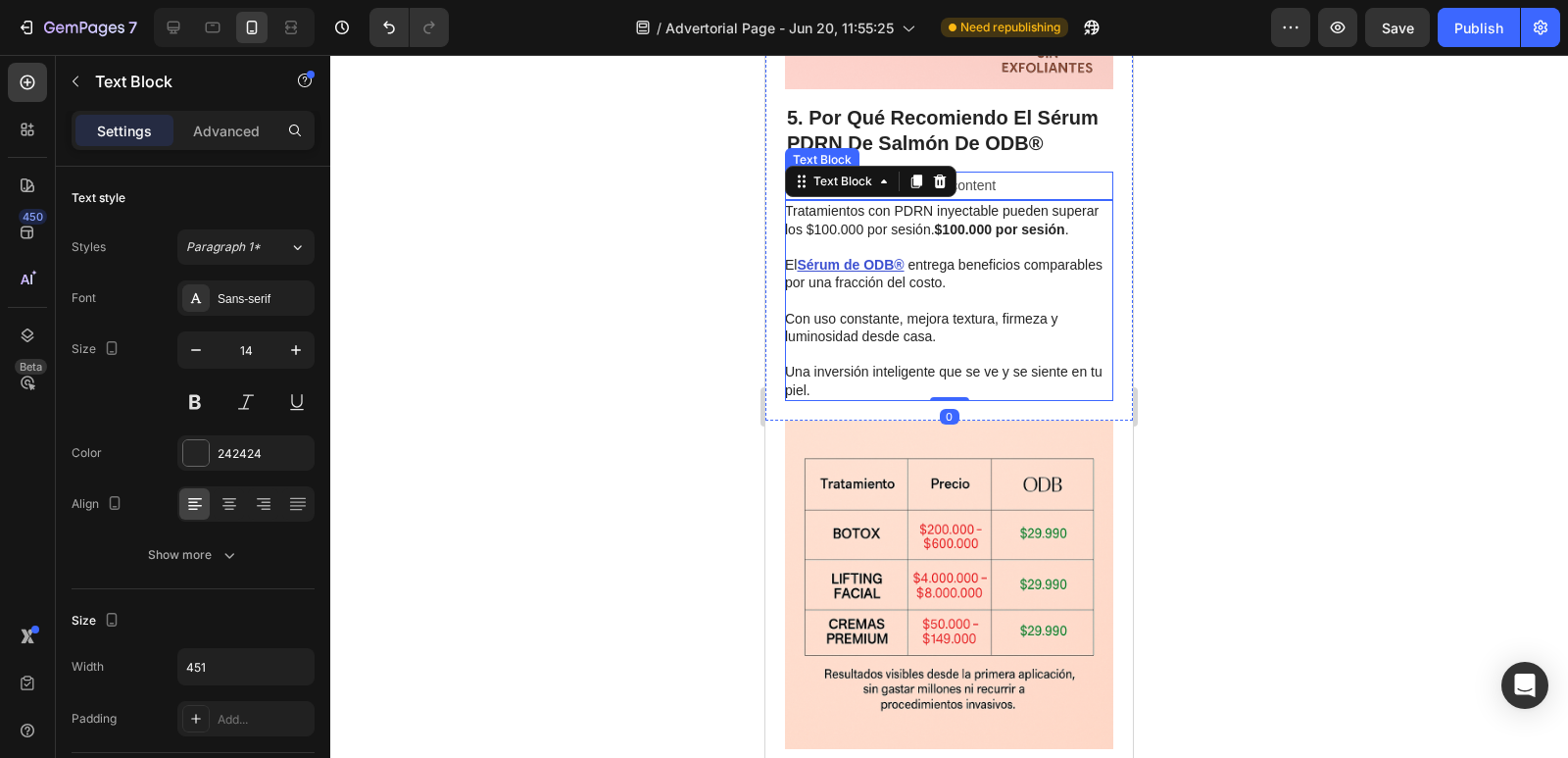 click on "Replace this text with your content" at bounding box center [949, 185] 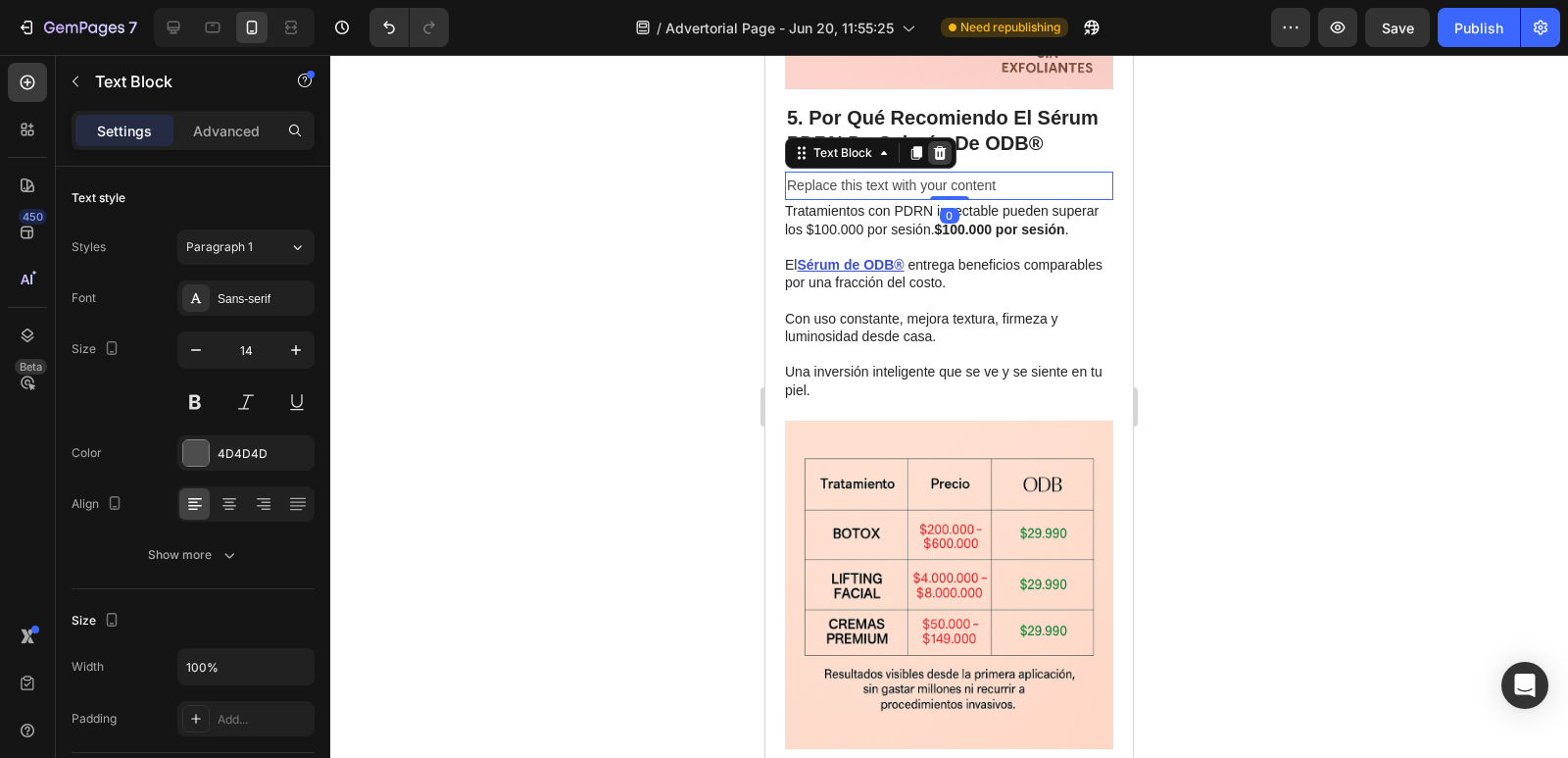 click at bounding box center (940, 153) 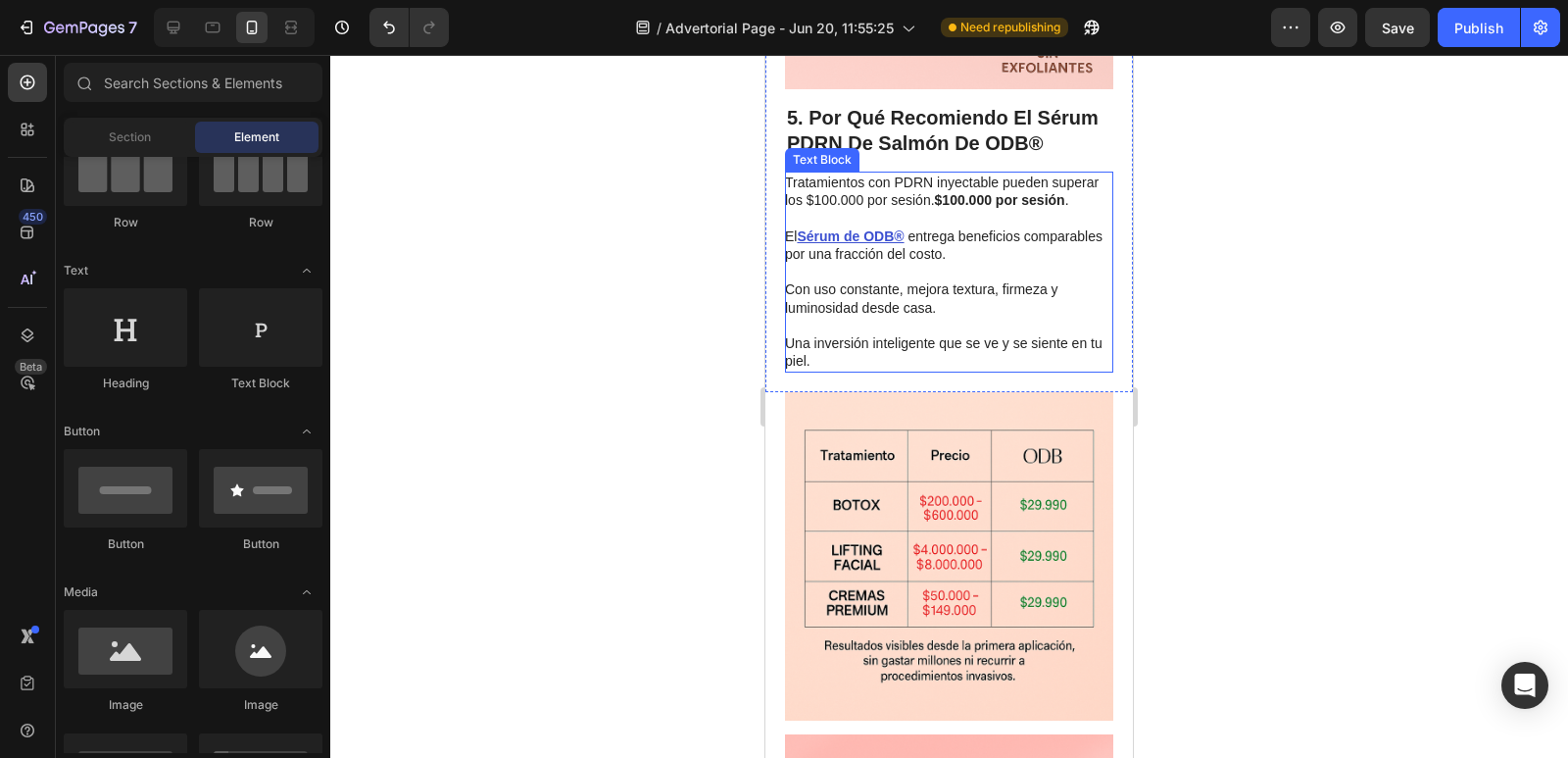 click on "El  Sérum de ODB®   entrega beneficios comparables por una fracción del costo." at bounding box center [948, 236] 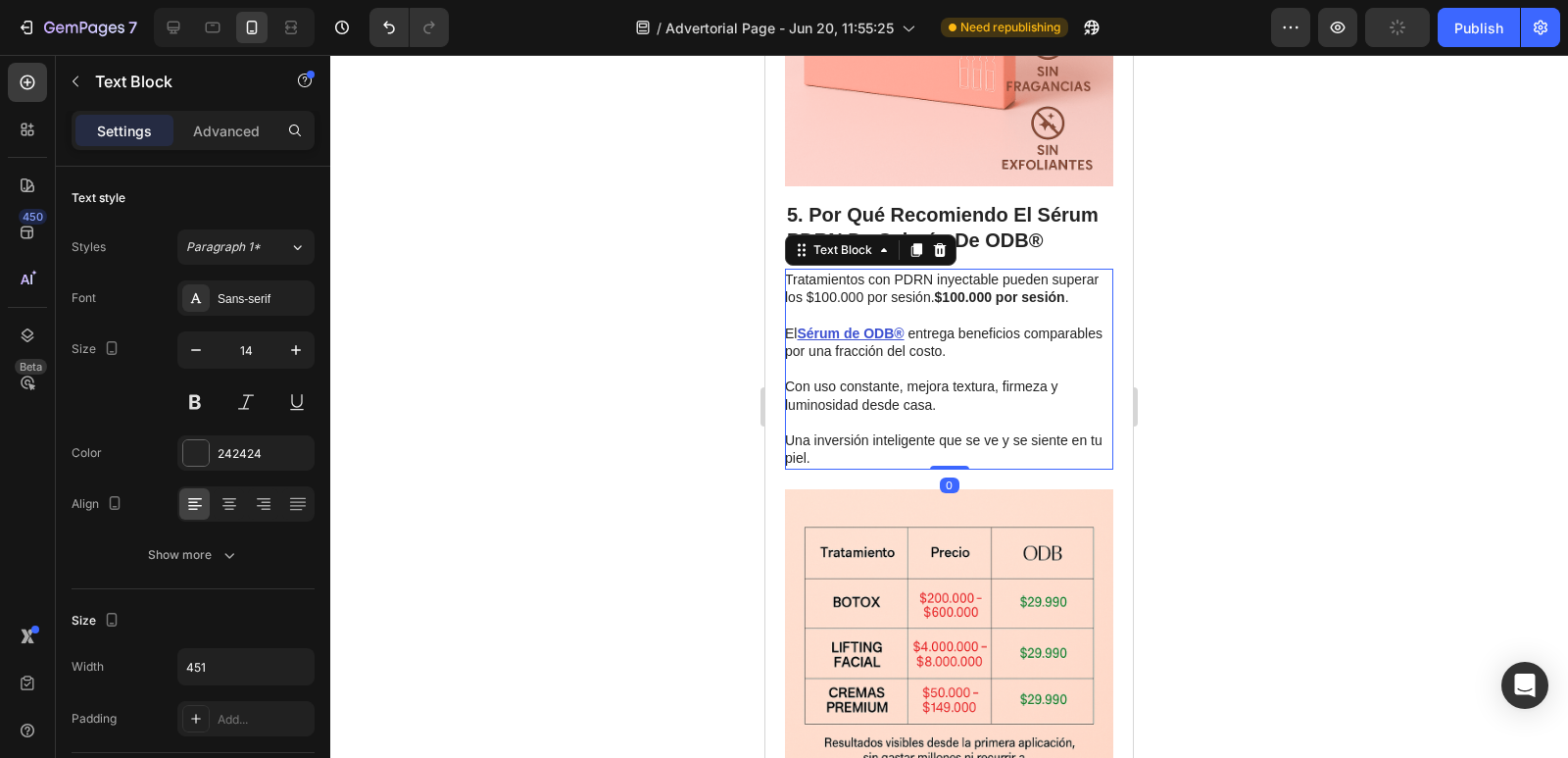 scroll, scrollTop: 2653, scrollLeft: 0, axis: vertical 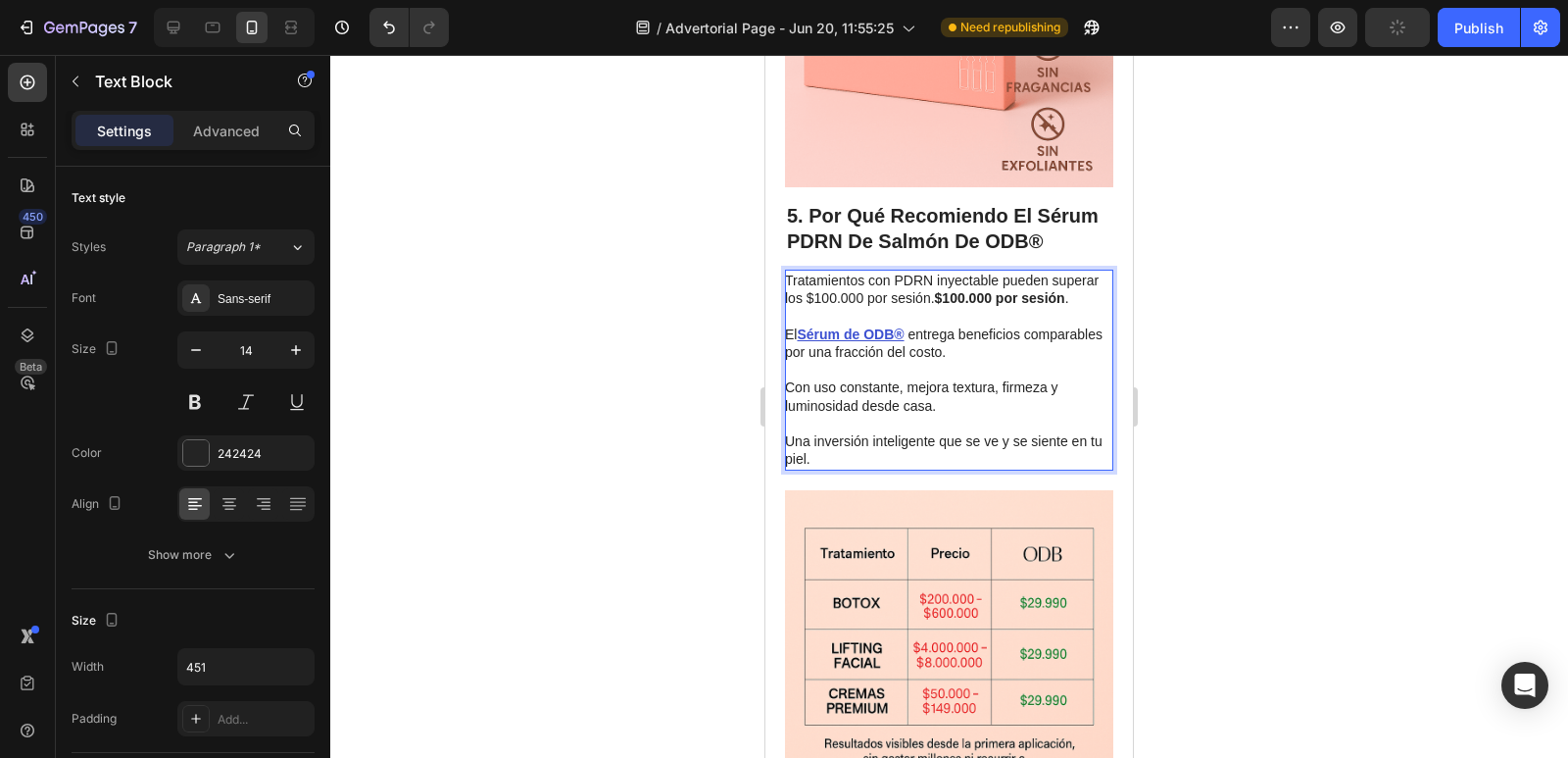 click on "Tratamientos con PDRN inyectable pueden superar los $100.000 por sesión." at bounding box center [948, 289] 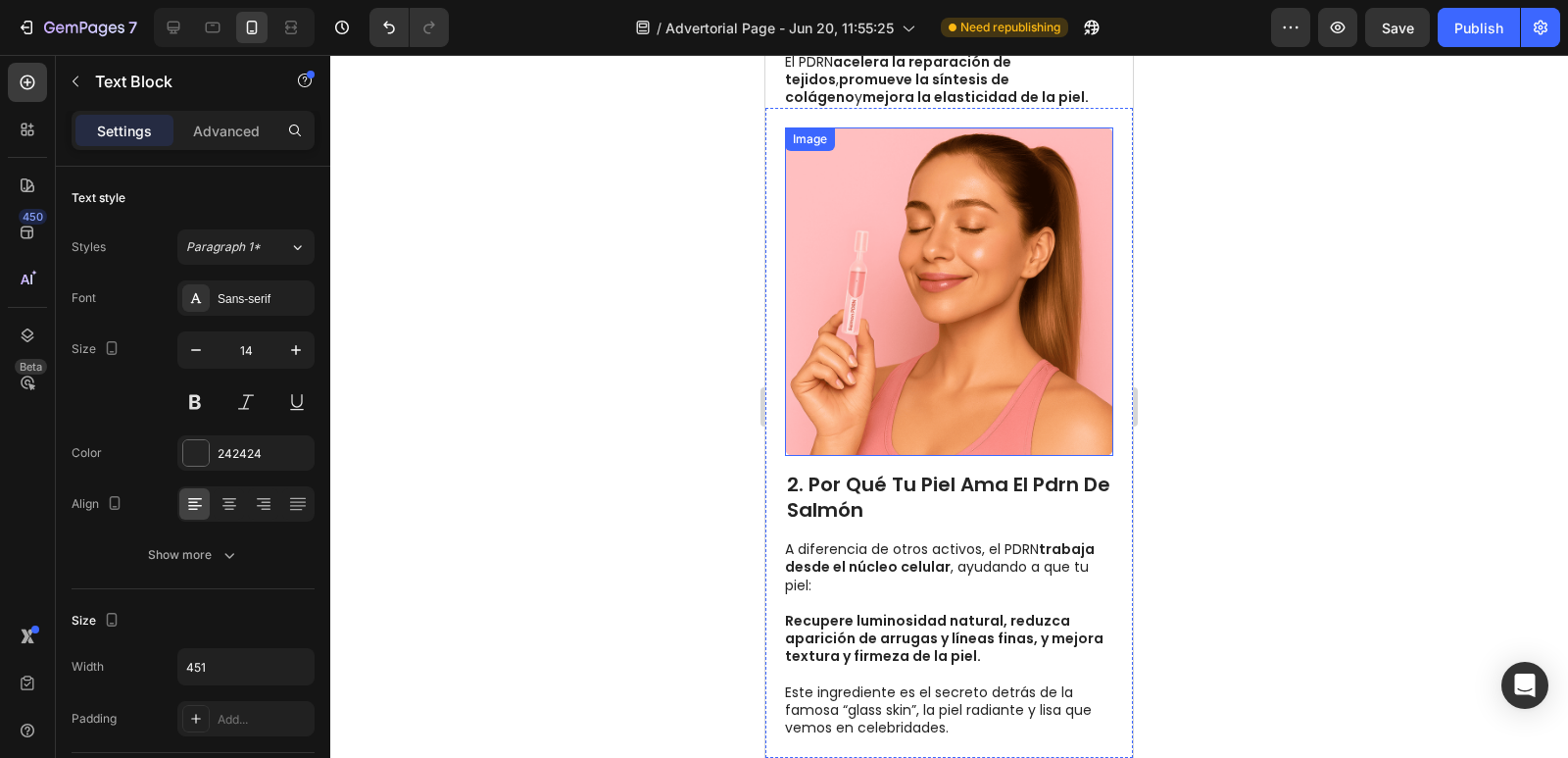 scroll, scrollTop: 588, scrollLeft: 0, axis: vertical 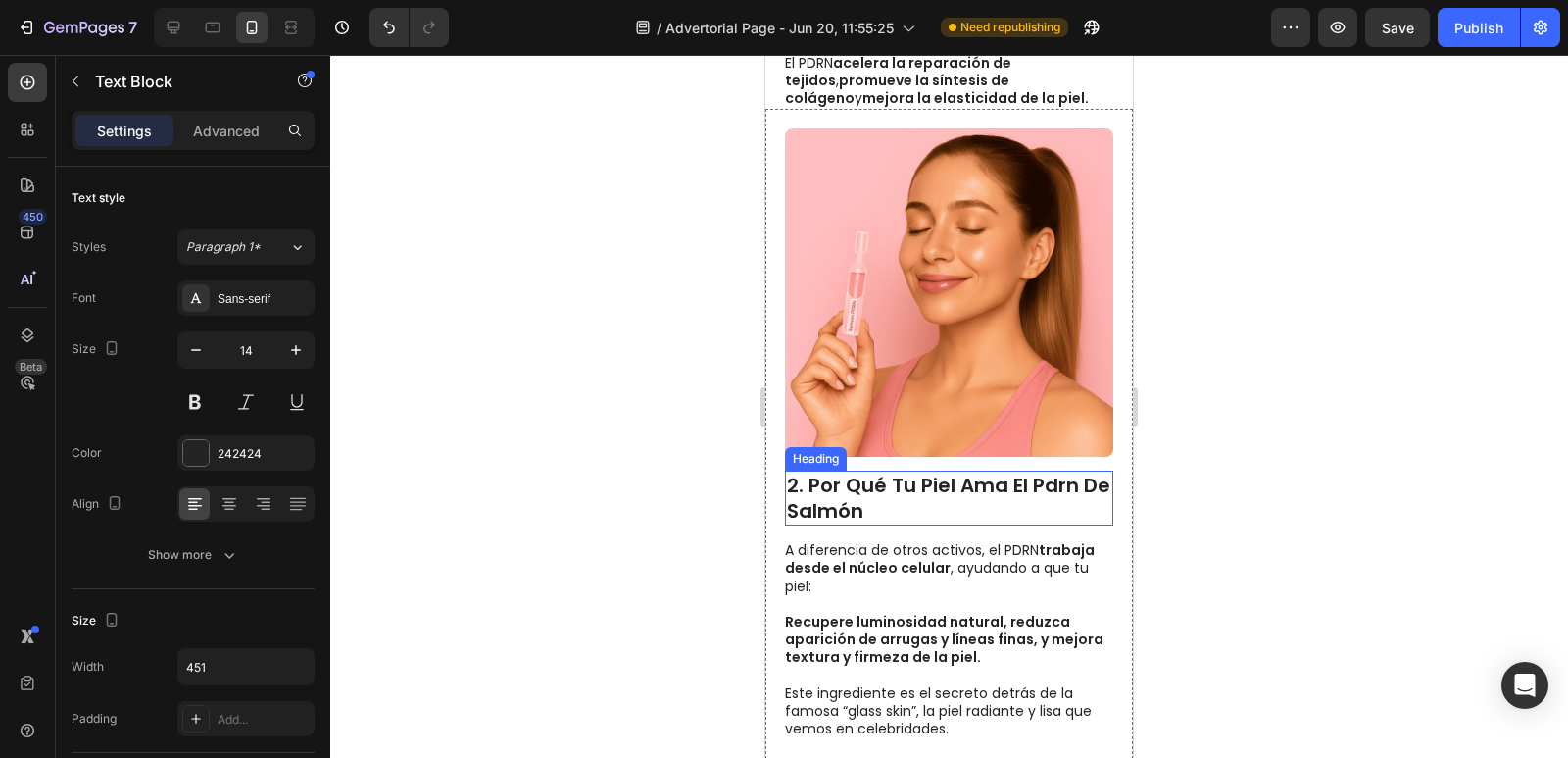 click on "2. por qué tu piel ama el pdrn de salmón" at bounding box center [949, 498] 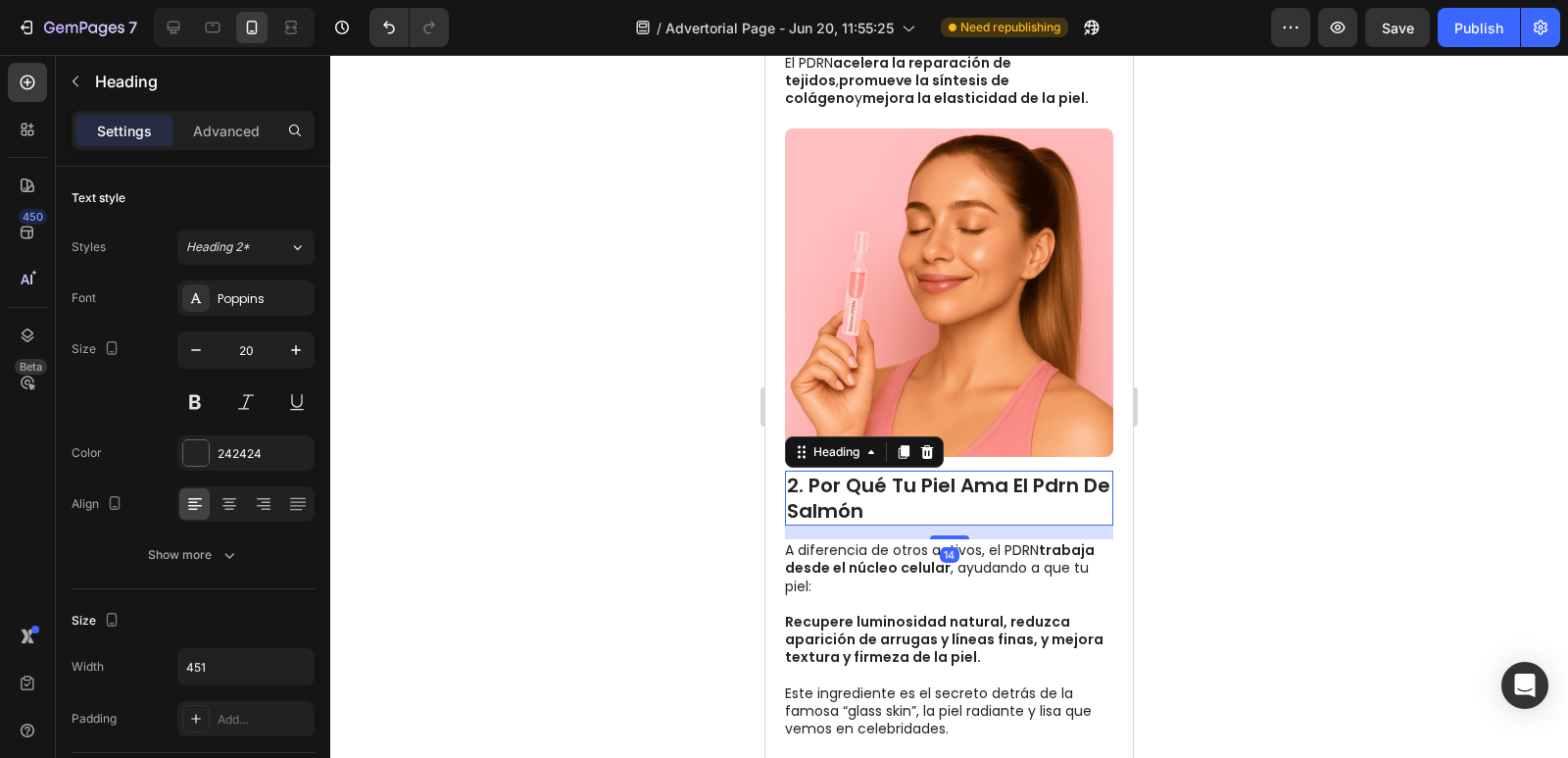 drag, startPoint x: 1062, startPoint y: 504, endPoint x: 1081, endPoint y: 512, distance: 20.615528 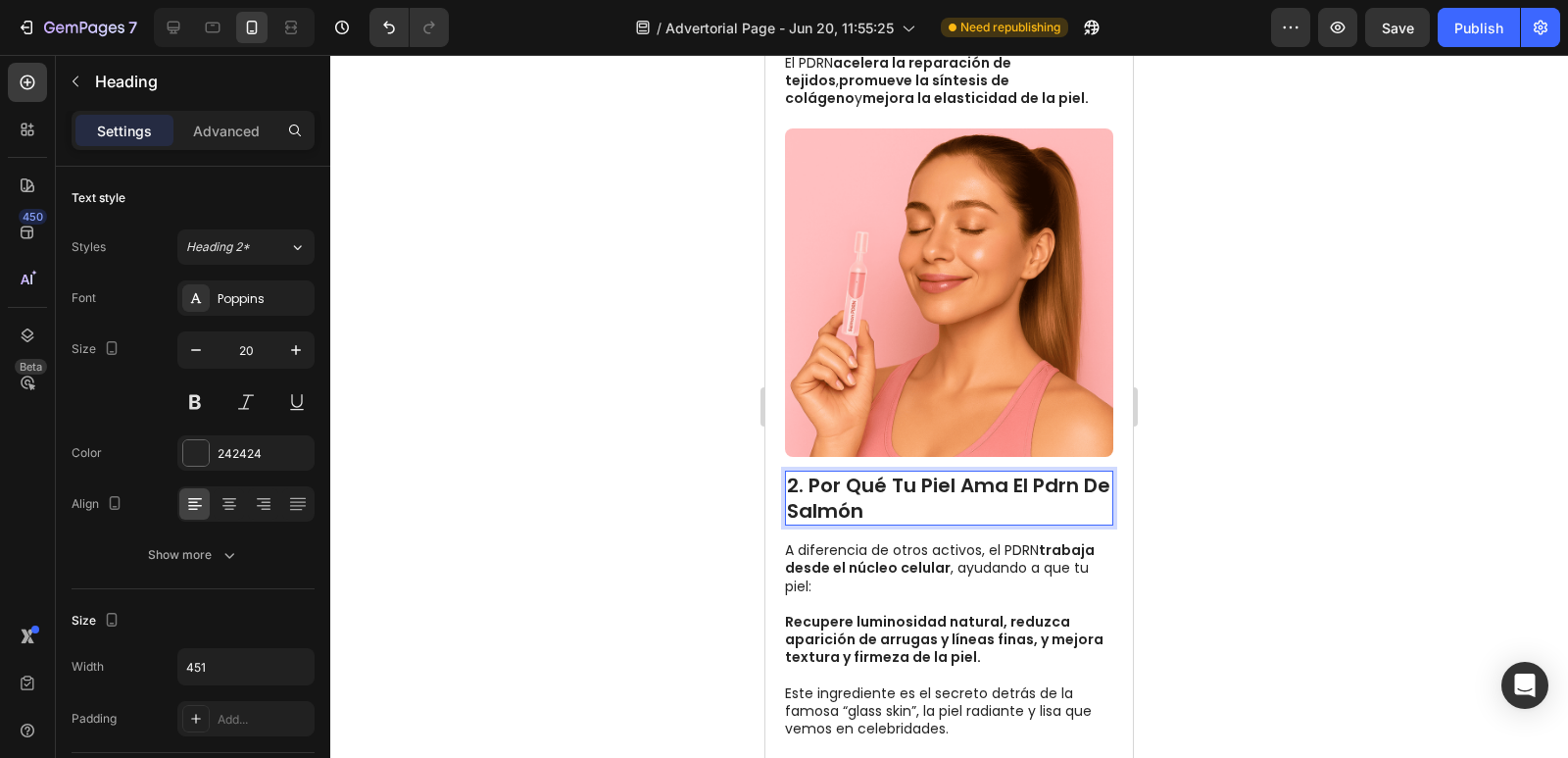 click on "2. por qué tu piel ama el pdrn de salmón" at bounding box center (949, 498) 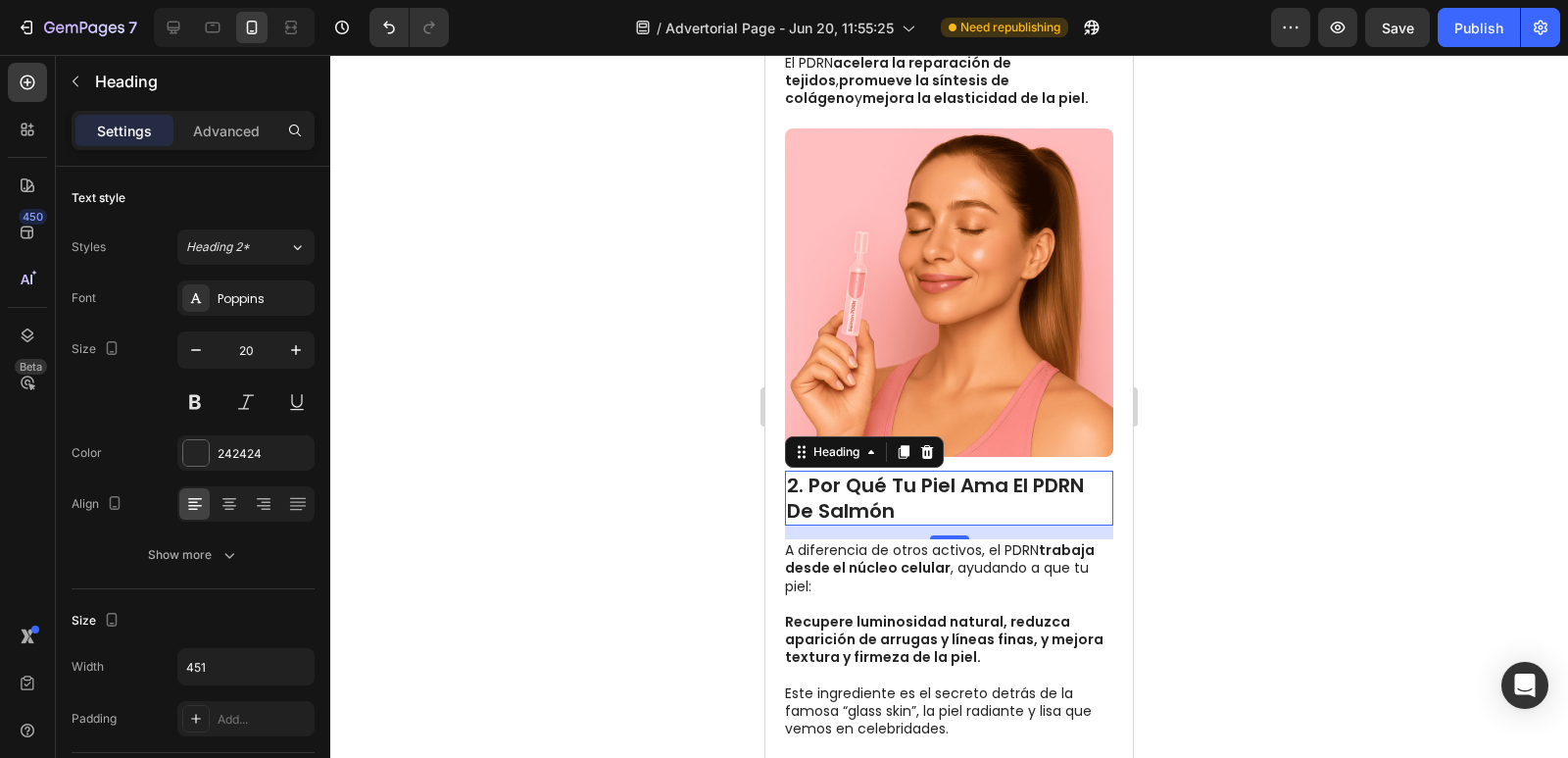 drag, startPoint x: 1242, startPoint y: 652, endPoint x: 348, endPoint y: 489, distance: 908.7381 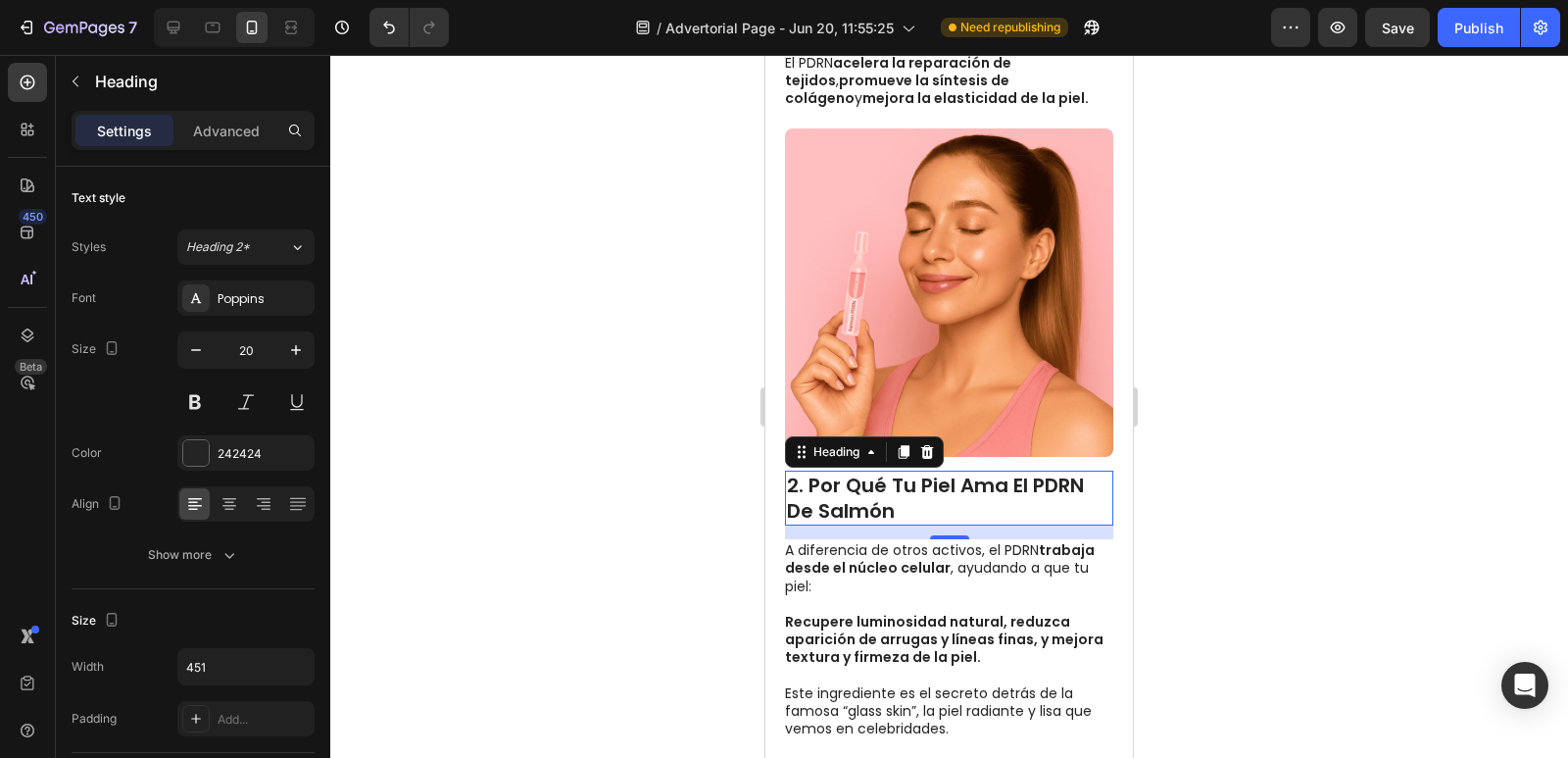 click 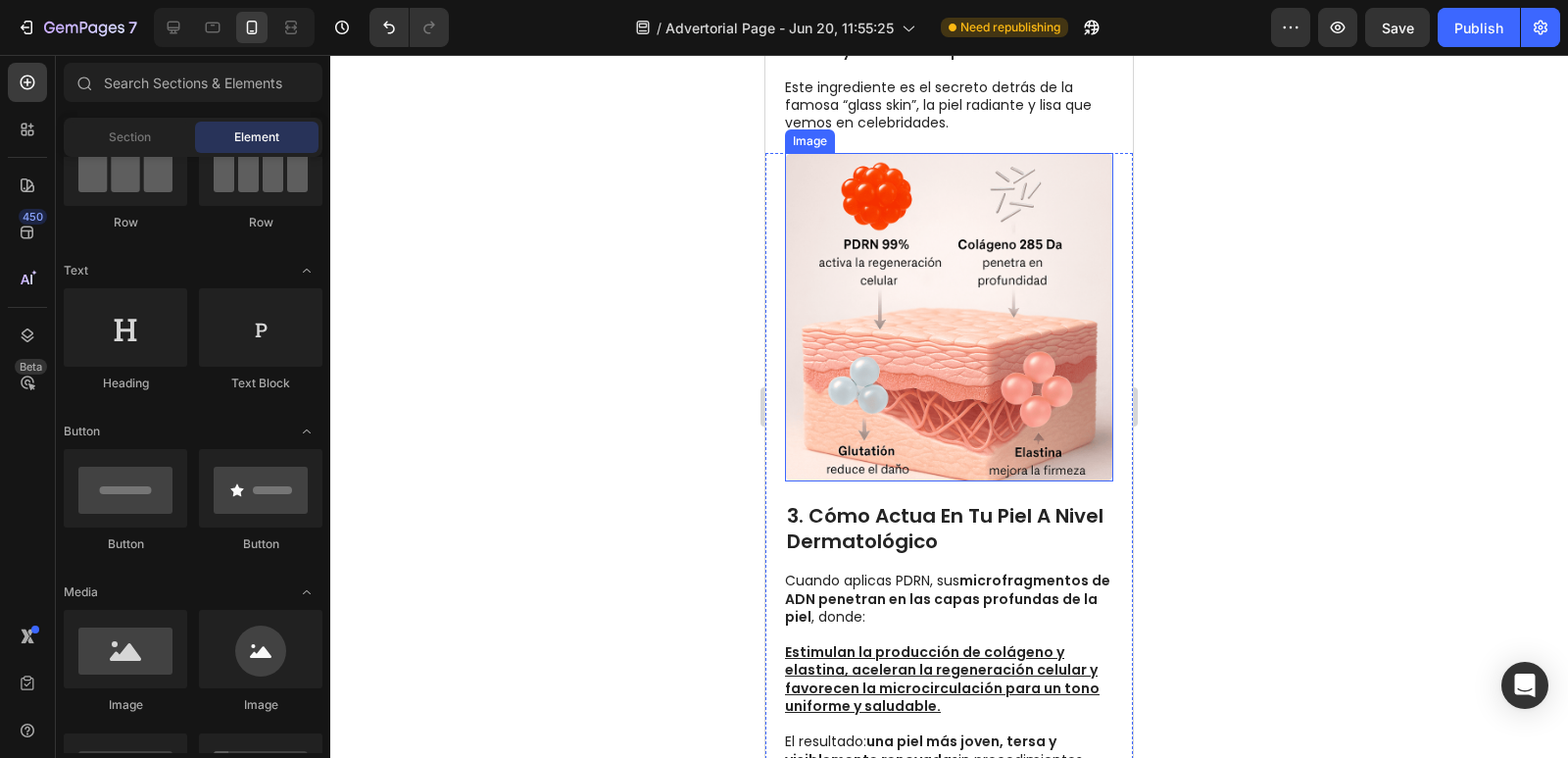 scroll, scrollTop: 1275, scrollLeft: 0, axis: vertical 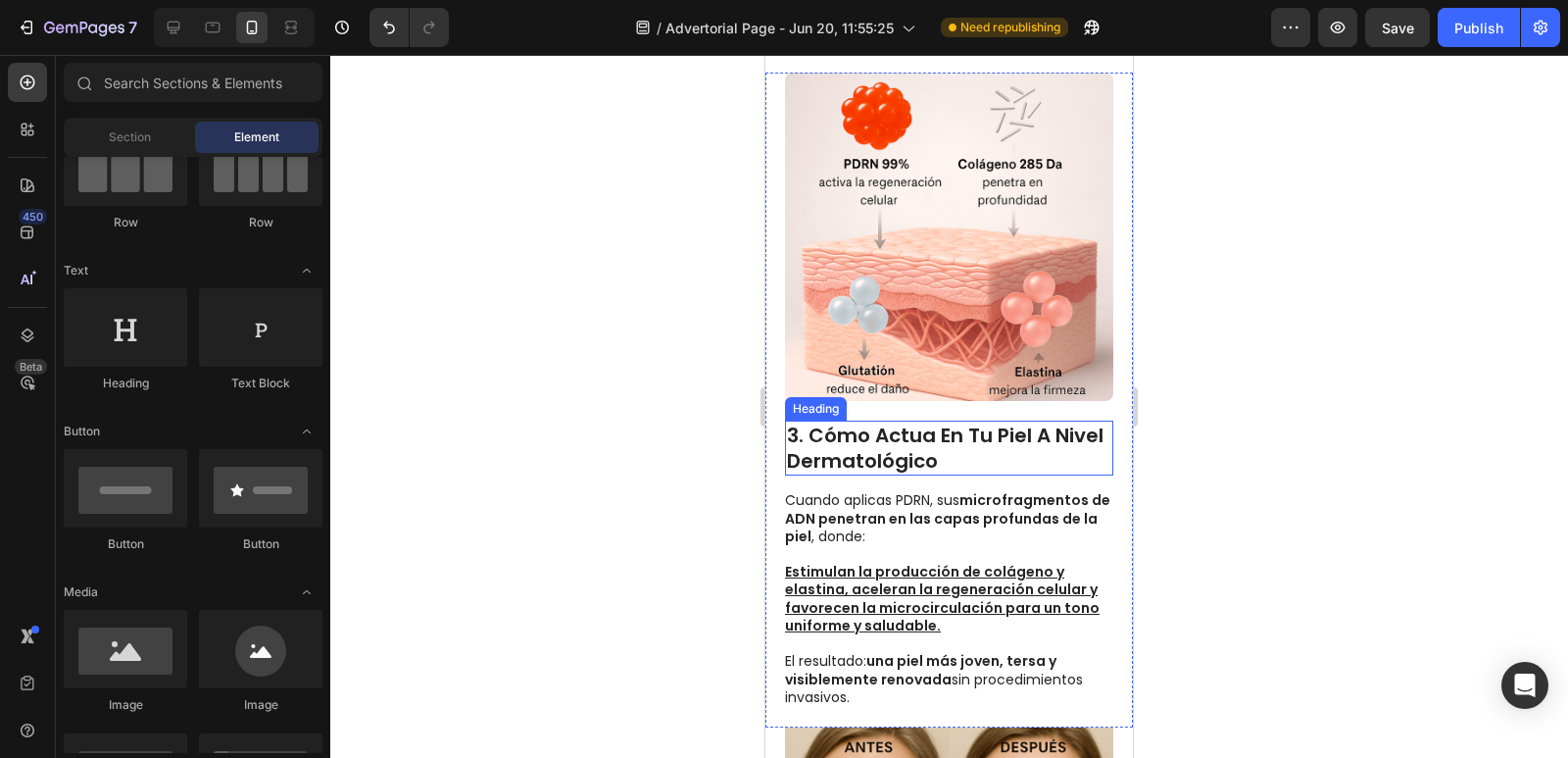 click on "3. cómo actua en tu piel a nivel dermatológico" at bounding box center [949, 448] 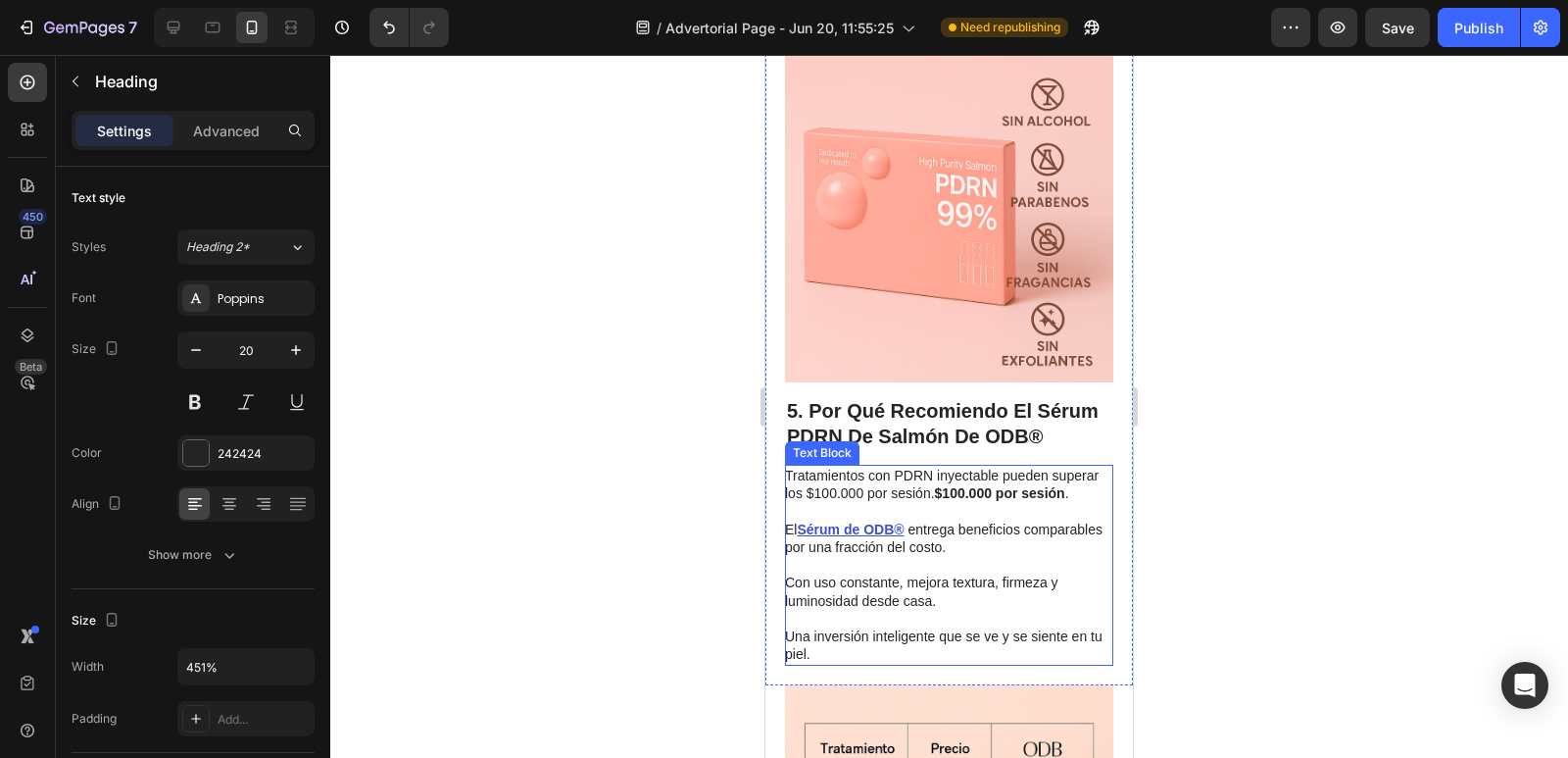 scroll, scrollTop: 2353, scrollLeft: 0, axis: vertical 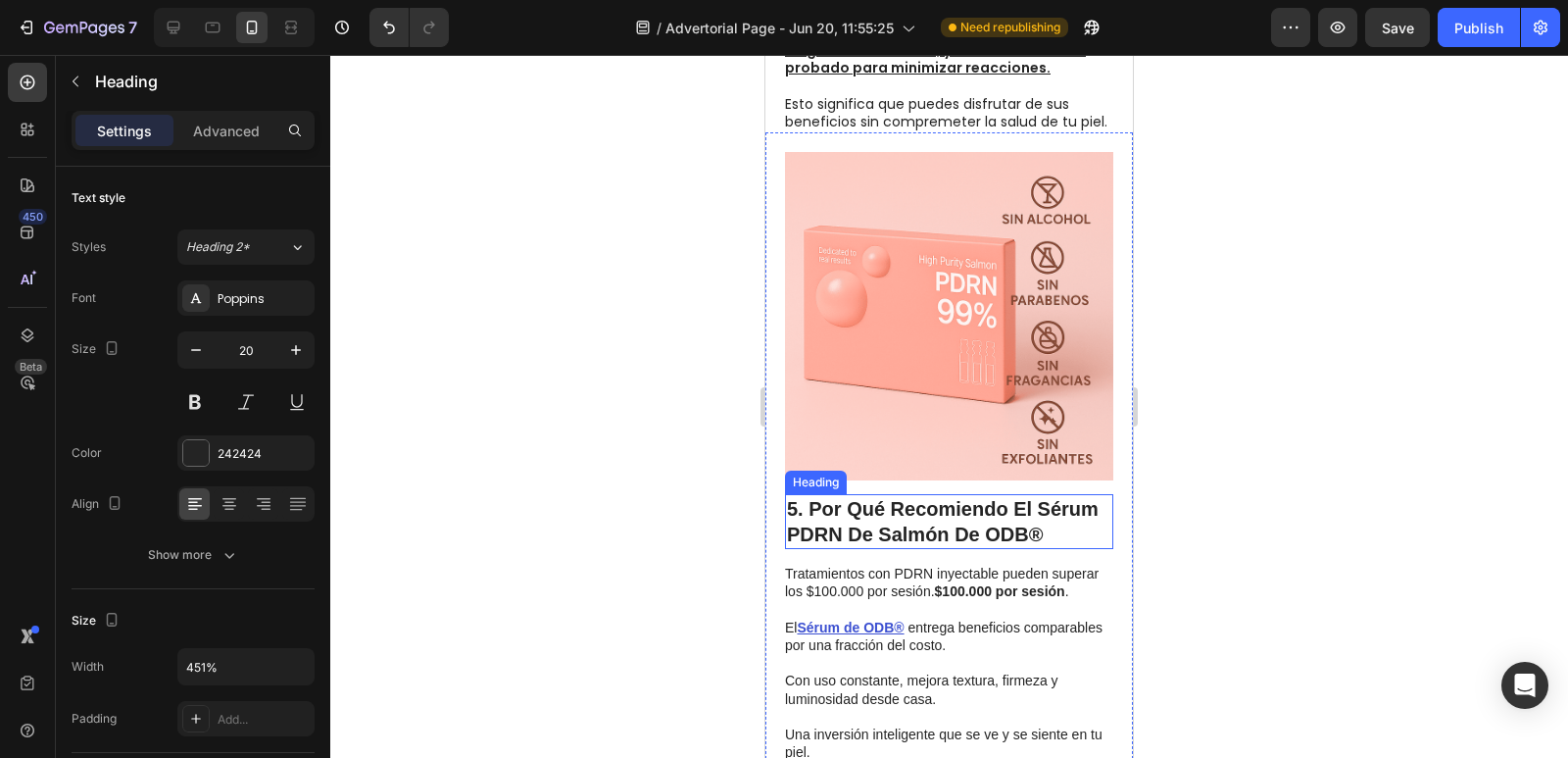 click on "[NUMBER]. Por Qué Recomiendo El Sérum PDRN De Salmón De ODB ®" at bounding box center [949, 522] 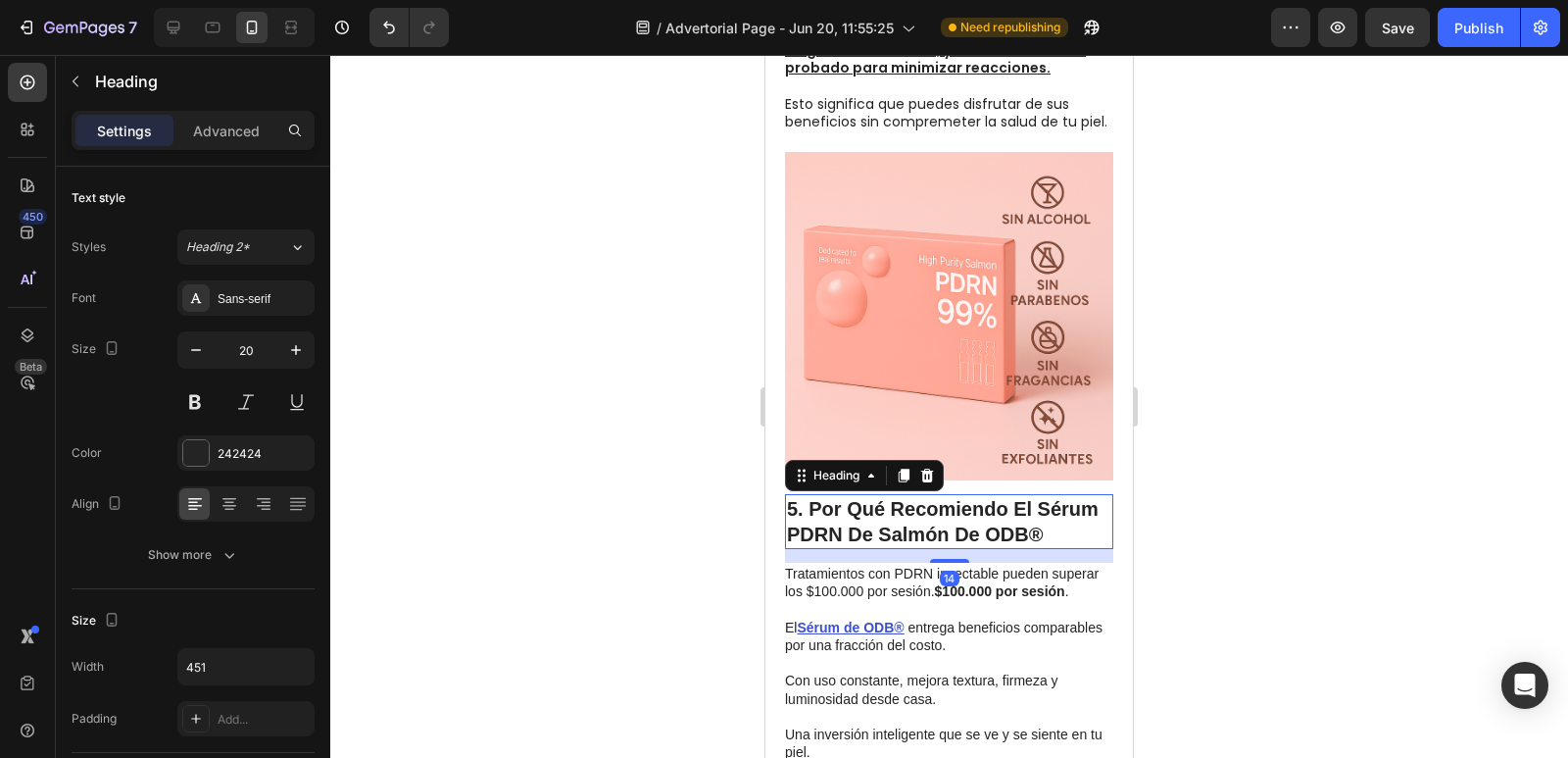 click on "[NUMBER]. Por Qué Recomiendo El Sérum PDRN De Salmón De ODB ®" at bounding box center [949, 522] 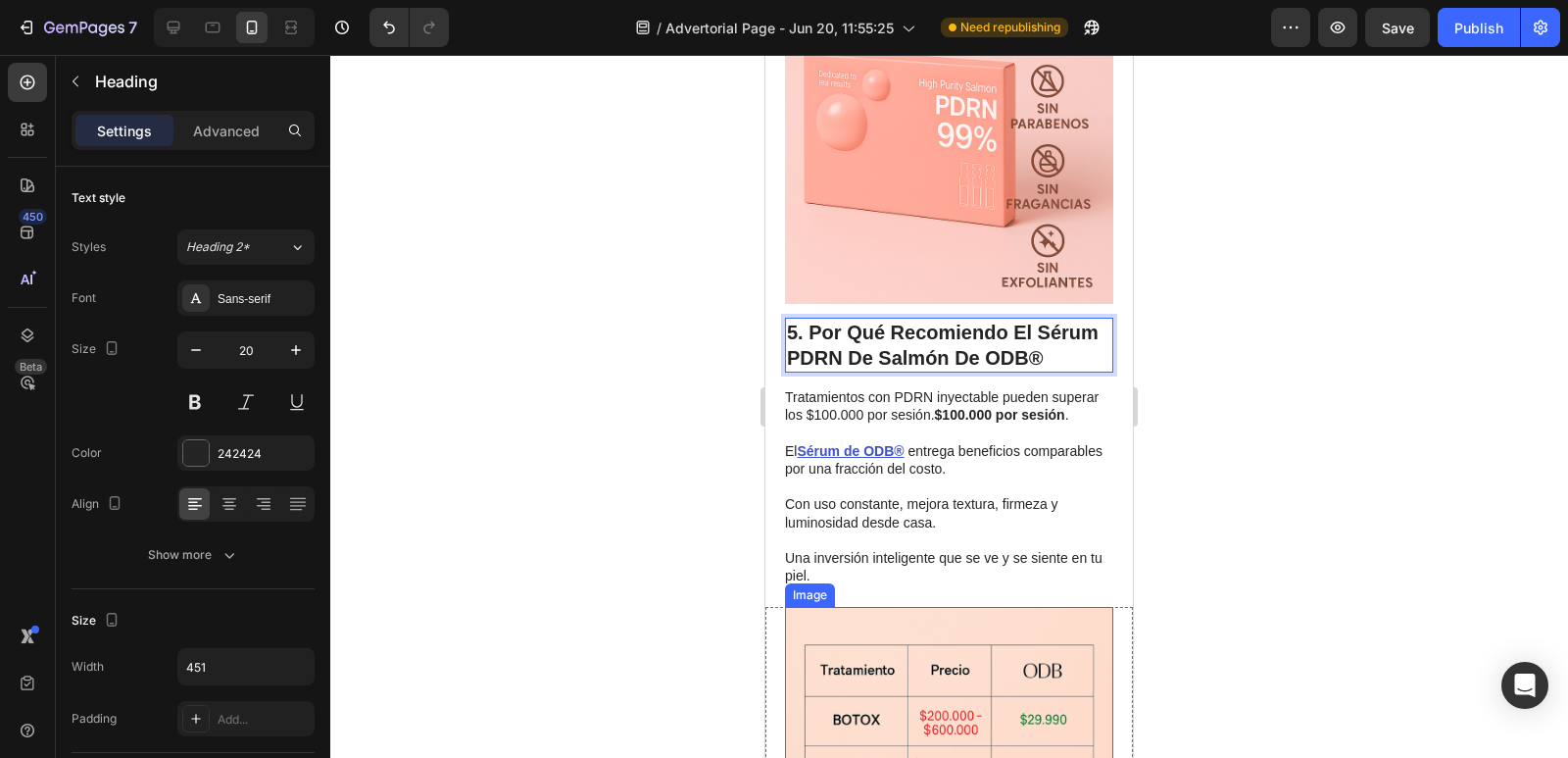 scroll, scrollTop: 2451, scrollLeft: 0, axis: vertical 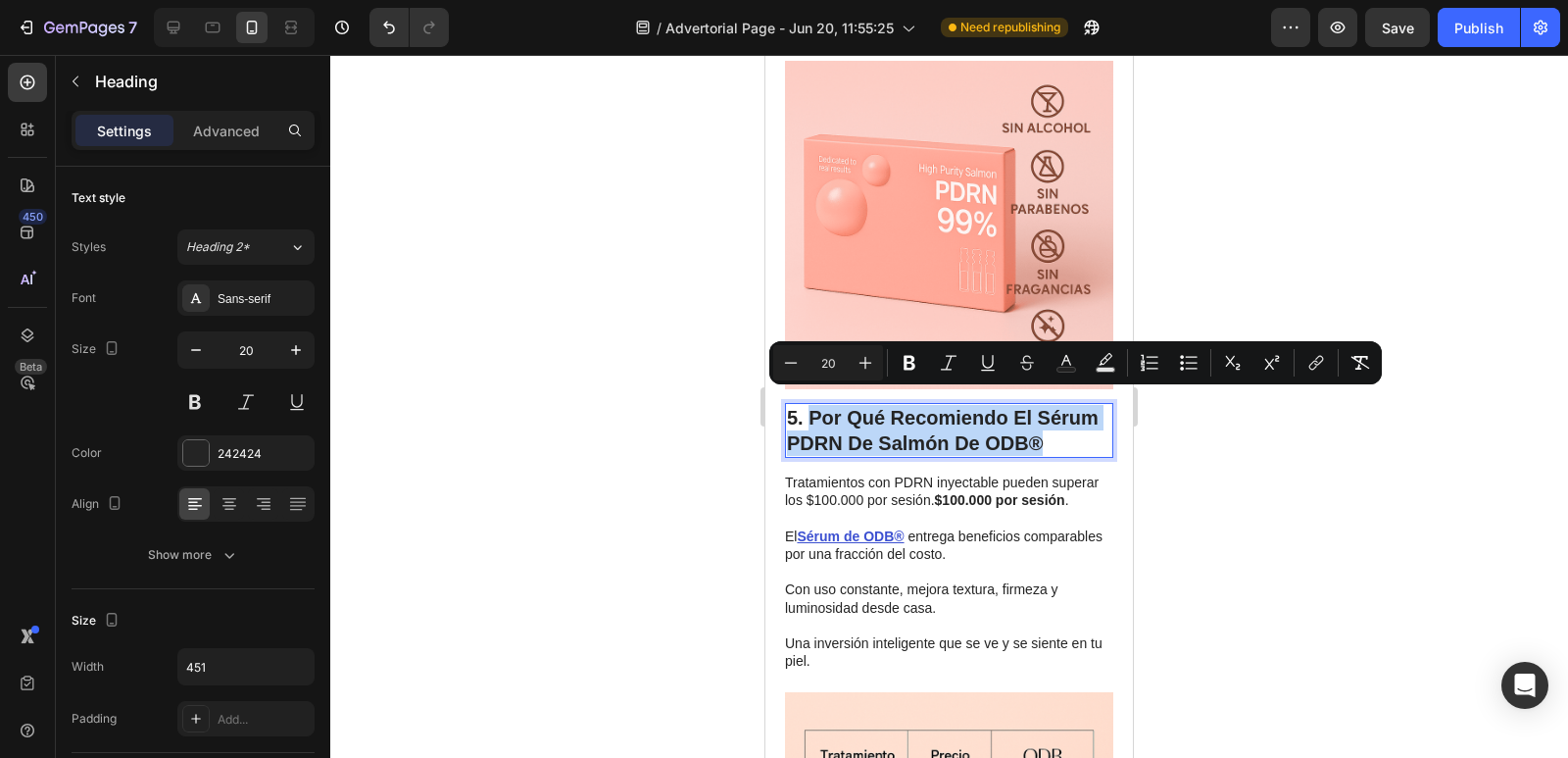 drag, startPoint x: 872, startPoint y: 455, endPoint x: 814, endPoint y: 397, distance: 82.0244 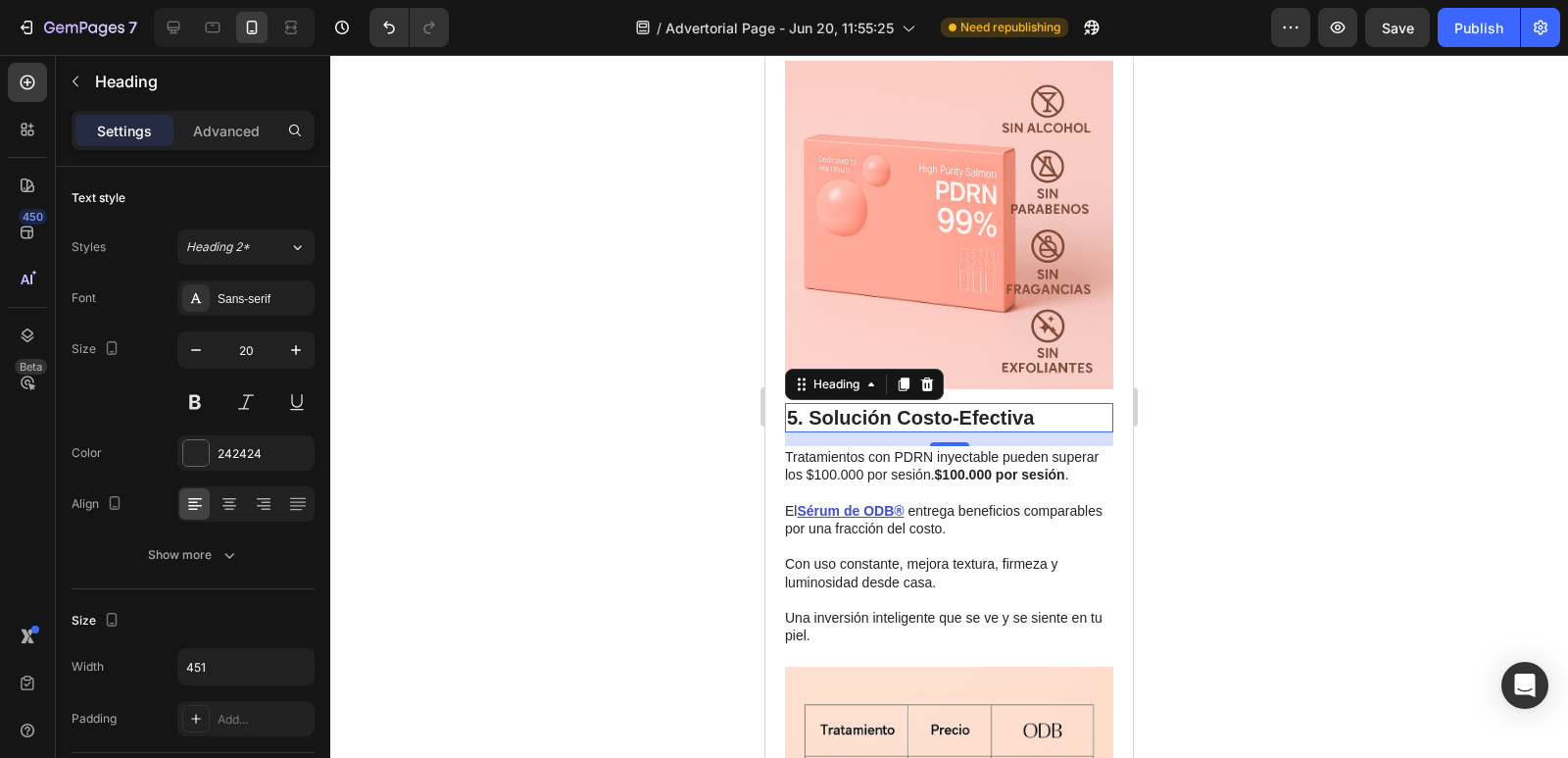 click 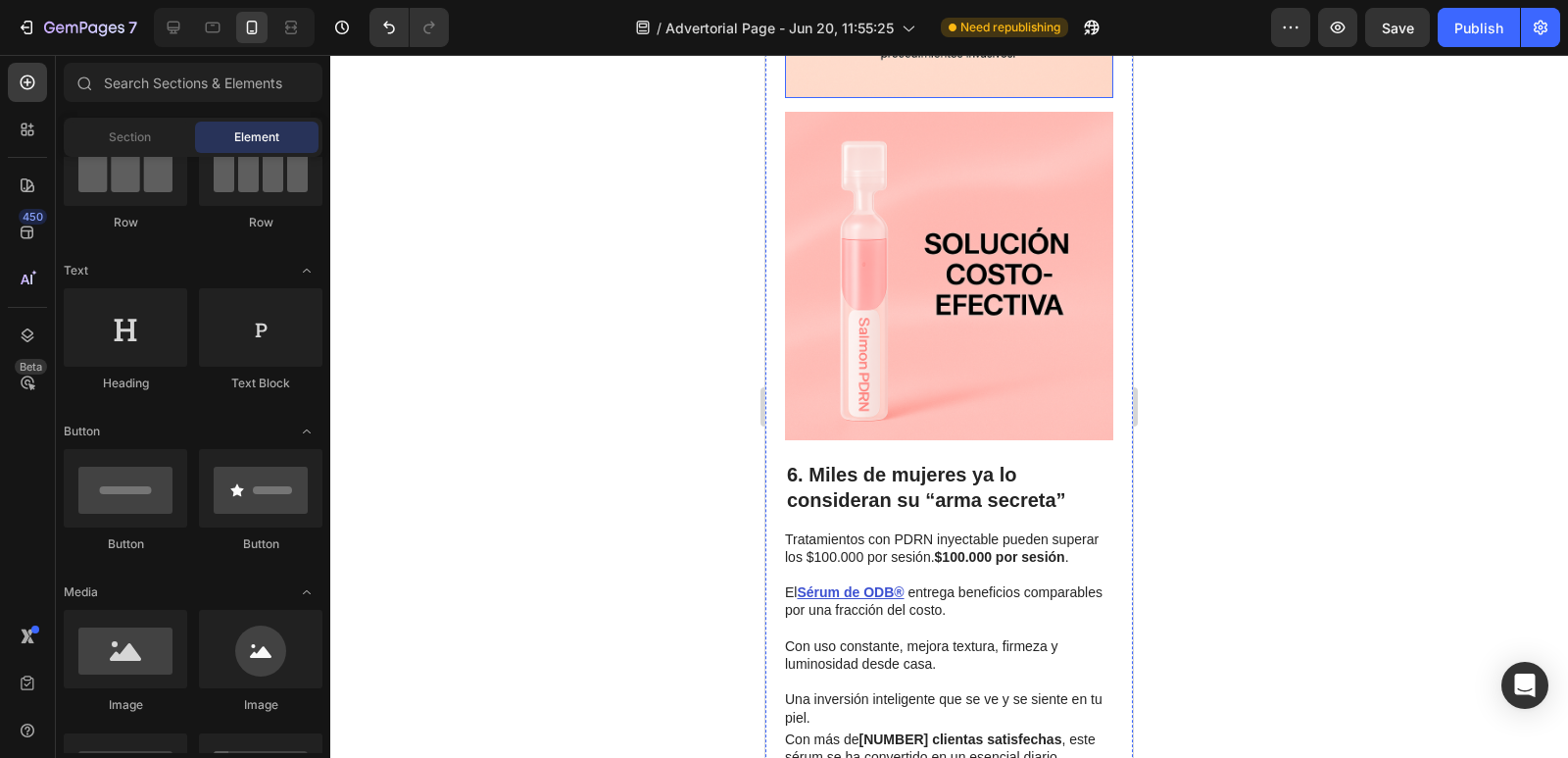 scroll, scrollTop: 3530, scrollLeft: 0, axis: vertical 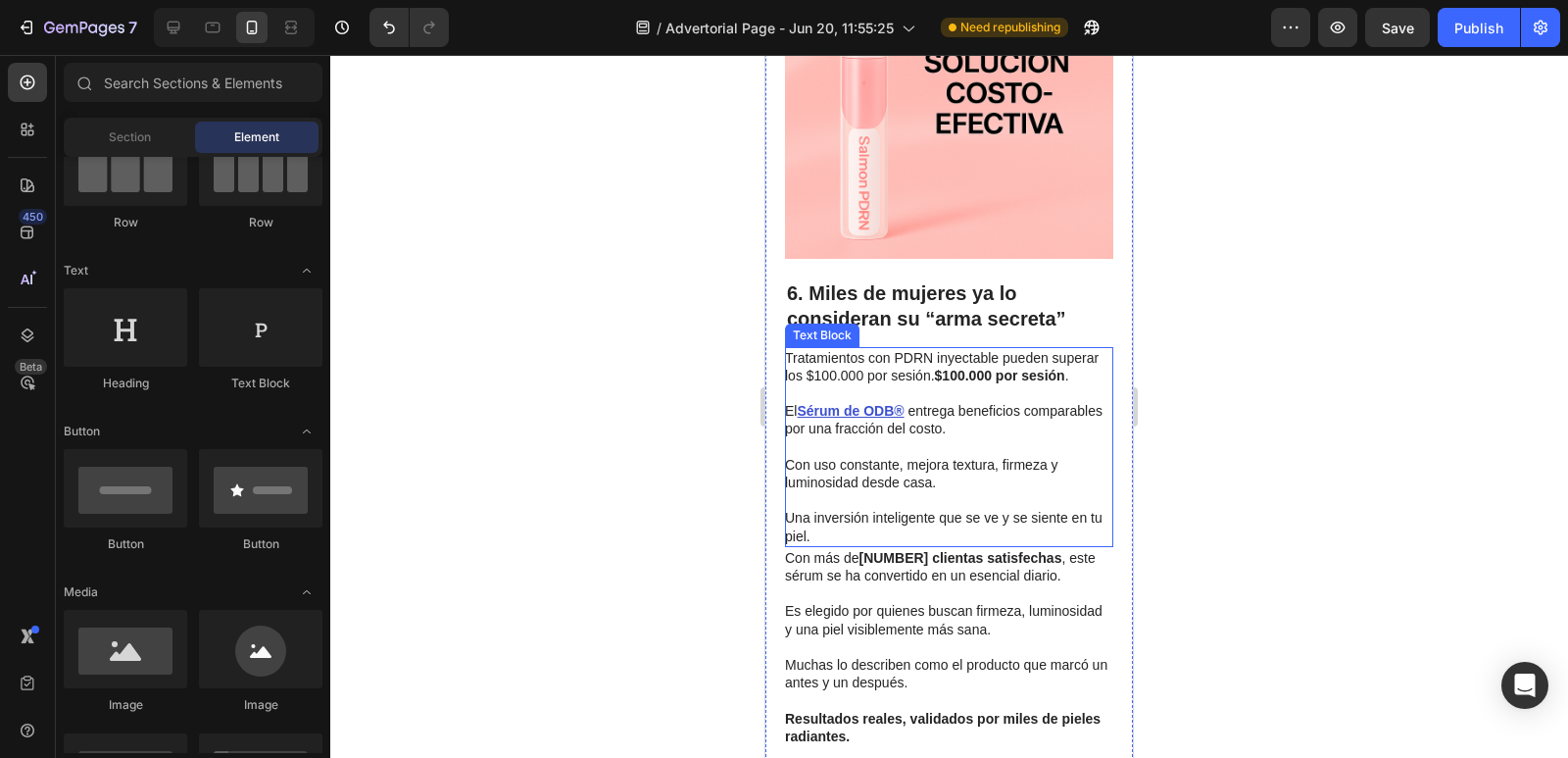 click on "Con uso constante, mejora textura, firmeza y luminosidad desde casa." at bounding box center (948, 465) 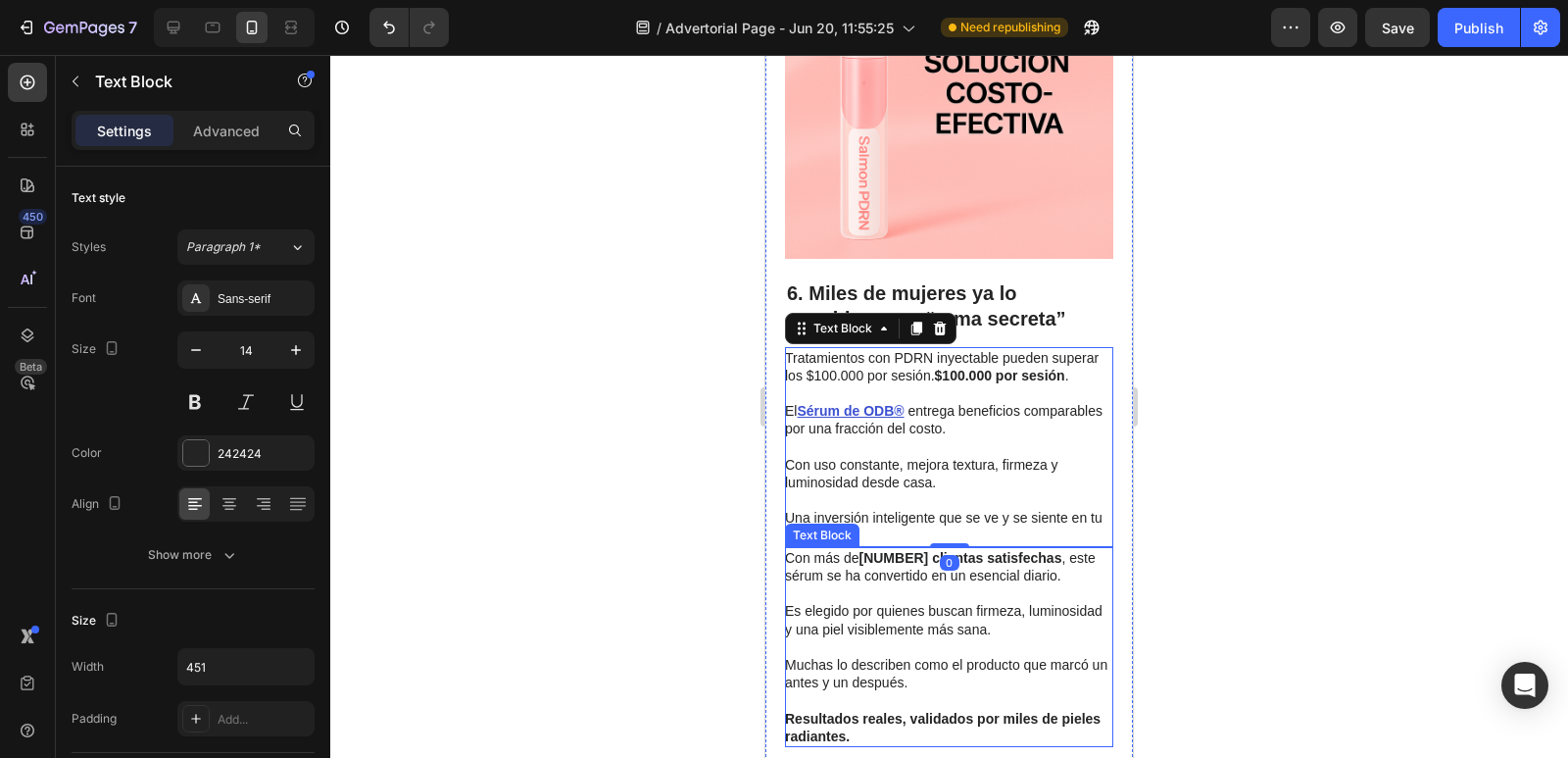 click on "Es elegido por quienes buscan firmeza, luminosidad y una piel visiblemente más sana." at bounding box center [948, 611] 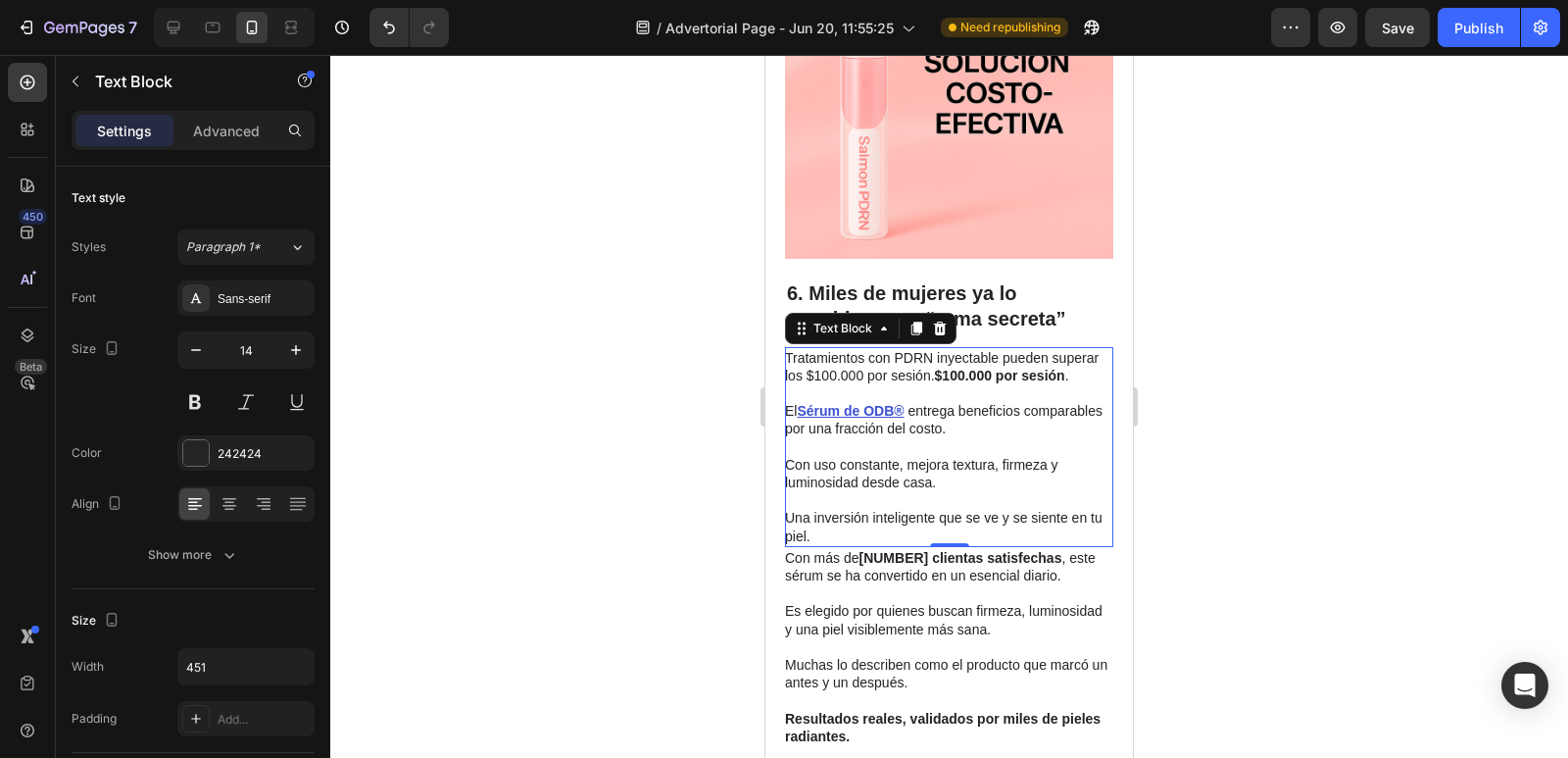click on "Con uso constante, mejora textura, firmeza y luminosidad desde casa." at bounding box center [948, 465] 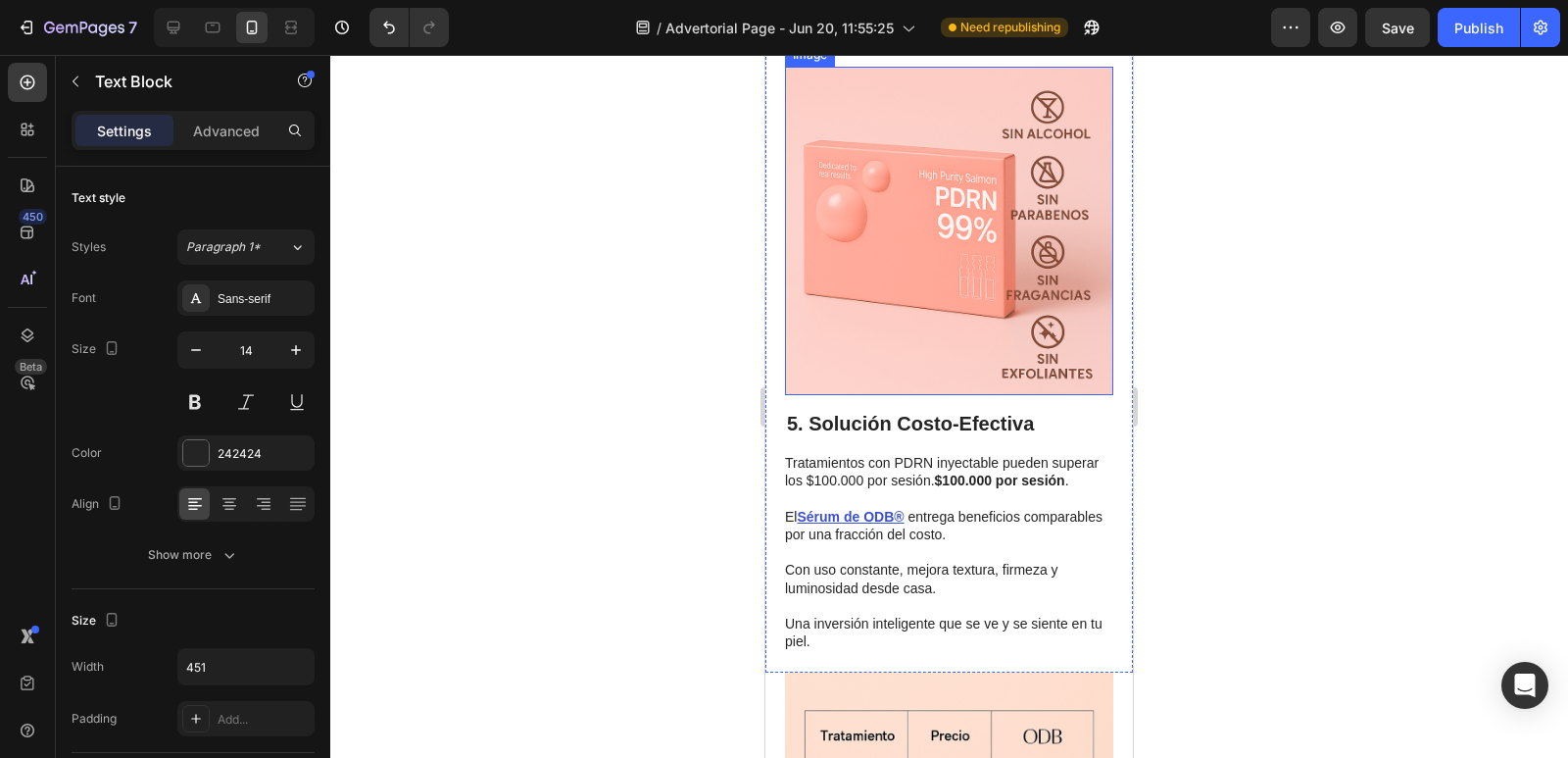scroll, scrollTop: 2451, scrollLeft: 0, axis: vertical 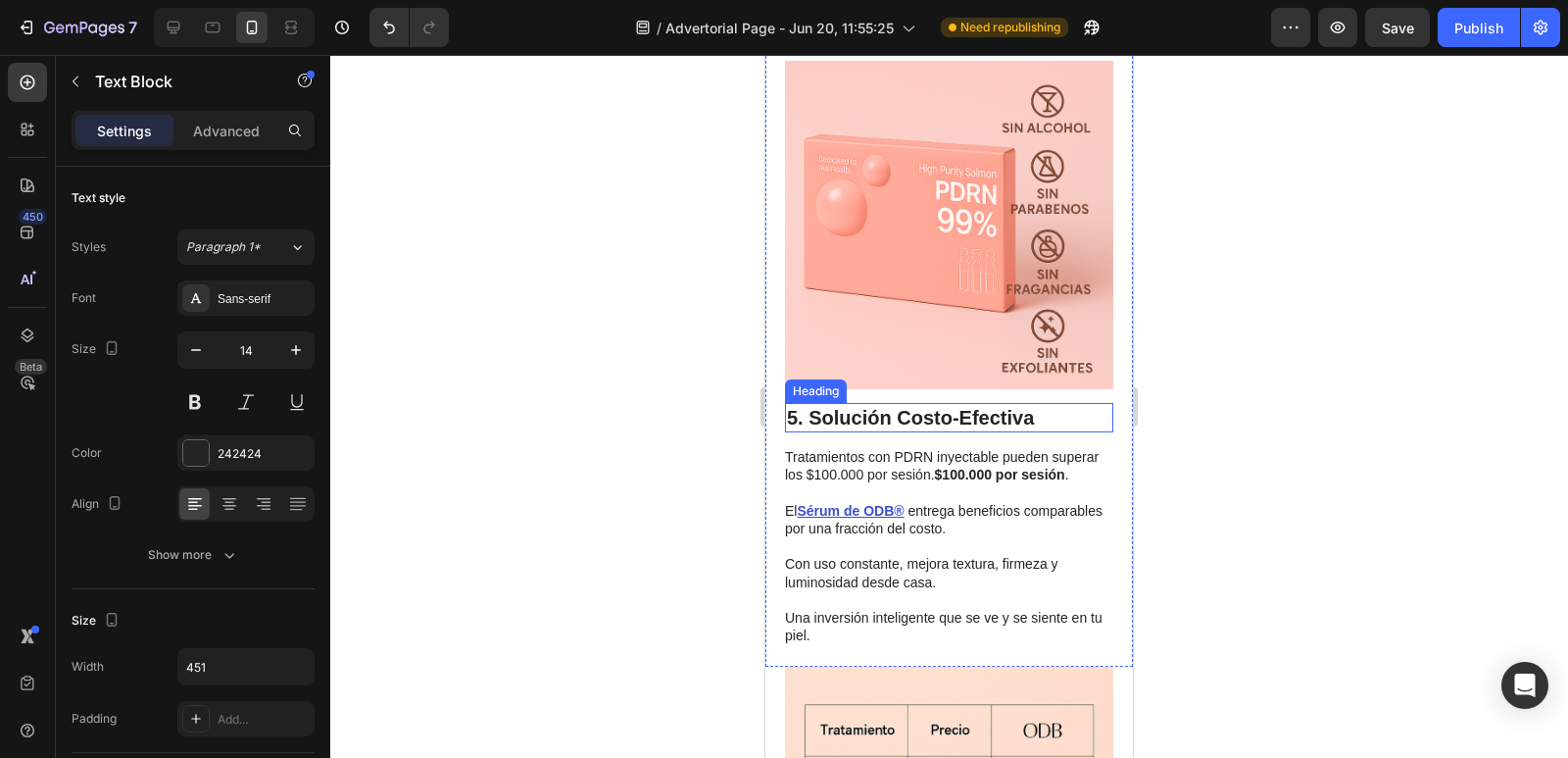 click on "5. Solución Costo-Efectiva" at bounding box center (949, 418) 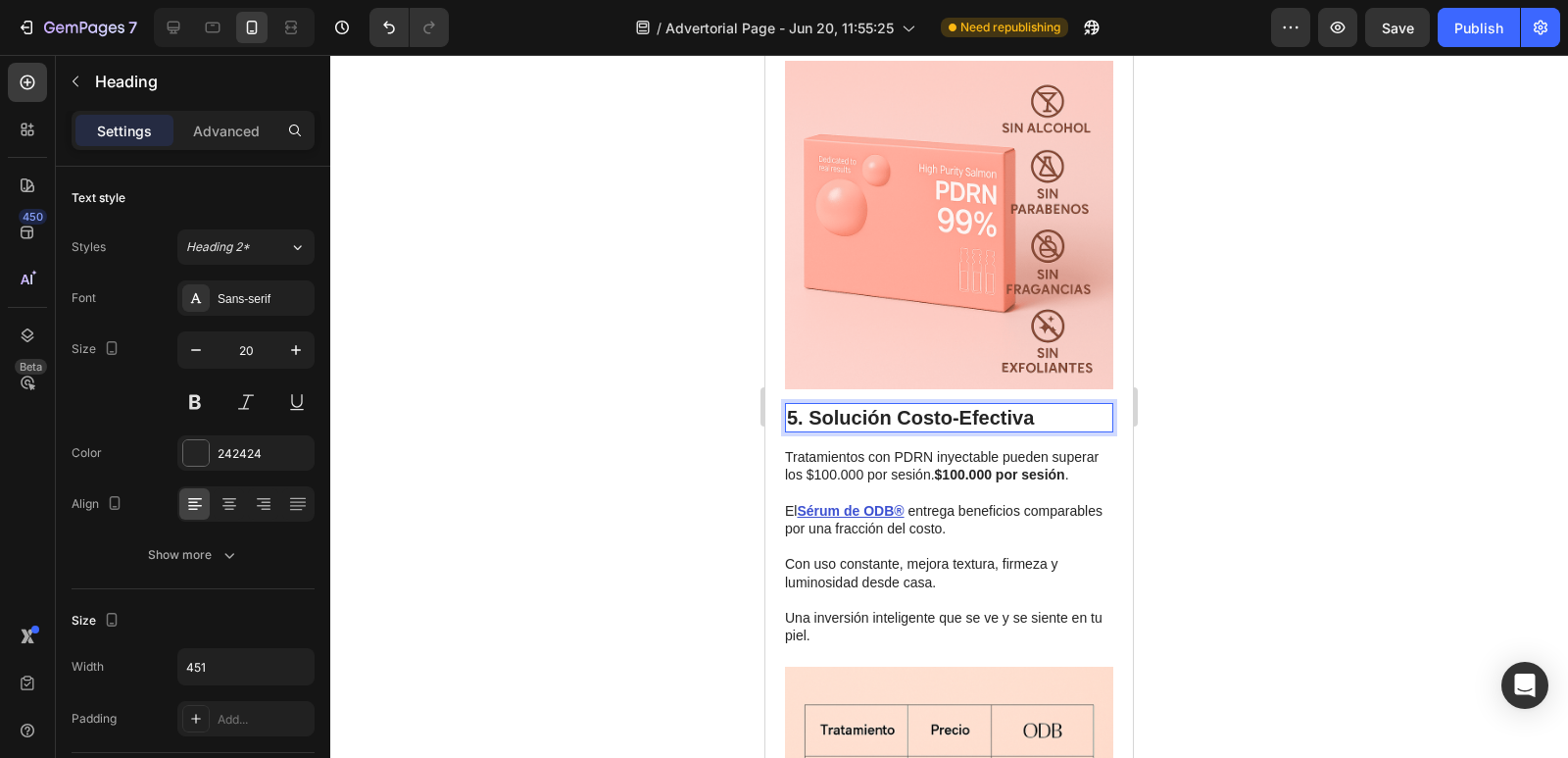 click on "5. Solución Costo-Efectiva" at bounding box center [949, 418] 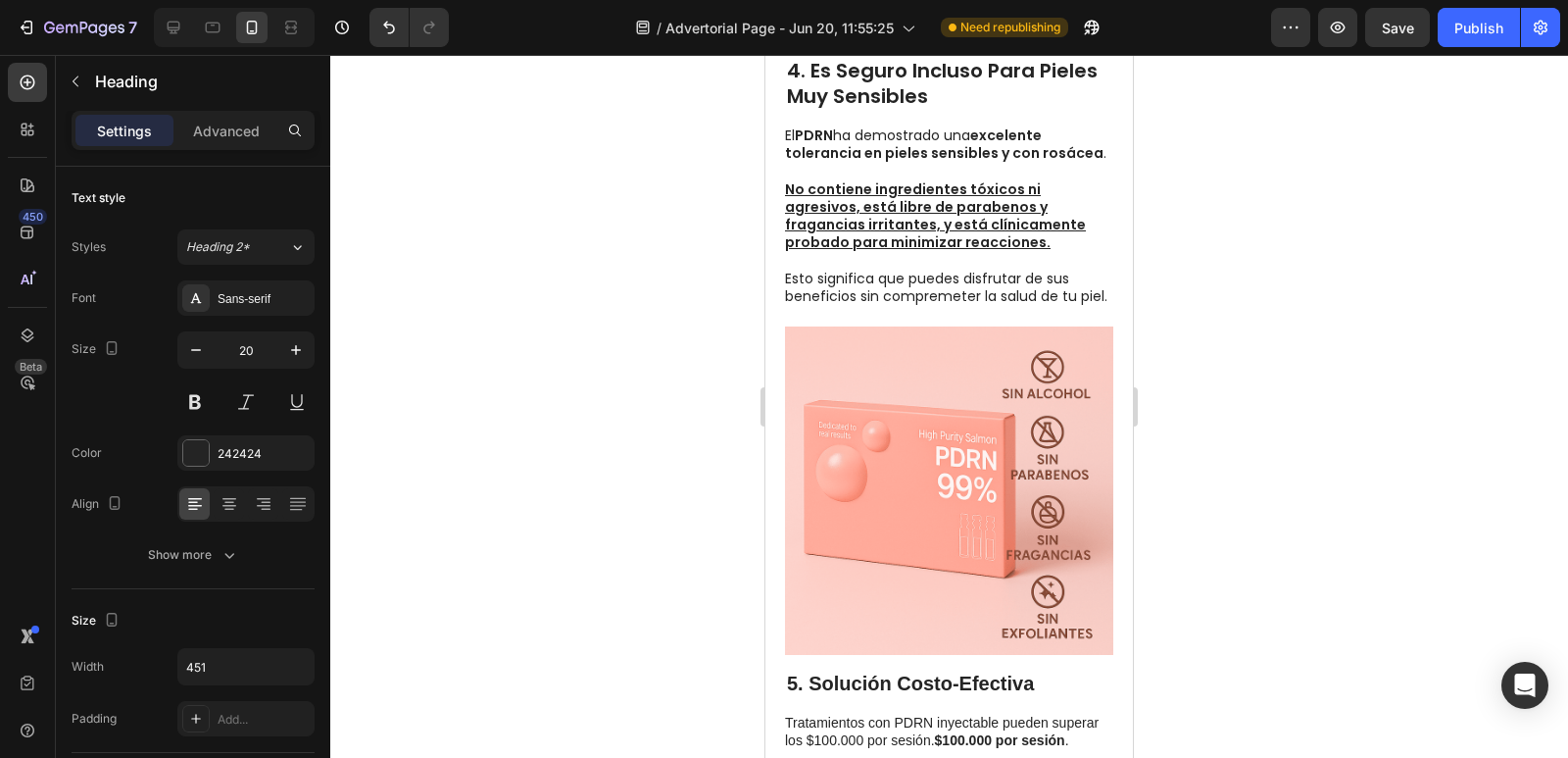 scroll, scrollTop: 2353, scrollLeft: 0, axis: vertical 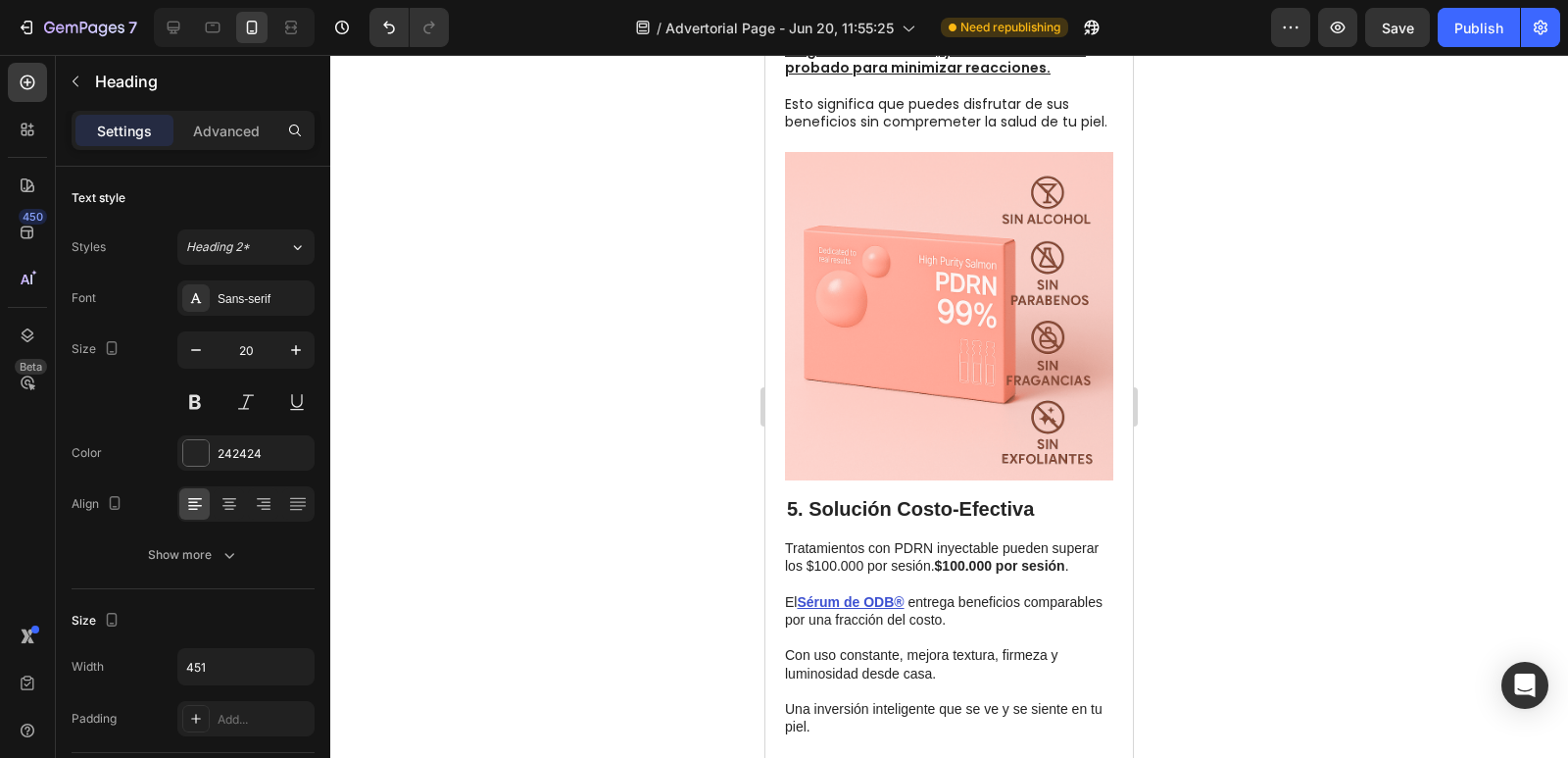 click on "5. Solución Costo-Efectiva" at bounding box center [949, 509] 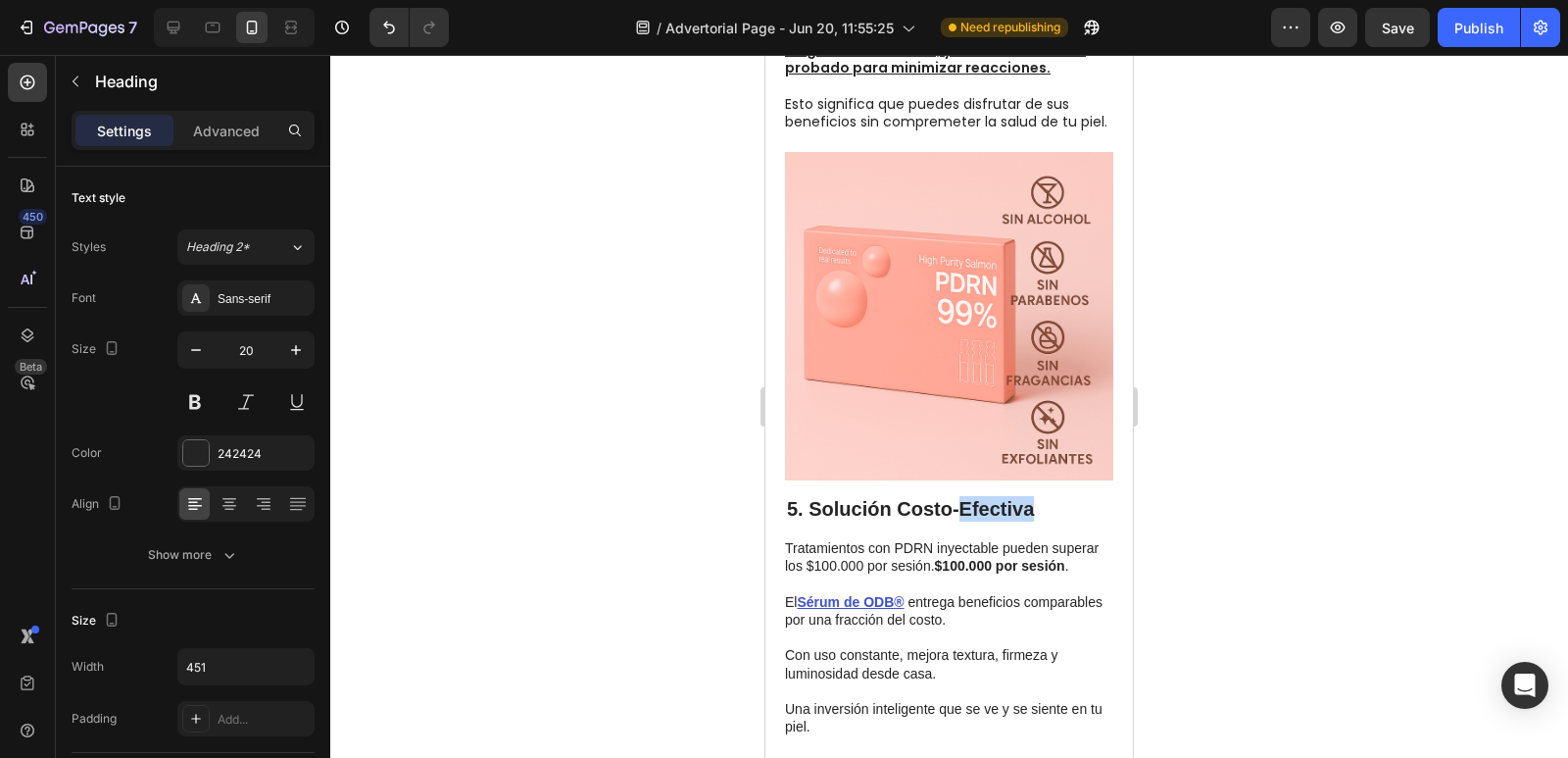 click on "5. Solución Costo-Efectiva" at bounding box center [949, 509] 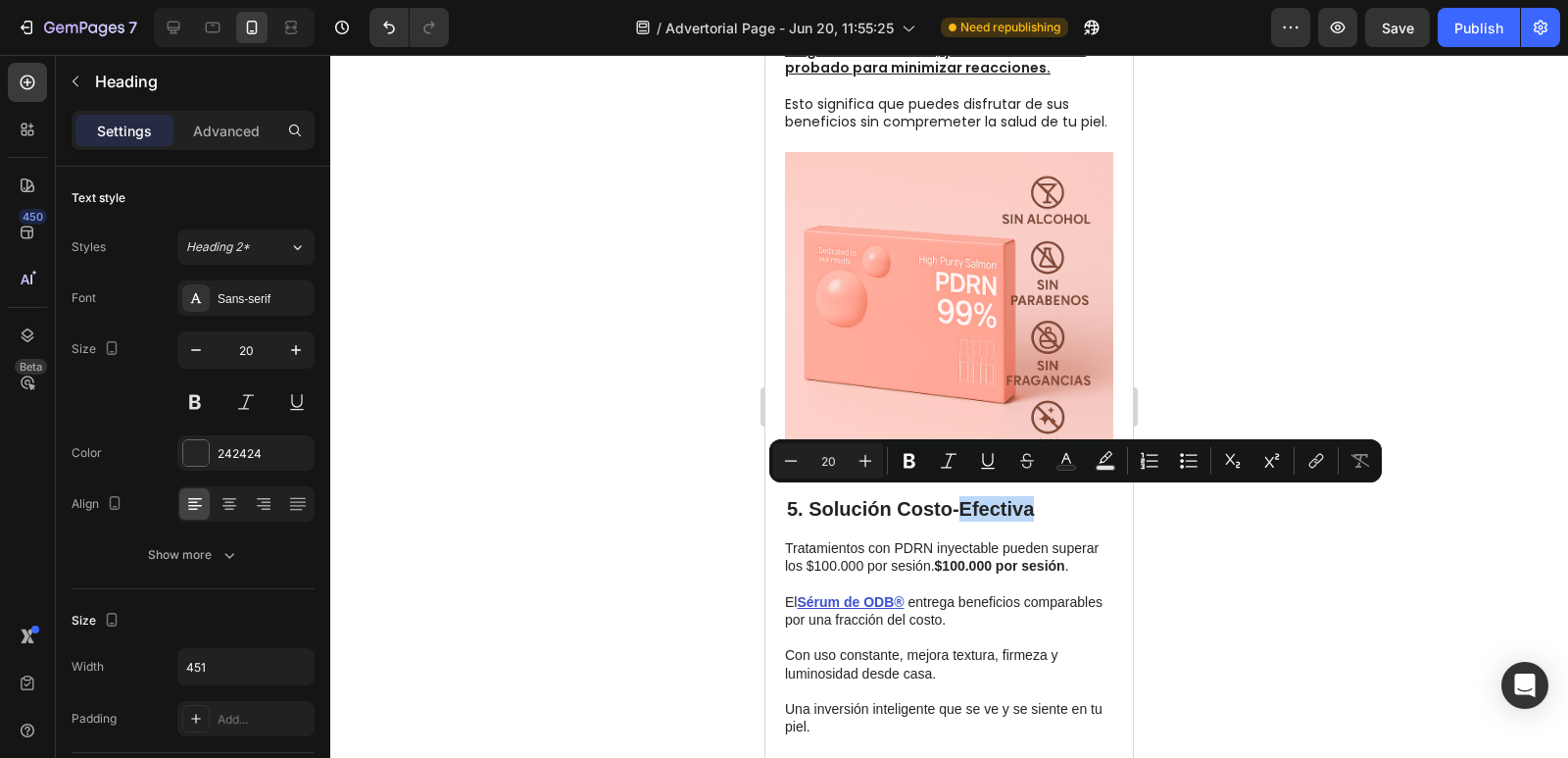 click on "5. Solución Costo-Efectiva" at bounding box center [949, 509] 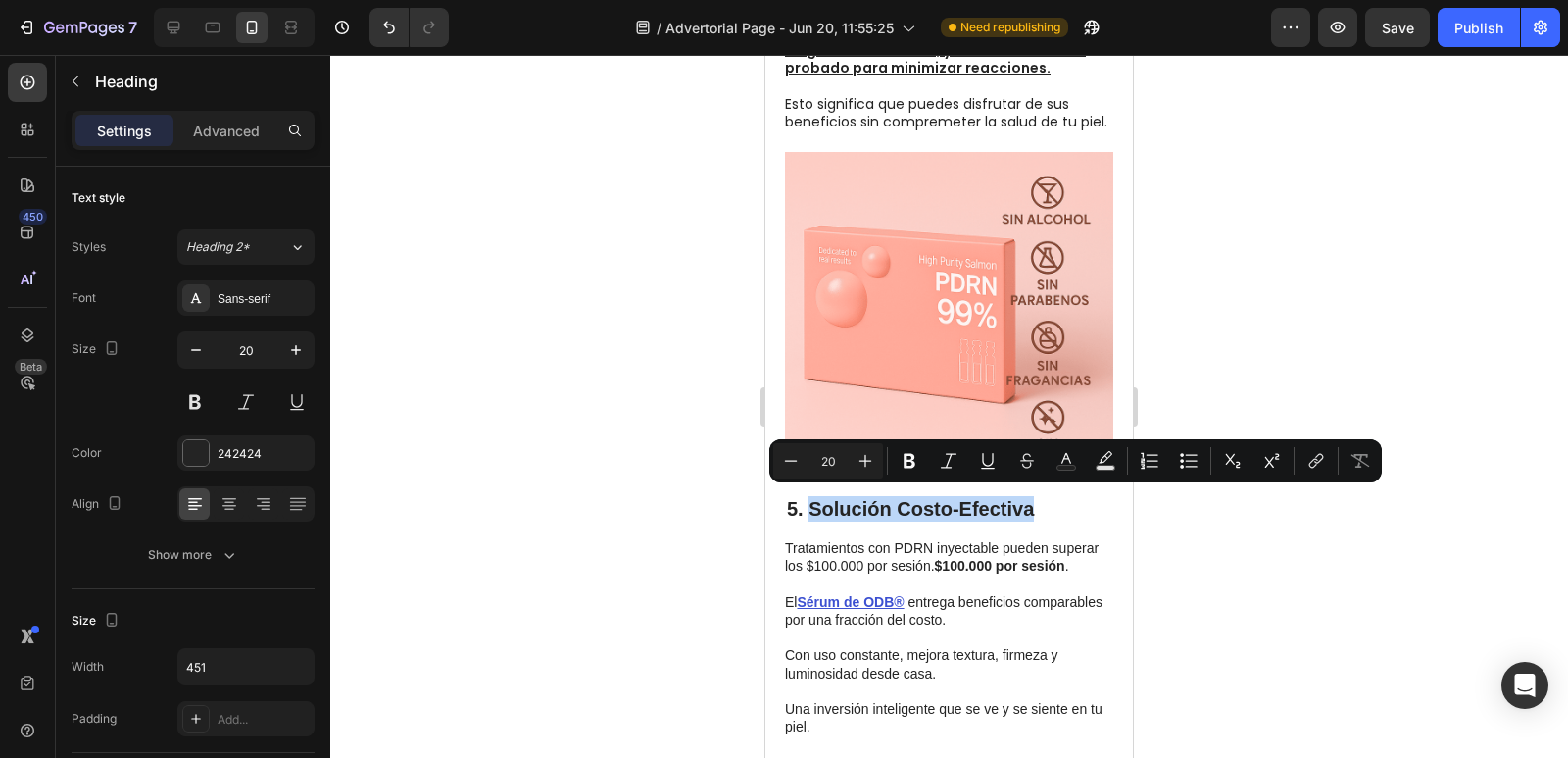 drag, startPoint x: 1043, startPoint y: 501, endPoint x: 810, endPoint y: 500, distance: 233.0021 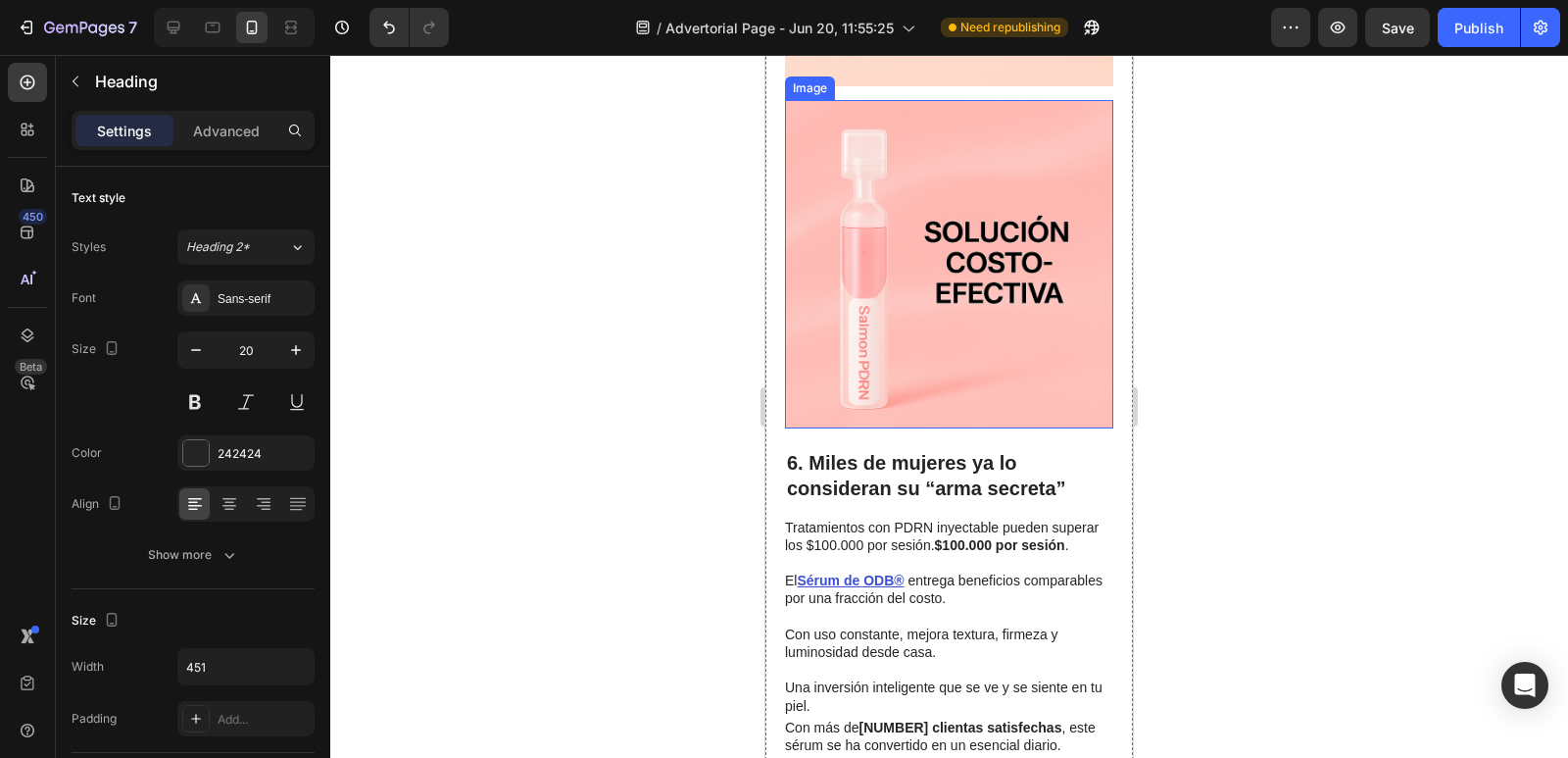 scroll, scrollTop: 3432, scrollLeft: 0, axis: vertical 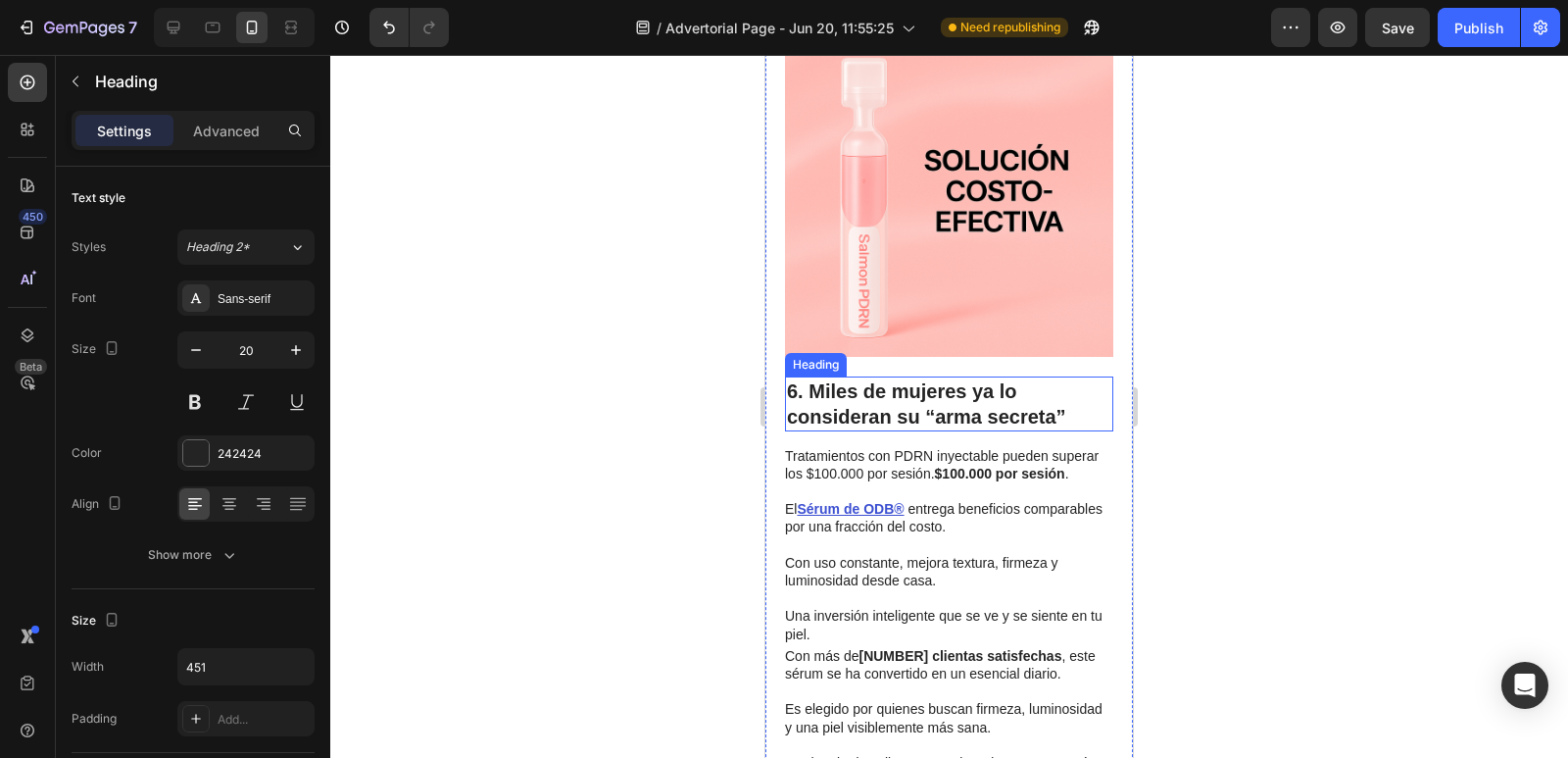 click on "6. Miles de mujeres ya lo consideran su “arma secreta”" at bounding box center [949, 404] 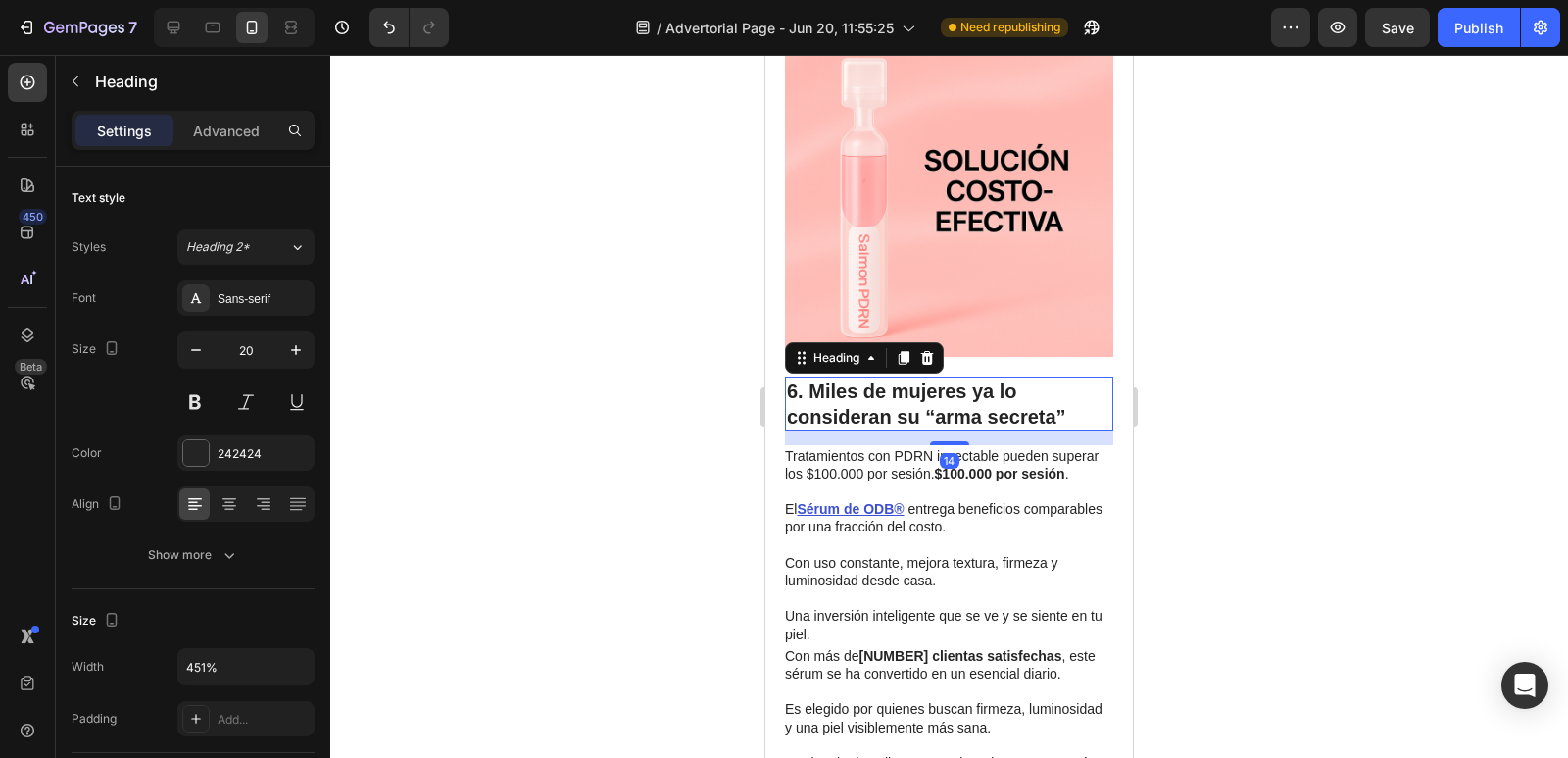 click on "6. Miles de mujeres ya lo consideran su “arma secreta”" at bounding box center (949, 404) 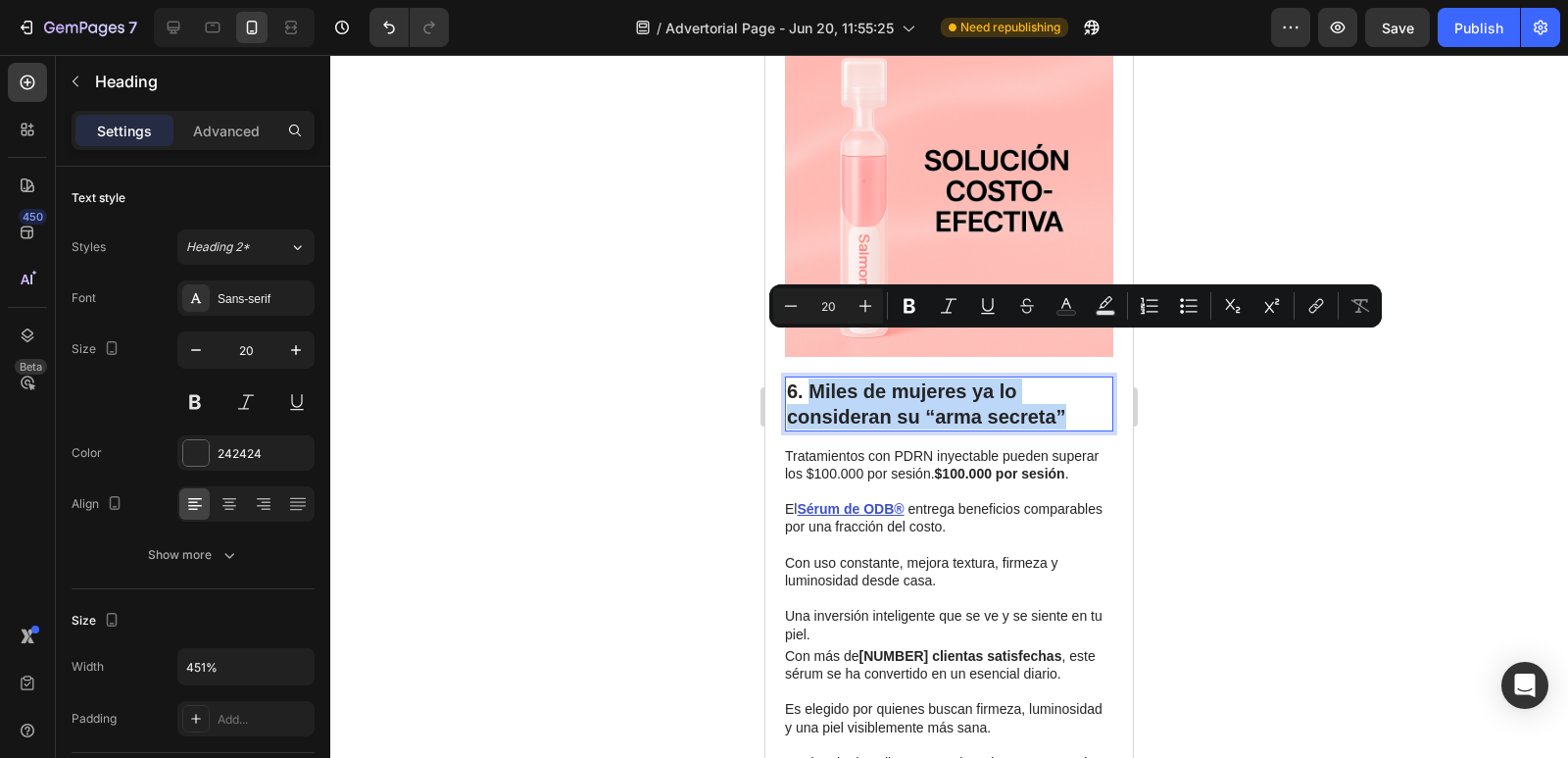 drag, startPoint x: 1067, startPoint y: 377, endPoint x: 812, endPoint y: 347, distance: 256.75864 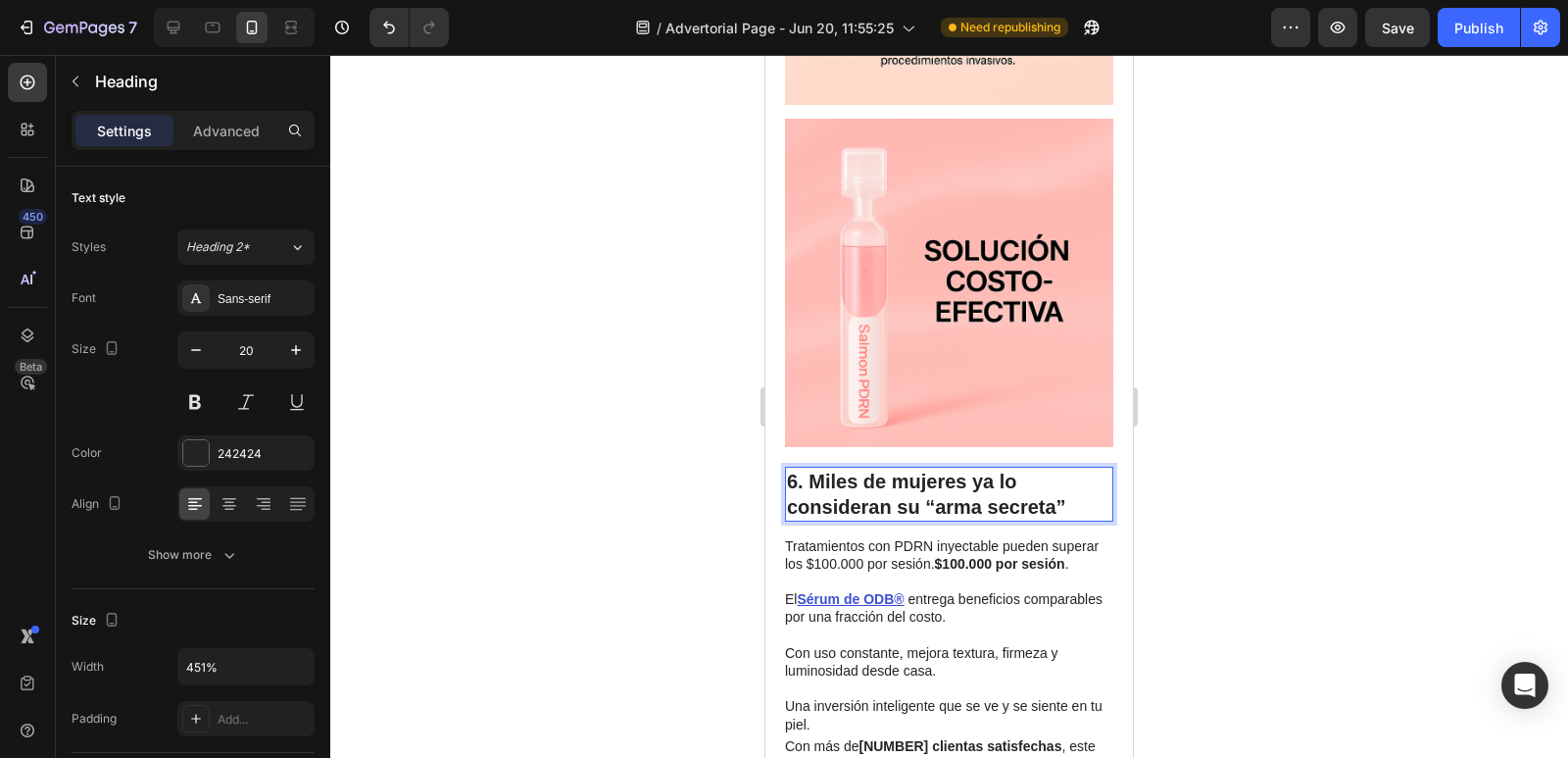 scroll, scrollTop: 3334, scrollLeft: 0, axis: vertical 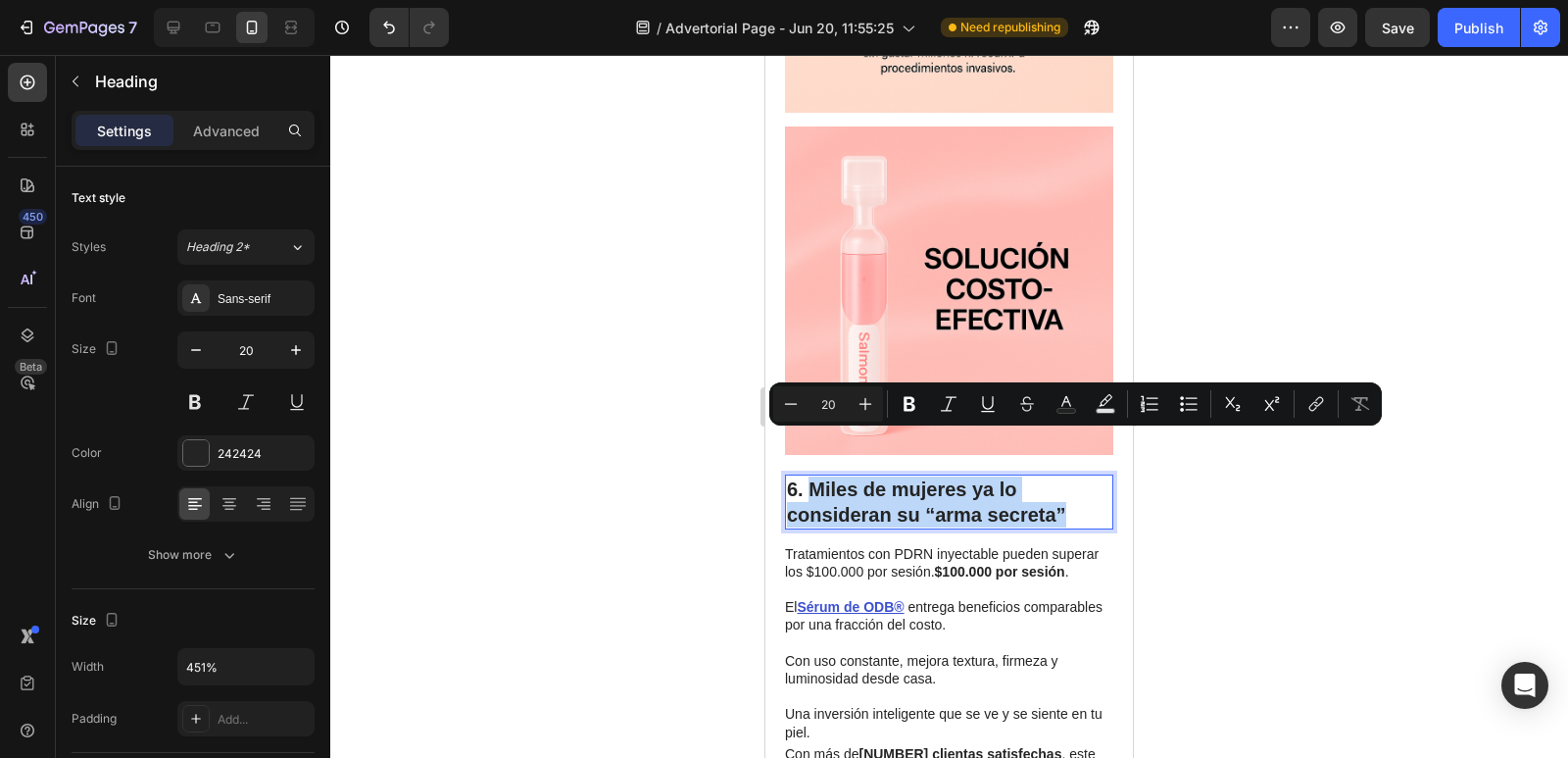 drag, startPoint x: 1078, startPoint y: 469, endPoint x: 808, endPoint y: 446, distance: 270.97786 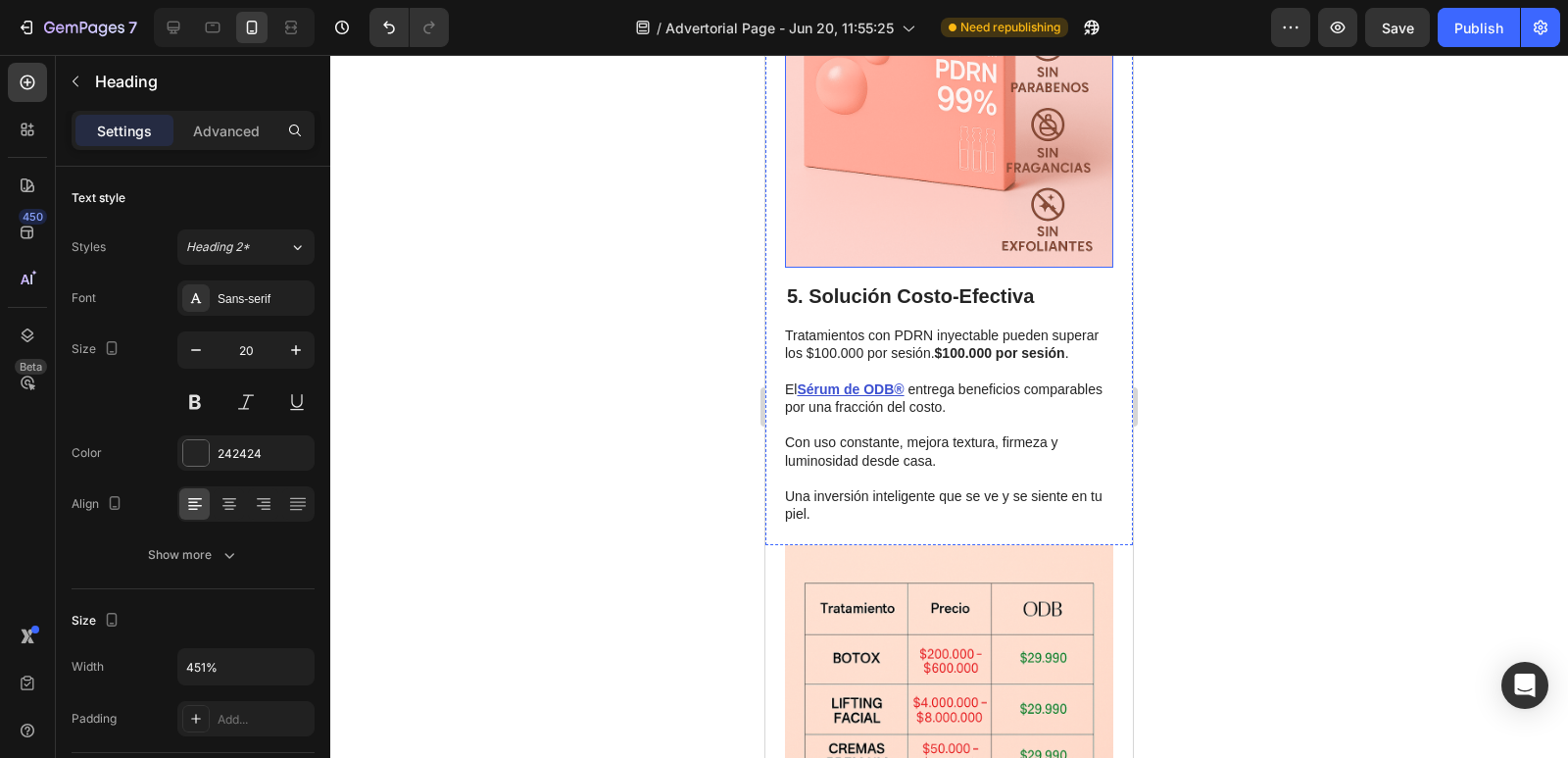 scroll, scrollTop: 2353, scrollLeft: 0, axis: vertical 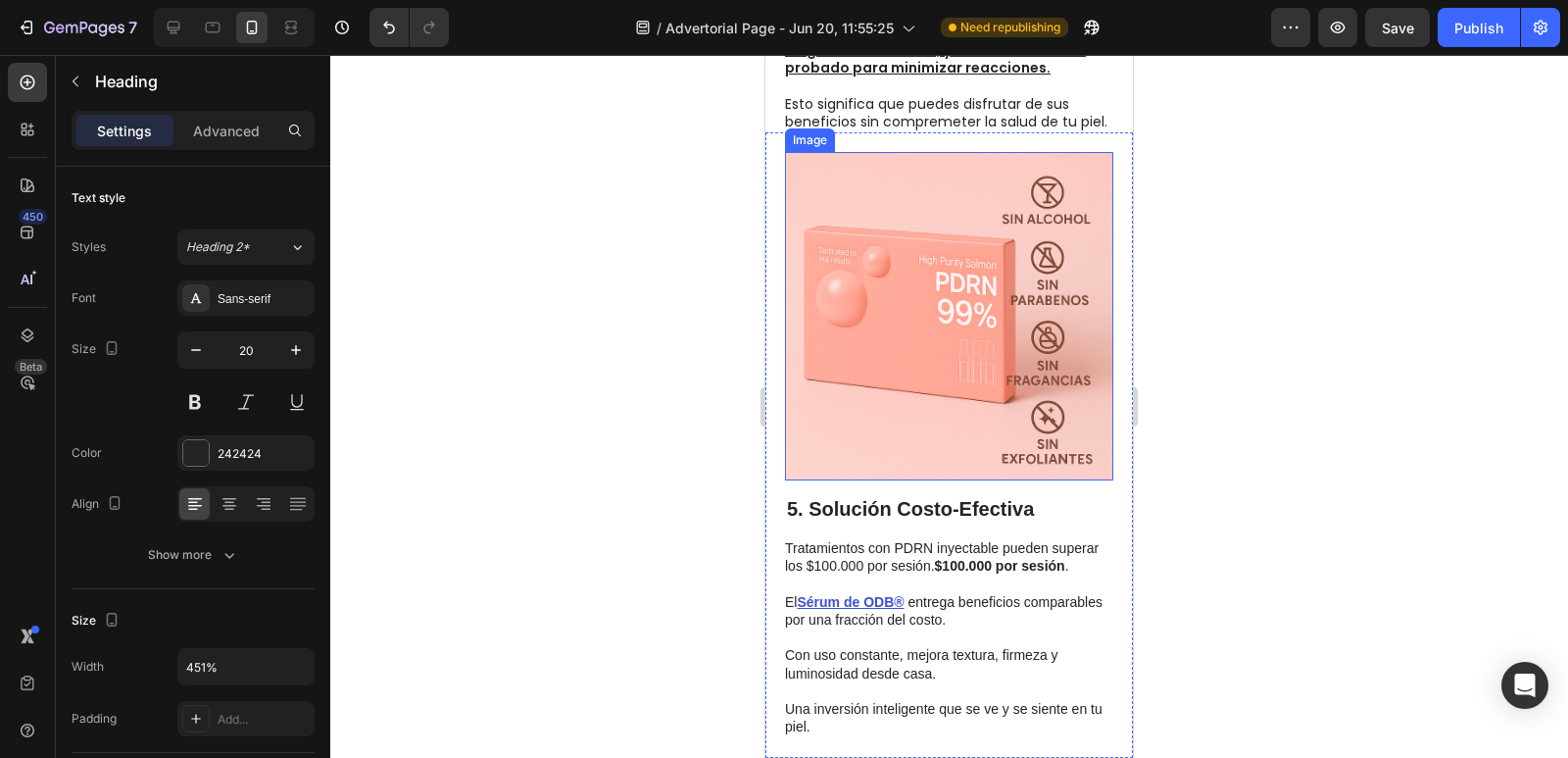 click at bounding box center (949, 316) 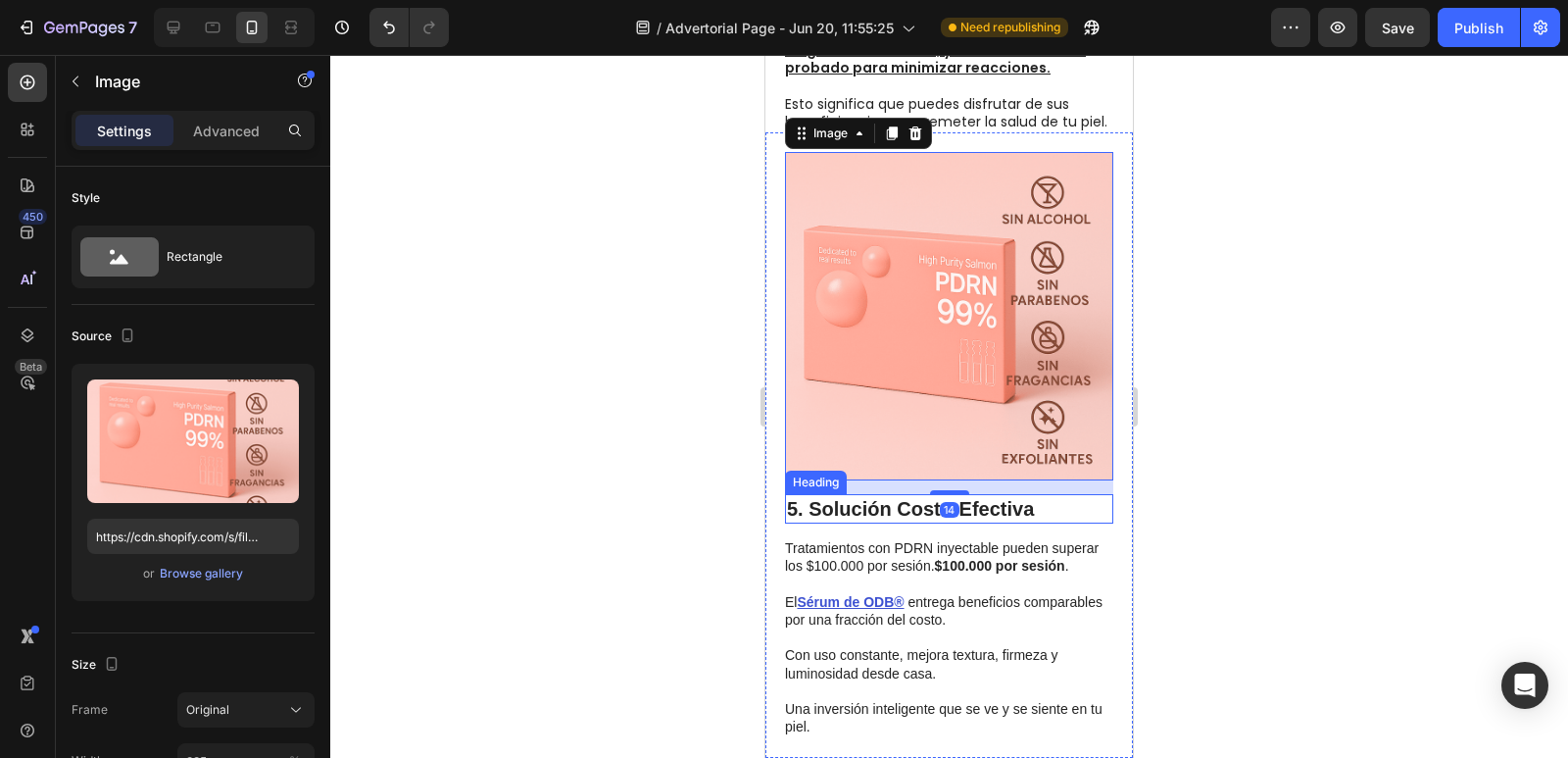 click on "5. Solución Costo-Efectiva" at bounding box center [949, 509] 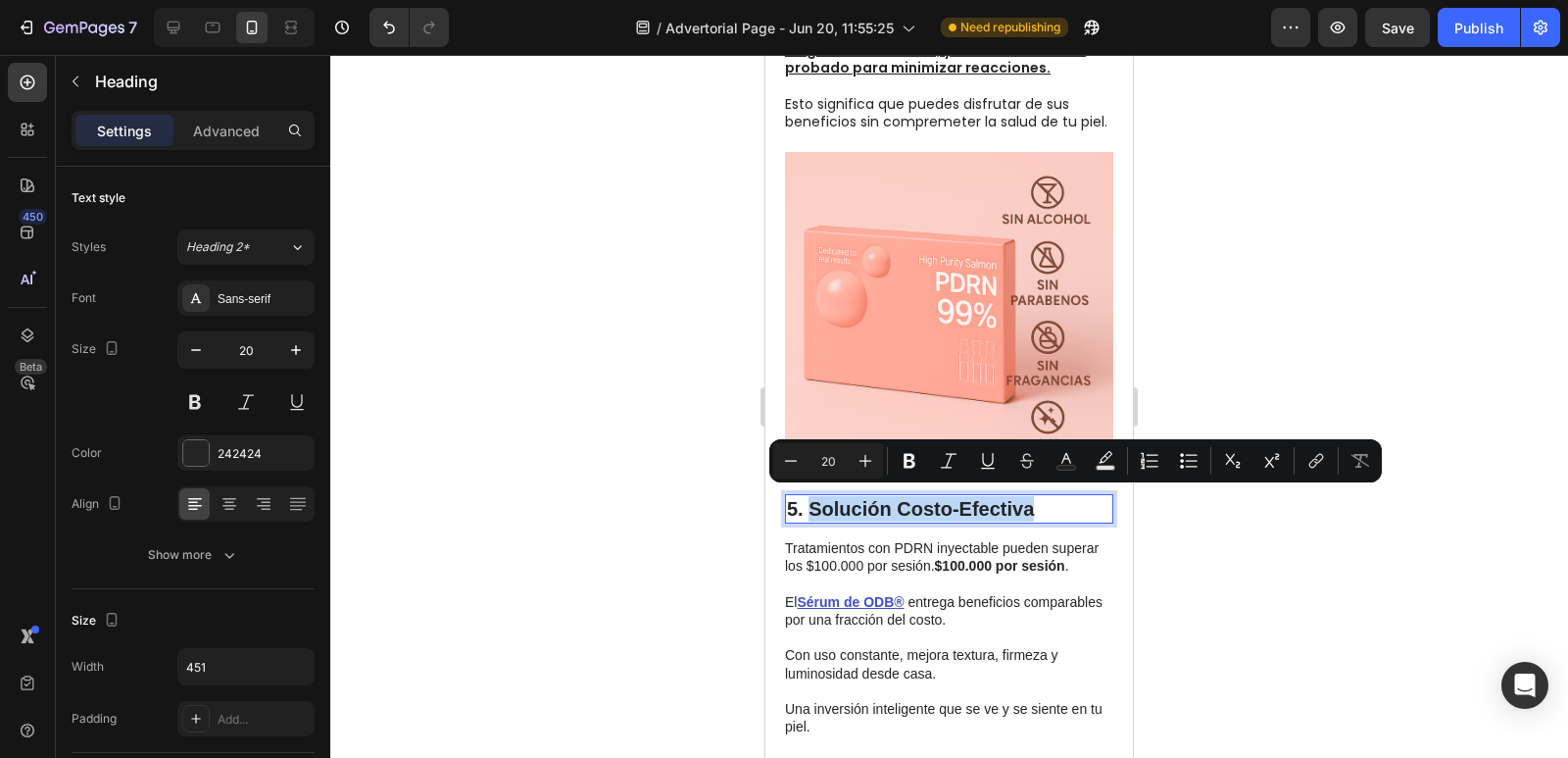 drag, startPoint x: 1045, startPoint y: 499, endPoint x: 811, endPoint y: 500, distance: 234.0021 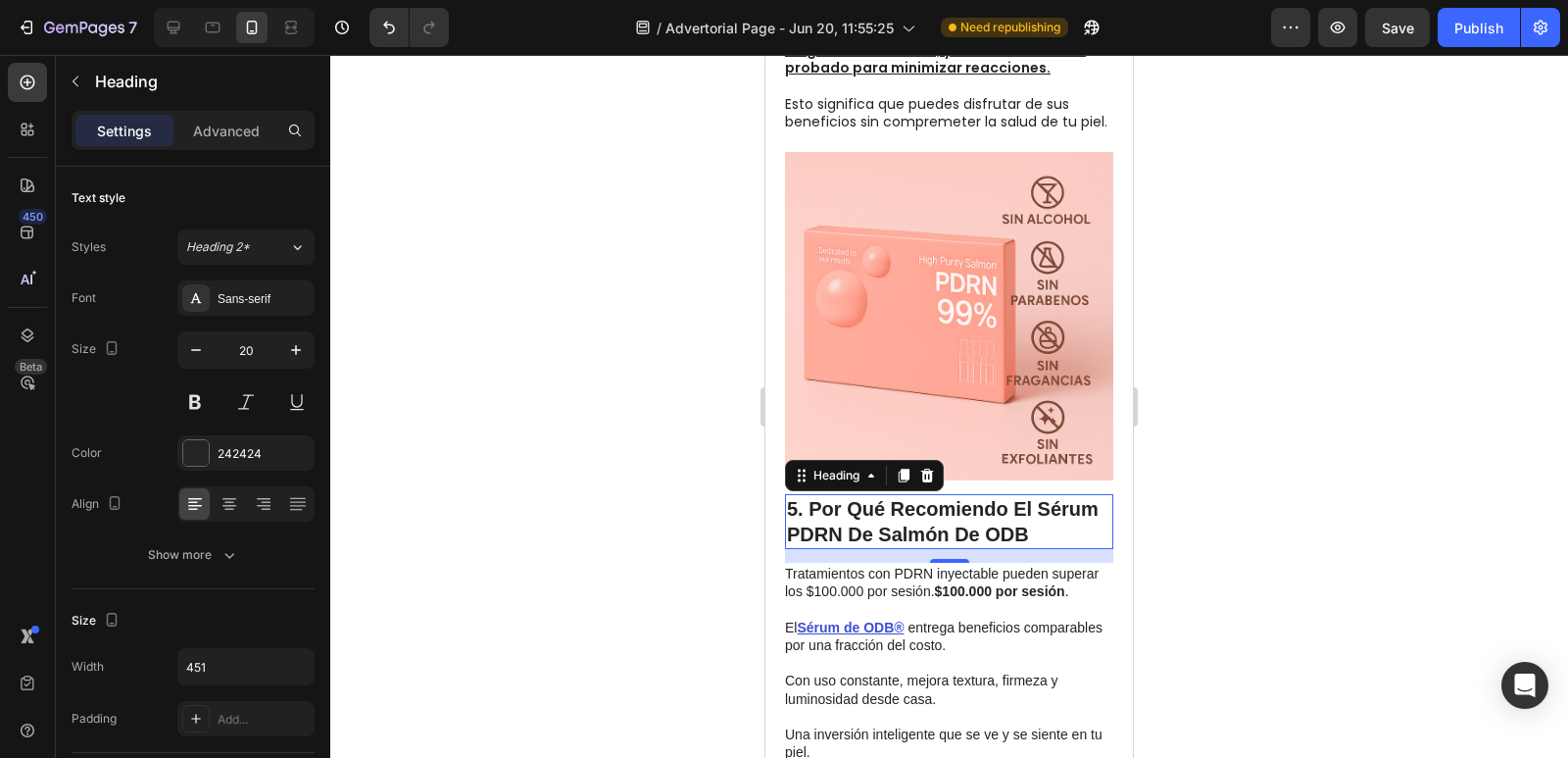 click on "5. Por Qué Recomiendo El Sérum PDRN De Salmón De ODB" at bounding box center (949, 522) 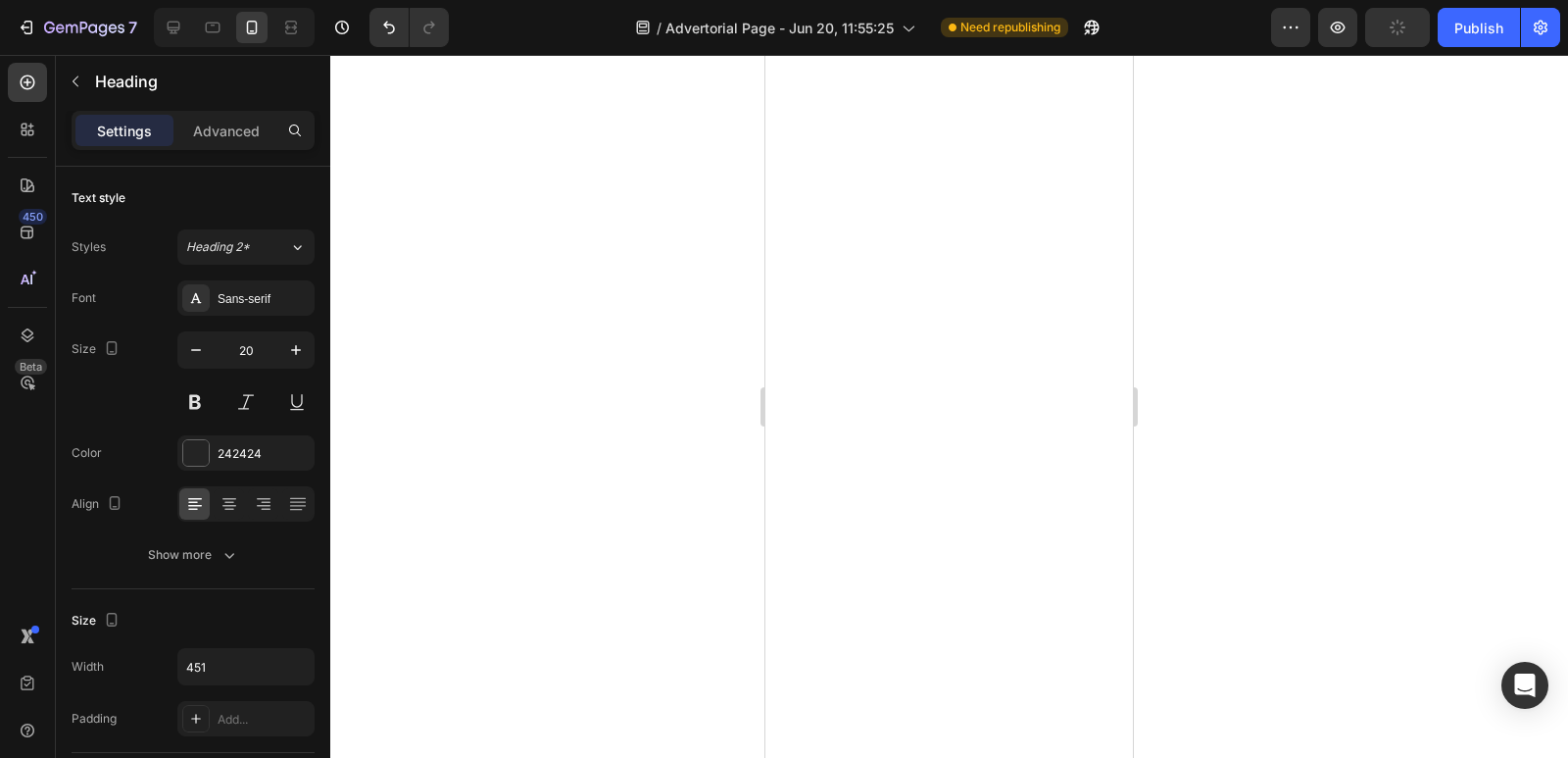 scroll, scrollTop: 0, scrollLeft: 0, axis: both 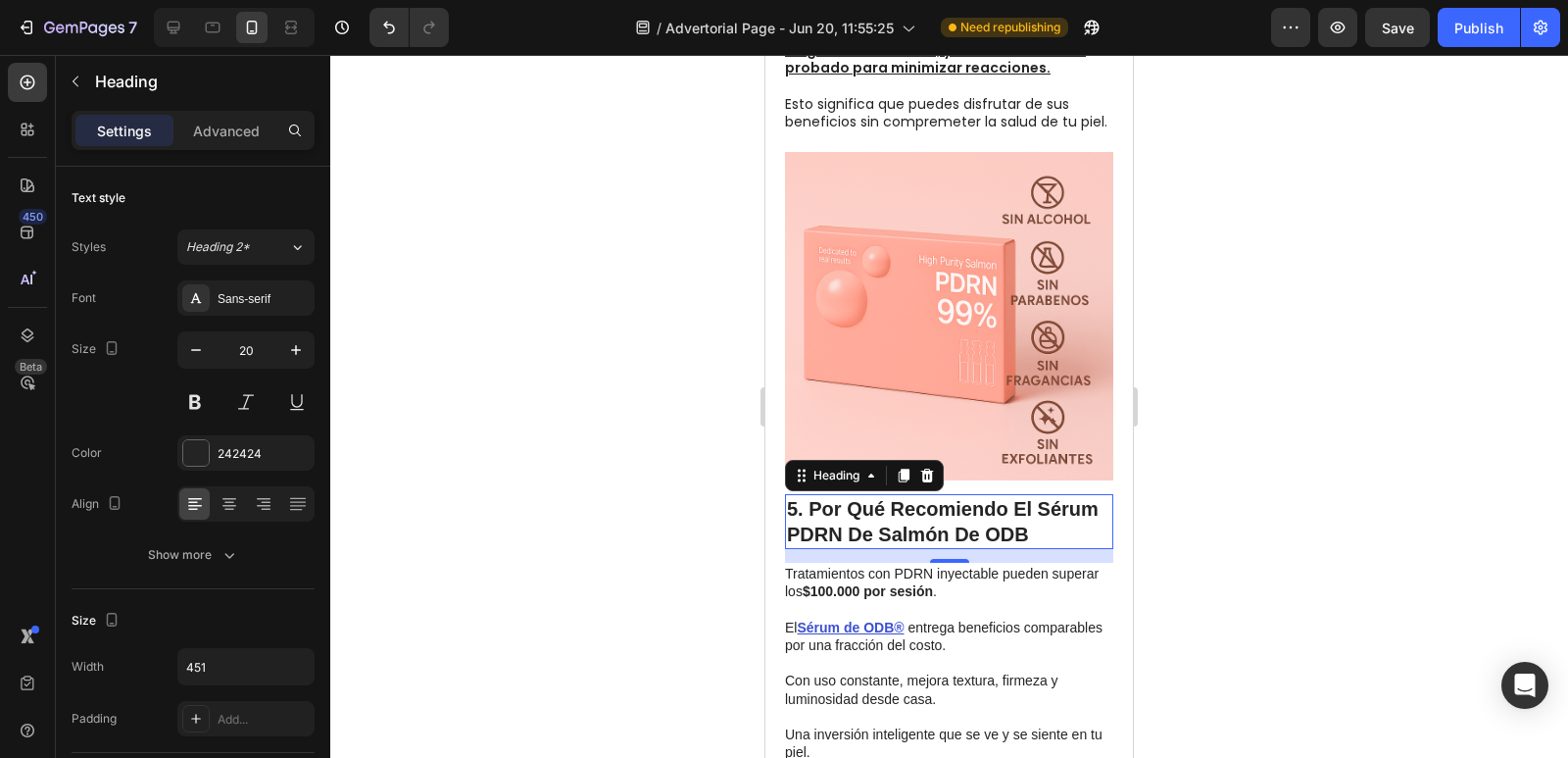 click on "5. Por Qué Recomiendo El Sérum PDRN De Salmón De ODB" at bounding box center [949, 522] 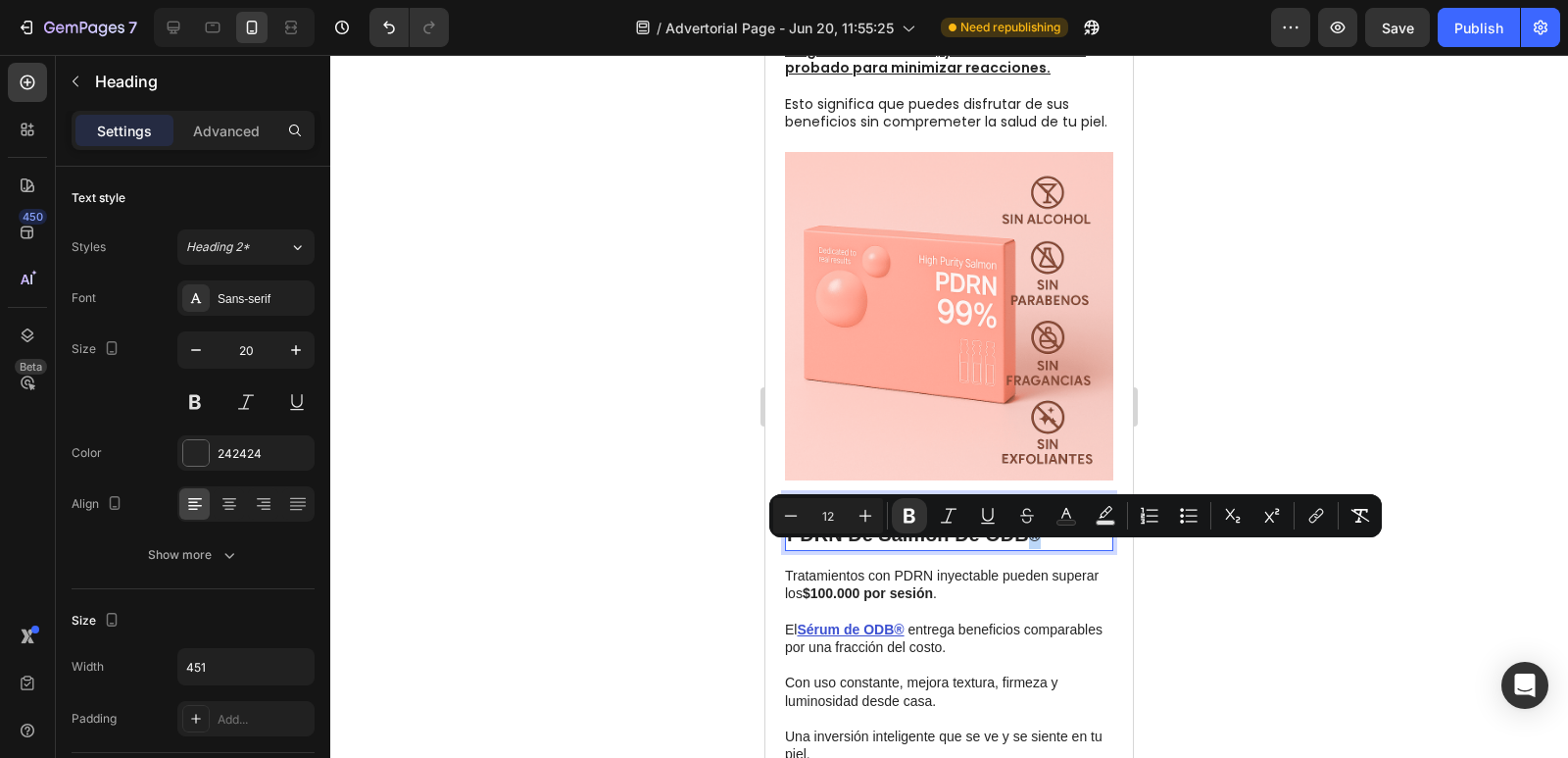 drag, startPoint x: 857, startPoint y: 553, endPoint x: 827, endPoint y: 556, distance: 30.149627 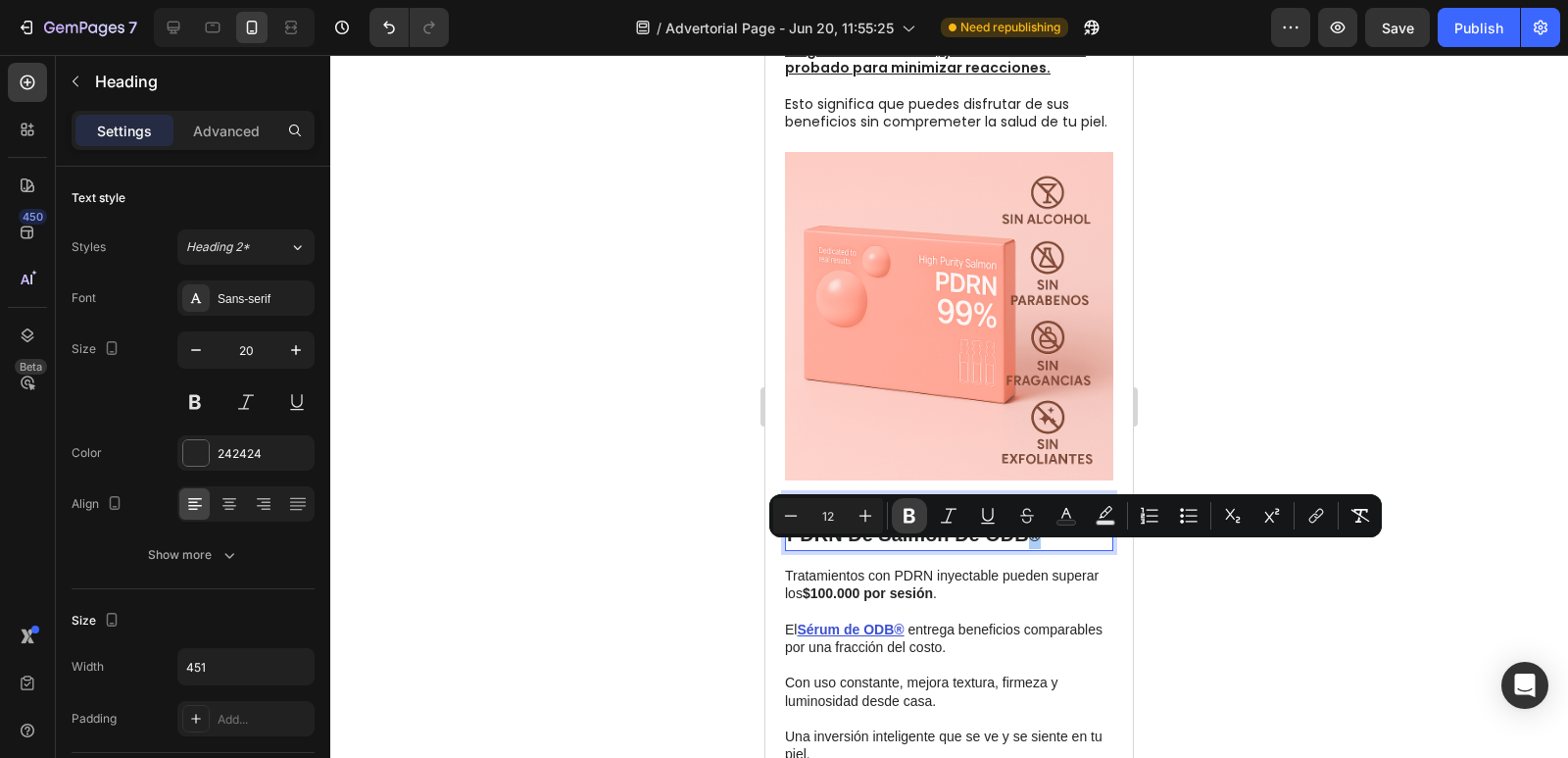 click on "Bold" at bounding box center (909, 516) 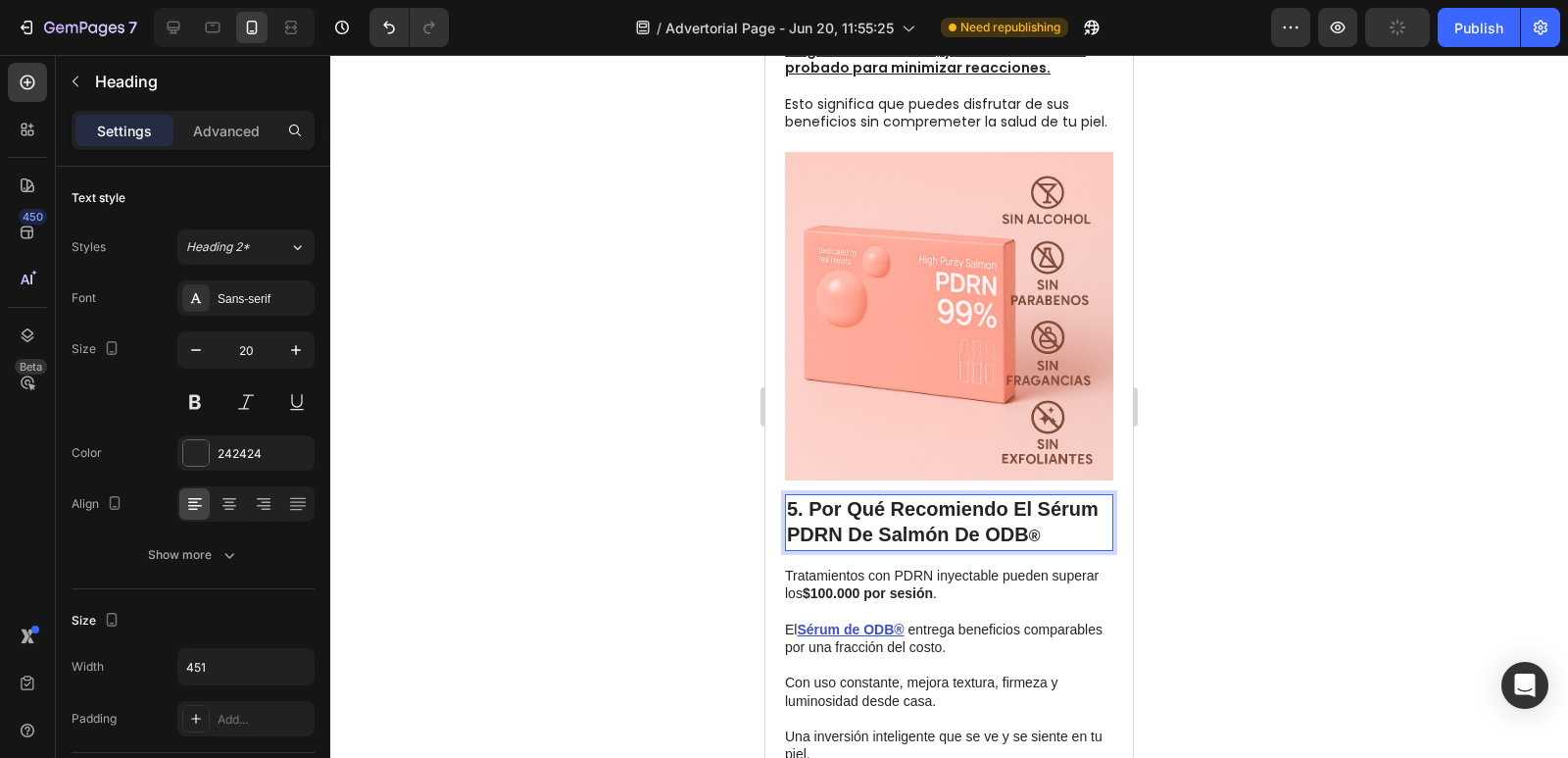 drag, startPoint x: 866, startPoint y: 544, endPoint x: 849, endPoint y: 550, distance: 18.027756 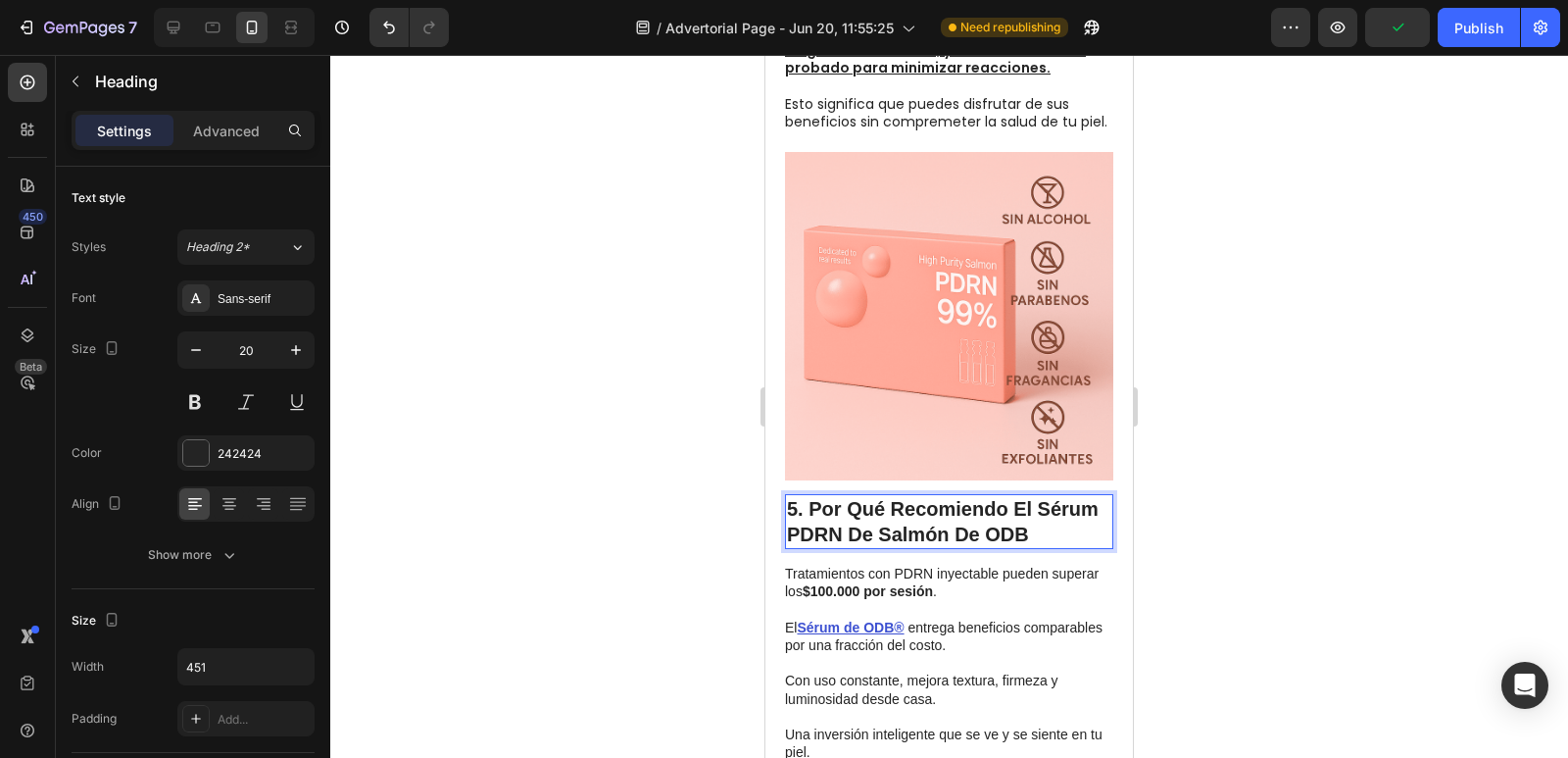 click 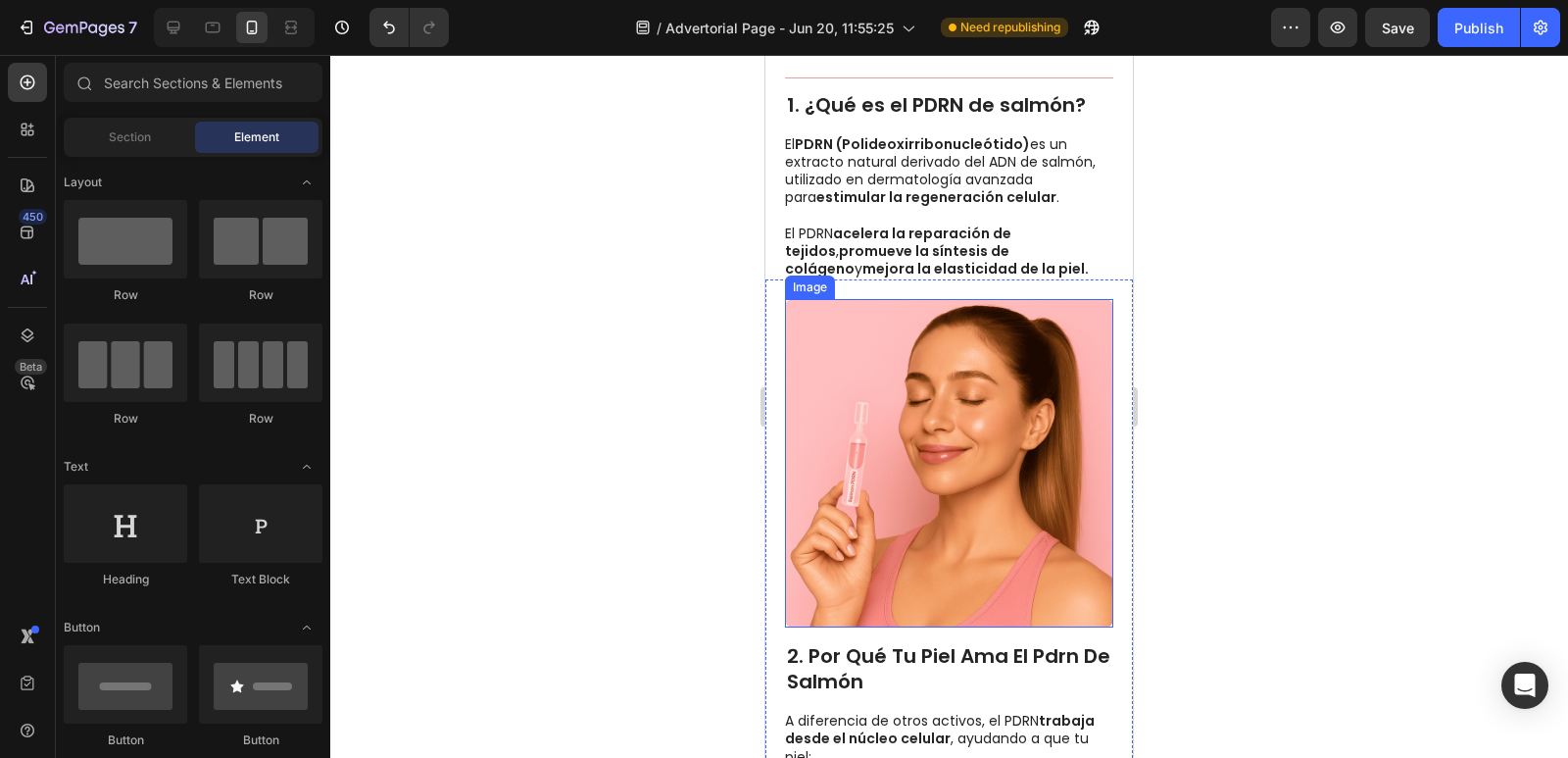 scroll, scrollTop: 490, scrollLeft: 0, axis: vertical 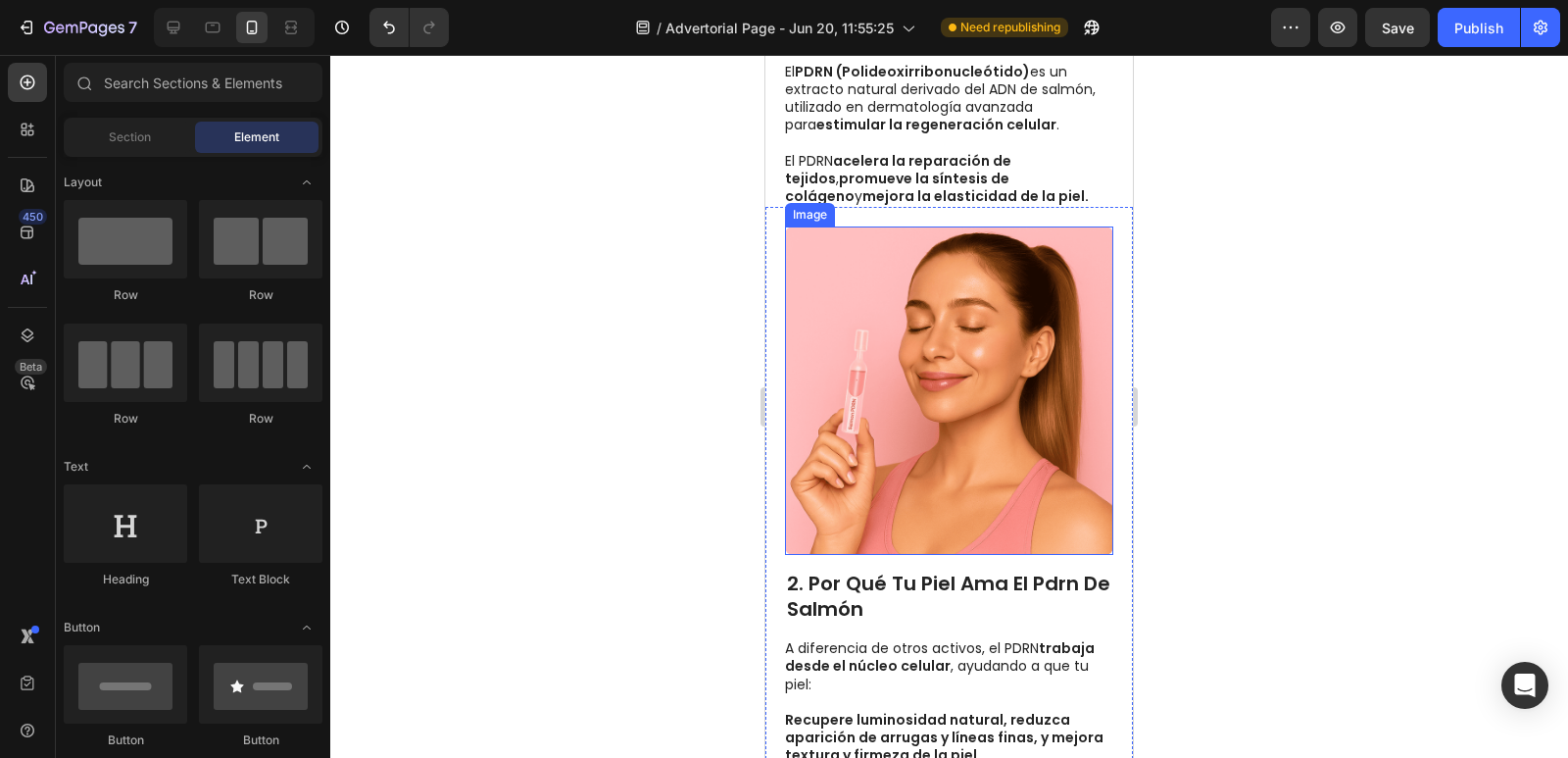 click at bounding box center (949, 390) 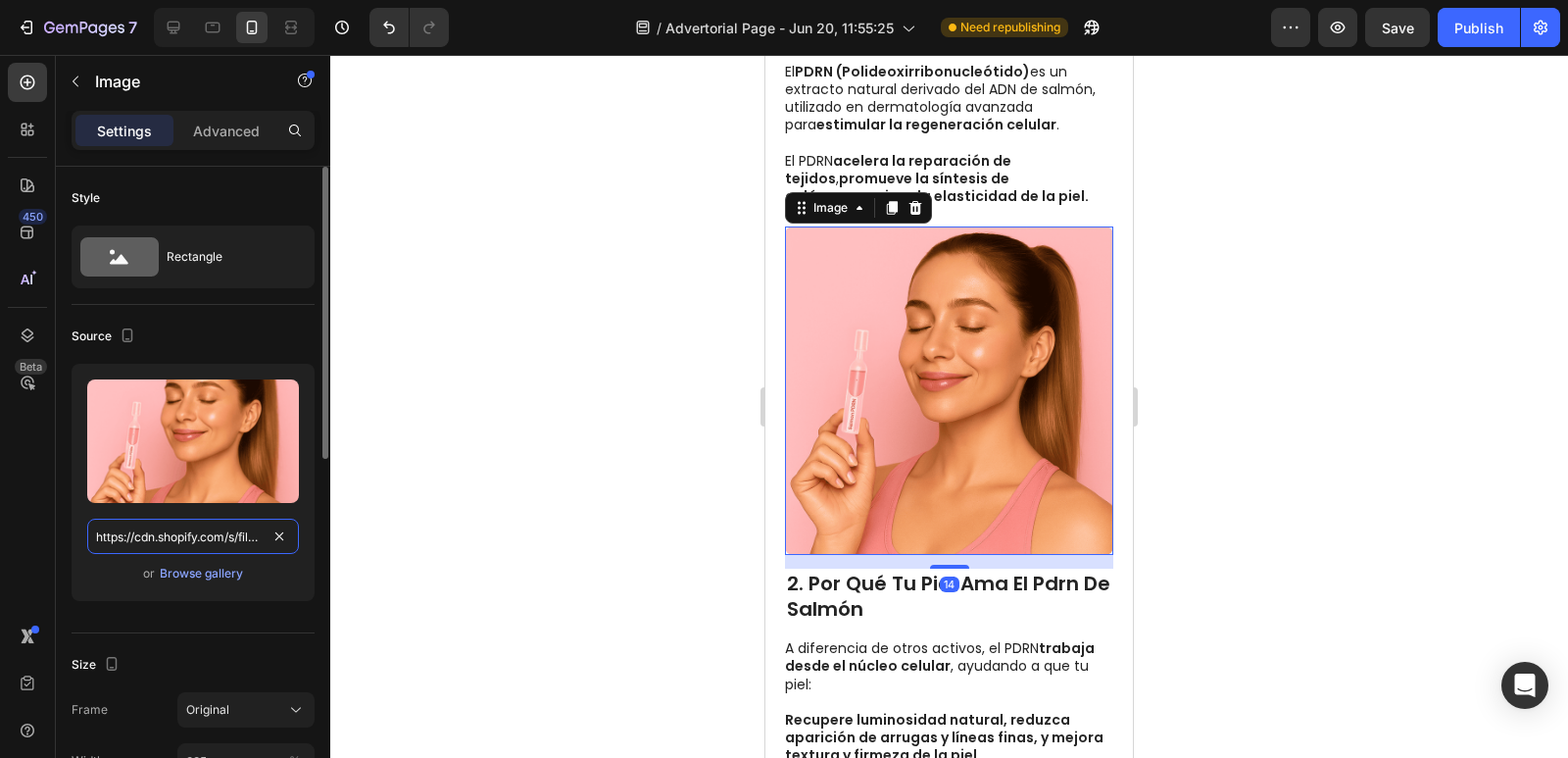 click on "https://cdn.shopify.com/s/files/1/0717/2348/3171/files/gempages_571695604887979232-77f55bf9-606a-43ff-ad96-e35cd11ce359.png?v=1753844323" at bounding box center [193, 536] 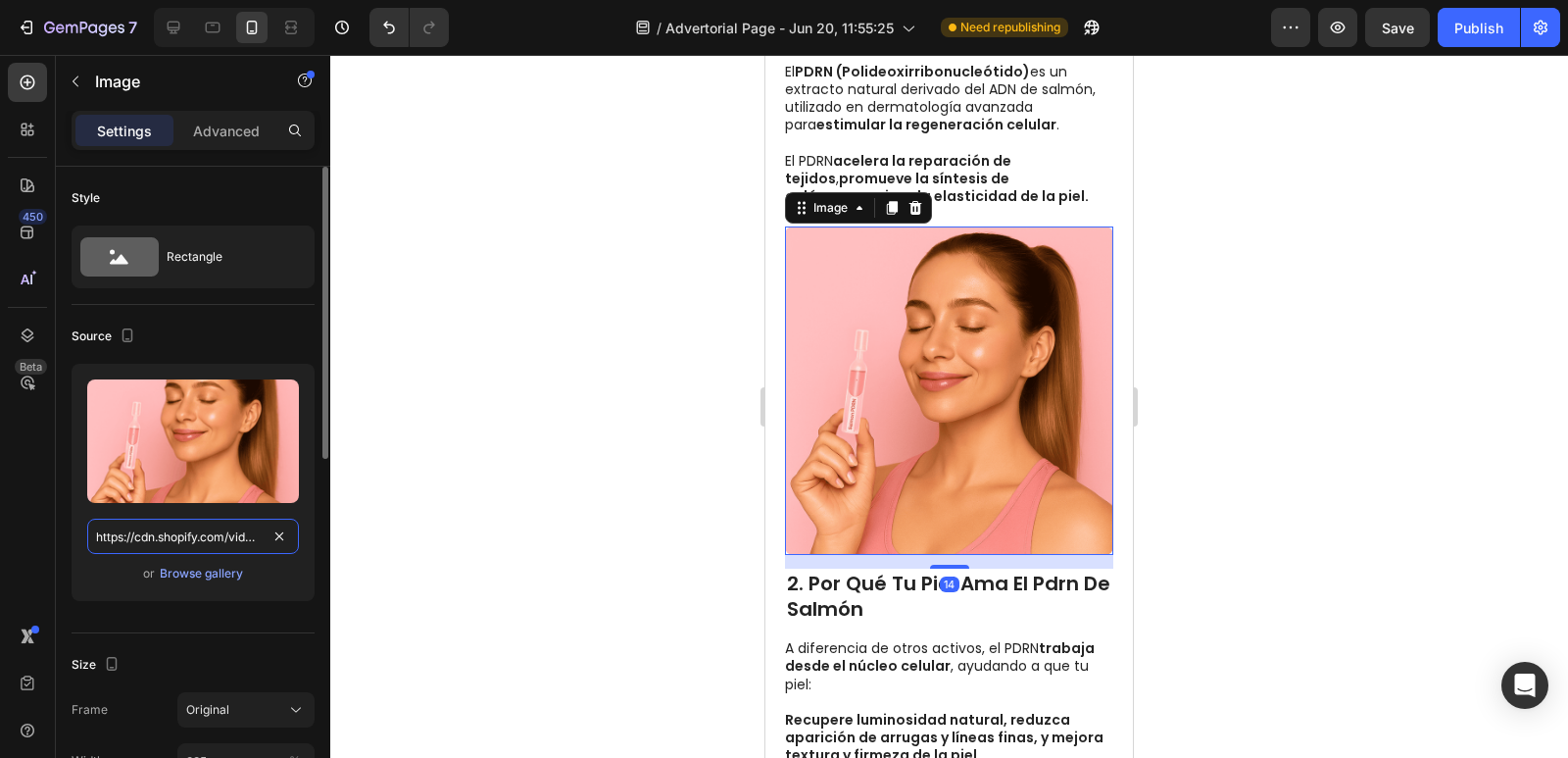 scroll, scrollTop: 0, scrollLeft: 299, axis: horizontal 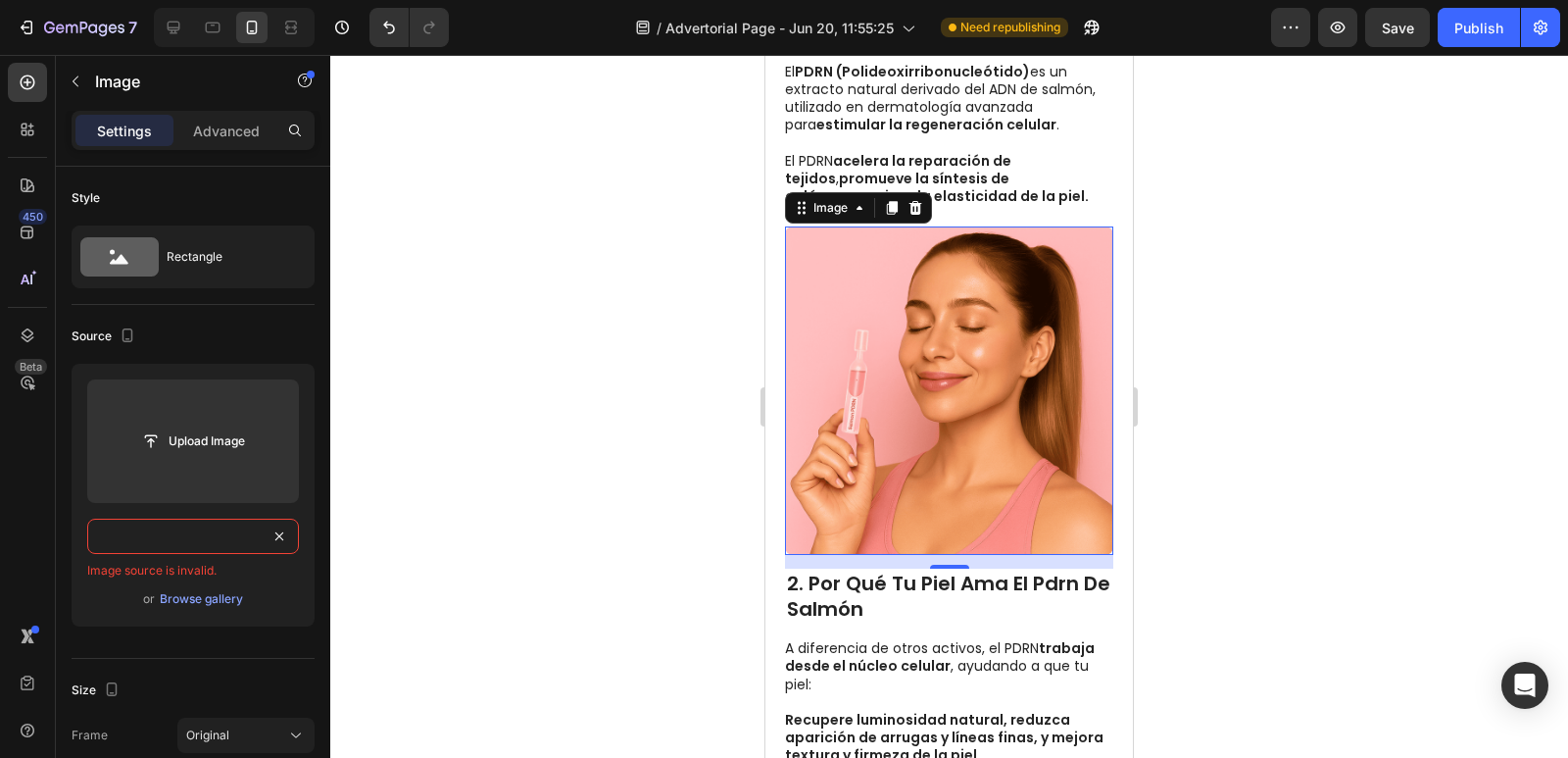 type on "https://cdn.shopify.com/videos/c/o/v/0878c797993e453ead092b2e58c32ef6.mp4" 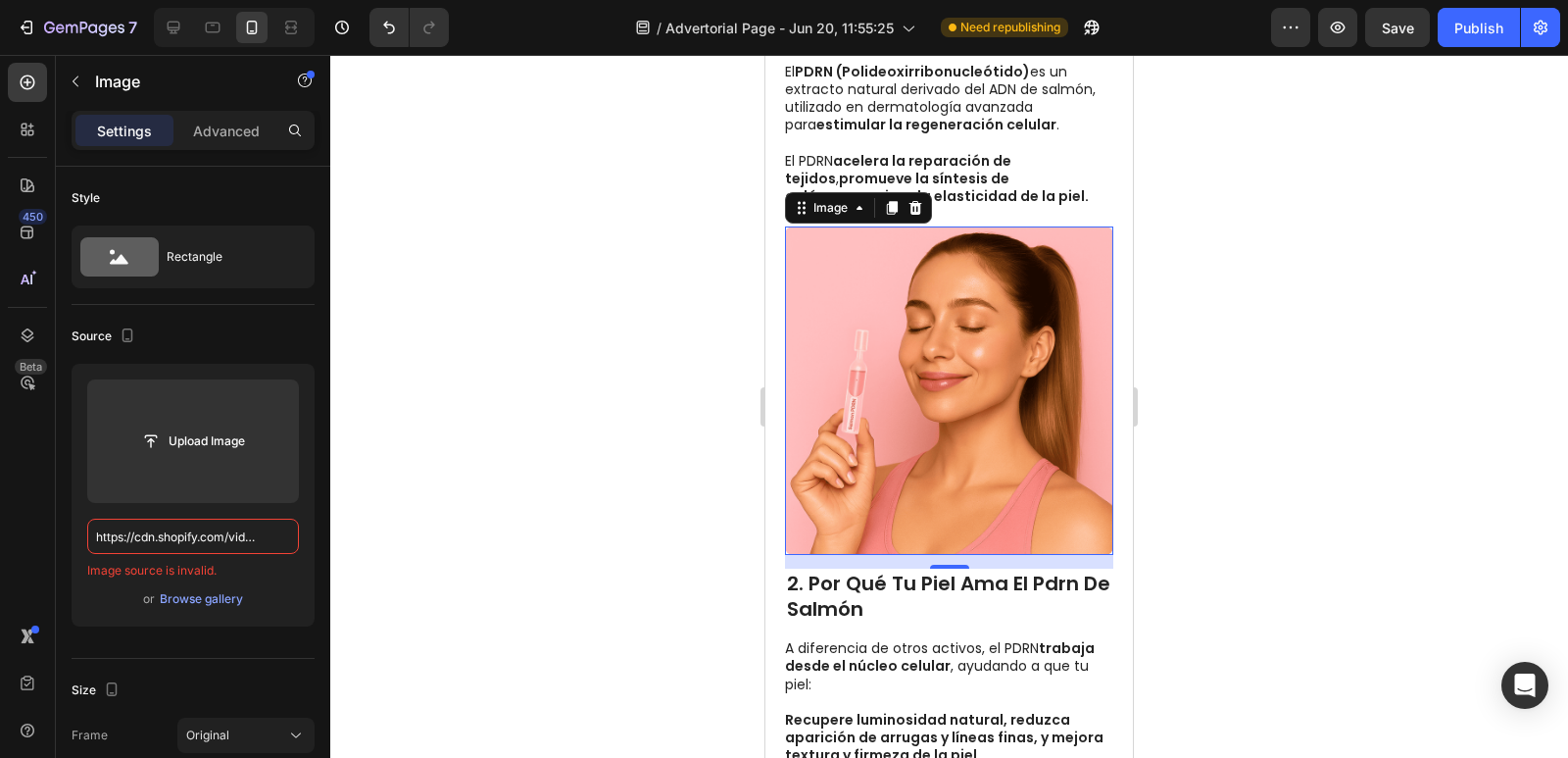 click at bounding box center (949, 390) 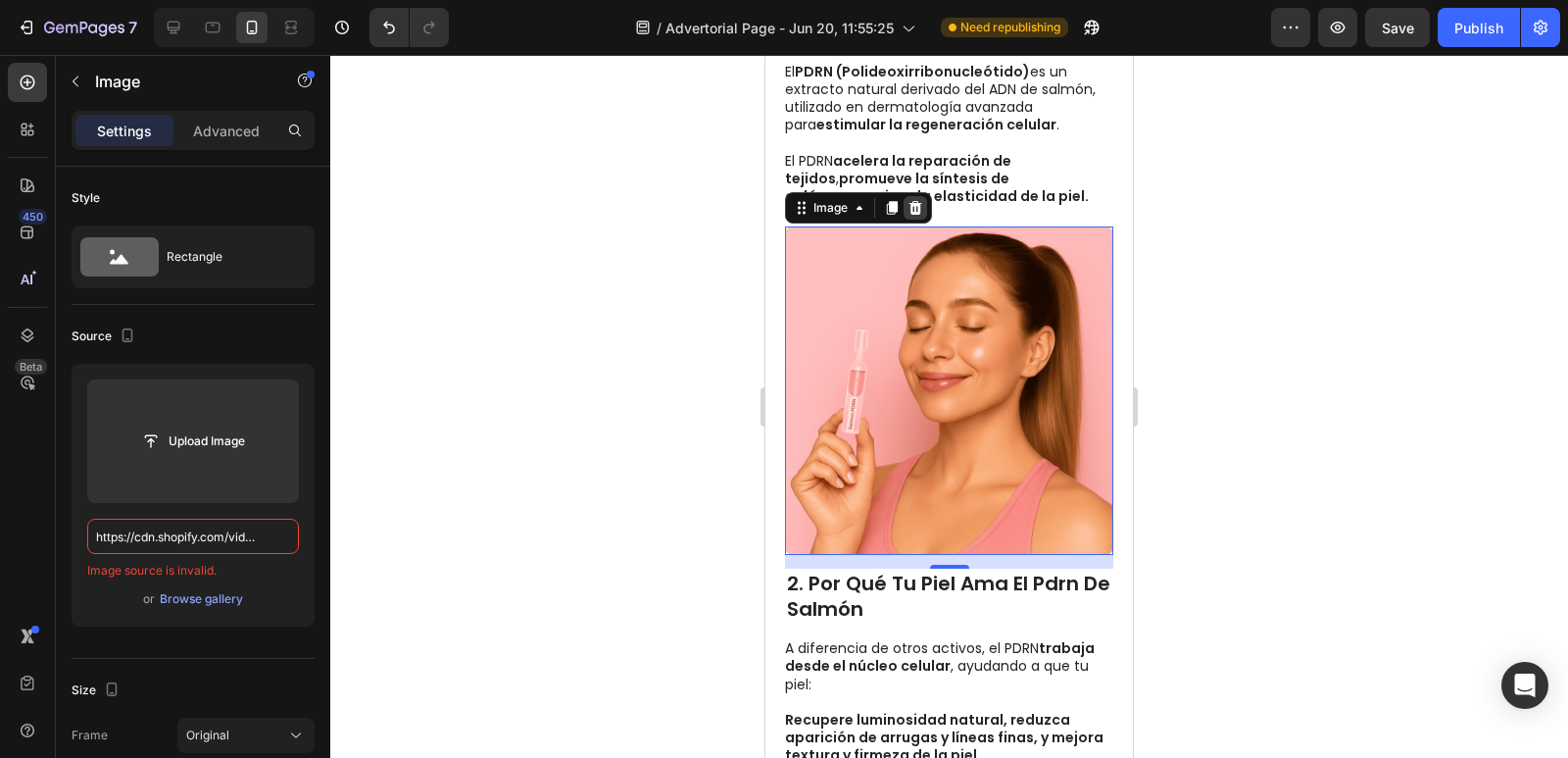 click 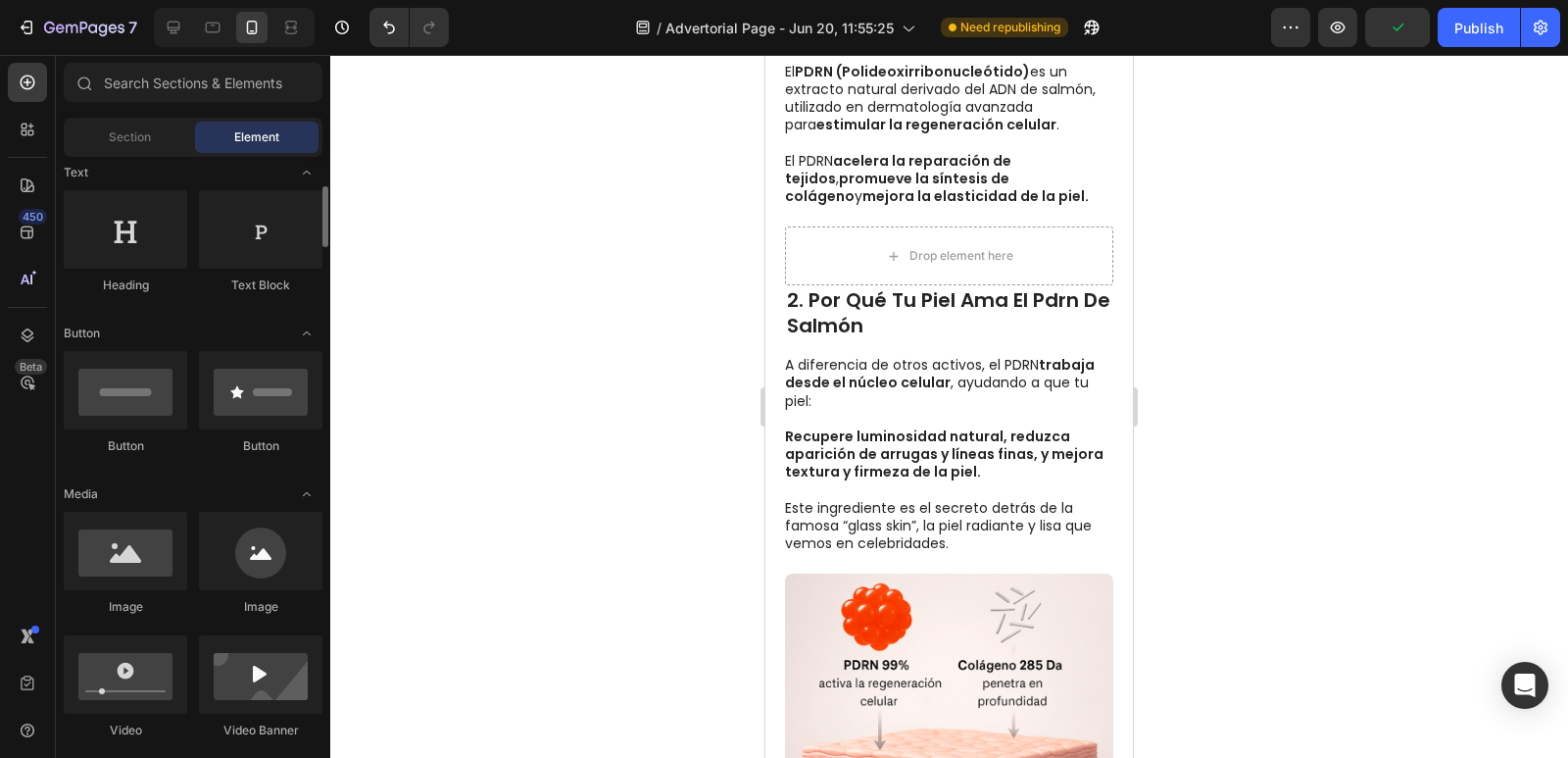 scroll, scrollTop: 490, scrollLeft: 0, axis: vertical 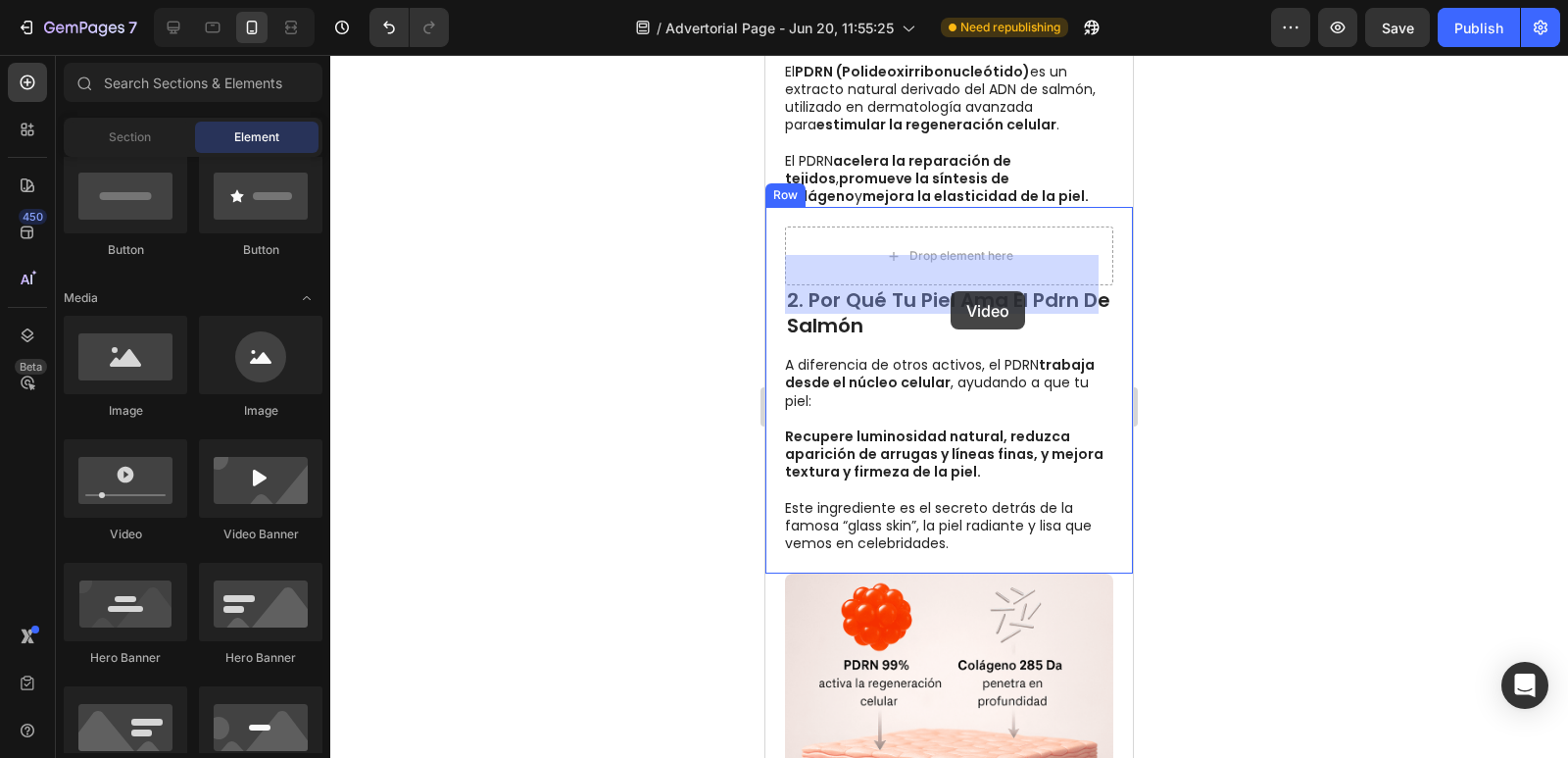 drag, startPoint x: 906, startPoint y: 554, endPoint x: 944, endPoint y: 291, distance: 265.73107 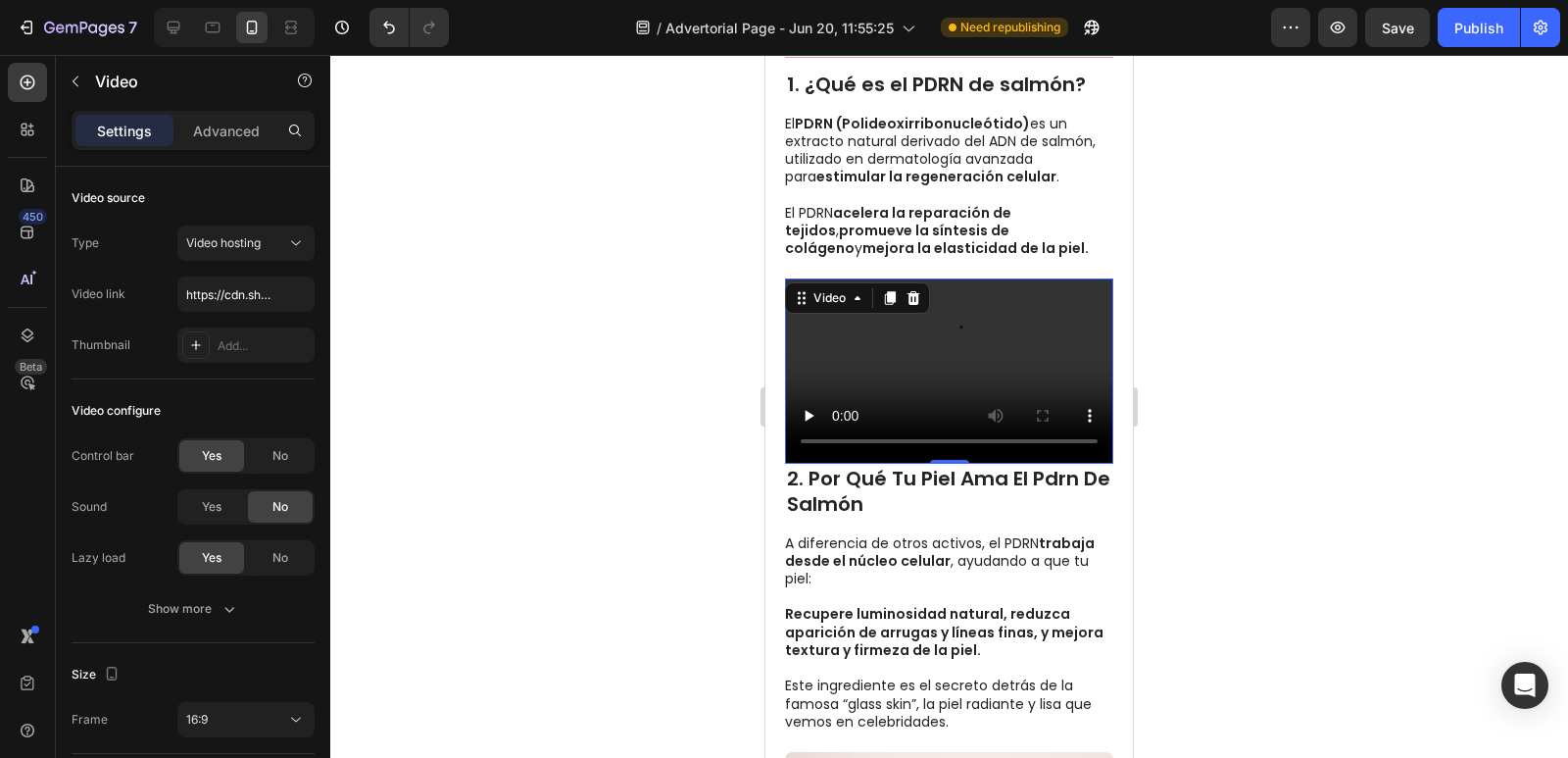 scroll, scrollTop: 392, scrollLeft: 0, axis: vertical 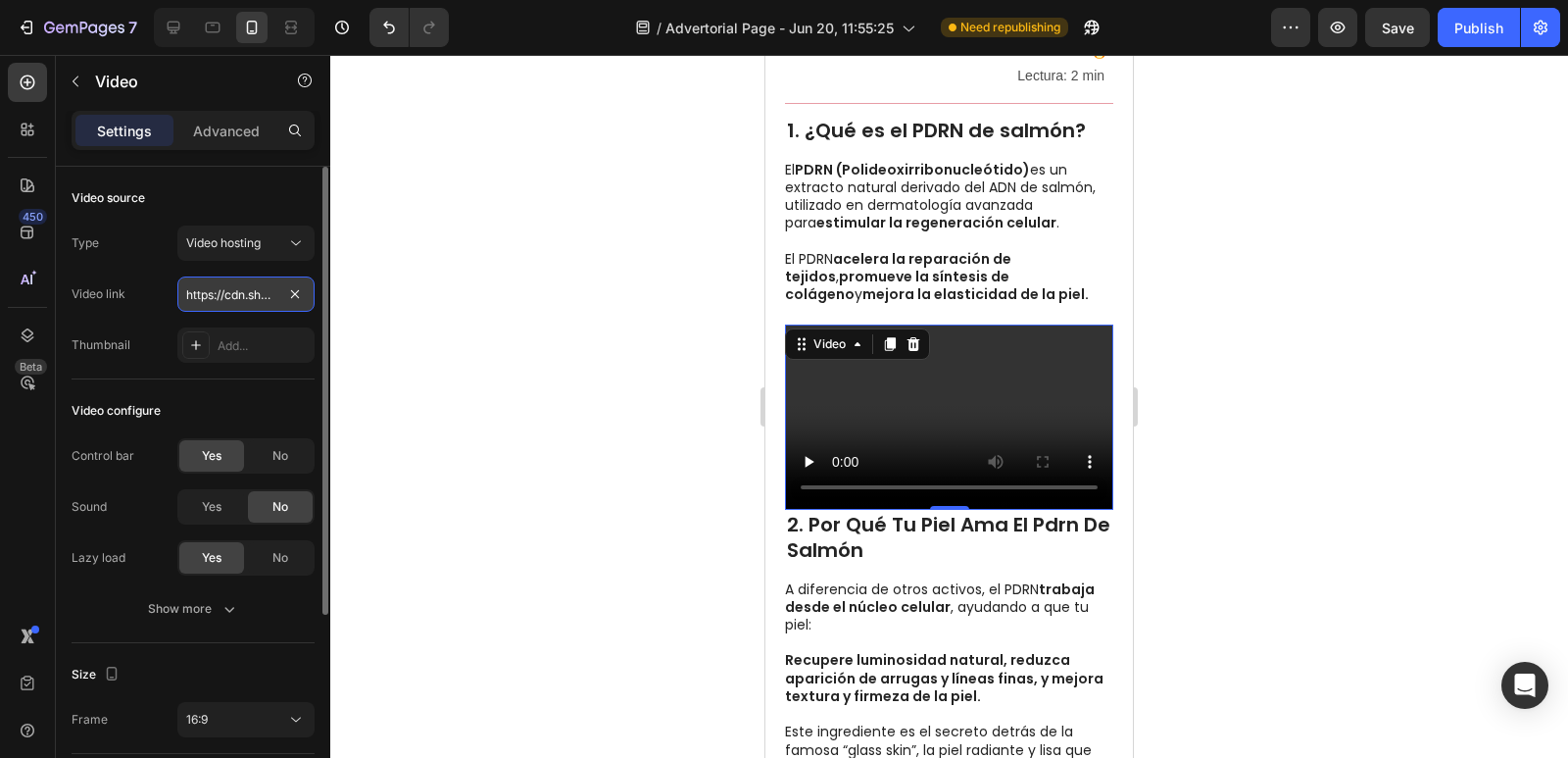 click on "https://cdn.shopify.com/videos/c/o/v/2cd3deb506b54b009063f7270ab5cf2e.mp4" at bounding box center [246, 294] 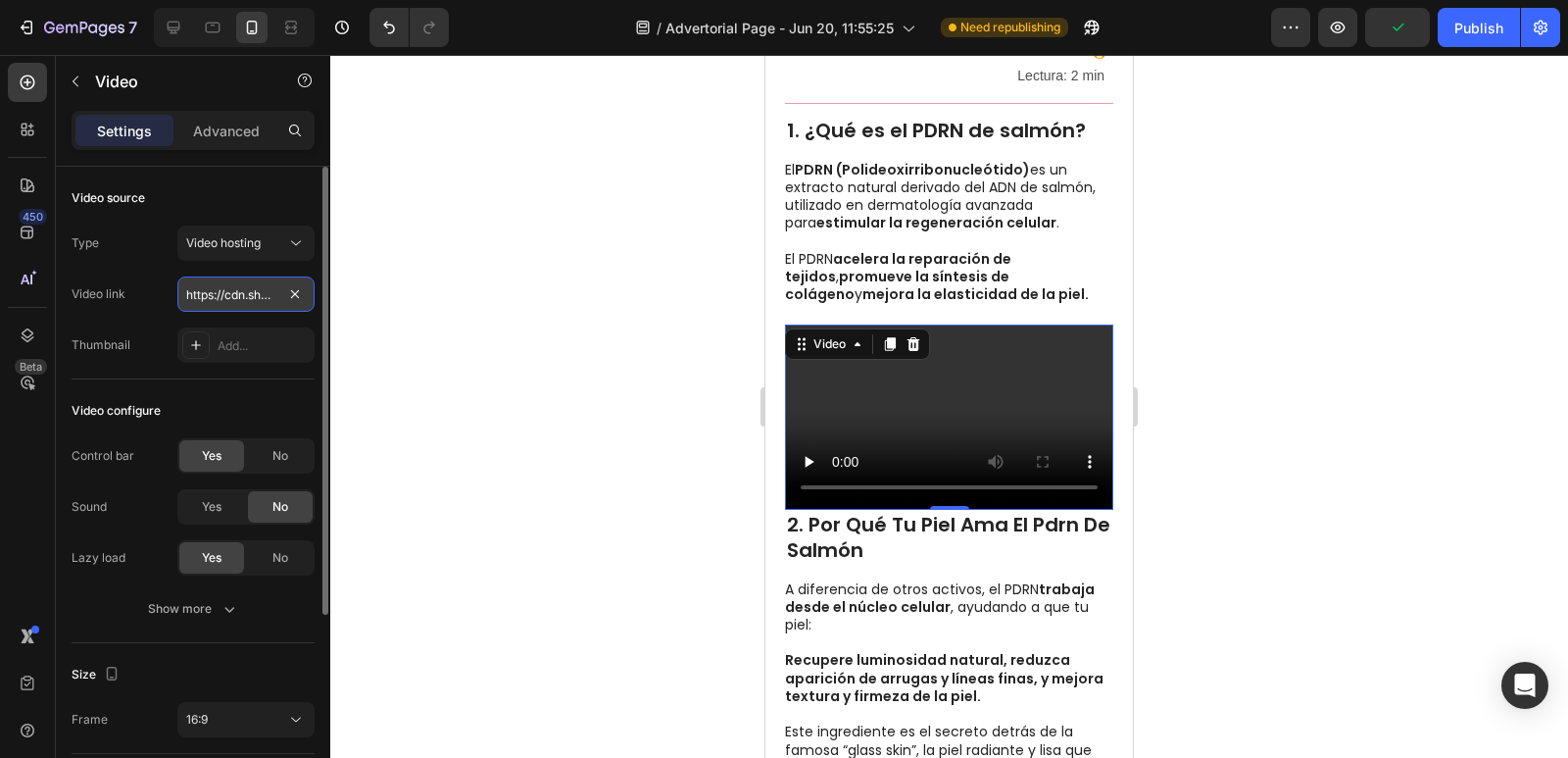 paste on "0878c797993e453ead092b2e58c32ef6" 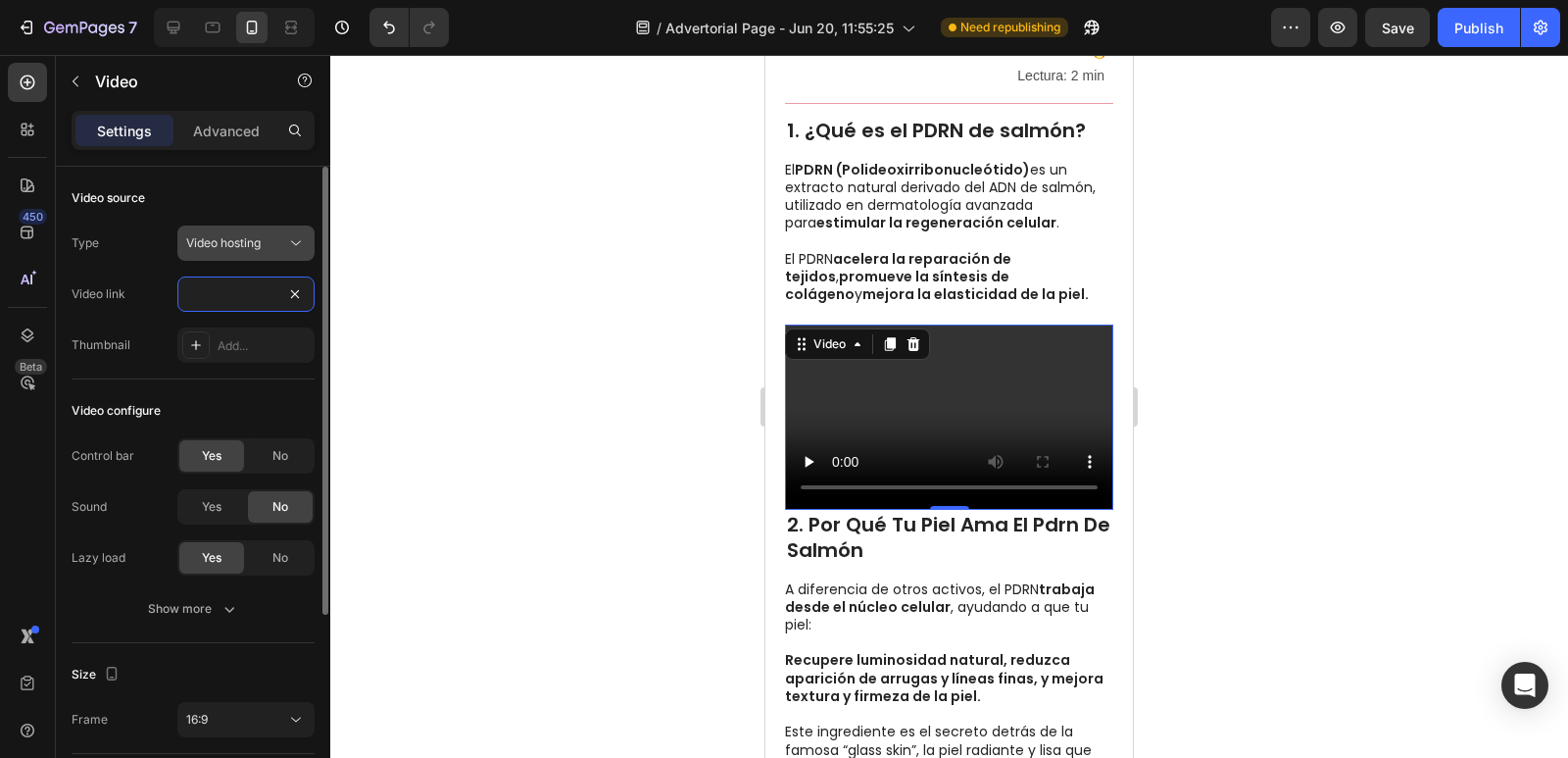 type on "https://cdn.shopify.com/videos/c/o/v/0878c797993e453ead092b2e58c32ef6.mp4" 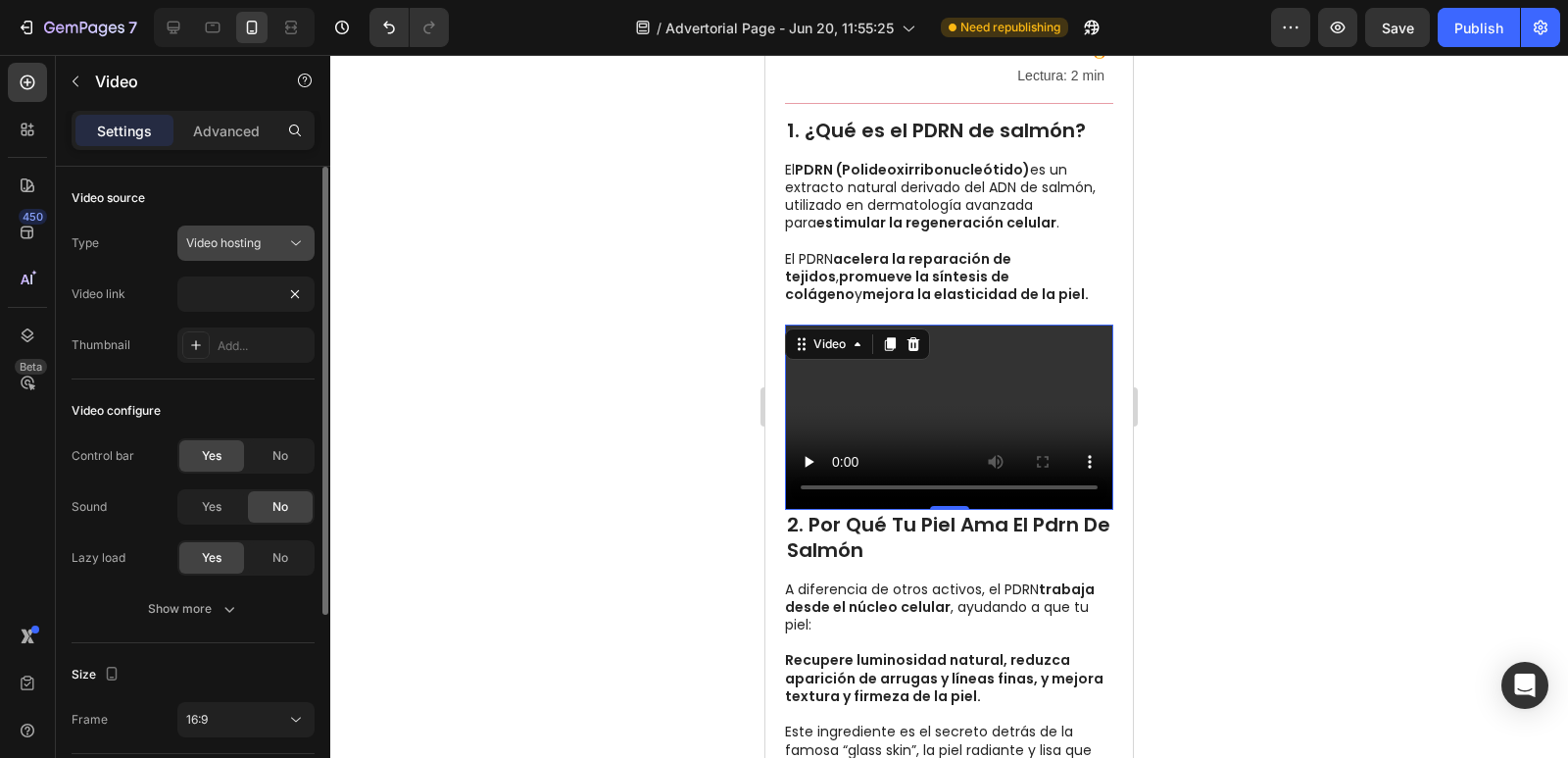 click on "Video hosting" 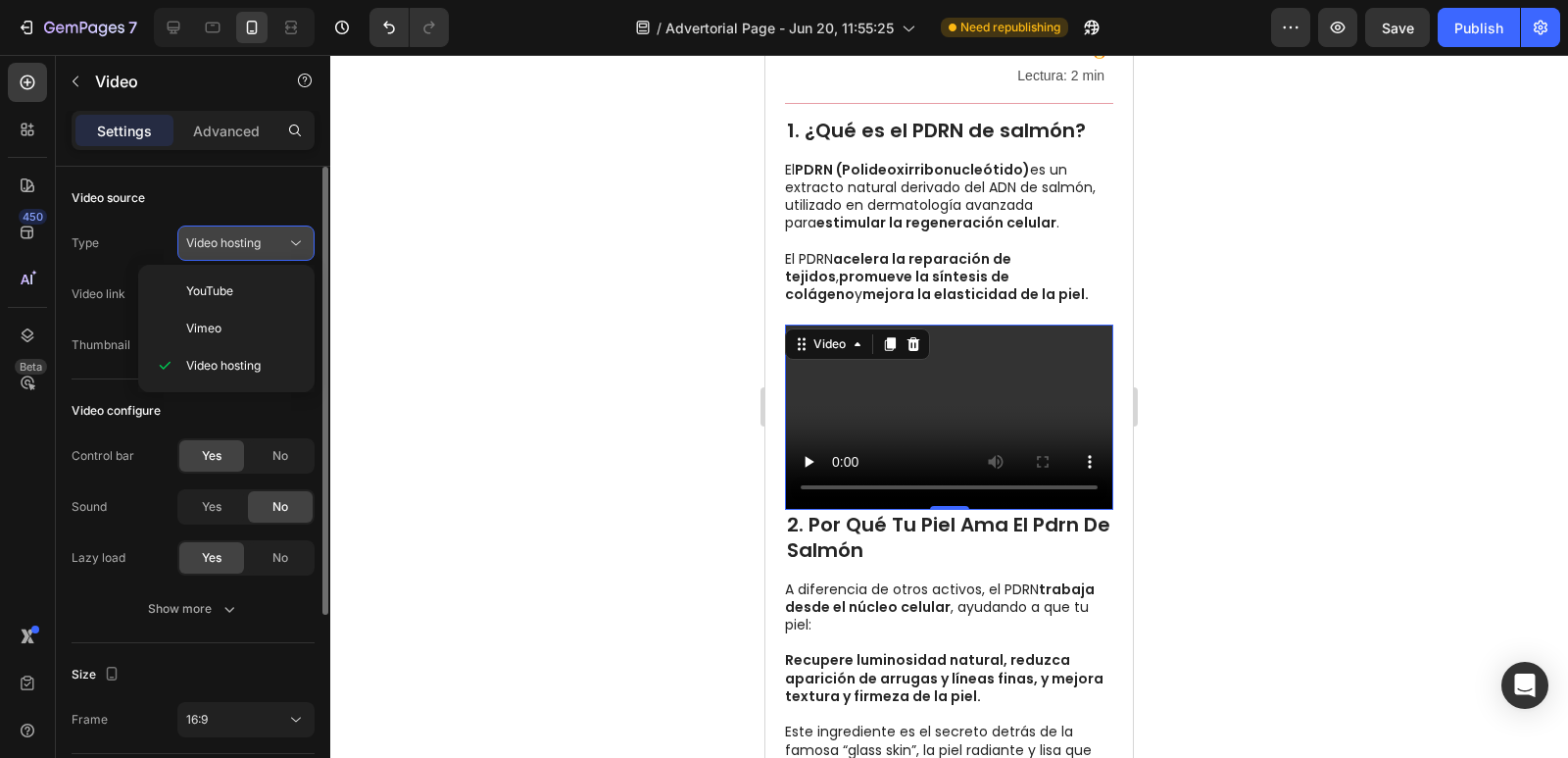 scroll, scrollTop: 0, scrollLeft: 0, axis: both 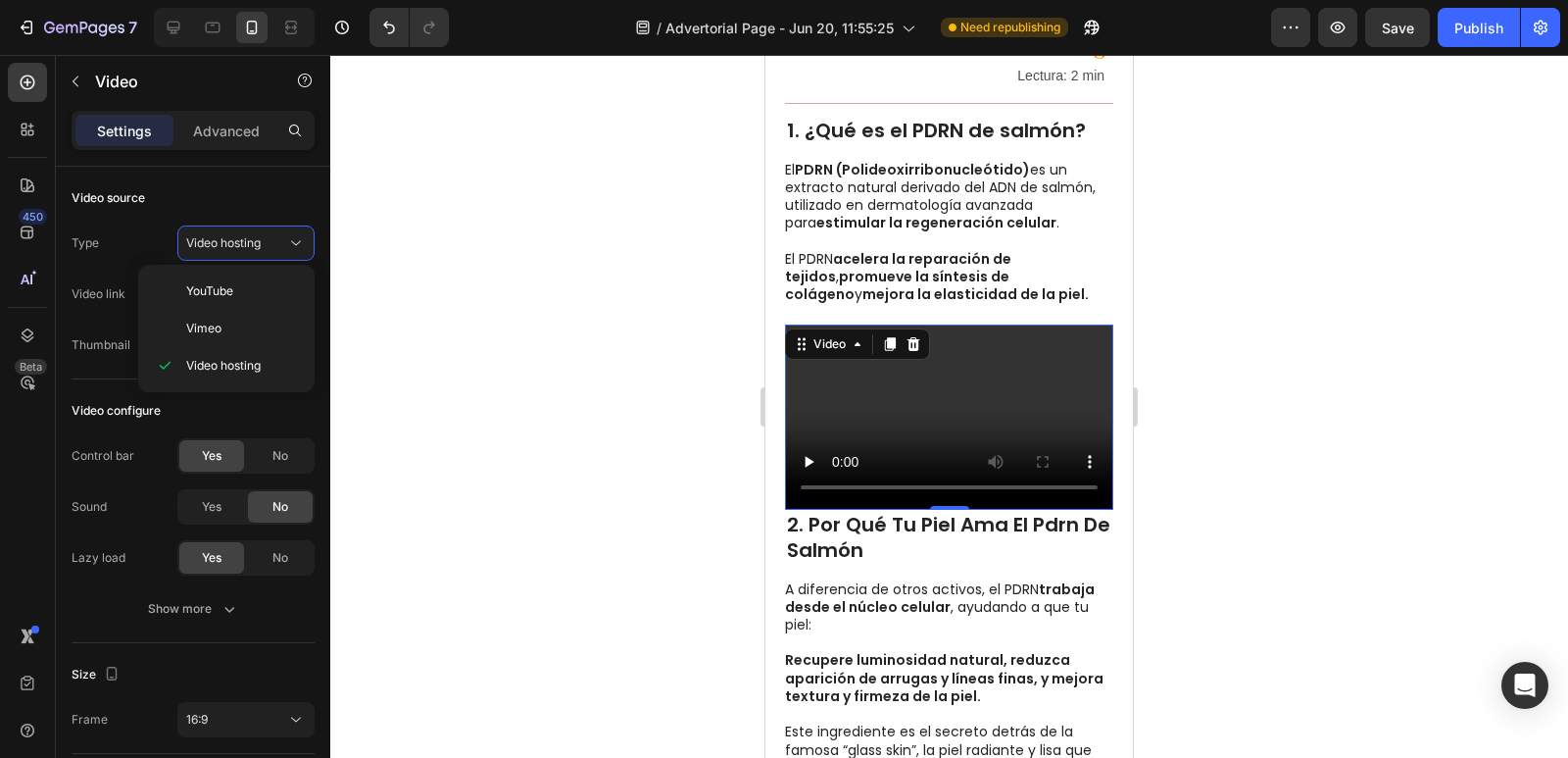 click 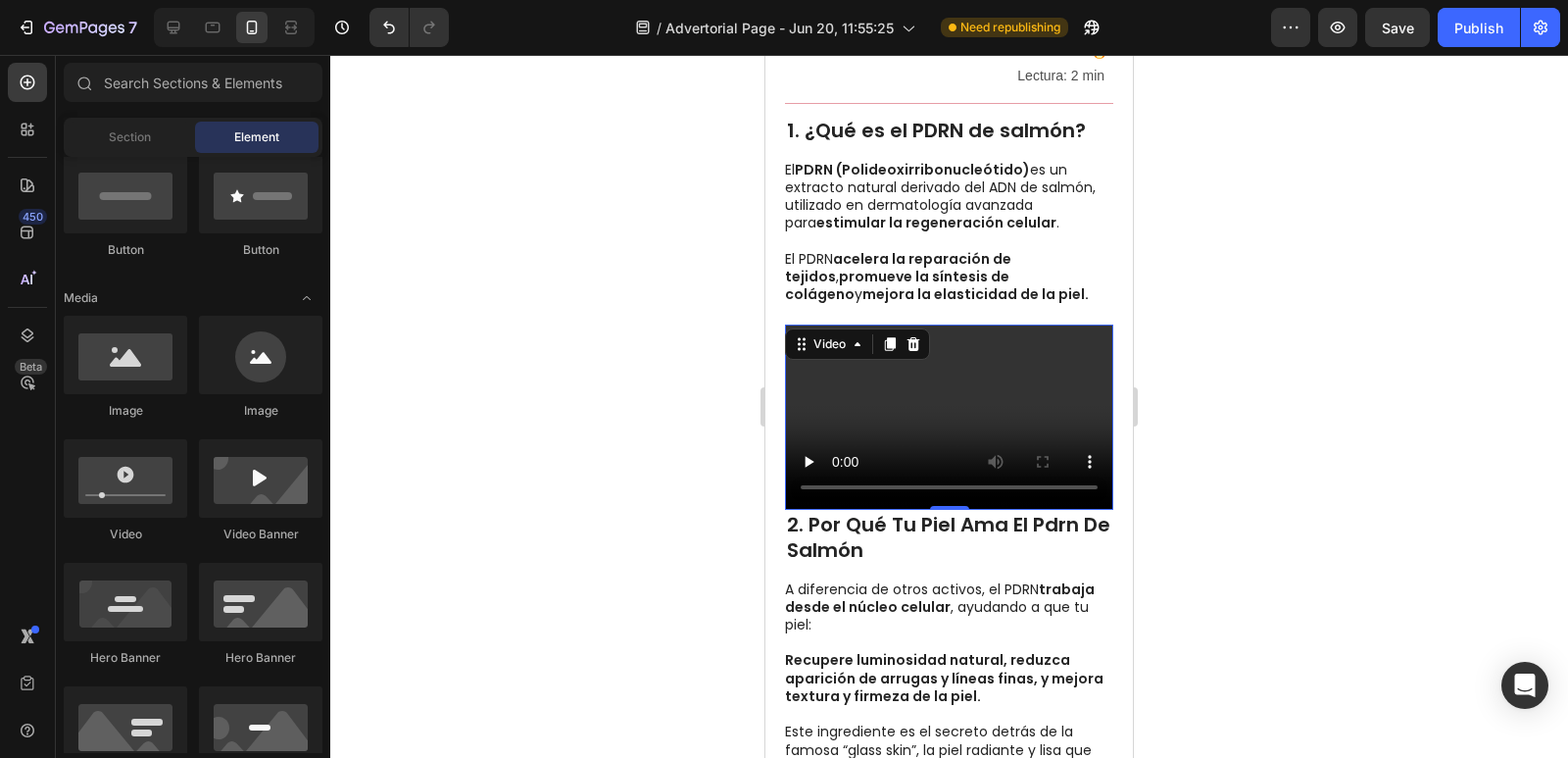 click at bounding box center [949, 417] 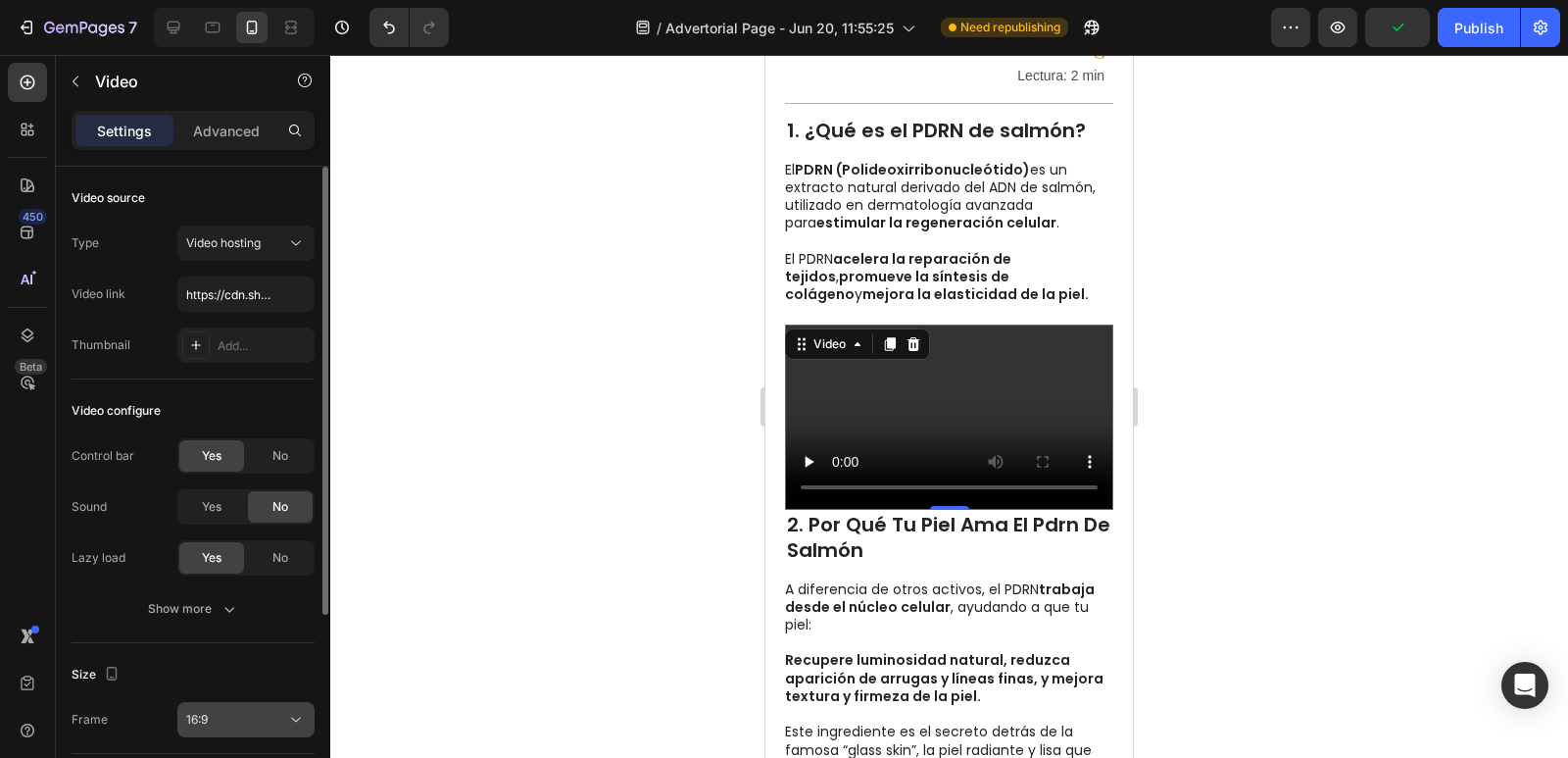 click on "16:9" at bounding box center [236, 720] 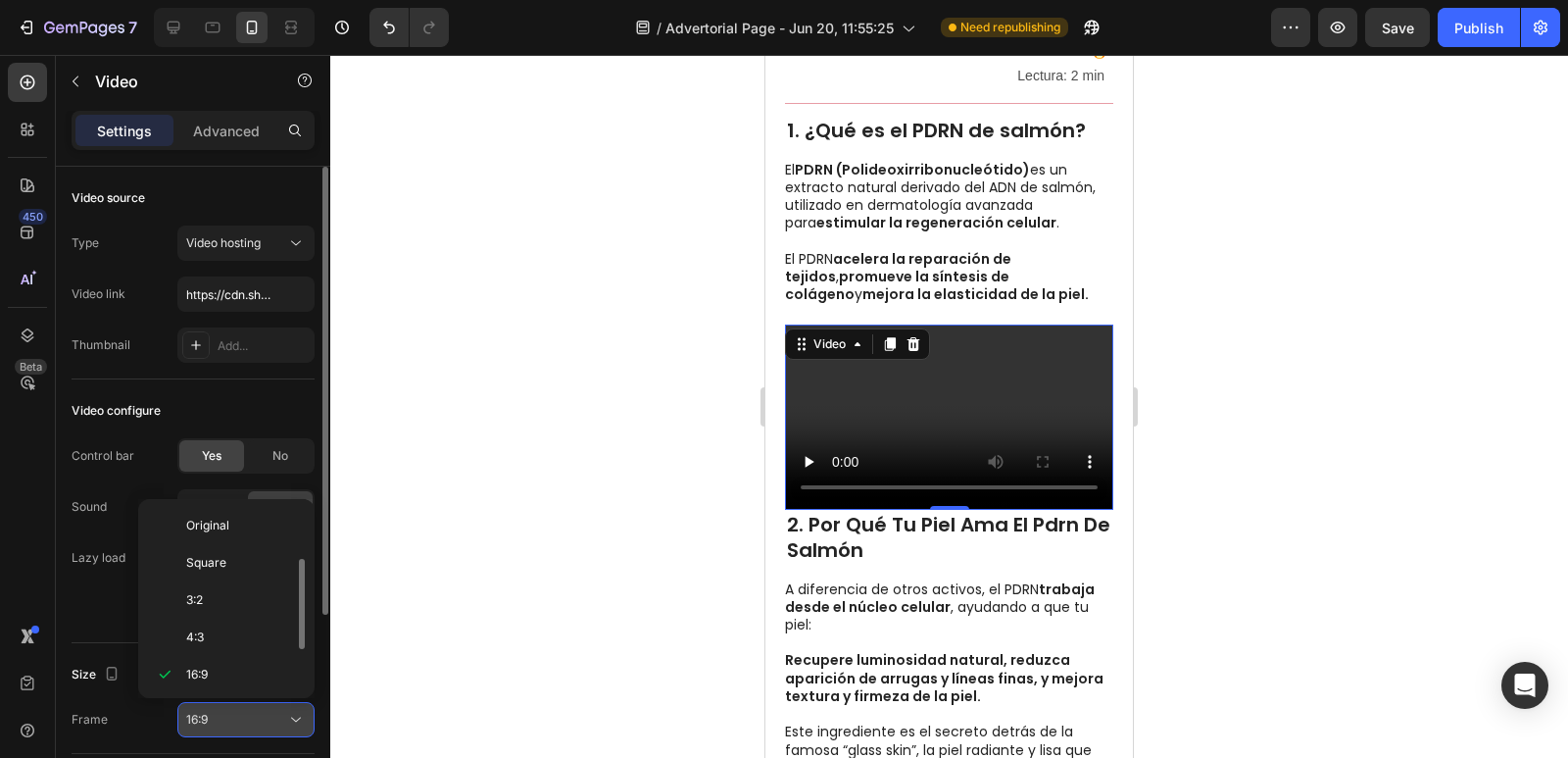scroll, scrollTop: 35, scrollLeft: 0, axis: vertical 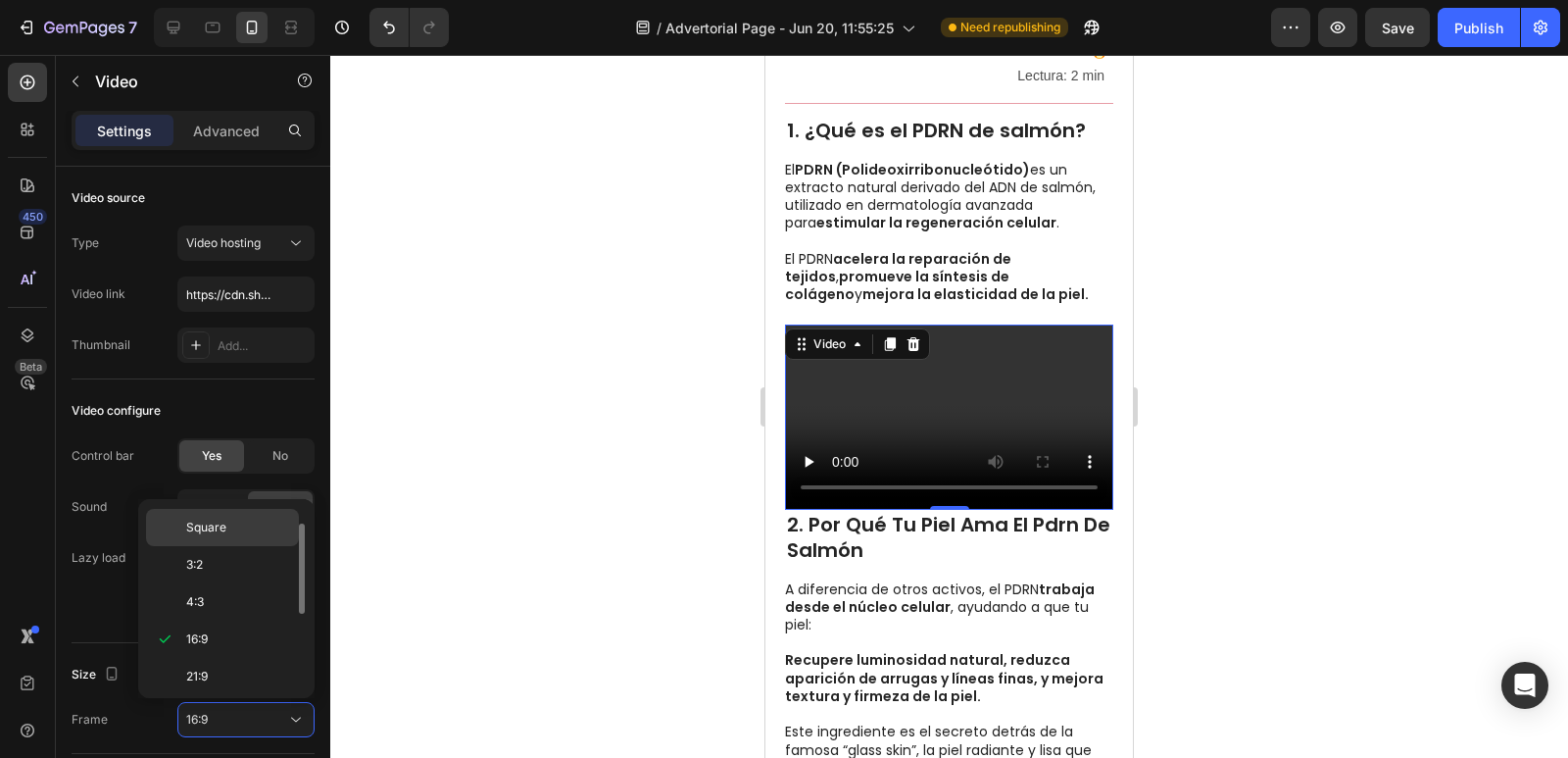 click on "Square" at bounding box center (206, 528) 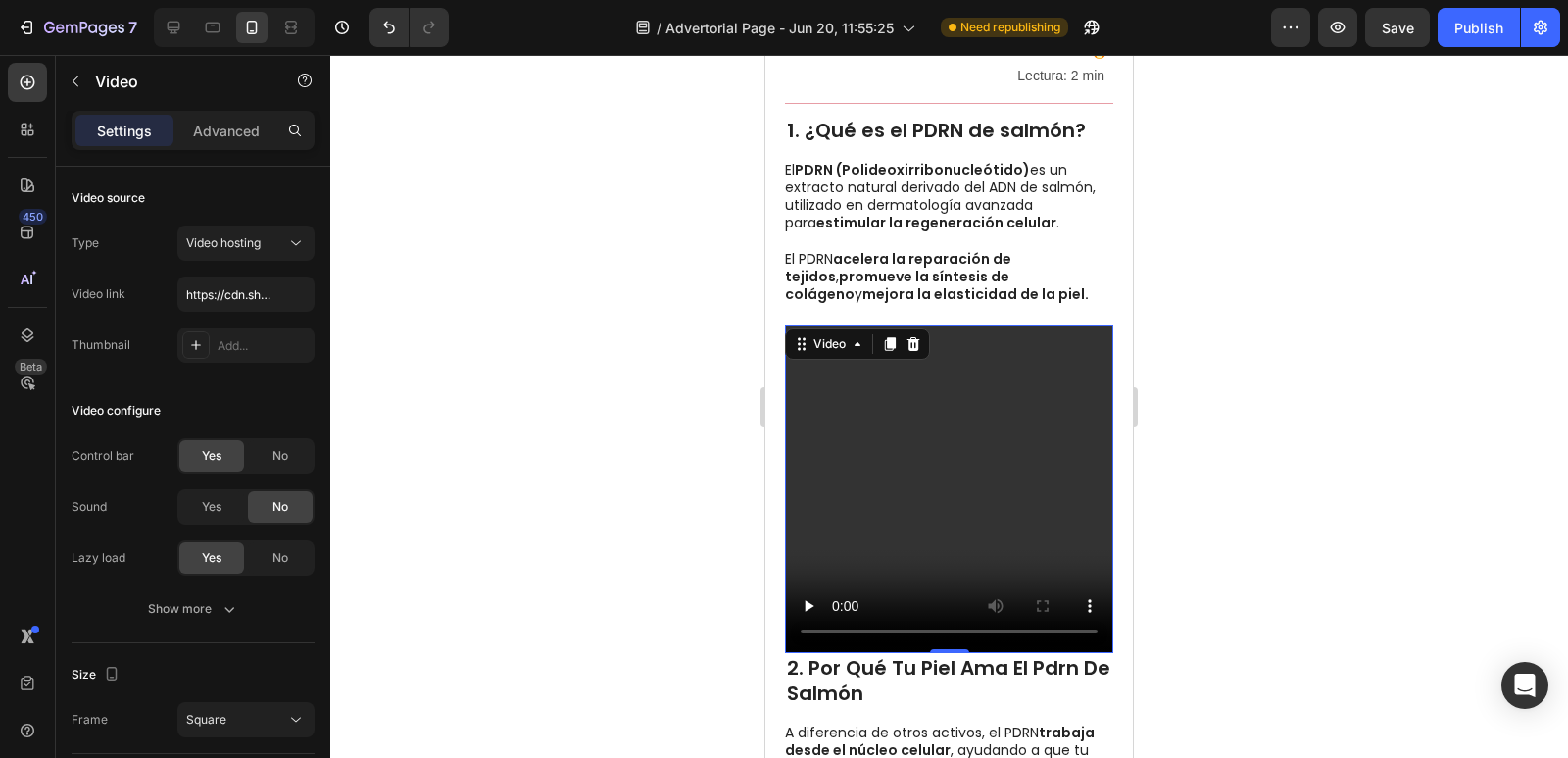 click 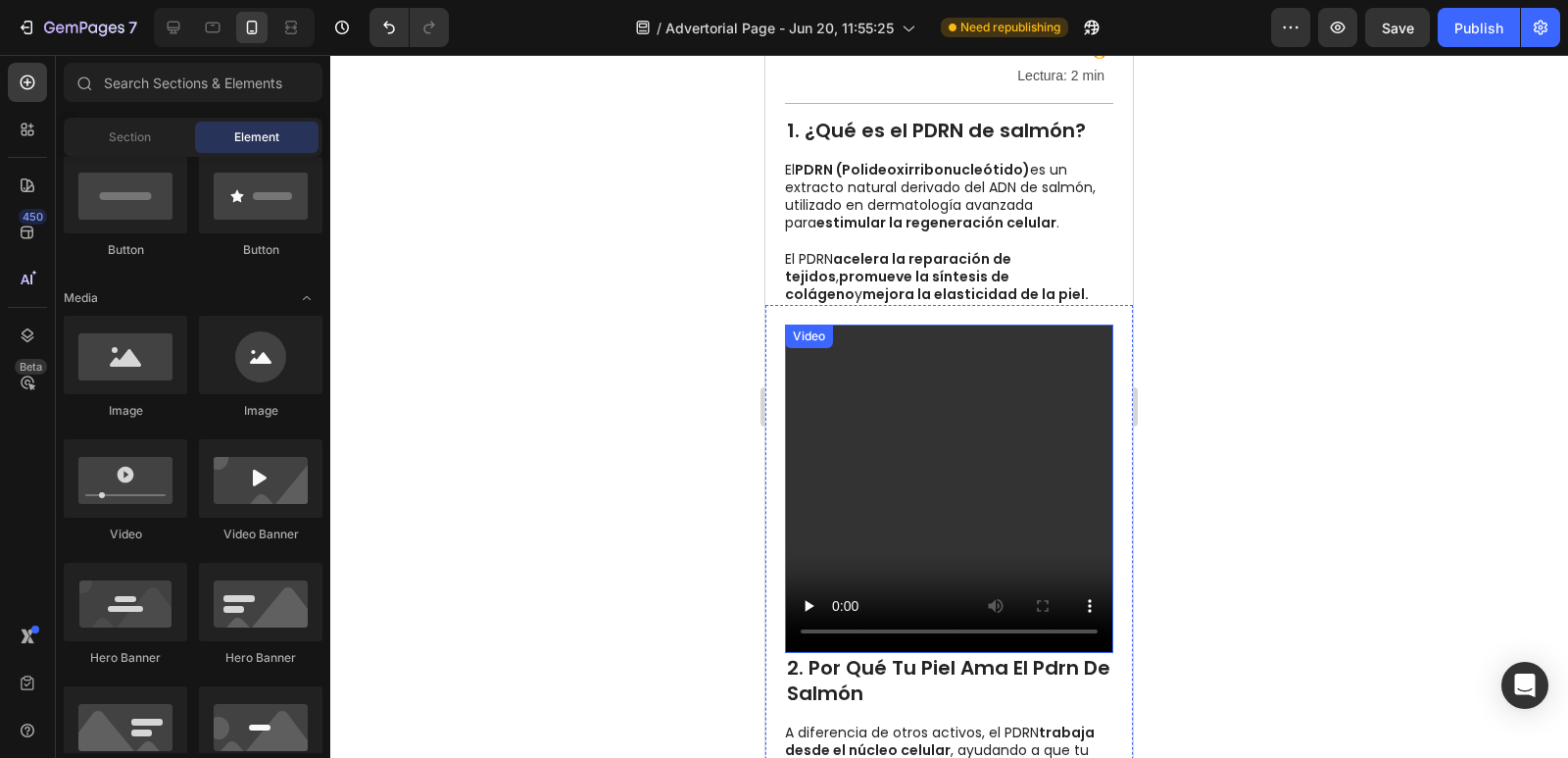 click at bounding box center (949, 488) 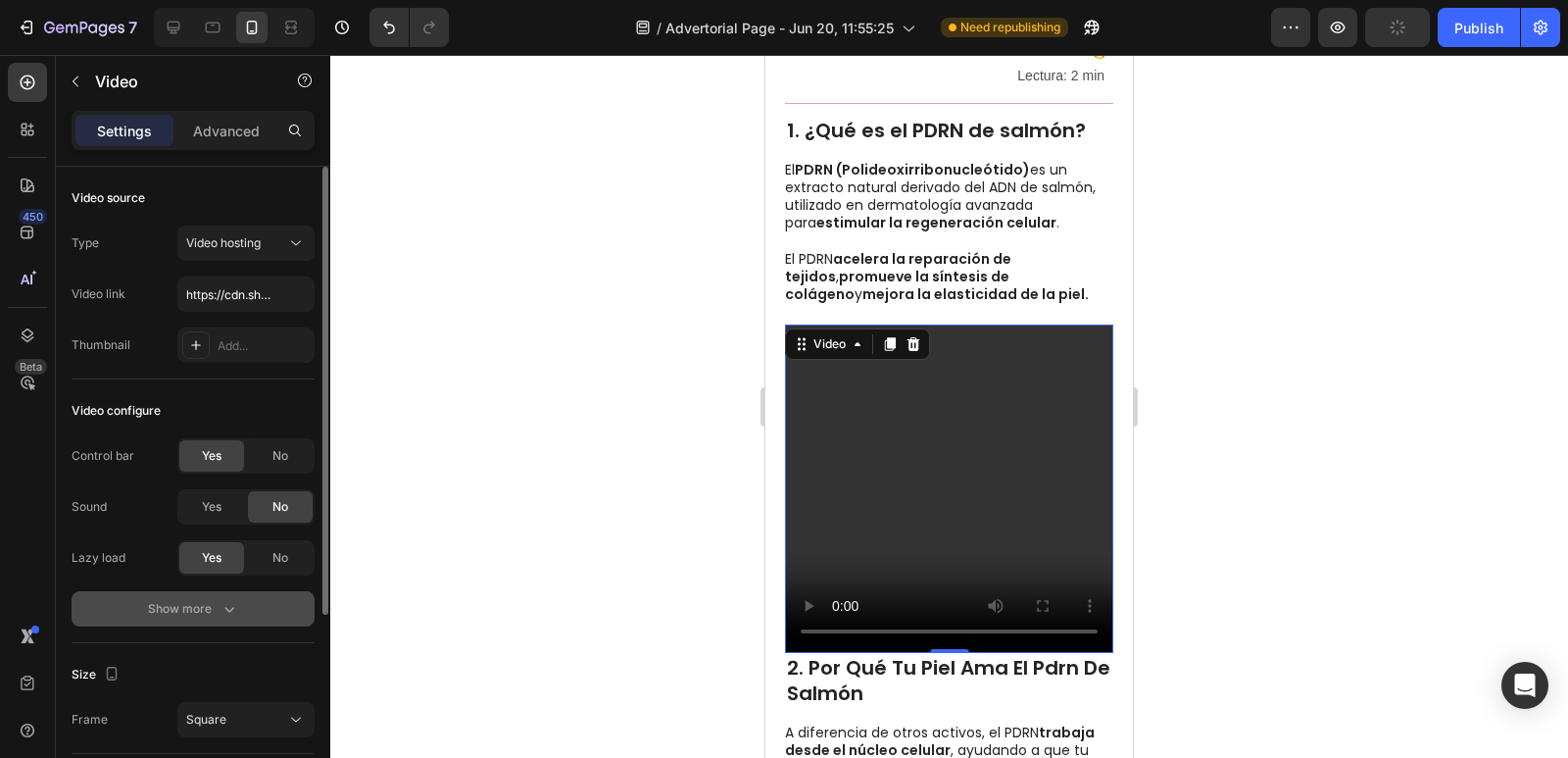 click 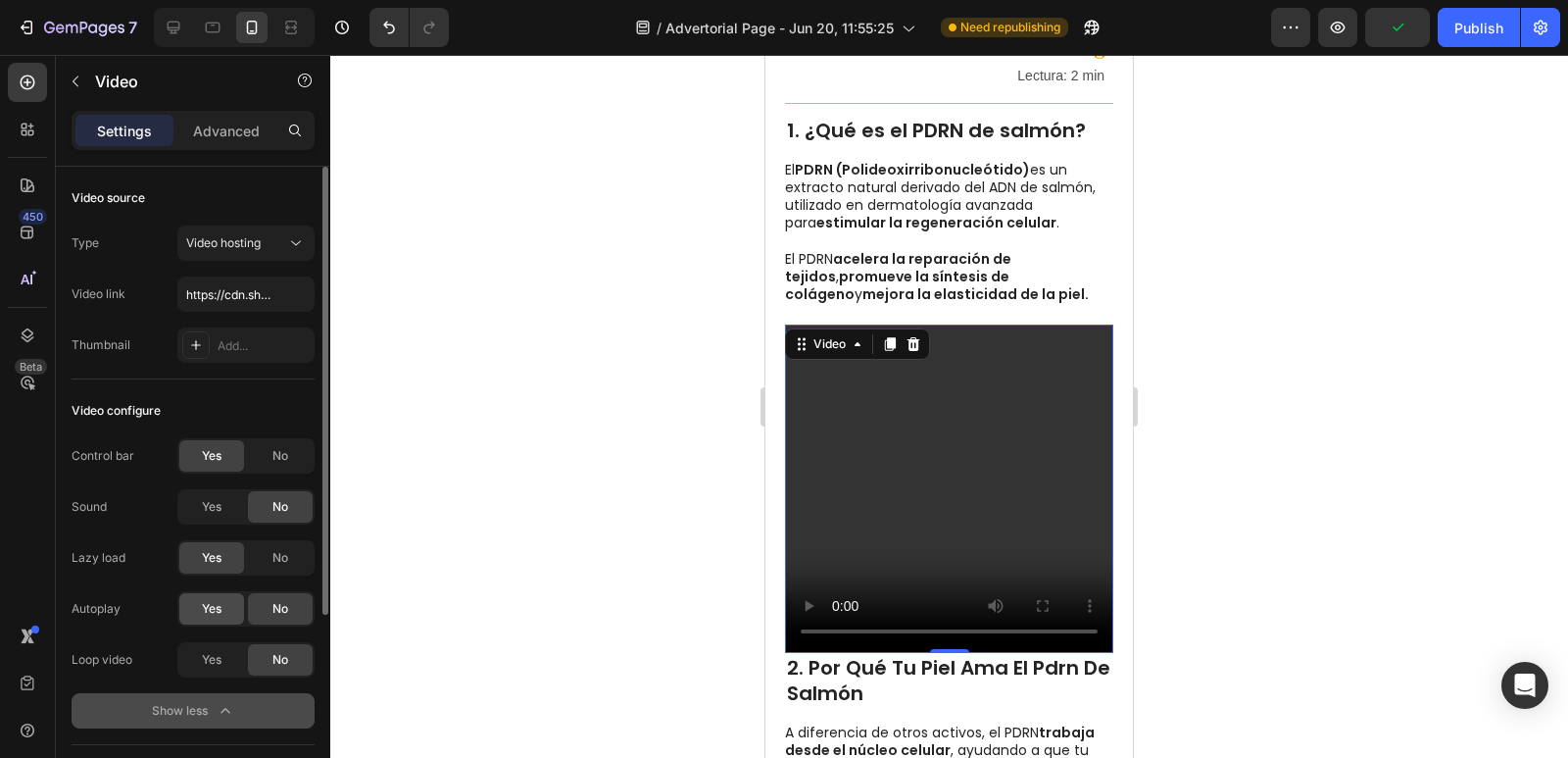 scroll, scrollTop: 196, scrollLeft: 0, axis: vertical 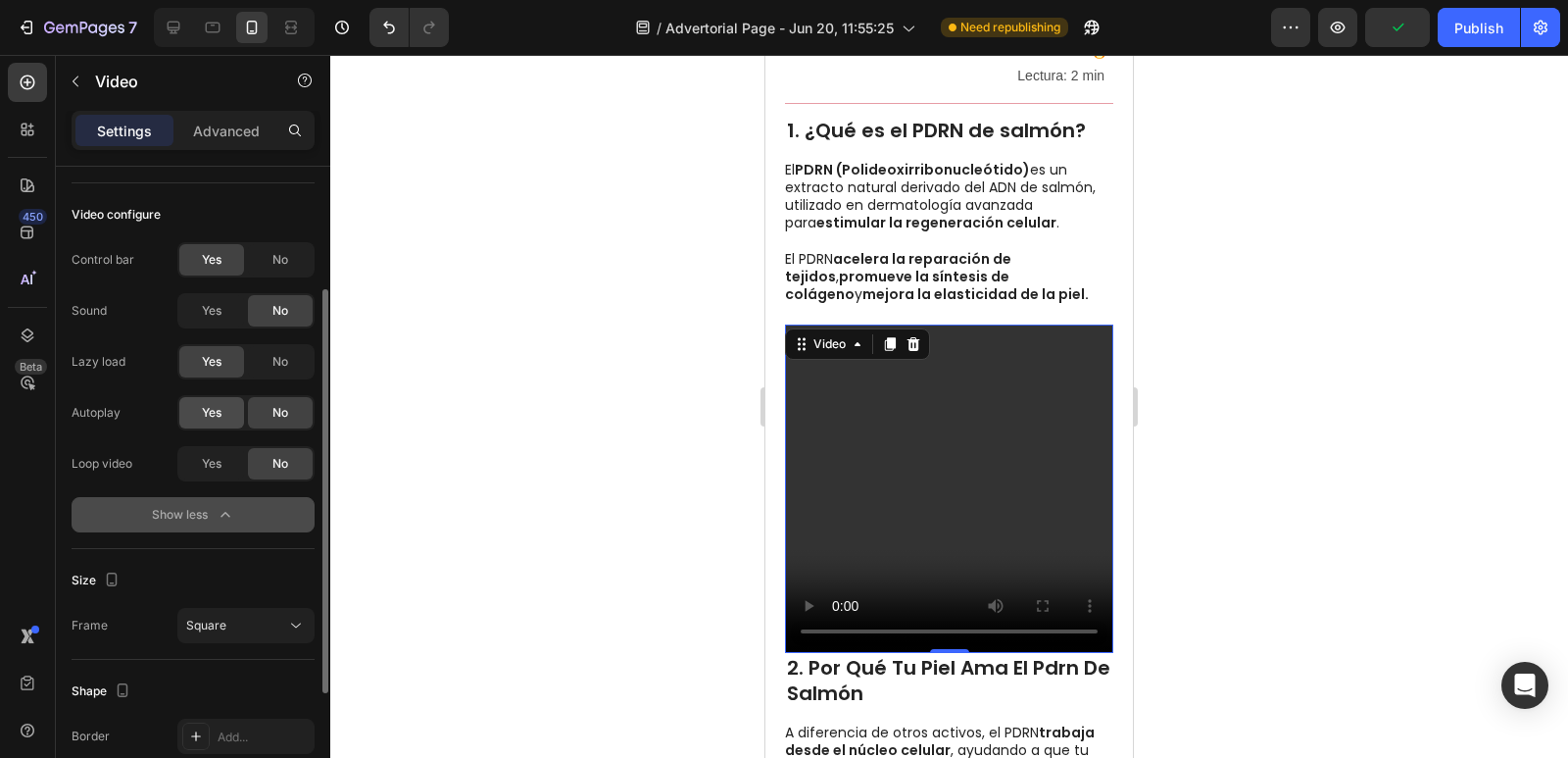 click on "Yes" 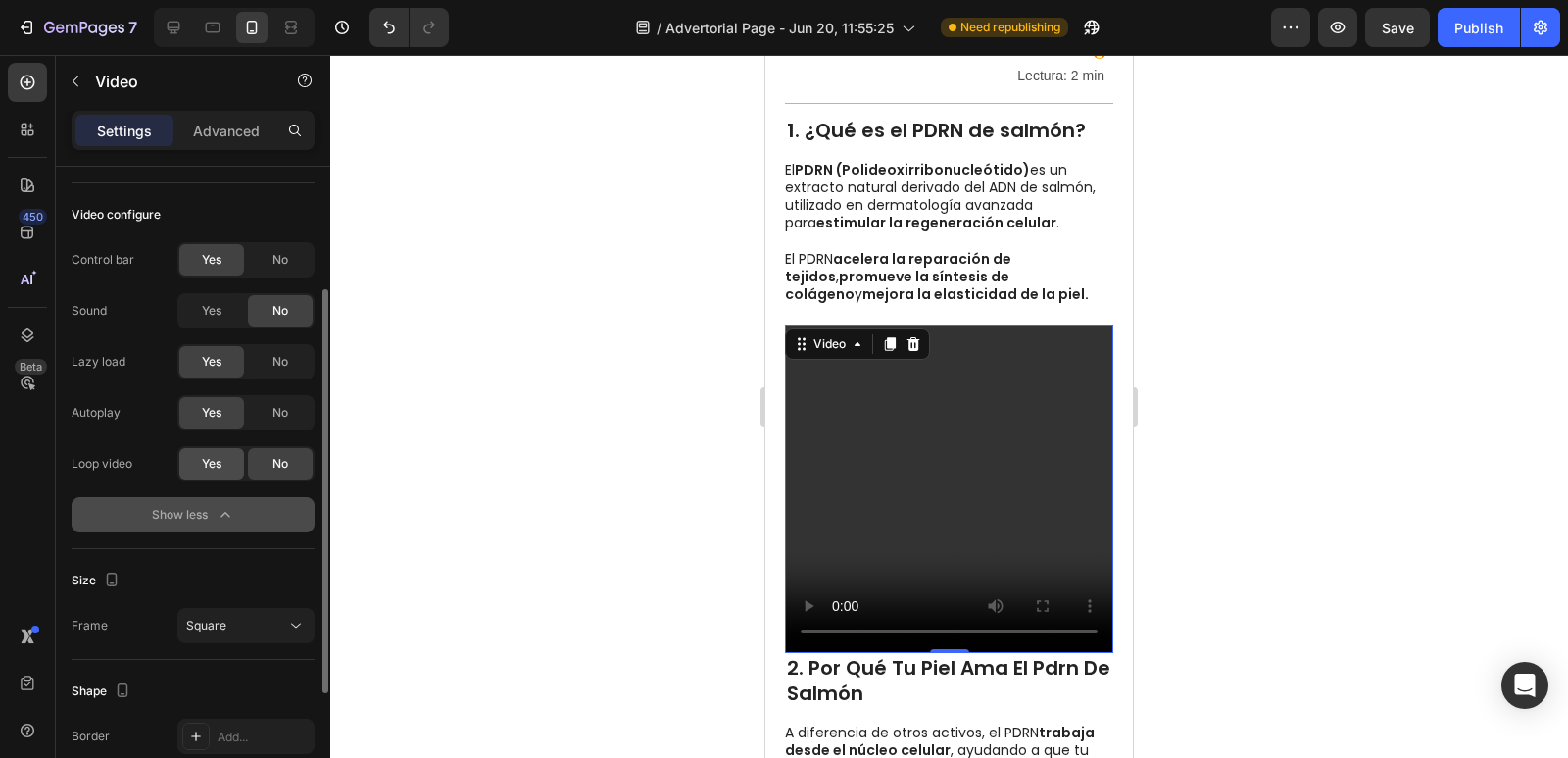 click on "Yes" 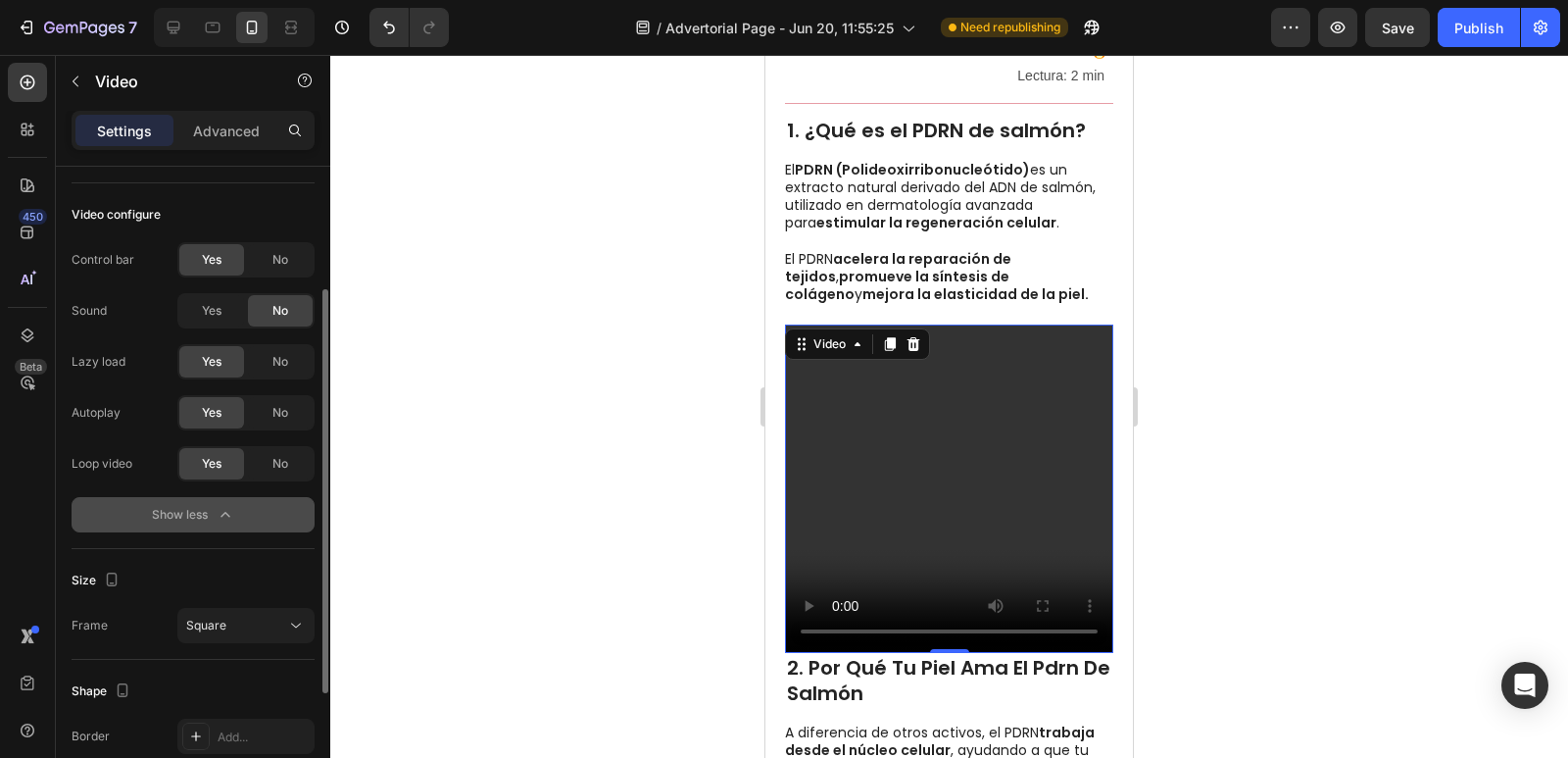 click on "Control bar Yes No Sound Yes No Lazy load Yes No" at bounding box center [193, 311] 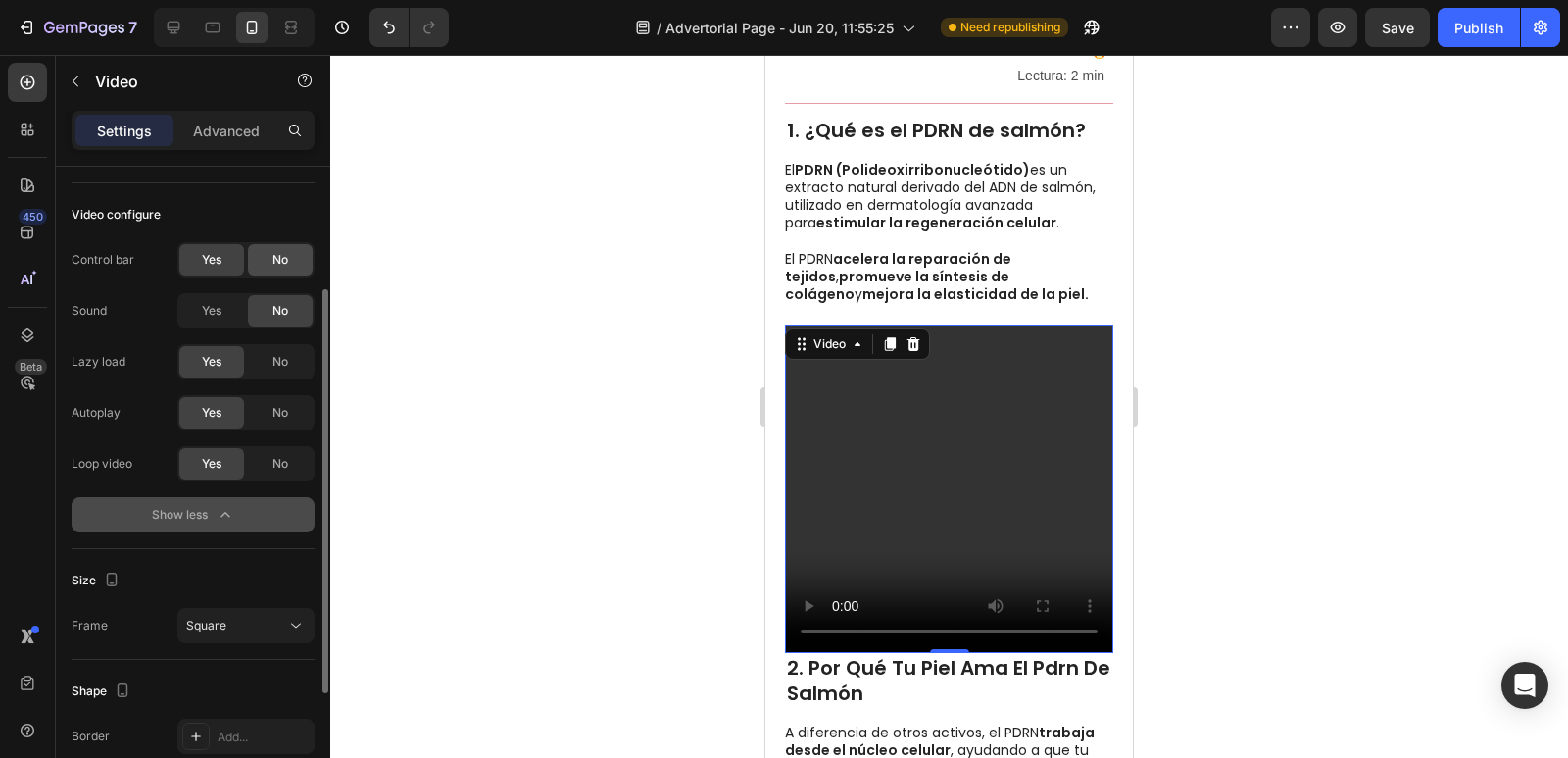 click on "No" 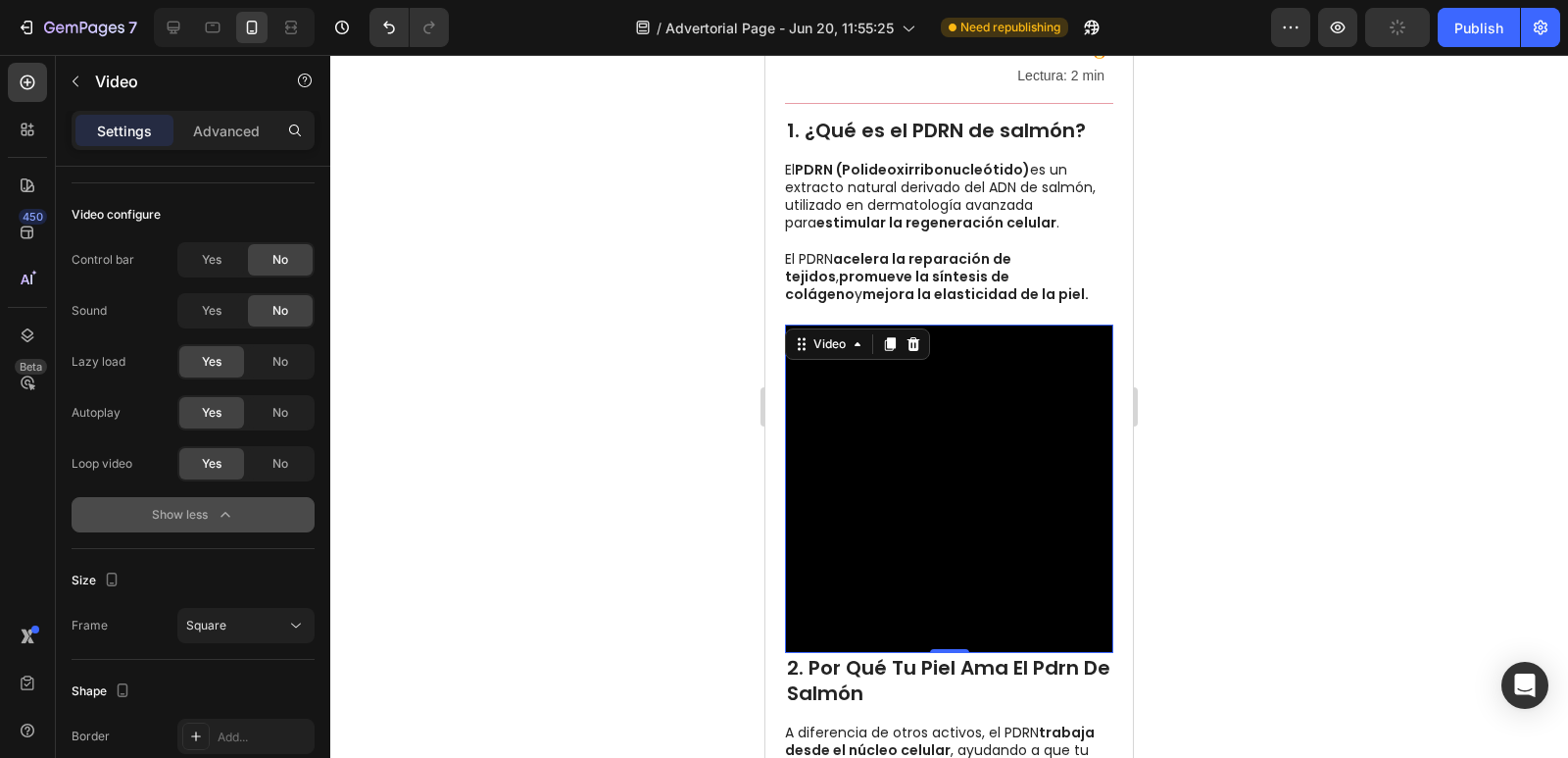click 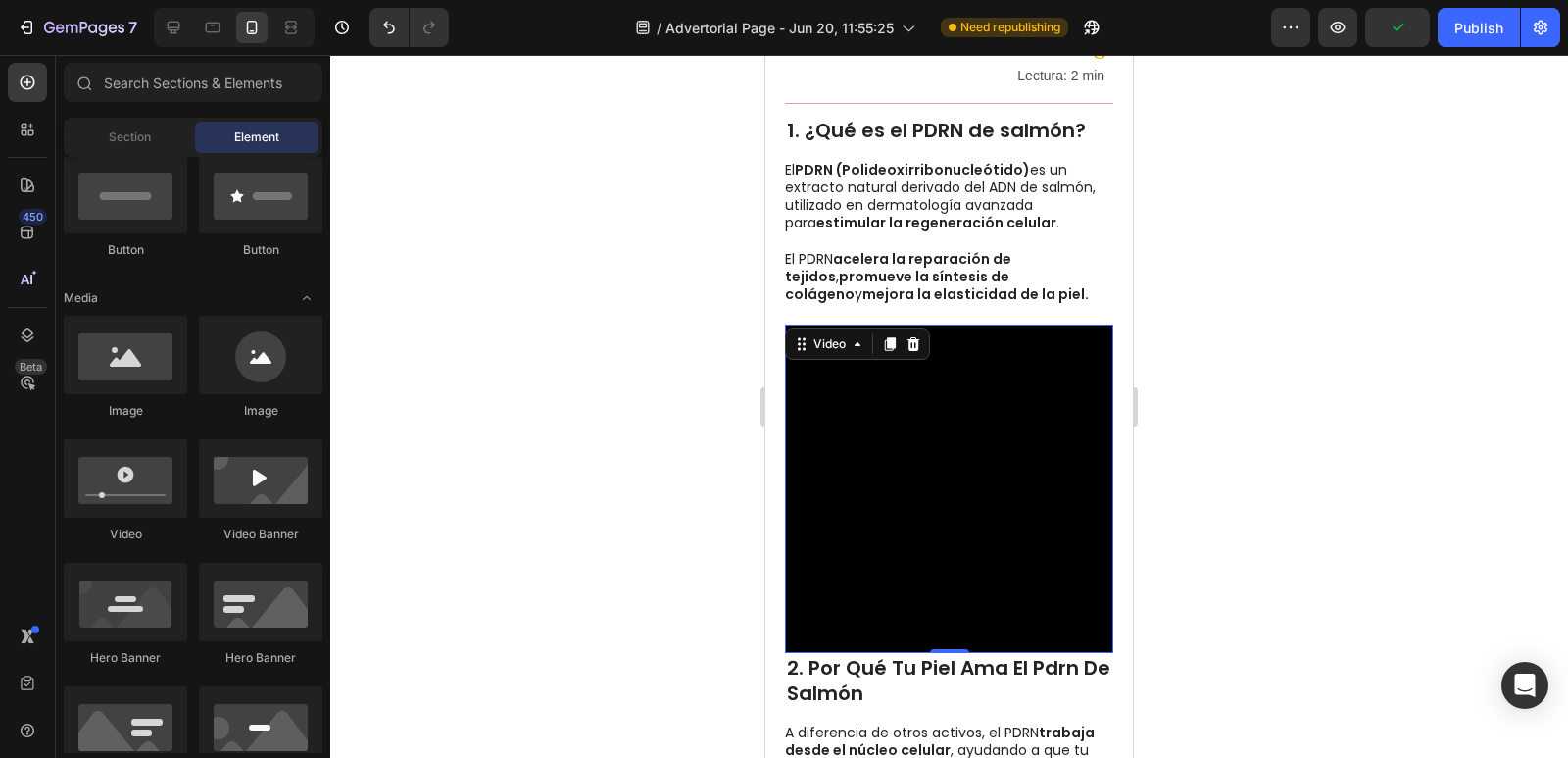 click at bounding box center [949, 488] 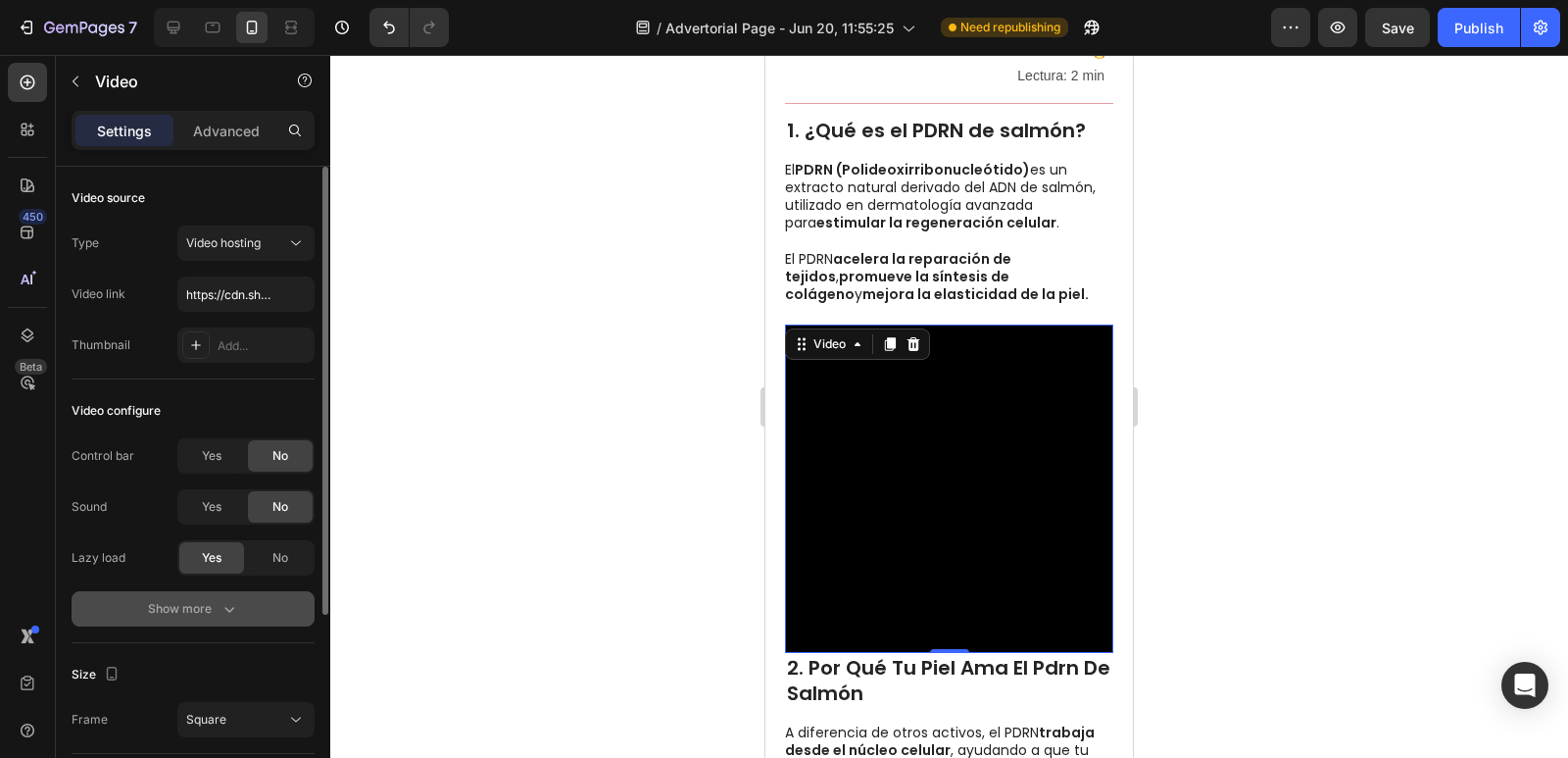 click on "Show more" at bounding box center (193, 609) 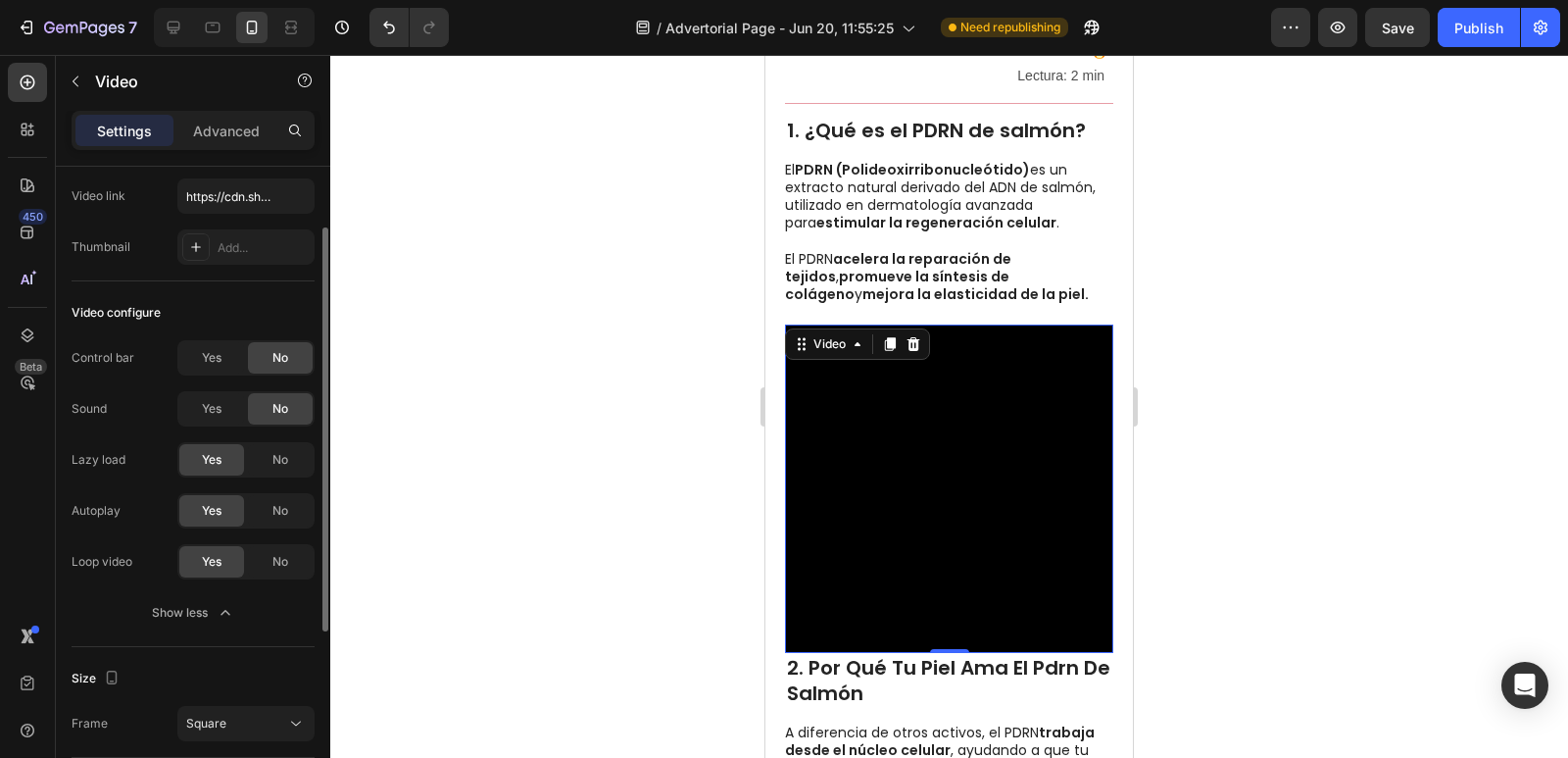scroll, scrollTop: 196, scrollLeft: 0, axis: vertical 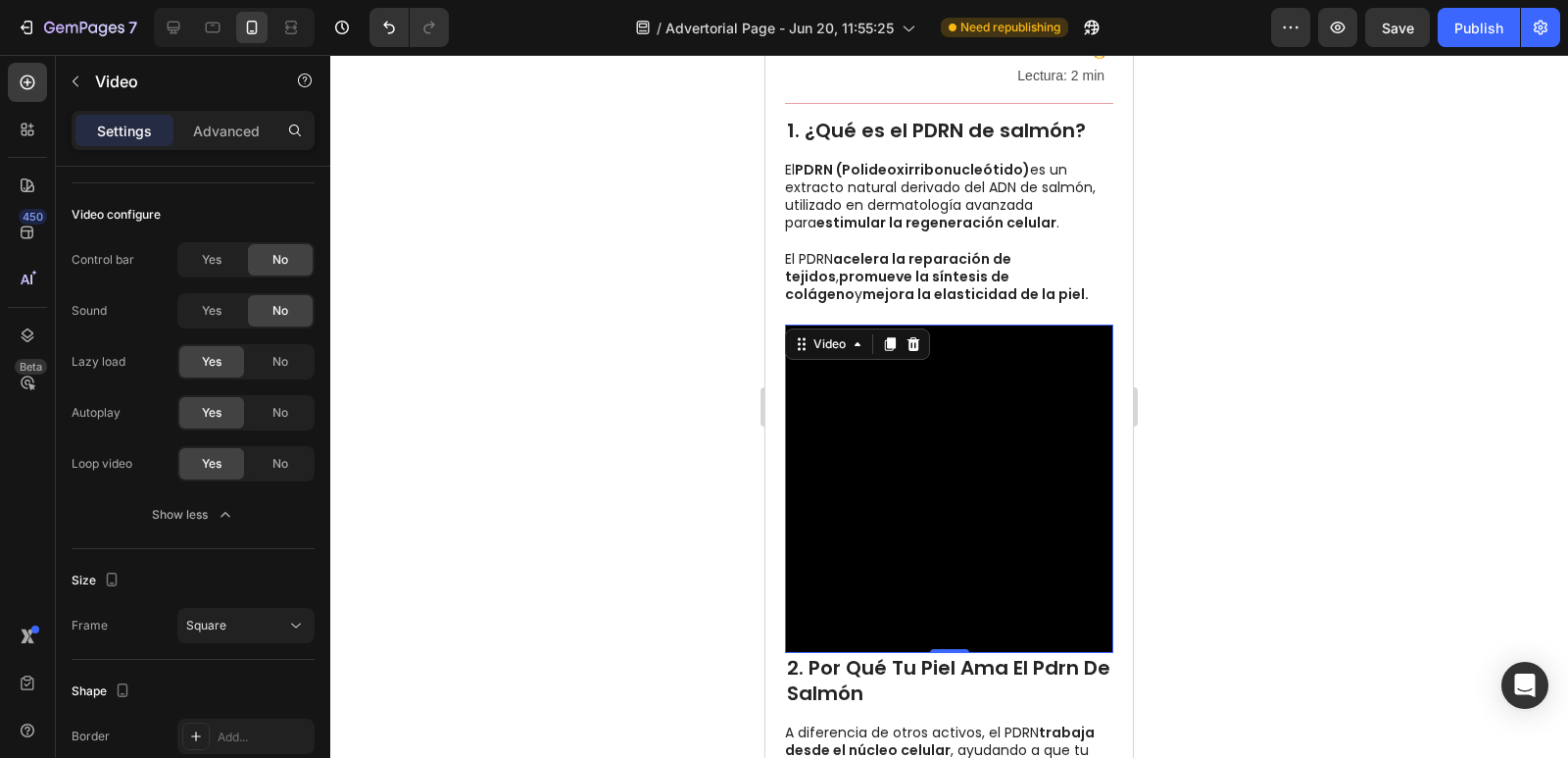 click 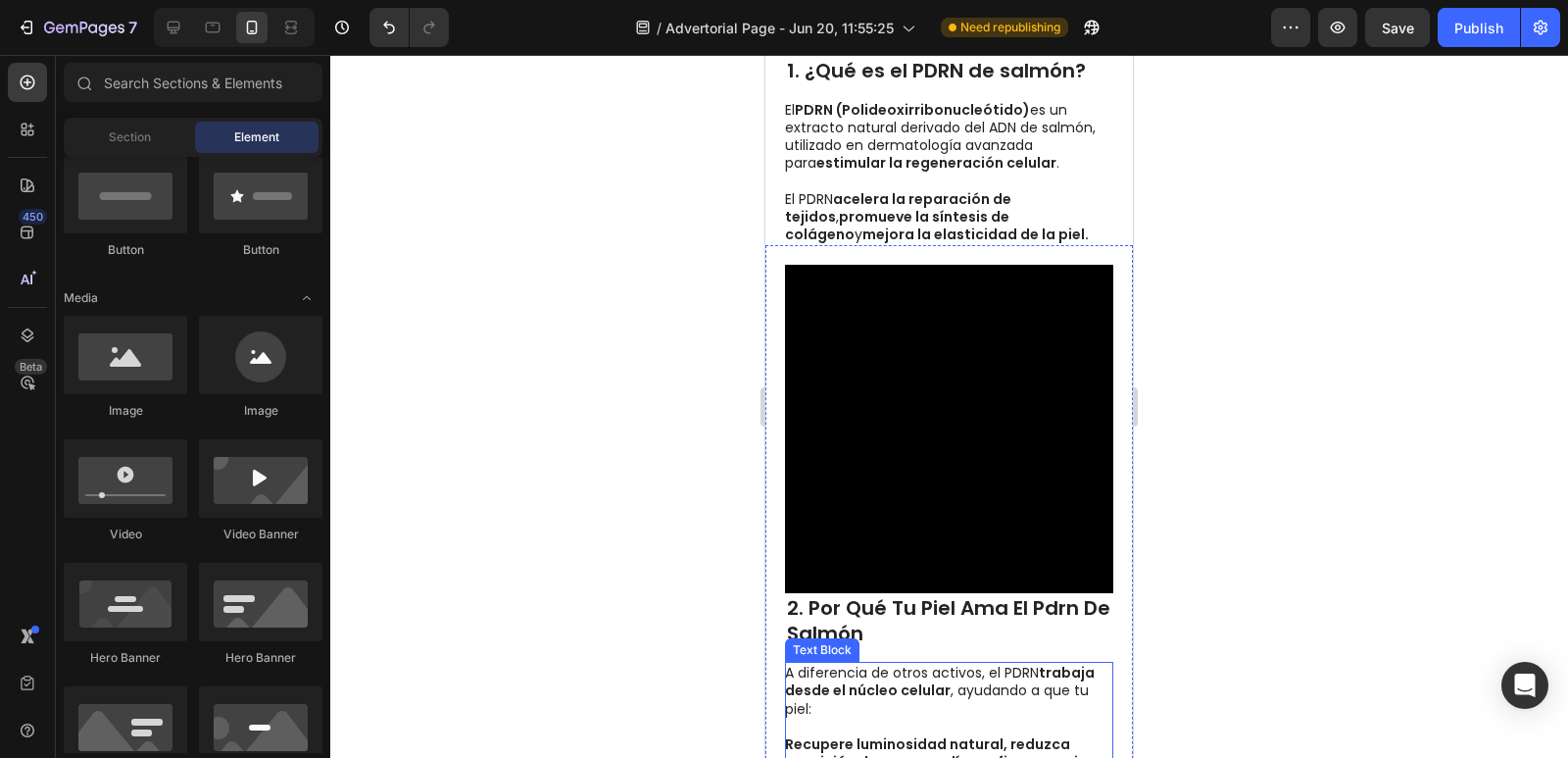 scroll, scrollTop: 392, scrollLeft: 0, axis: vertical 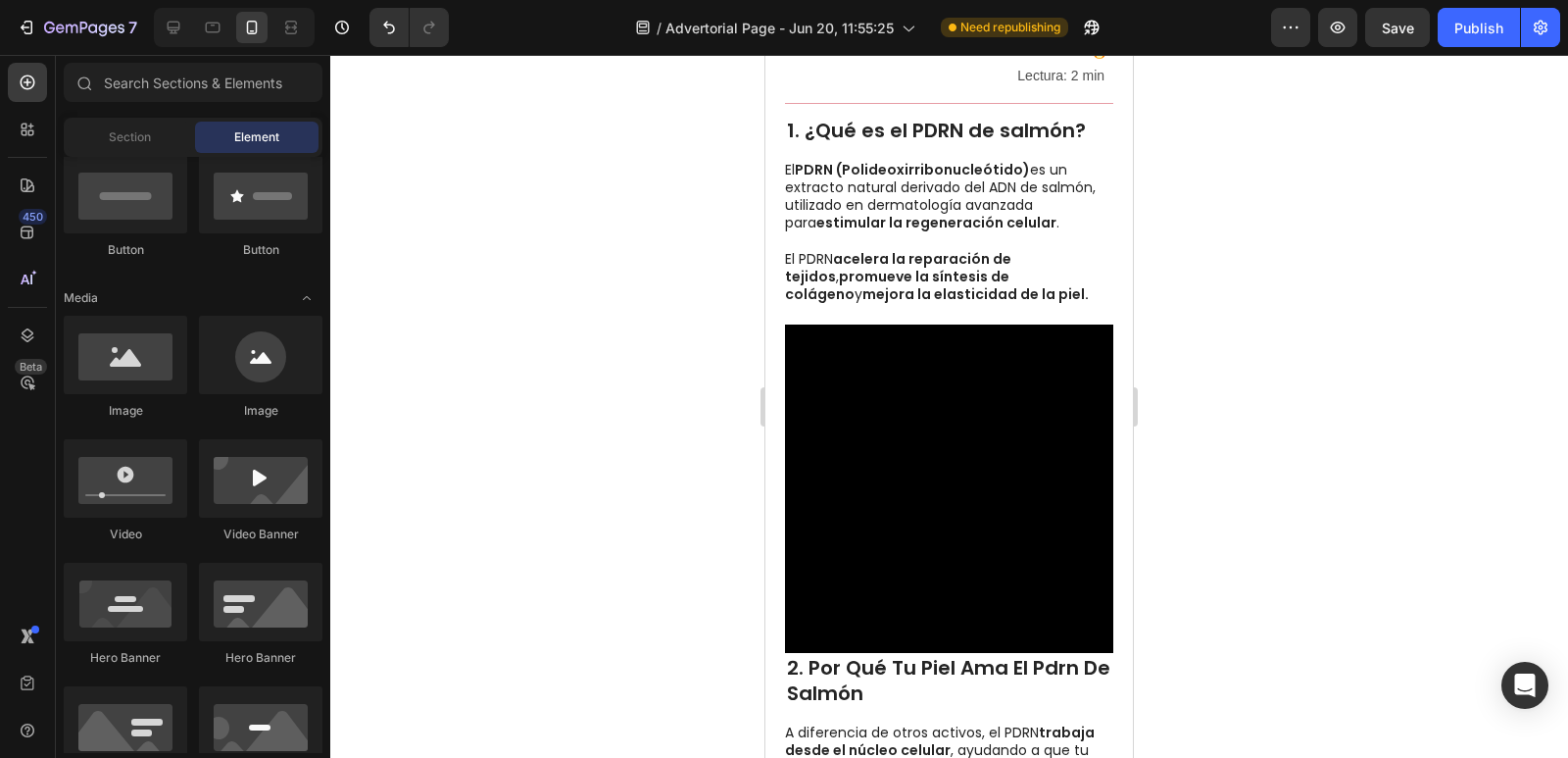 click 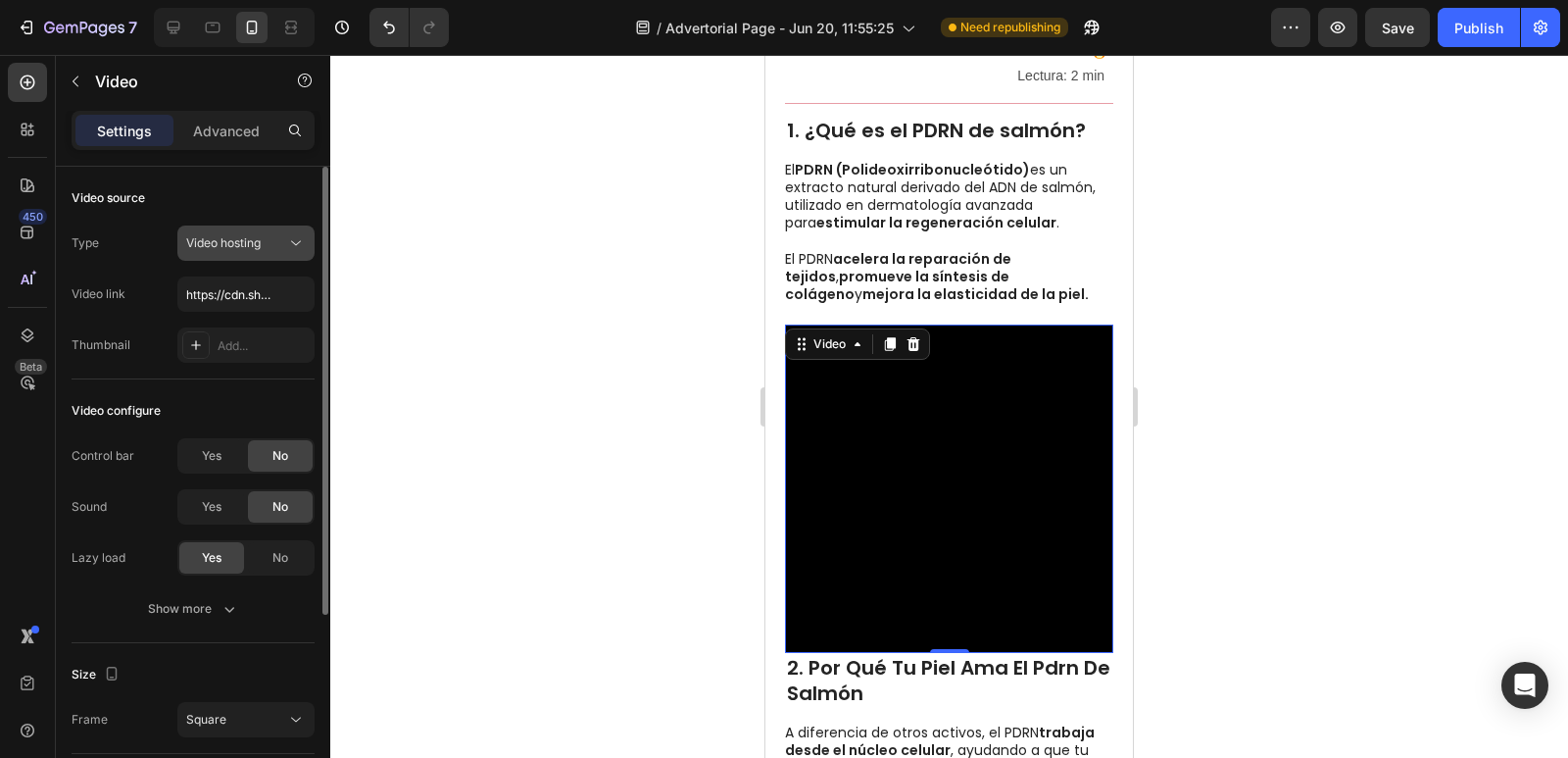click on "Video hosting" at bounding box center (236, 243) 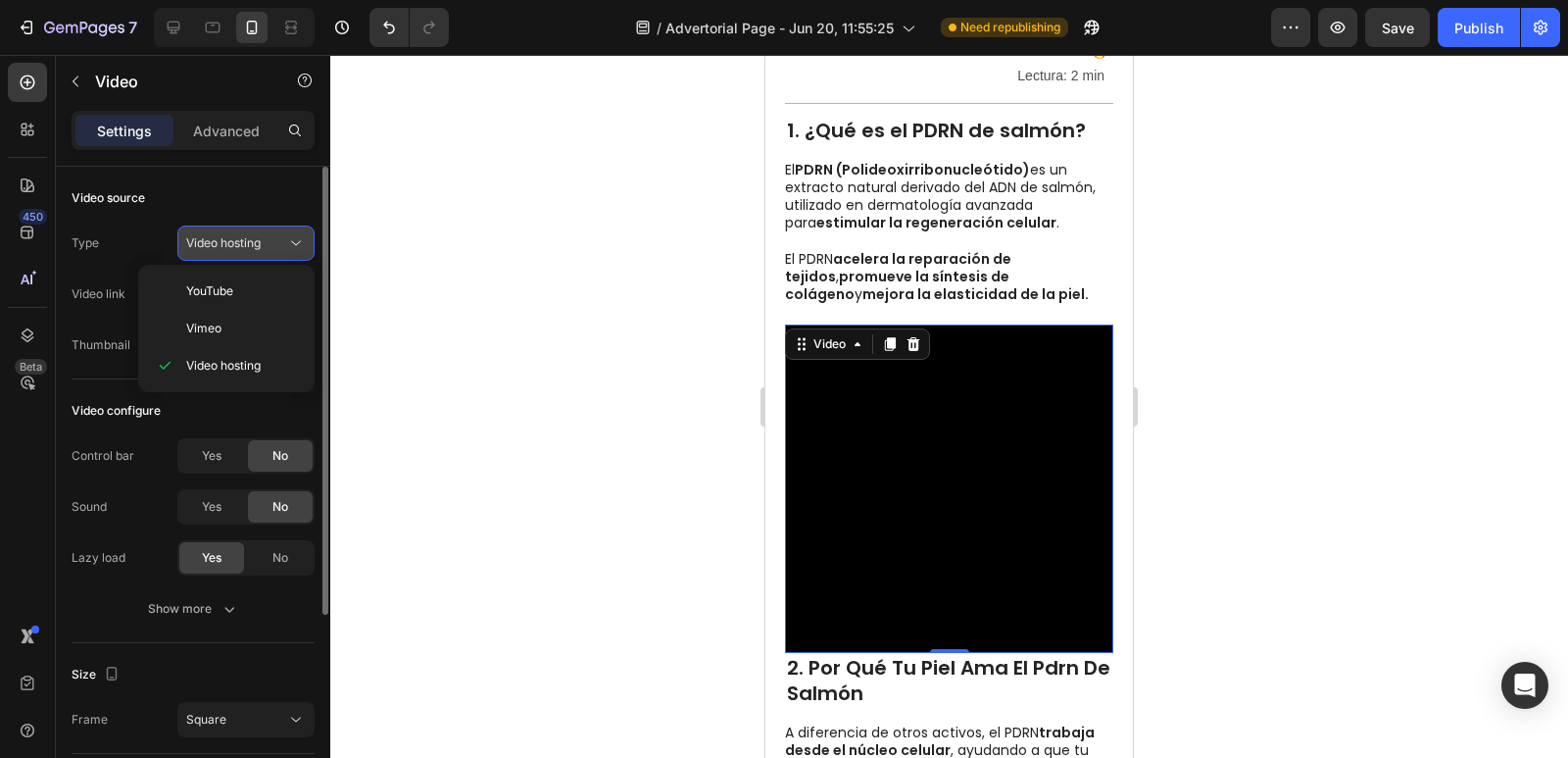 click on "Video hosting" at bounding box center (236, 243) 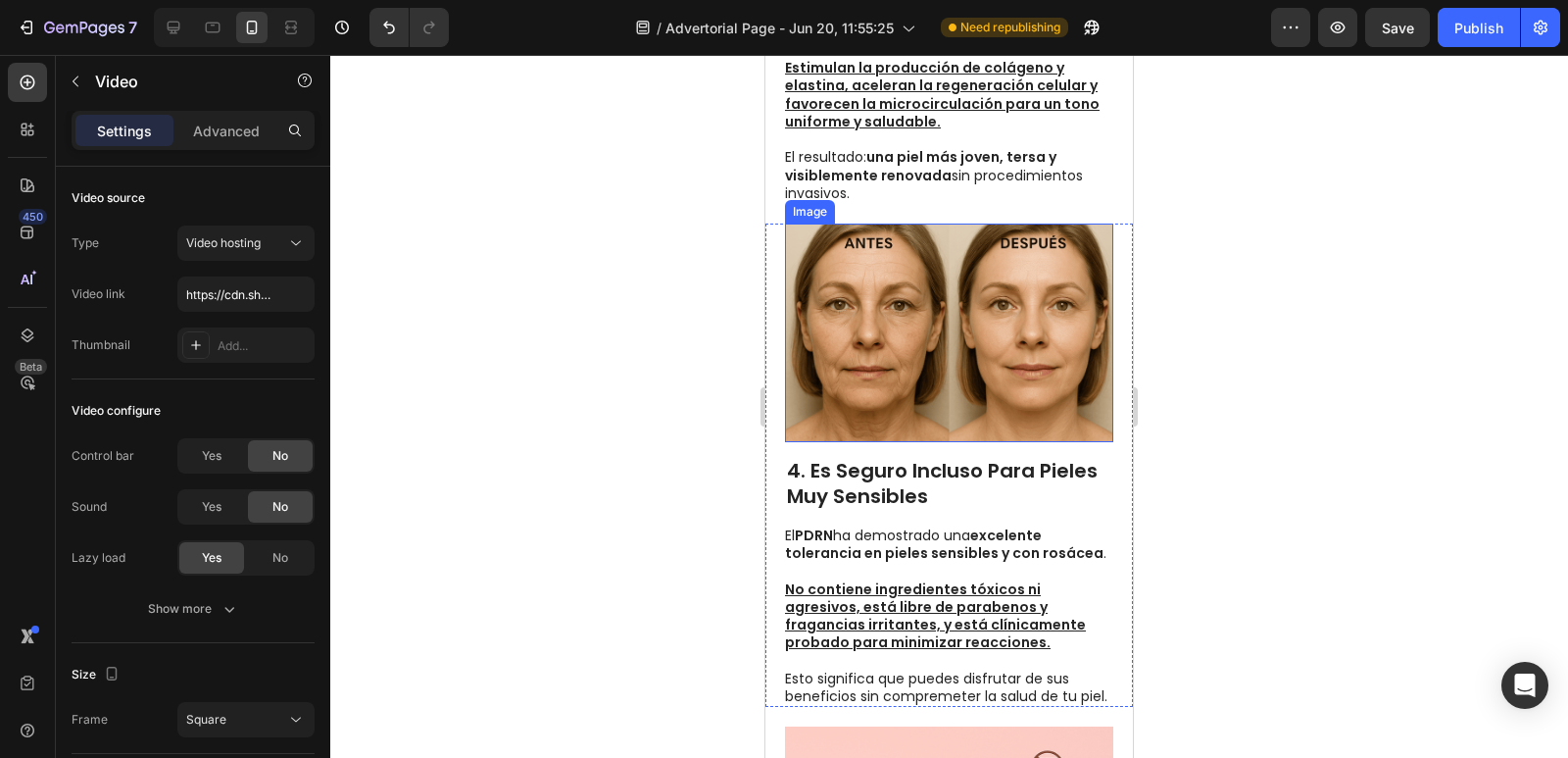 scroll, scrollTop: 1863, scrollLeft: 0, axis: vertical 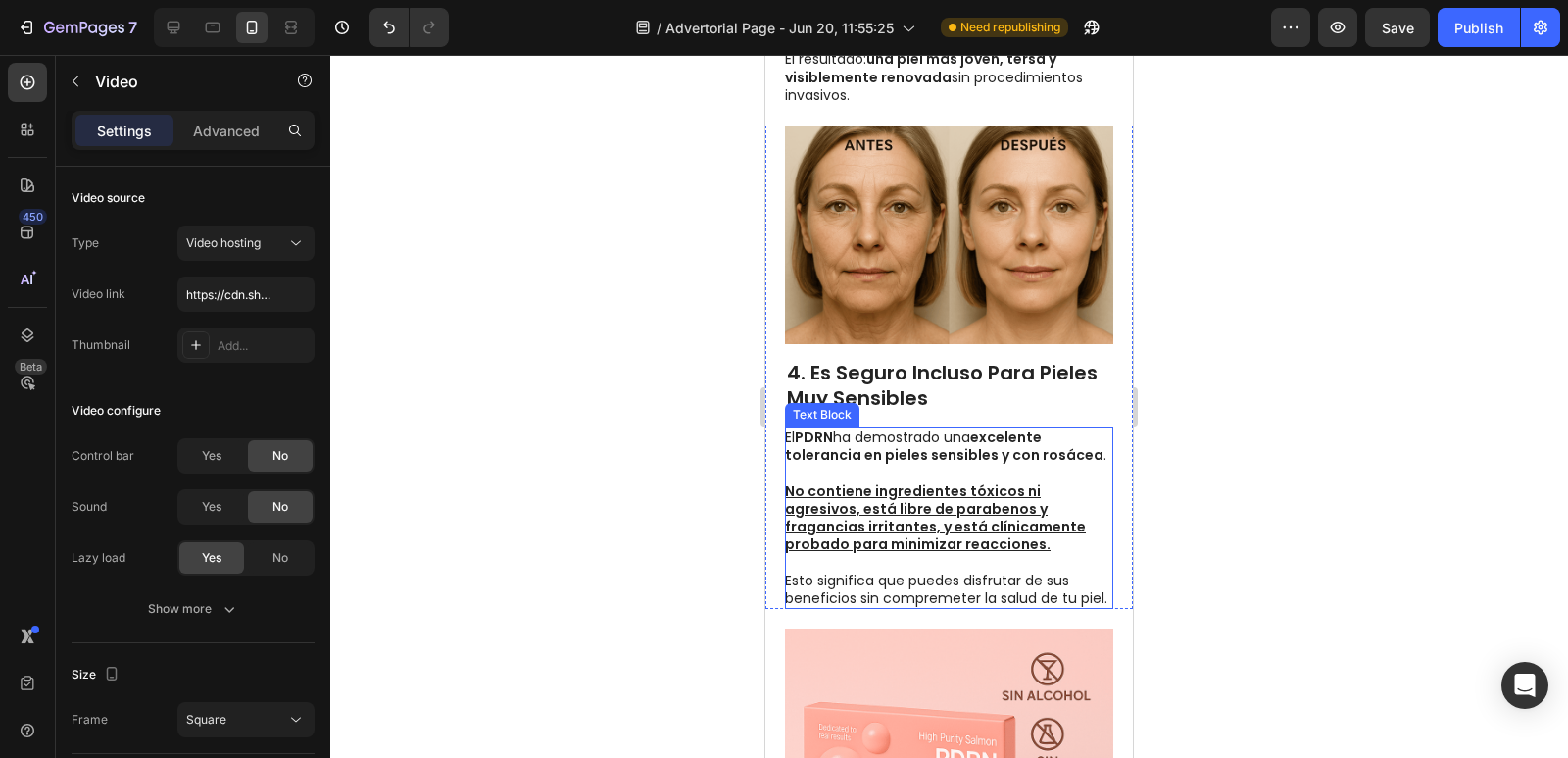 click on "No contiene ingredientes tóxicos ni agresivos, está libre de parabenos y fragancias irritantes, y está clínicamente probado para minimizar reacciones." at bounding box center (948, 509) 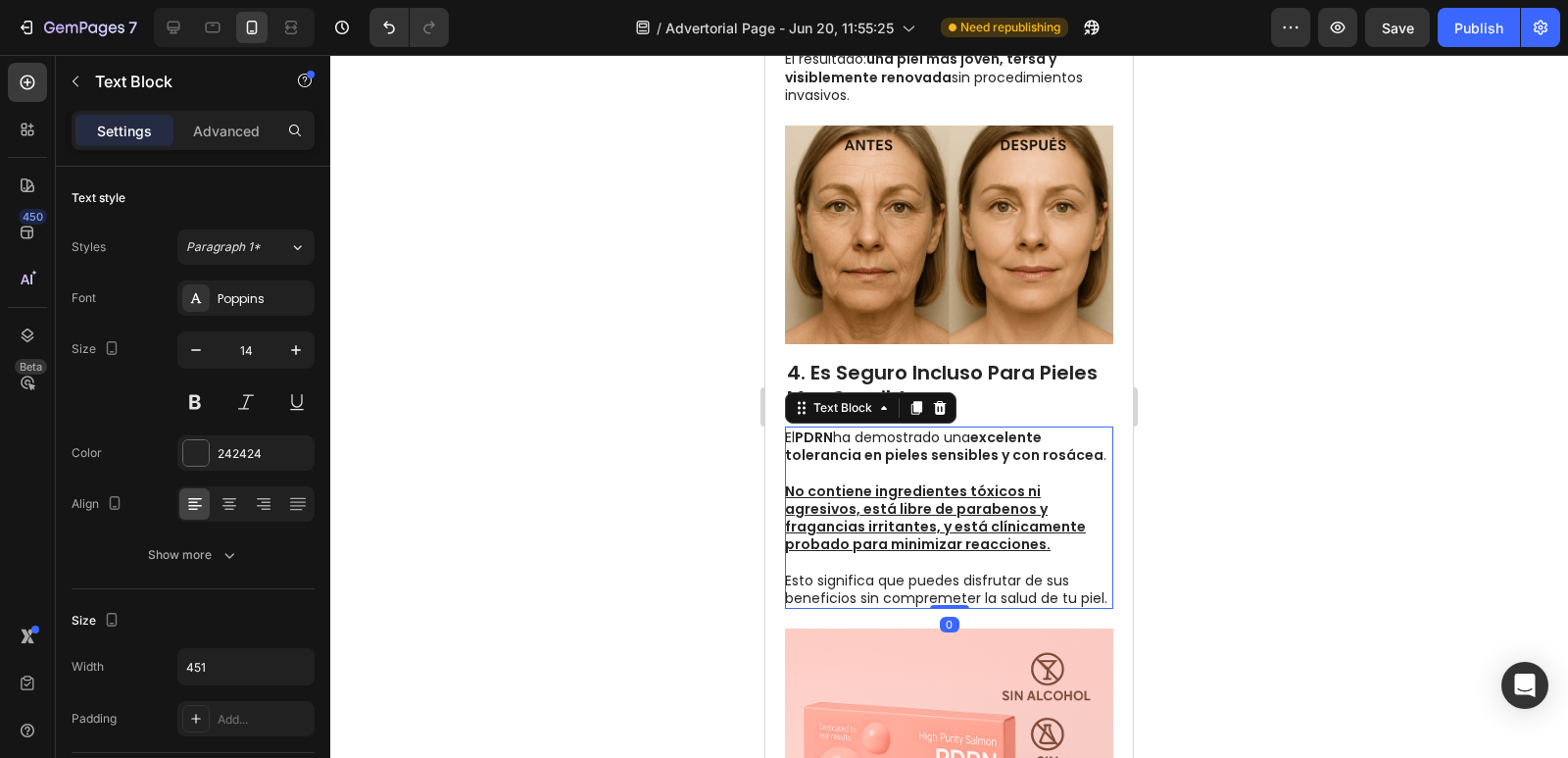click on "No contiene ingredientes tóxicos ni agresivos, está libre de parabenos y fragancias irritantes, y está clínicamente probado para minimizar reacciones." at bounding box center (948, 509) 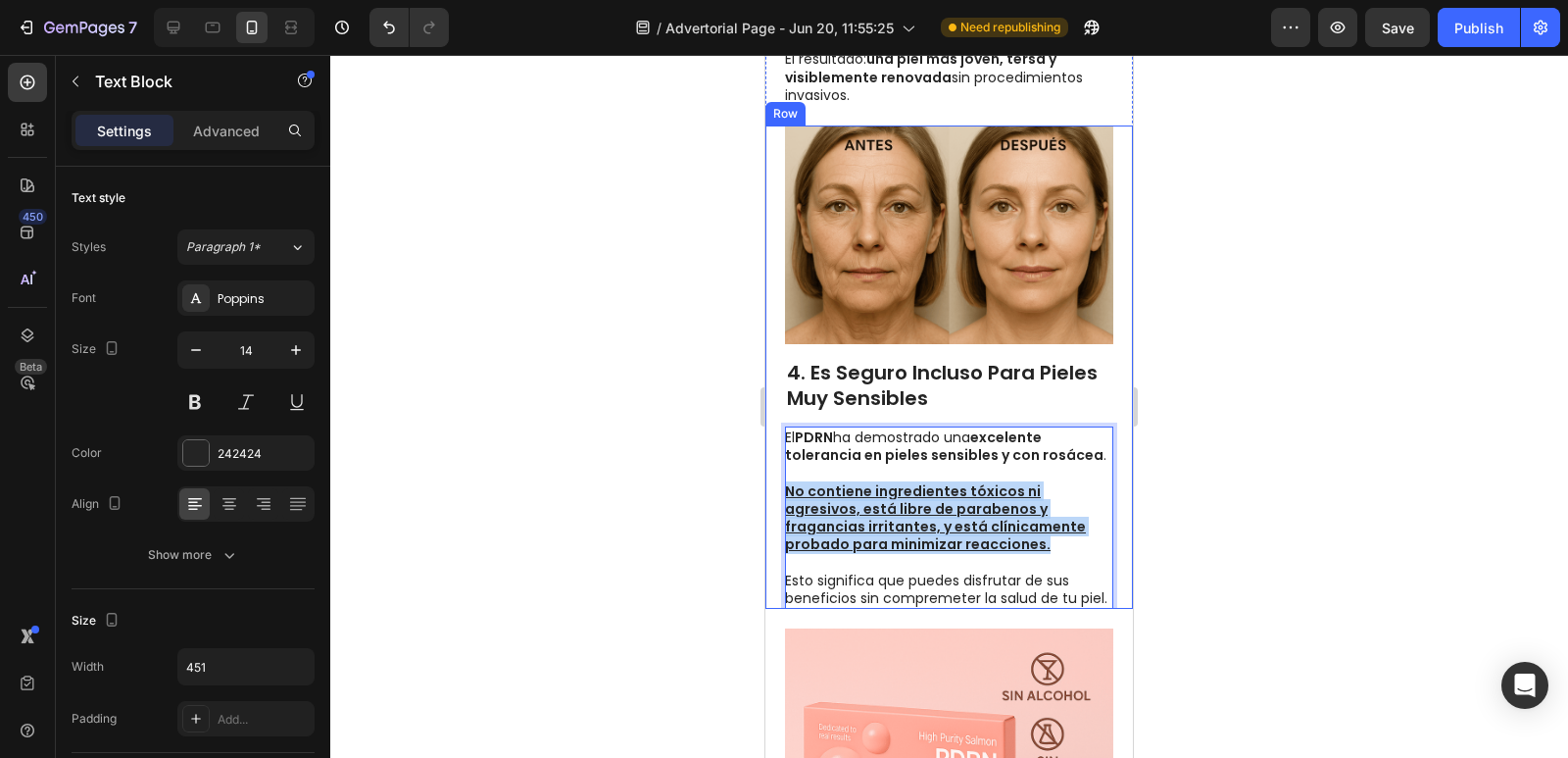 drag, startPoint x: 1043, startPoint y: 533, endPoint x: 778, endPoint y: 482, distance: 269.86293 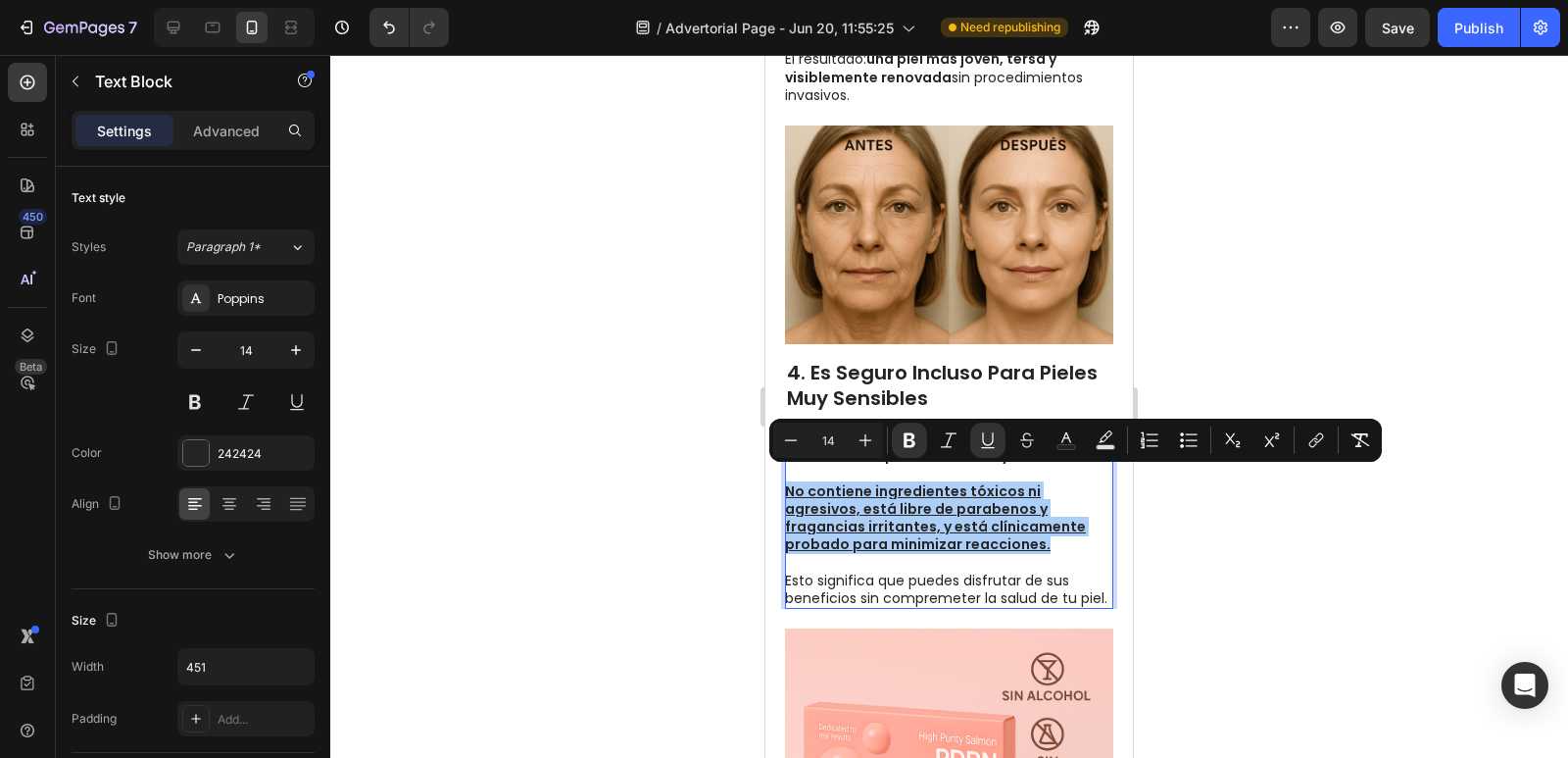 click 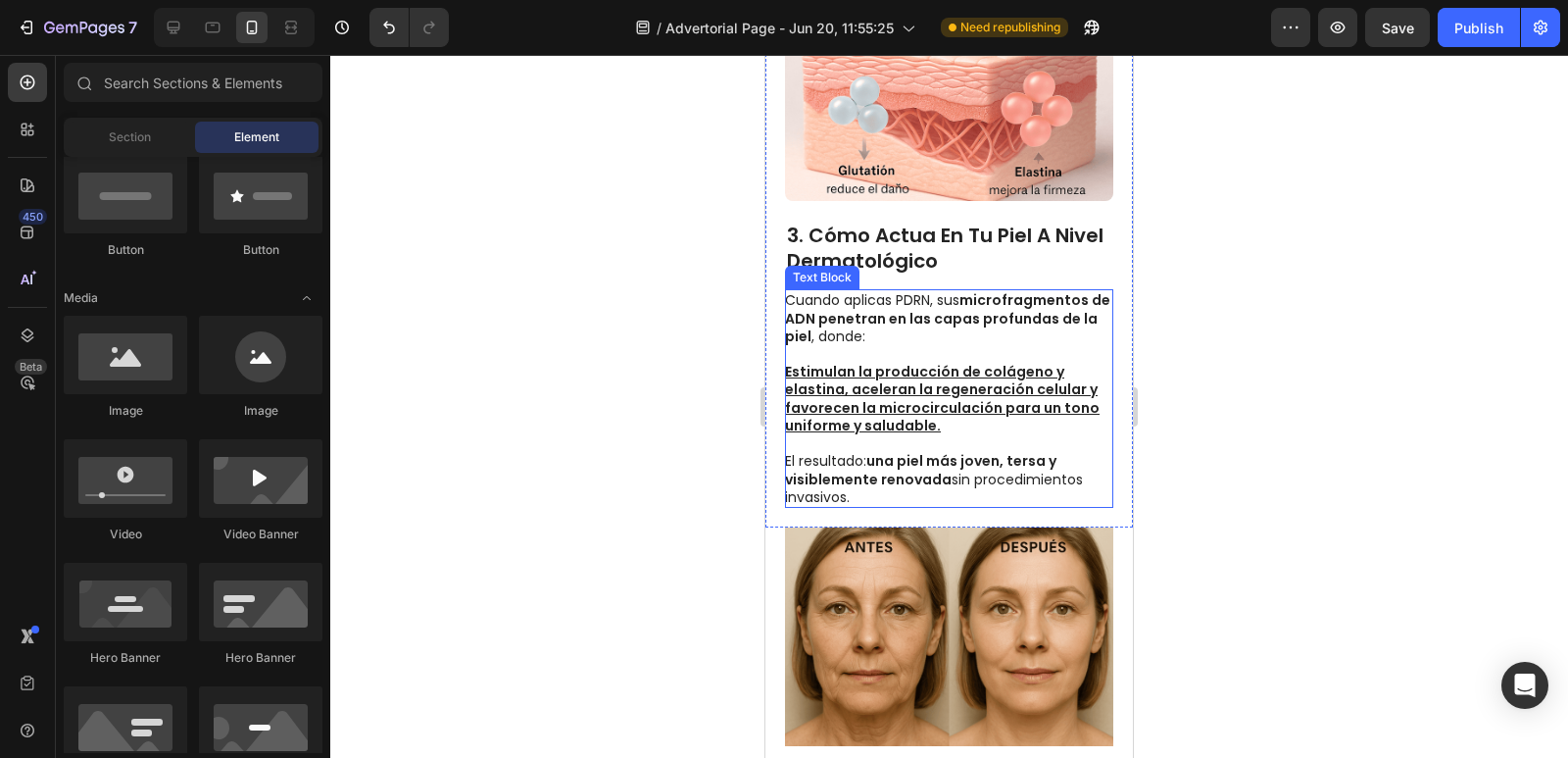 scroll, scrollTop: 1373, scrollLeft: 0, axis: vertical 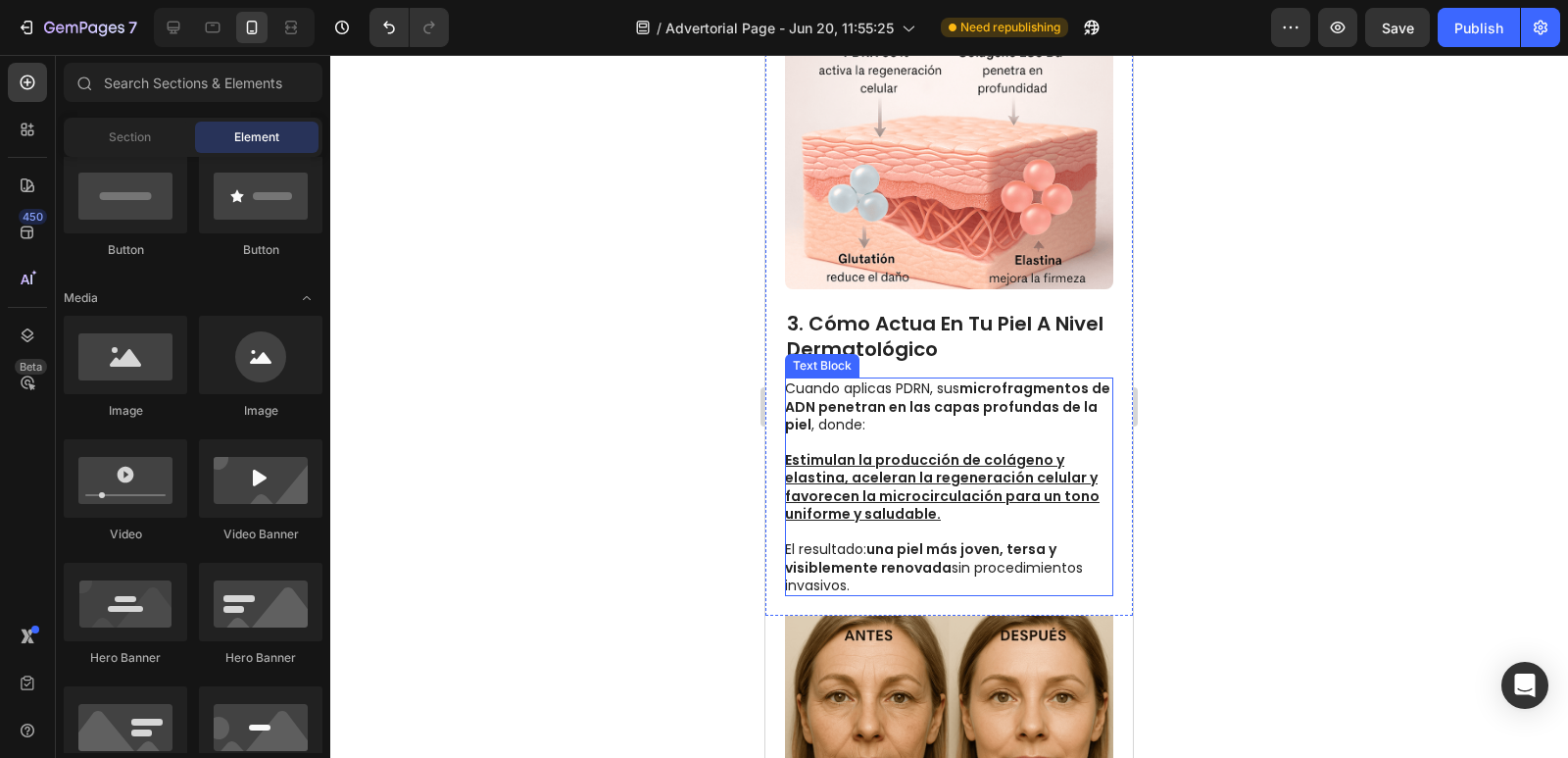 click on "Estimulan la producción de colágeno y elastina, aceleran la regeneración celular y favorecen la microcirculación para un tono uniforme y saludable." at bounding box center (942, 486) 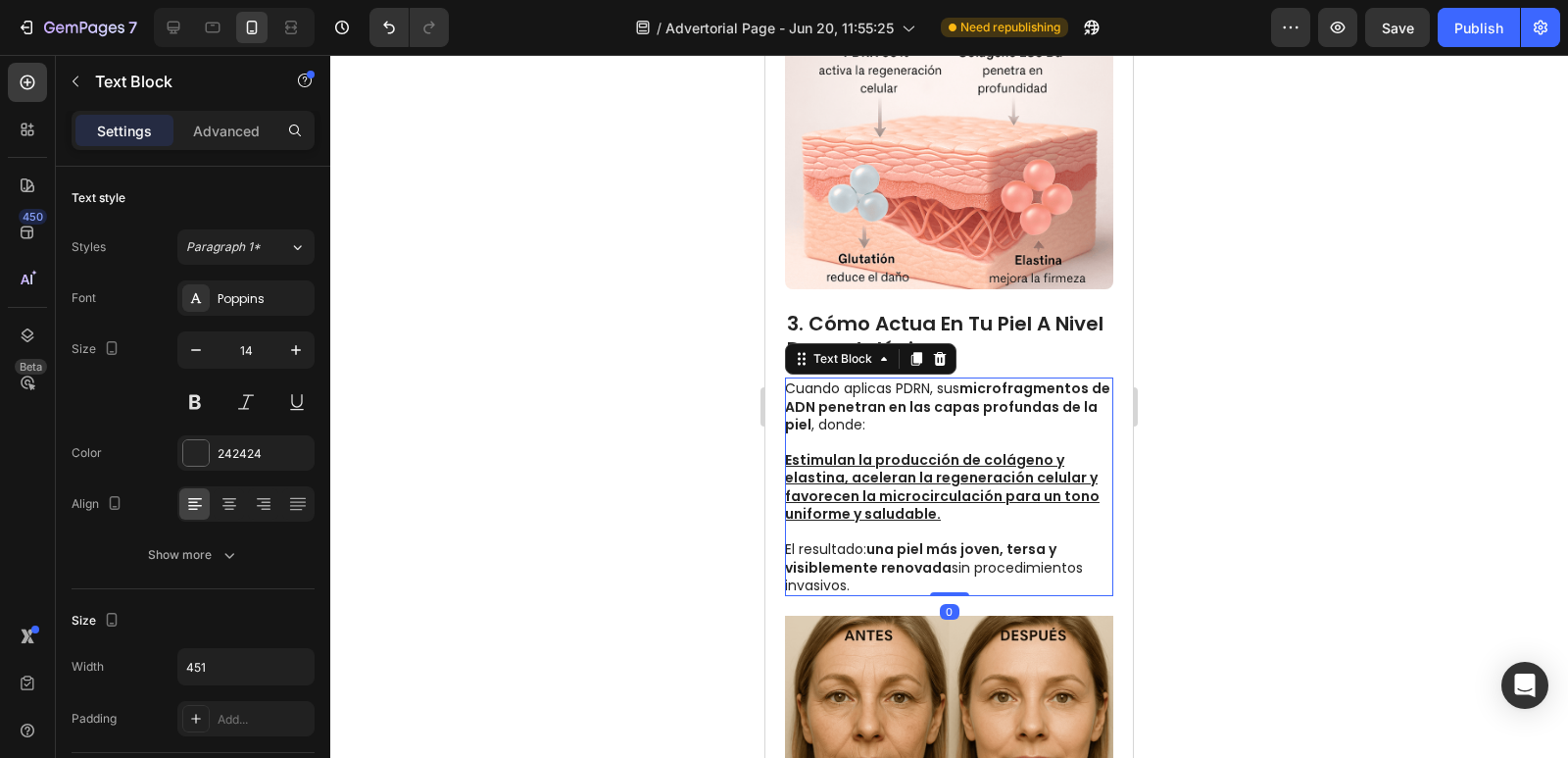 click on "Estimulan la producción de colágeno y elastina, aceleran la regeneración celular y favorecen la microcirculación para un tono uniforme y saludable." at bounding box center (948, 486) 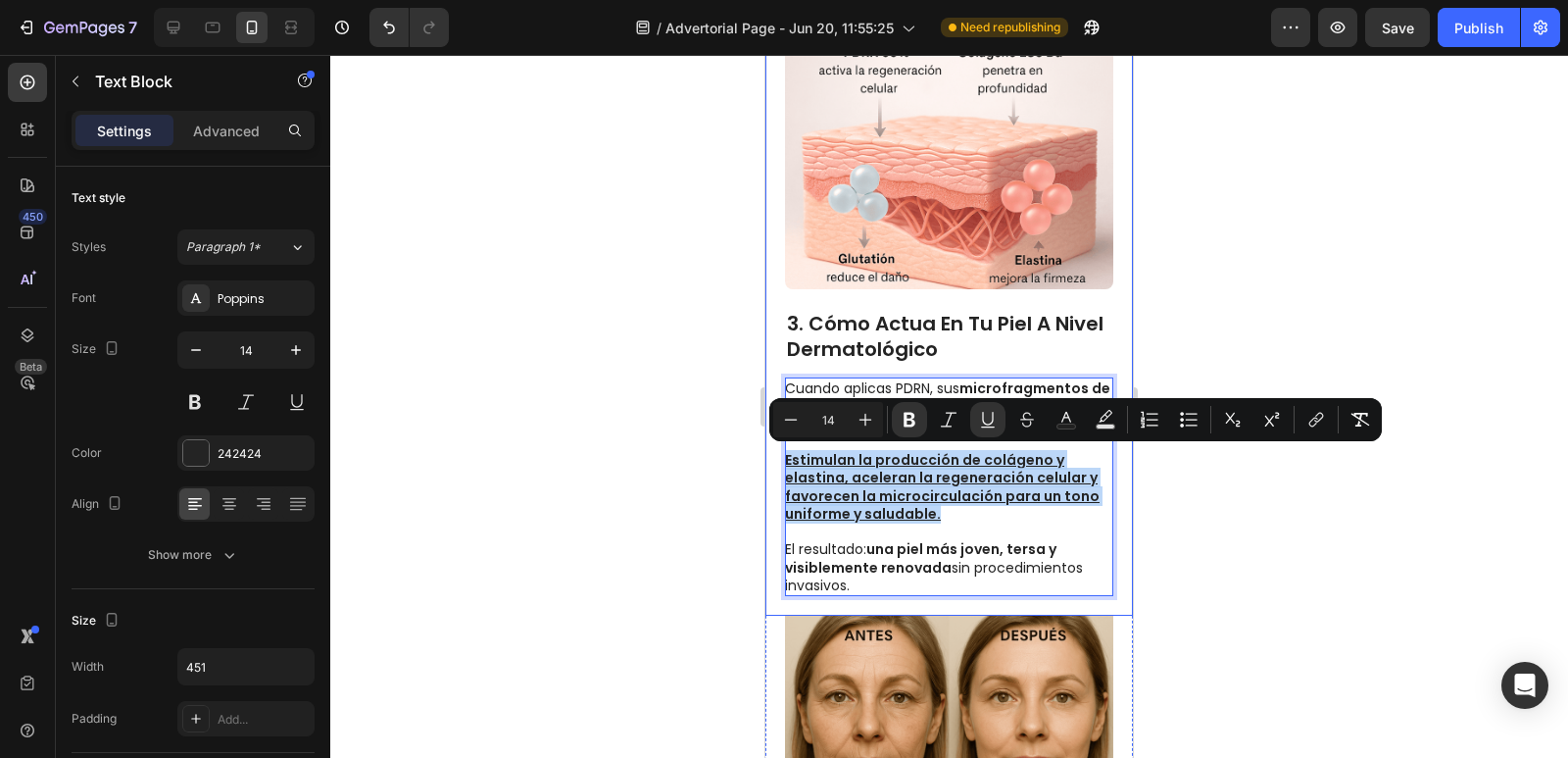 drag, startPoint x: 953, startPoint y: 516, endPoint x: 780, endPoint y: 466, distance: 180.08054 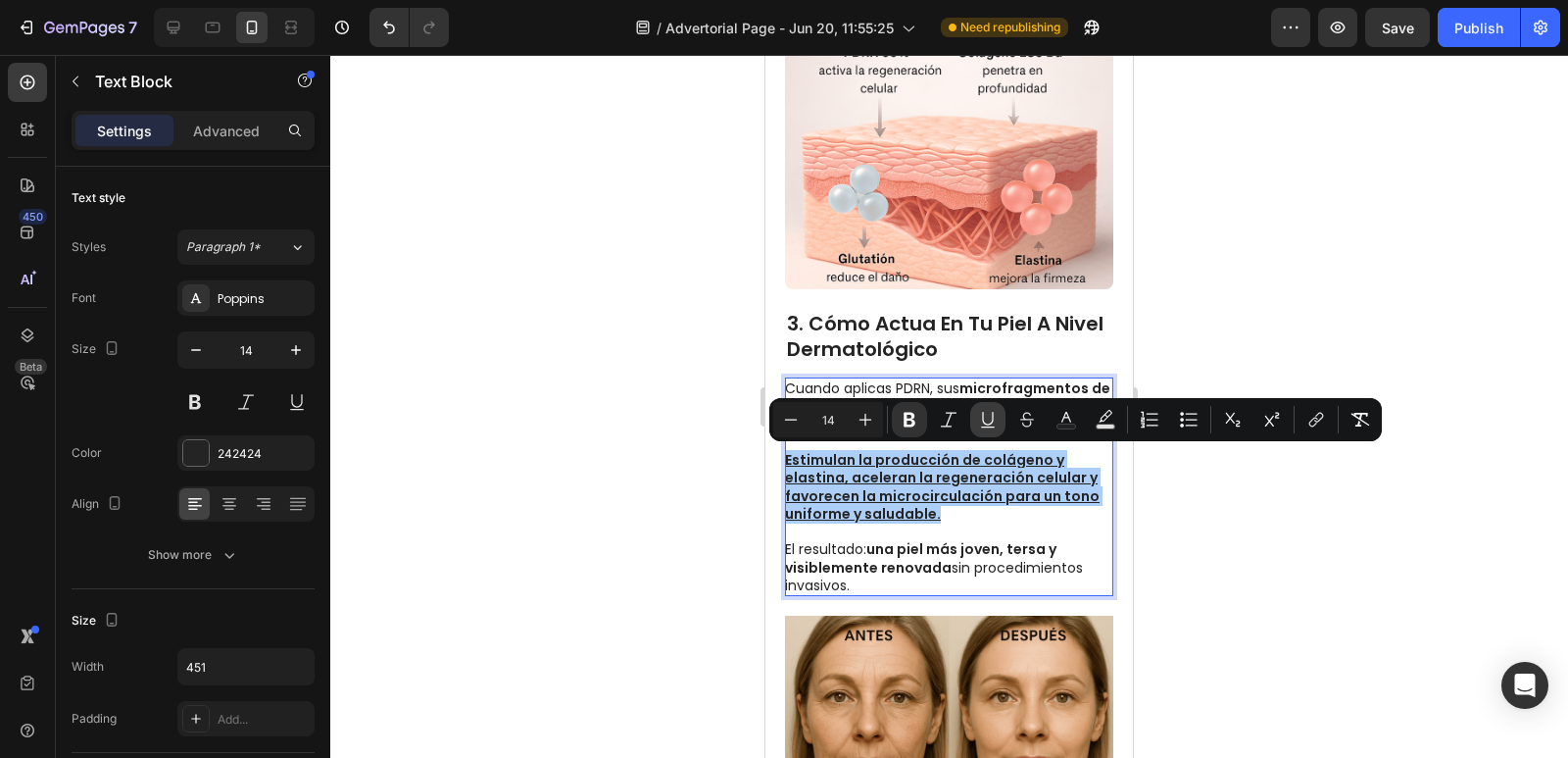 click 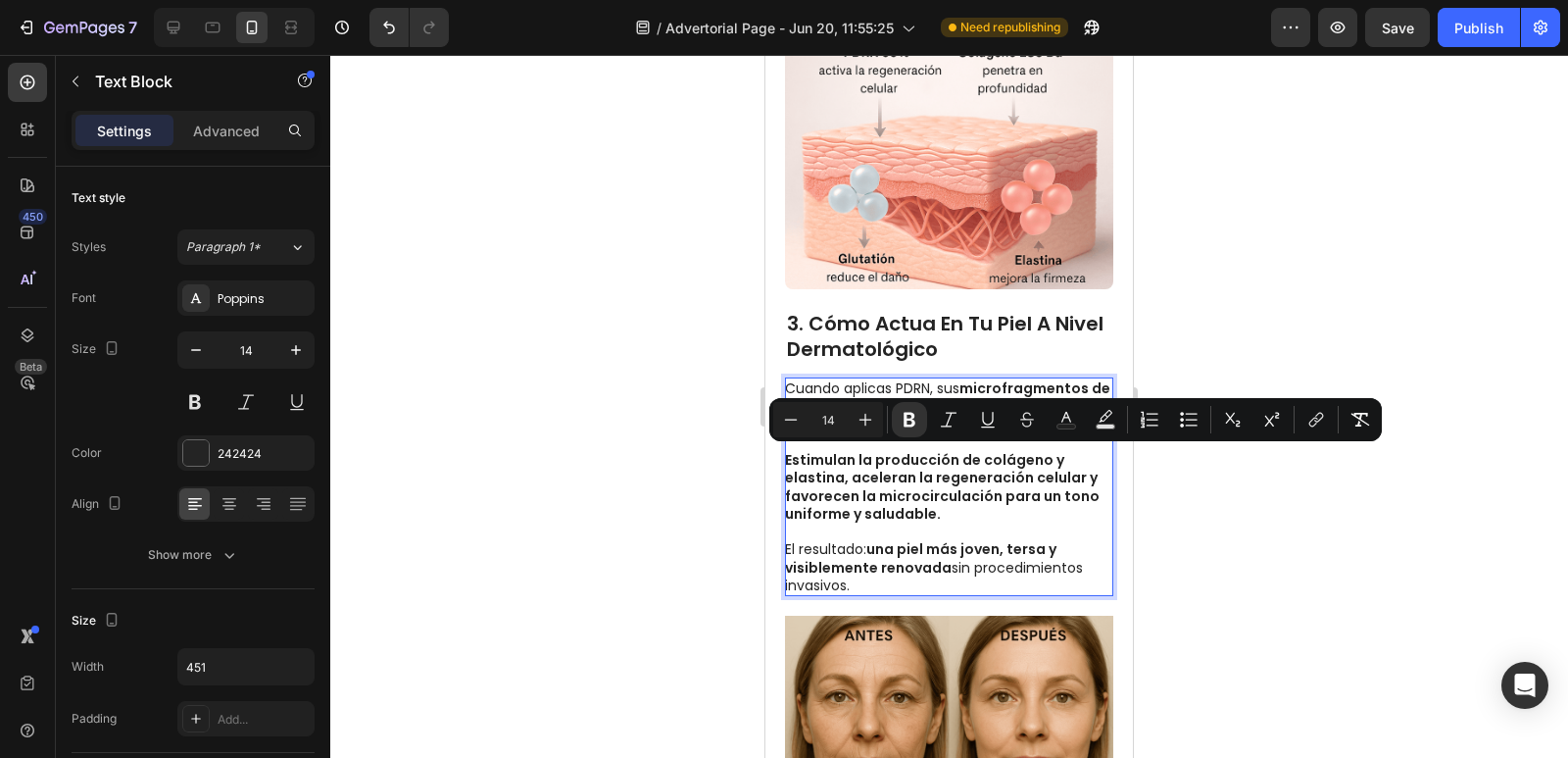 click 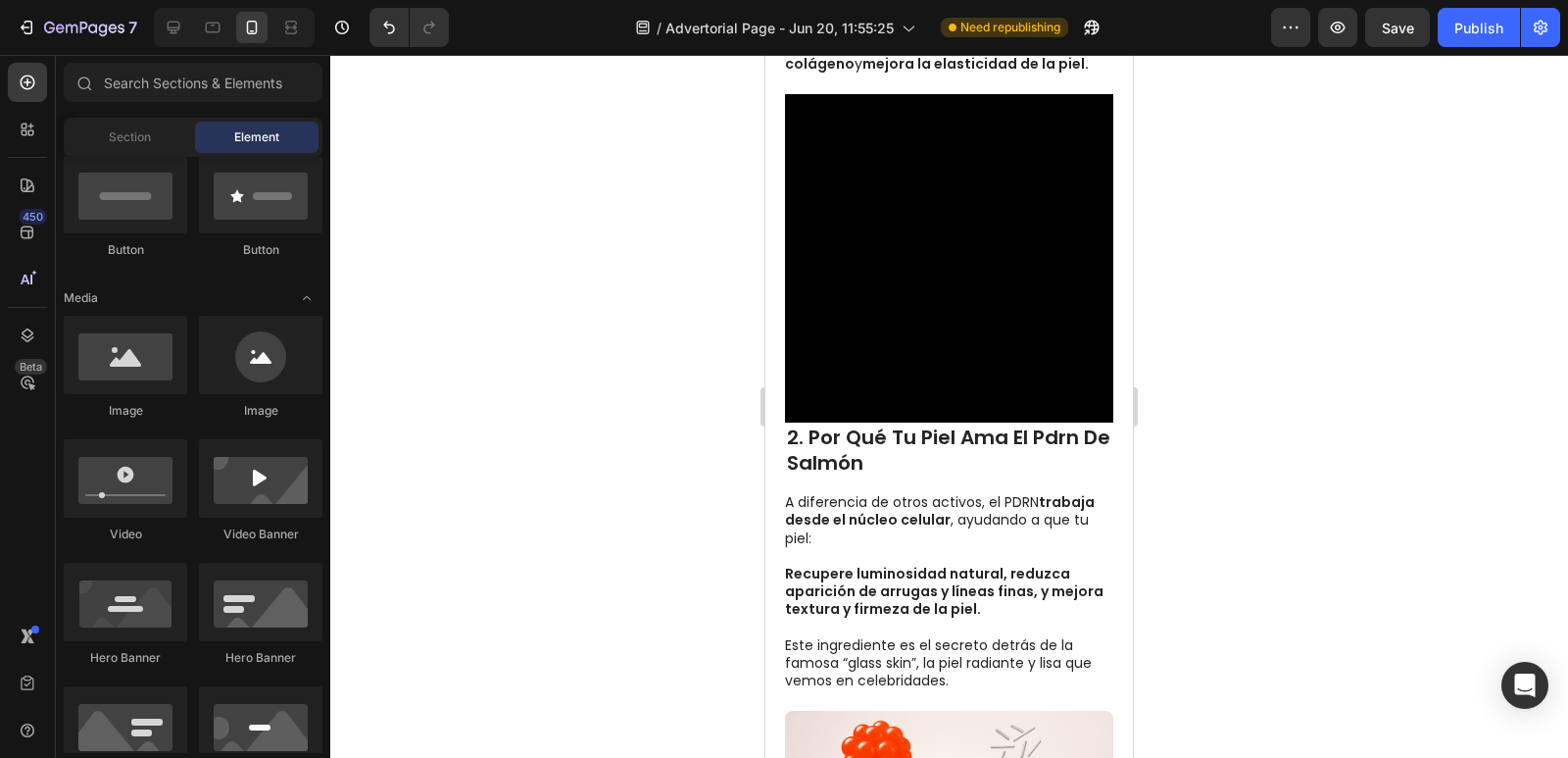 scroll, scrollTop: 588, scrollLeft: 0, axis: vertical 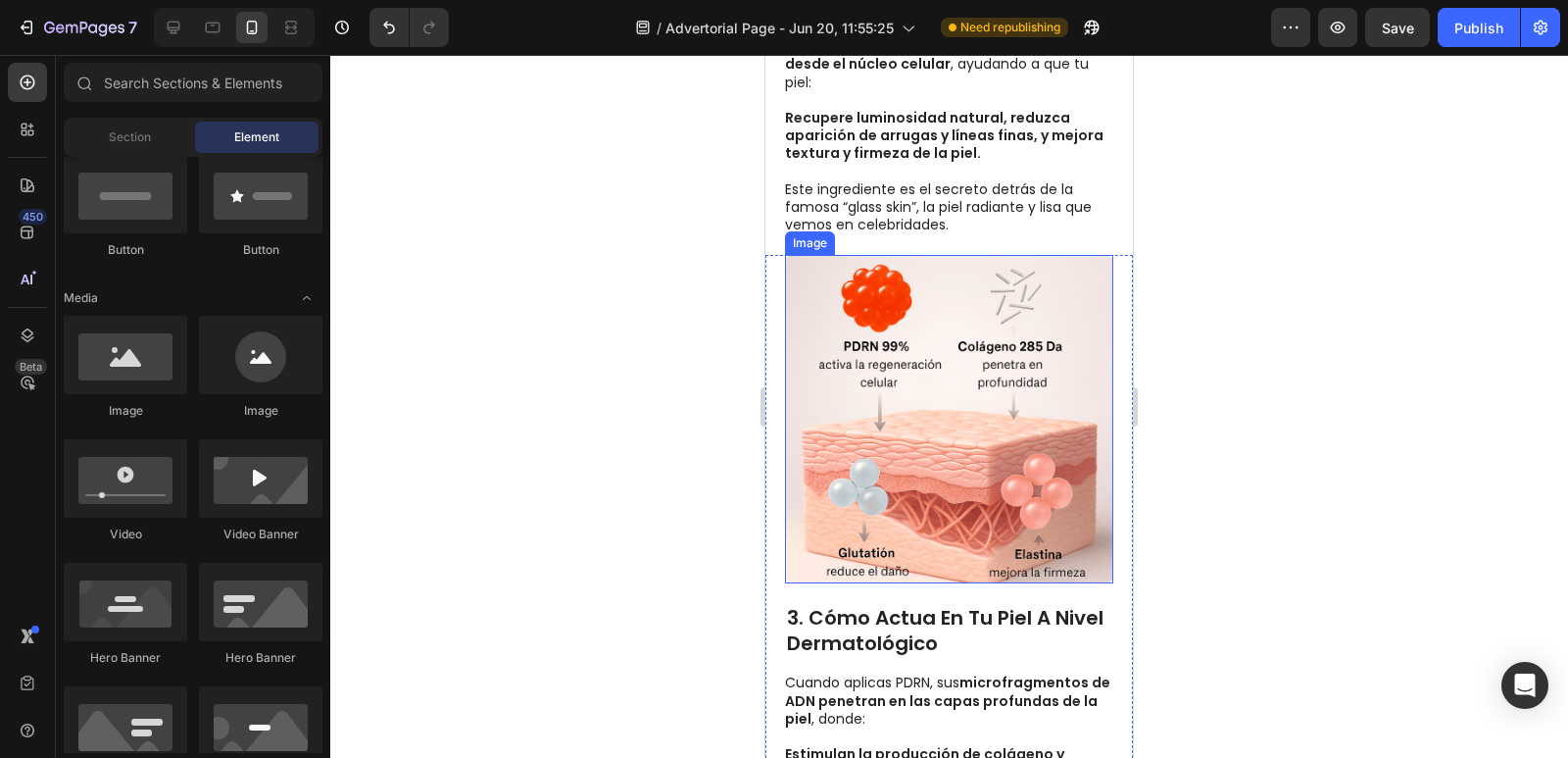 click at bounding box center [949, 419] 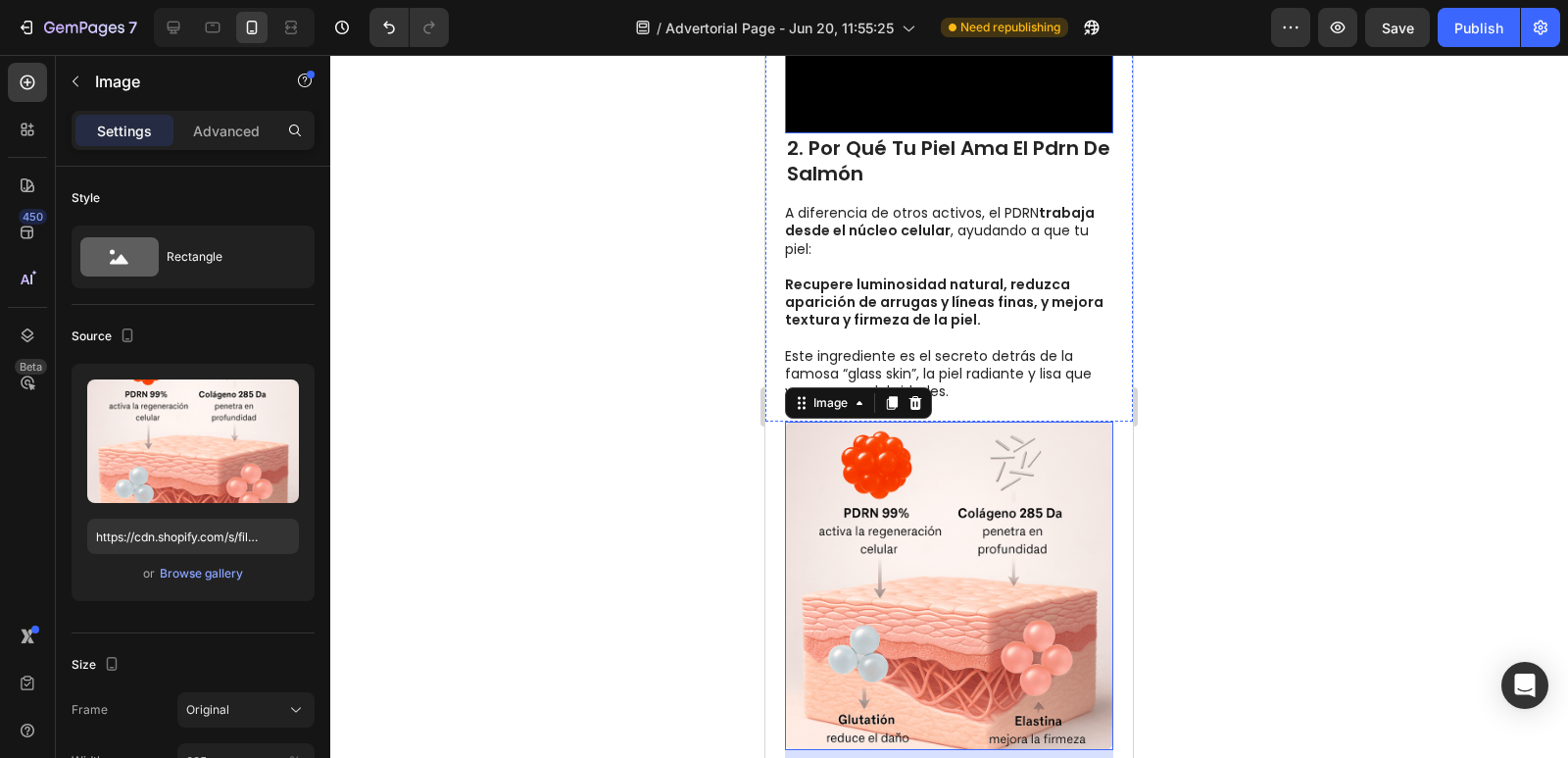 scroll, scrollTop: 1079, scrollLeft: 0, axis: vertical 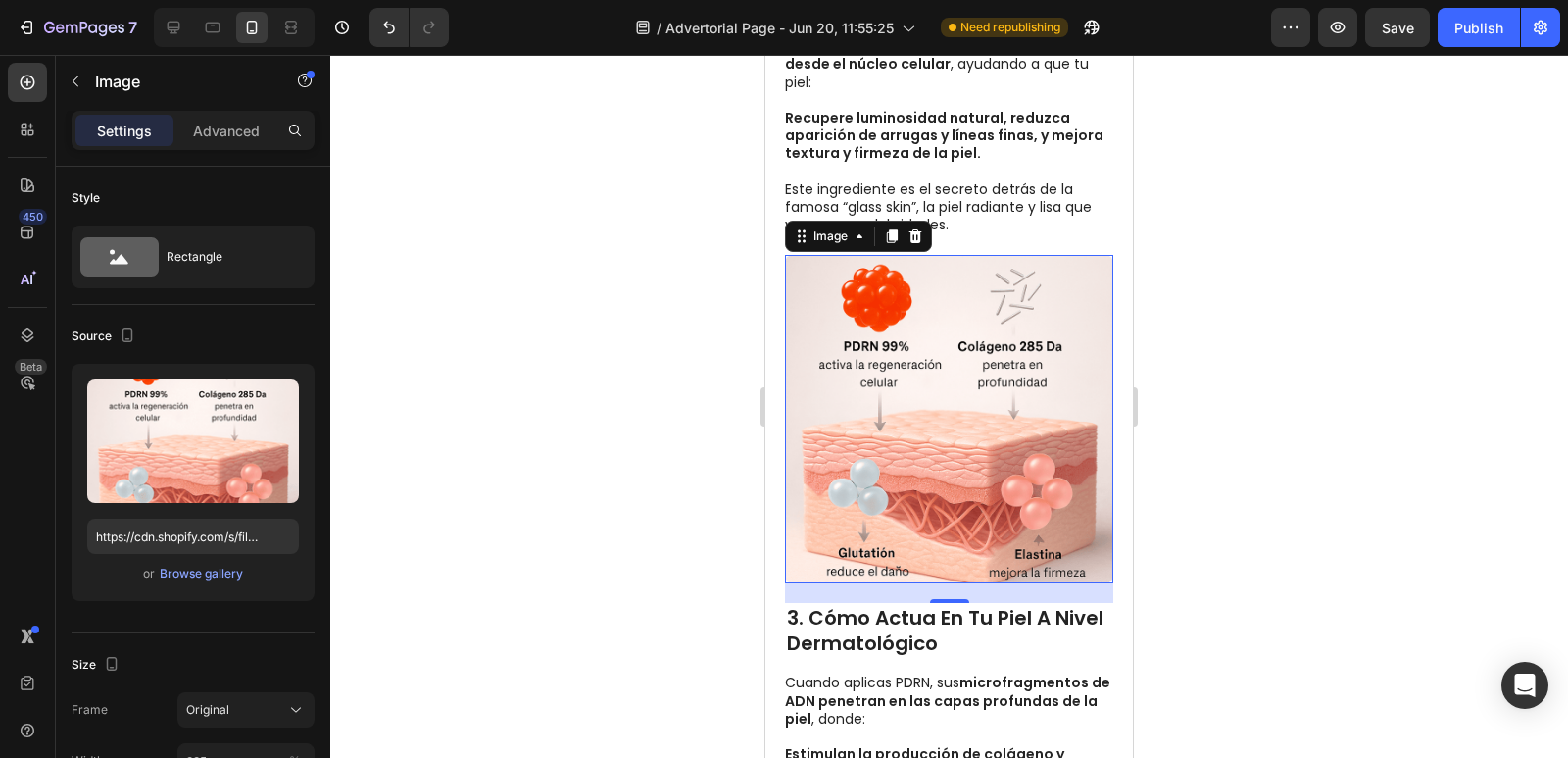 click on "20" at bounding box center [949, 593] 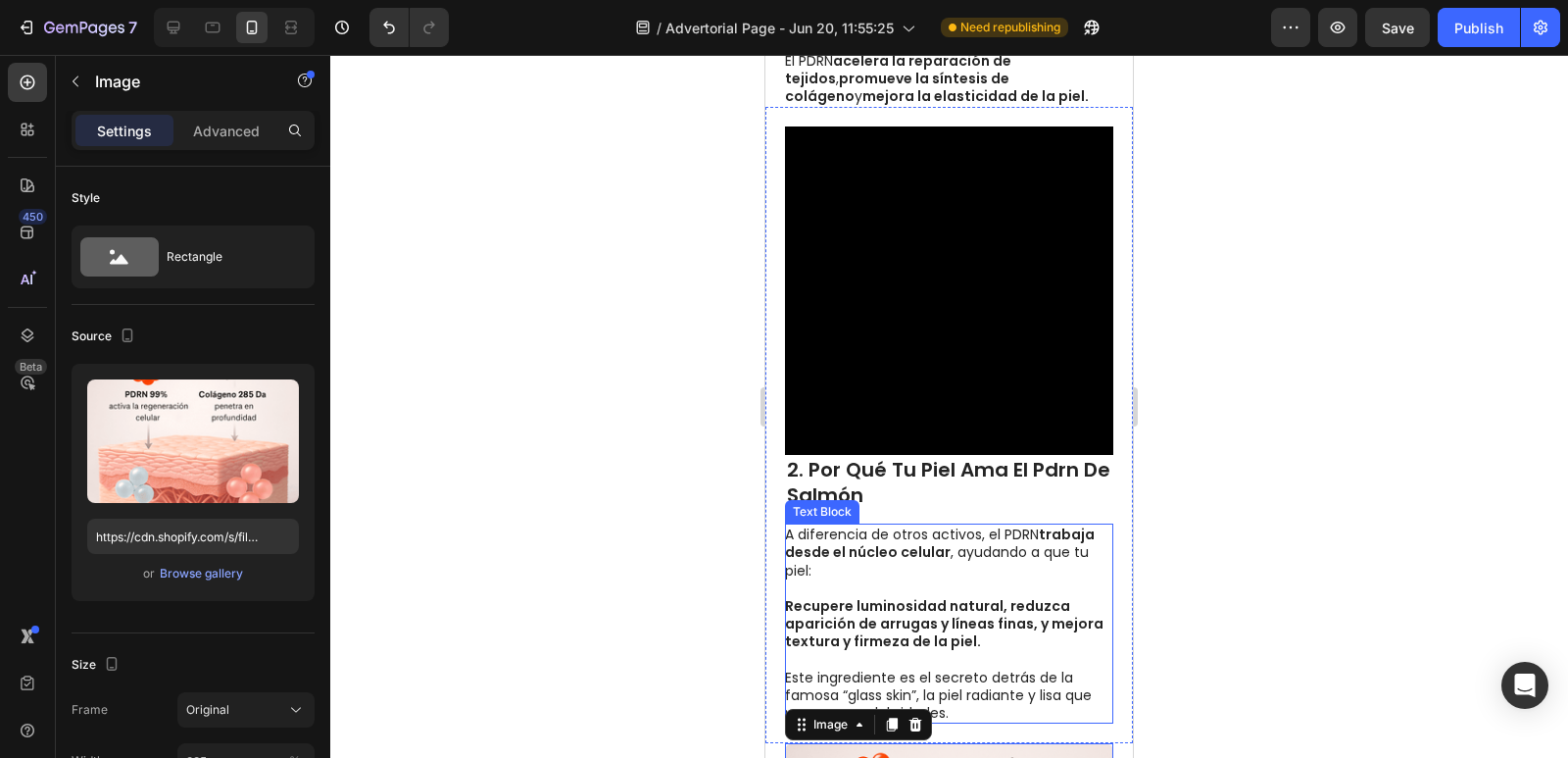 scroll, scrollTop: 588, scrollLeft: 0, axis: vertical 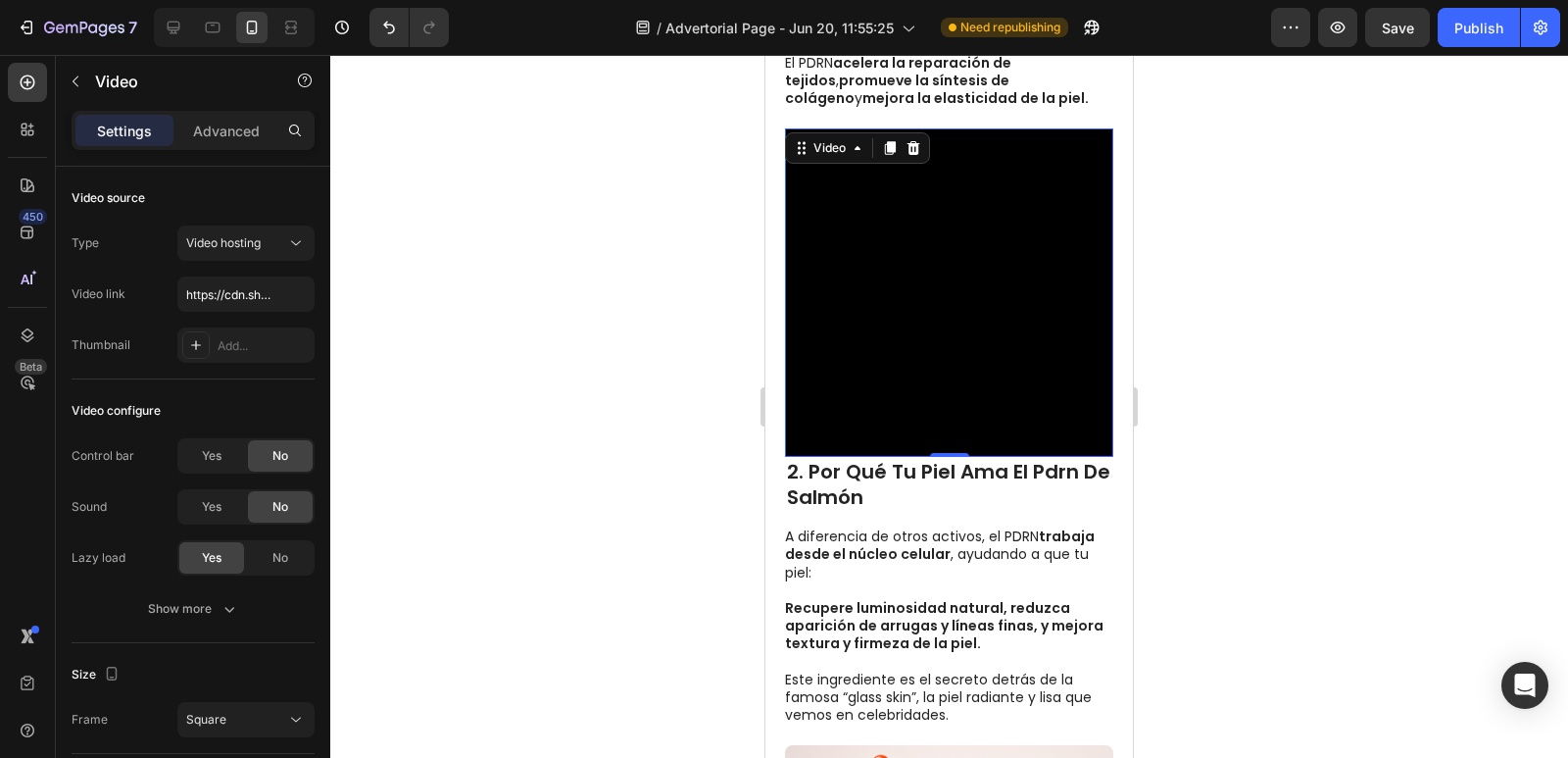 click on "Video   0" at bounding box center [949, 292] 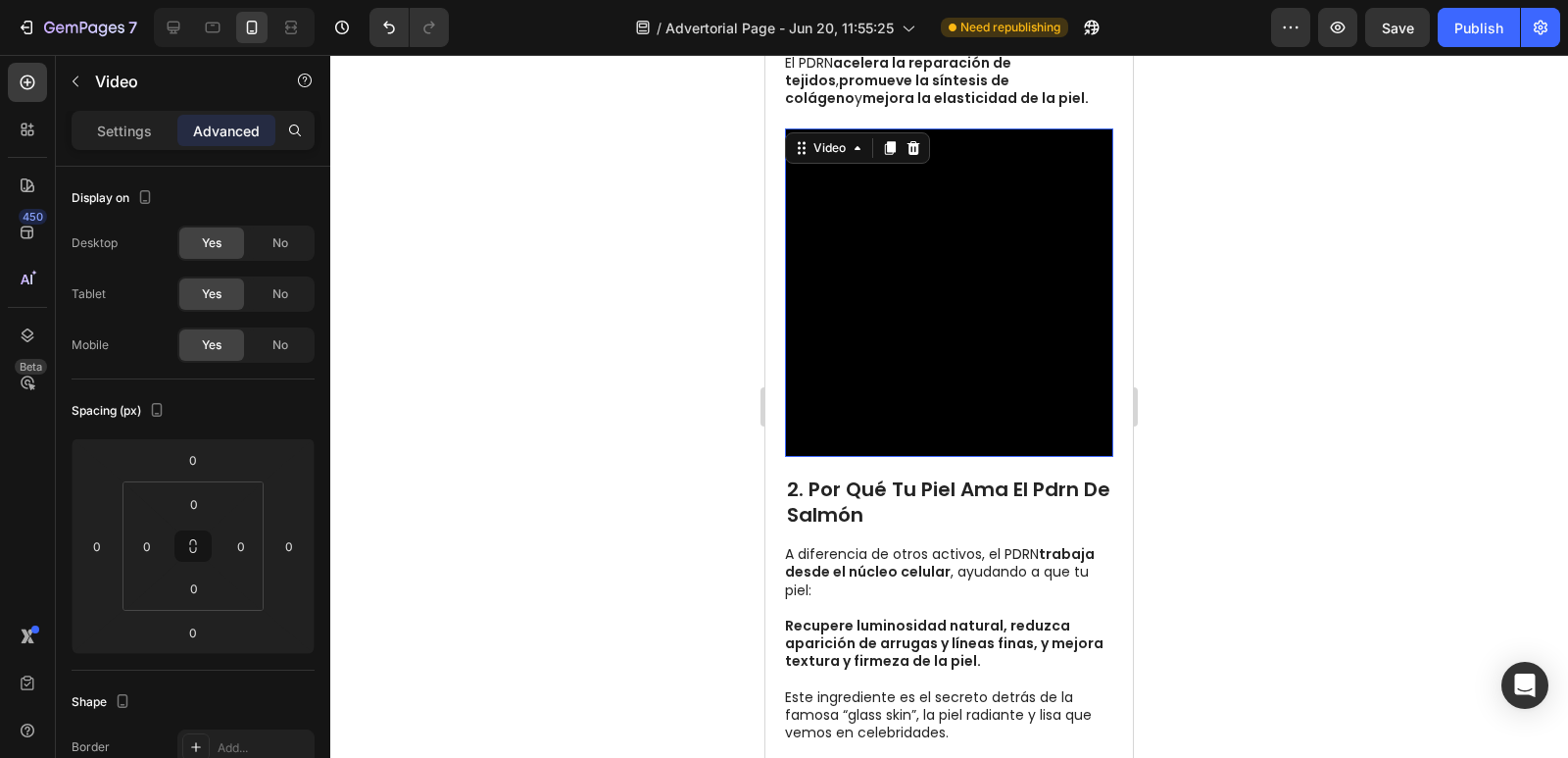 click on "Video   18" at bounding box center (949, 301) 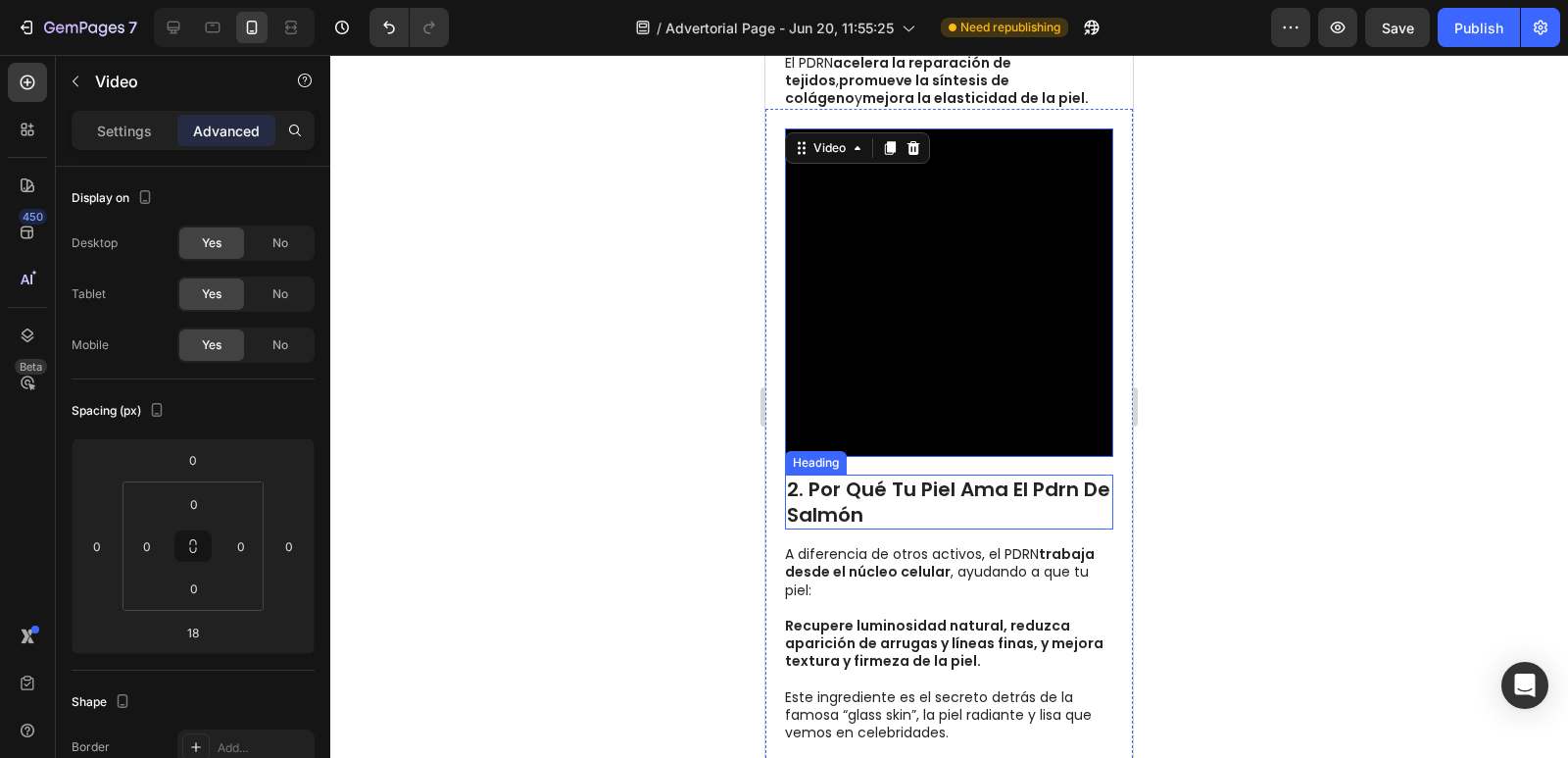 click 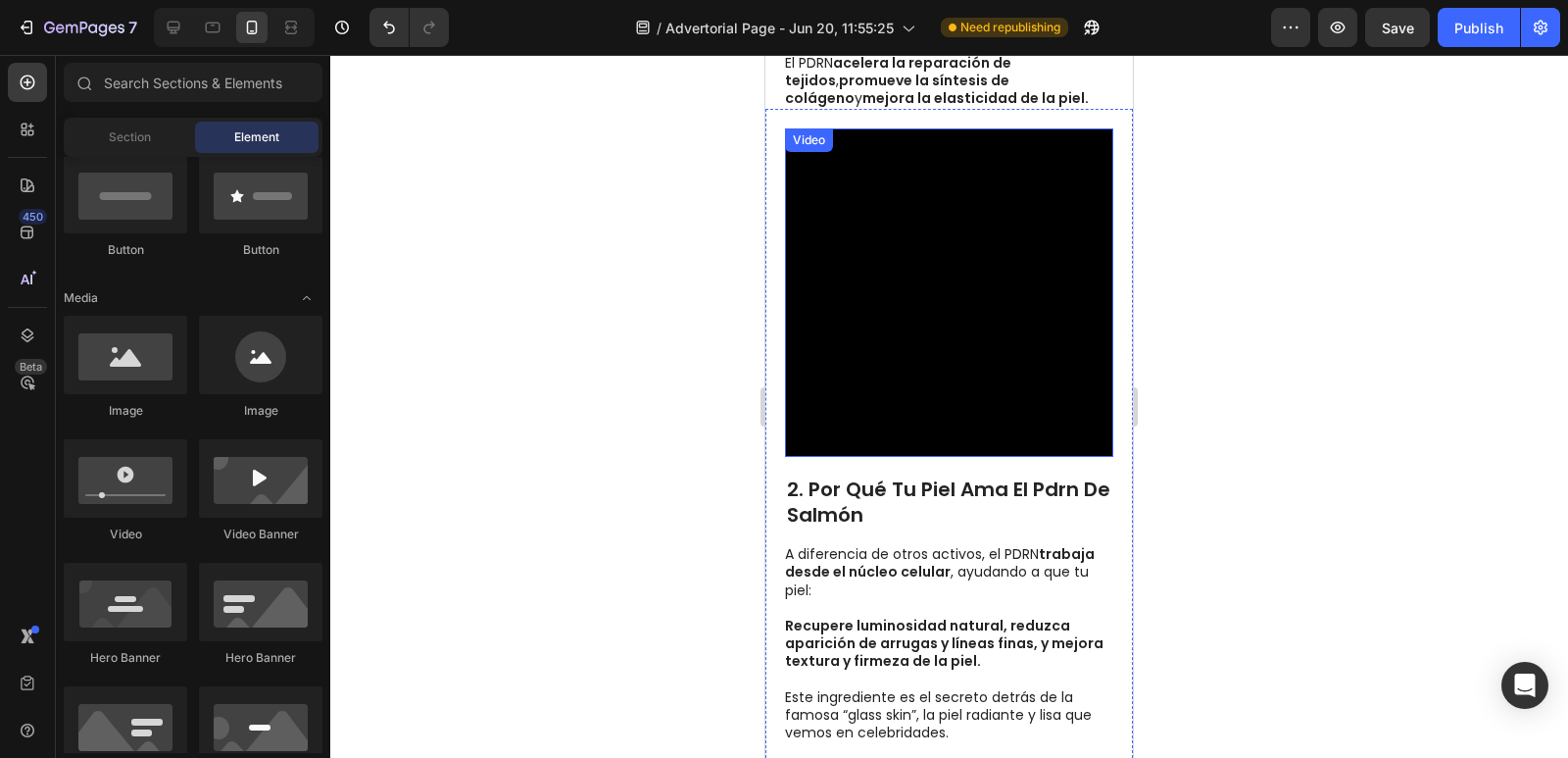 click at bounding box center (949, 292) 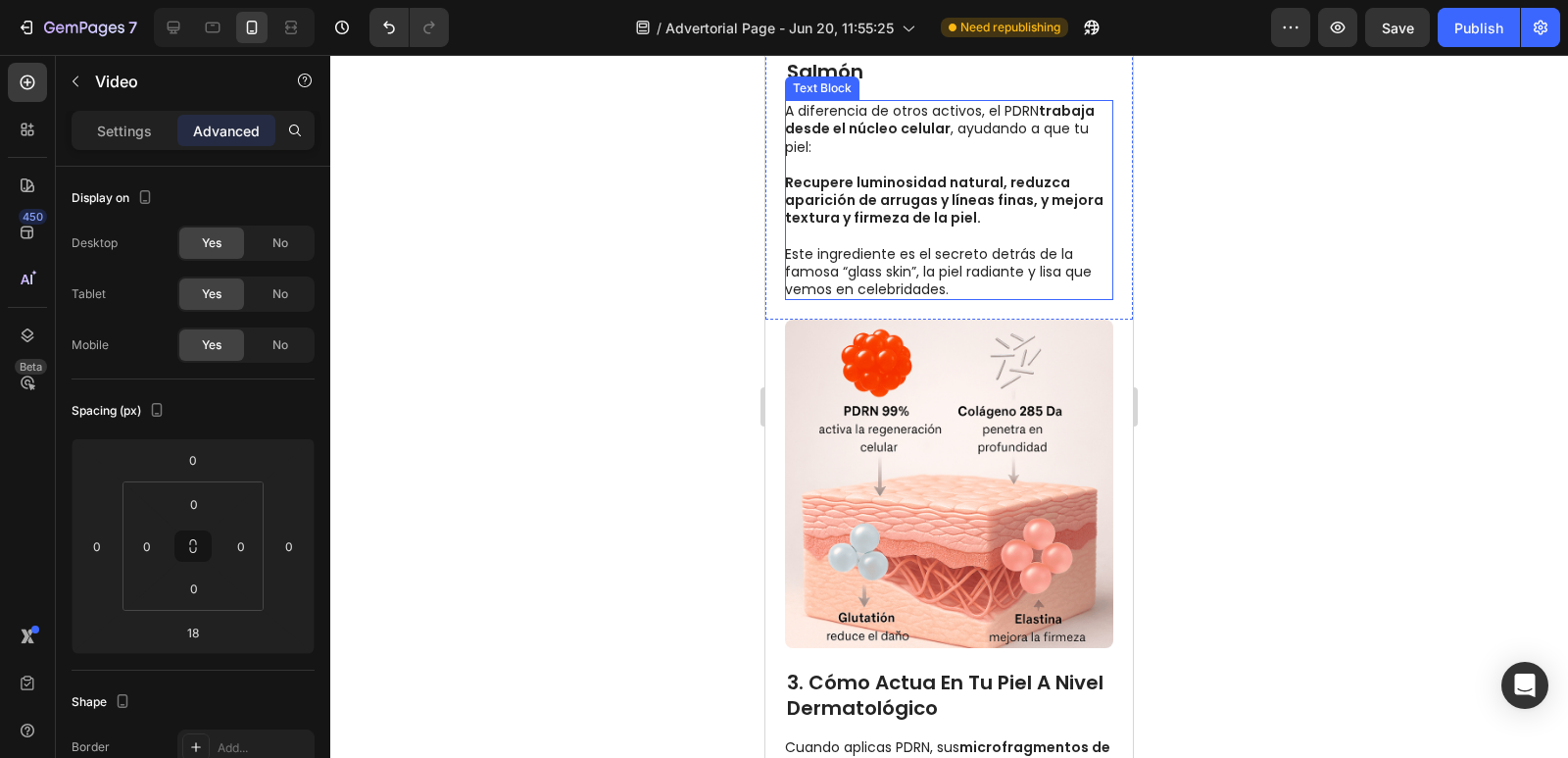scroll, scrollTop: 1079, scrollLeft: 0, axis: vertical 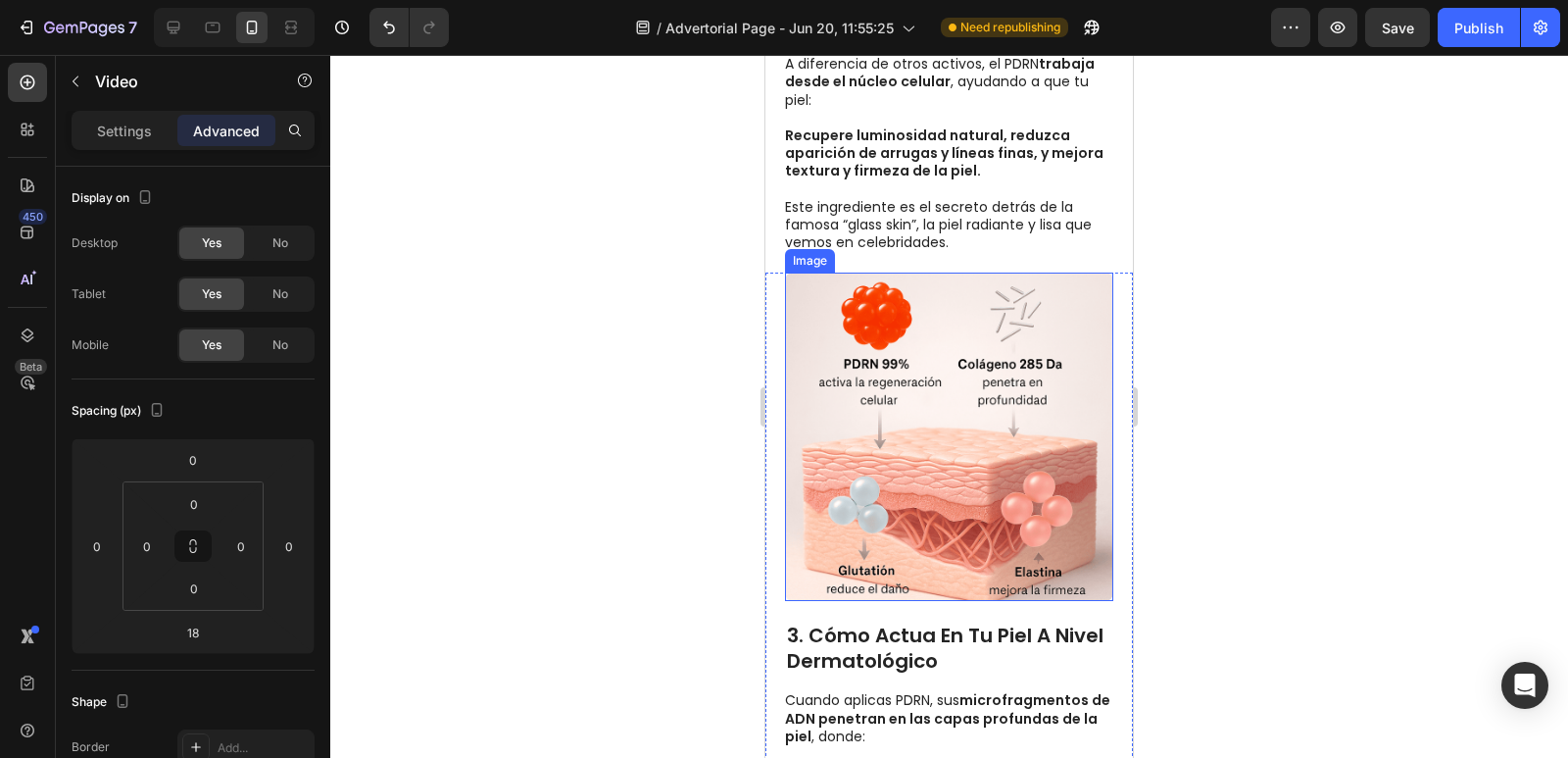 click at bounding box center [949, 436] 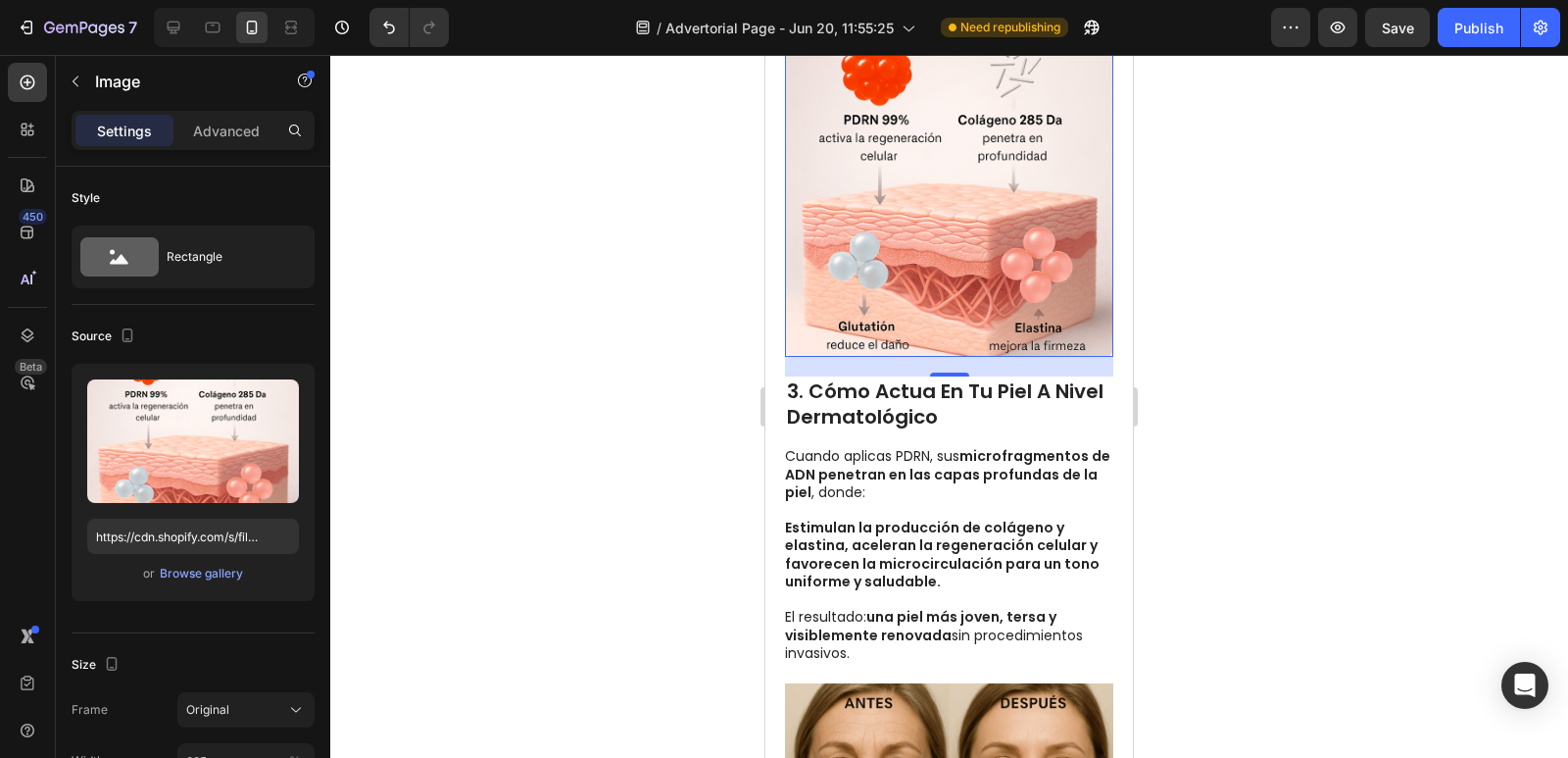 scroll, scrollTop: 1275, scrollLeft: 0, axis: vertical 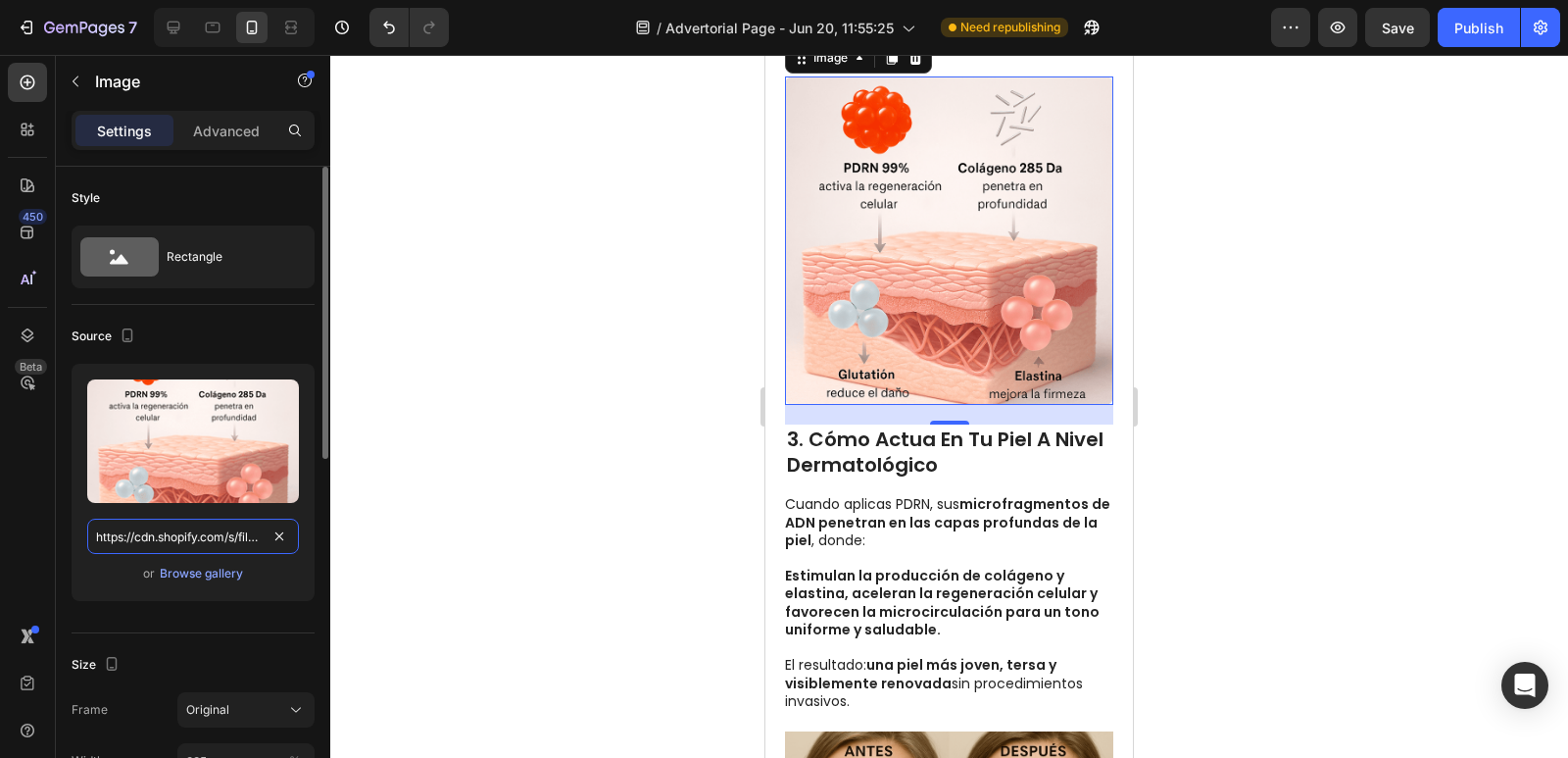 click on "https://cdn.shopify.com/s/files/1/0717/2348/3171/files/elementos.png?v=1751760134" at bounding box center (193, 536) 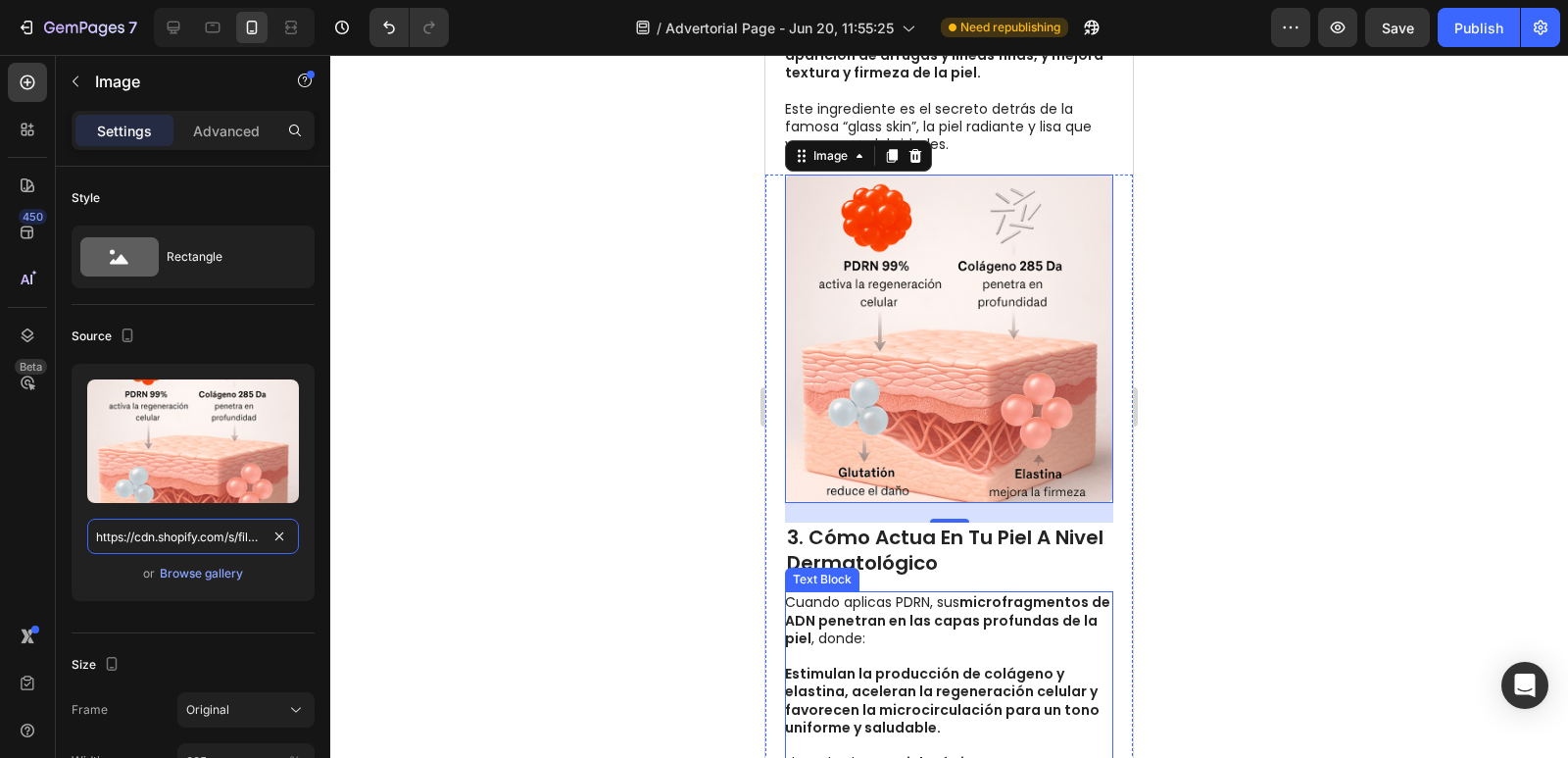 scroll, scrollTop: 1471, scrollLeft: 0, axis: vertical 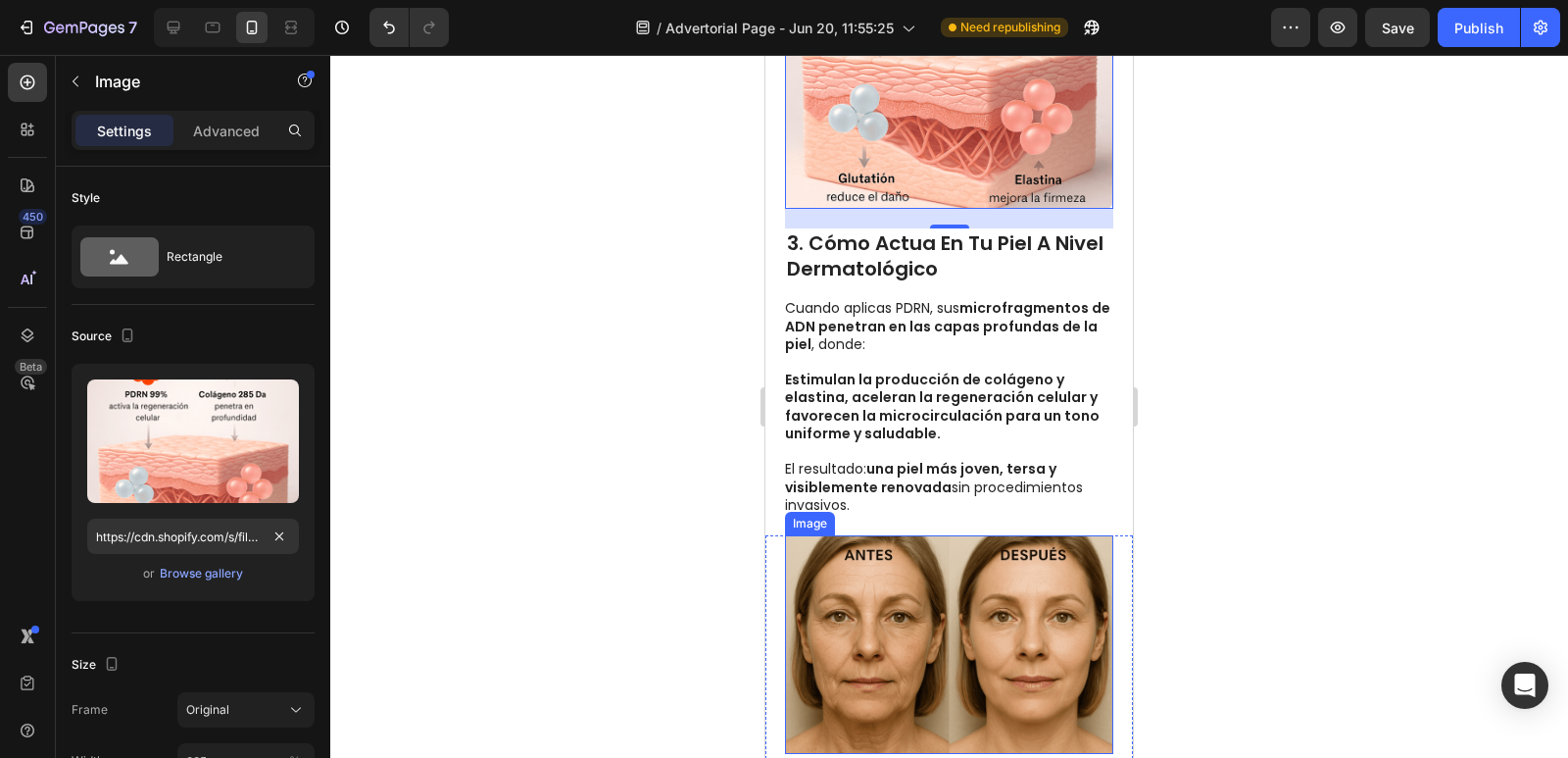 click at bounding box center [949, 644] 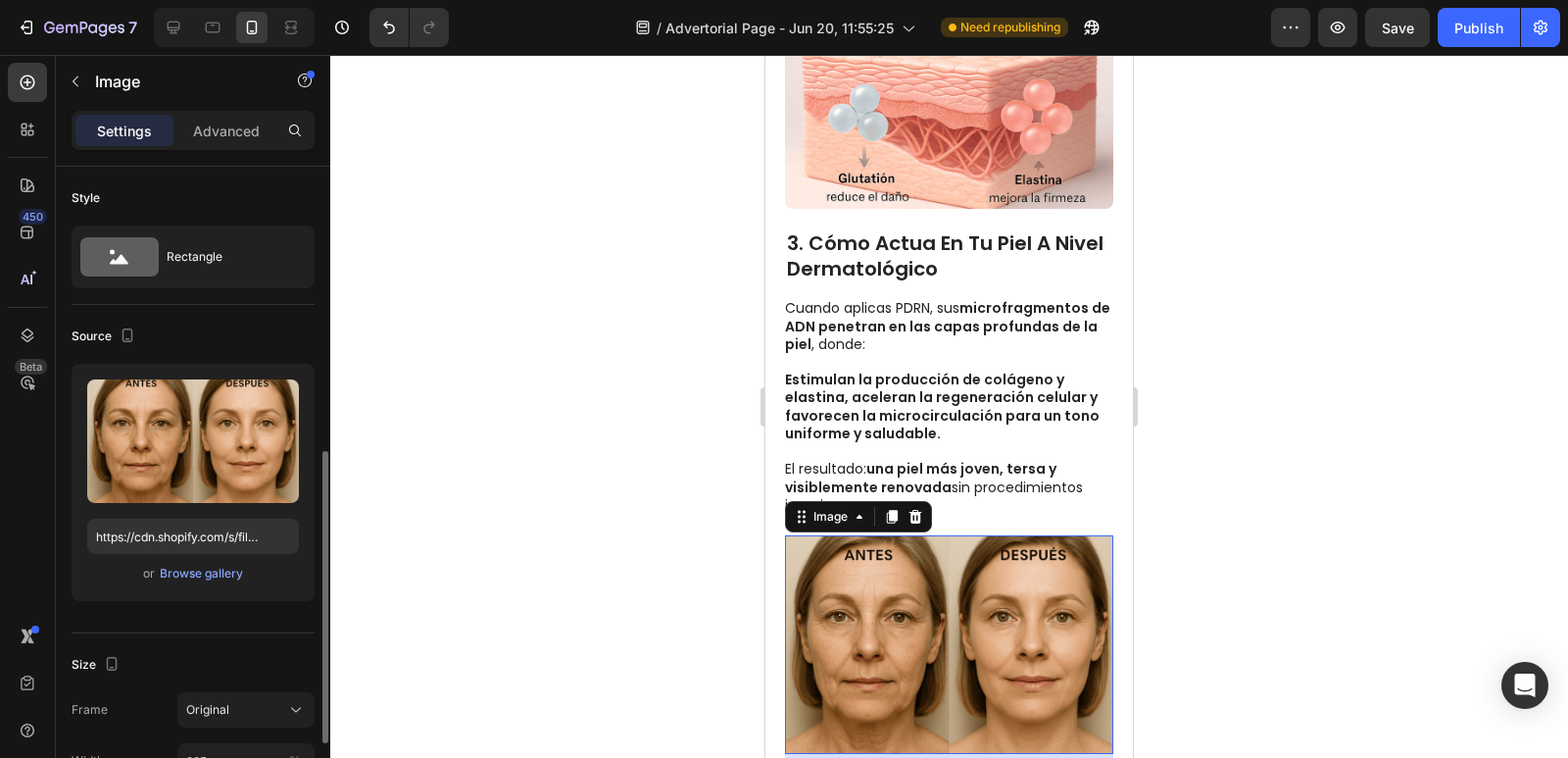 scroll, scrollTop: 196, scrollLeft: 0, axis: vertical 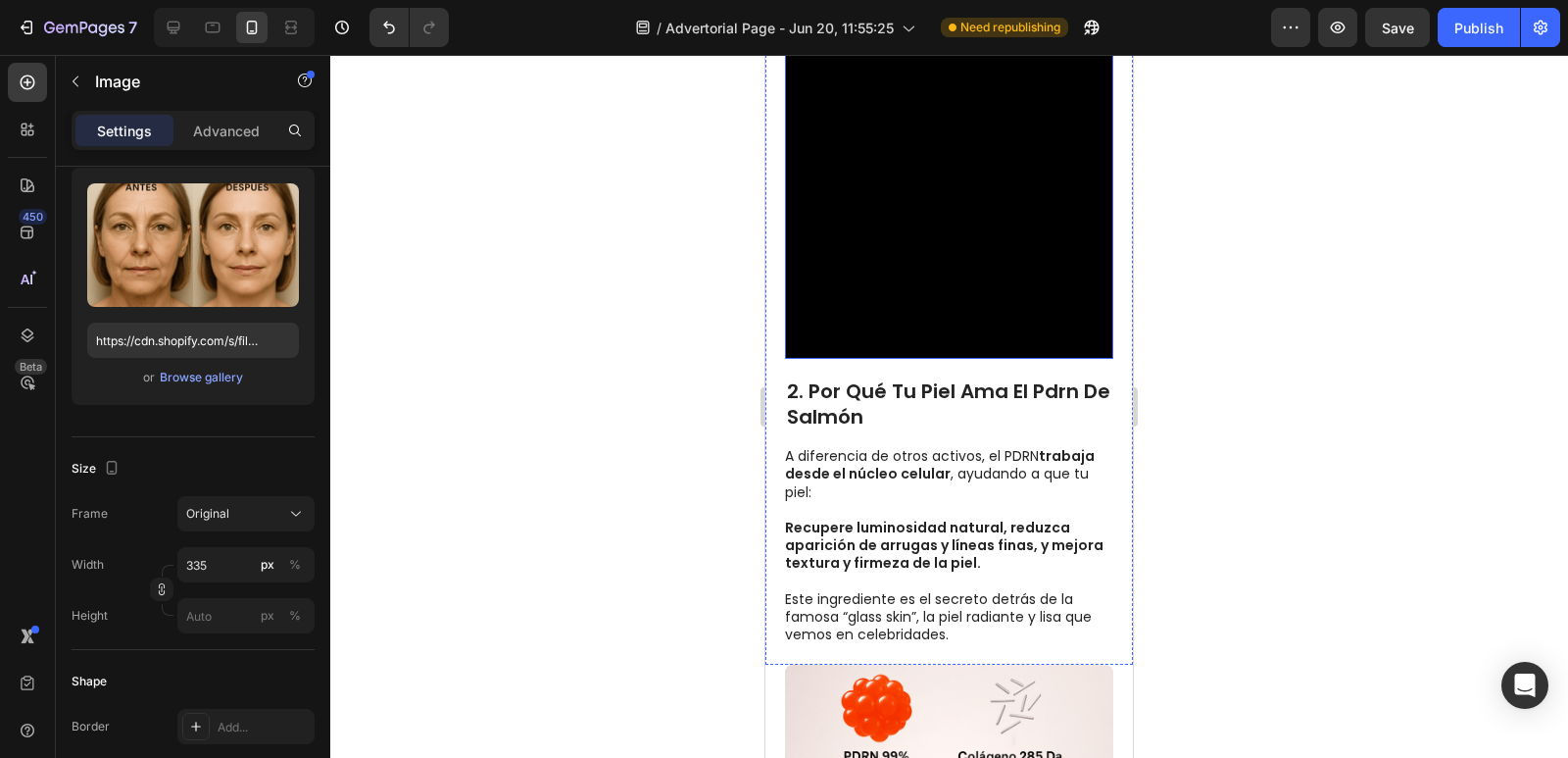click at bounding box center [949, 194] 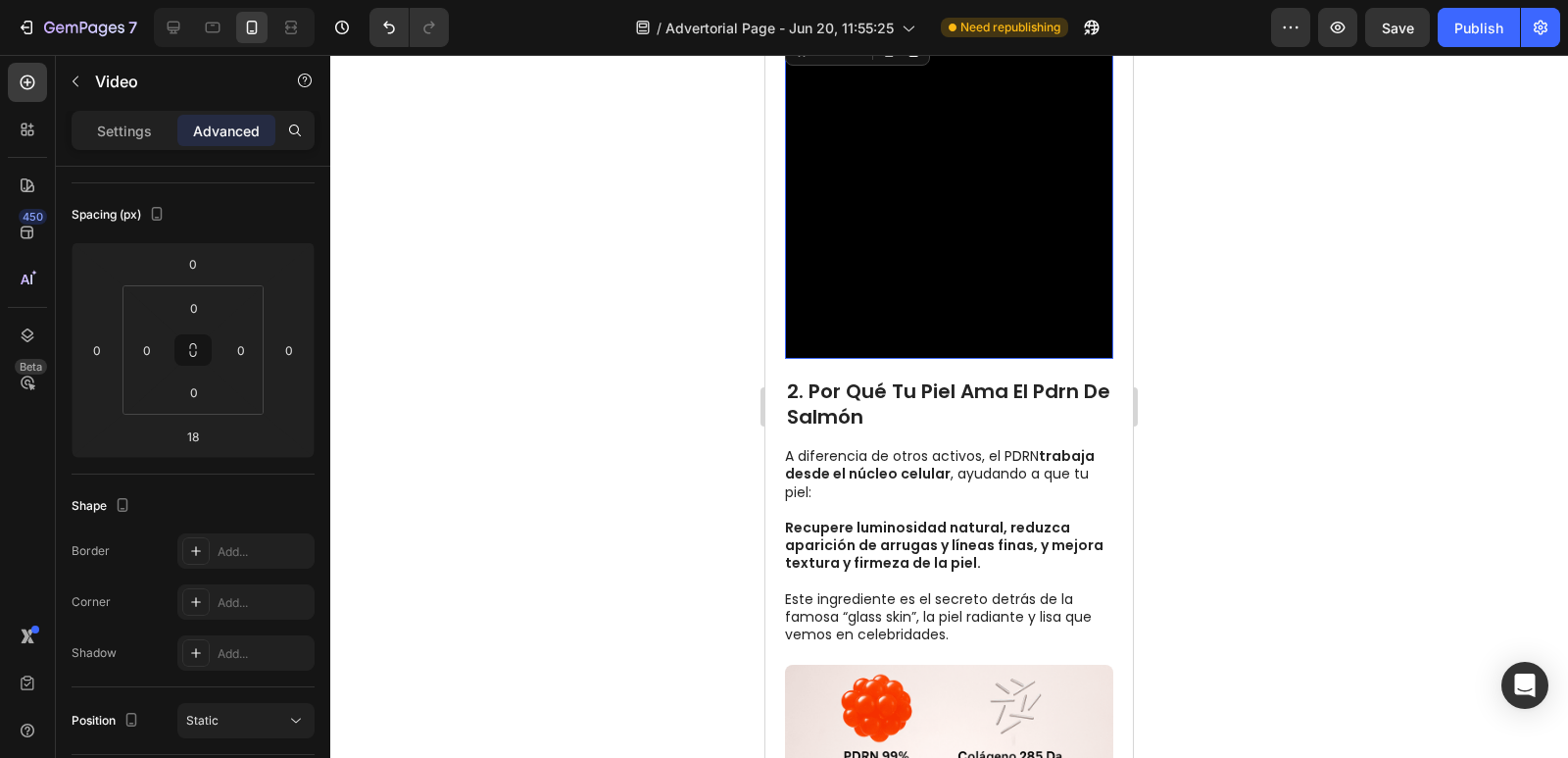 scroll, scrollTop: 0, scrollLeft: 0, axis: both 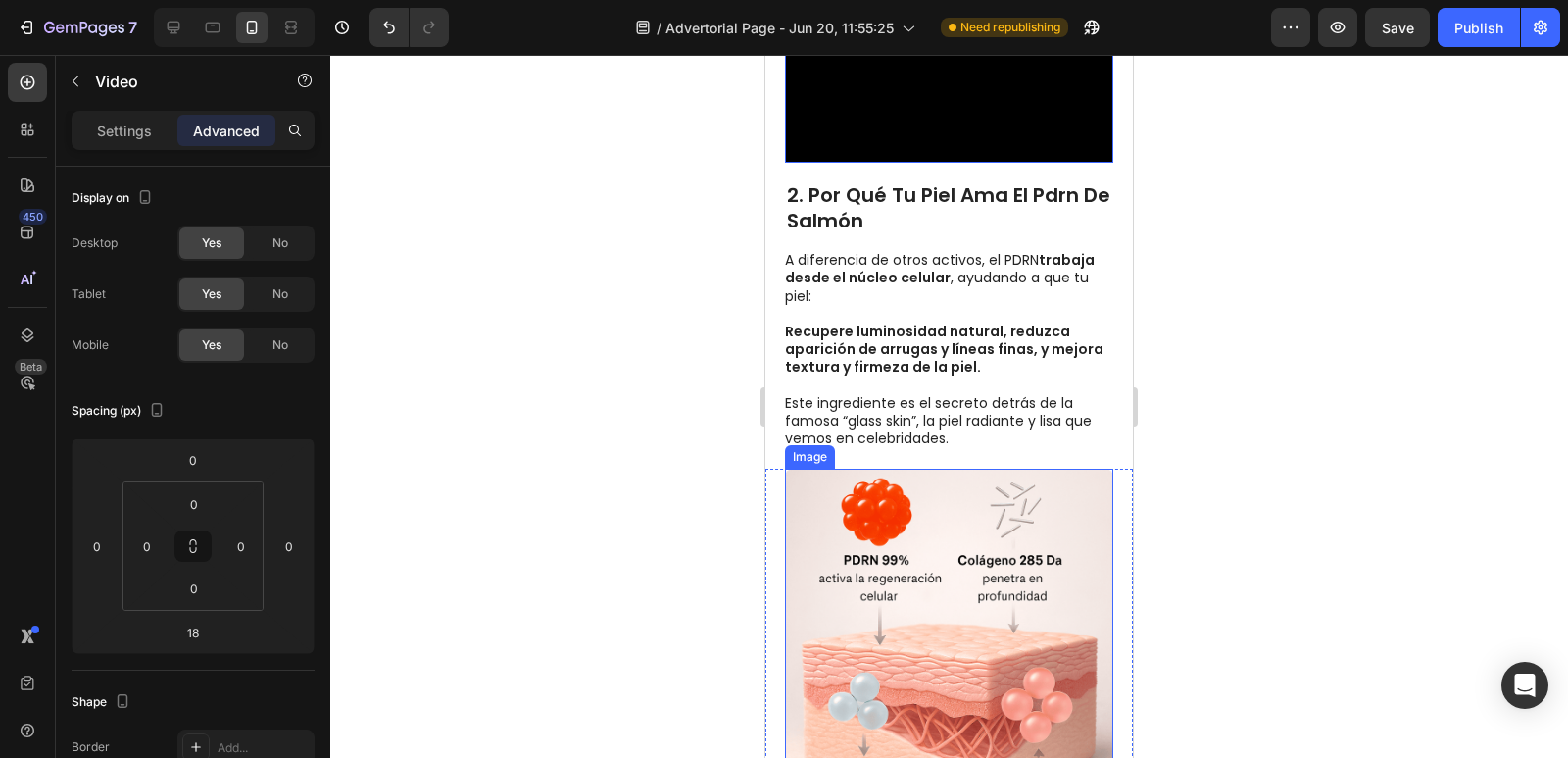 click at bounding box center [949, 632] 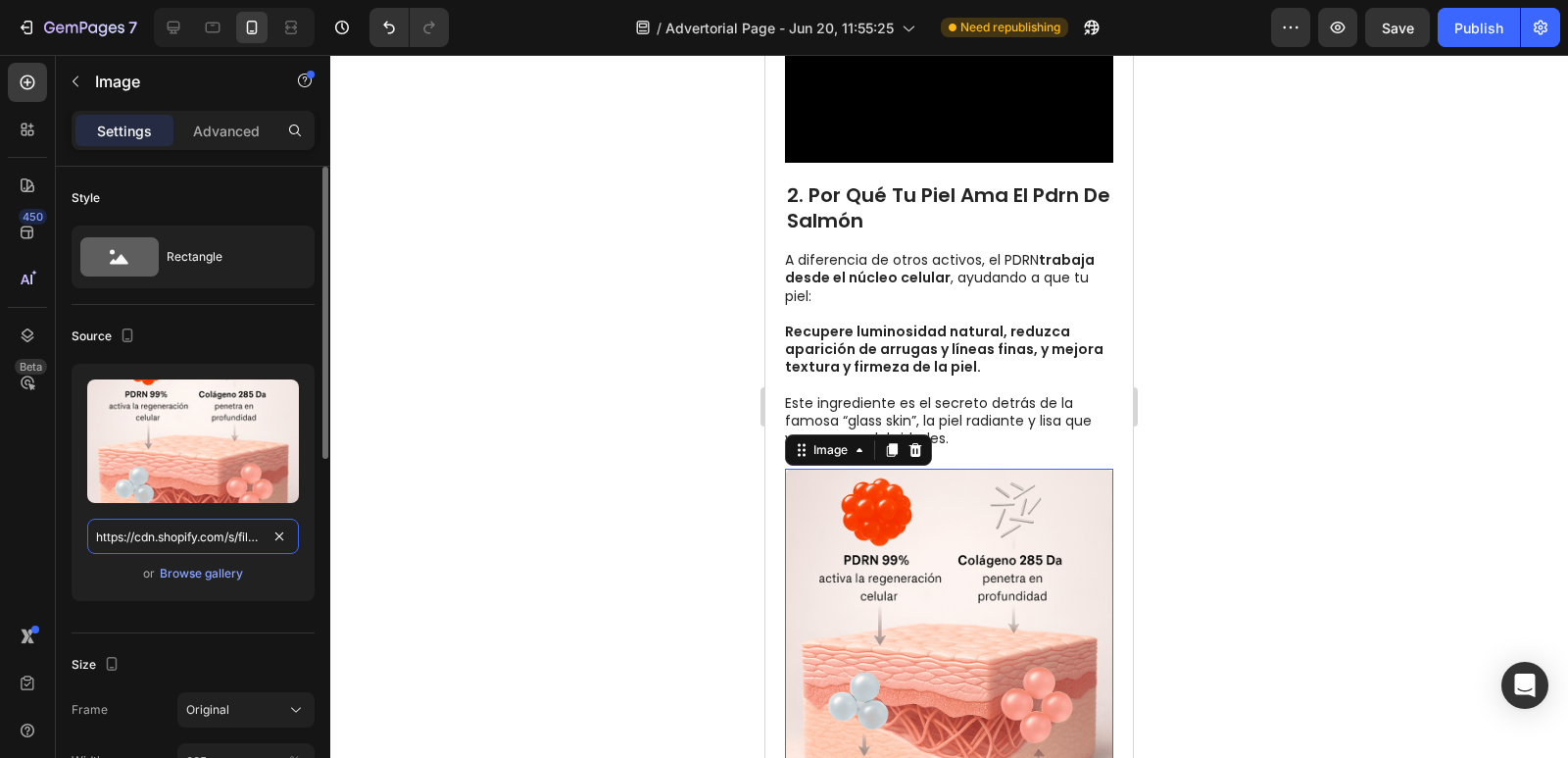 click on "https://cdn.shopify.com/s/files/1/0717/2348/3171/files/elementos.png?v=1751760134" at bounding box center (193, 536) 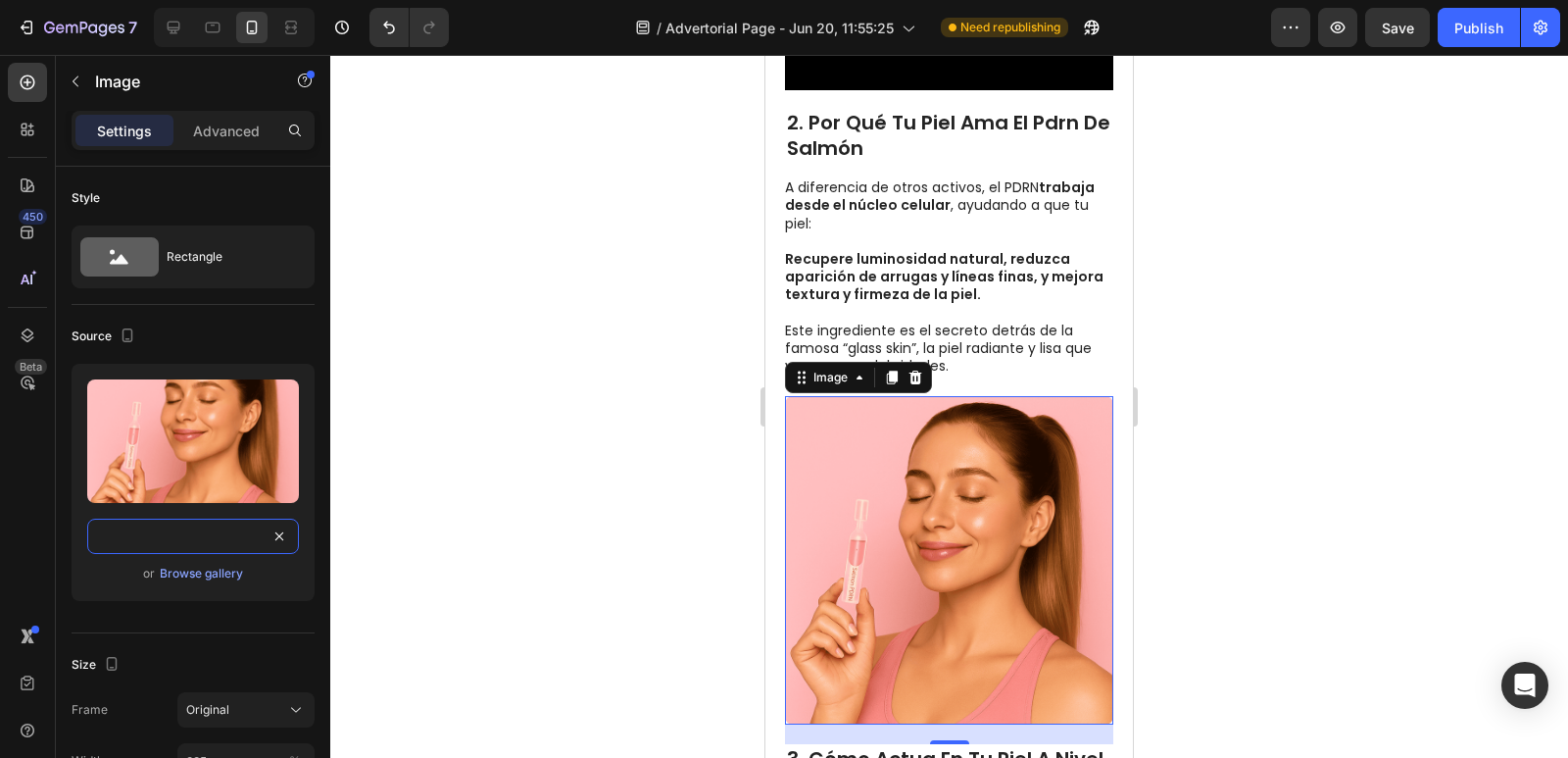 scroll, scrollTop: 1079, scrollLeft: 0, axis: vertical 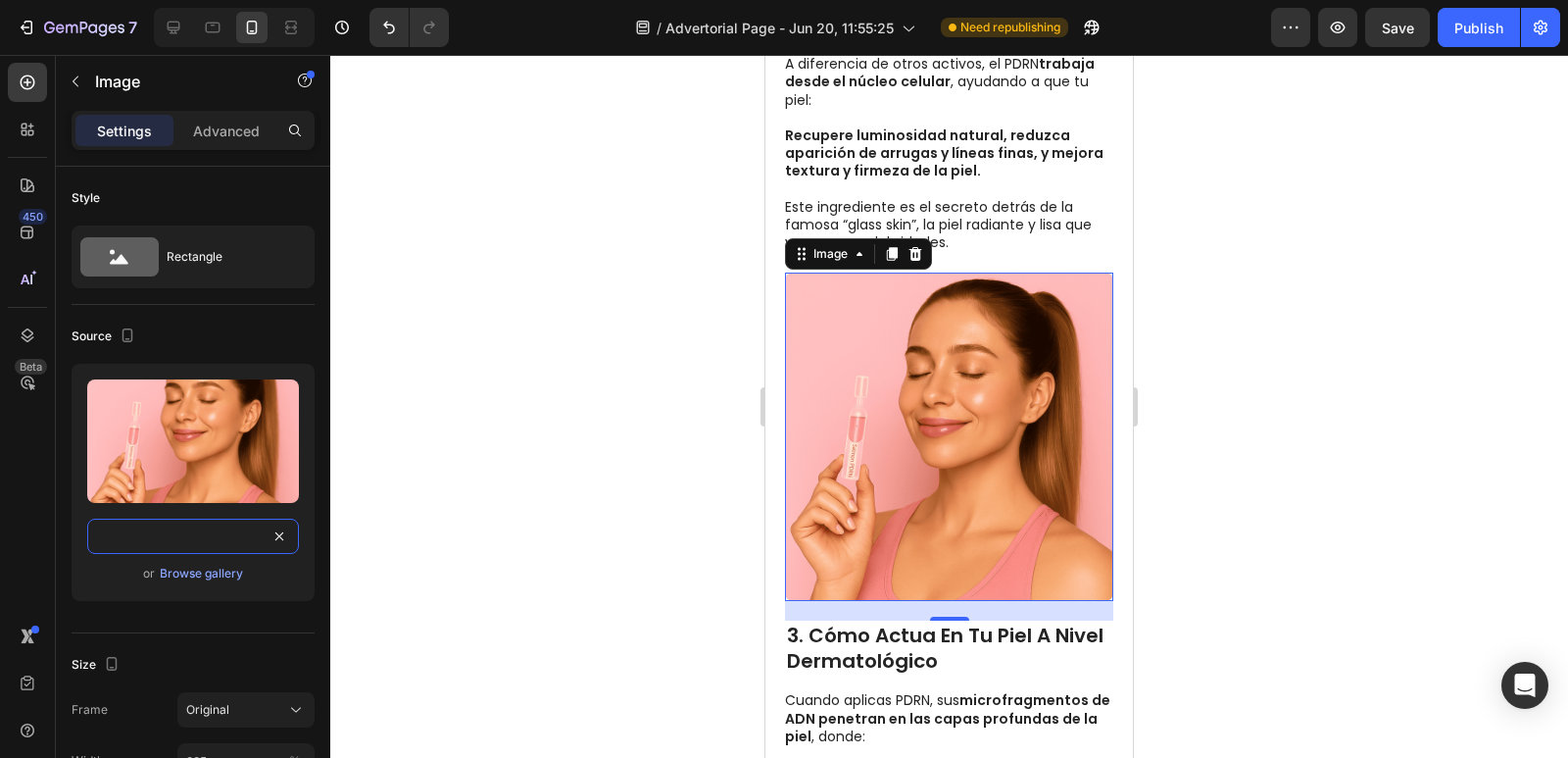 type on "https://cdn.shopify.com/s/files/1/0717/2348/3171/files/gempages_571695604887979232-8bb0b925-03e0-435f-96ff-0a386b47232c.png?v=1750553379" 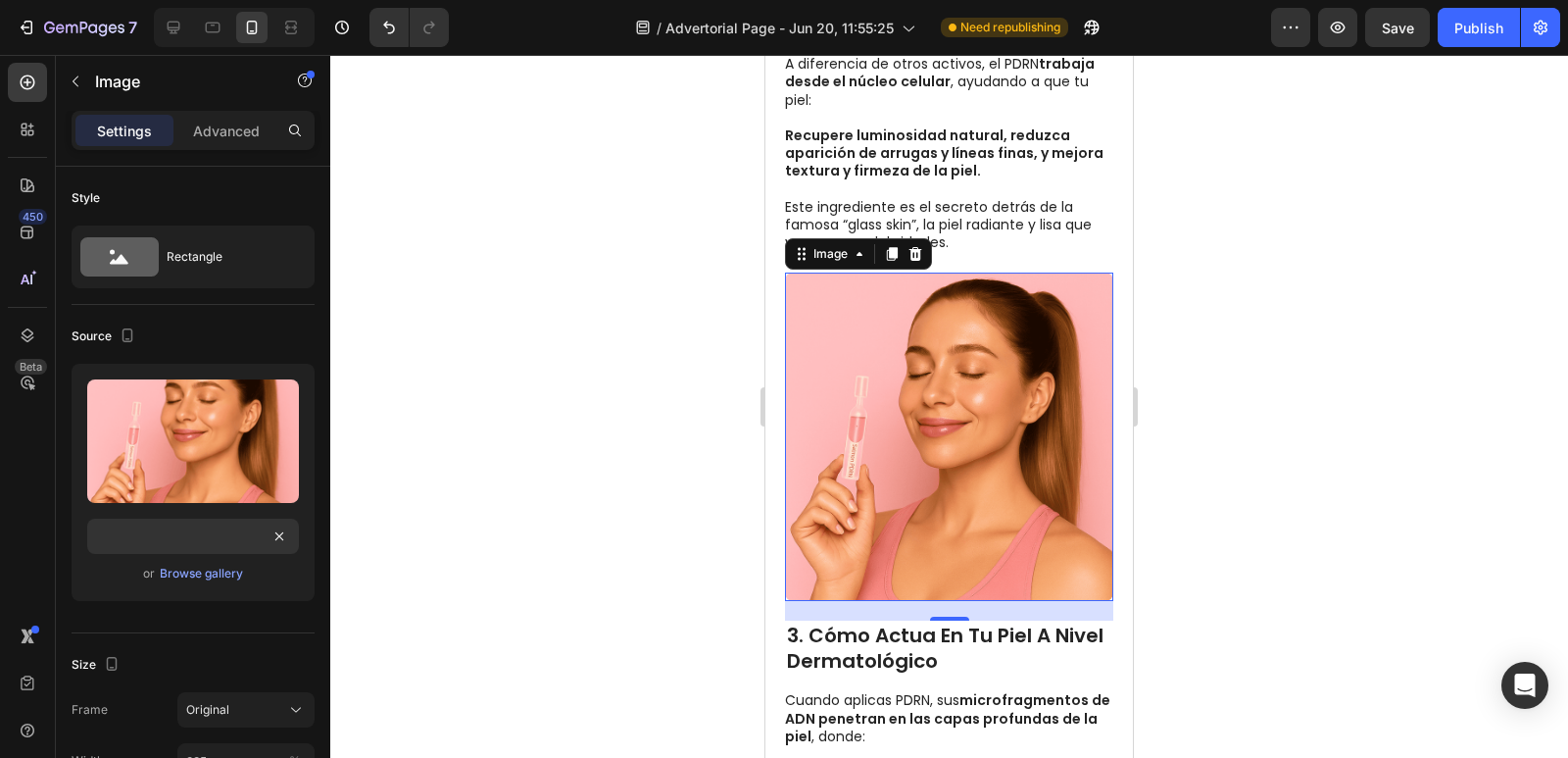 click 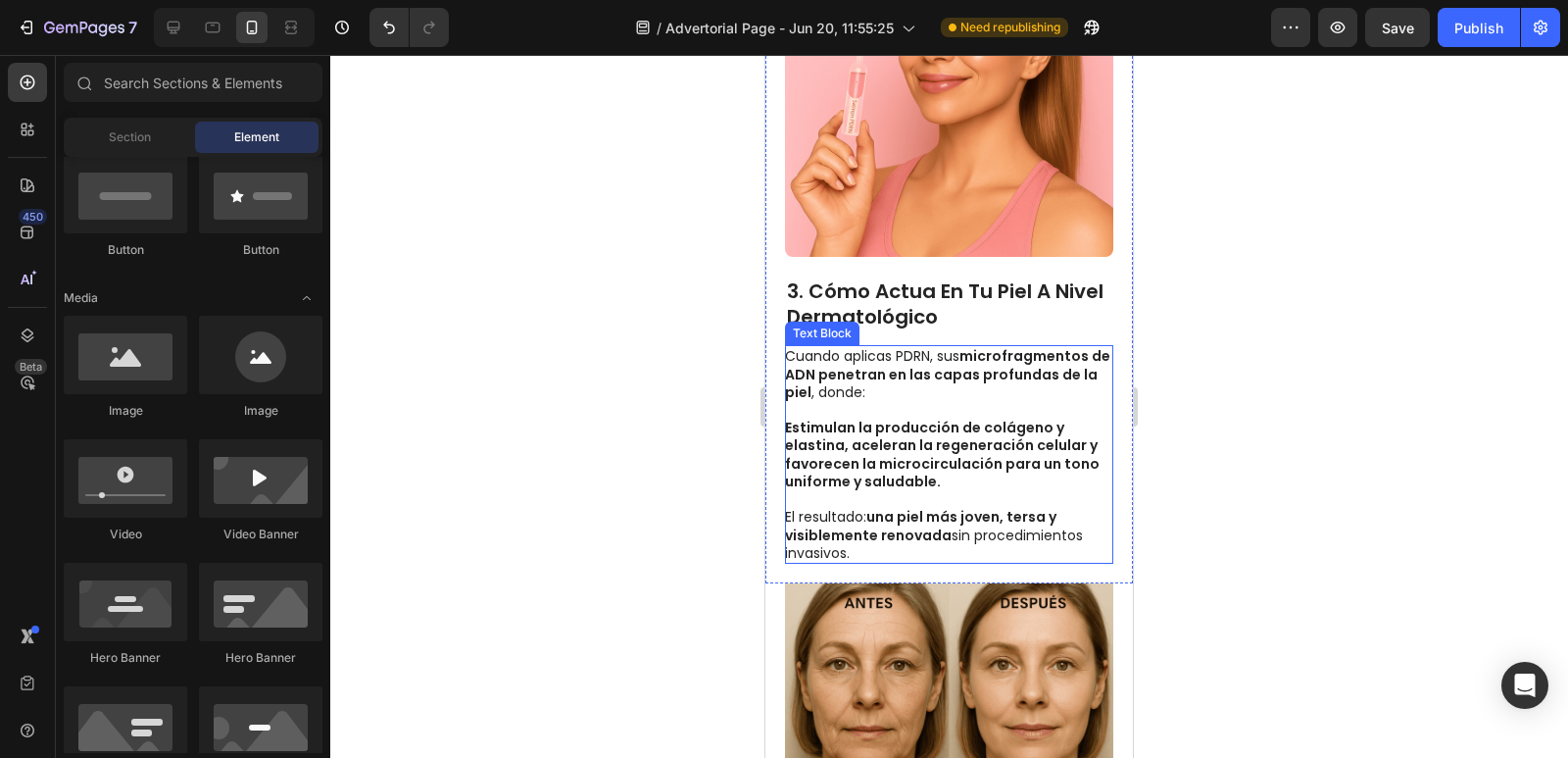 scroll, scrollTop: 1471, scrollLeft: 0, axis: vertical 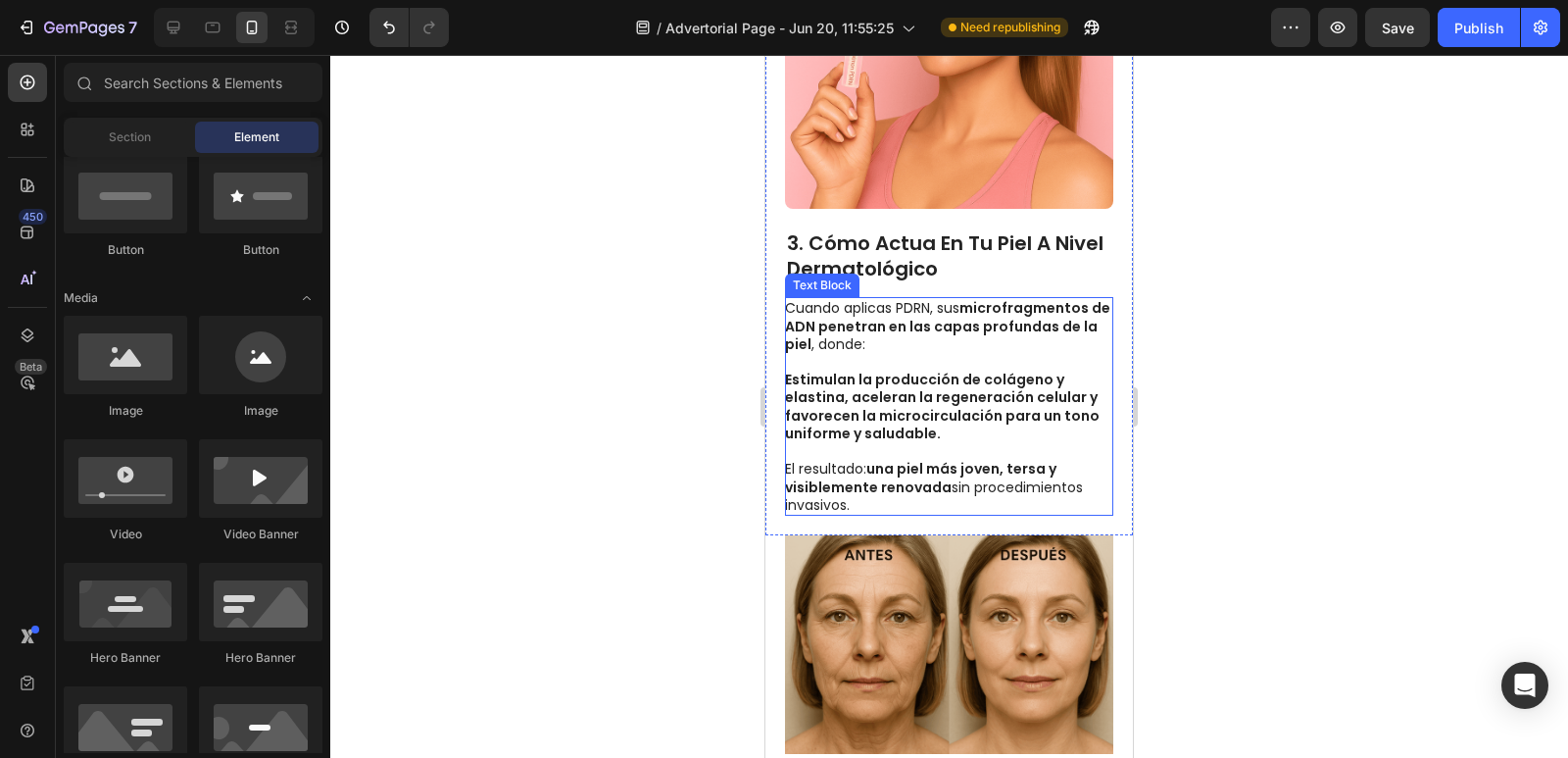 click at bounding box center [949, 644] 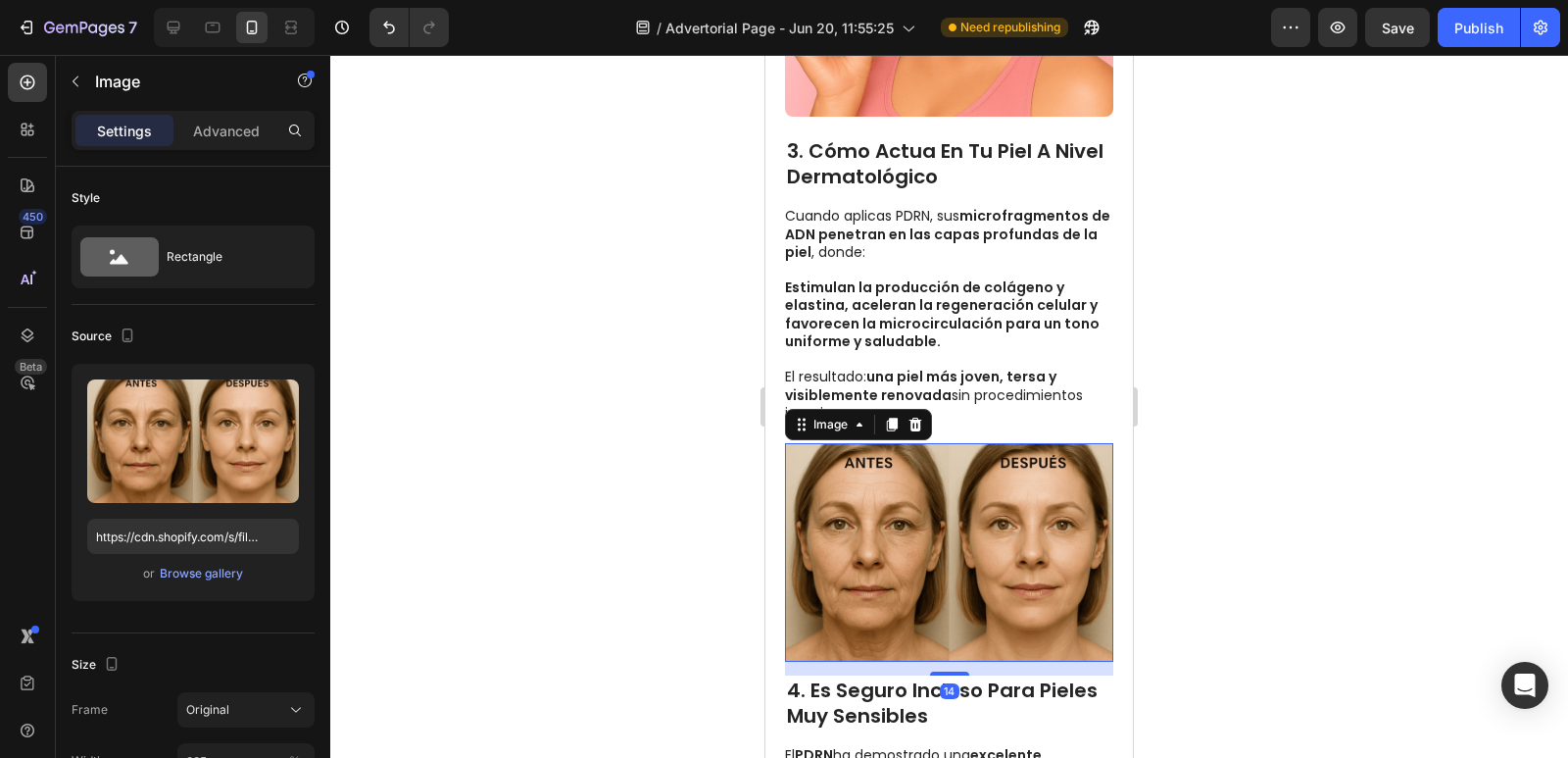 scroll, scrollTop: 1667, scrollLeft: 0, axis: vertical 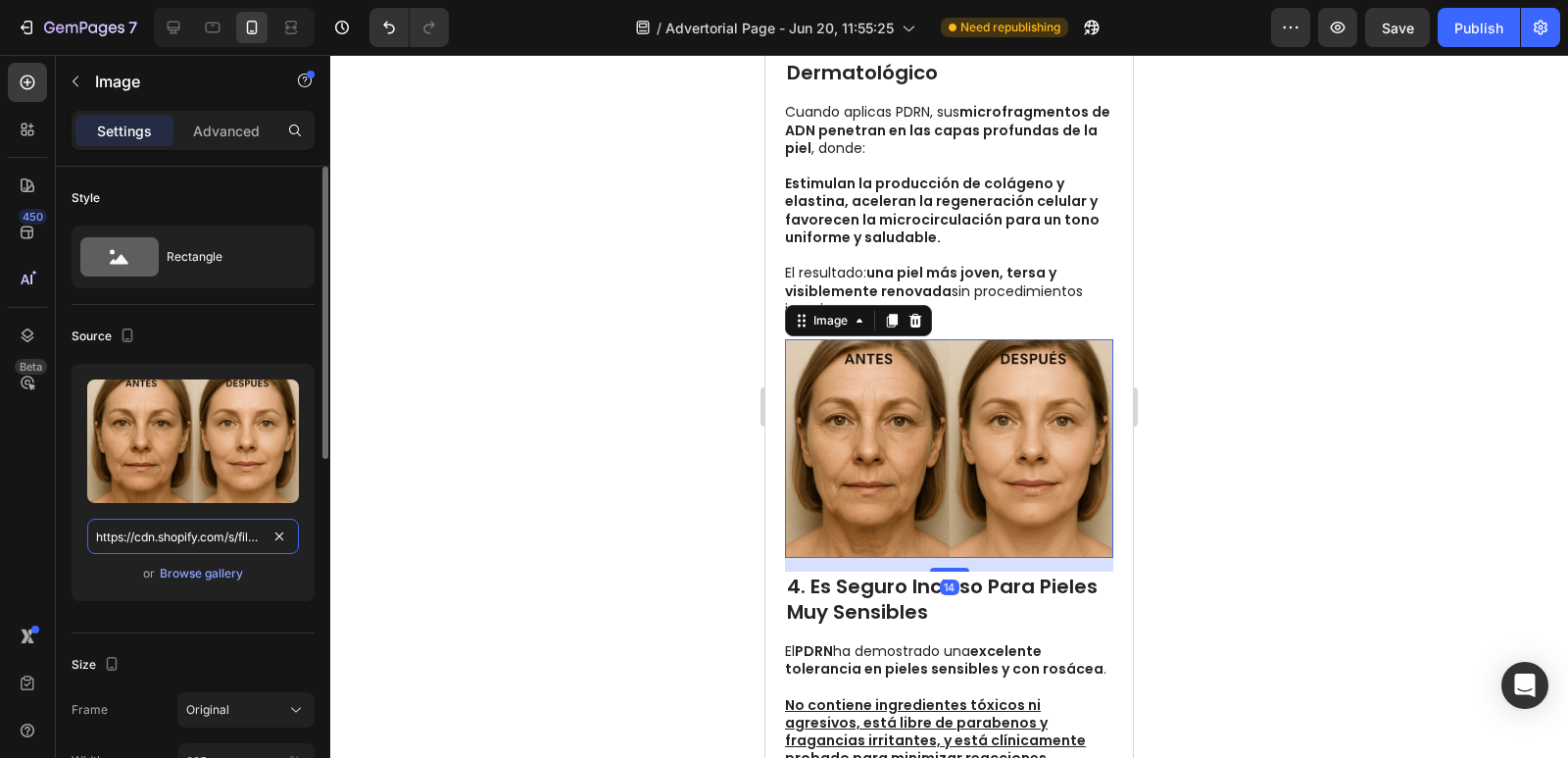 click on "https://cdn.shopify.com/s/files/1/0717/2348/3171/files/antesdespues.png?v=1751760927" at bounding box center [193, 536] 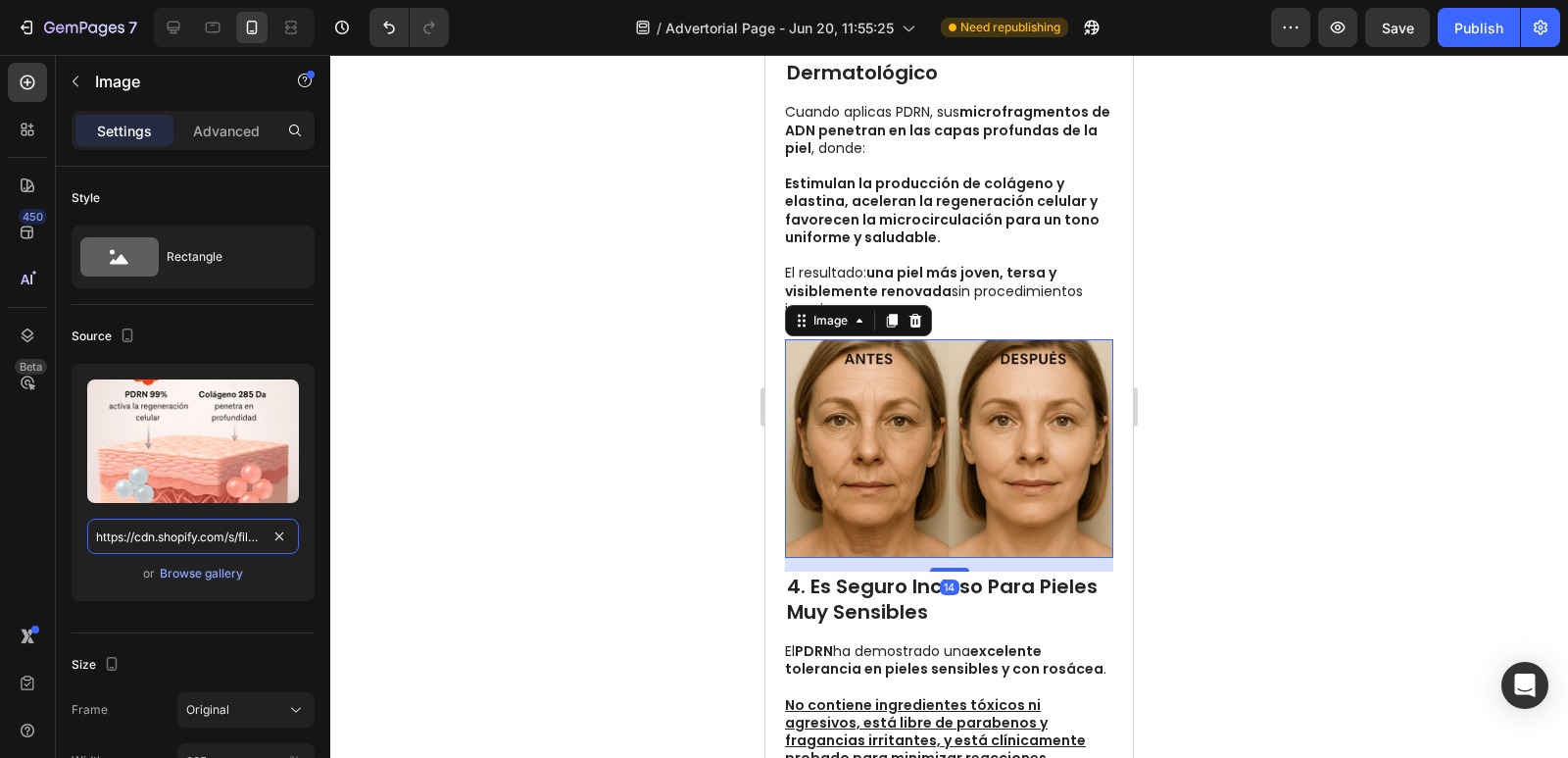 scroll, scrollTop: 0, scrollLeft: 305, axis: horizontal 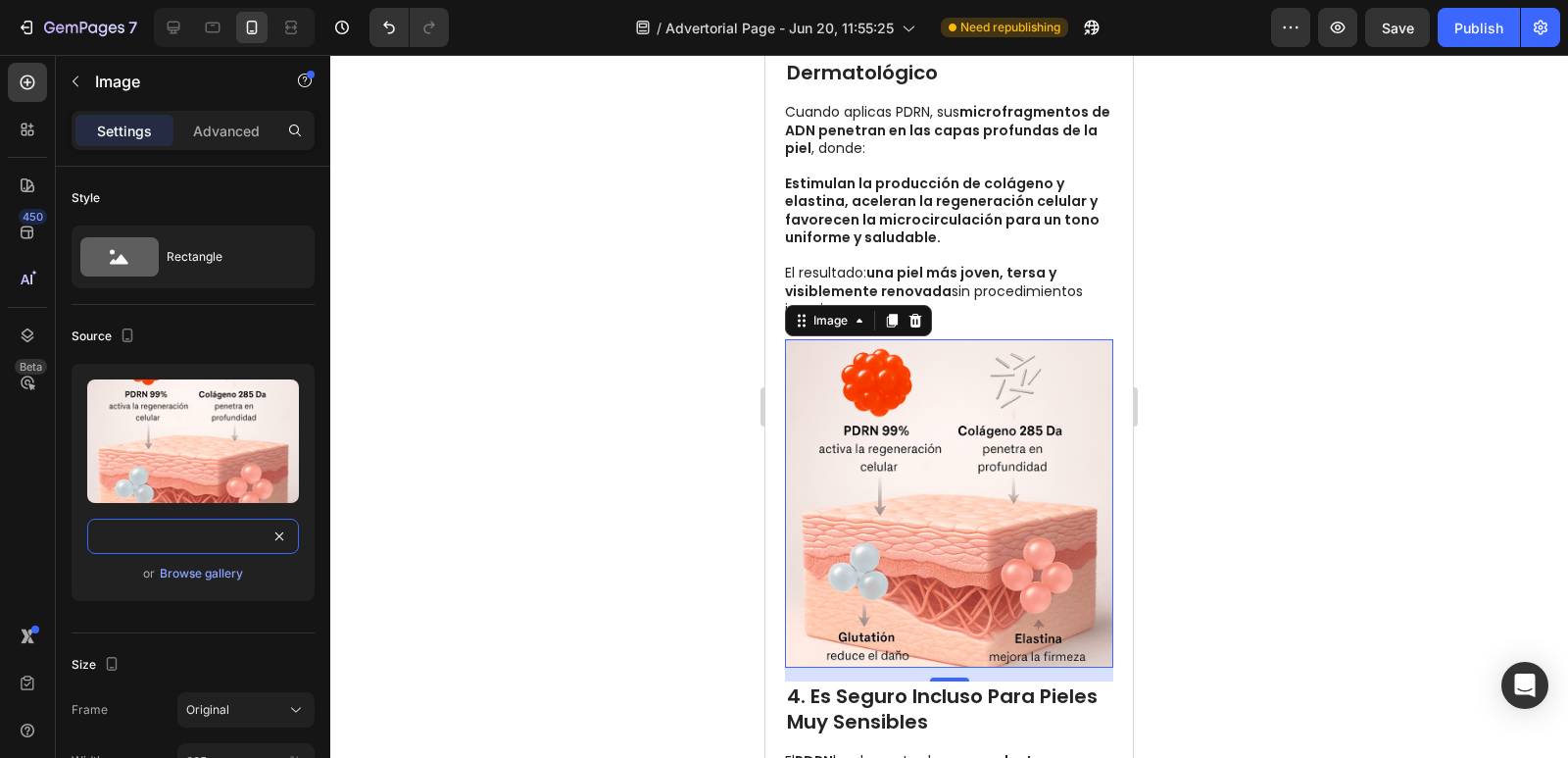type on "https://cdn.shopify.com/s/files/1/0717/2348/3171/files/elementos.png?v=1751760134" 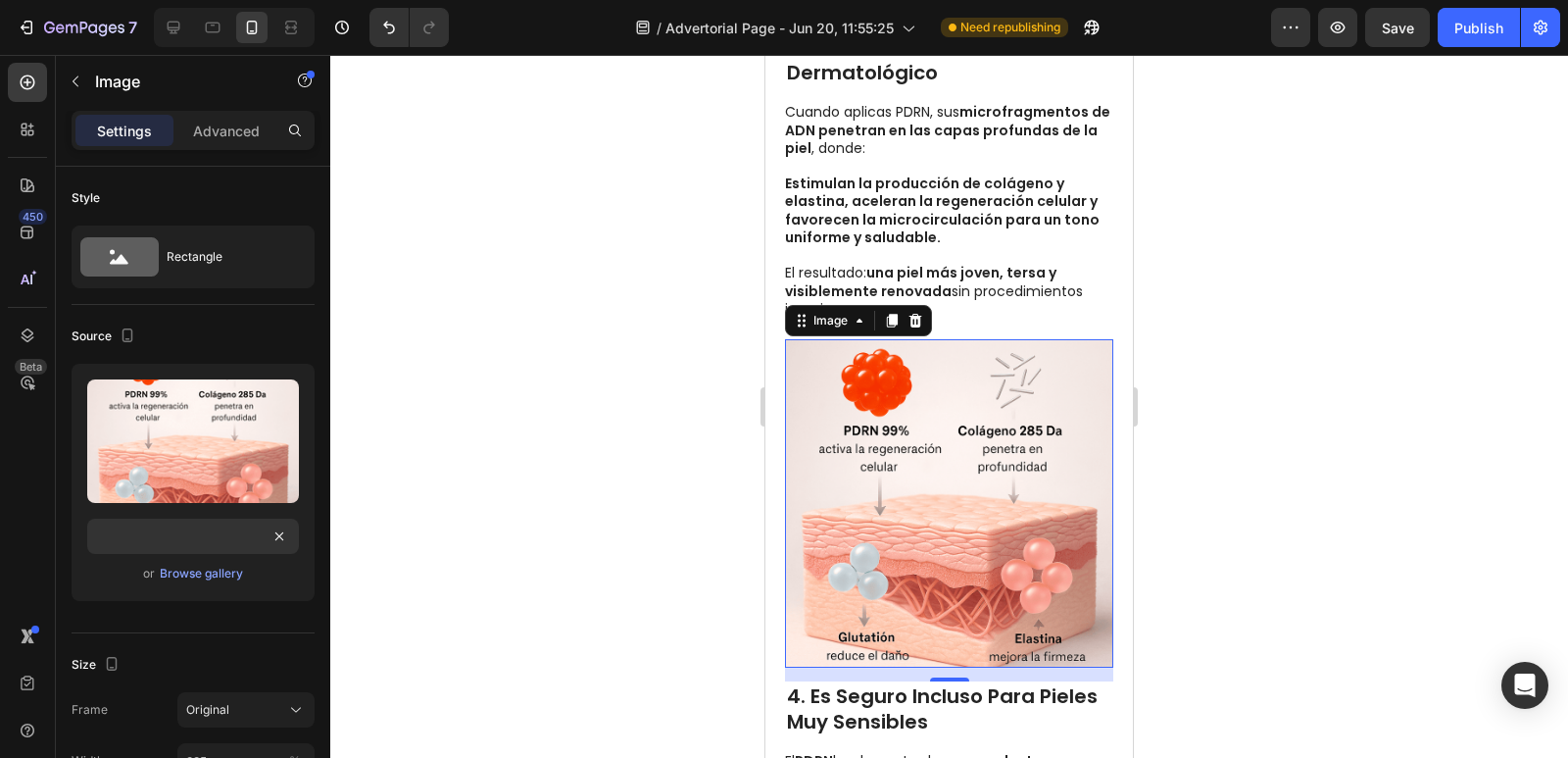 scroll, scrollTop: 0, scrollLeft: 0, axis: both 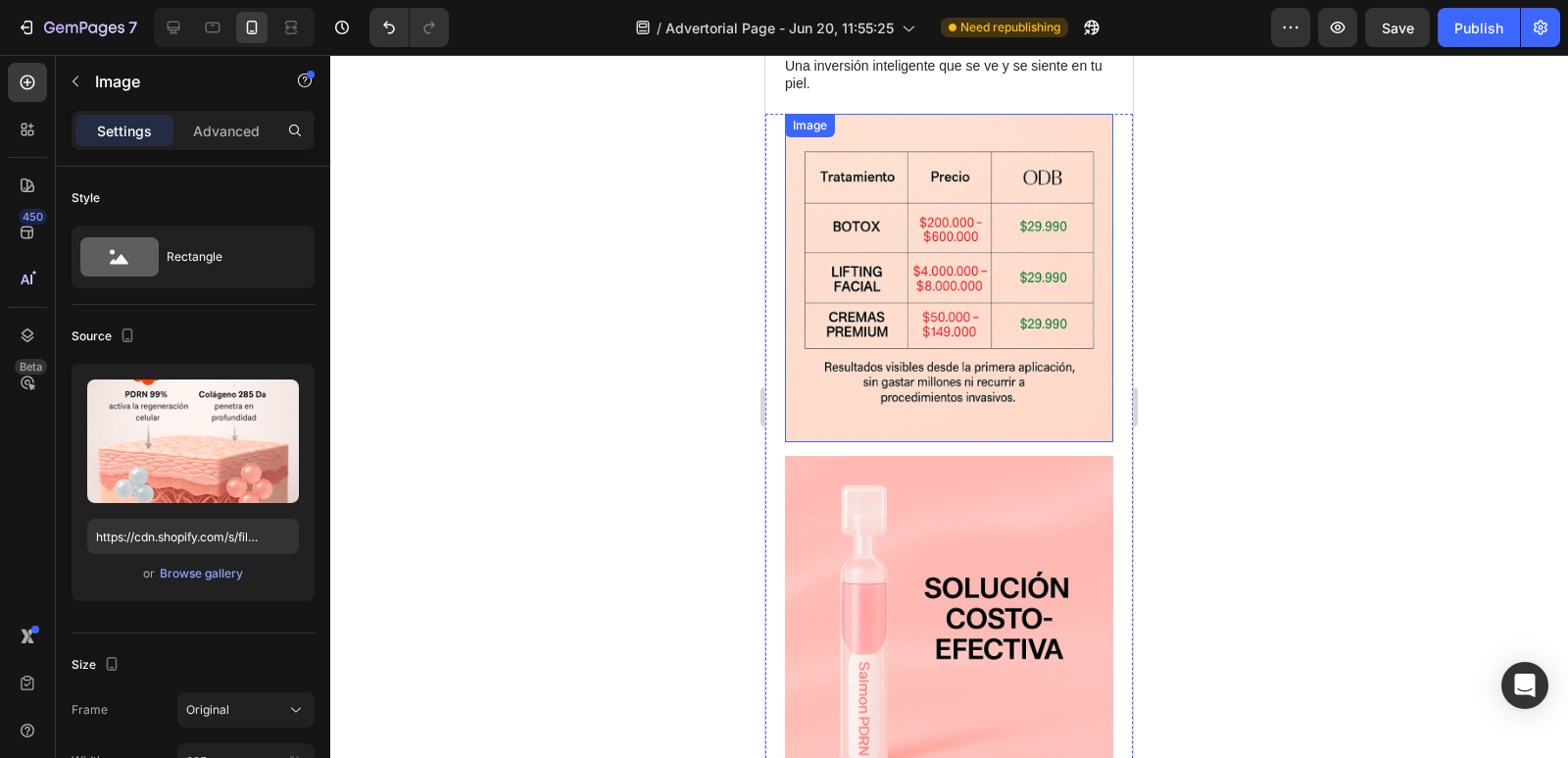 click at bounding box center (949, 278) 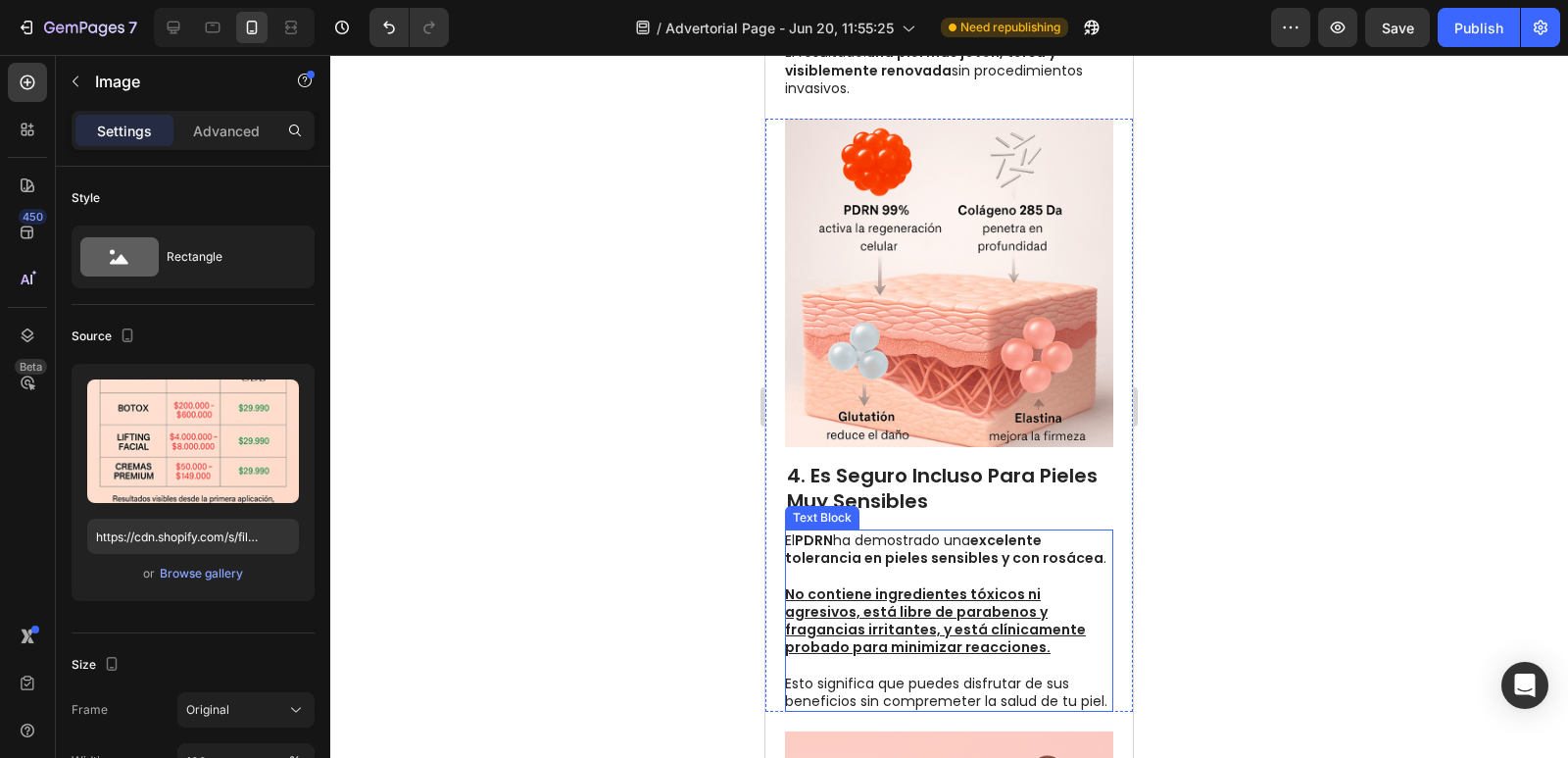 scroll, scrollTop: 1863, scrollLeft: 0, axis: vertical 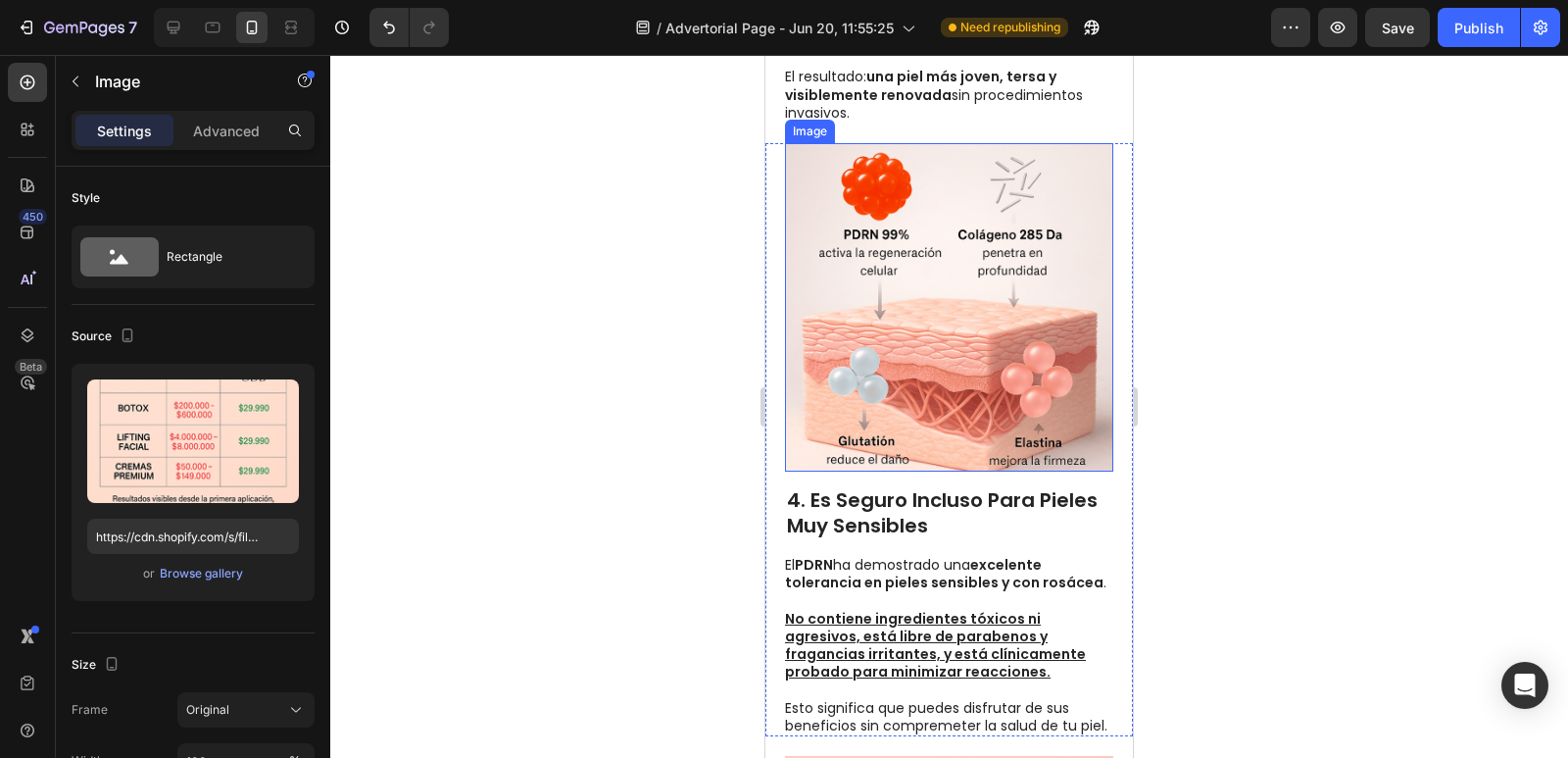 click at bounding box center [949, 307] 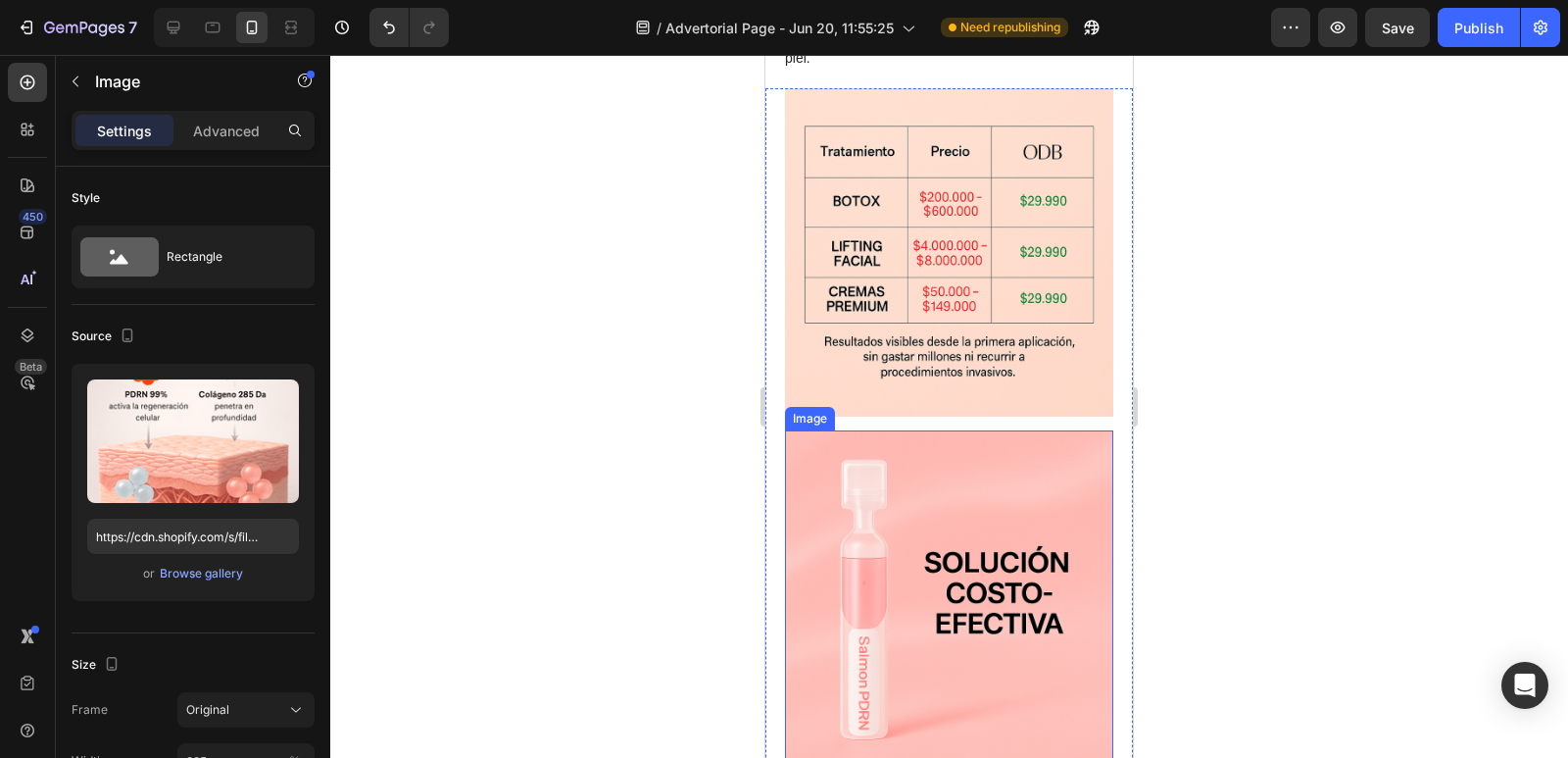scroll, scrollTop: 3040, scrollLeft: 0, axis: vertical 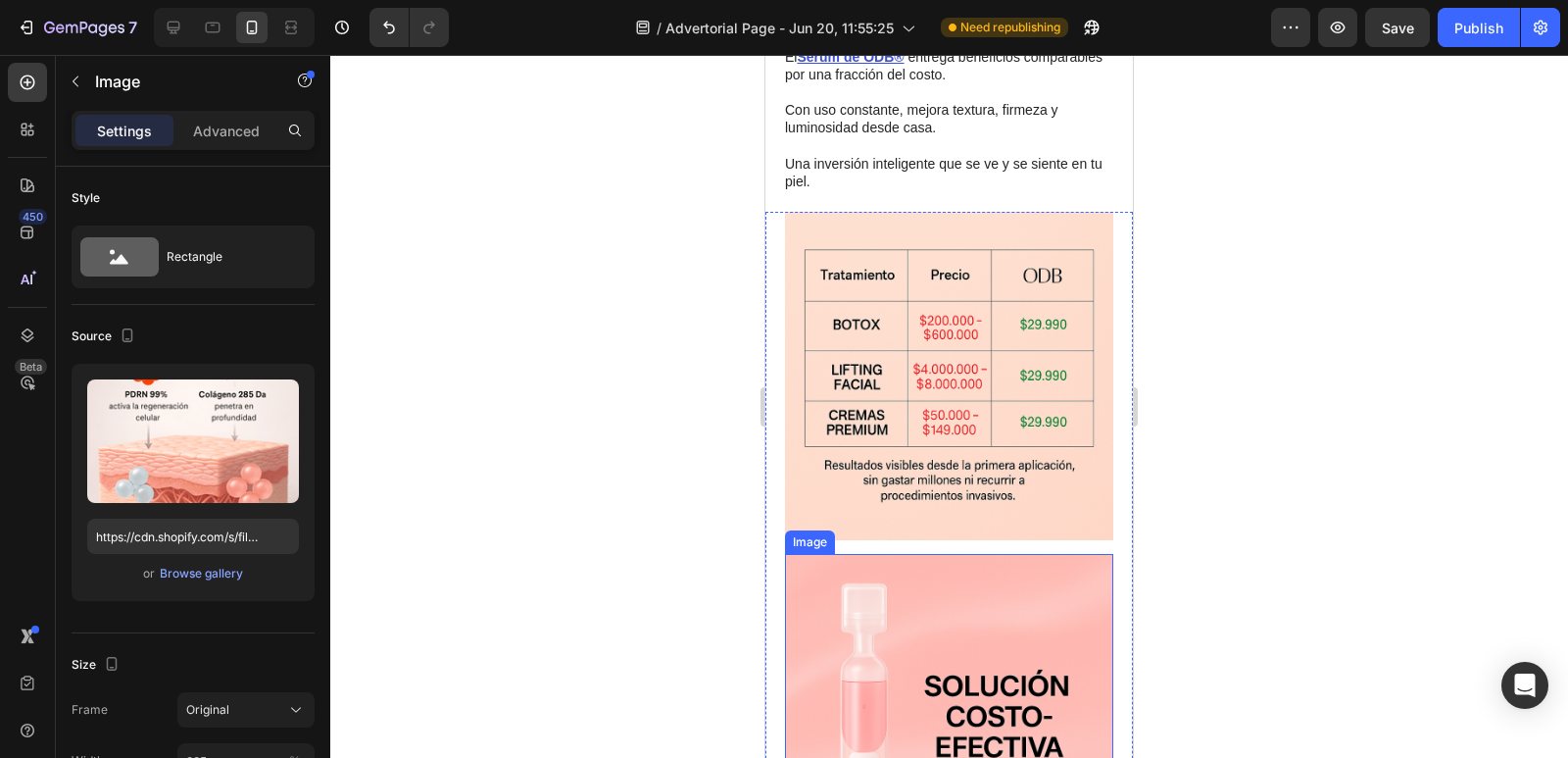 click at bounding box center (949, 376) 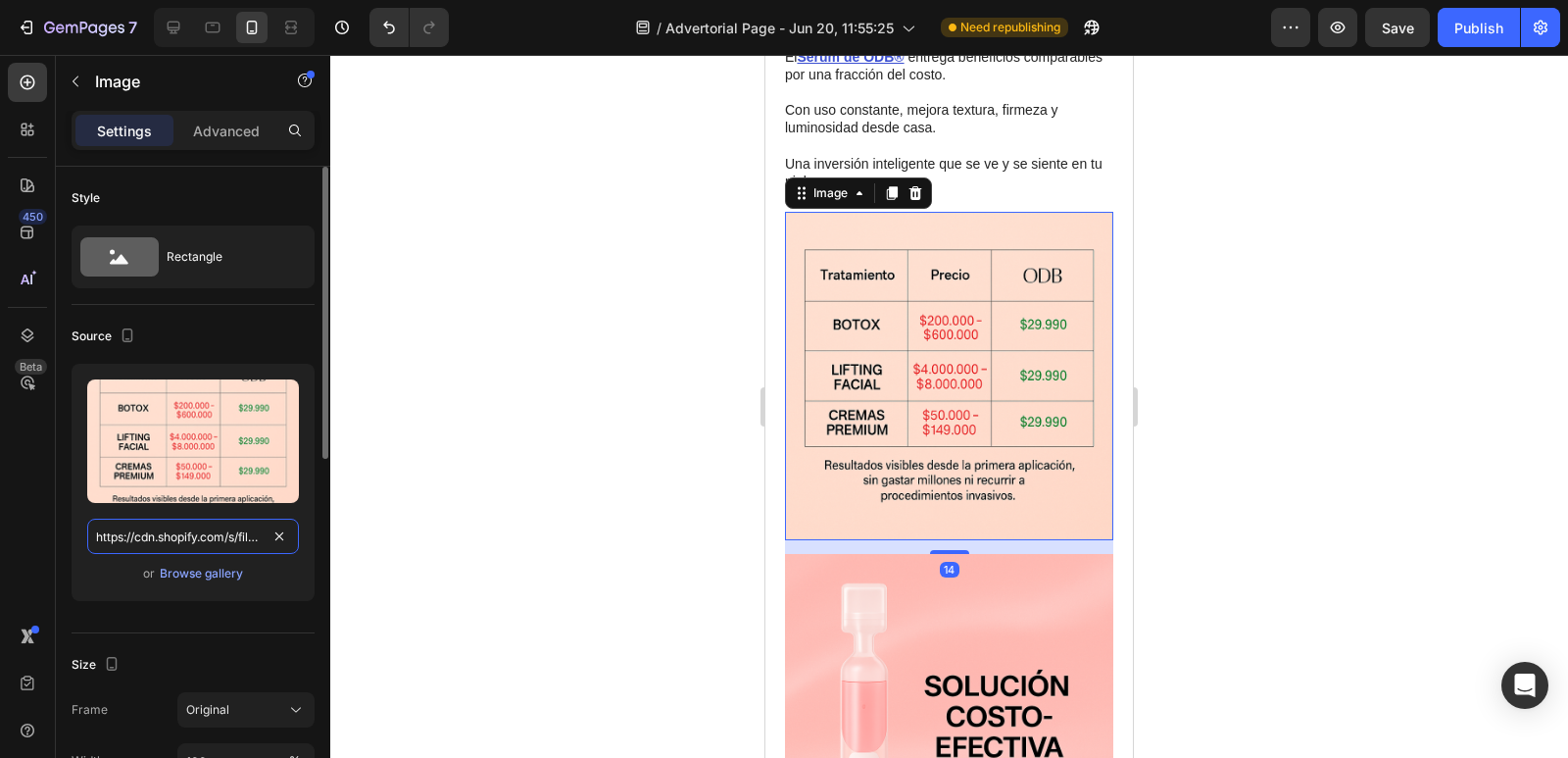 click on "https://cdn.shopify.com/s/files/1/0717/2348/3171/files/gempages_571695604887979232-218b953b-c816-4c6e-a746-6ef48800b8bc.png" at bounding box center (193, 536) 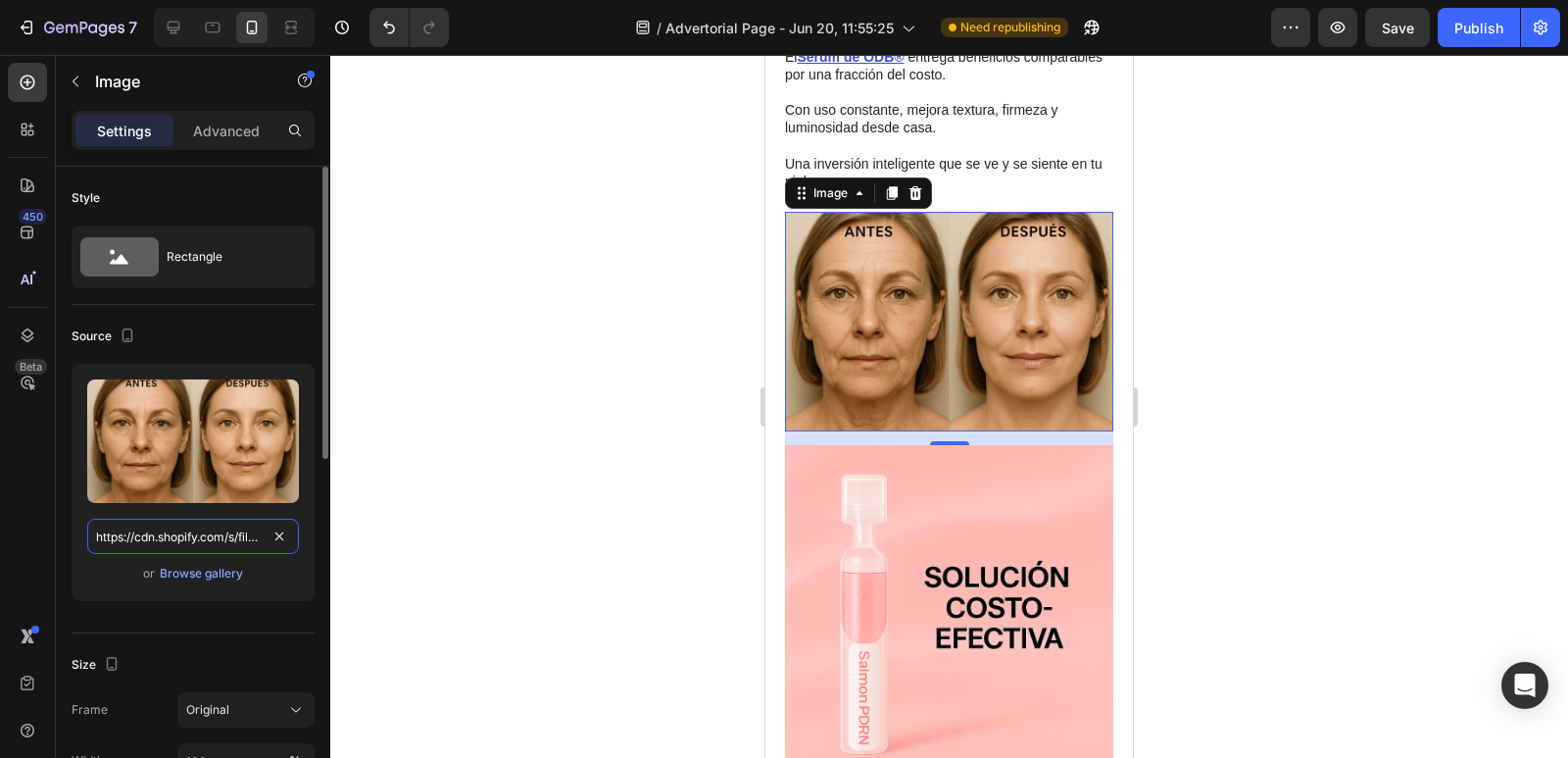 scroll, scrollTop: 0, scrollLeft: 326, axis: horizontal 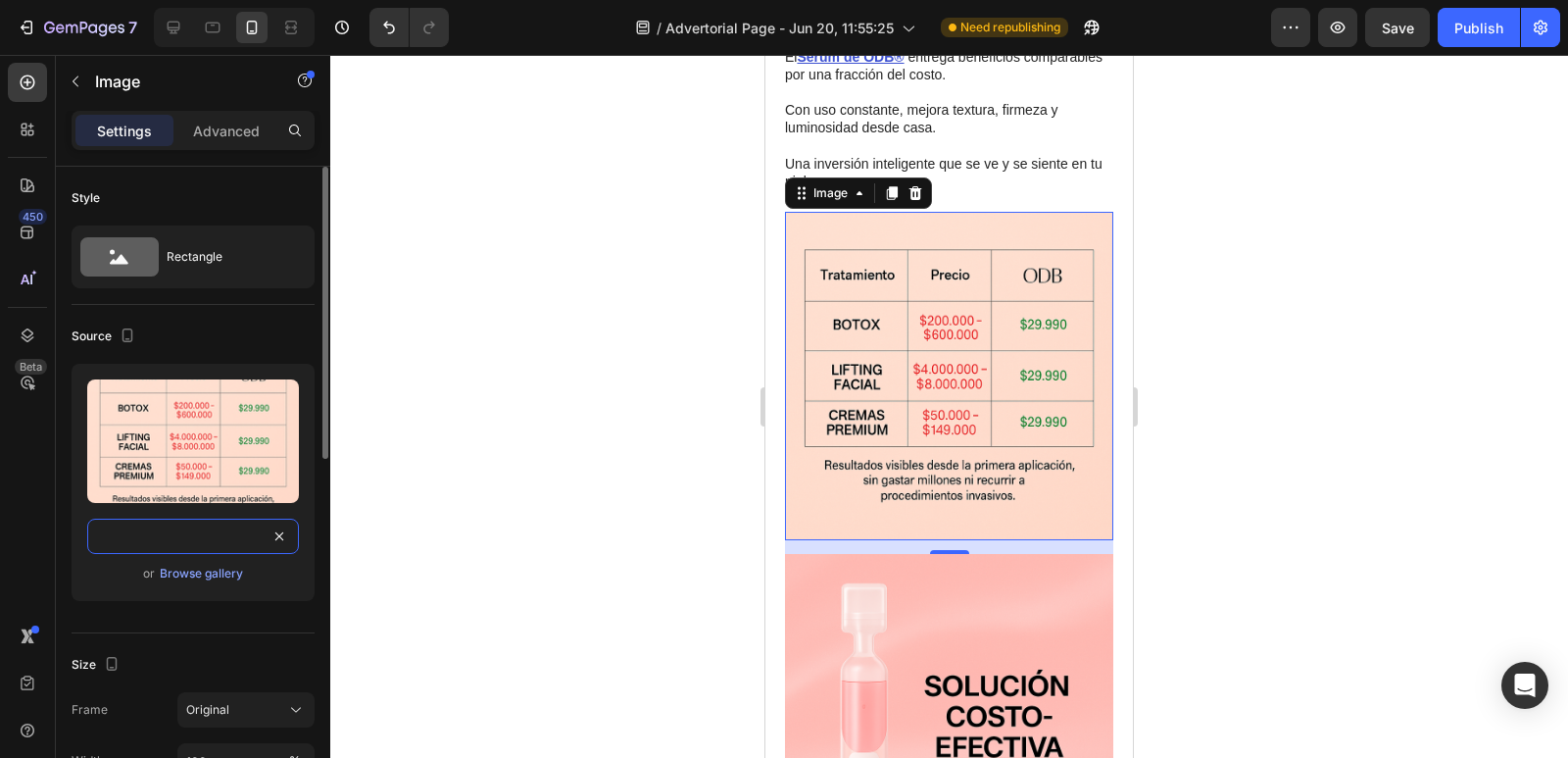 click on "https://cdn.shopify.com/s/files/1/0717/2348/3171/files/gempages_571695604887979232-218b953b-c816-4c6e-a746-6ef48800b8bc.png" at bounding box center (193, 536) 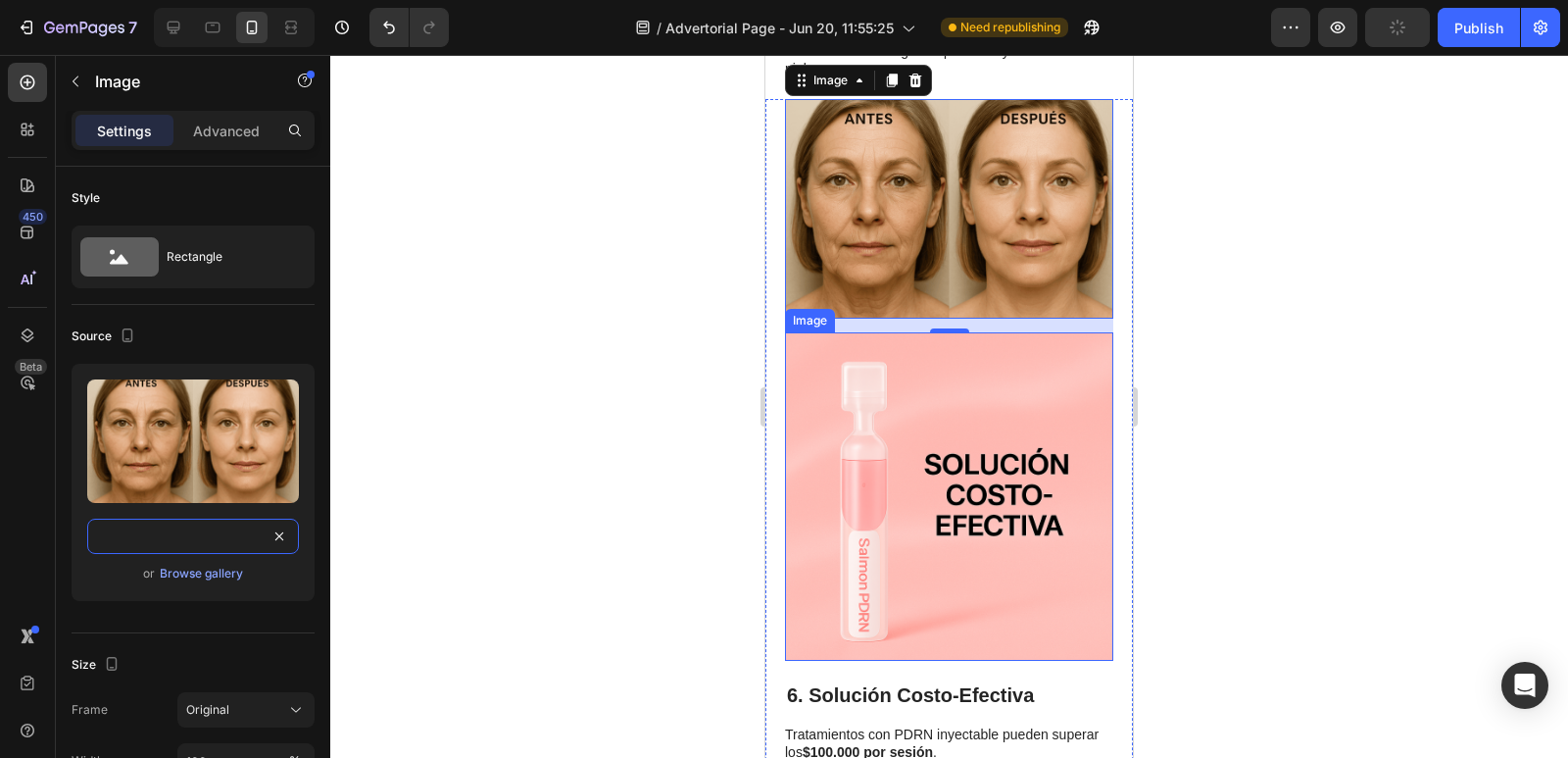scroll, scrollTop: 3138, scrollLeft: 0, axis: vertical 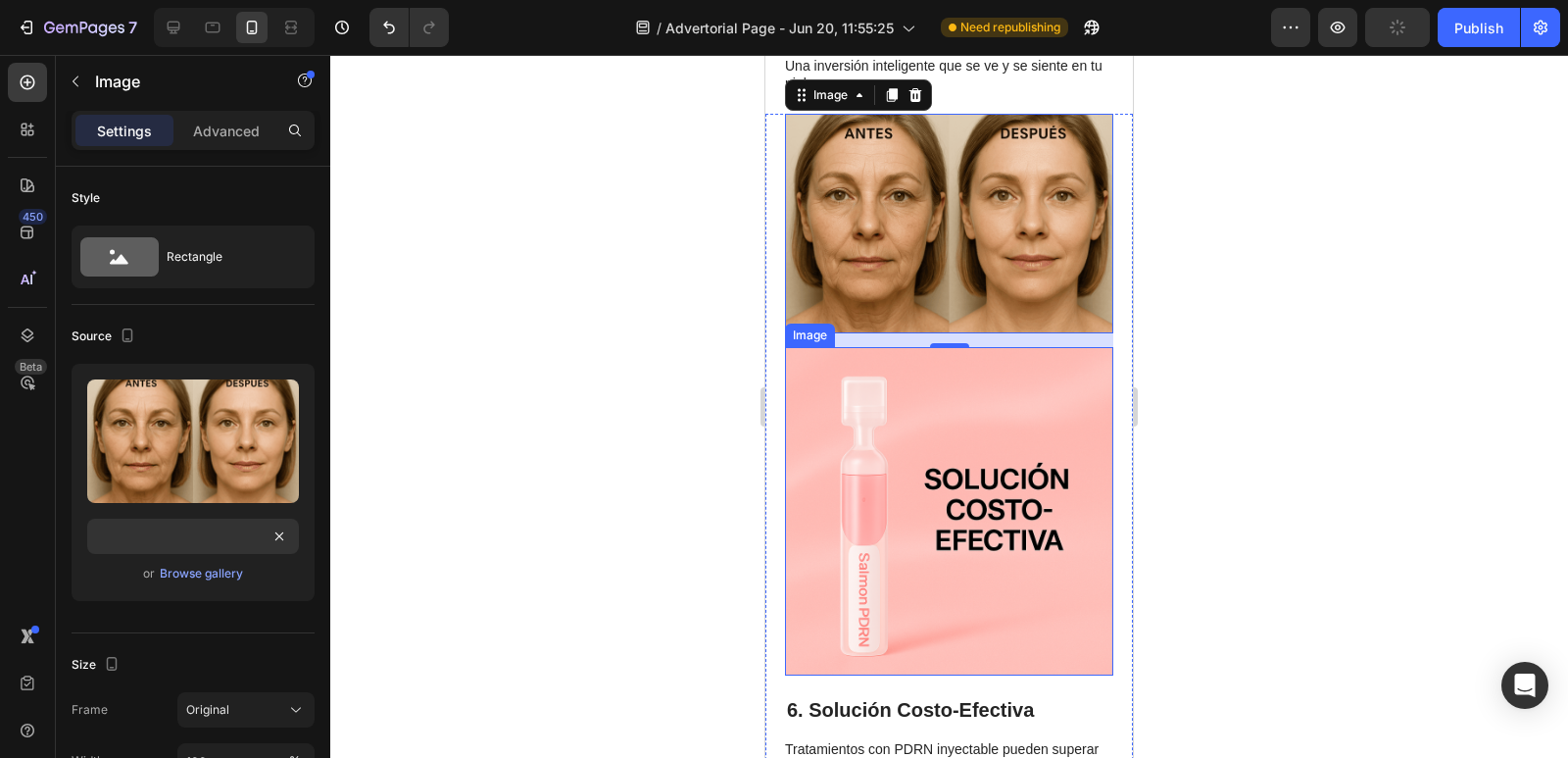 click at bounding box center [949, 511] 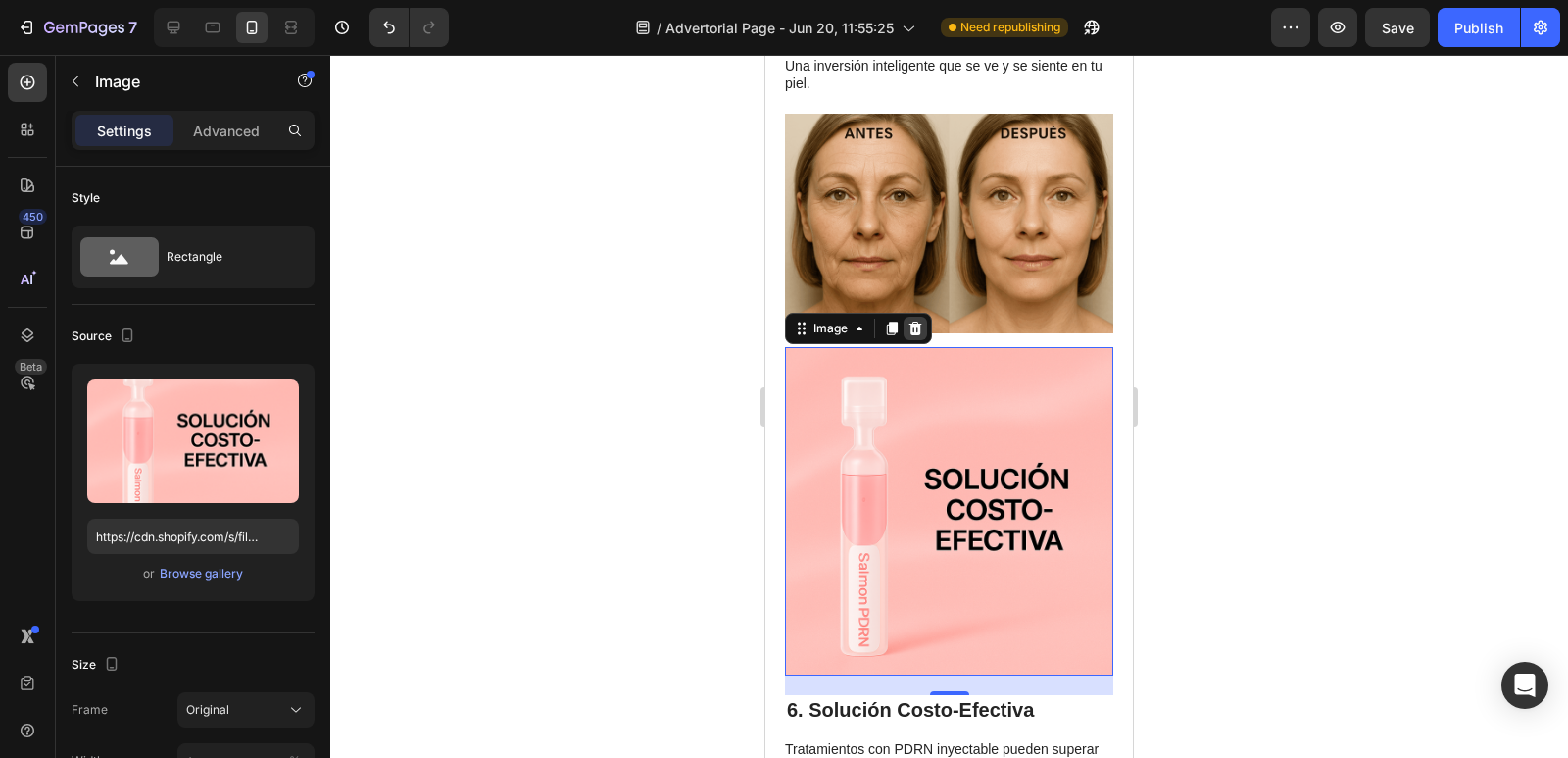 click 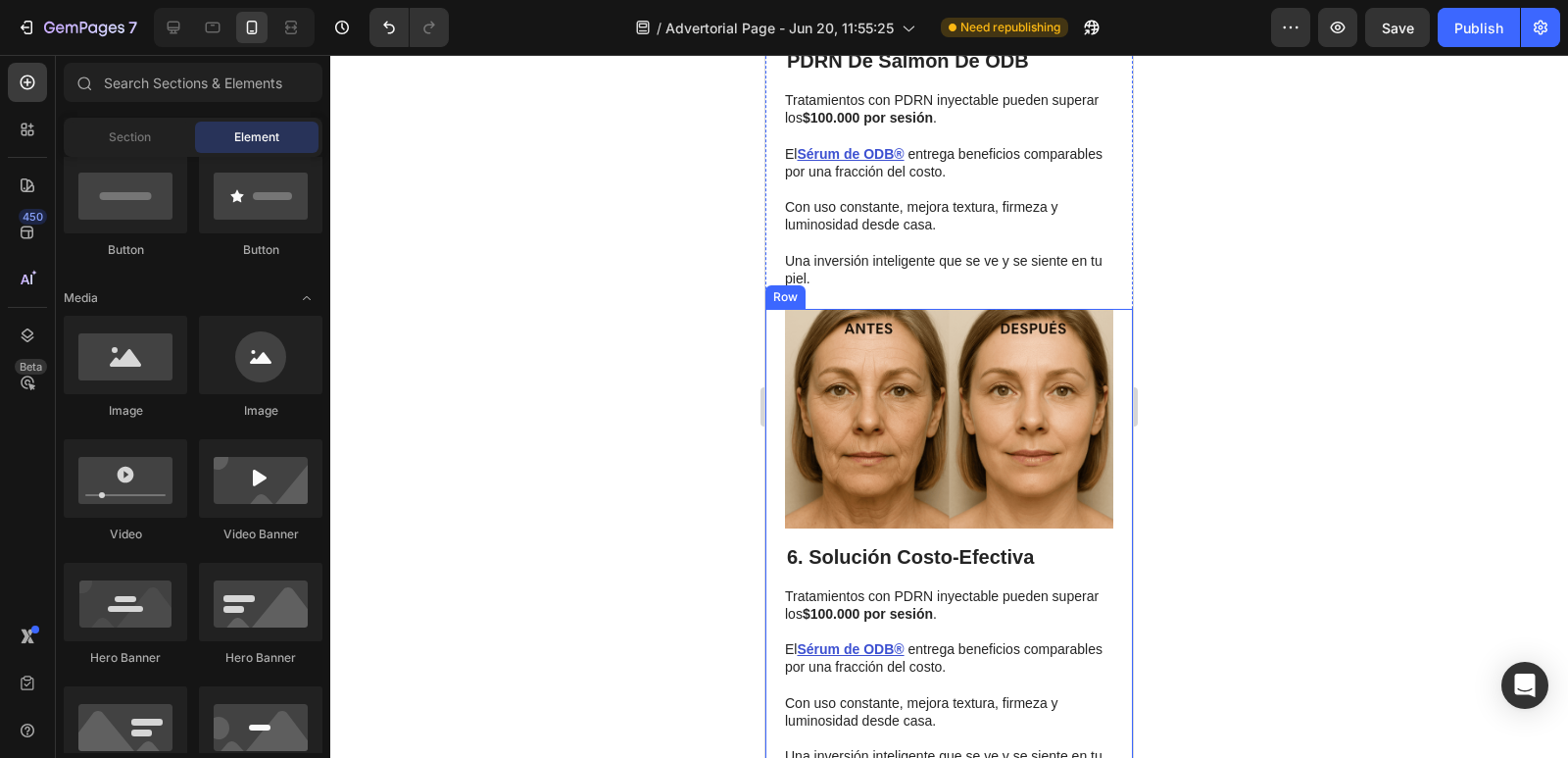 scroll, scrollTop: 2942, scrollLeft: 0, axis: vertical 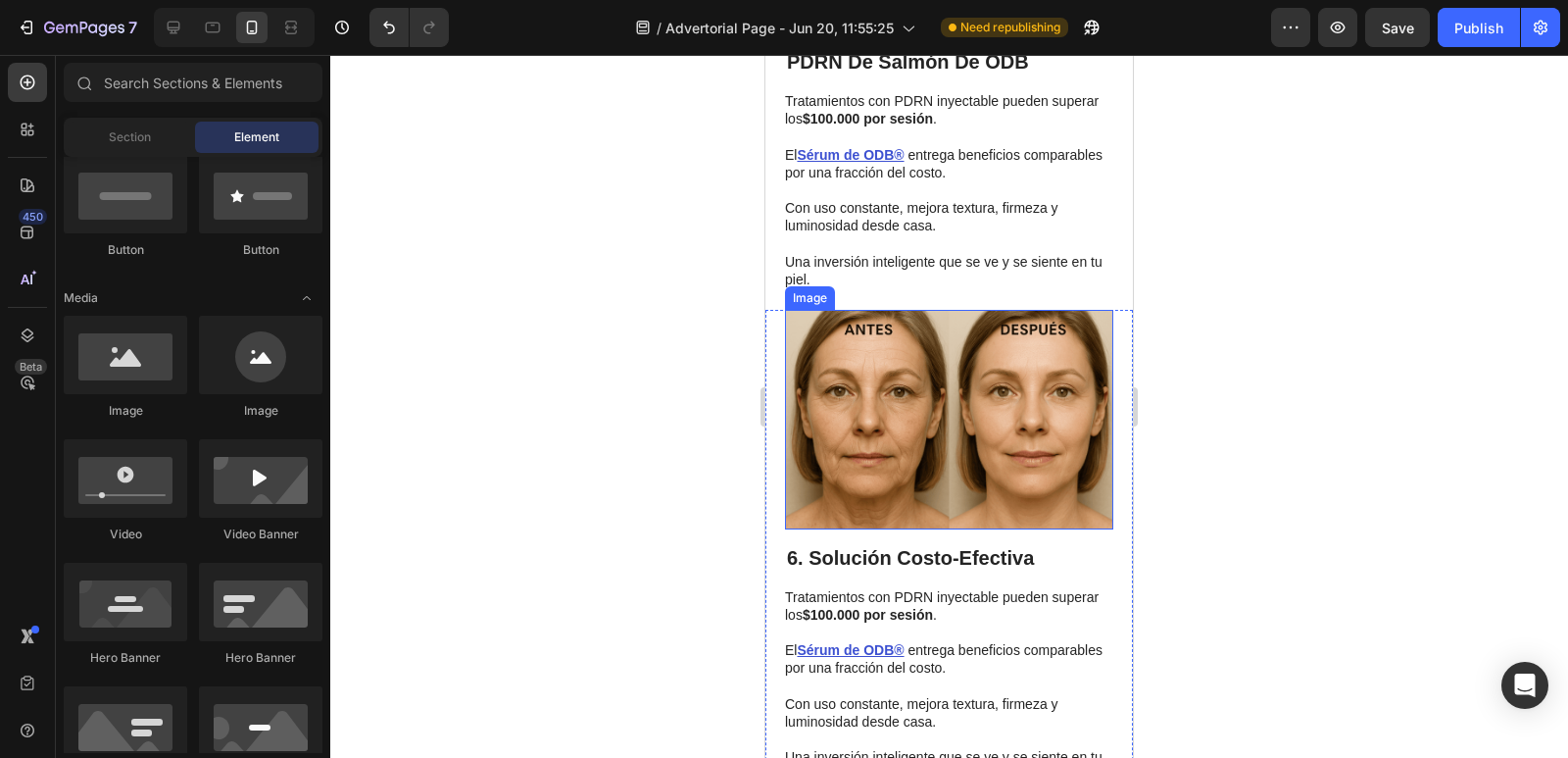 click at bounding box center [949, 419] 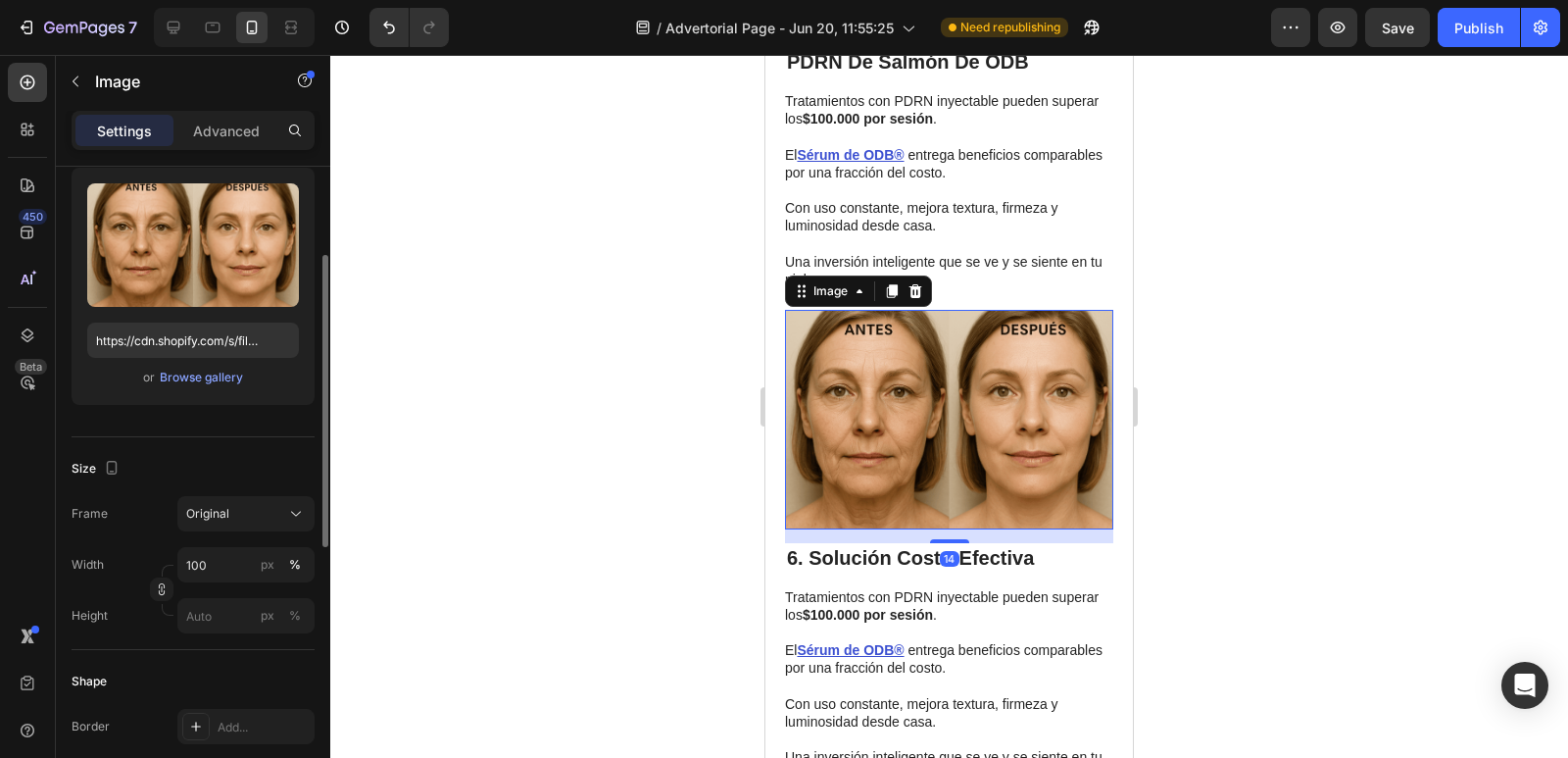 scroll, scrollTop: 294, scrollLeft: 0, axis: vertical 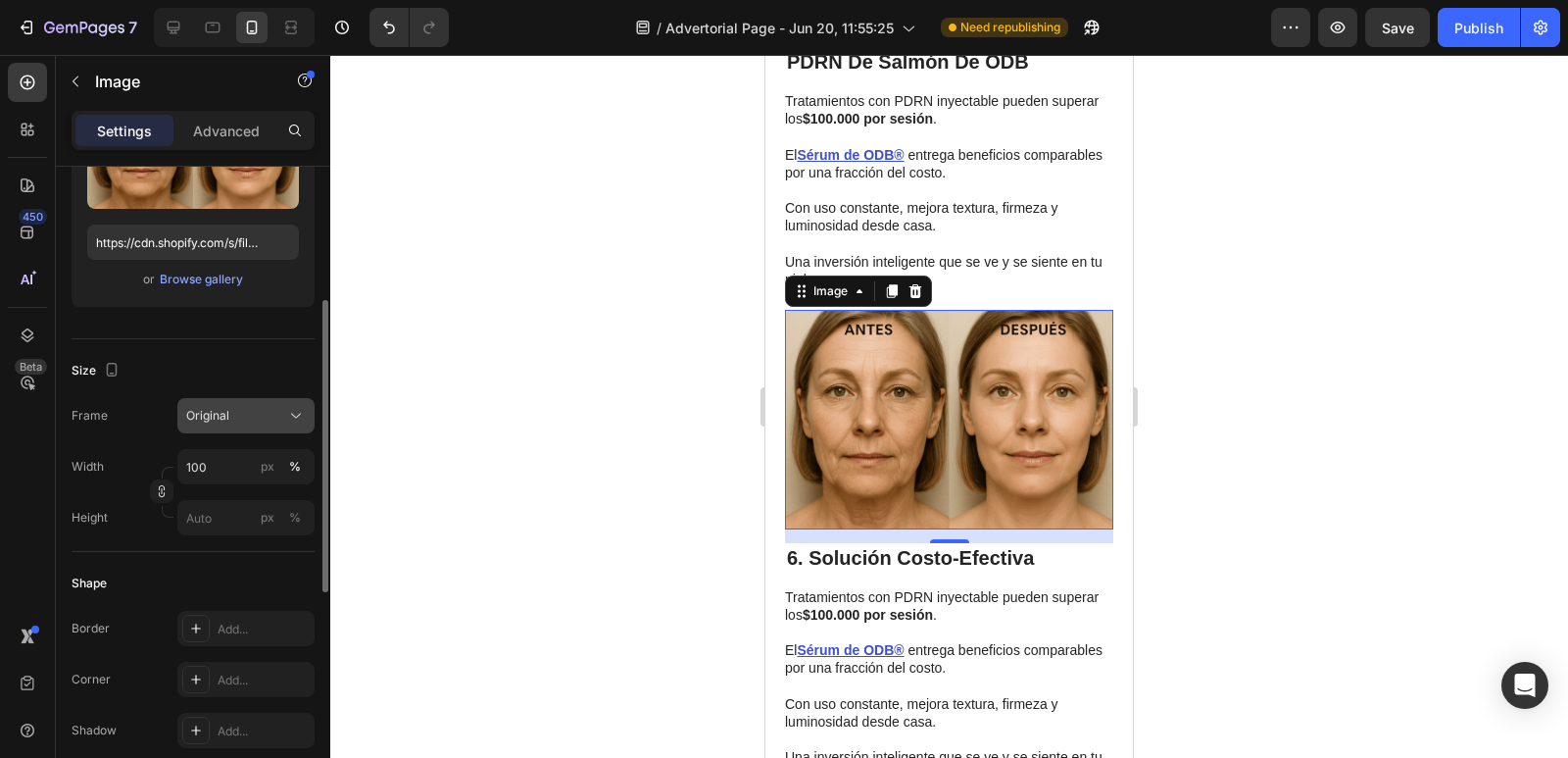 click 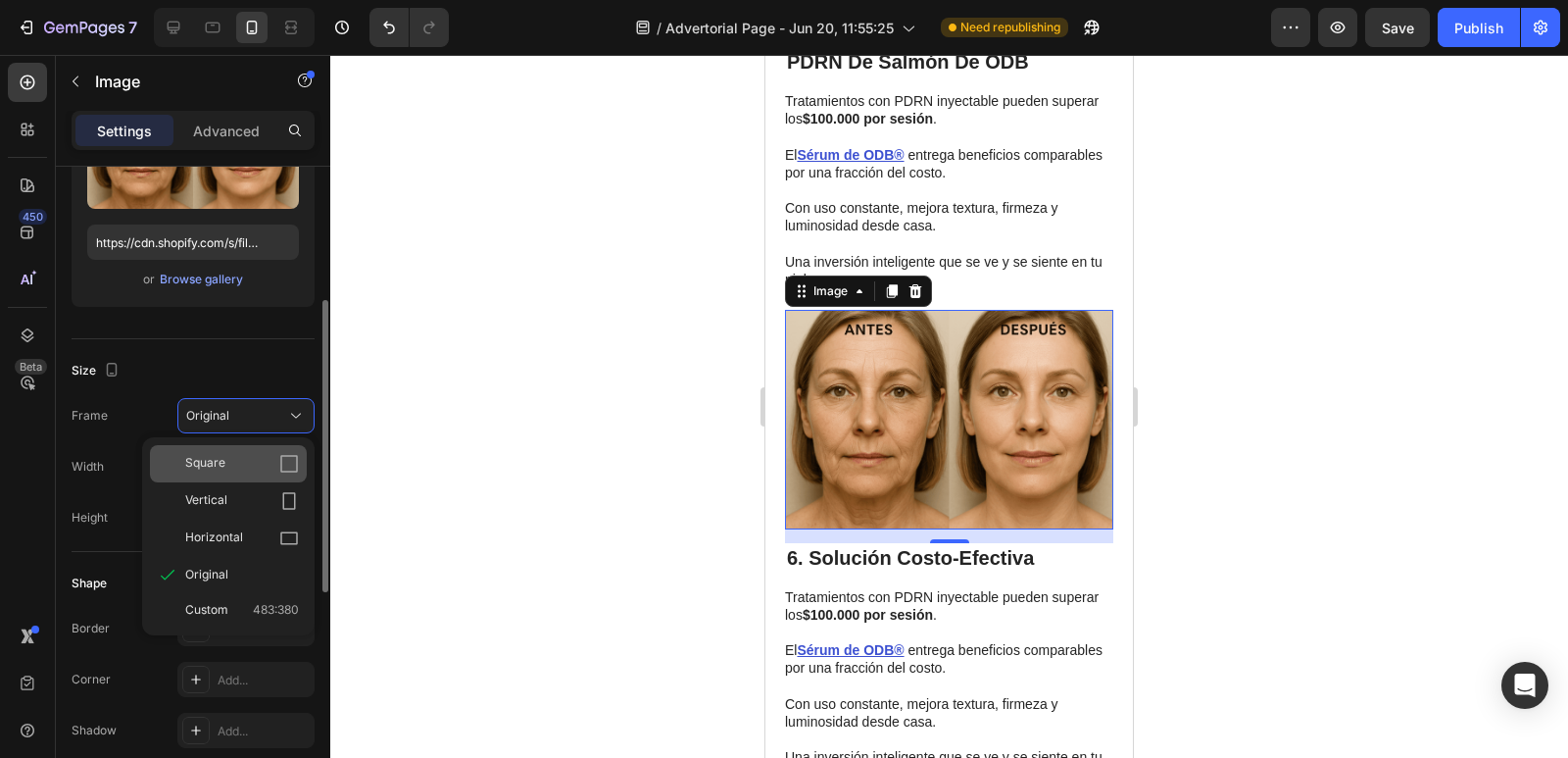 click on "Square" at bounding box center (242, 464) 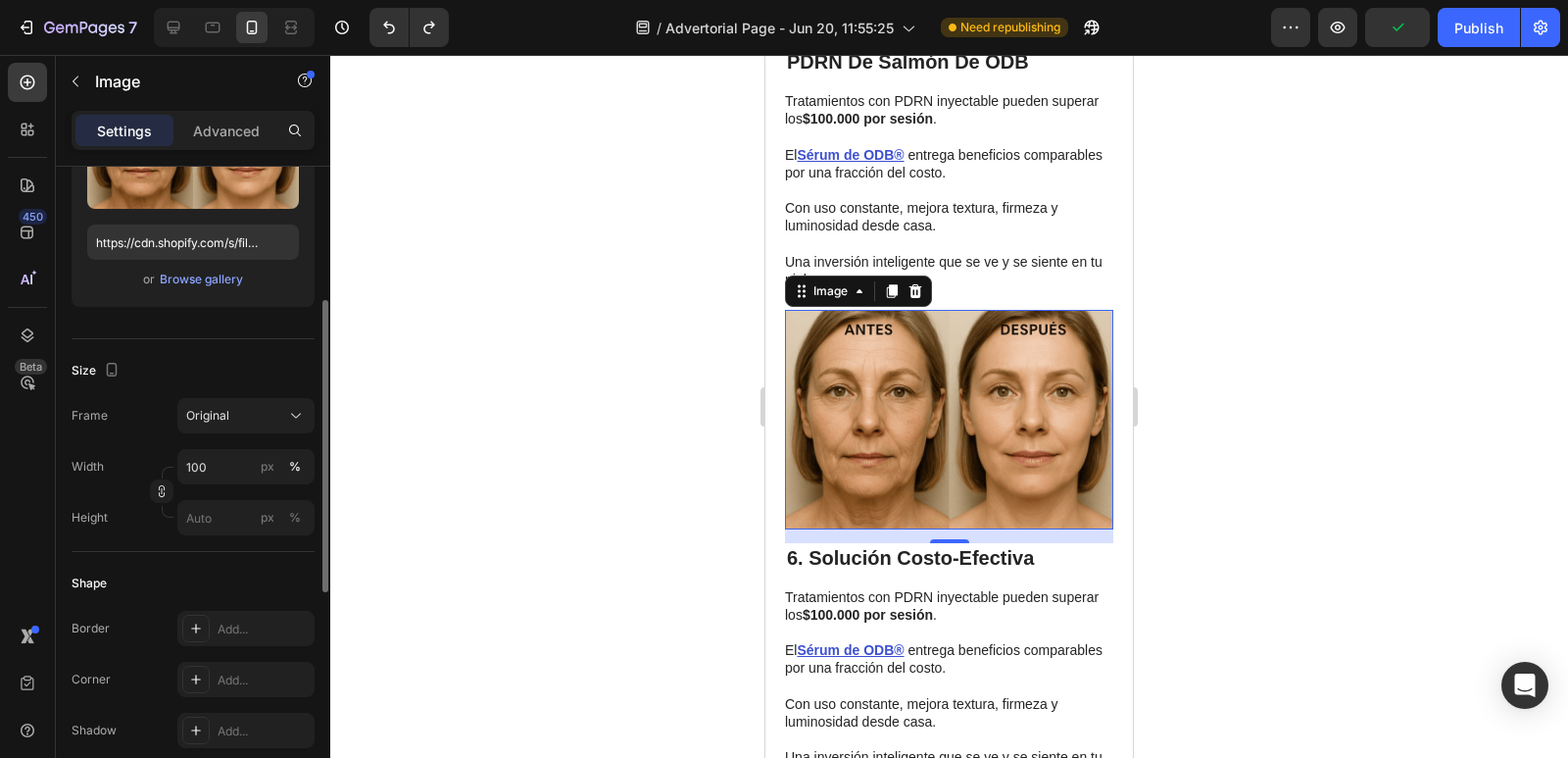 drag, startPoint x: 1298, startPoint y: 397, endPoint x: 1301, endPoint y: 410, distance: 13.341664 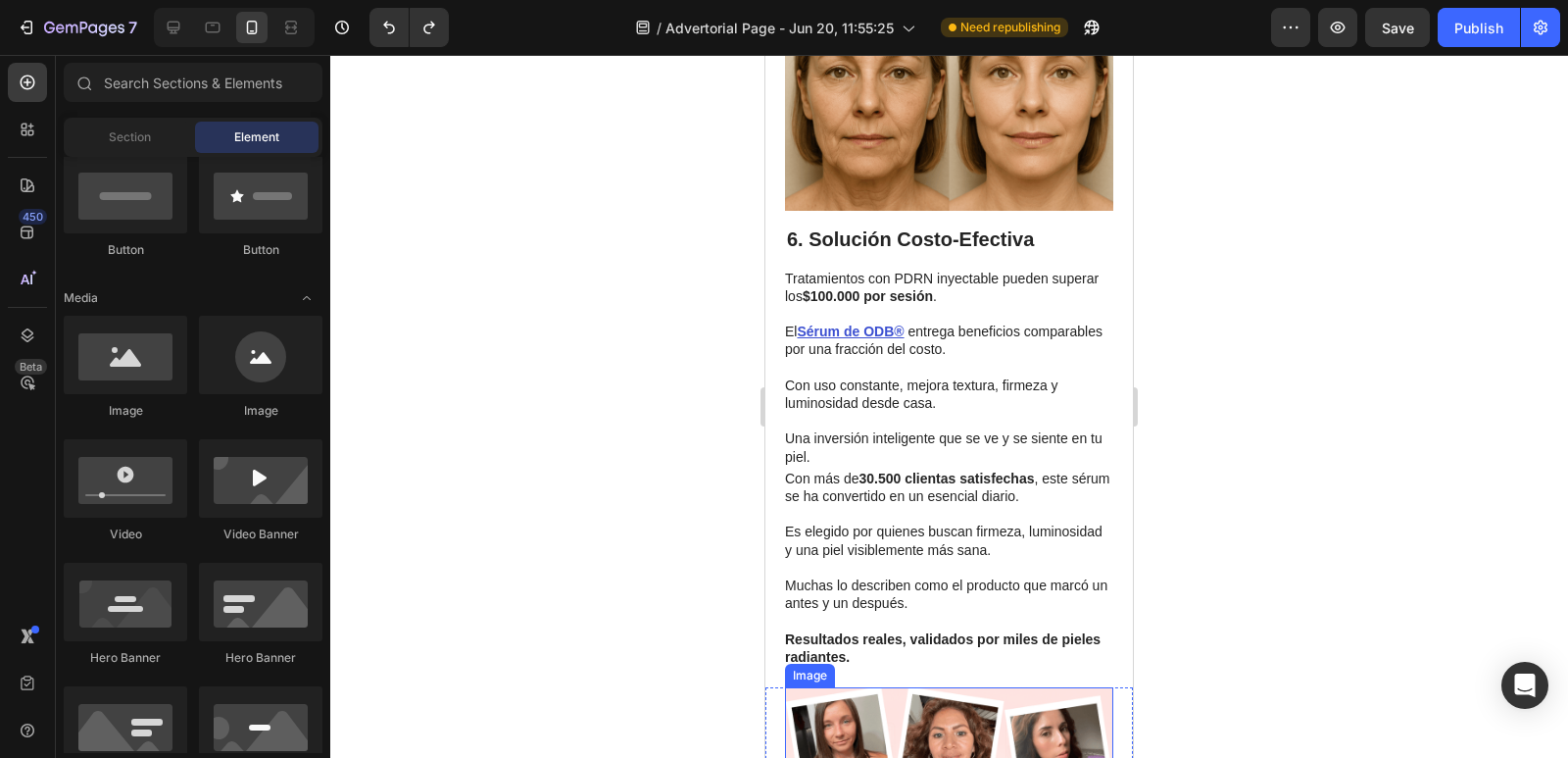 scroll, scrollTop: 3236, scrollLeft: 0, axis: vertical 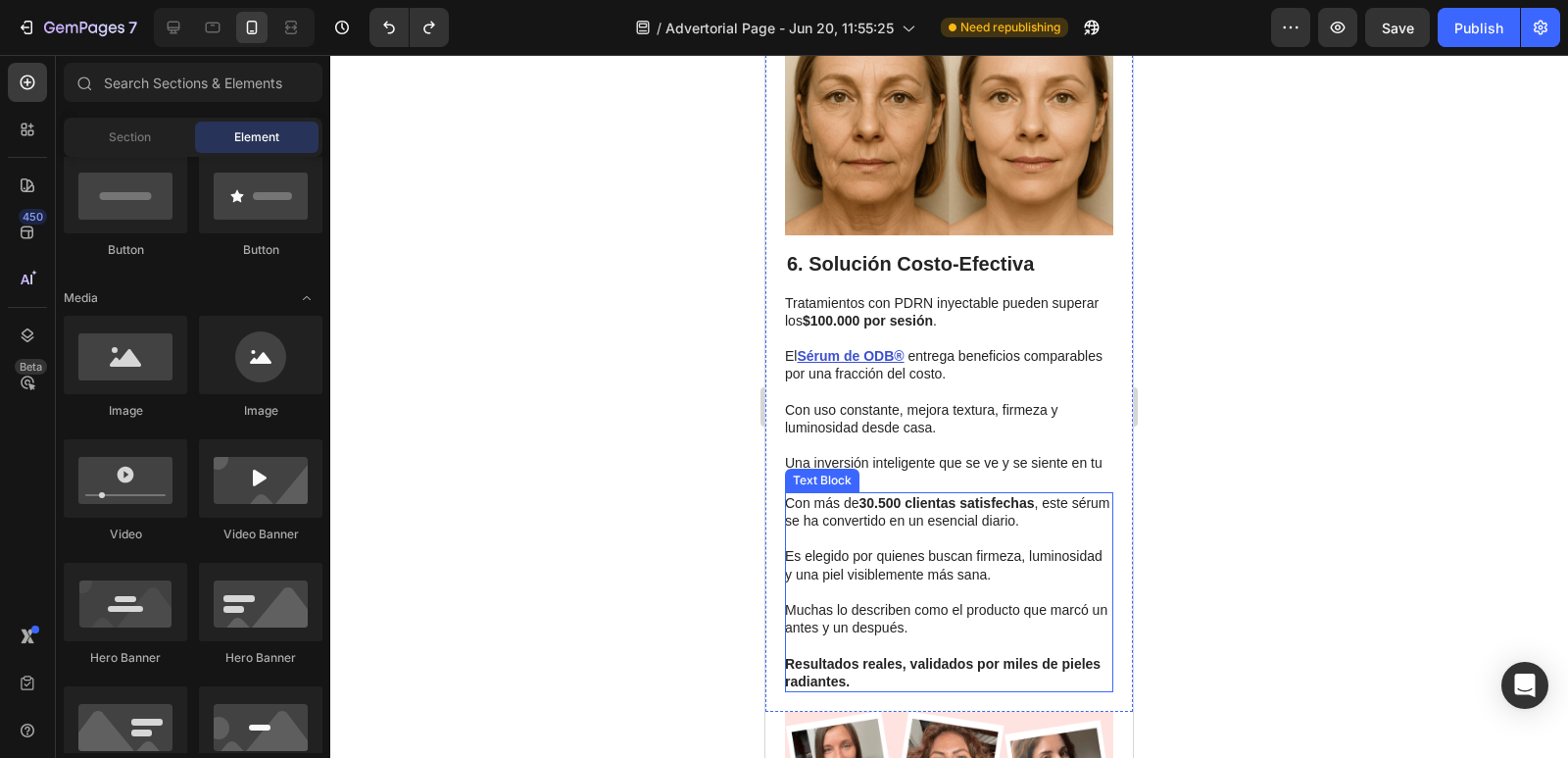 click on "Es elegido por quienes buscan firmeza, luminosidad y una piel visiblemente más sana." at bounding box center [948, 556] 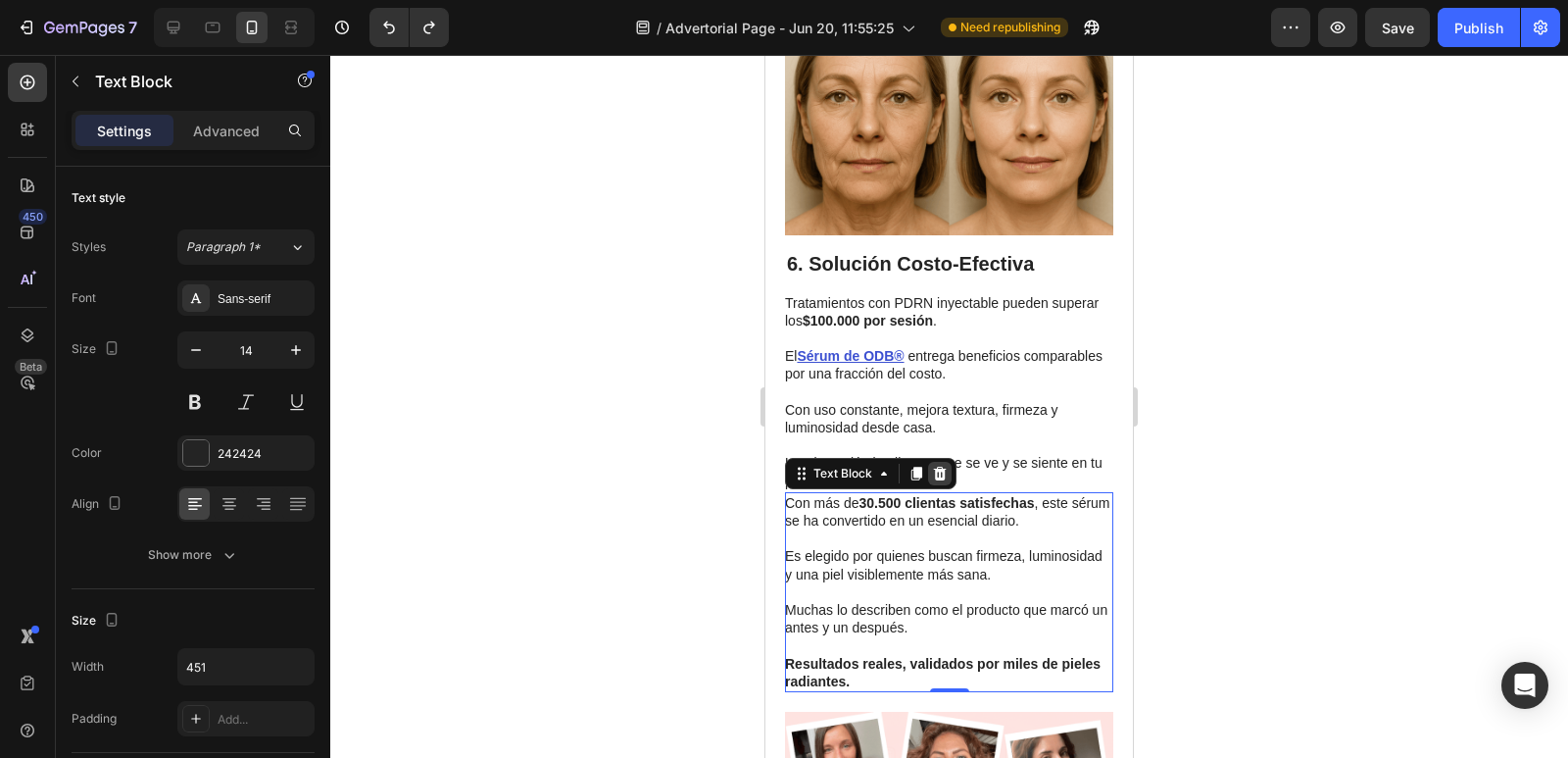click 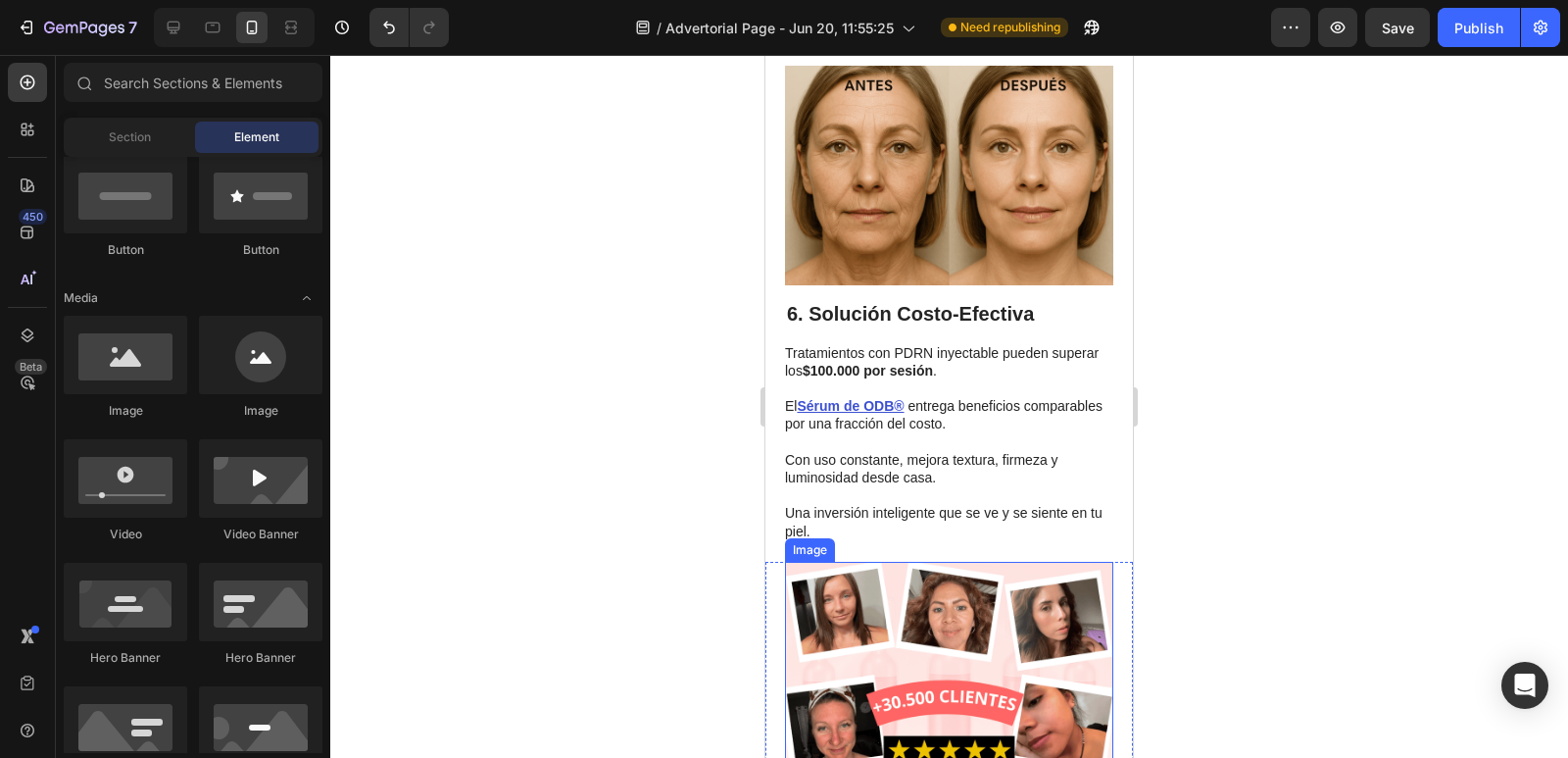 scroll, scrollTop: 3138, scrollLeft: 0, axis: vertical 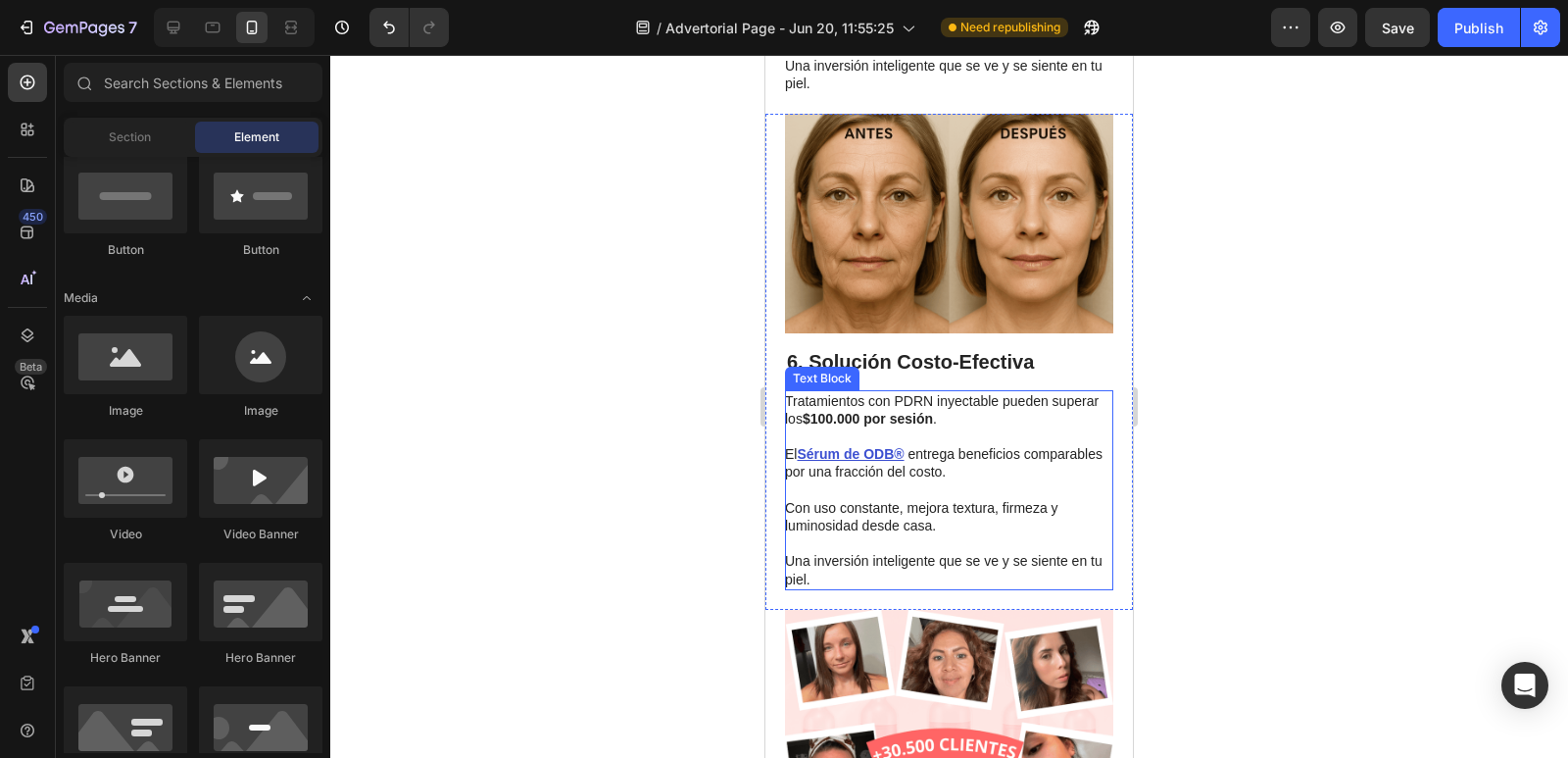click on "Con uso constante, mejora textura, firmeza y luminosidad desde casa." at bounding box center [948, 508] 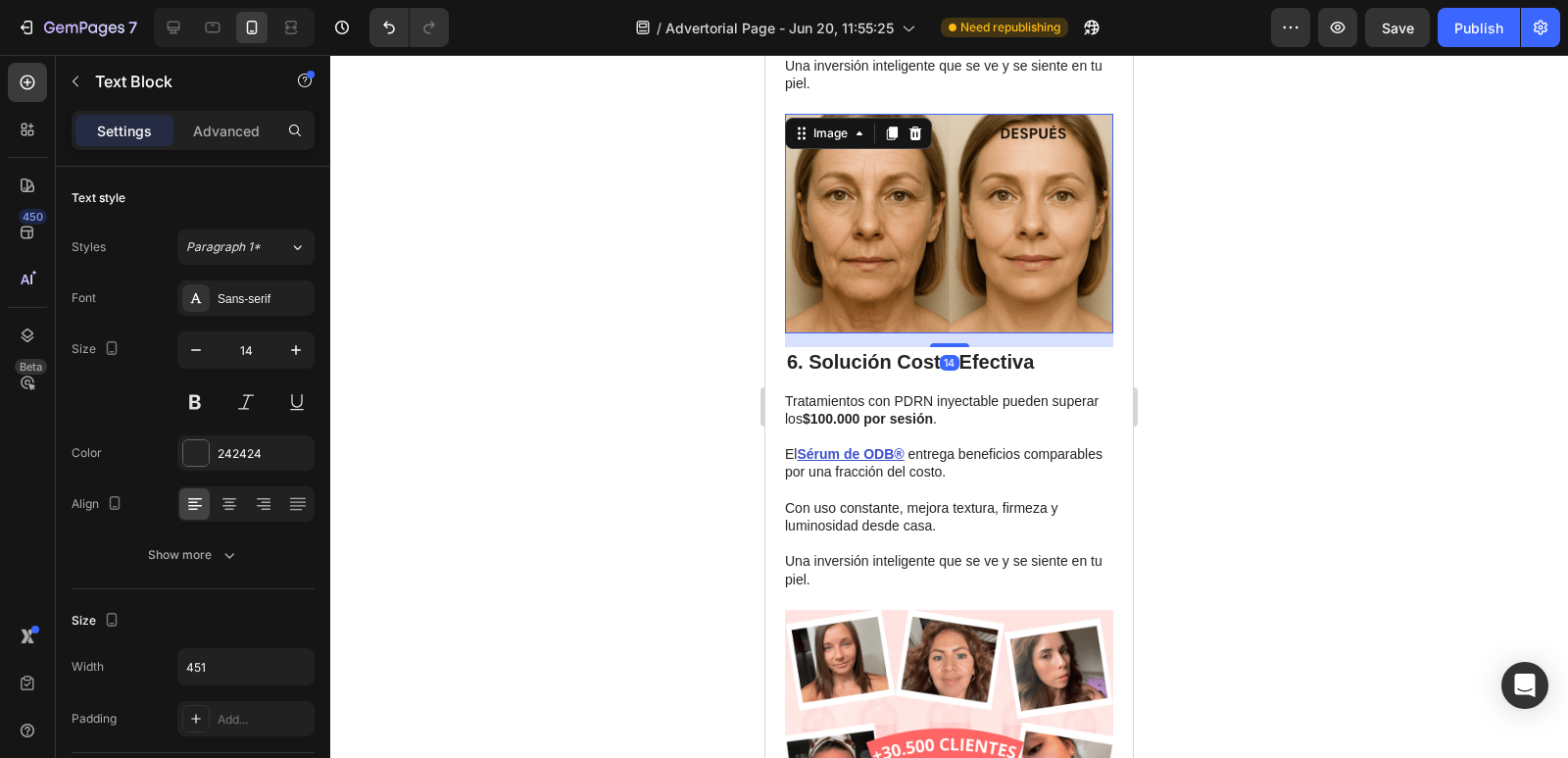 click at bounding box center (949, 223) 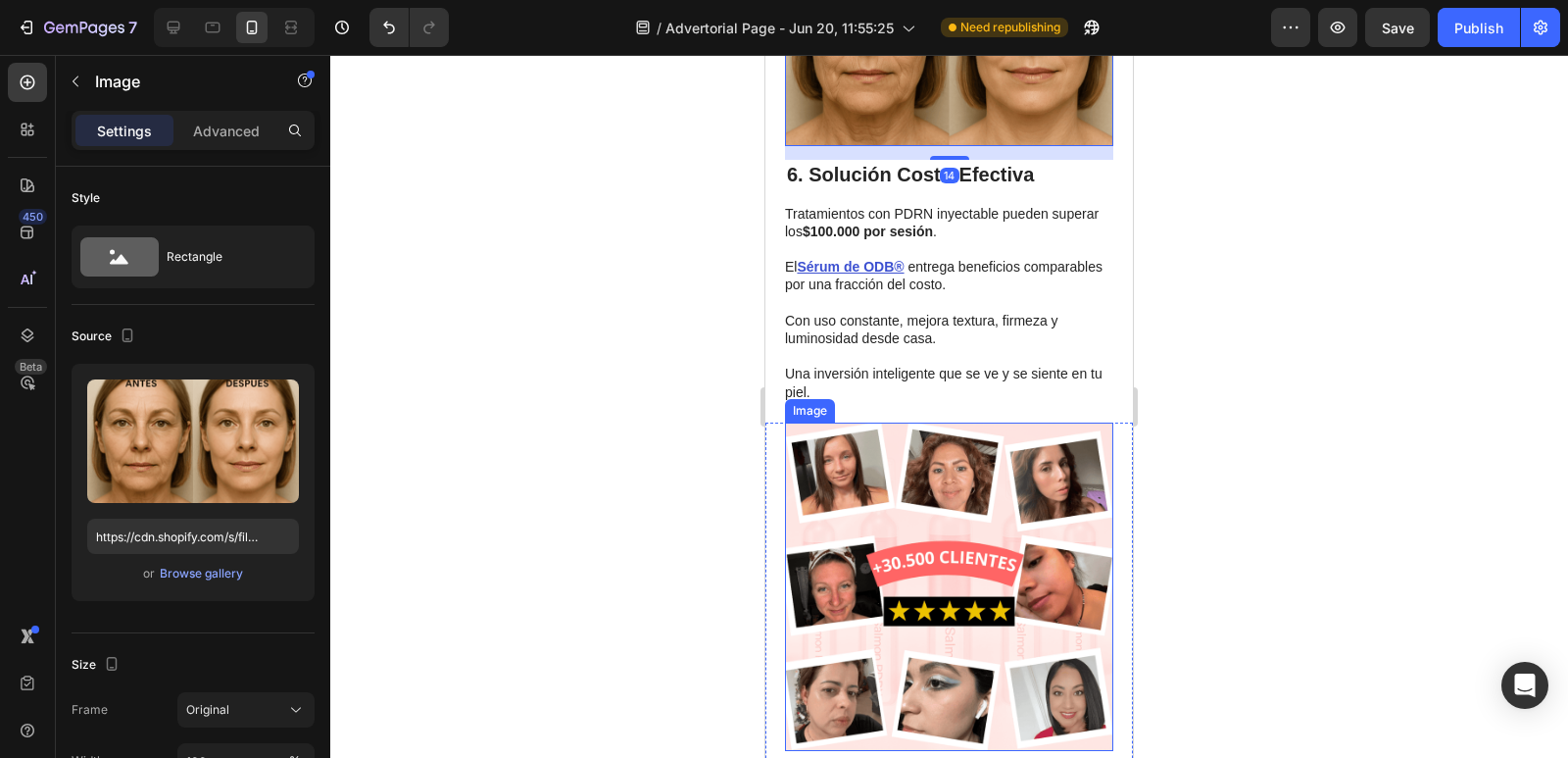 scroll, scrollTop: 3334, scrollLeft: 0, axis: vertical 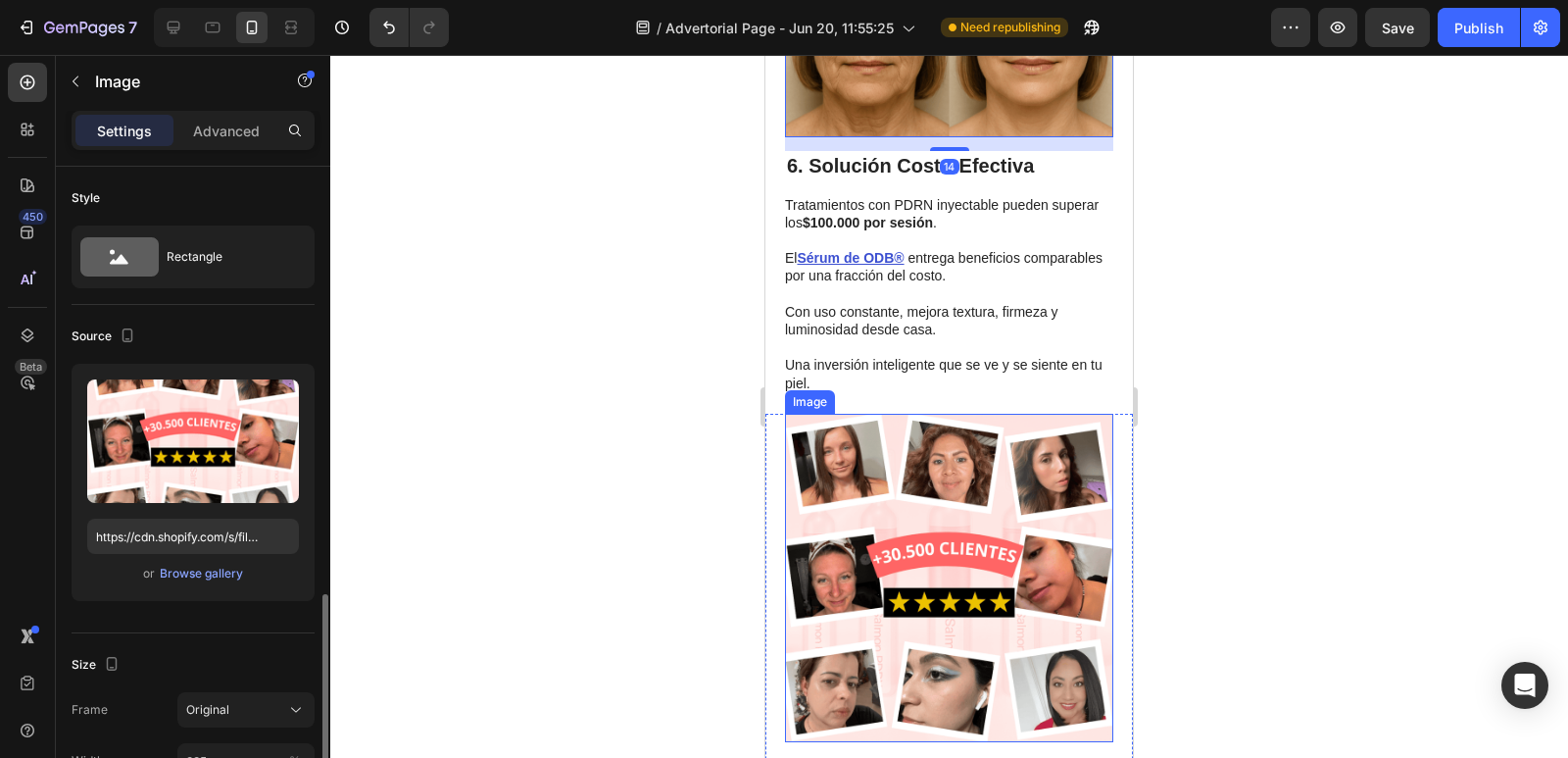 click at bounding box center (949, 578) 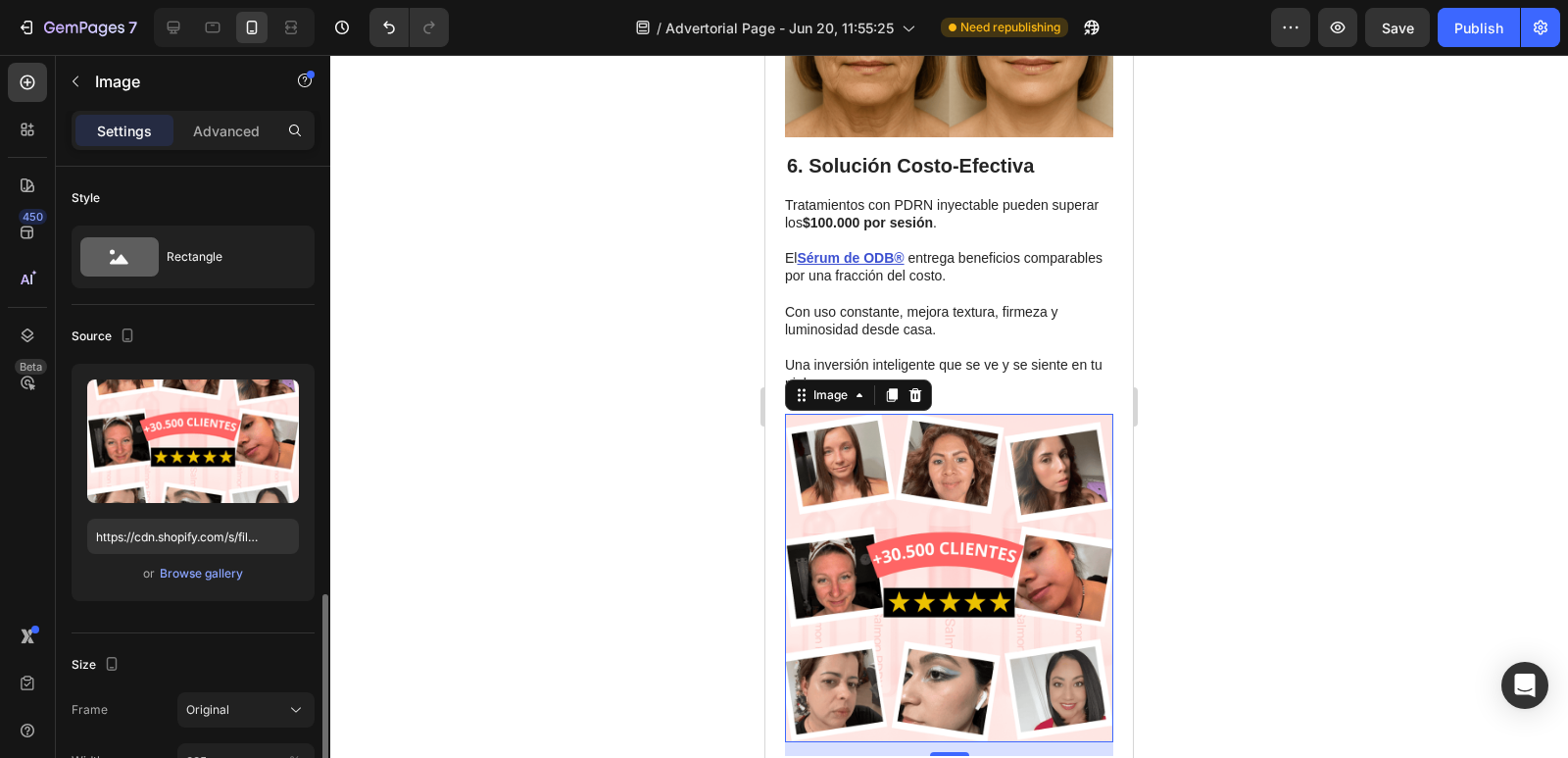 scroll, scrollTop: 294, scrollLeft: 0, axis: vertical 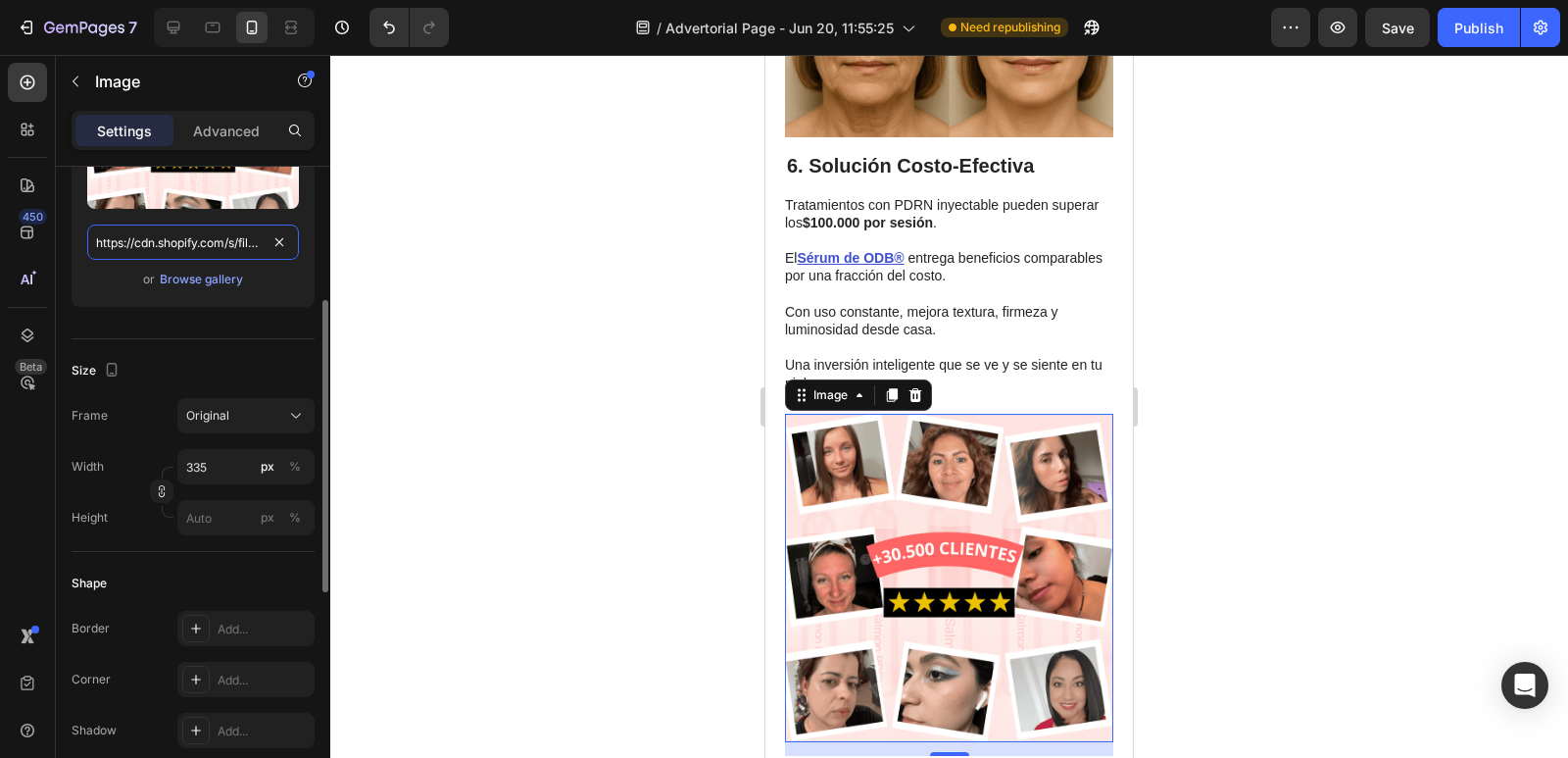 click on "https://cdn.shopify.com/s/files/1/0717/2348/3171/files/30500.png?v=1750471809" at bounding box center [193, 242] 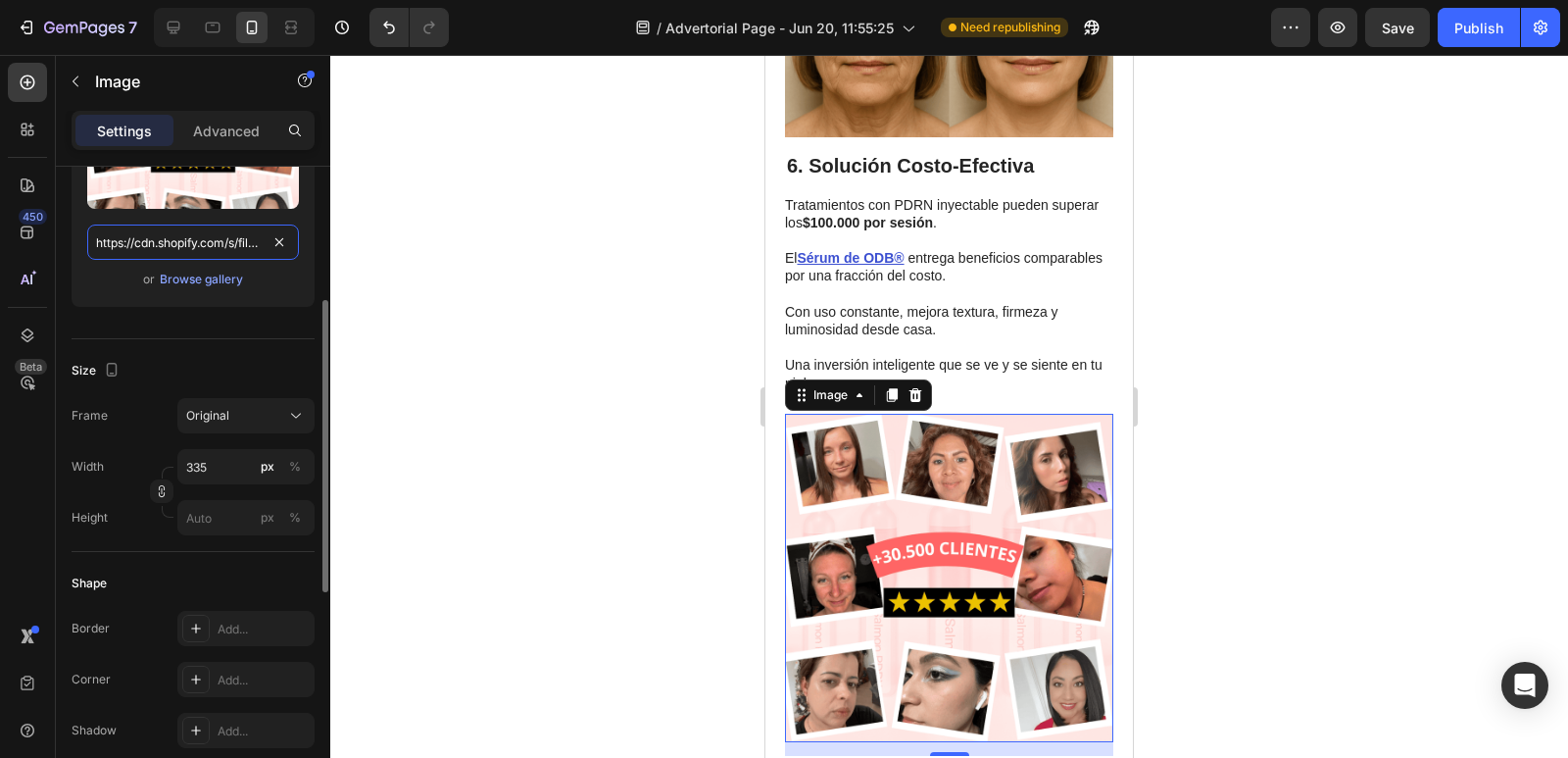 scroll, scrollTop: 0, scrollLeft: 687, axis: horizontal 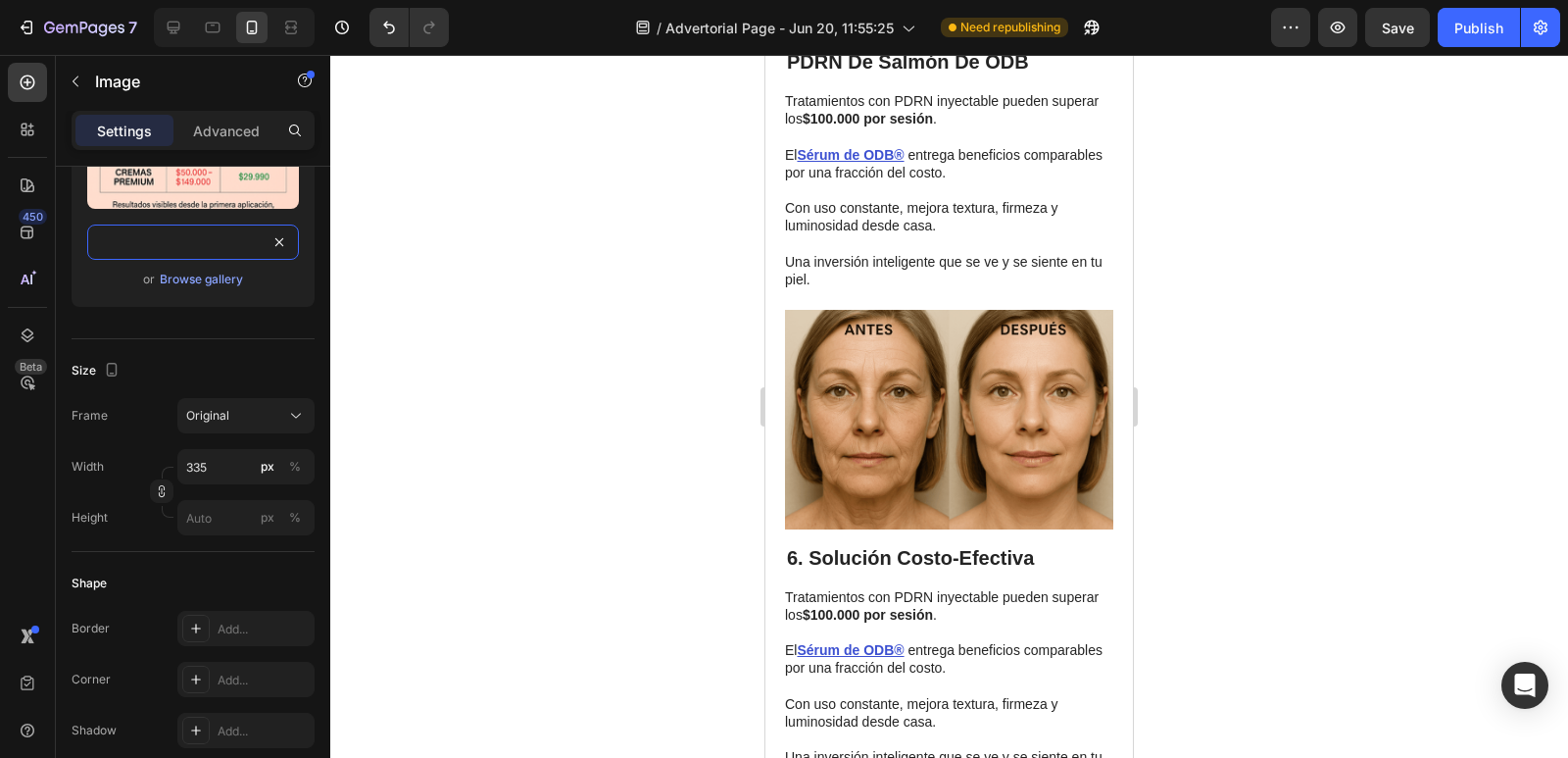 type on "https://cdn.shopify.com/s/files/1/0717/2348/3171/files/gempages_571695604887979232-218b953b-c816-4c6e-a746-6ef48800b8bc.png?v=1750436816" 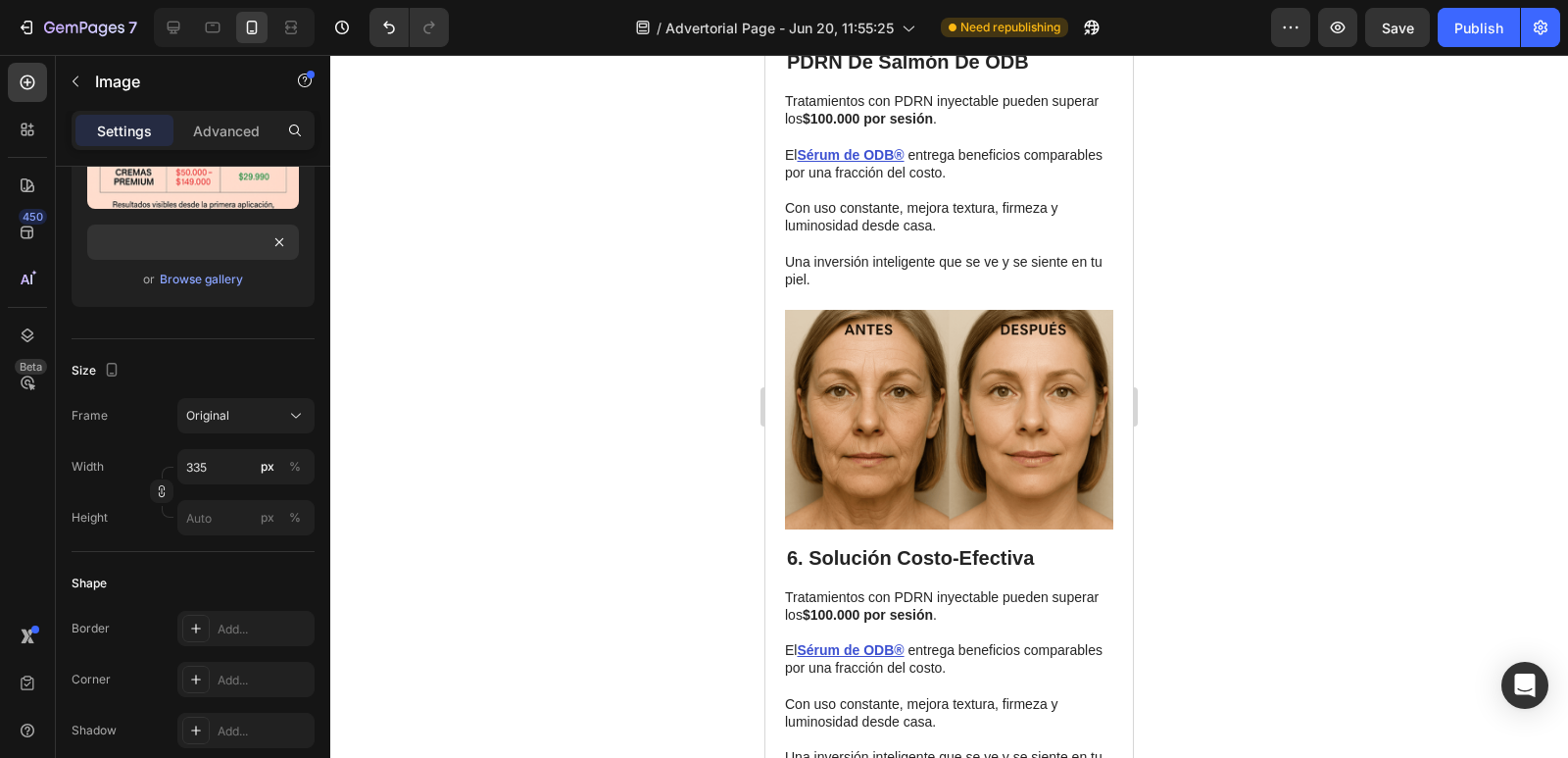 click 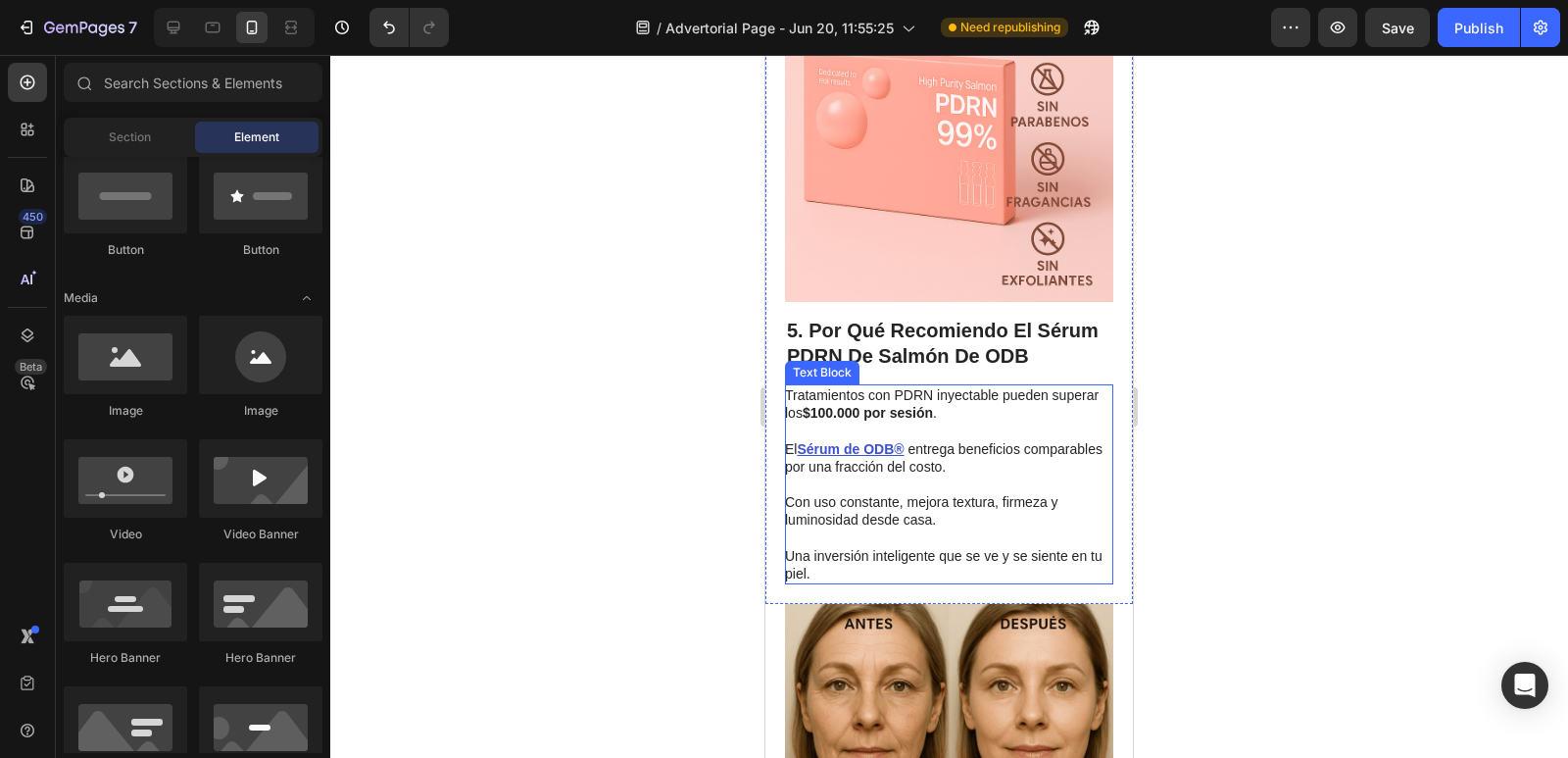 scroll, scrollTop: 2648, scrollLeft: 0, axis: vertical 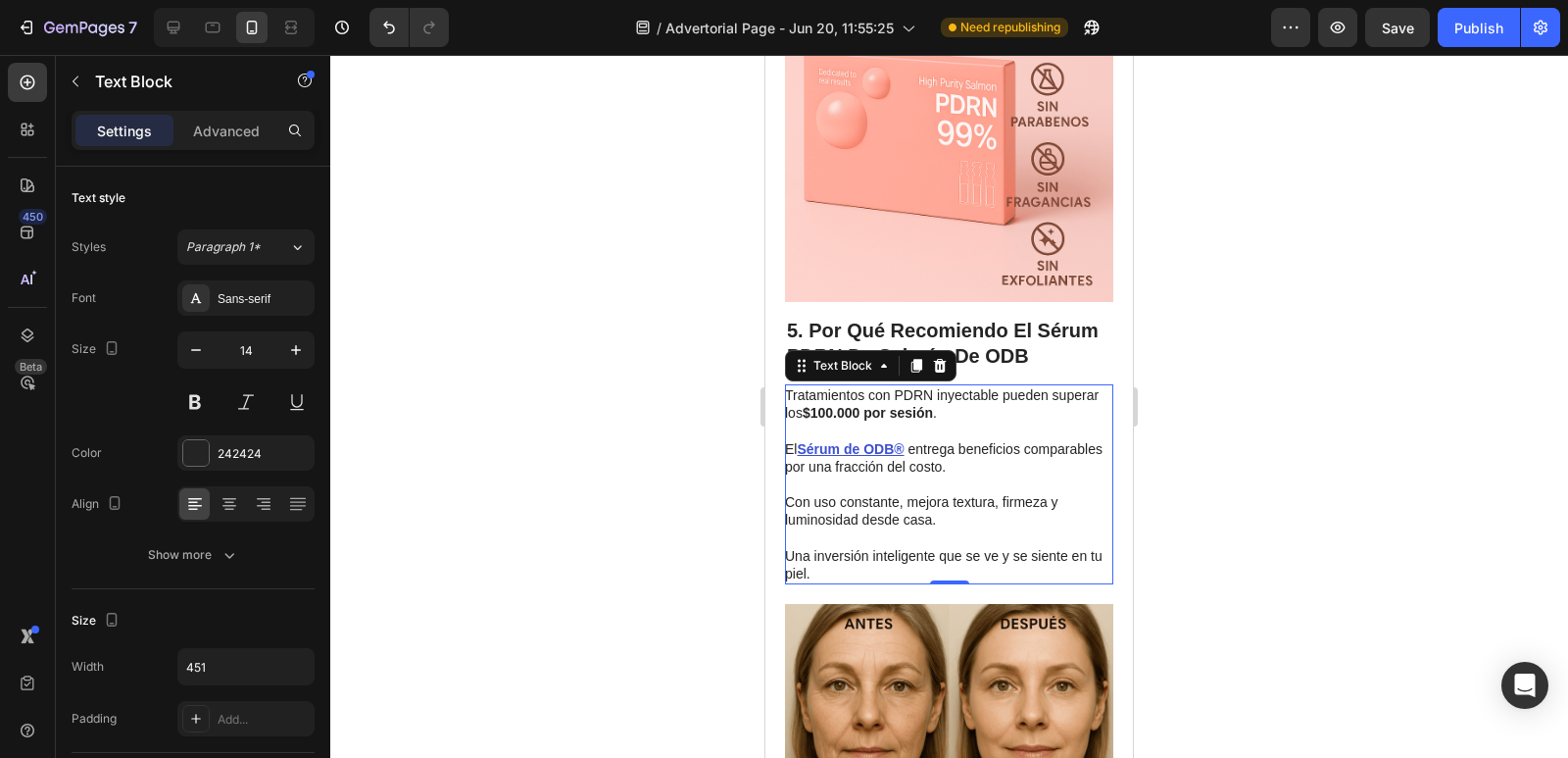 click on "El  Sérum de ODB®   entrega beneficios comparables por una fracción del costo." at bounding box center [948, 448] 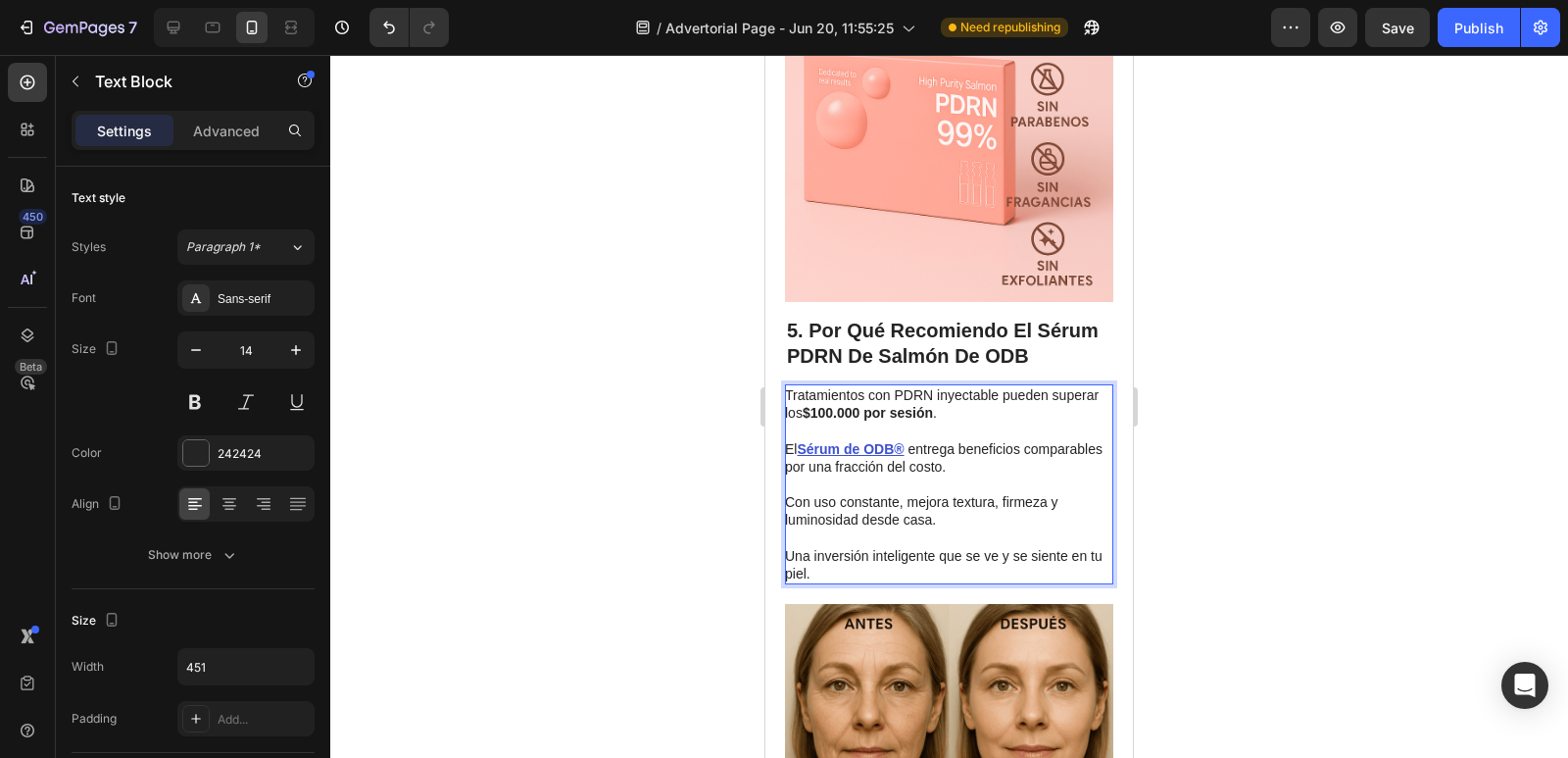 click on "⁠⁠⁠⁠⁠⁠⁠ El  Sérum de ODB®   entrega beneficios comparables por una fracción del costo." at bounding box center [948, 448] 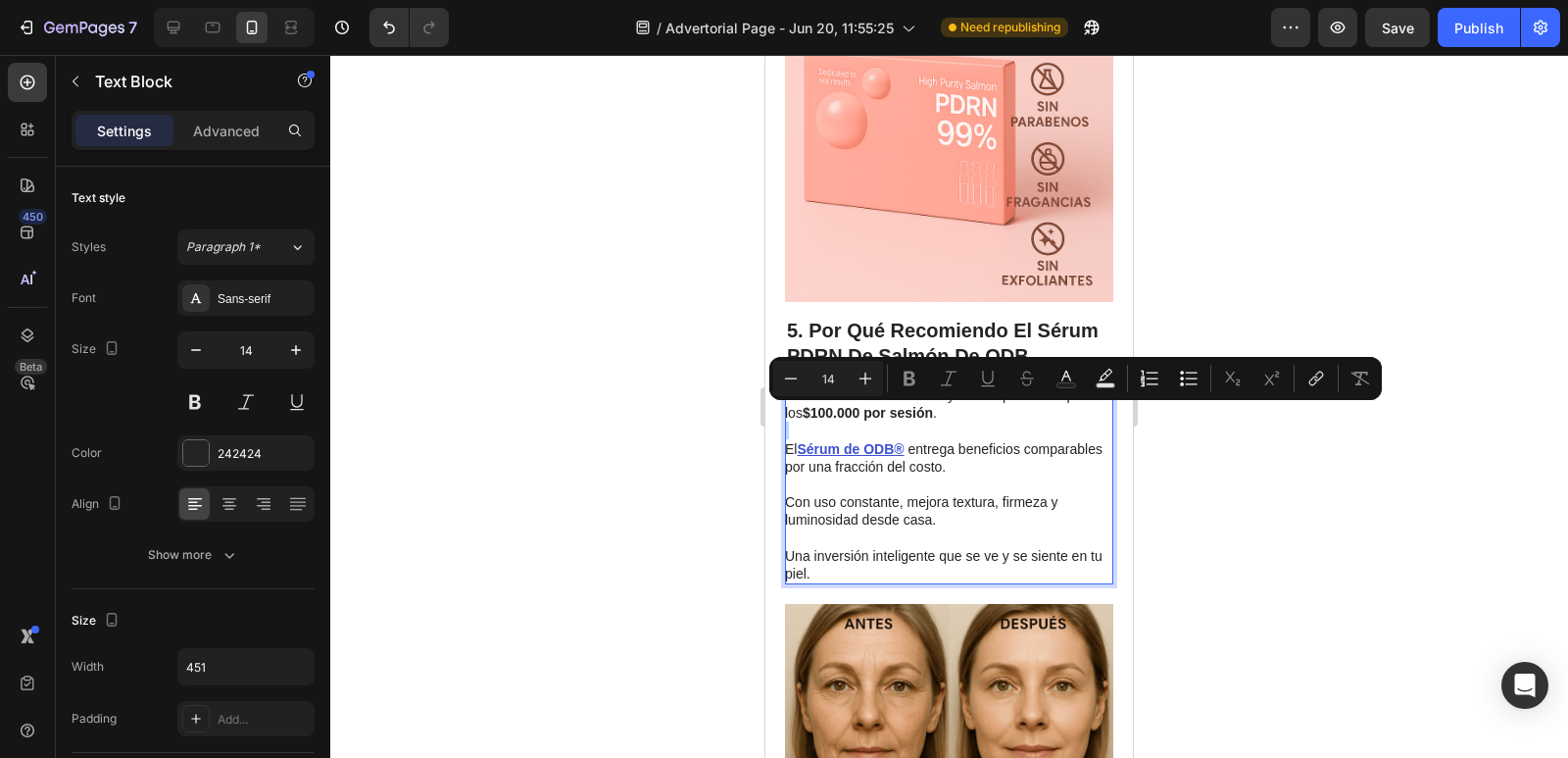 click on "El  Sérum de ODB®   entrega beneficios comparables por una fracción del costo." at bounding box center (948, 448) 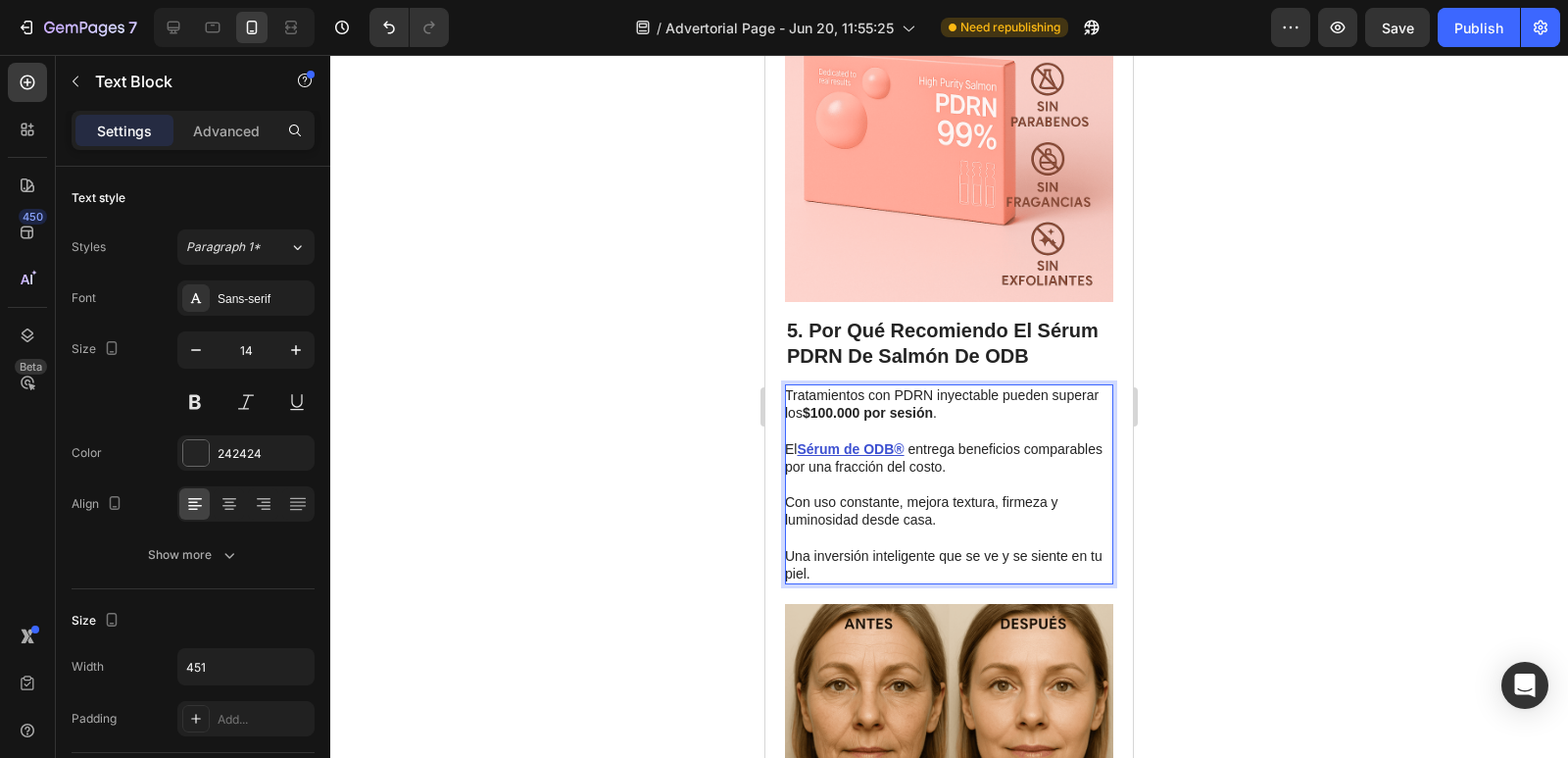 click on "Tratamientos con PDRN inyectable pueden superar los $100.000 por sesión." at bounding box center [948, 404] 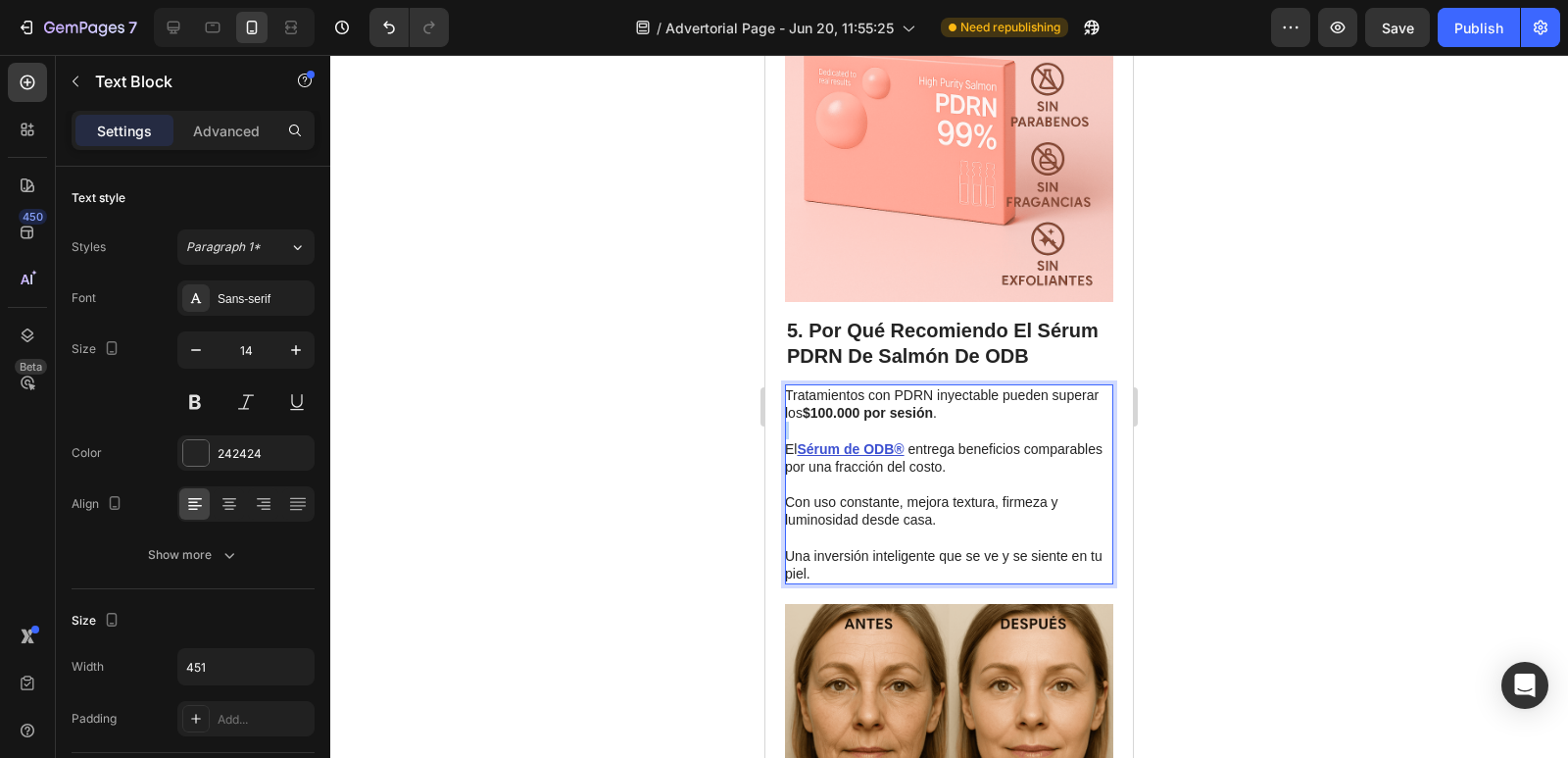click on "Tratamientos con PDRN inyectable pueden superar los $100.000 por sesión." at bounding box center [948, 404] 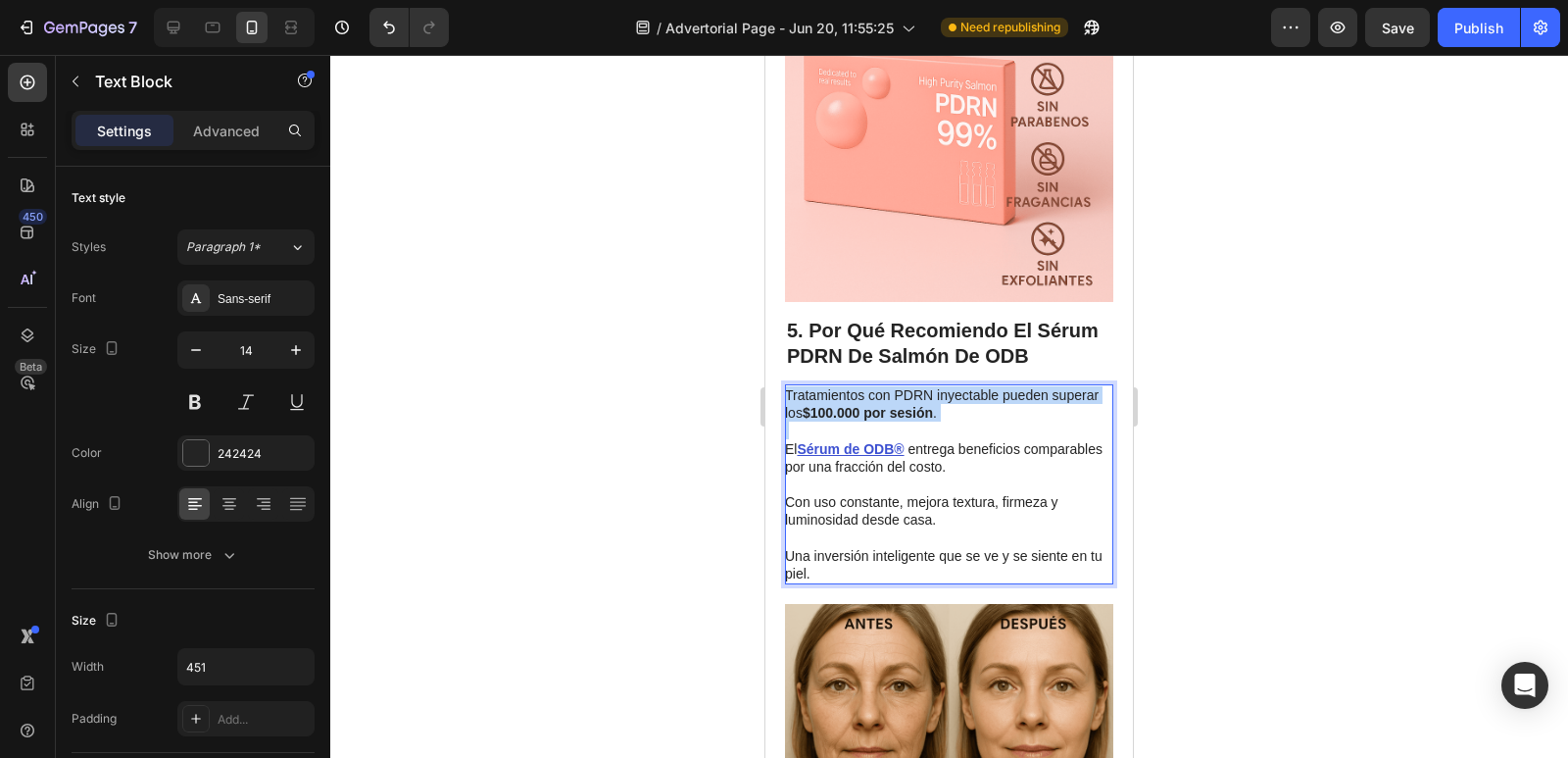 click on "Tratamientos con PDRN inyectable pueden superar los $100.000 por sesión." at bounding box center (948, 404) 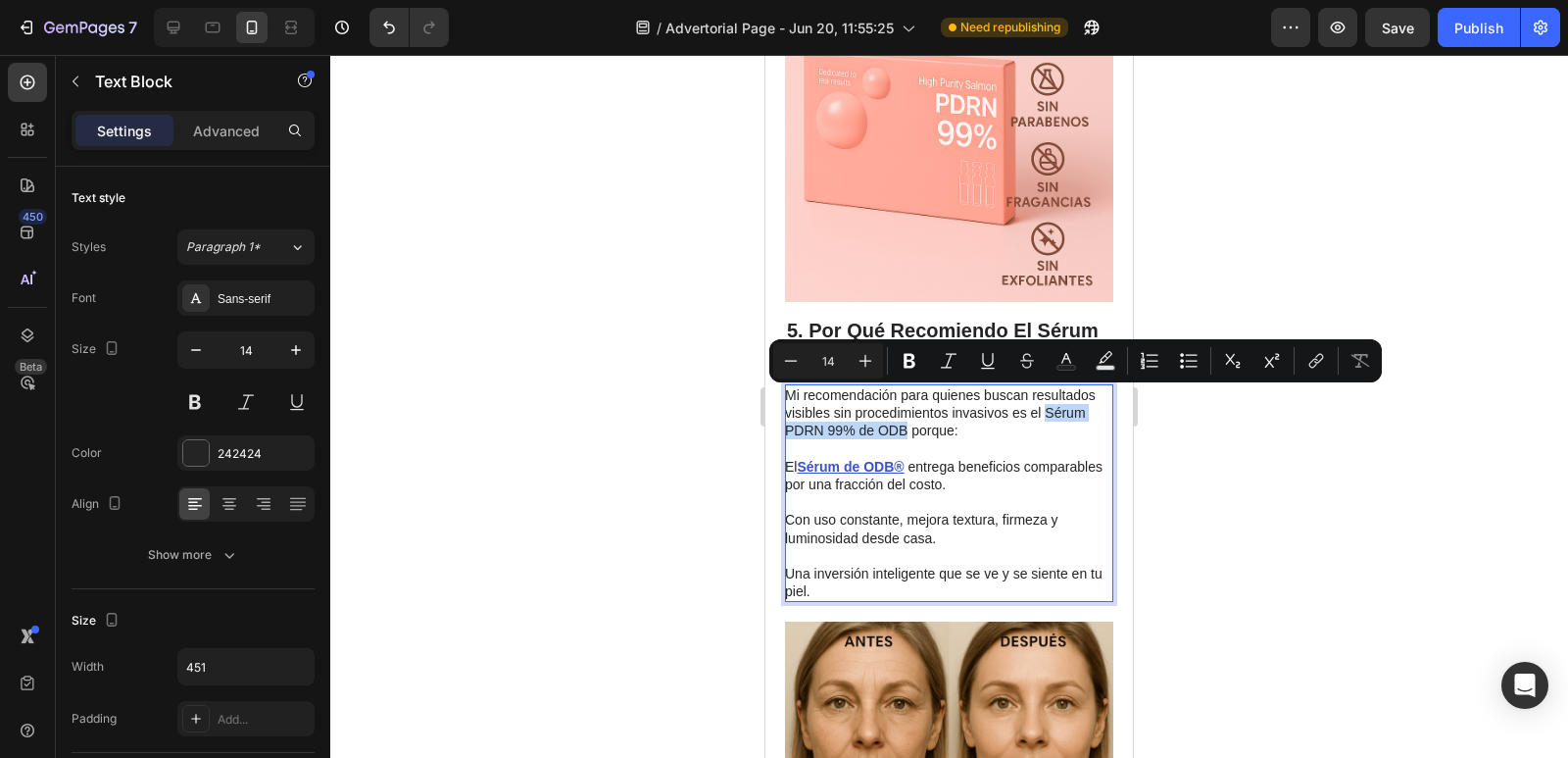 drag, startPoint x: 905, startPoint y: 413, endPoint x: 1044, endPoint y: 397, distance: 139.91783 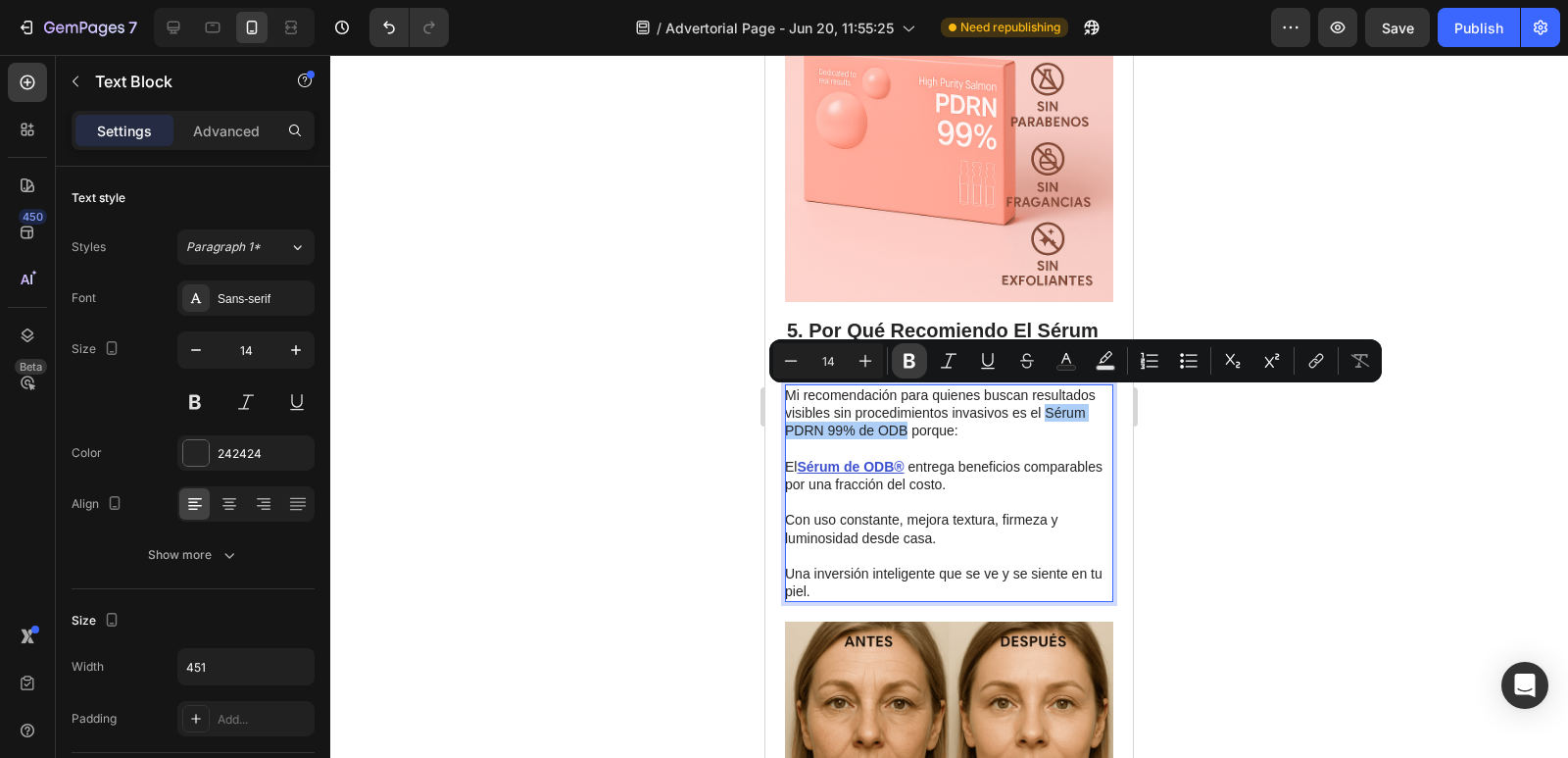 click 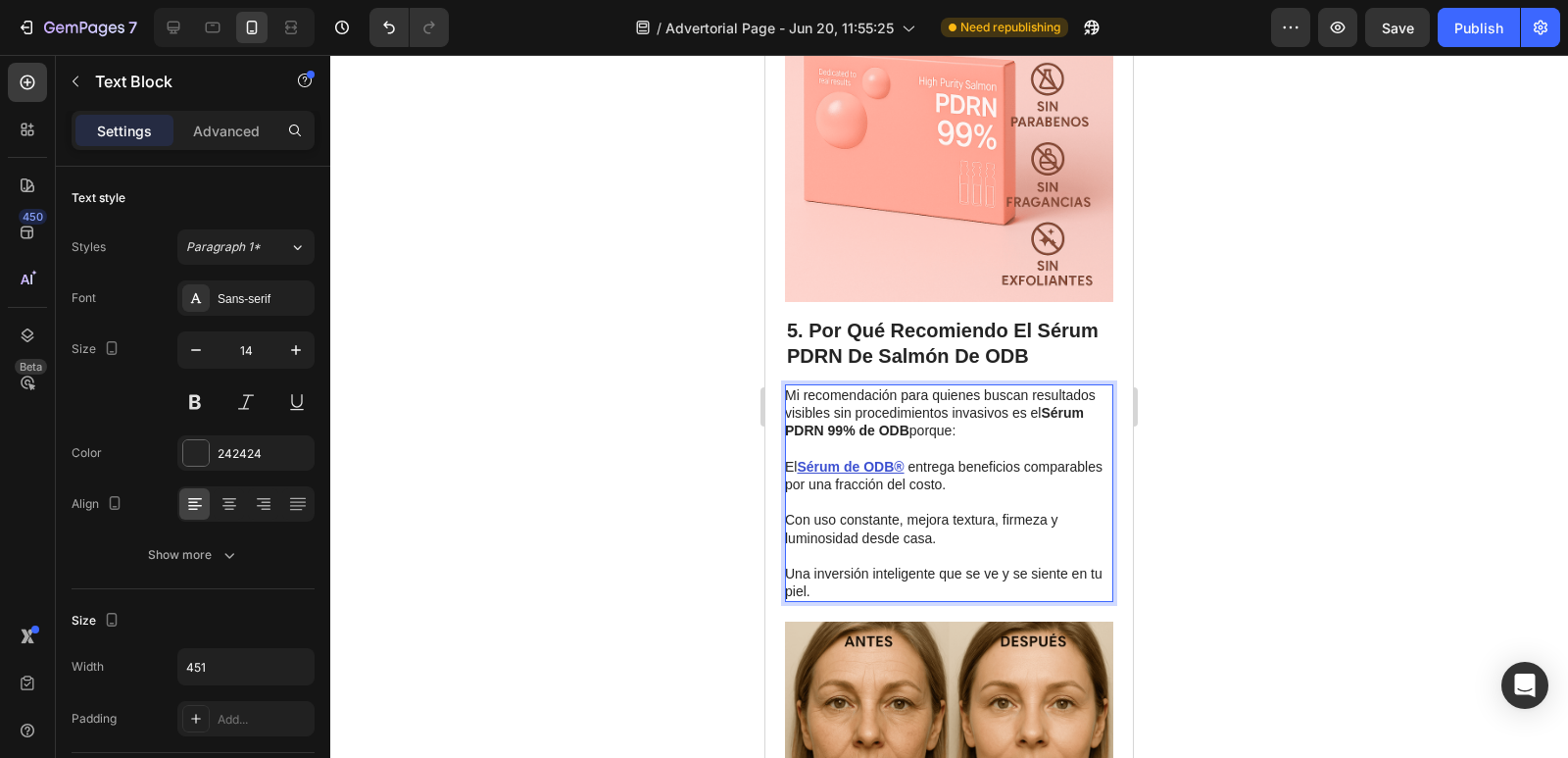 click on "Mi recomendación para quienes buscan resultados visibles sin procedimientos invasivos es el  Sérum PDRN 99% de ODB  porque:" at bounding box center [948, 413] 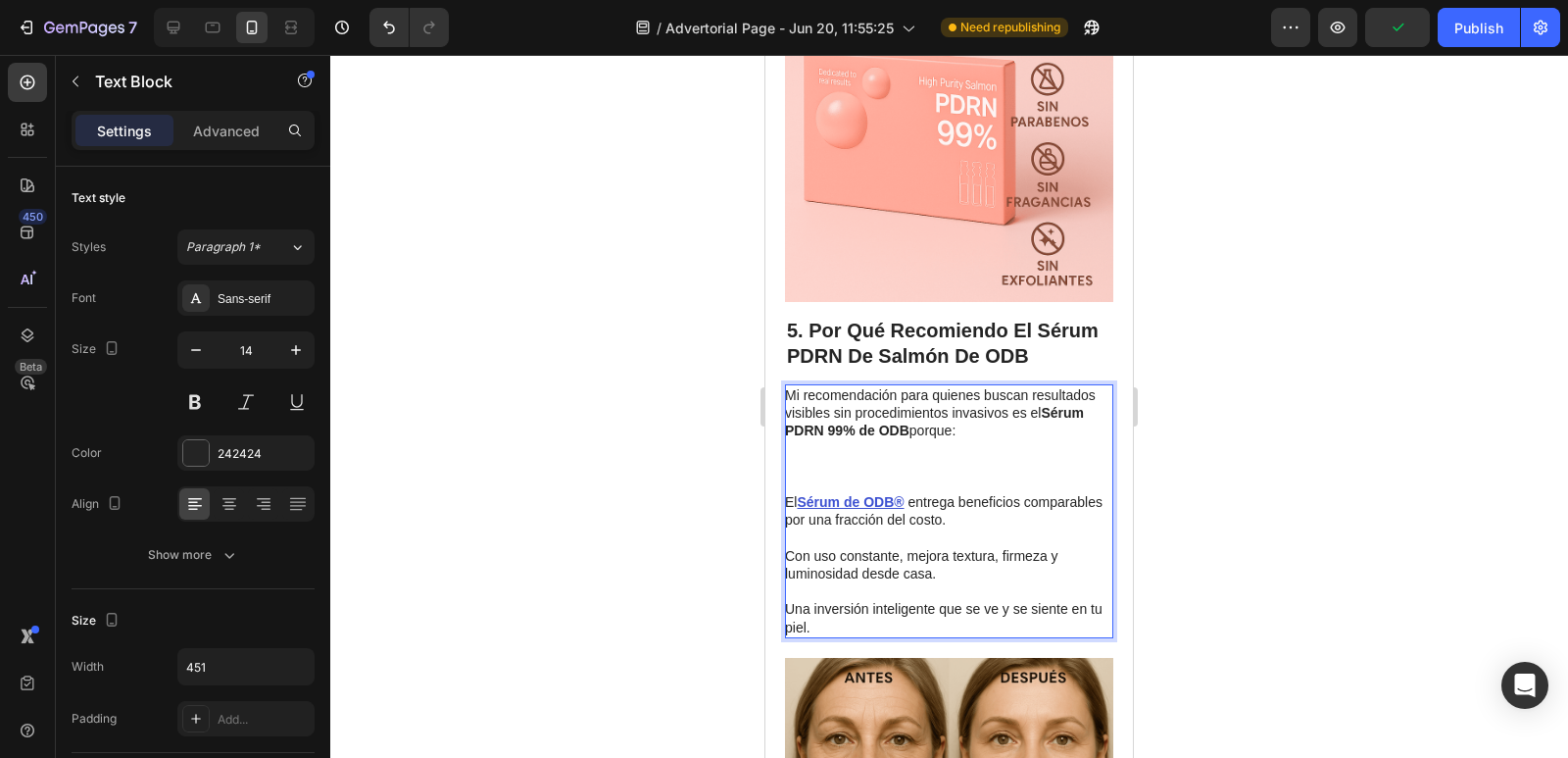 click 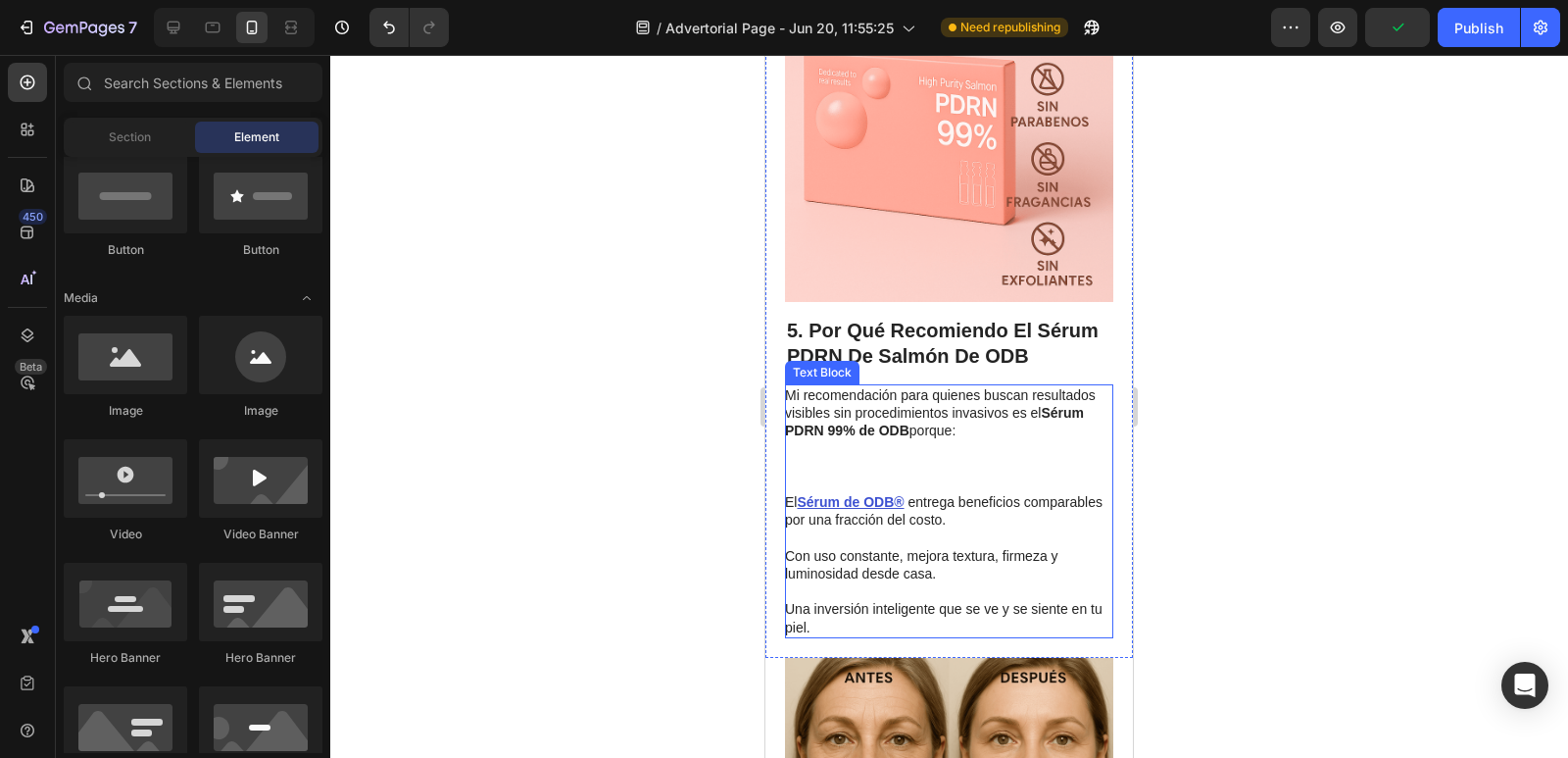 click on "Mi recomendación para quienes buscan resultados visibles sin procedimientos invasivos es el  Sérum PDRN 99% de ODB  porque:" at bounding box center [948, 430] 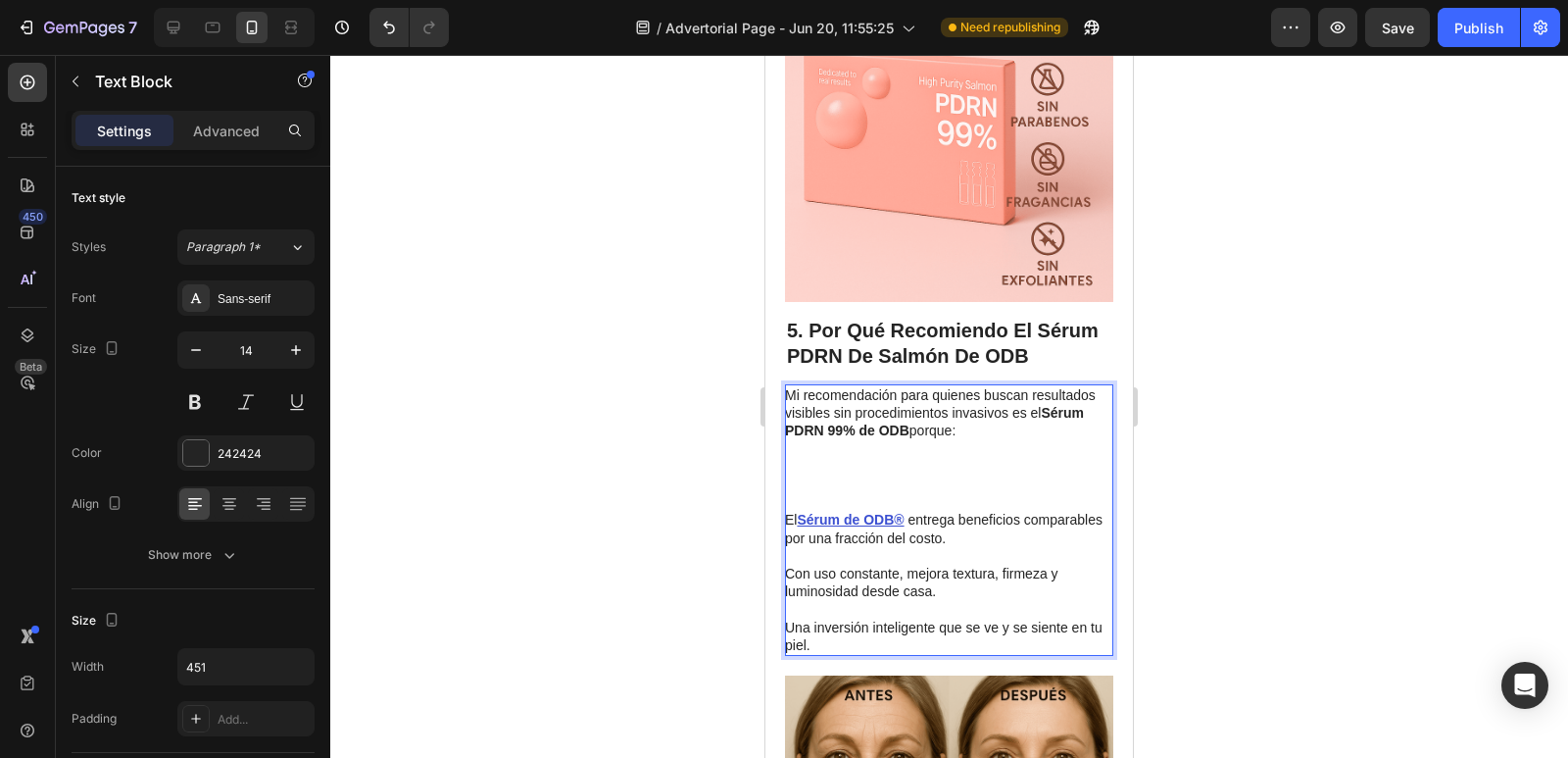 click on "Mi recomendación para quienes buscan resultados visibles sin procedimientos invasivos es el  Sérum PDRN 99% de ODB  porque: ⁠⁠⁠⁠⁠⁠⁠" at bounding box center (948, 439) 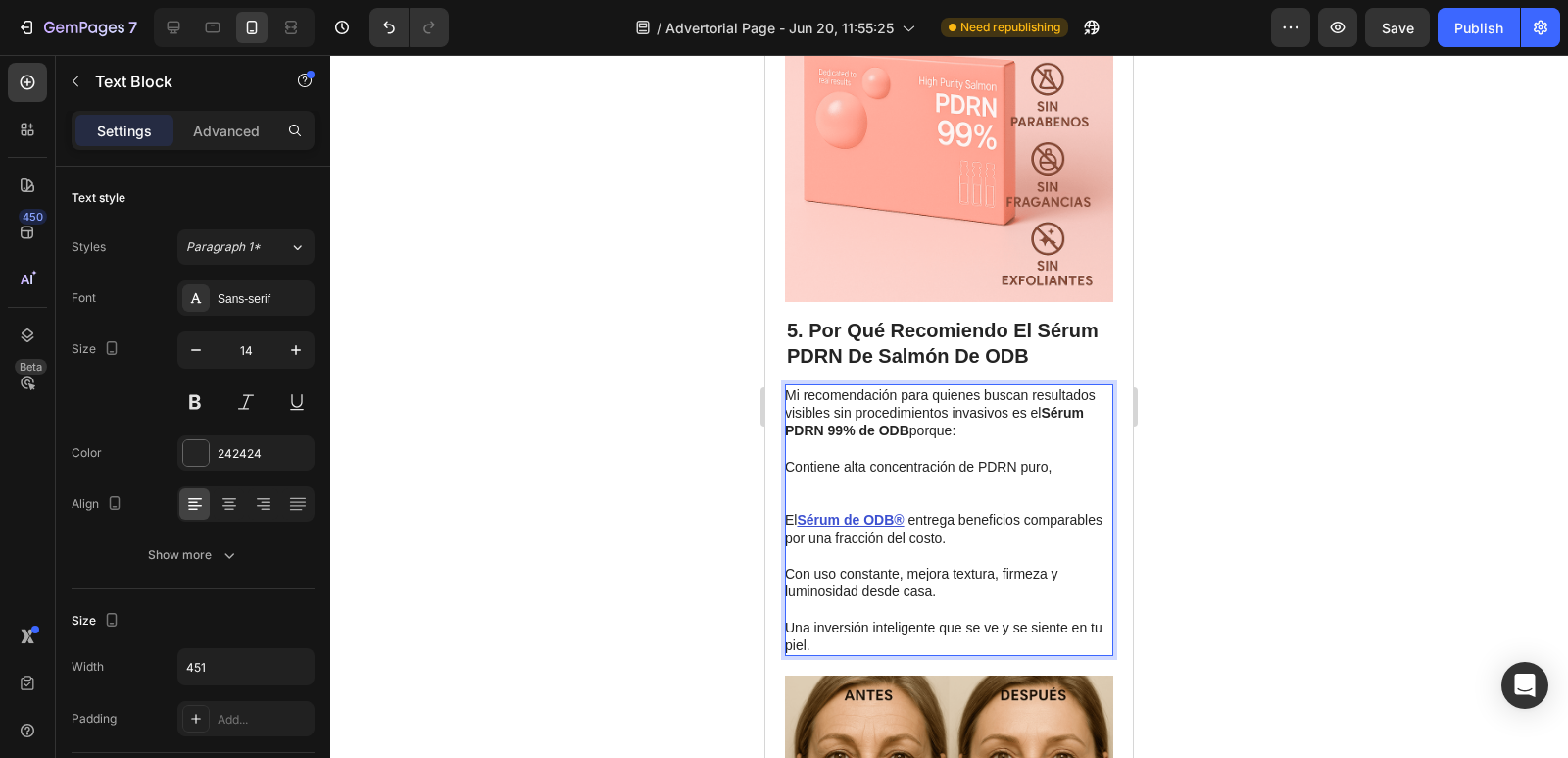 drag, startPoint x: 1046, startPoint y: 453, endPoint x: 846, endPoint y: 455, distance: 200.01 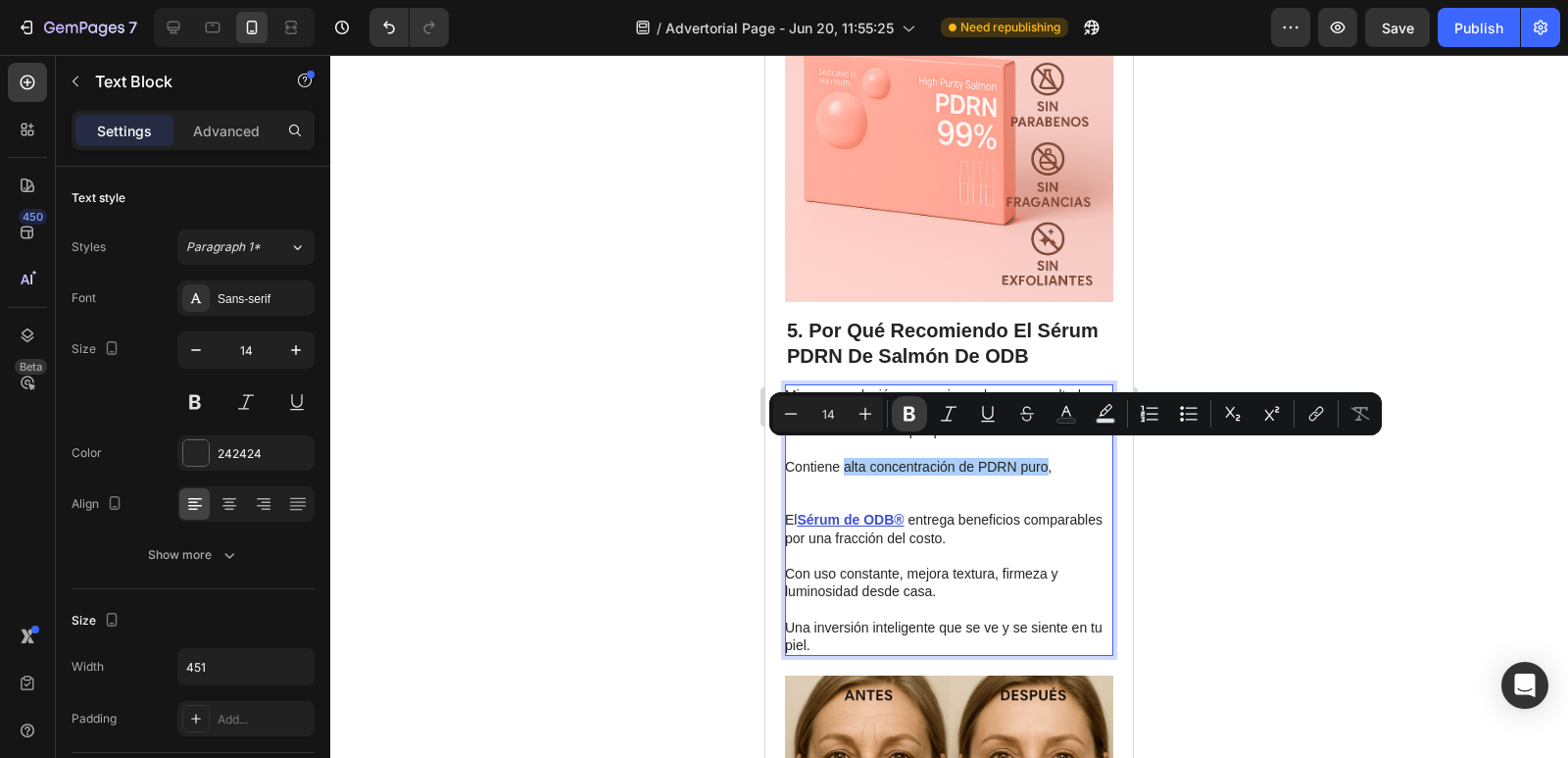 click 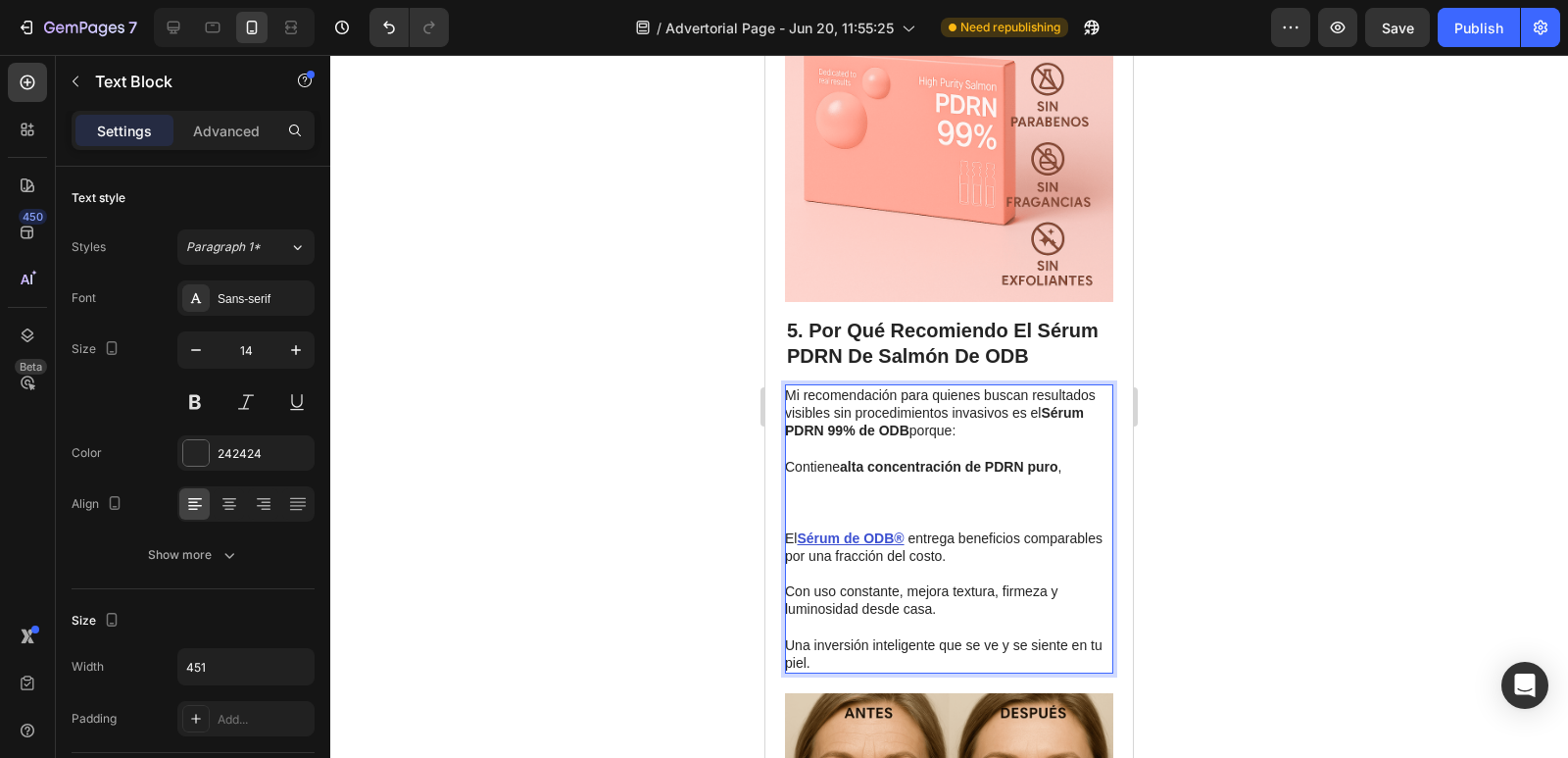 click on "Mi recomendación para quienes buscan resultados visibles sin procedimientos invasivos es el  Sérum PDRN 99% de ODB  porque: Contiene  alta concentración de PDRN puro ," at bounding box center [948, 448] 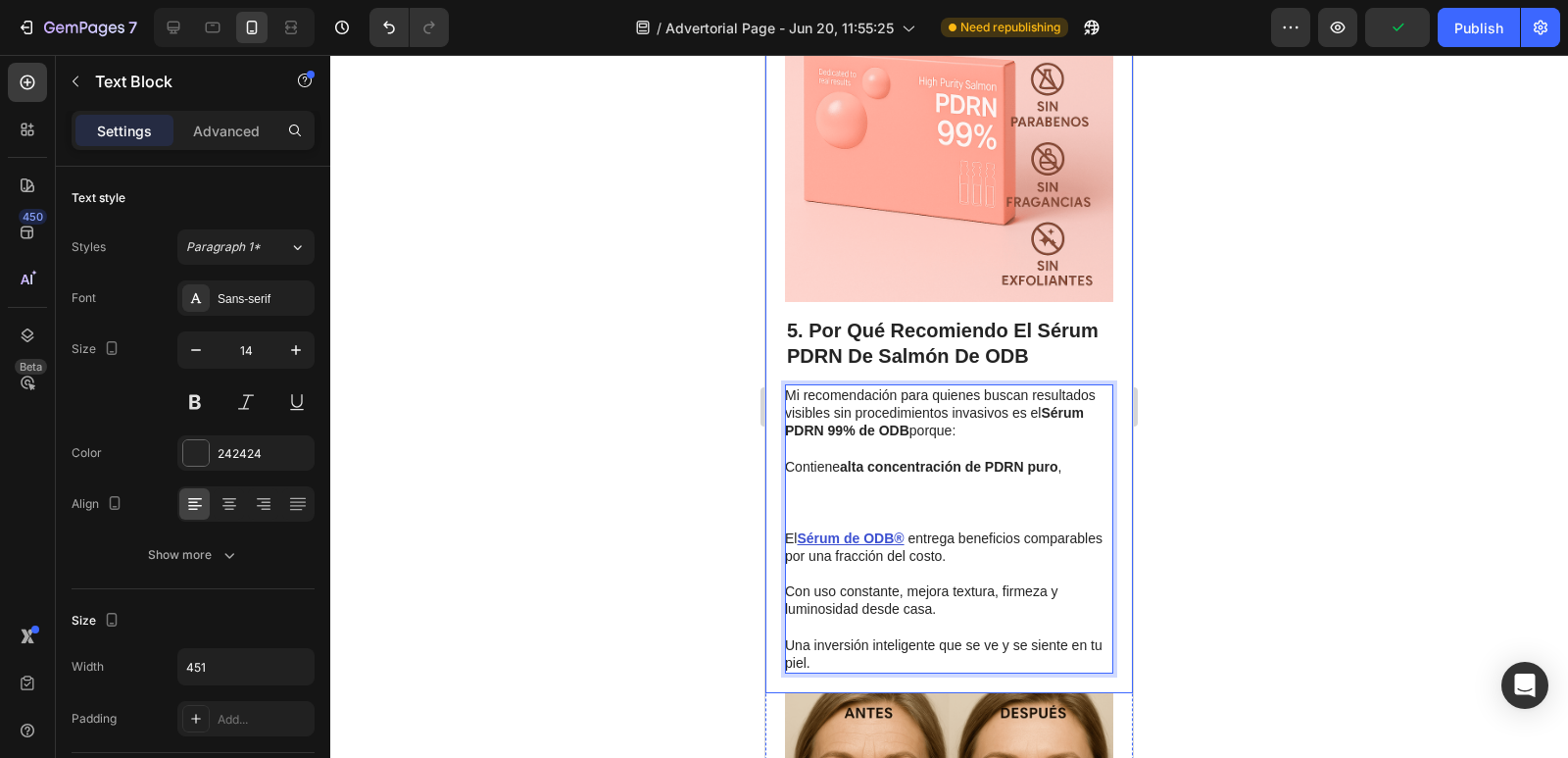 click 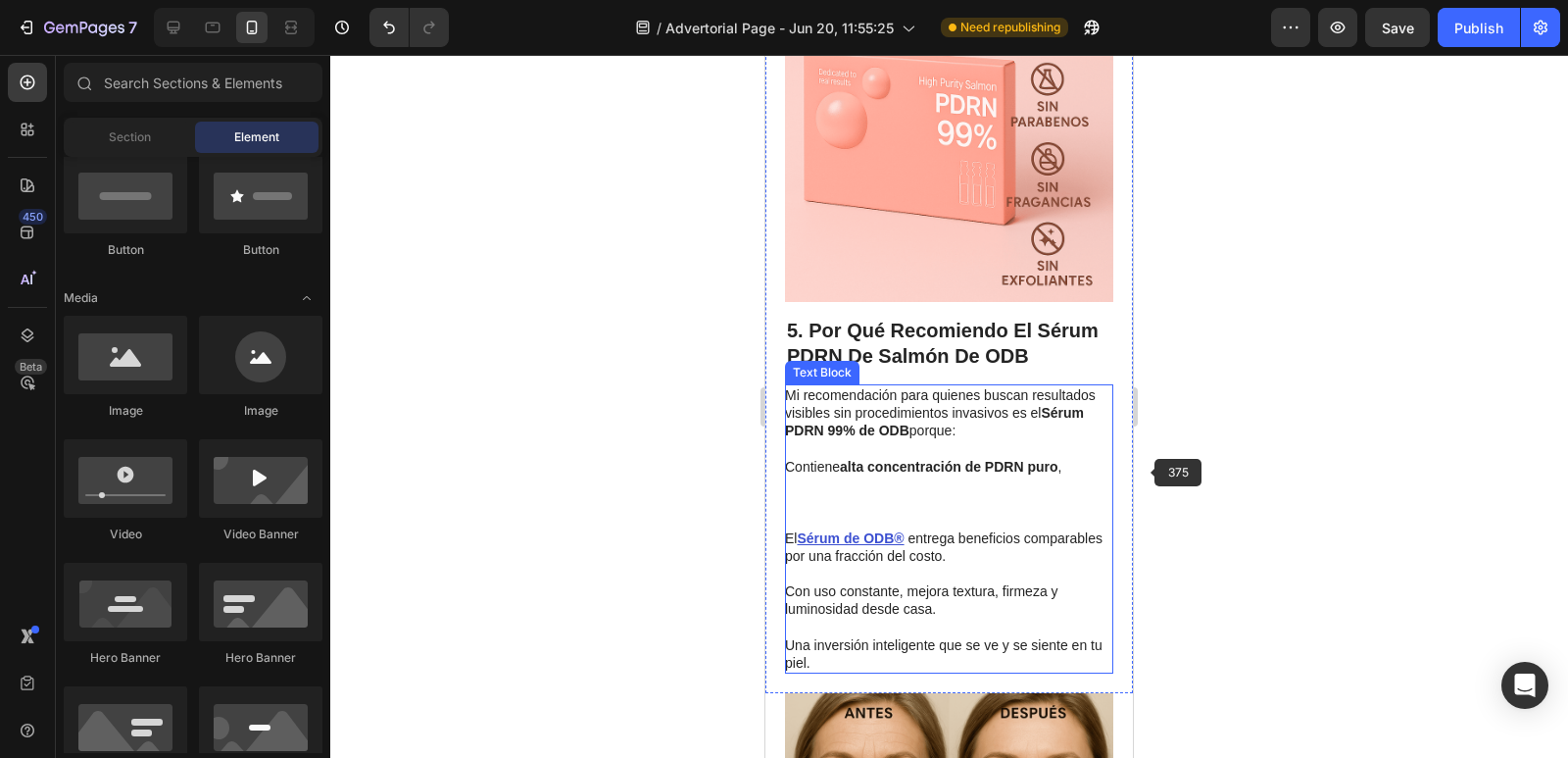 click on "Mi recomendación para quienes buscan resultados visibles sin procedimientos invasivos es el  Sérum PDRN 99% de ODB  porque: Contiene  alta concentración de PDRN puro ," at bounding box center (948, 448) 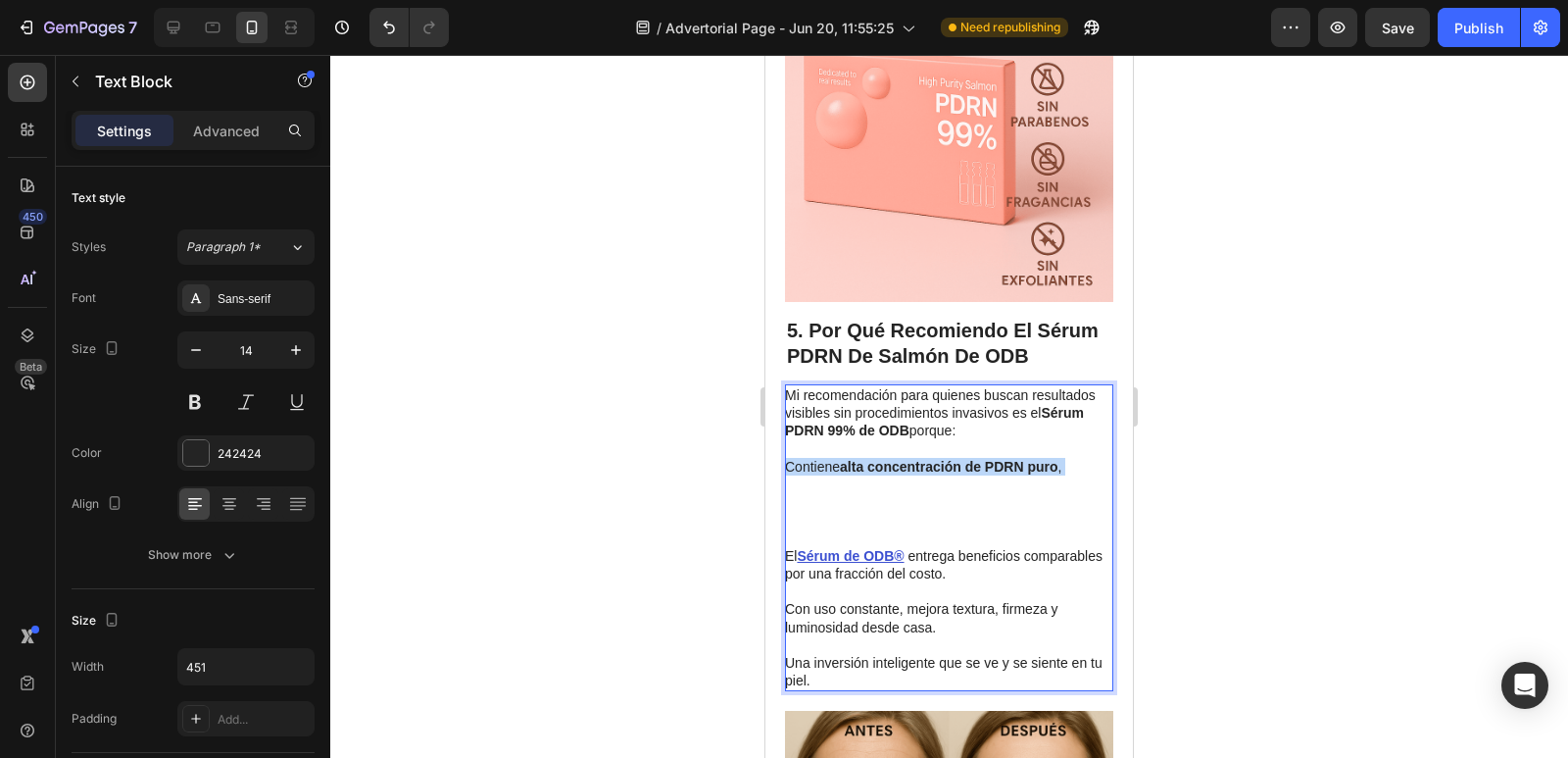 click on "Mi recomendación para quienes buscan resultados visibles sin procedimientos invasivos es el  Sérum PDRN 99% de ODB  porque: Contiene  alta concentración de PDRN puro ," at bounding box center (948, 458) 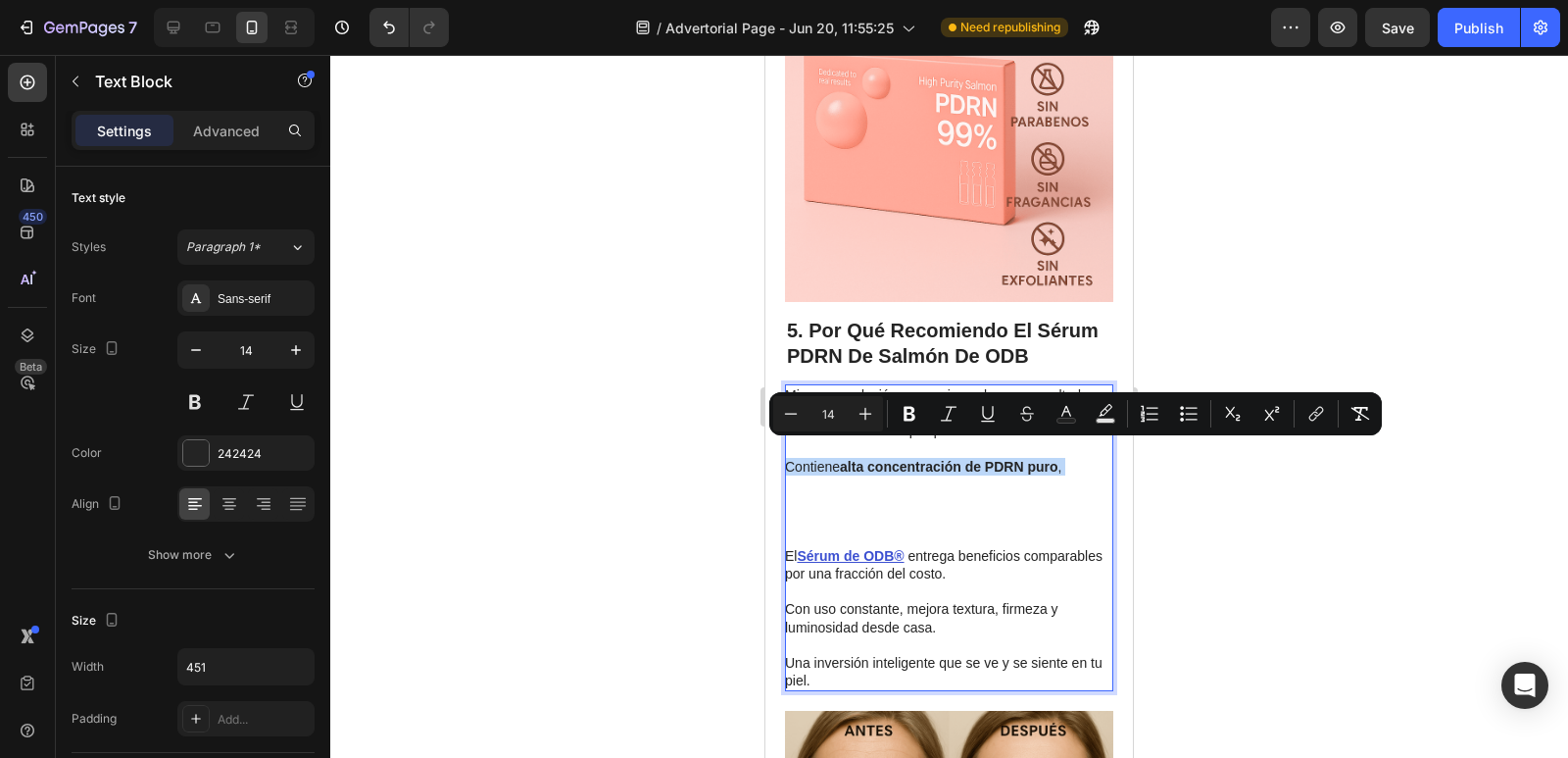 click on "Mi recomendación para quienes buscan resultados visibles sin procedimientos invasivos es el  Sérum PDRN 99% de ODB  porque: Contiene  alta concentración de PDRN puro ," at bounding box center [948, 458] 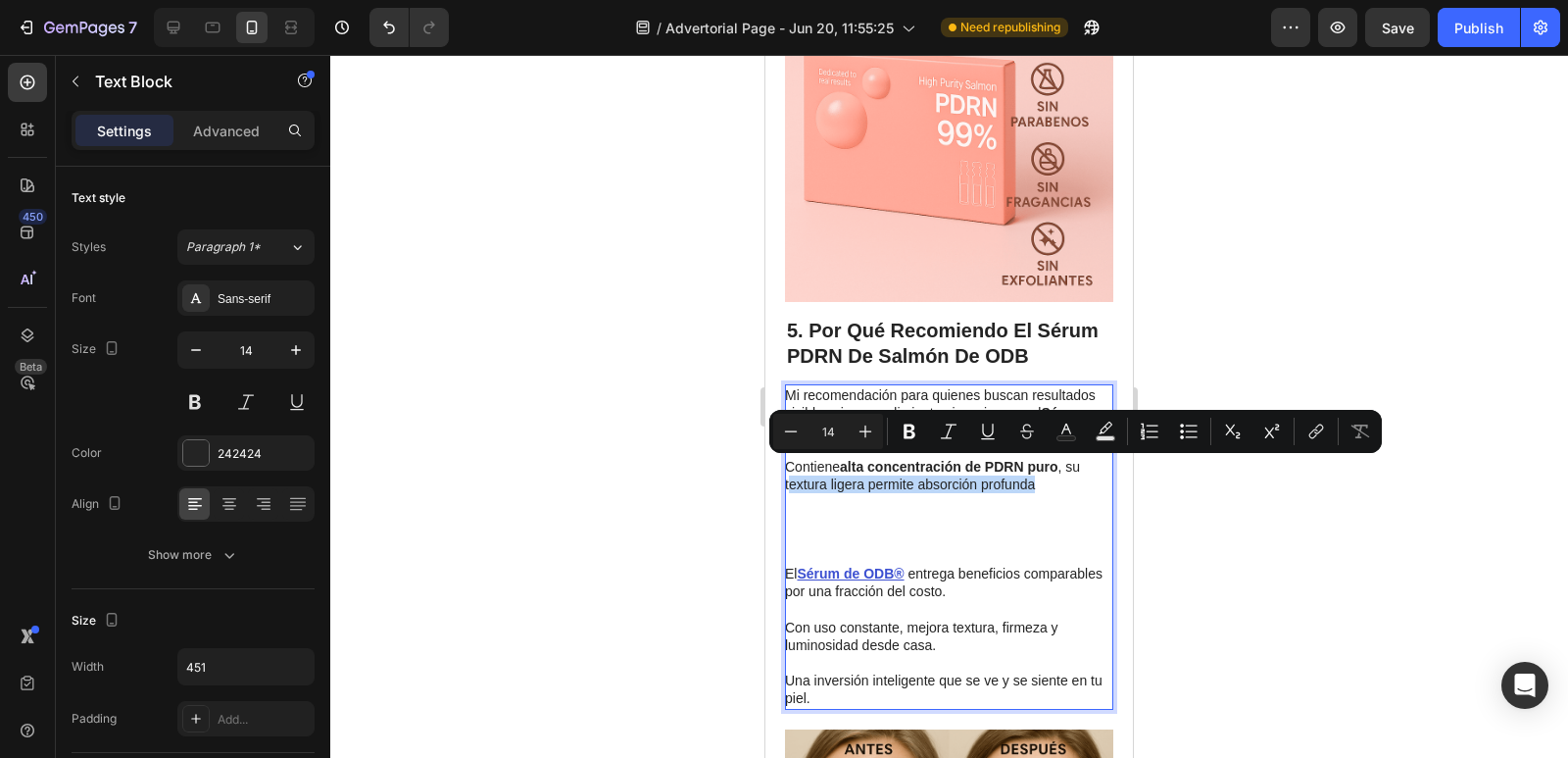 drag, startPoint x: 1041, startPoint y: 472, endPoint x: 788, endPoint y: 479, distance: 253.09682 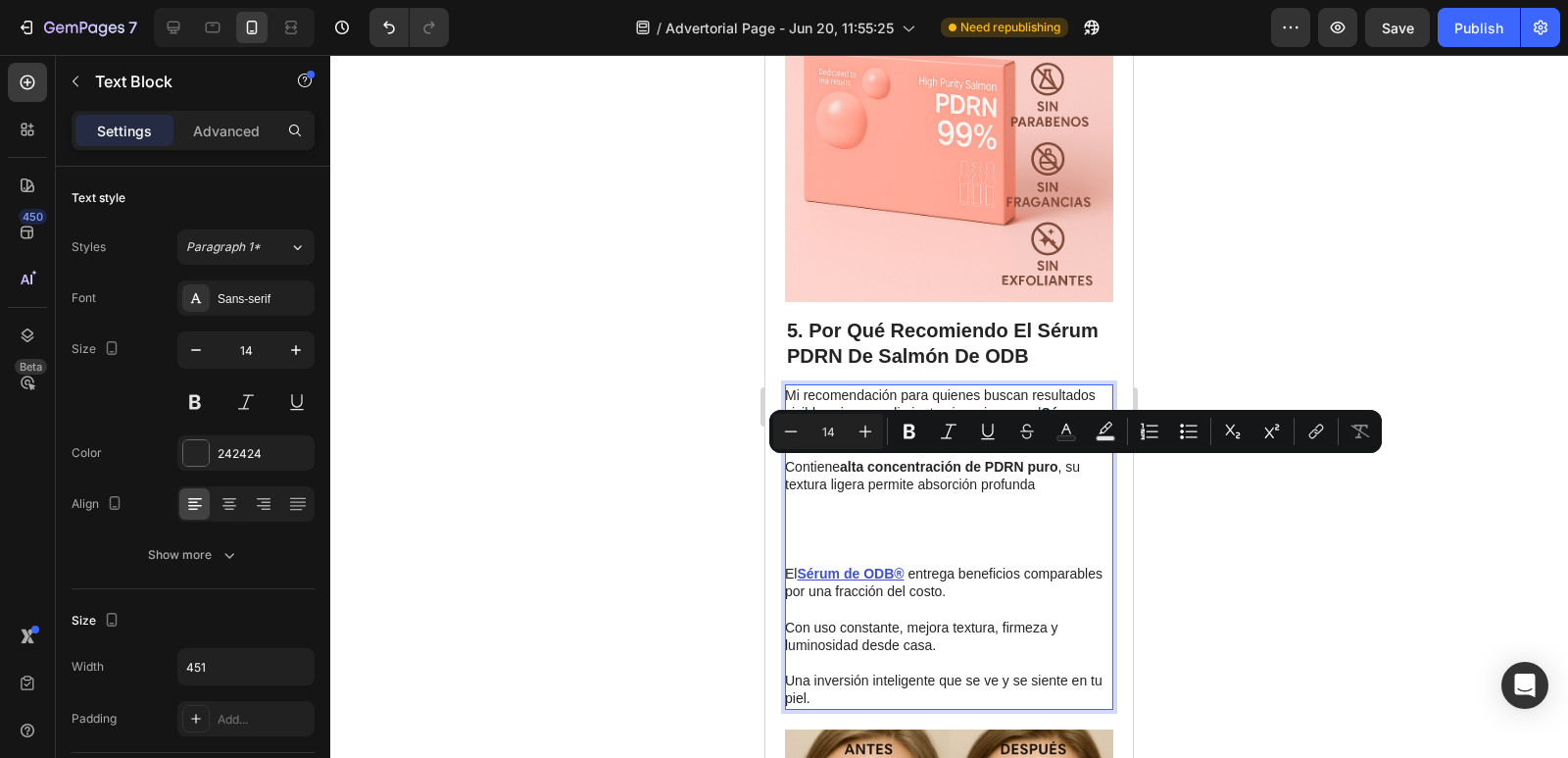 click on "Mi recomendación para quienes buscan resultados visibles sin procedimientos invasivos es el  Sérum PDRN 99% de ODB  porque: Contiene  alta concentración de PDRN puro , su textura ligera permite absorción profunda" at bounding box center (948, 467) 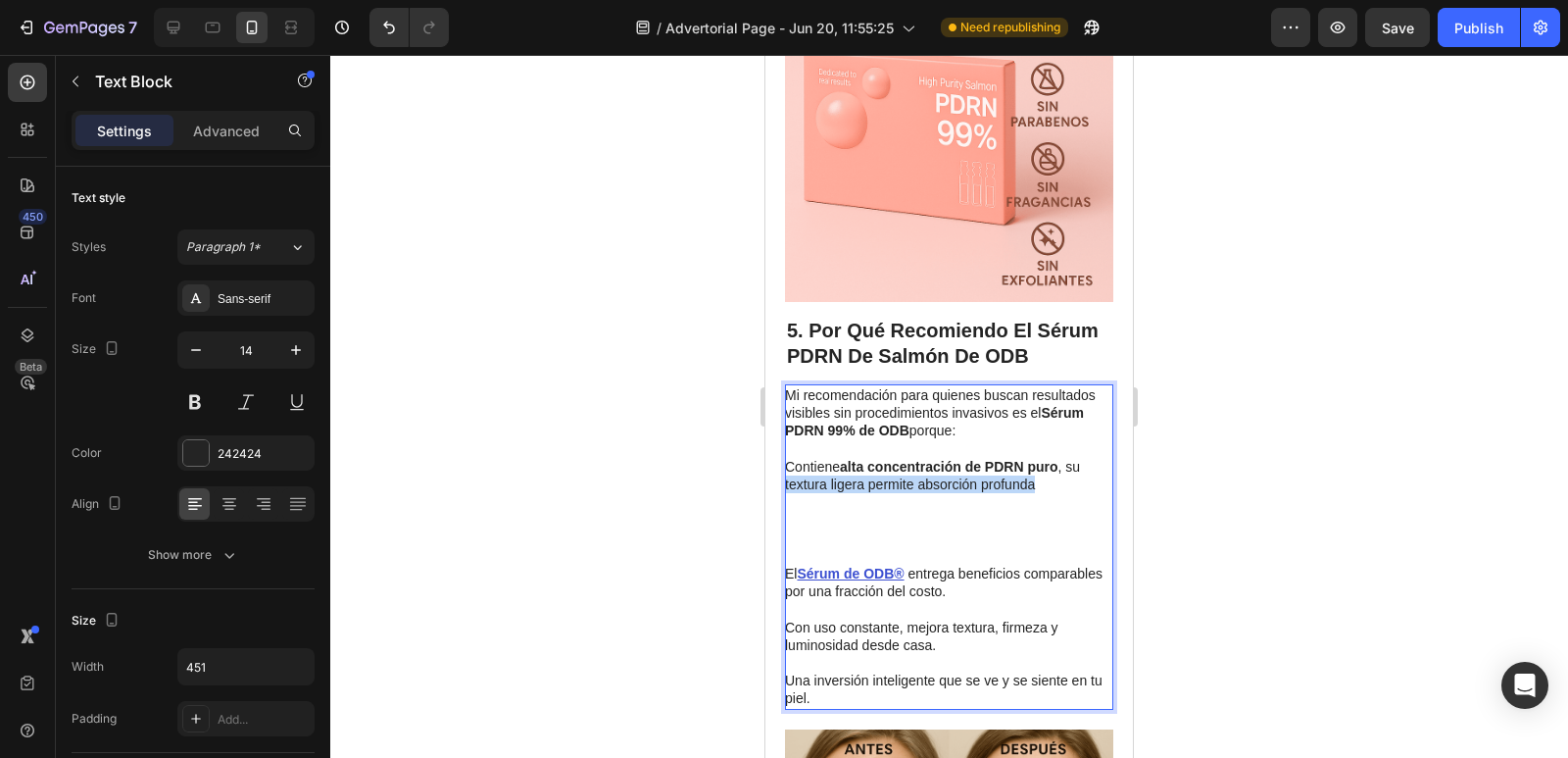 drag, startPoint x: 927, startPoint y: 467, endPoint x: 785, endPoint y: 474, distance: 142.17243 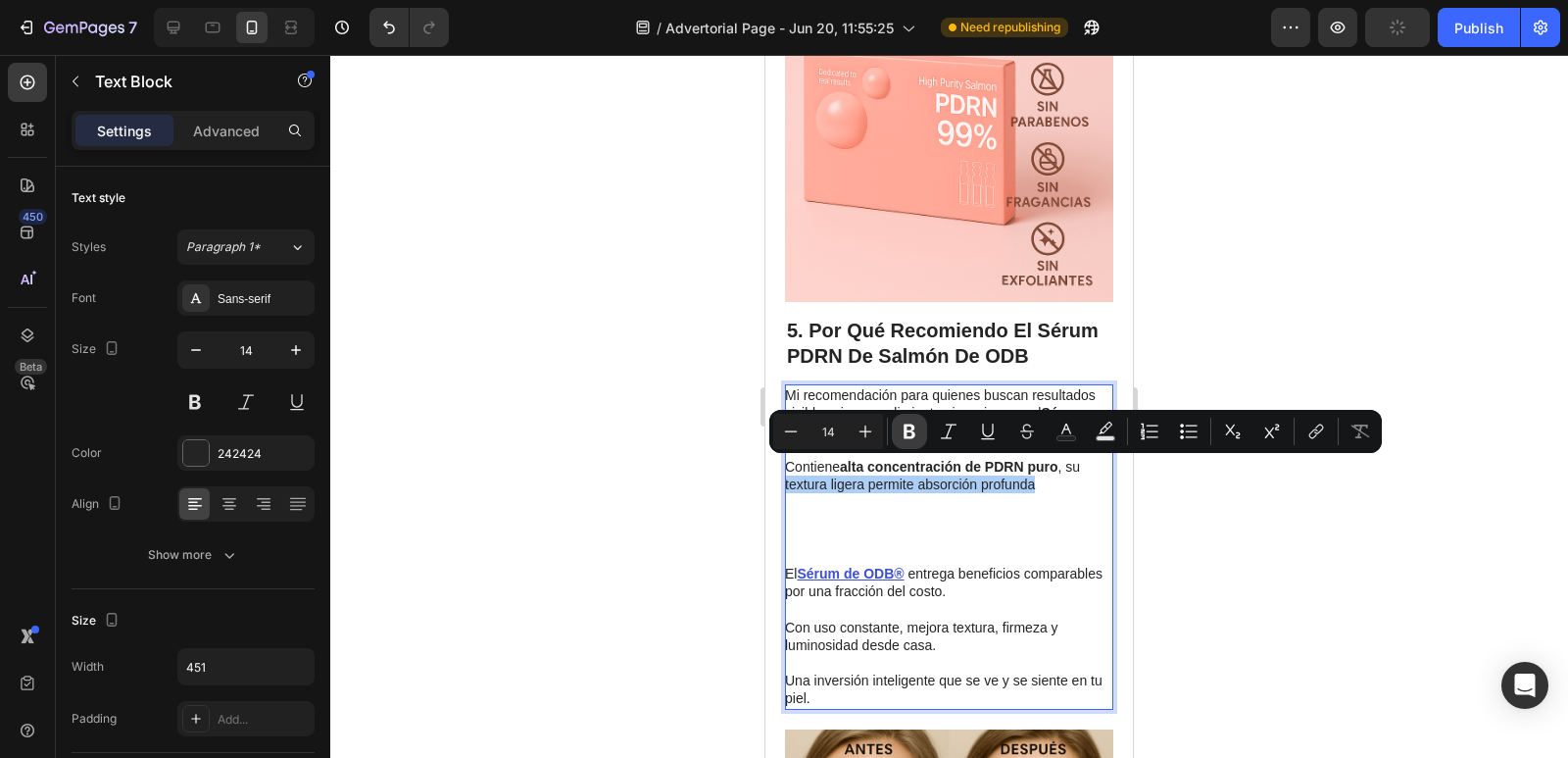 click 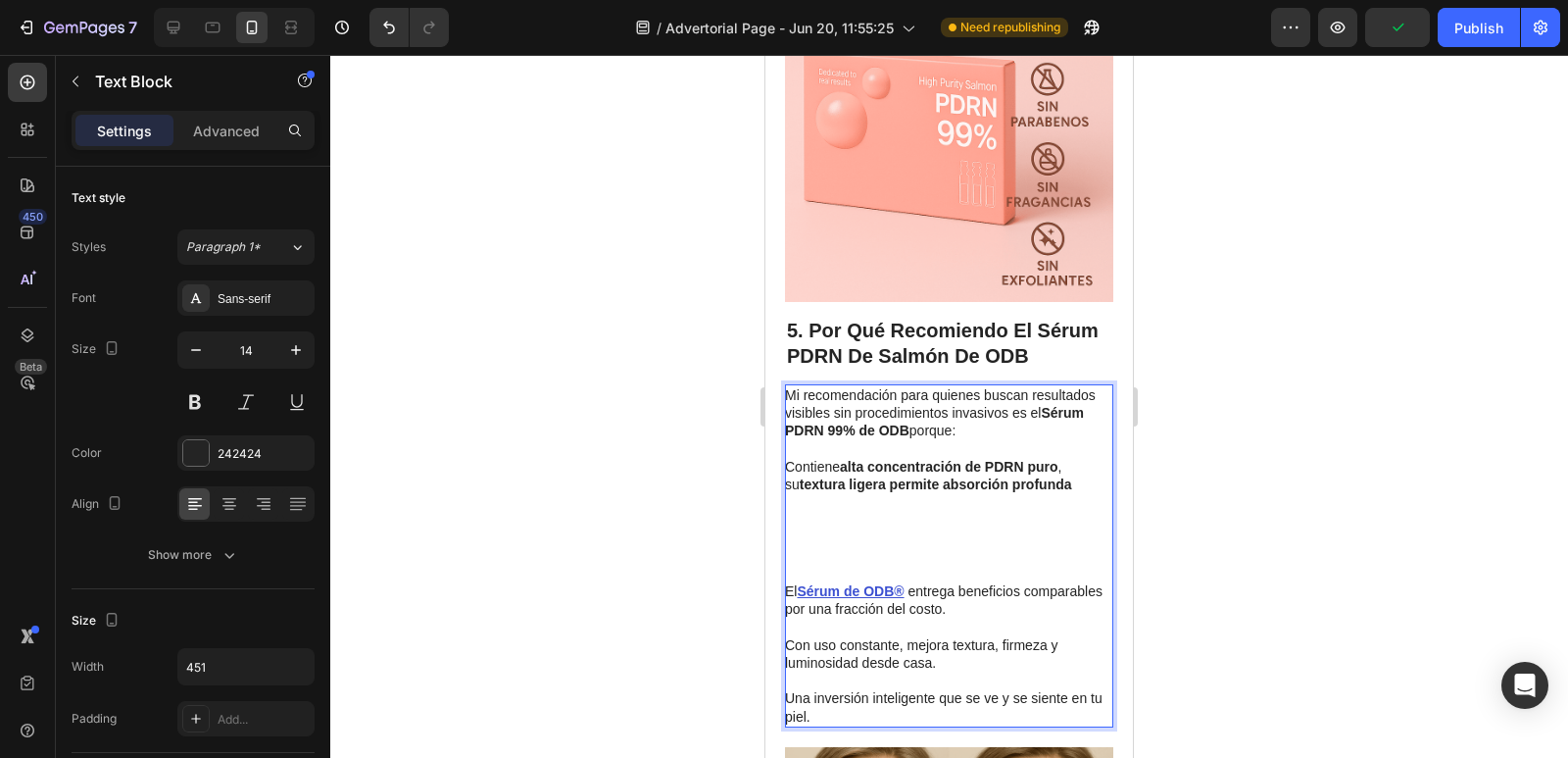 click on "Mi recomendación para quienes buscan resultados visibles sin procedimientos invasivos es el  Sérum PDRN 99% de ODB  porque: Contiene  alta concentración de PDRN puro , su  textura ligera permite absorción profunda" at bounding box center [948, 476] 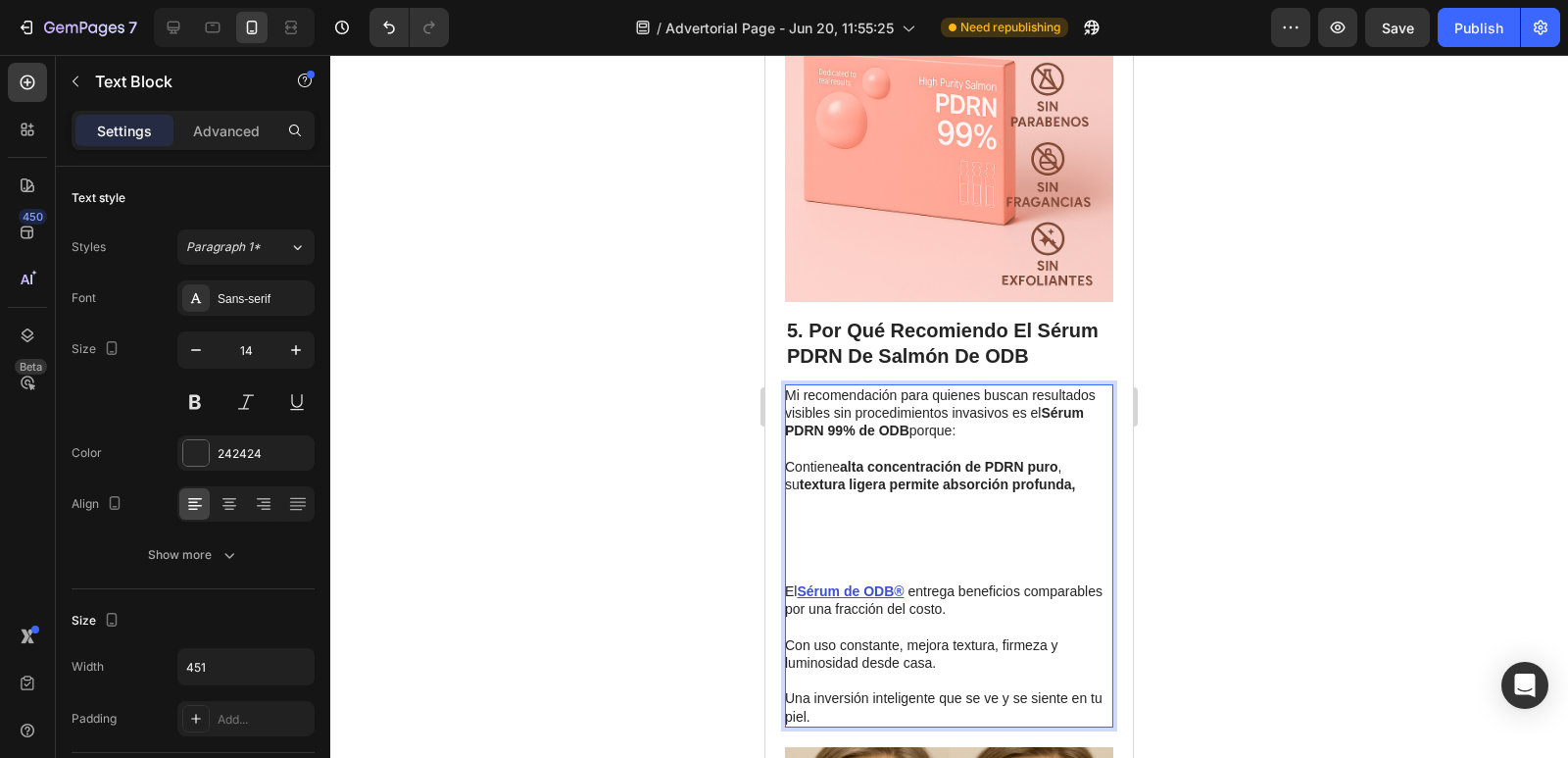 click on "Mi recomendación para quienes buscan resultados visibles sin procedimientos invasivos es el  Sérum PDRN 99% de ODB  porque: Contiene  alta concentración de PDRN puro , su   textura ligera permite absorción profunda," at bounding box center (948, 476) 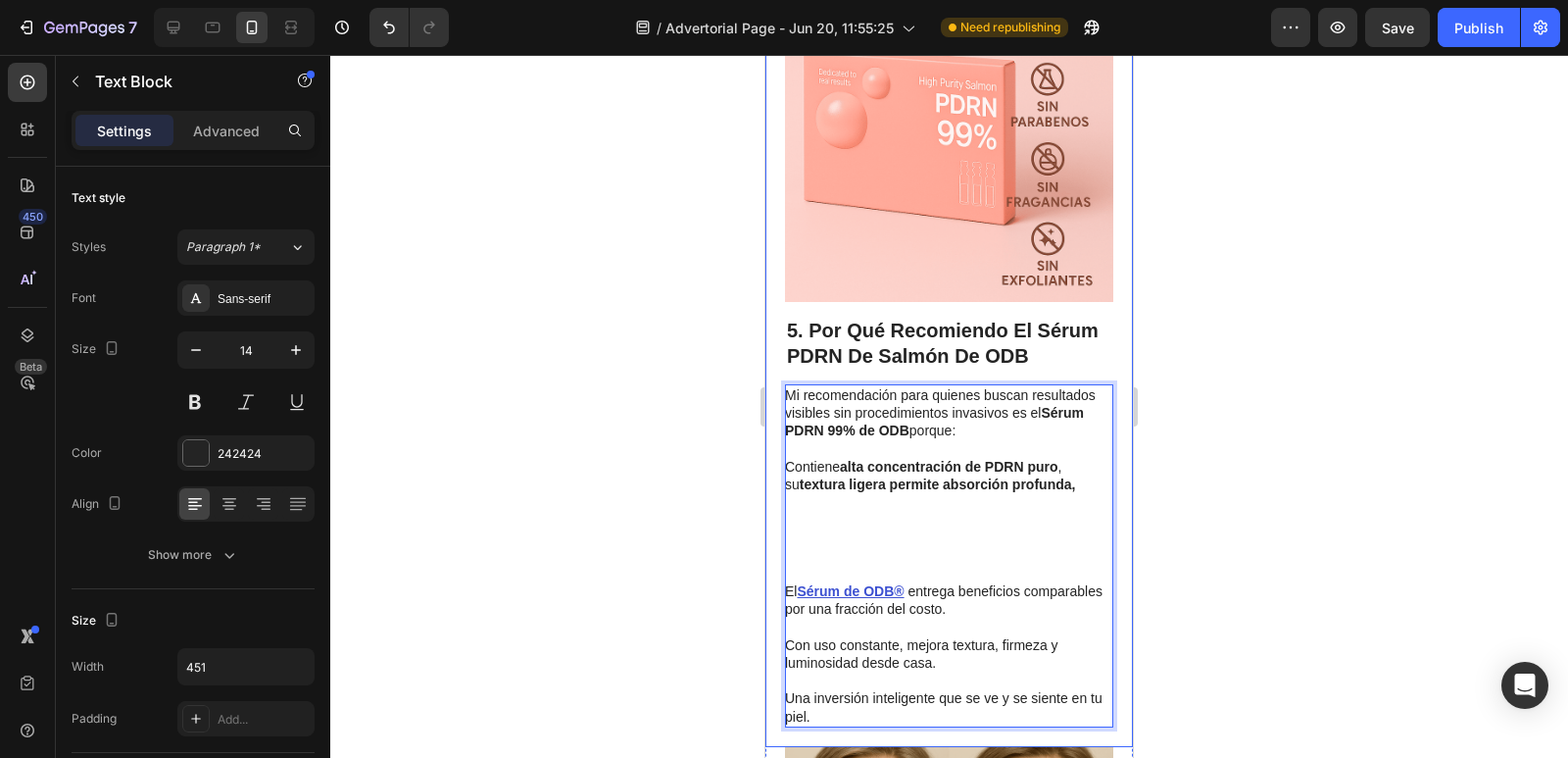 click 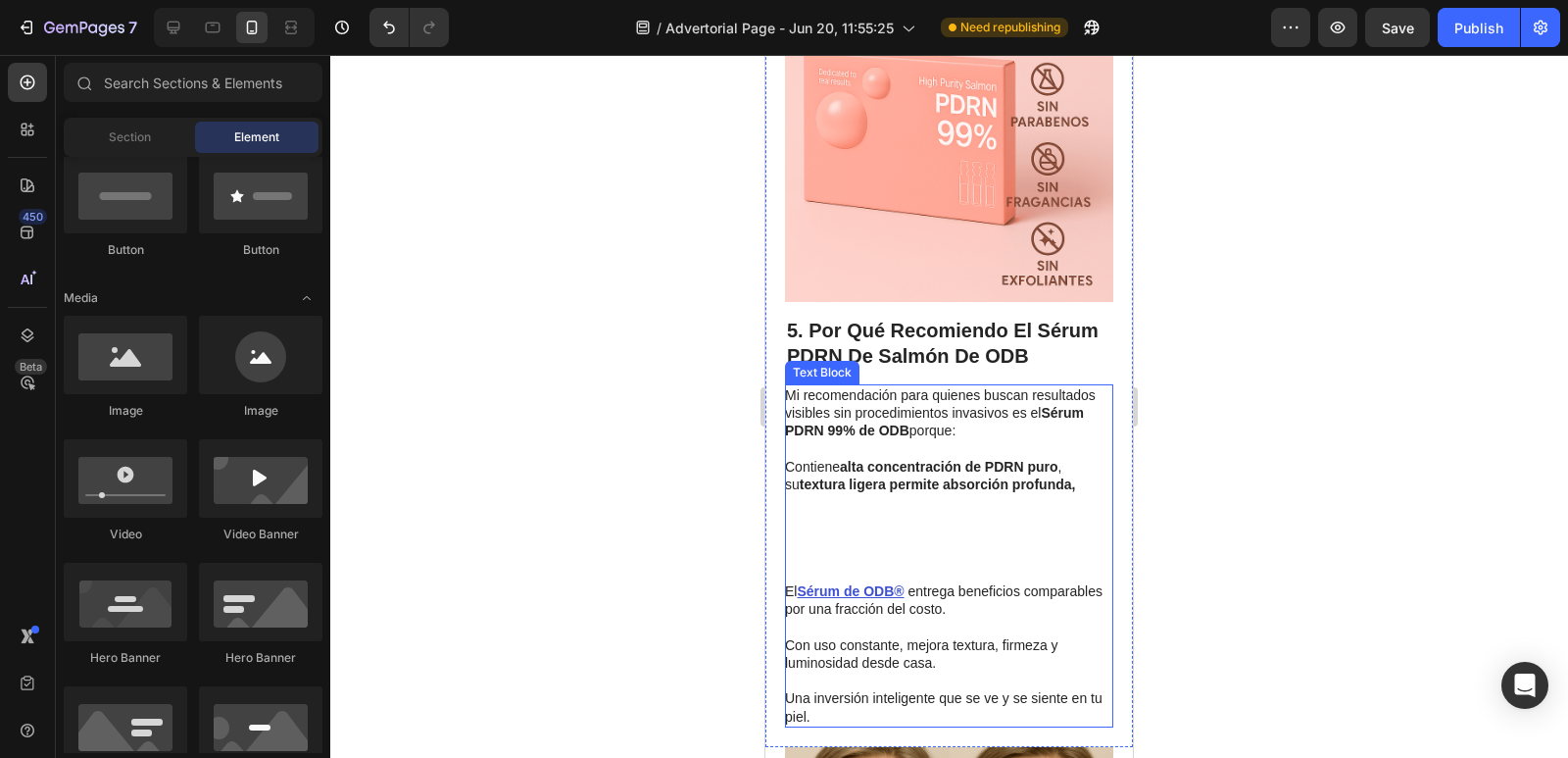 click on "Mi recomendación para quienes buscan resultados visibles sin procedimientos invasivos es el  Sérum PDRN 99% de ODB  porque: Contiene  alta concentración de PDRN puro , su   textura ligera permite absorción profunda," at bounding box center [948, 476] 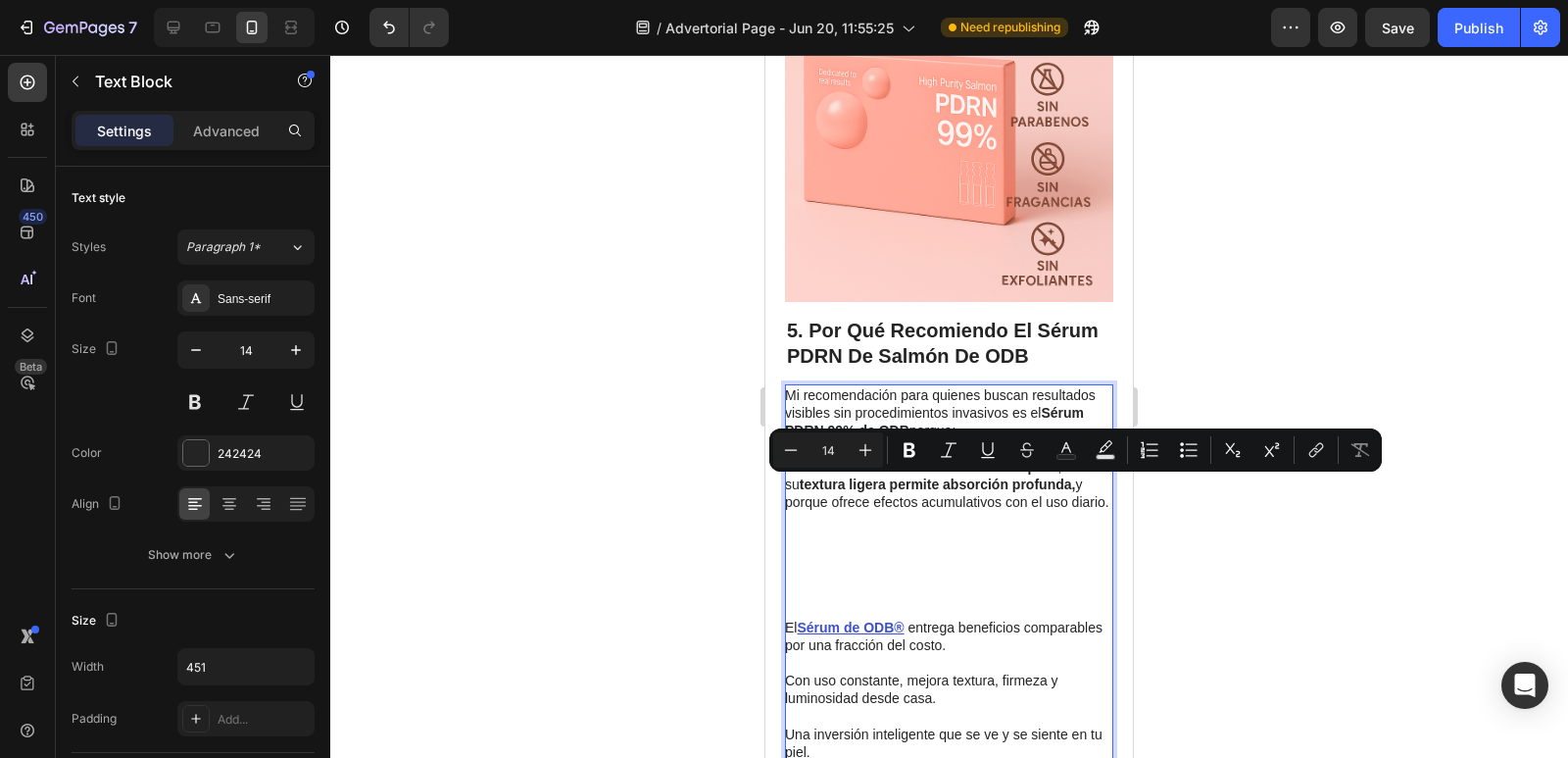 drag, startPoint x: 872, startPoint y: 491, endPoint x: 853, endPoint y: 505, distance: 23.60085 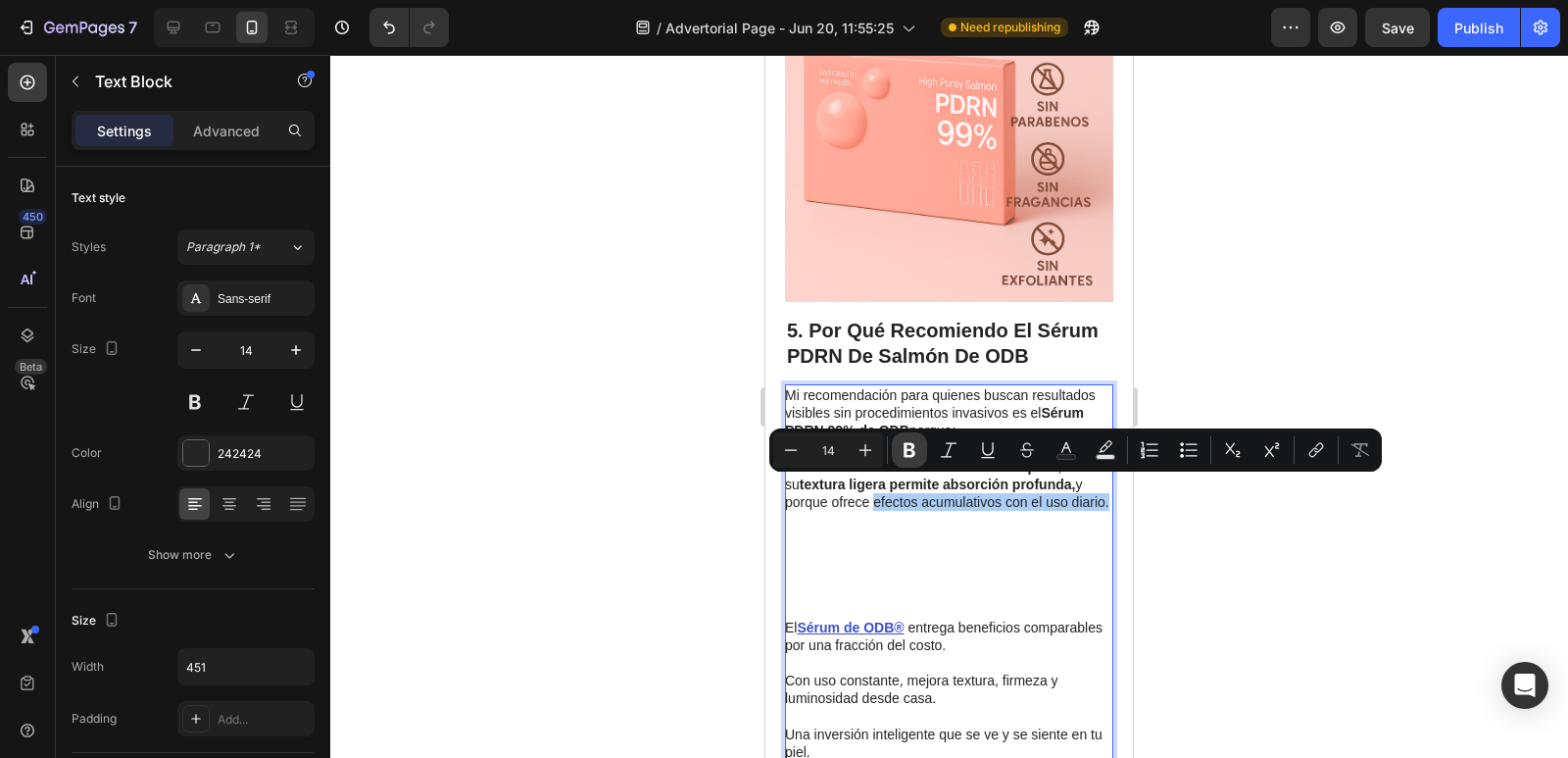 drag, startPoint x: 913, startPoint y: 454, endPoint x: 133, endPoint y: 423, distance: 780.61578 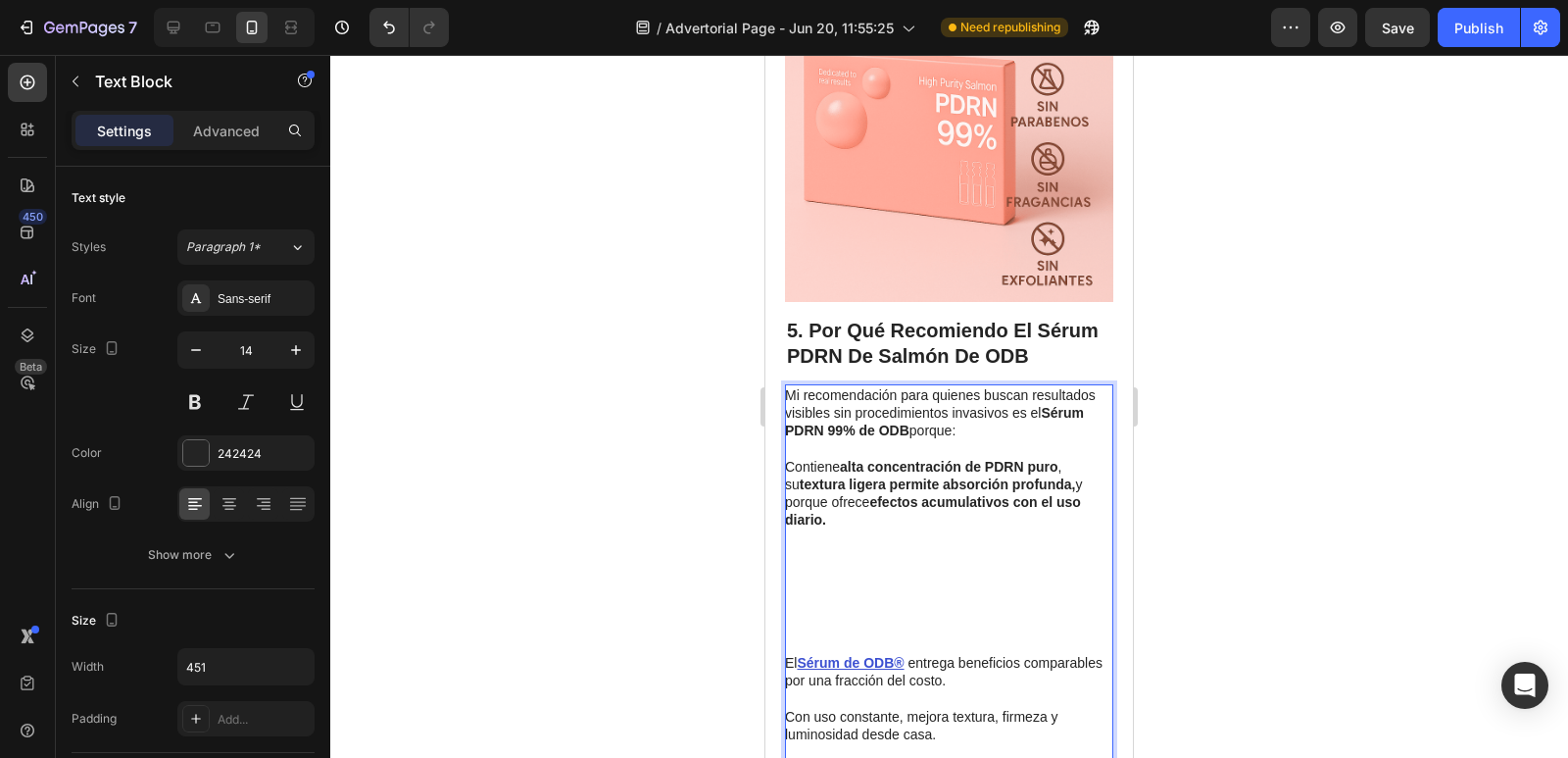 click on "Mi recomendación para quienes buscan resultados visibles sin procedimientos invasivos es el  Sérum PDRN 99% de ODB  porque: Contiene  alta concentración de PDRN puro , su   textura ligera permite absorción profunda,  y porque ofrece  efectos acumulativos con el uso diario." at bounding box center (948, 511) 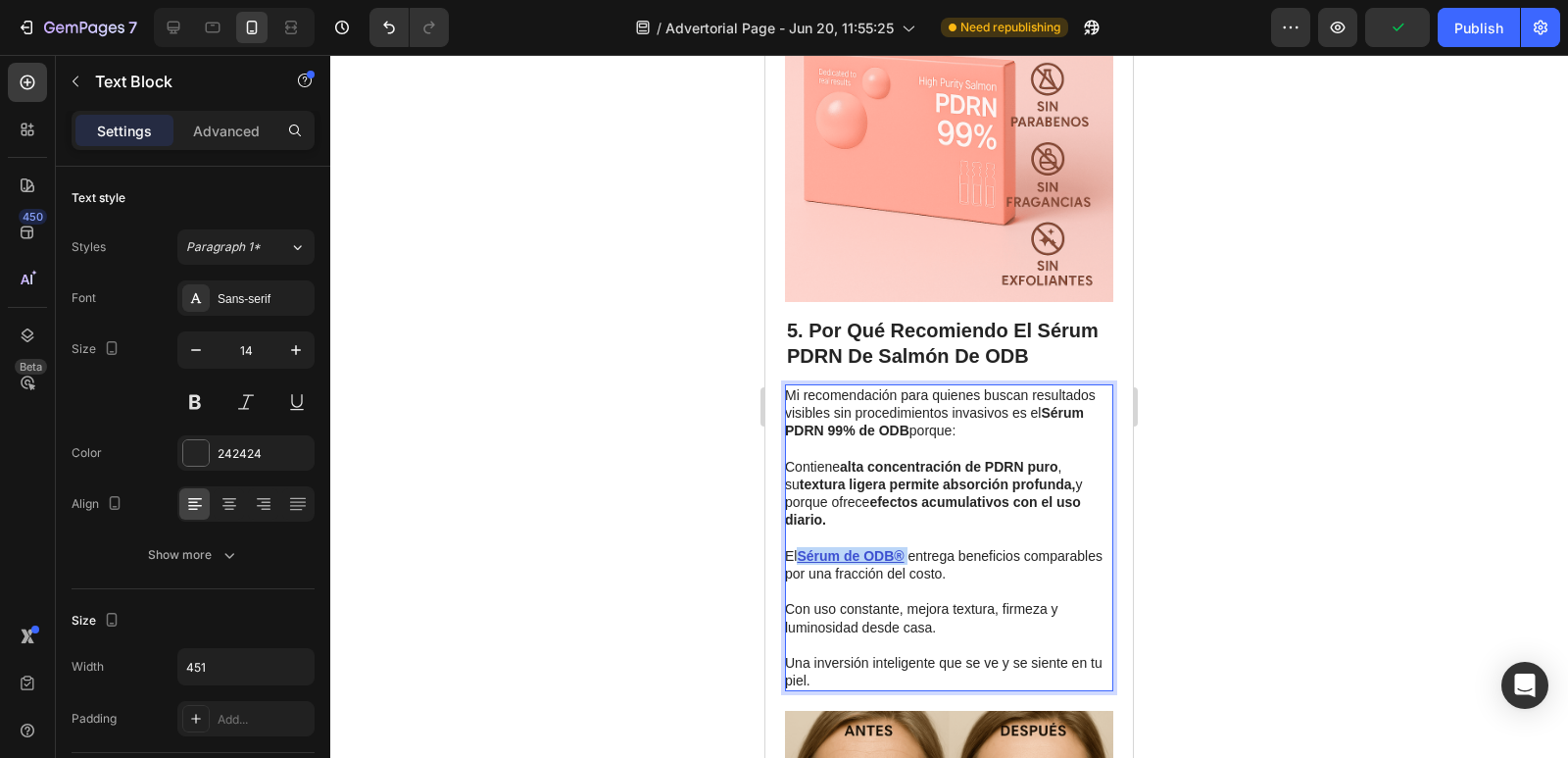 drag, startPoint x: 910, startPoint y: 543, endPoint x: 801, endPoint y: 547, distance: 109.0734 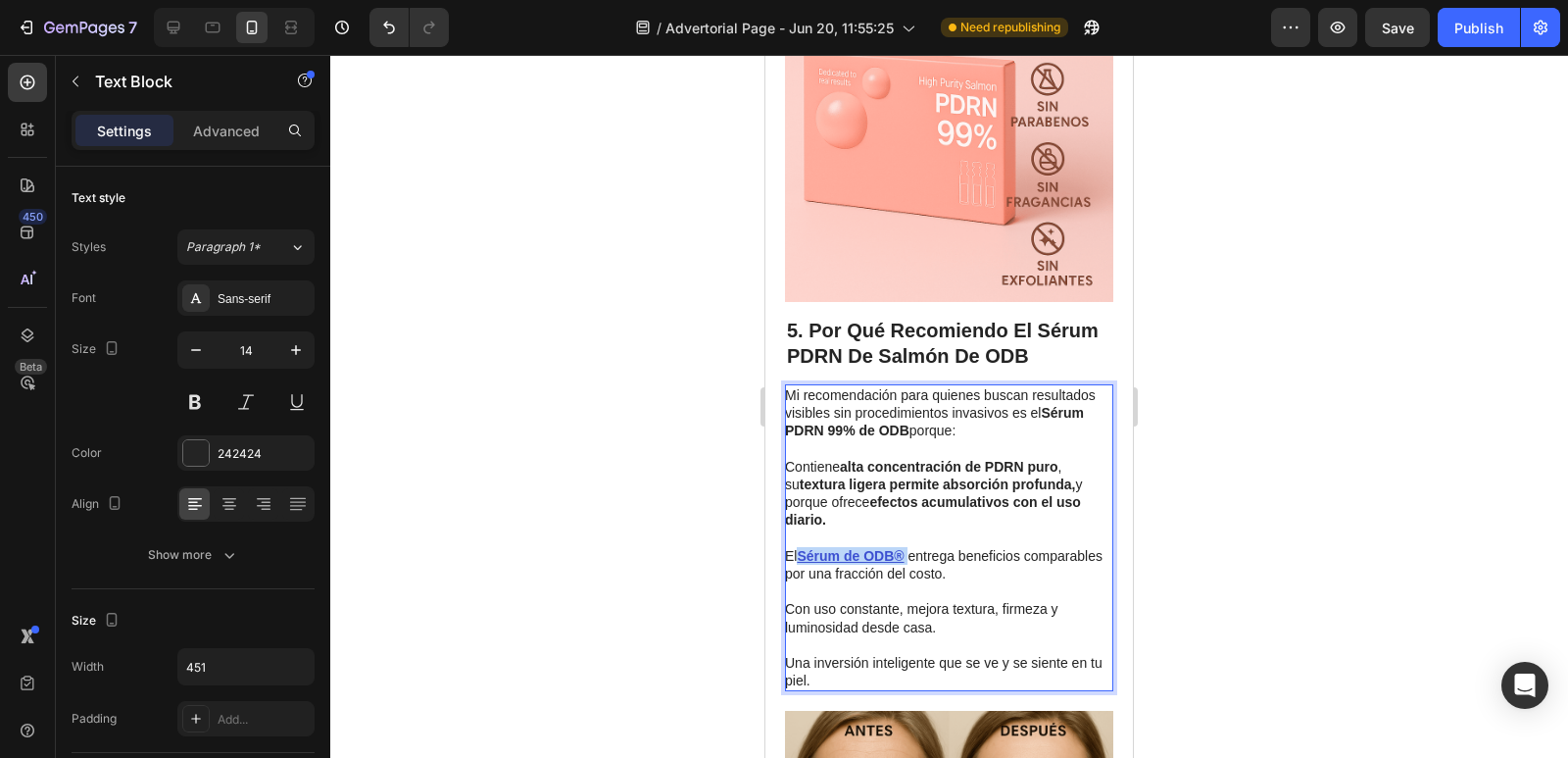 copy on "Sérum de ODB®" 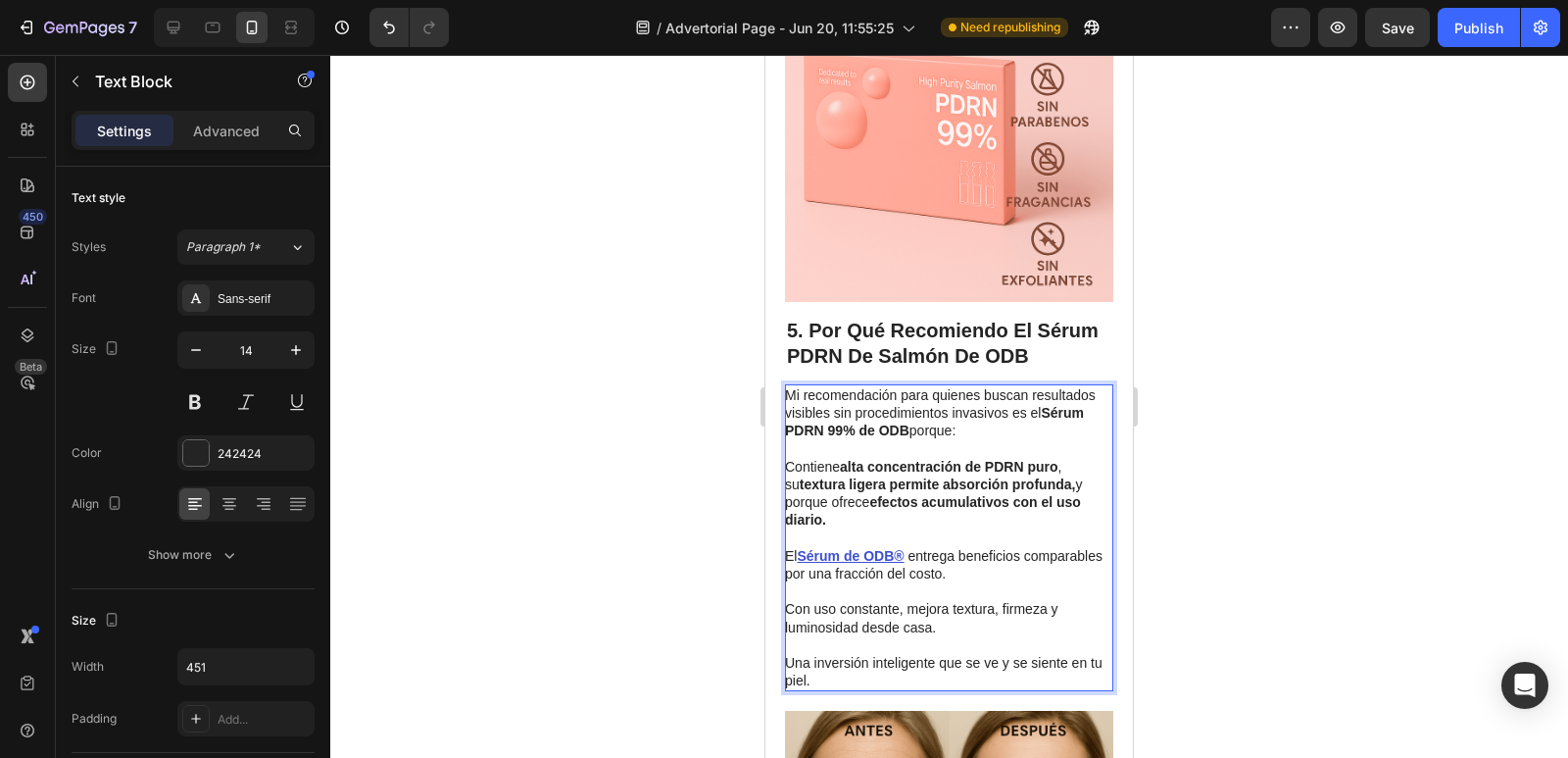 click on "Mi recomendación para quienes buscan resultados visibles sin procedimientos invasivos es el  Sérum PDRN 99% de ODB  porque: Contiene  alta concentración de PDRN puro , su   textura ligera permite absorción profunda,  y porque ofrece  efectos acumulativos con el uso diario. El  Sérum de ODB®   entrega beneficios comparables por una fracción del costo." at bounding box center (948, 484) 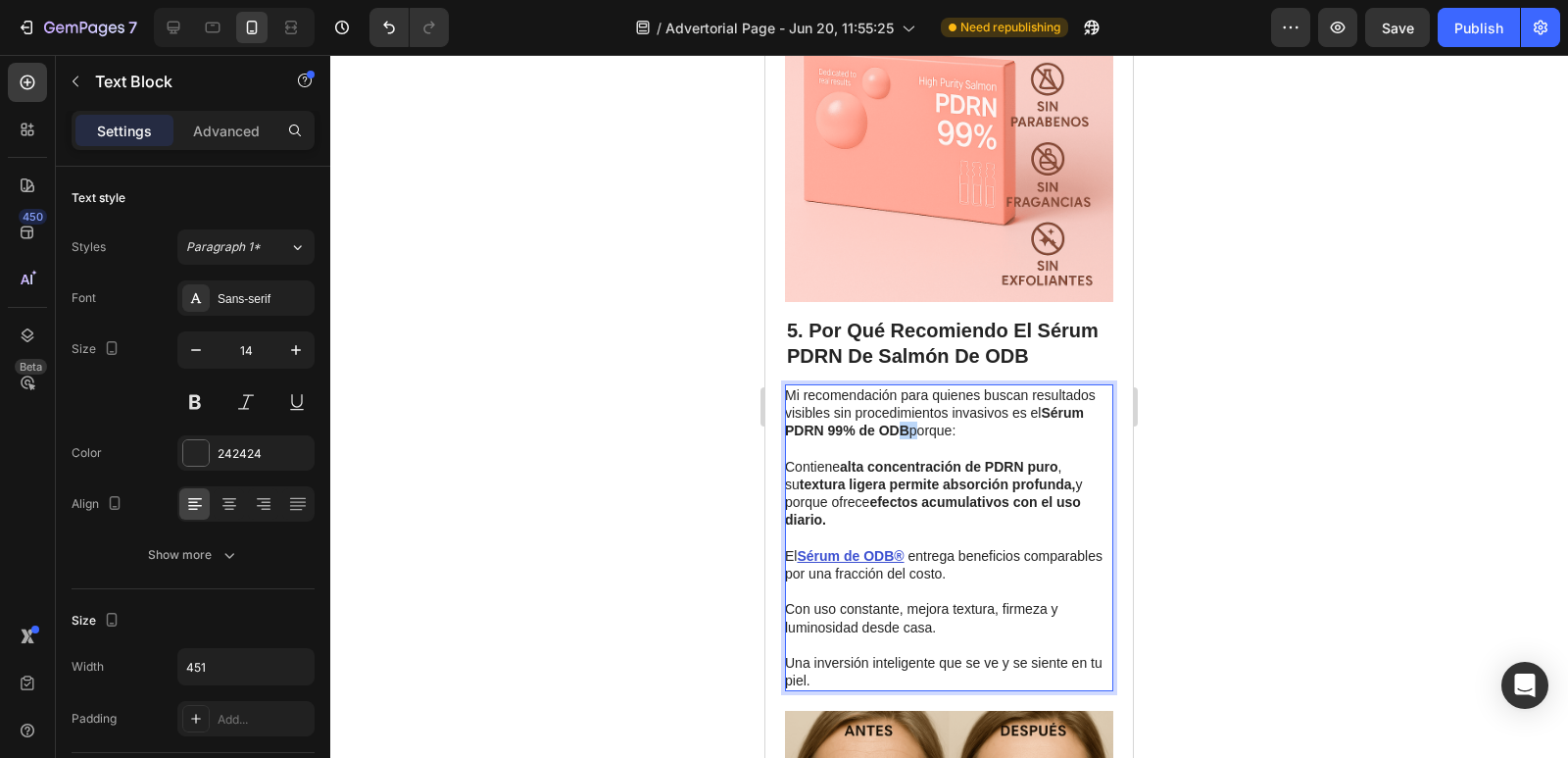 click on "Mi recomendación para quienes buscan resultados visibles sin procedimientos invasivos es el  Sérum PDRN 99% de ODB  porque: Contiene  alta concentración de PDRN puro , su   textura ligera permite absorción profunda,  y porque ofrece  efectos acumulativos con el uso diario. El  Sérum de ODB®   entrega beneficios comparables por una fracción del costo." at bounding box center (948, 484) 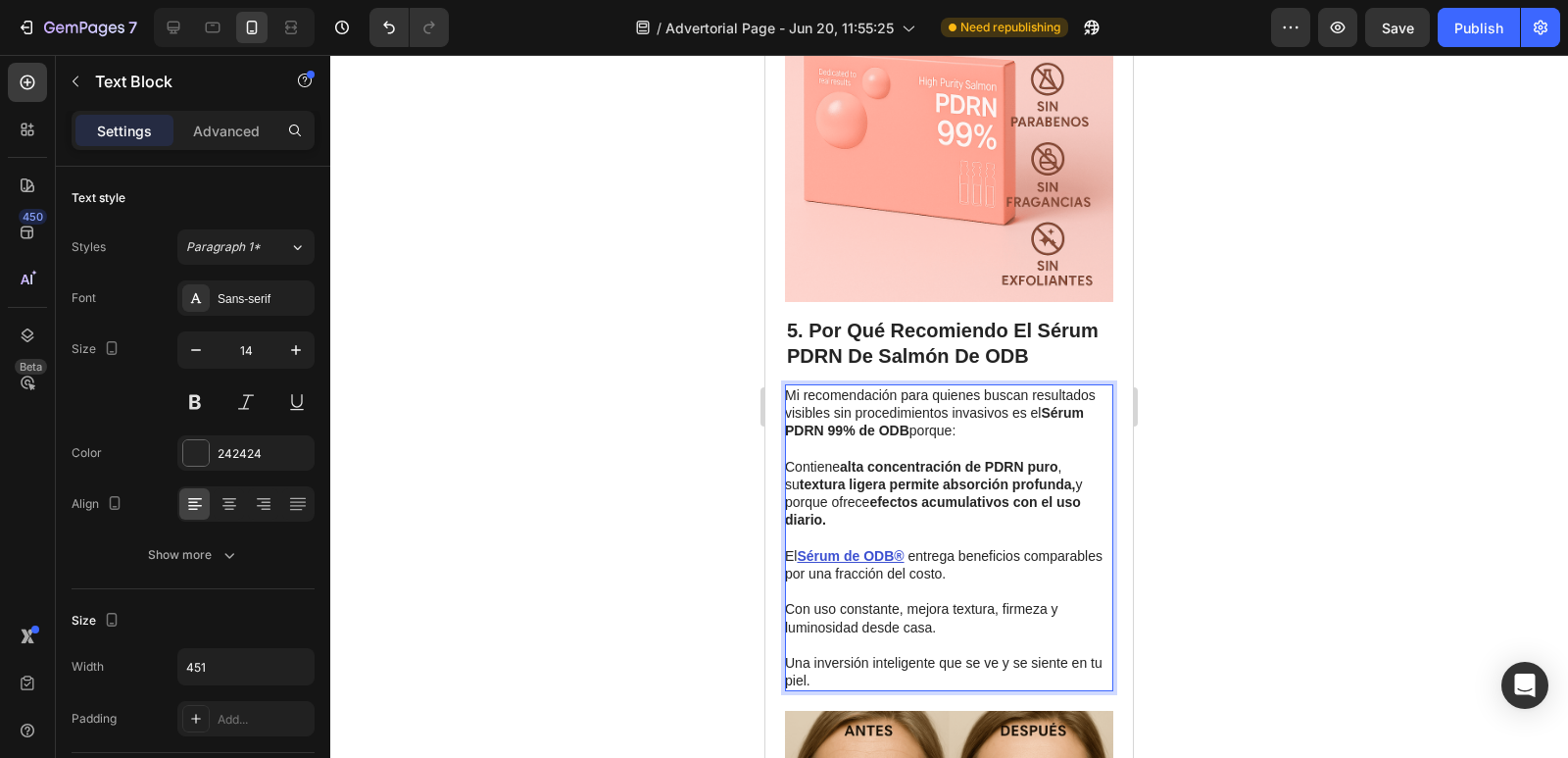 click on "Mi recomendación para quienes buscan resultados visibles sin procedimientos invasivos es el  Sérum PDRN 99% de ODB  porque: Contiene  alta concentración de PDRN puro , su   textura ligera permite absorción profunda,  y porque ofrece  efectos acumulativos con el uso diario. El  Sérum de ODB®   entrega beneficios comparables por una fracción del costo." at bounding box center [948, 484] 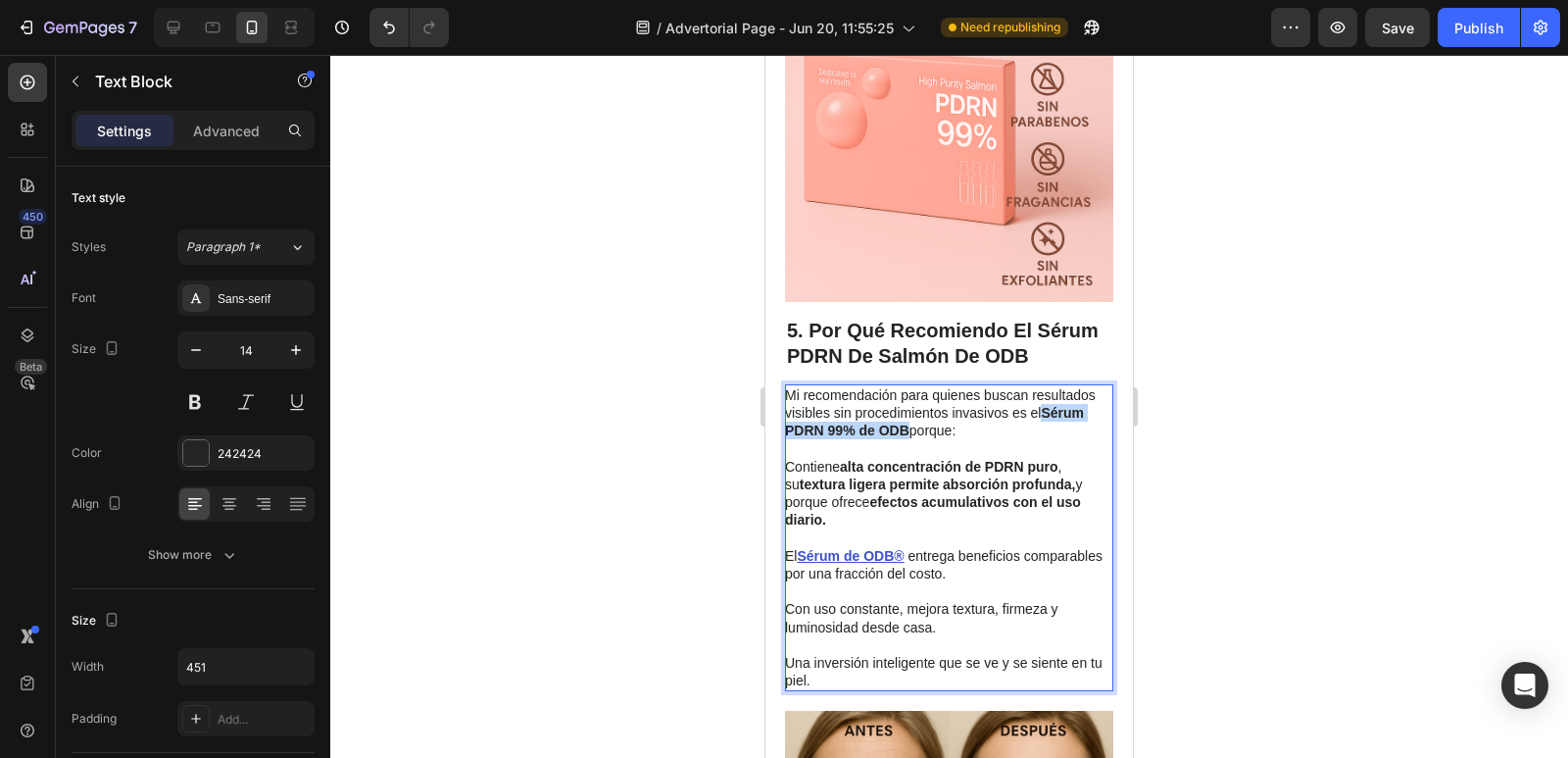 drag, startPoint x: 908, startPoint y: 415, endPoint x: 1044, endPoint y: 397, distance: 137.18601 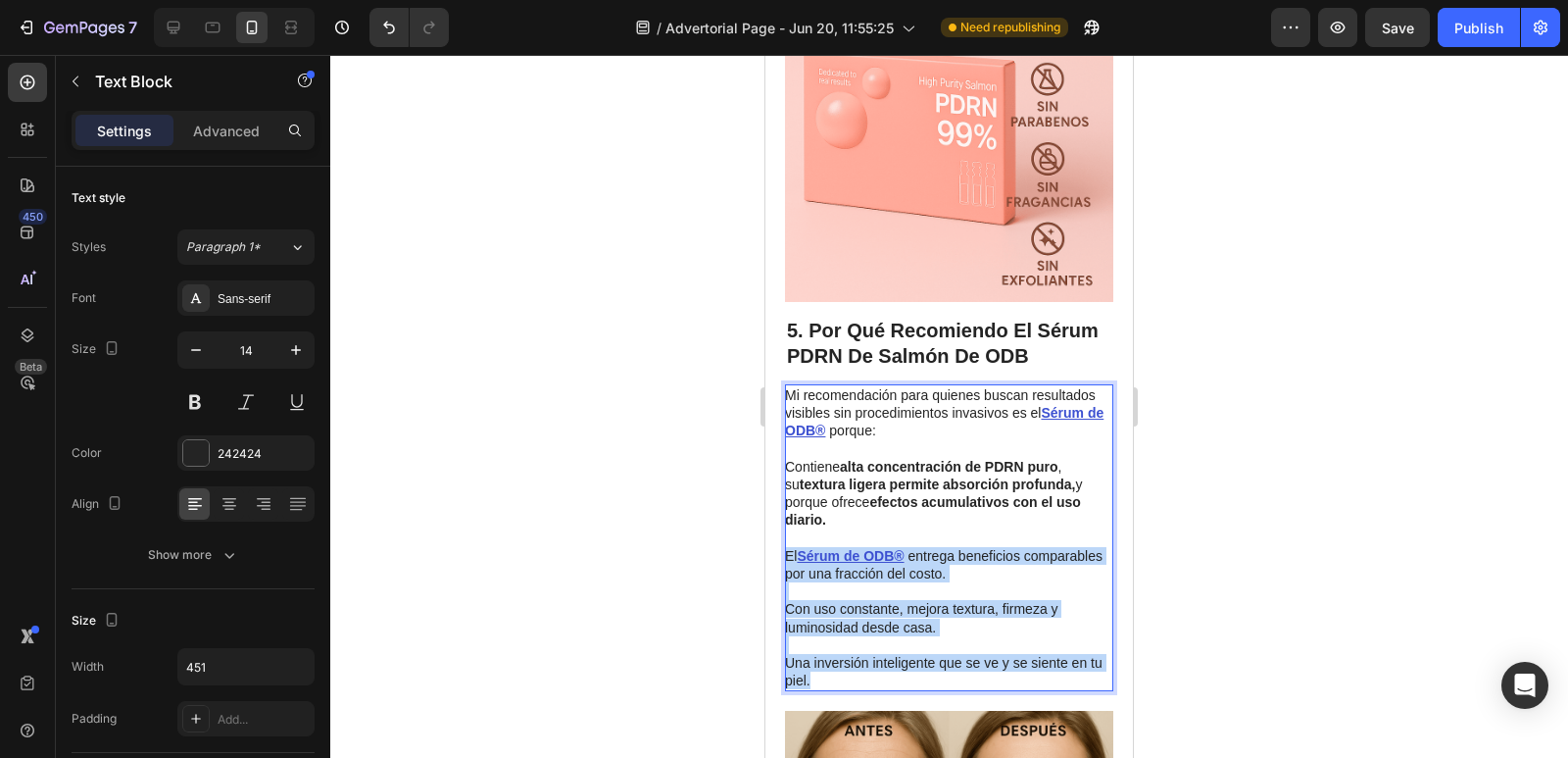 drag, startPoint x: 839, startPoint y: 659, endPoint x: 787, endPoint y: 537, distance: 132.61976 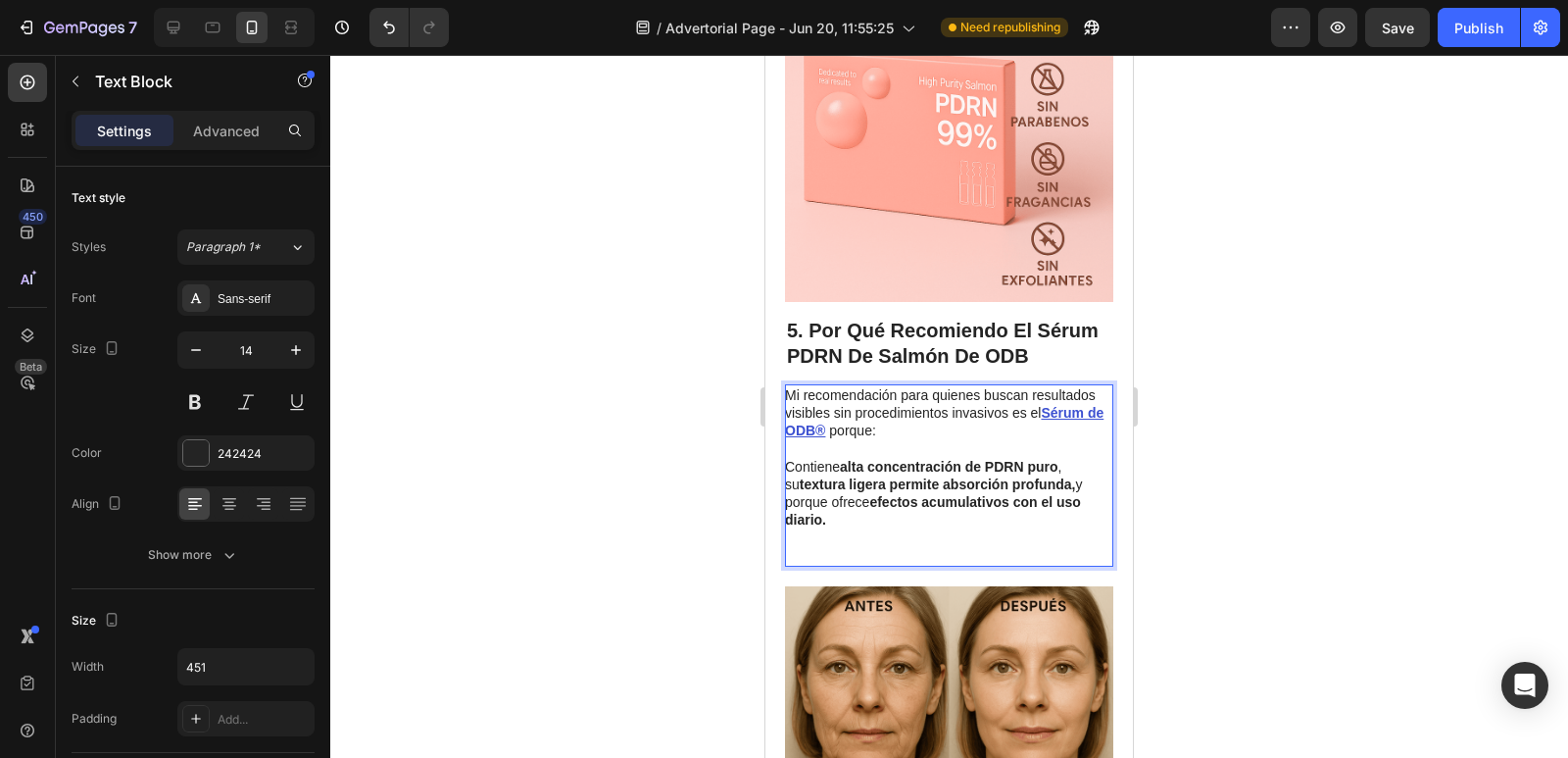 click on "Mi recomendación para quienes buscan resultados visibles sin procedimientos invasivos es el  Sérum de ODB®    porque: Contiene  alta concentración de PDRN puro , su   textura ligera permite absorción profunda,  y porque ofrece  efectos acumulativos con el uso diario." at bounding box center [948, 476] 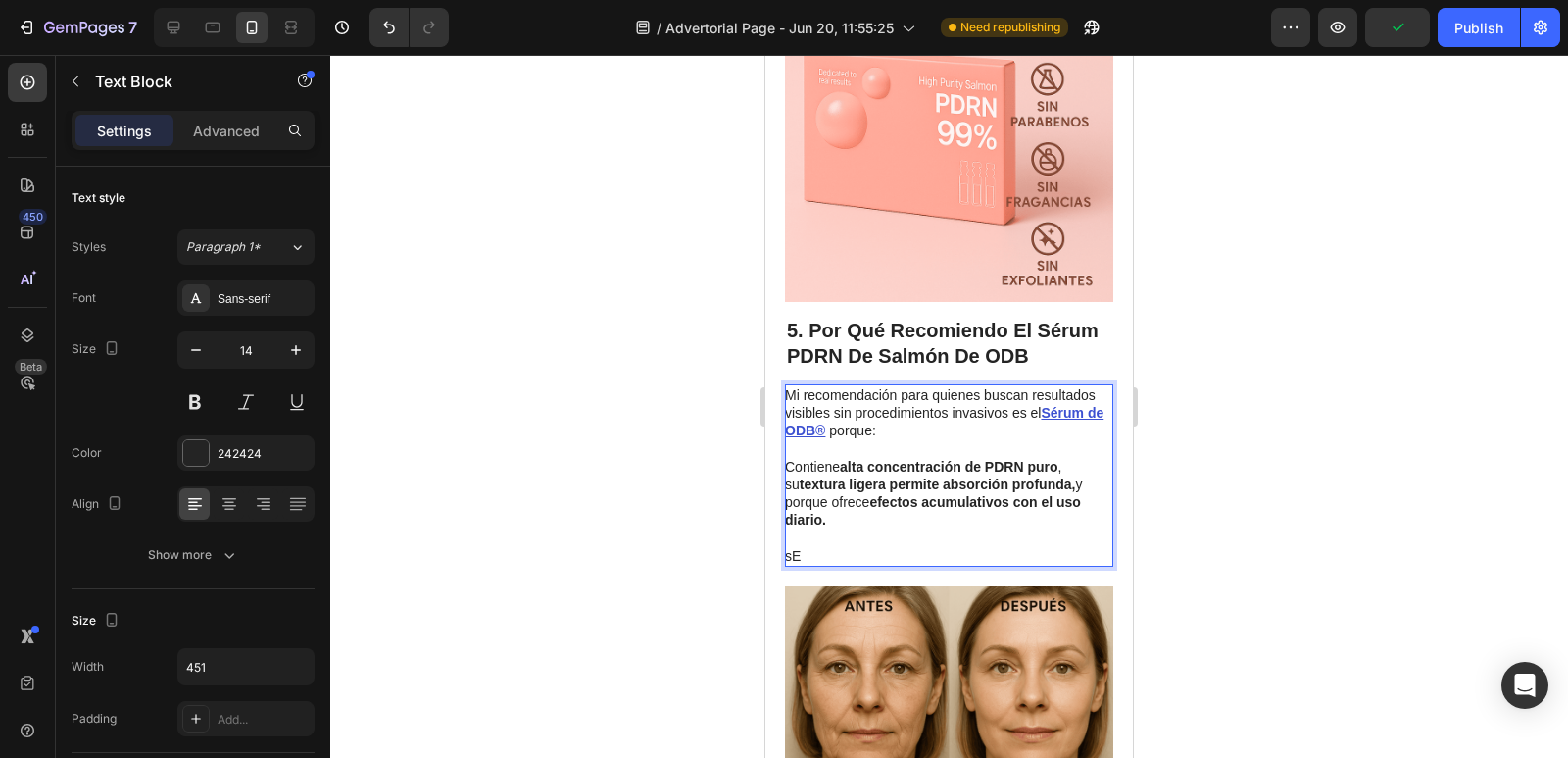 drag, startPoint x: 1489, startPoint y: 492, endPoint x: 1146, endPoint y: 507, distance: 343.3278 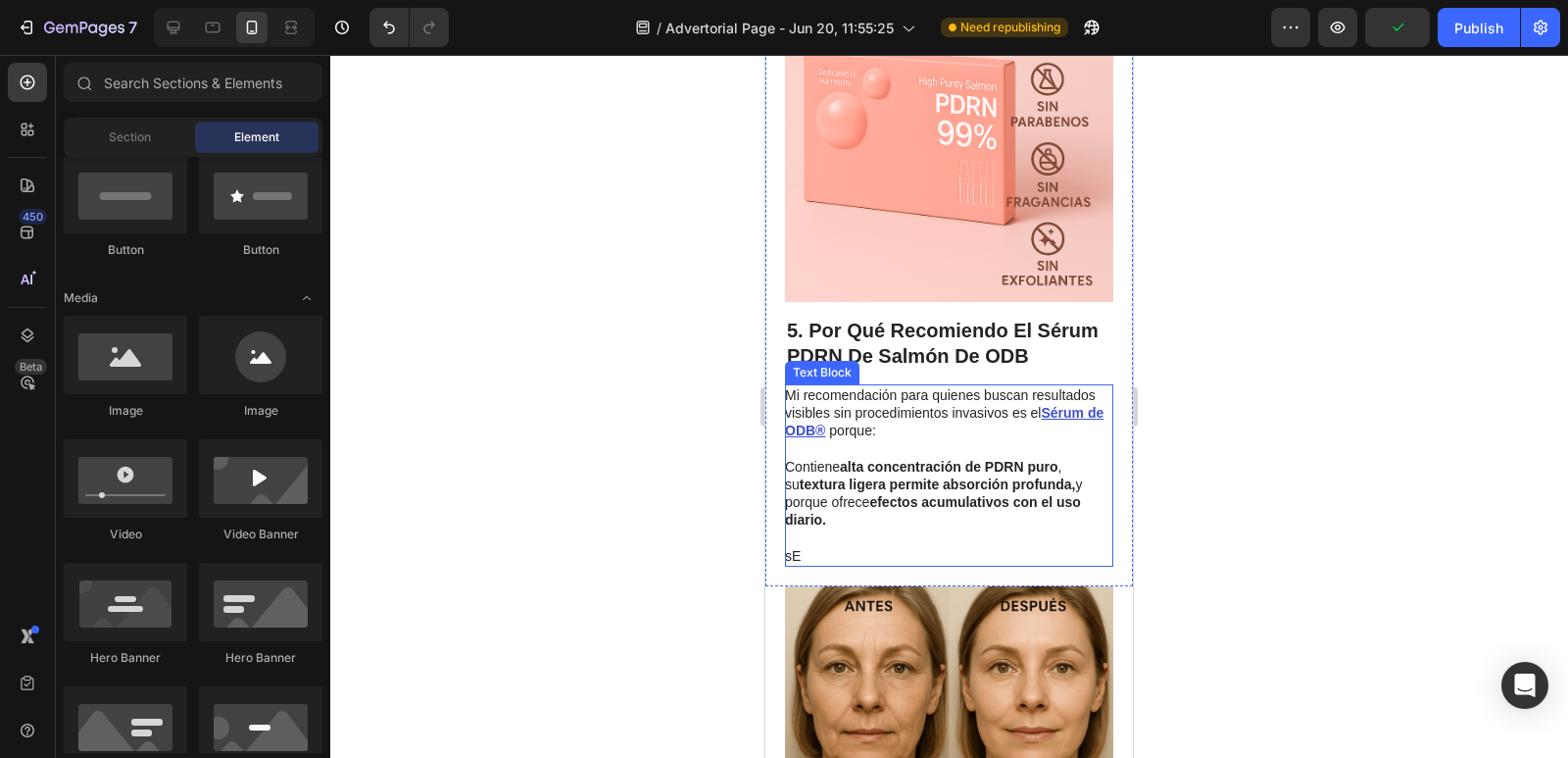 click on "Mi recomendación para quienes buscan resultados visibles sin procedimientos invasivos es el  Sérum de ODB®    porque: Contiene  alta concentración de PDRN puro , su   textura ligera permite absorción profunda,  y porque ofrece  efectos acumulativos con el uso diario. sE" at bounding box center [948, 476] 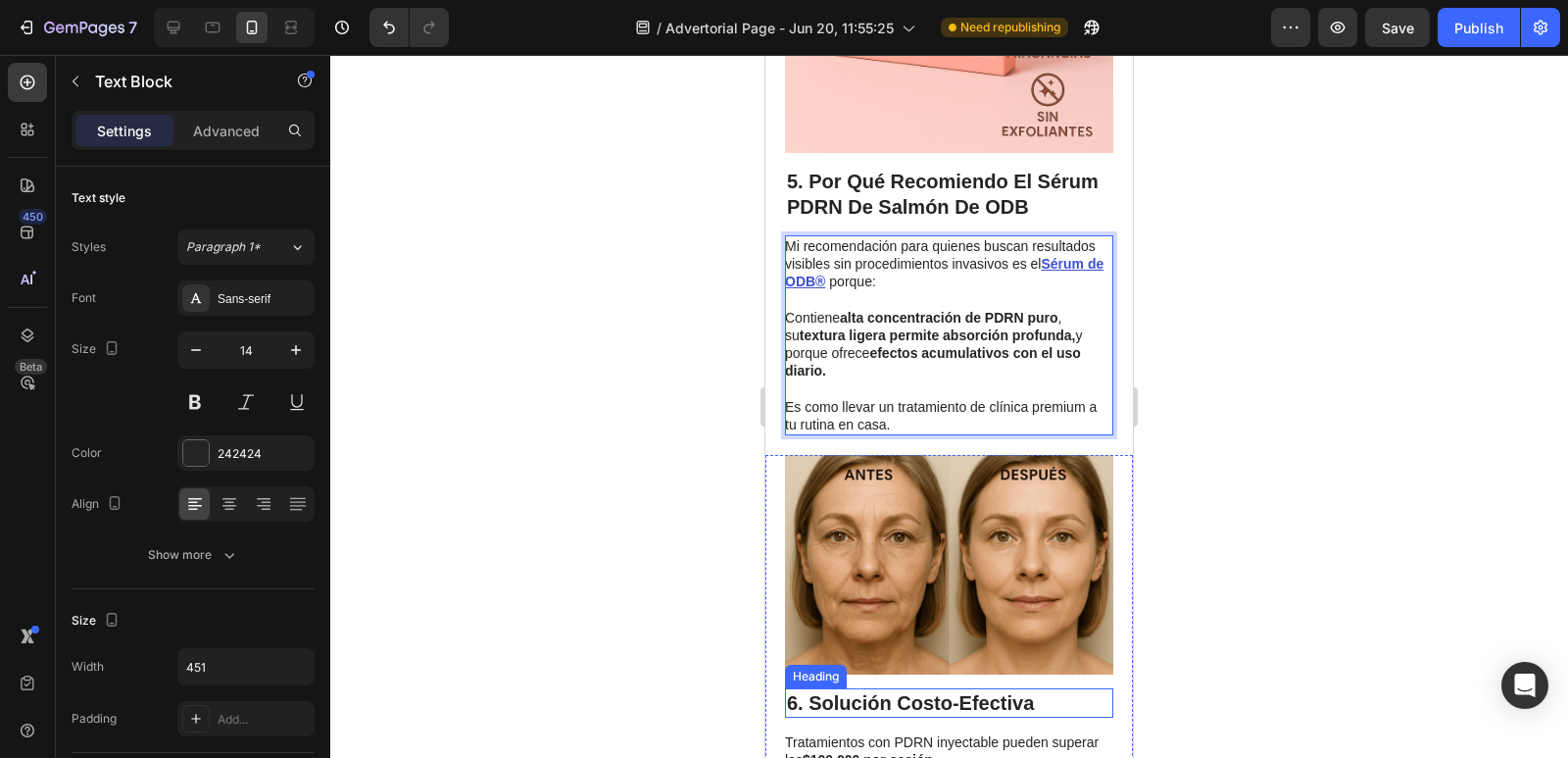 scroll, scrollTop: 2746, scrollLeft: 0, axis: vertical 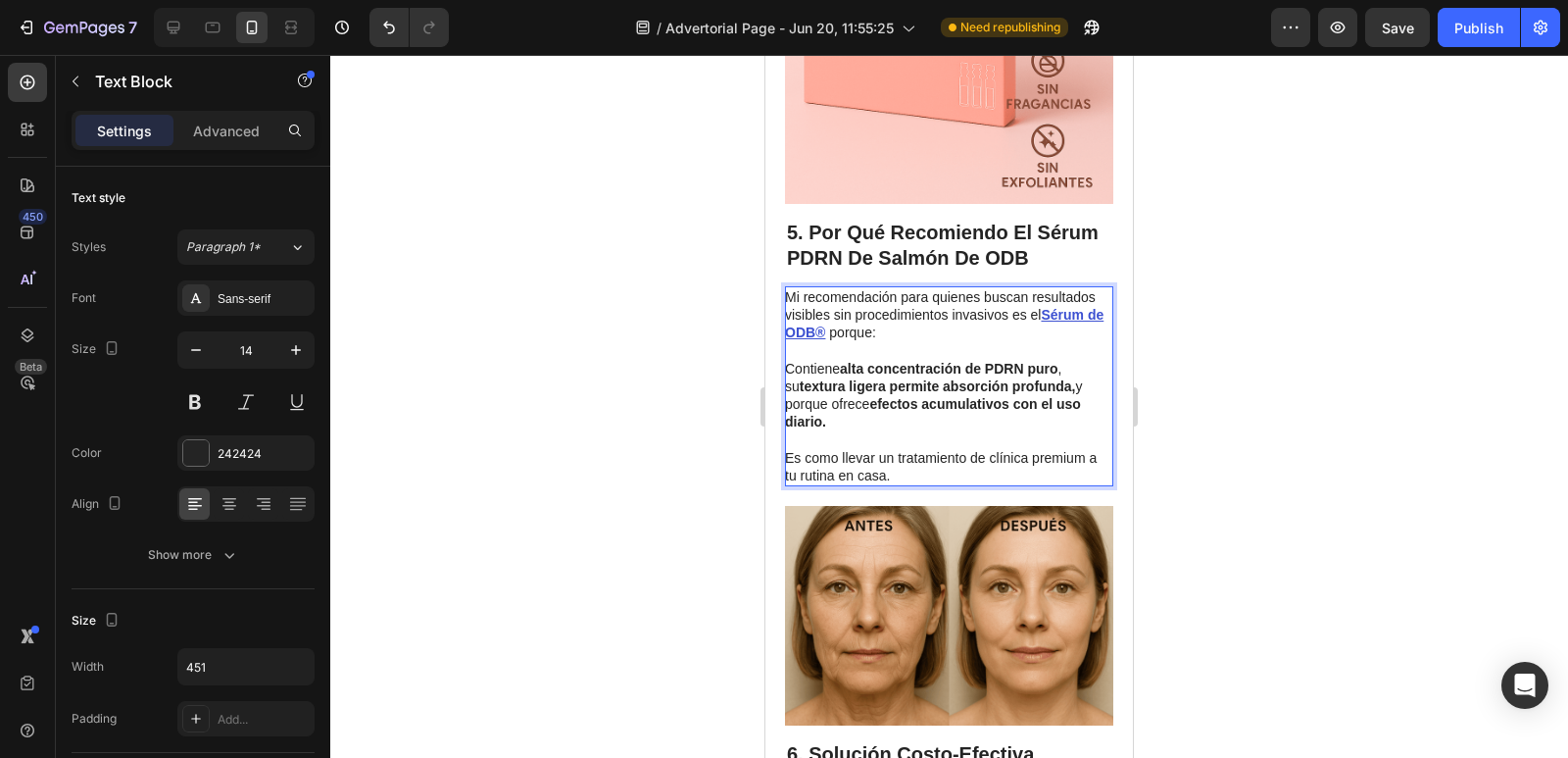 click 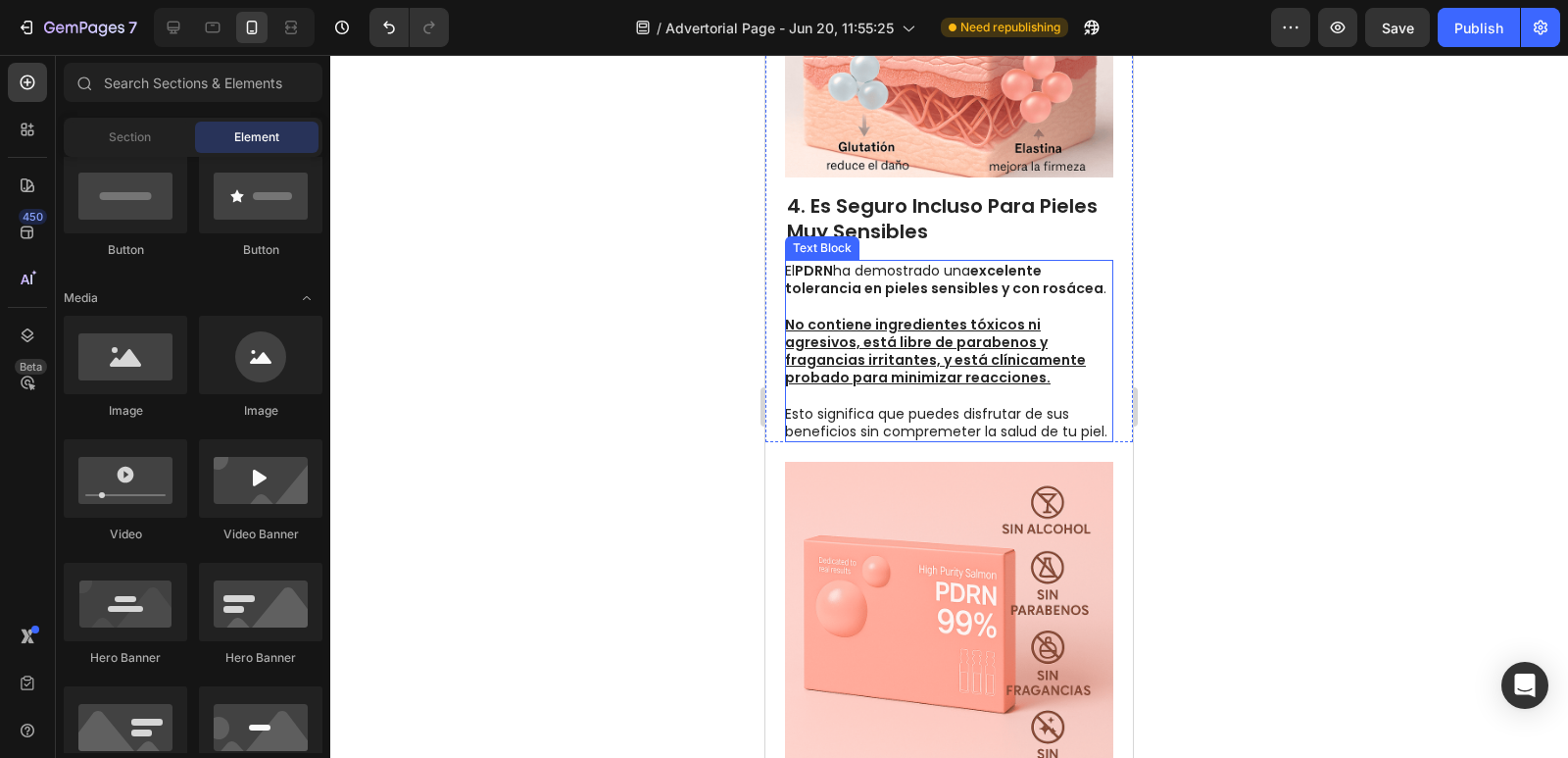 scroll, scrollTop: 2059, scrollLeft: 0, axis: vertical 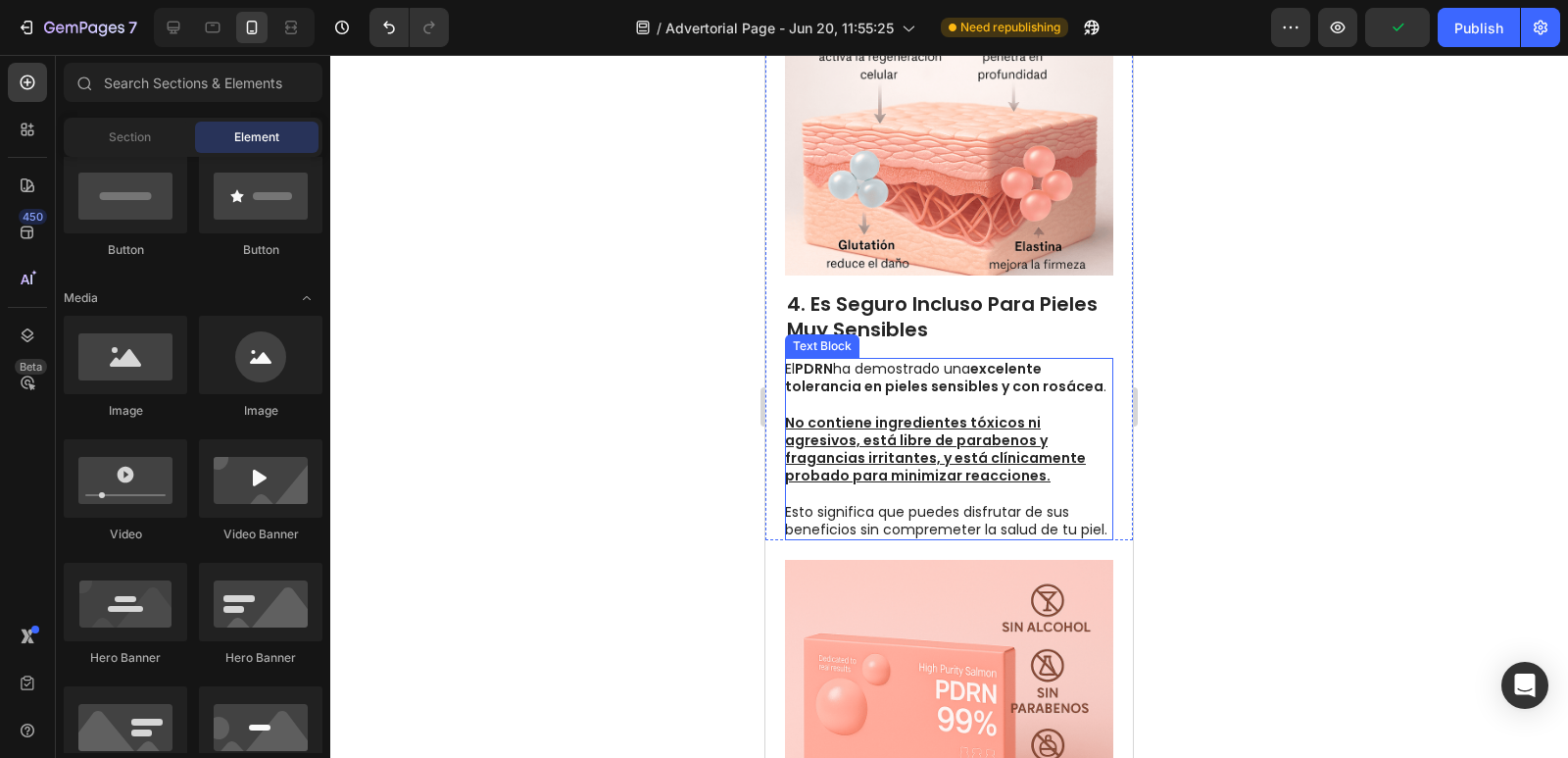 click on "No contiene ingredientes tóxicos ni agresivos, está libre de parabenos y fragancias irritantes, y está clínicamente probado para minimizar reacciones." at bounding box center (948, 439) 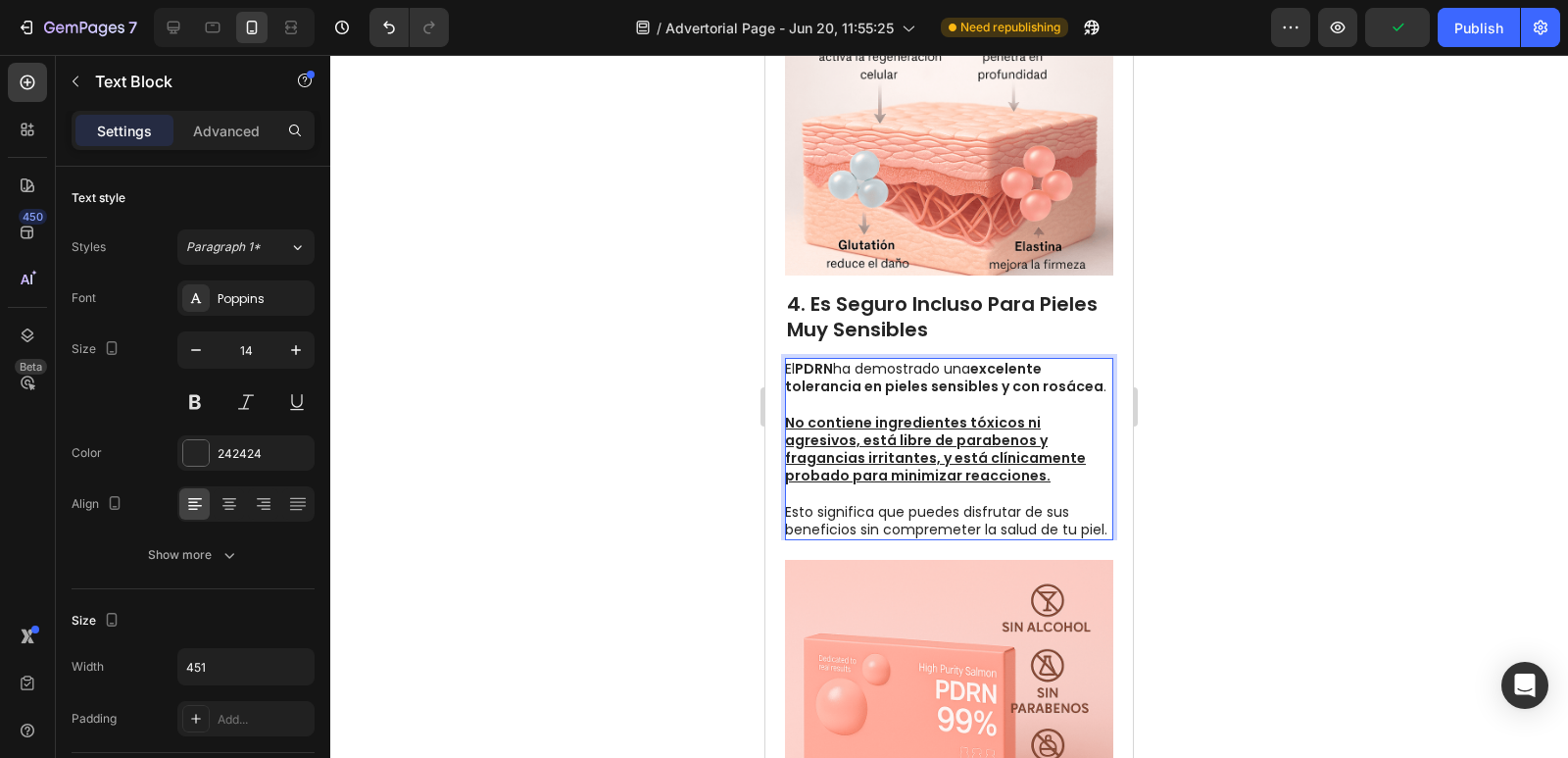 click on "No contiene ingredientes tóxicos ni agresivos, está libre de parabenos y fragancias irritantes, y está clínicamente probado para minimizar reacciones." at bounding box center [948, 439] 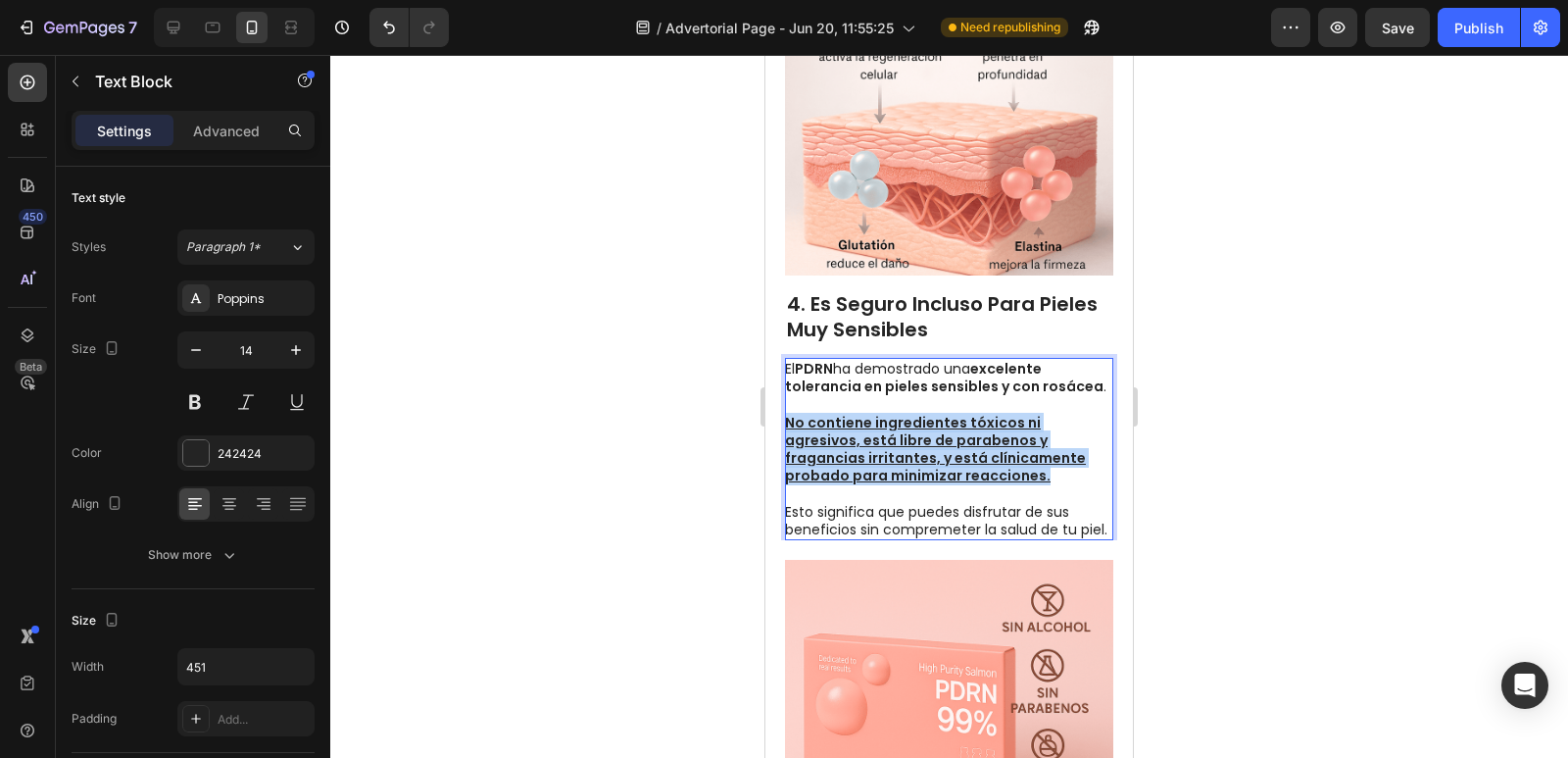 drag, startPoint x: 1050, startPoint y: 461, endPoint x: 787, endPoint y: 406, distance: 268.68941 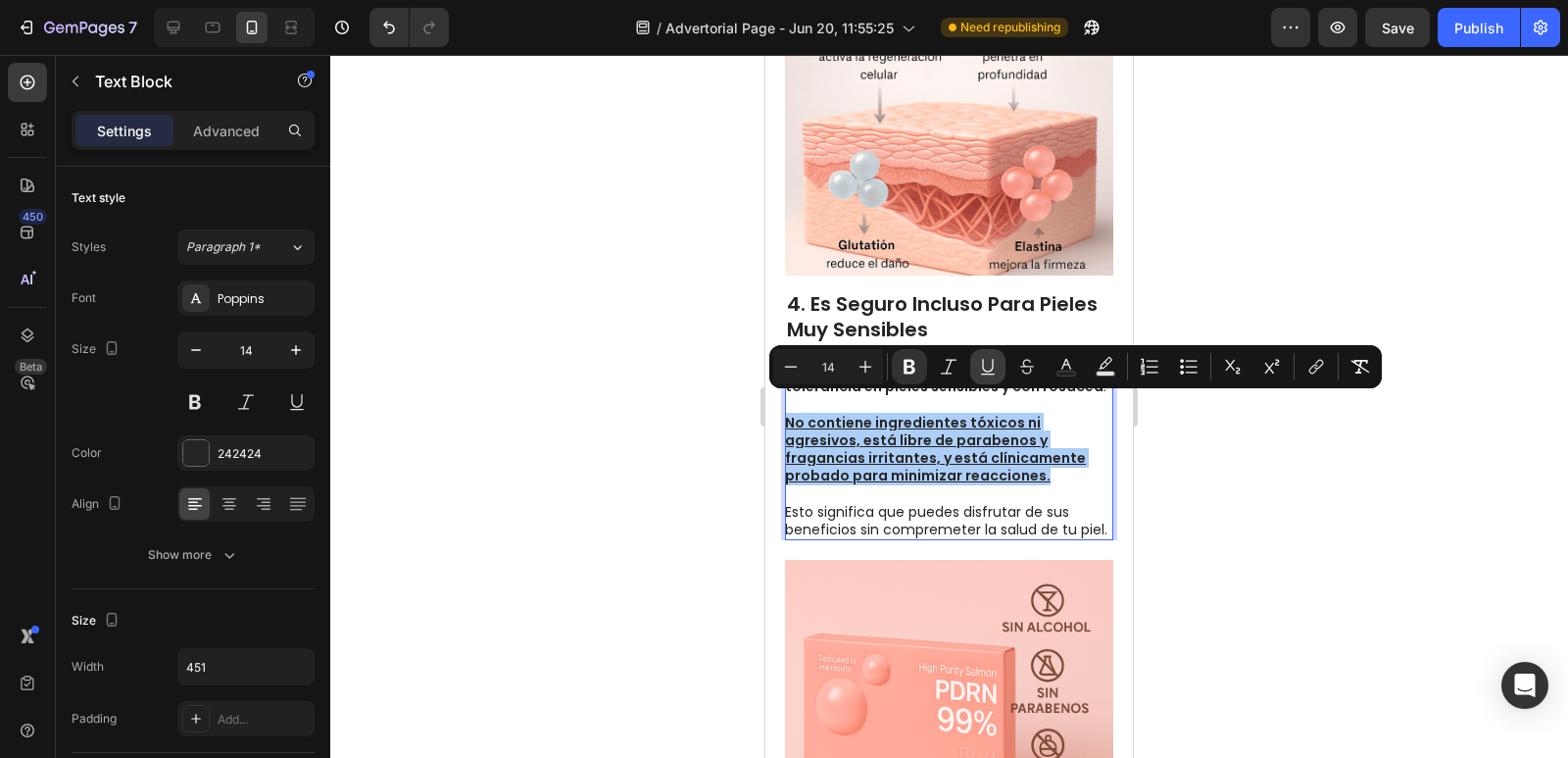 drag, startPoint x: 989, startPoint y: 373, endPoint x: 251, endPoint y: 351, distance: 738.3278 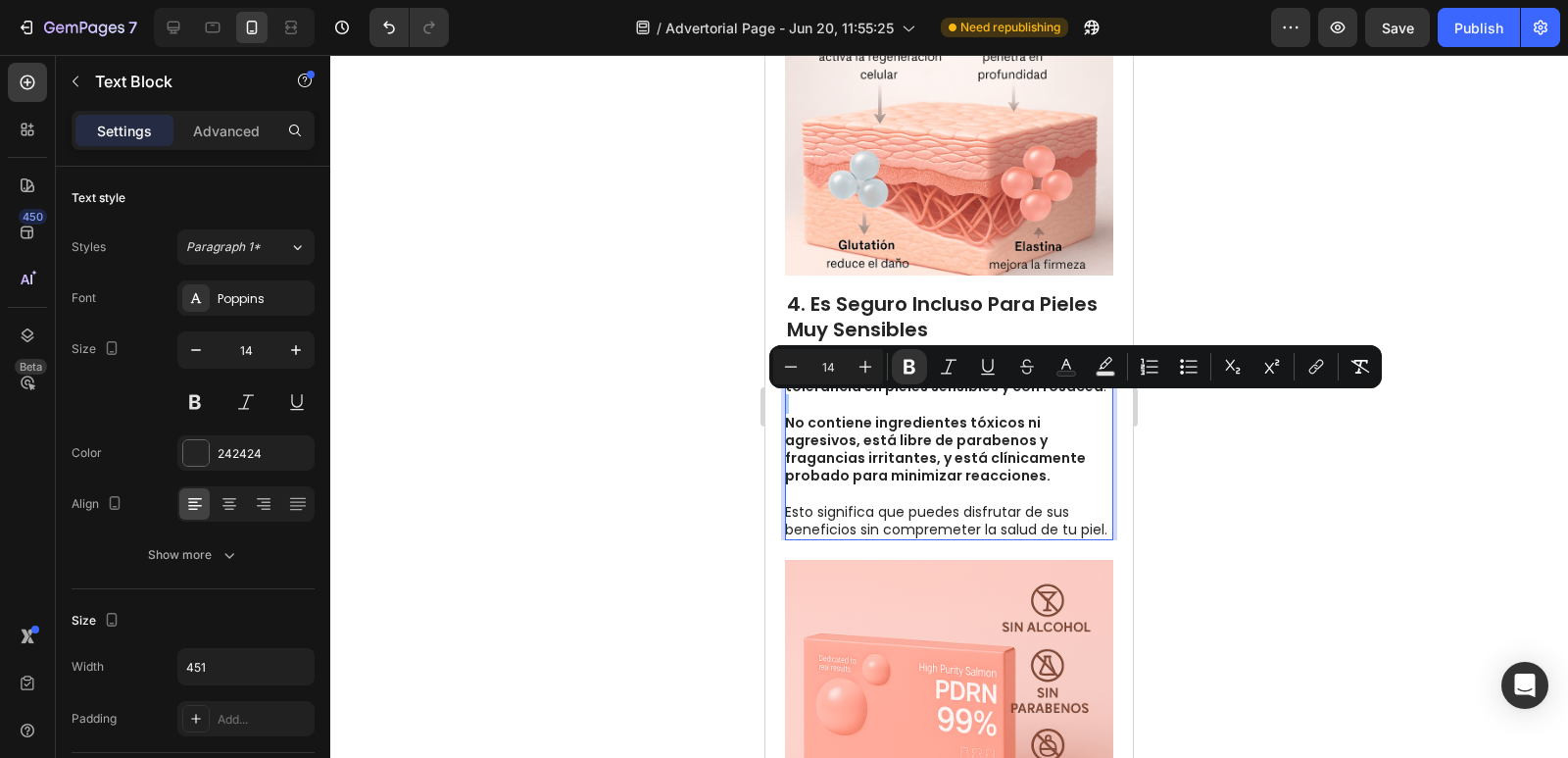 click 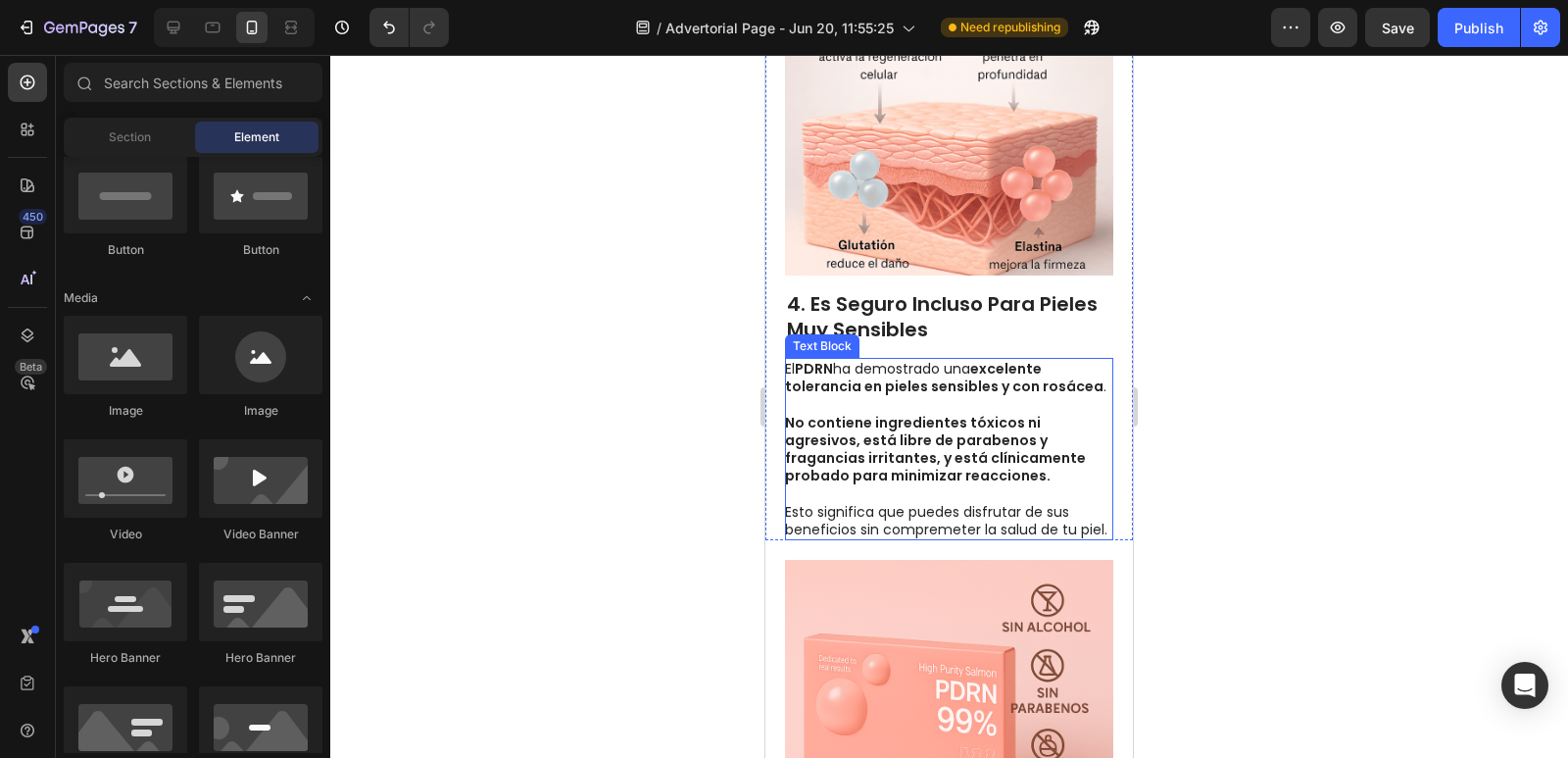 click on "No contiene ingredientes tóxicos ni agresivos, está libre de parabenos y fragancias irritantes, y está clínicamente probado para minimizar reacciones." at bounding box center [935, 449] 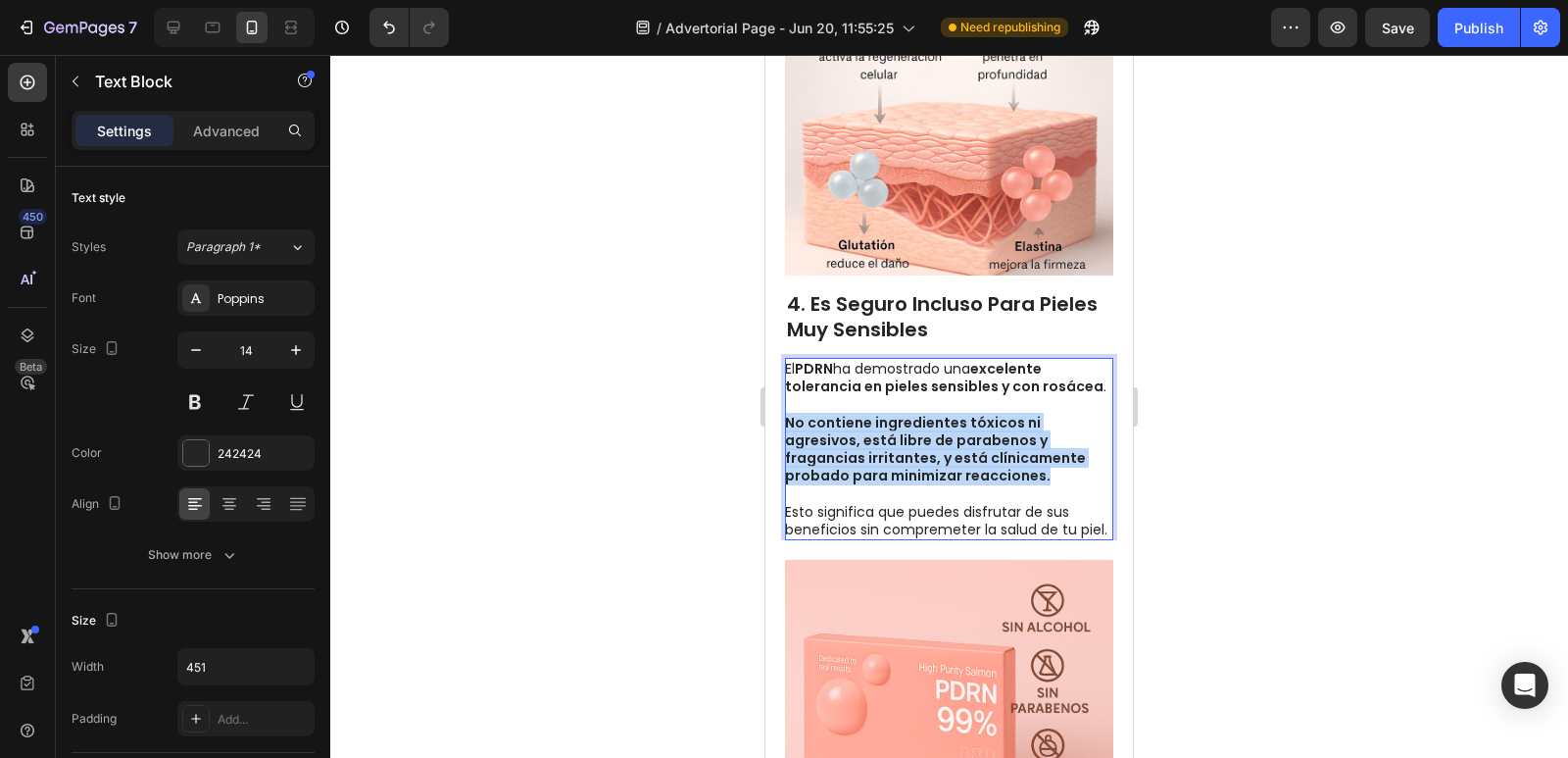 drag, startPoint x: 1063, startPoint y: 462, endPoint x: 788, endPoint y: 407, distance: 280.44607 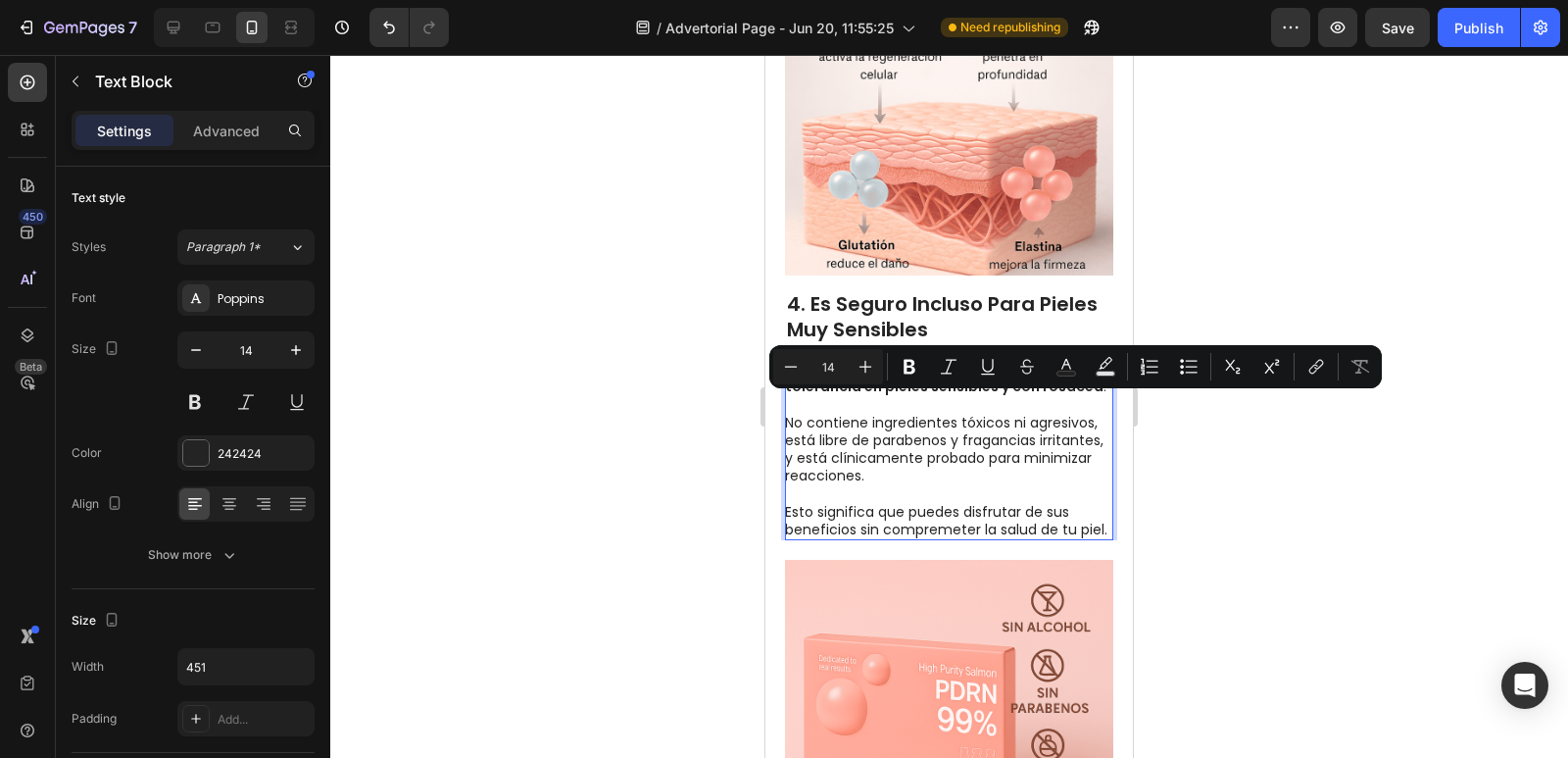 click on "No contiene ingredientes tóxicos ni agresivos, está libre de parabenos y fragancias irritantes, y está clínicamente probado para minimizar reacciones." at bounding box center [948, 439] 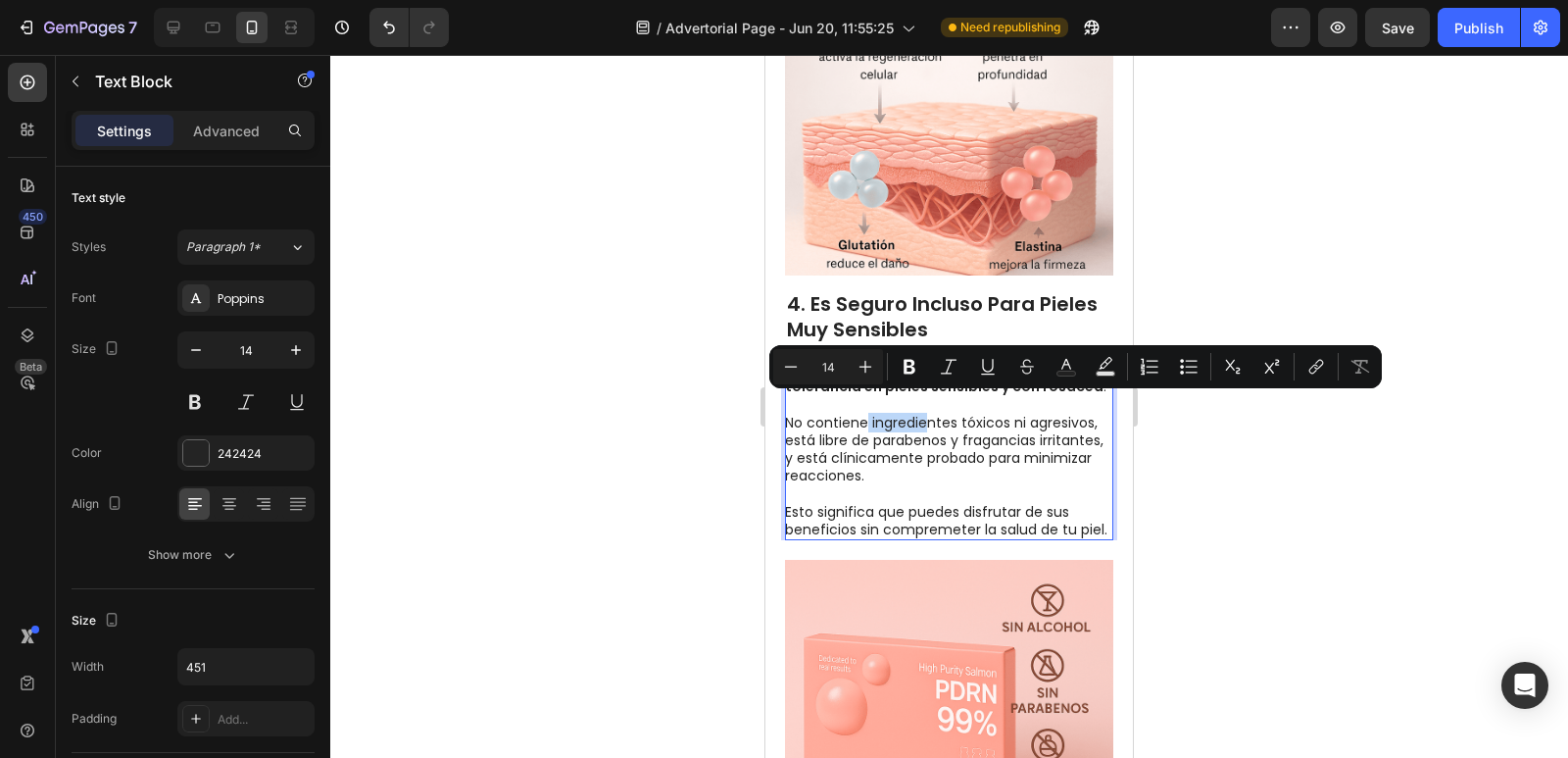 drag, startPoint x: 868, startPoint y: 407, endPoint x: 929, endPoint y: 412, distance: 61.204575 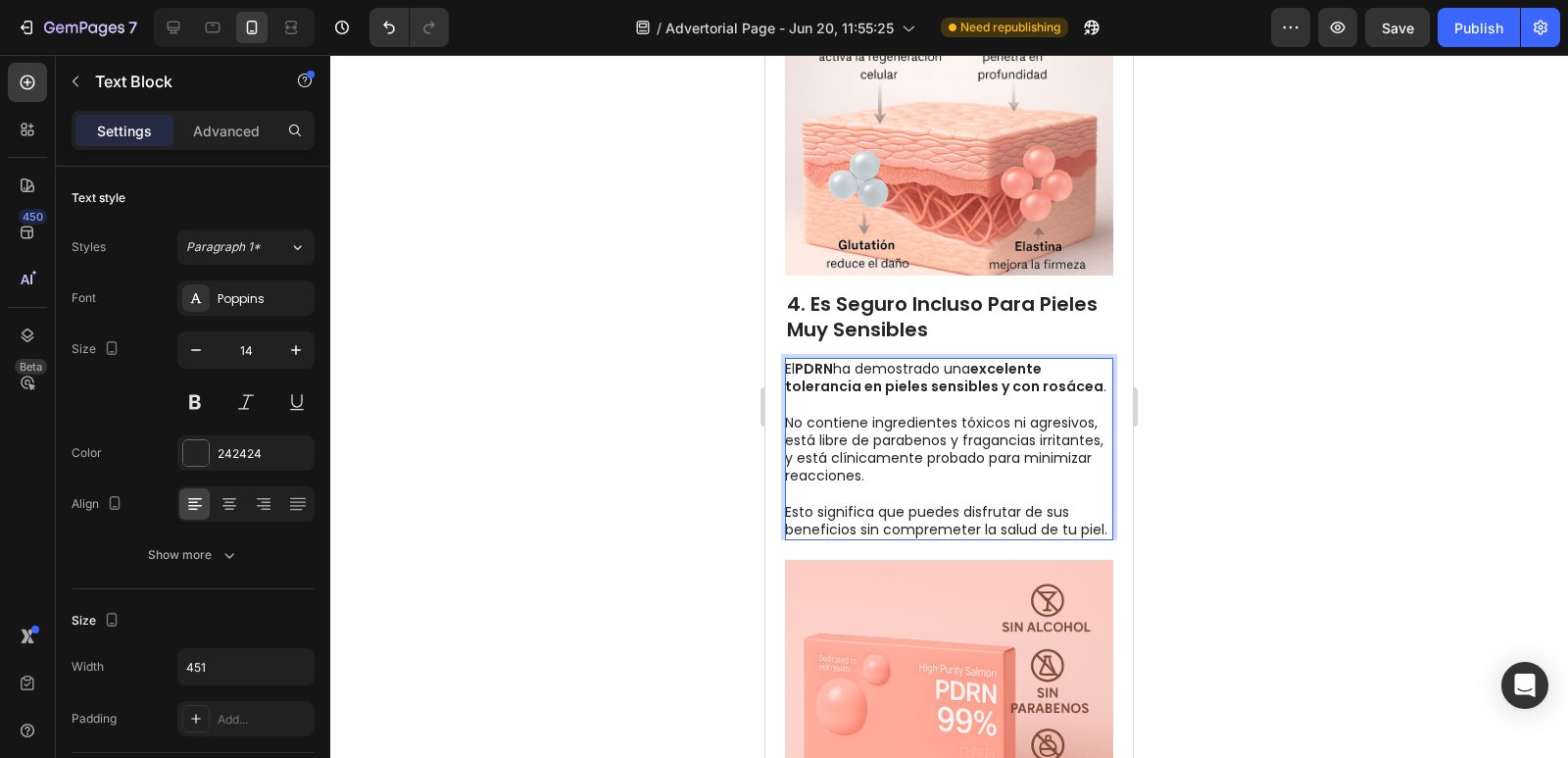click on "No contiene ingredientes tóxicos ni agresivos, está libre de parabenos y fragancias irritantes, y está clínicamente probado para minimizar reacciones." at bounding box center (948, 439) 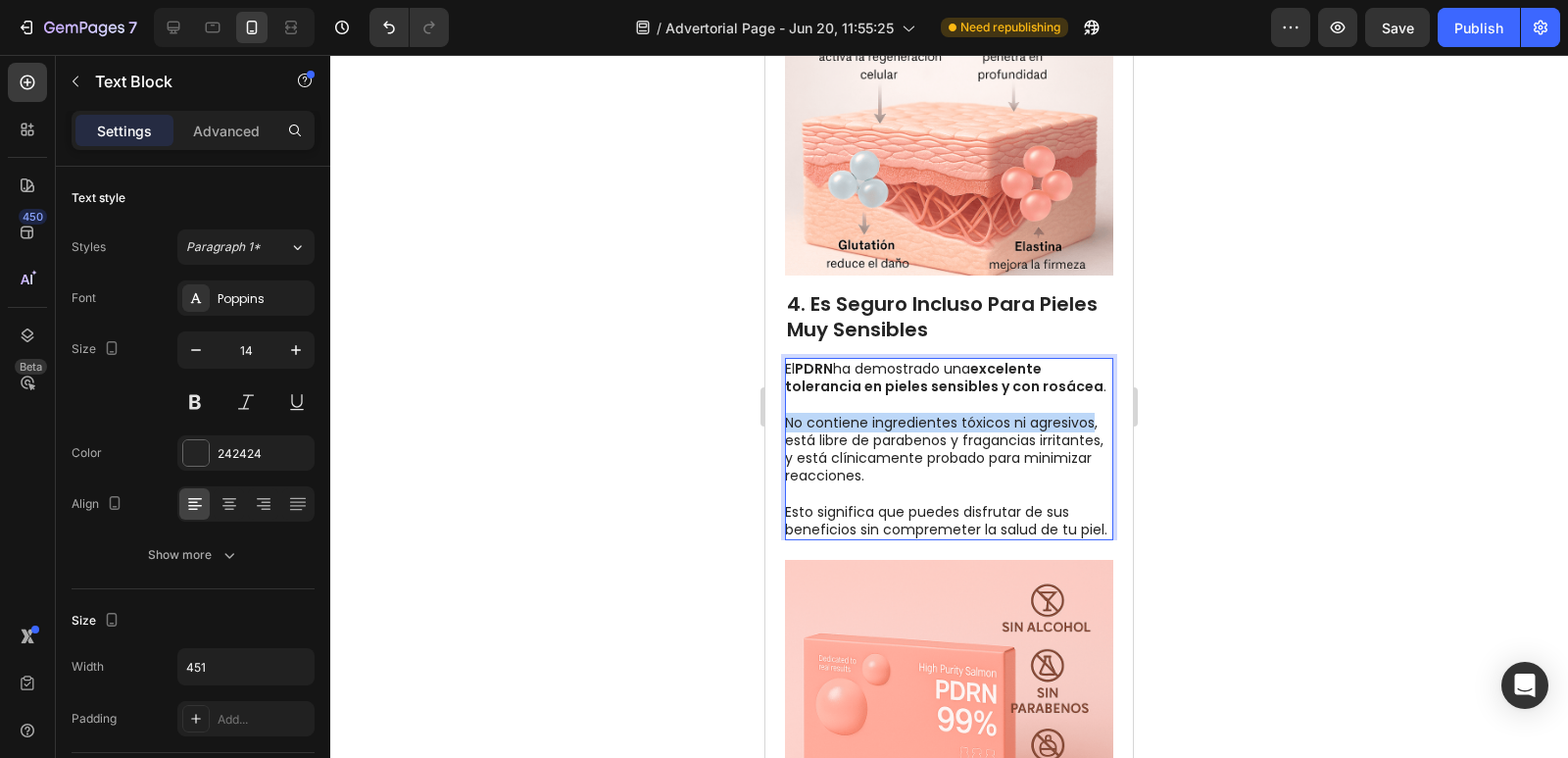 drag, startPoint x: 850, startPoint y: 427, endPoint x: 788, endPoint y: 405, distance: 65.787537 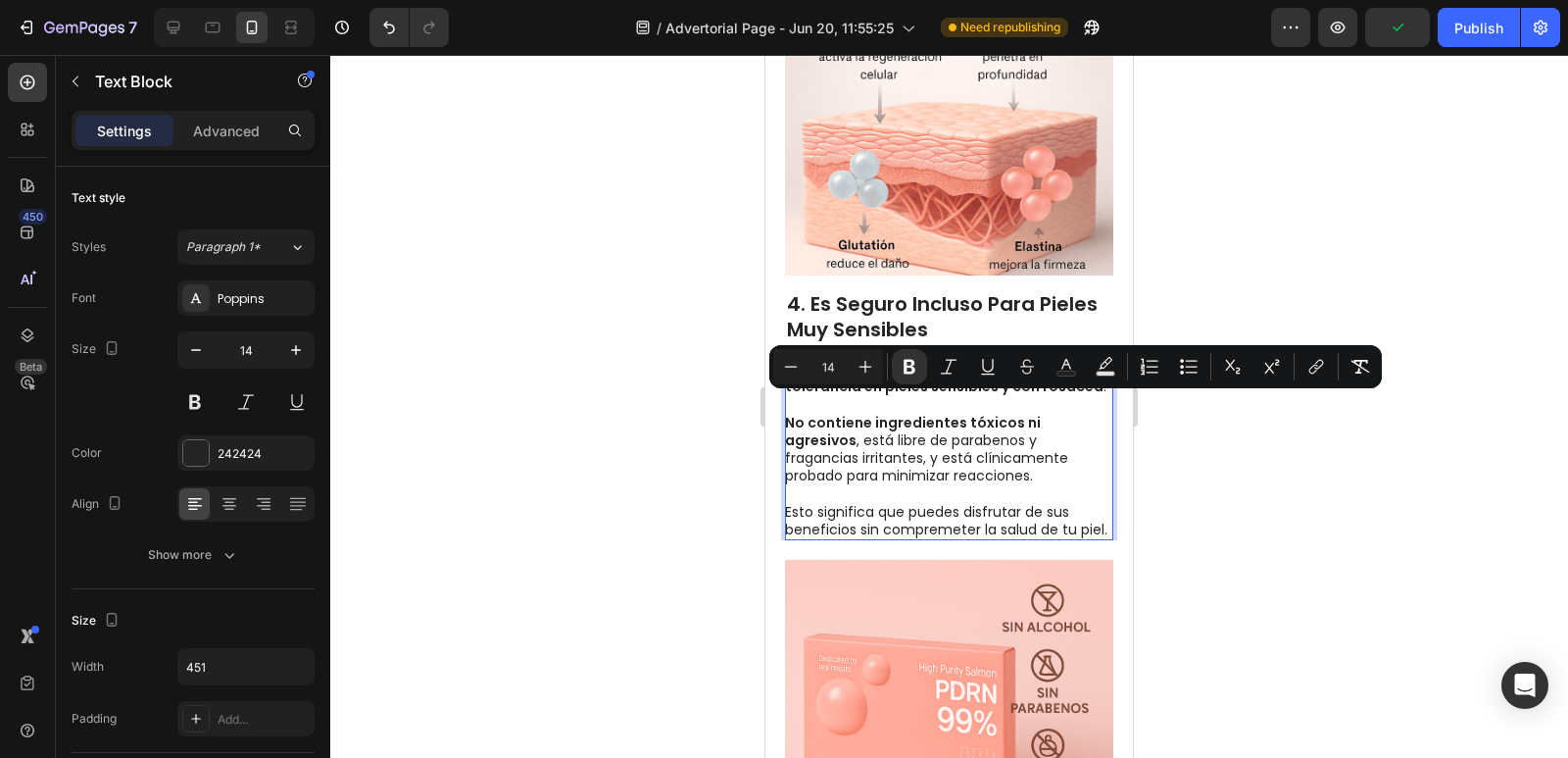click on "No contiene ingredientes tóxicos ni agresivos , está libre de parabenos y fragancias irritantes, y está clínicamente probado para minimizar reacciones." at bounding box center (948, 439) 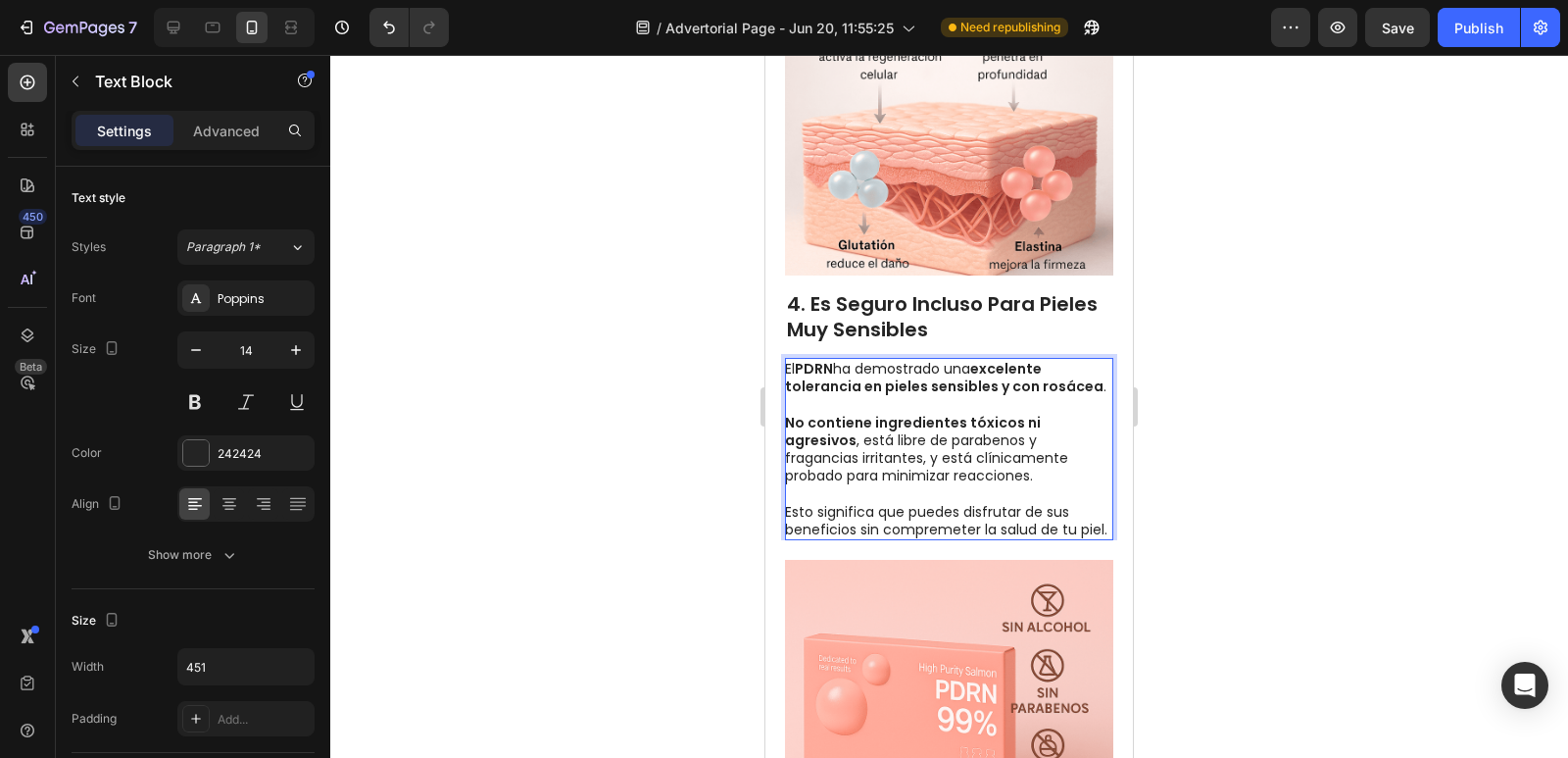 click on "No contiene ingredientes tóxicos ni agresivos , está libre de parabenos y fragancias irritantes, y está clínicamente probado para minimizar reacciones." at bounding box center [948, 439] 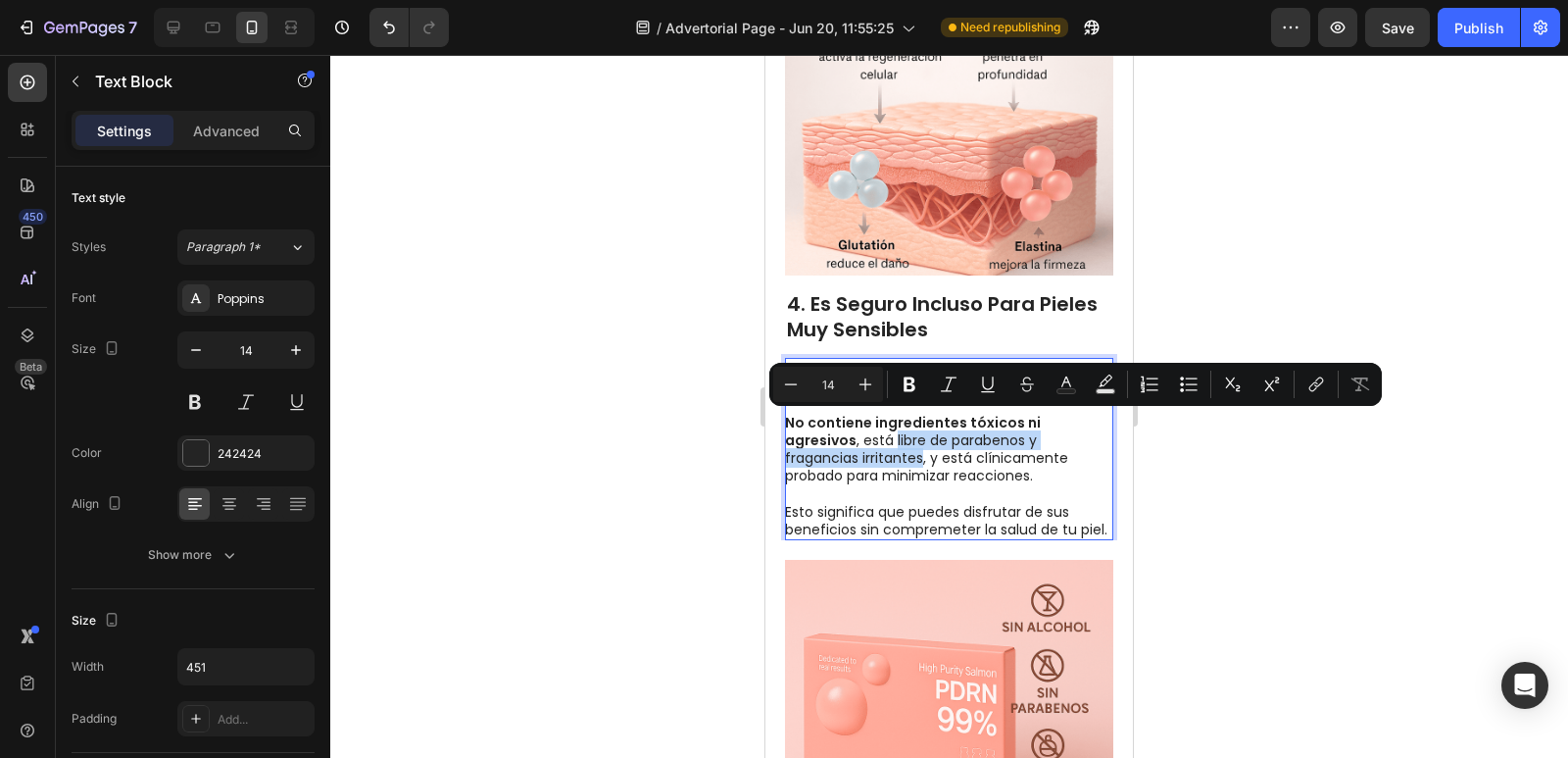 drag, startPoint x: 893, startPoint y: 426, endPoint x: 921, endPoint y: 443, distance: 32.756679 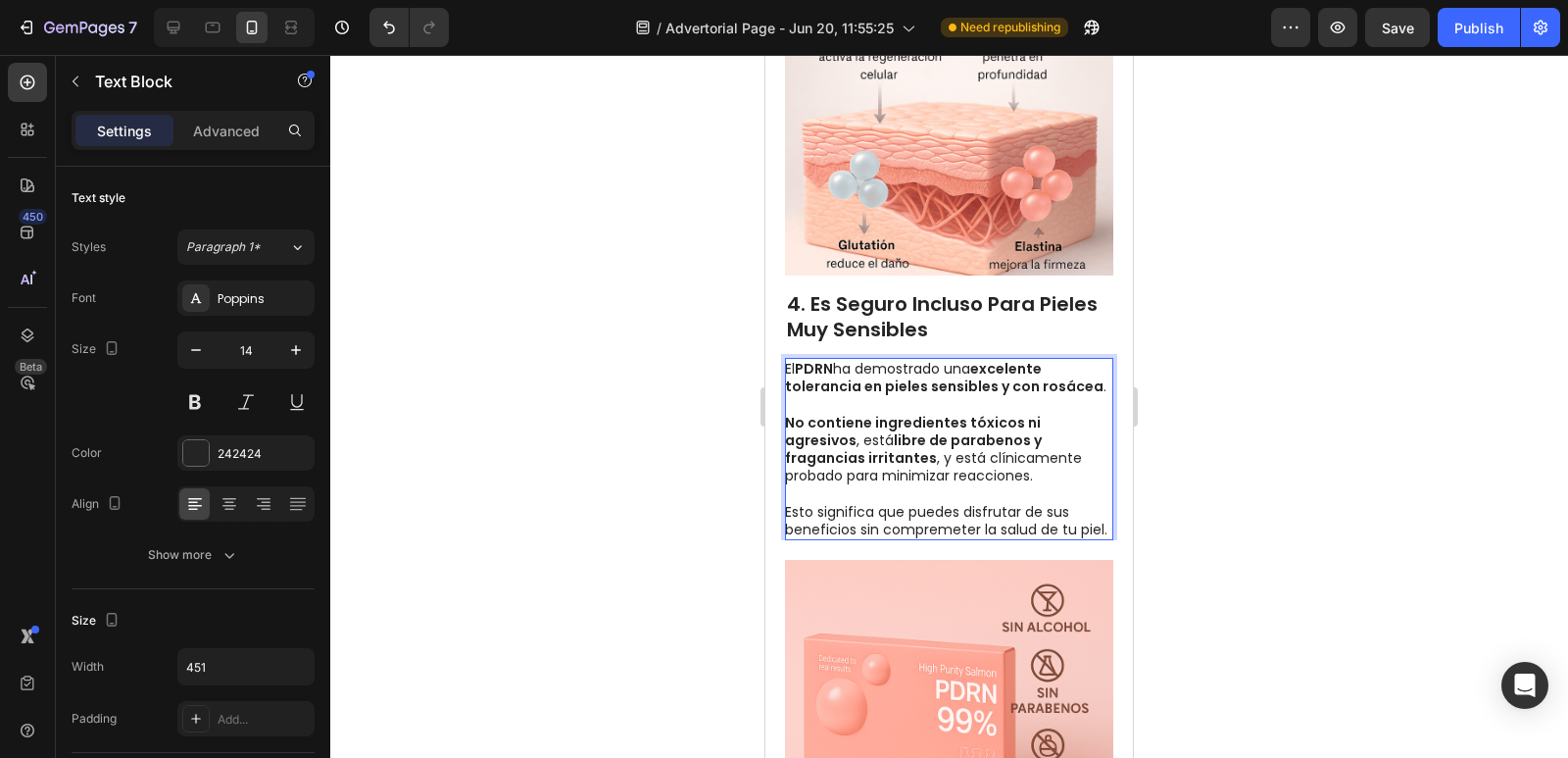 click on "Esto significa que puedes disfrutar de sus beneficios sin compremeter la salud de tu piel." at bounding box center [948, 511] 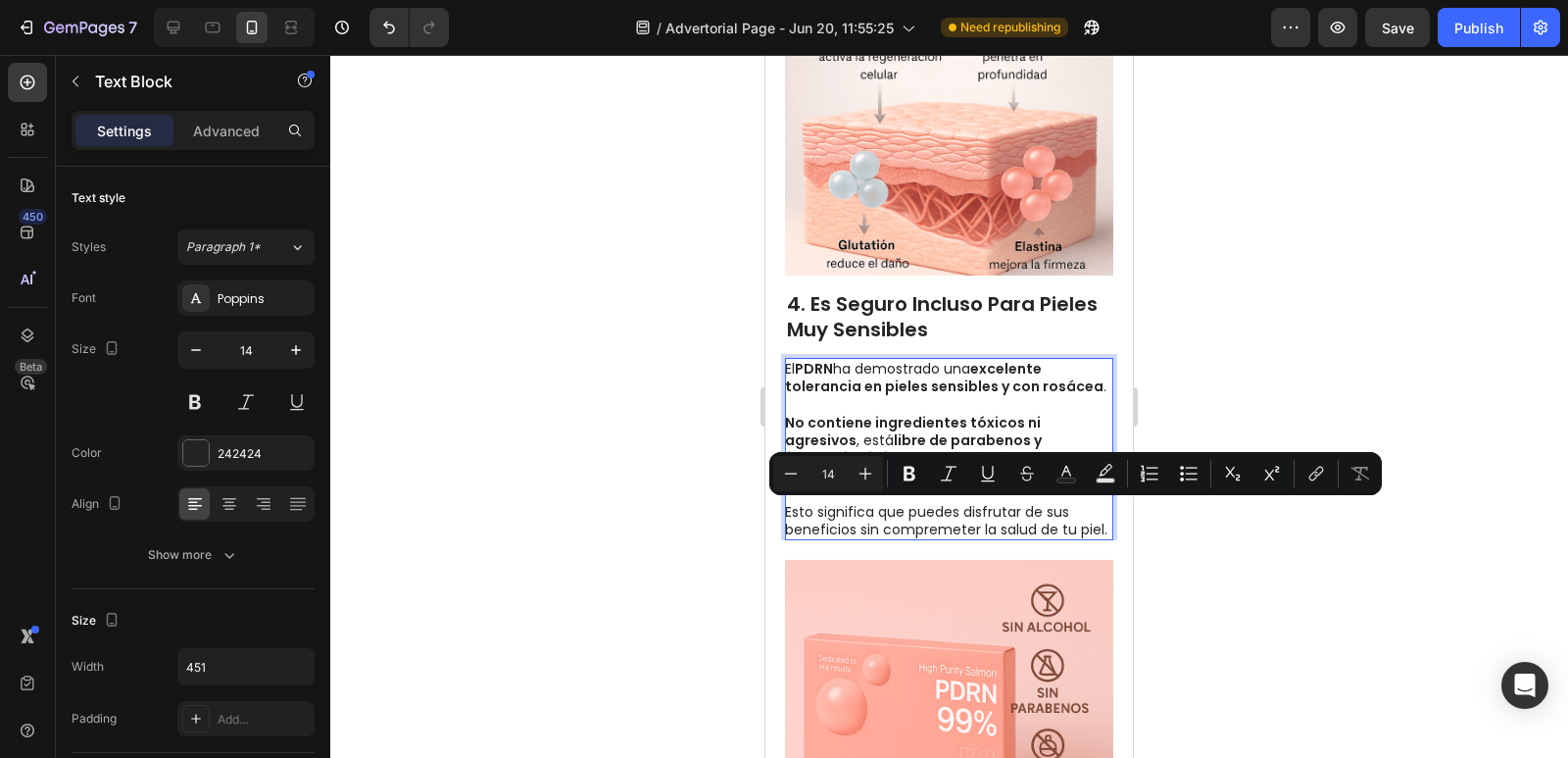 drag, startPoint x: 958, startPoint y: 513, endPoint x: 942, endPoint y: 532, distance: 24.83948 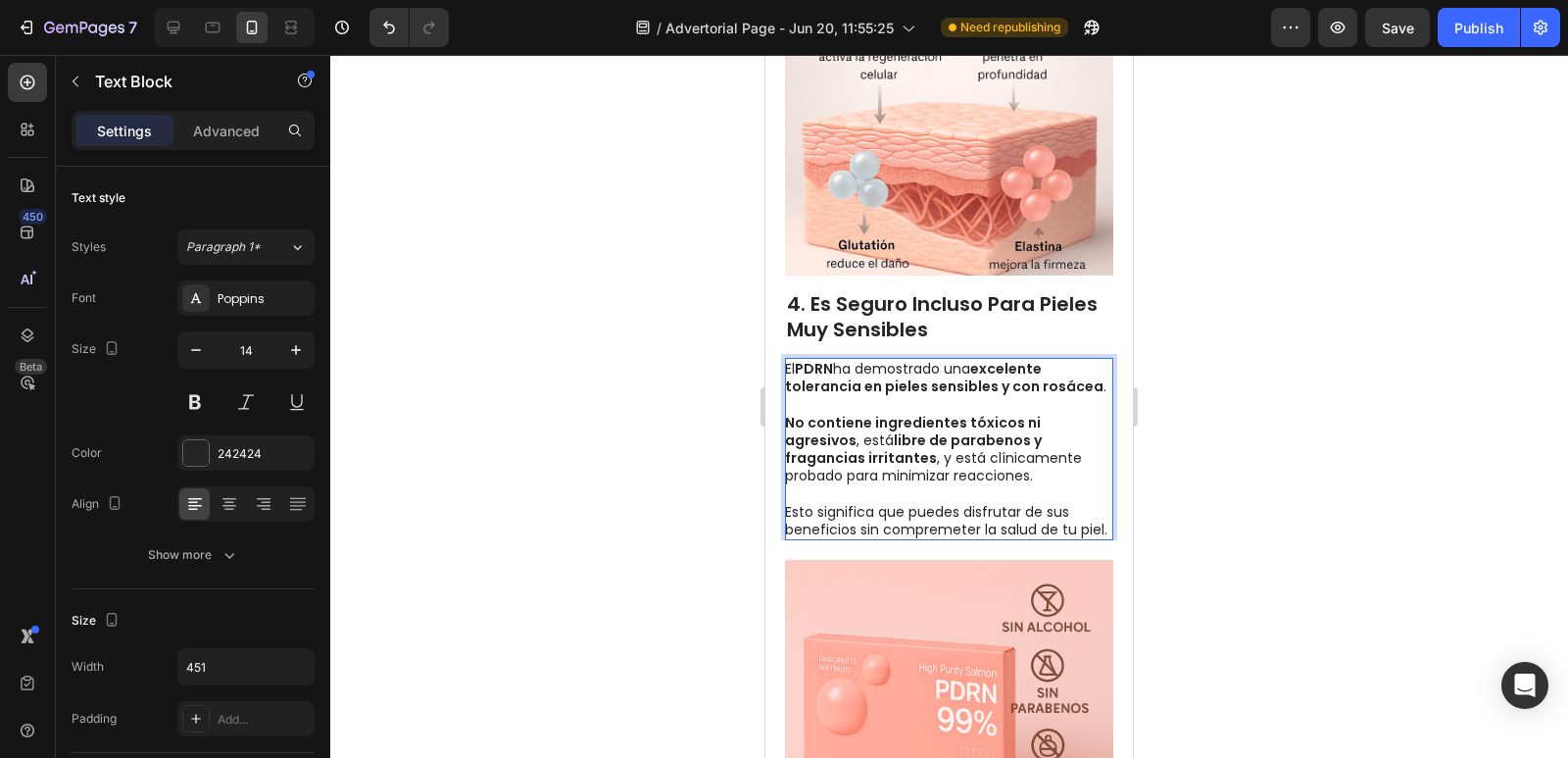 click on "Esto significa que puedes disfrutar de sus beneficios sin compremeter la salud de tu piel." at bounding box center (948, 511) 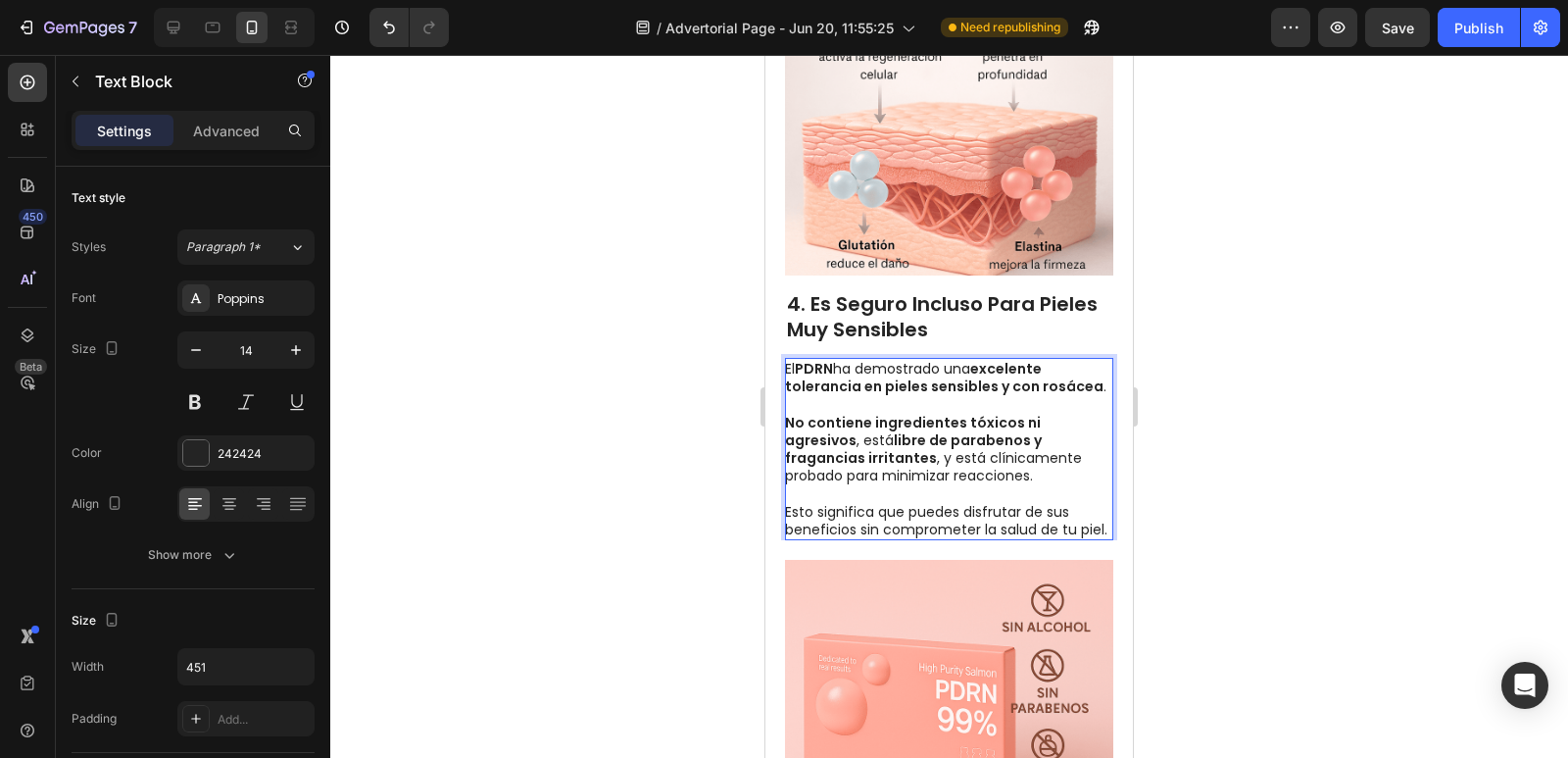 click on "Esto significa que puedes disfrutar de sus beneficios sin comprometer la salud de tu piel." at bounding box center (948, 511) 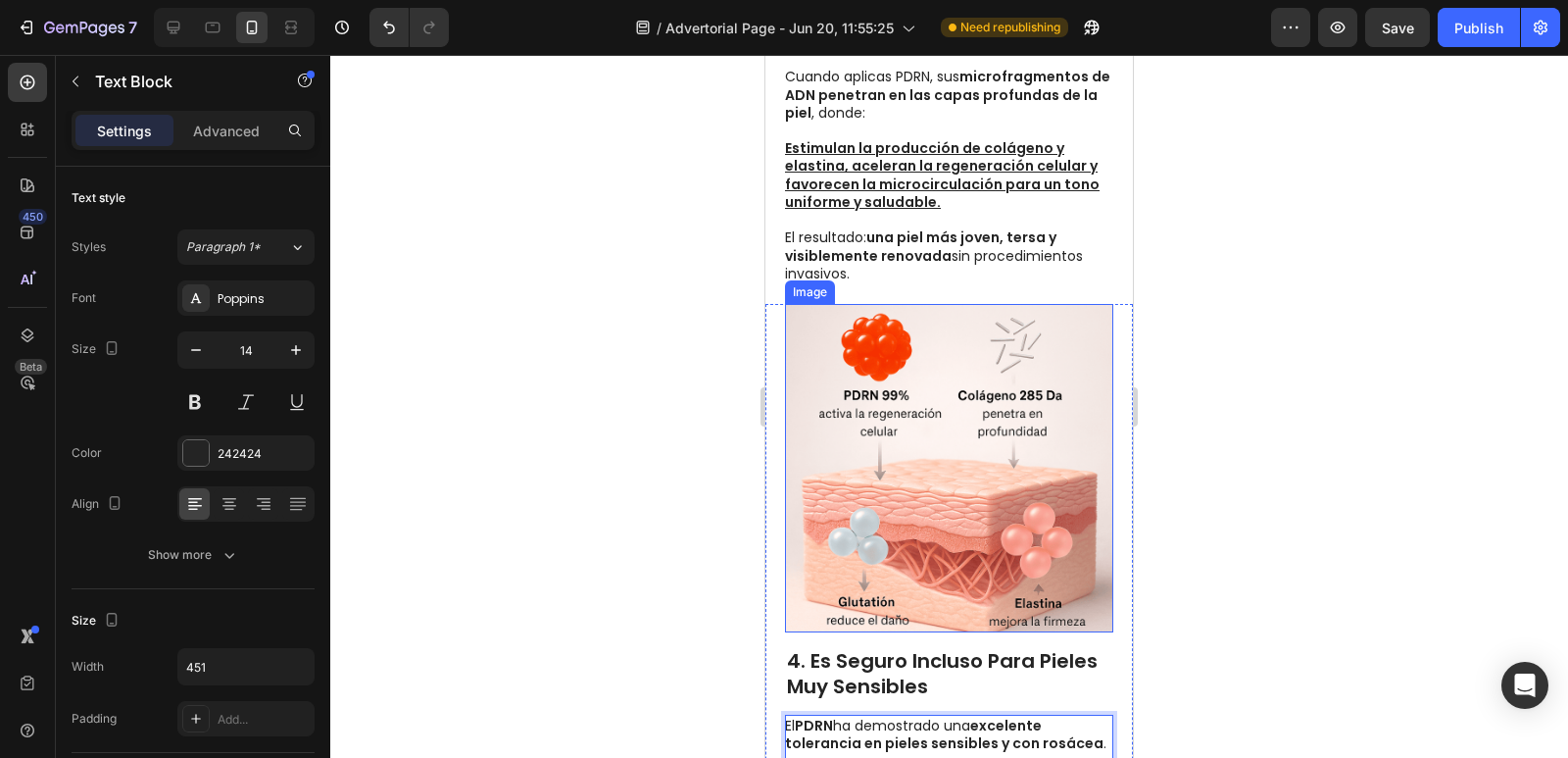 scroll, scrollTop: 1471, scrollLeft: 0, axis: vertical 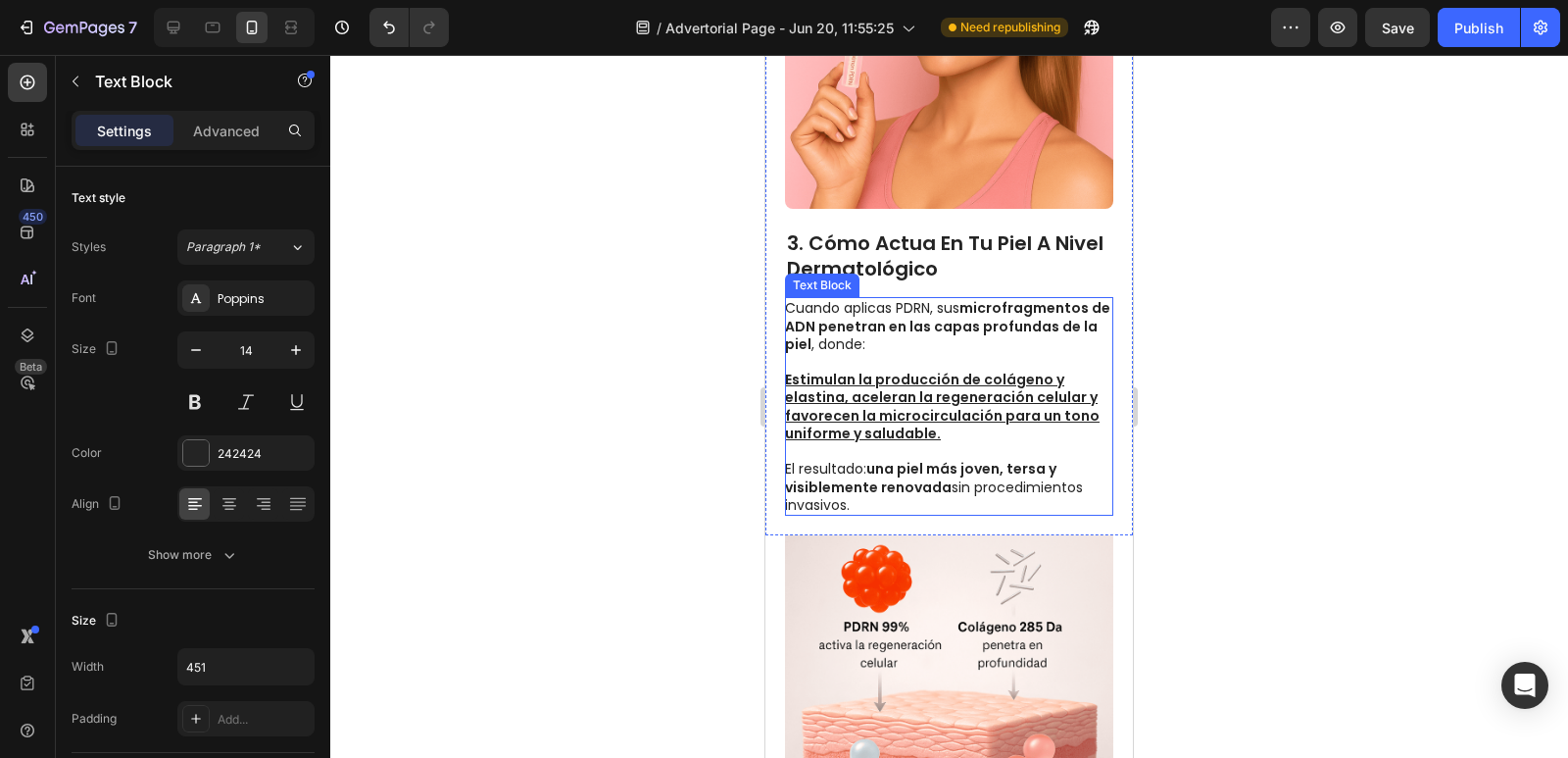 click on "El resultado:  una piel más joven, tersa y visiblemente renovada  sin procedimientos invasivos." at bounding box center [948, 478] 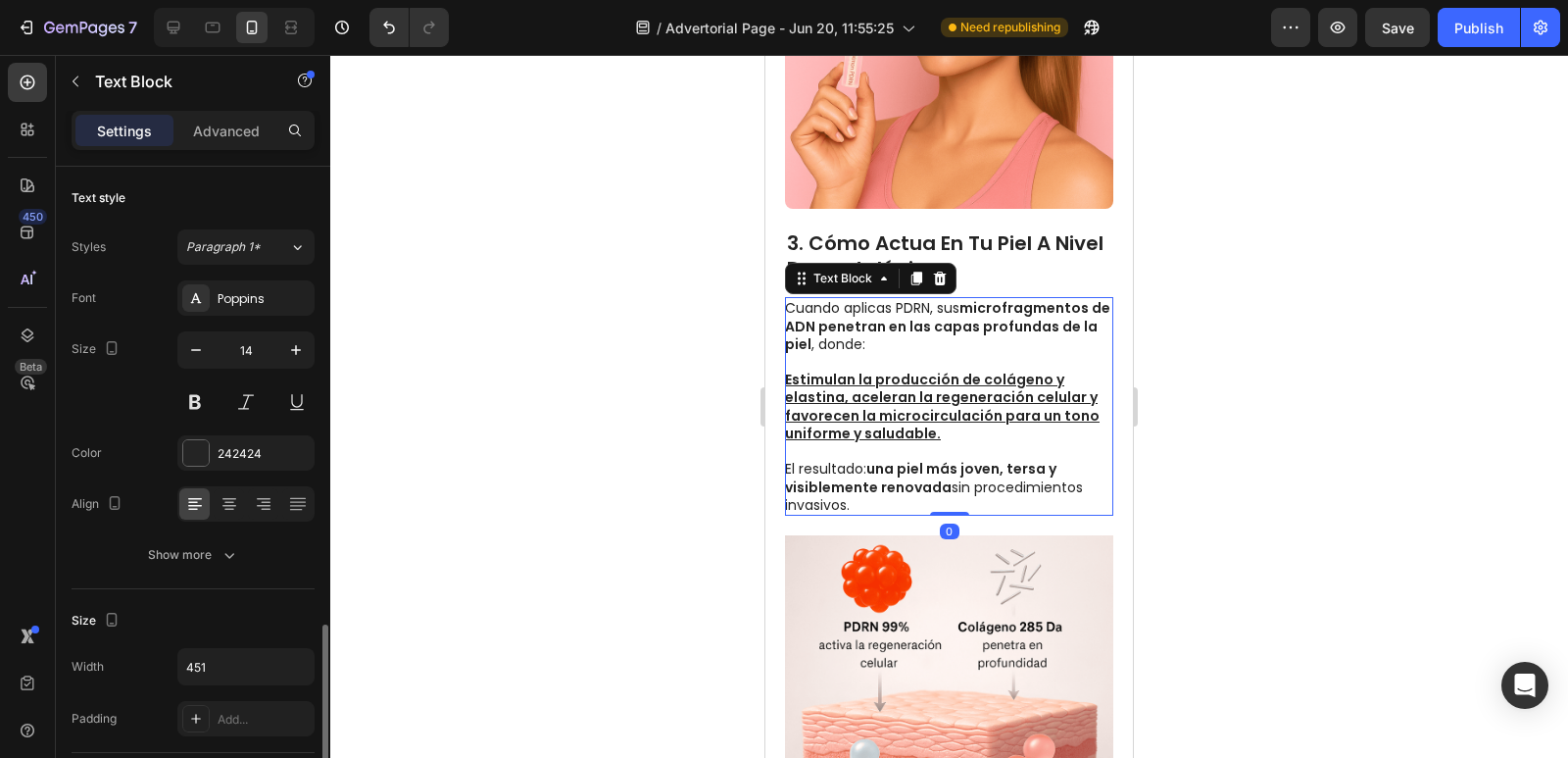 scroll, scrollTop: 294, scrollLeft: 0, axis: vertical 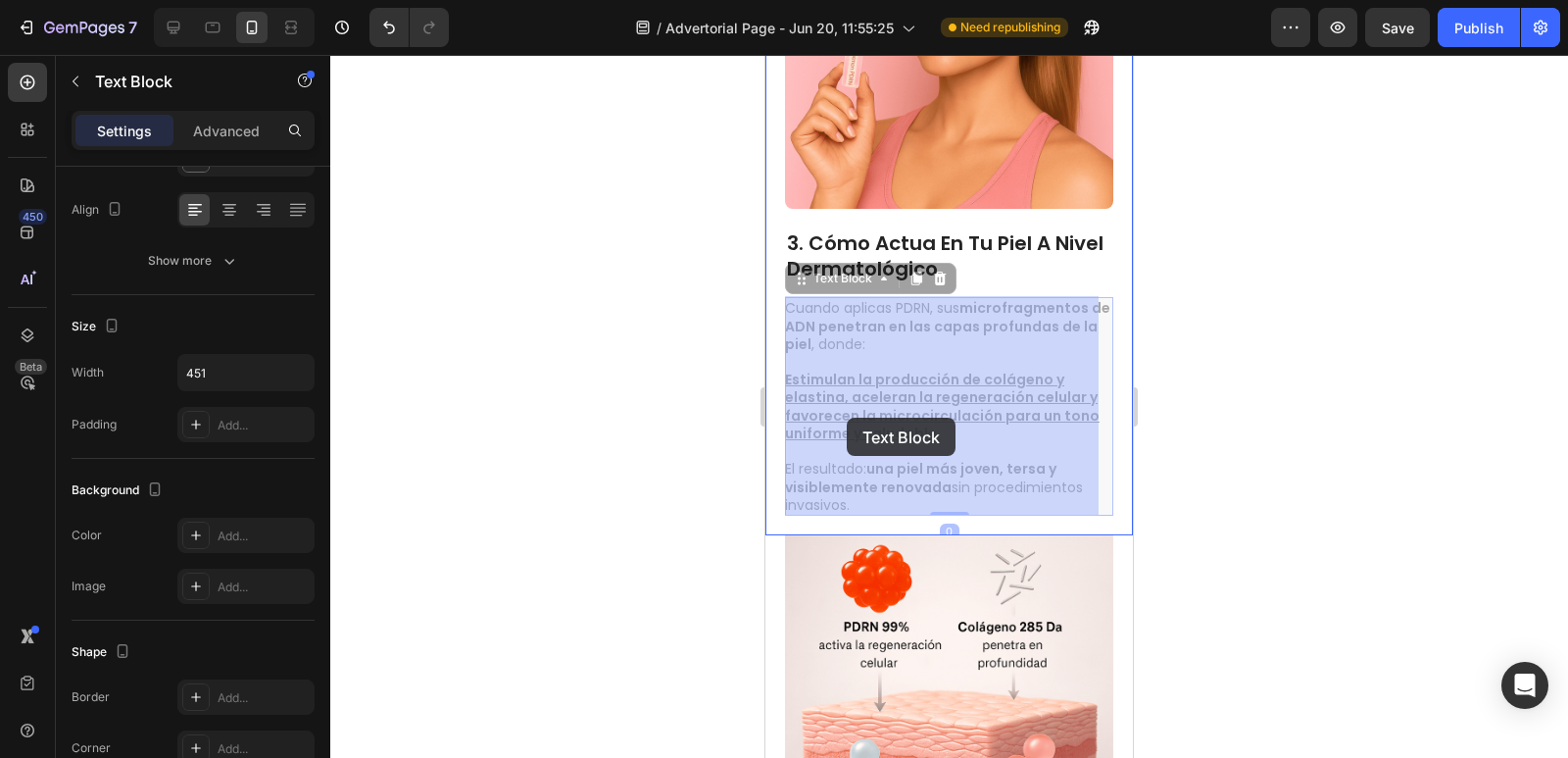 drag, startPoint x: 955, startPoint y: 435, endPoint x: 854, endPoint y: 422, distance: 101.833197 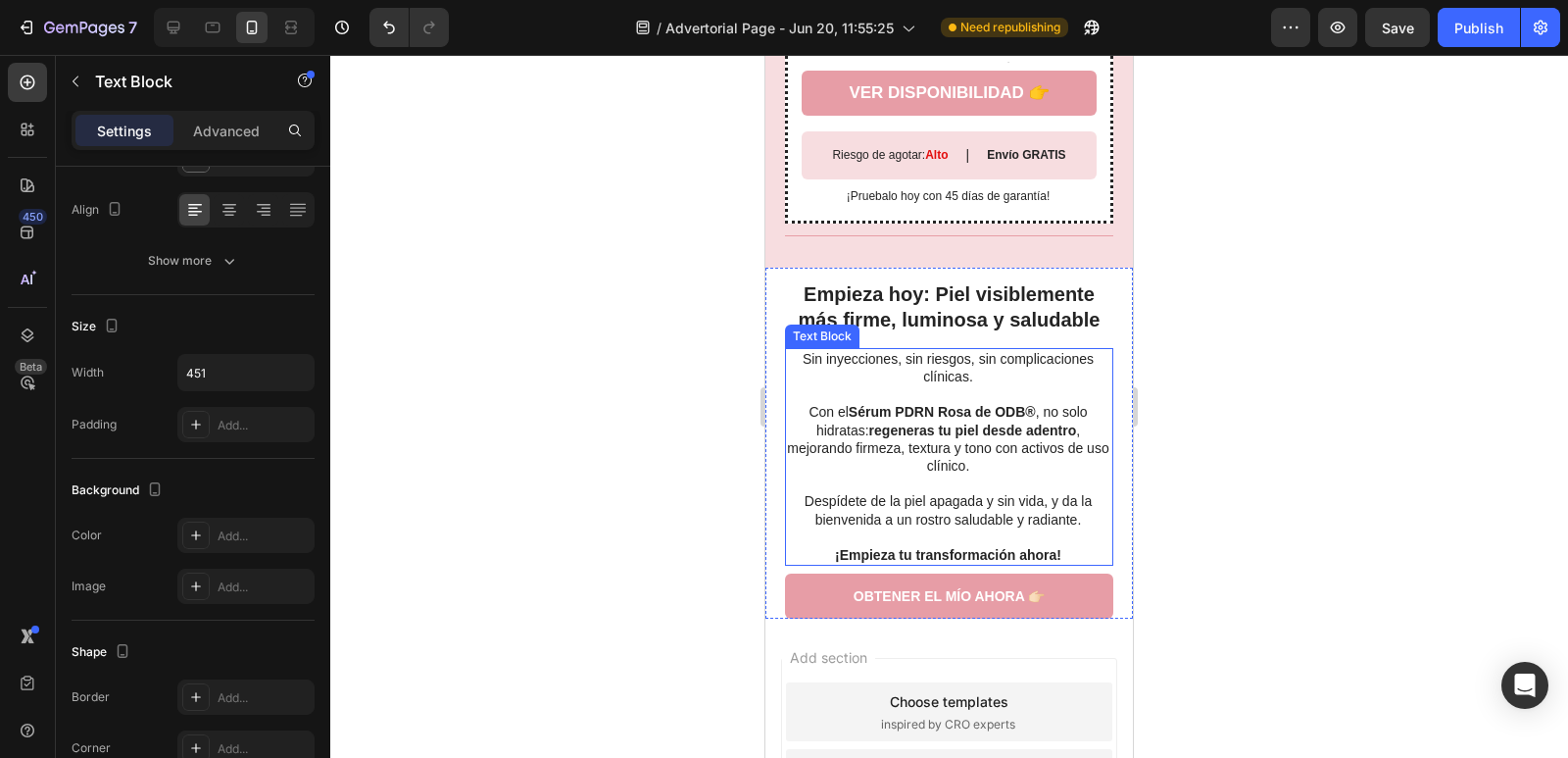 scroll, scrollTop: 4805, scrollLeft: 0, axis: vertical 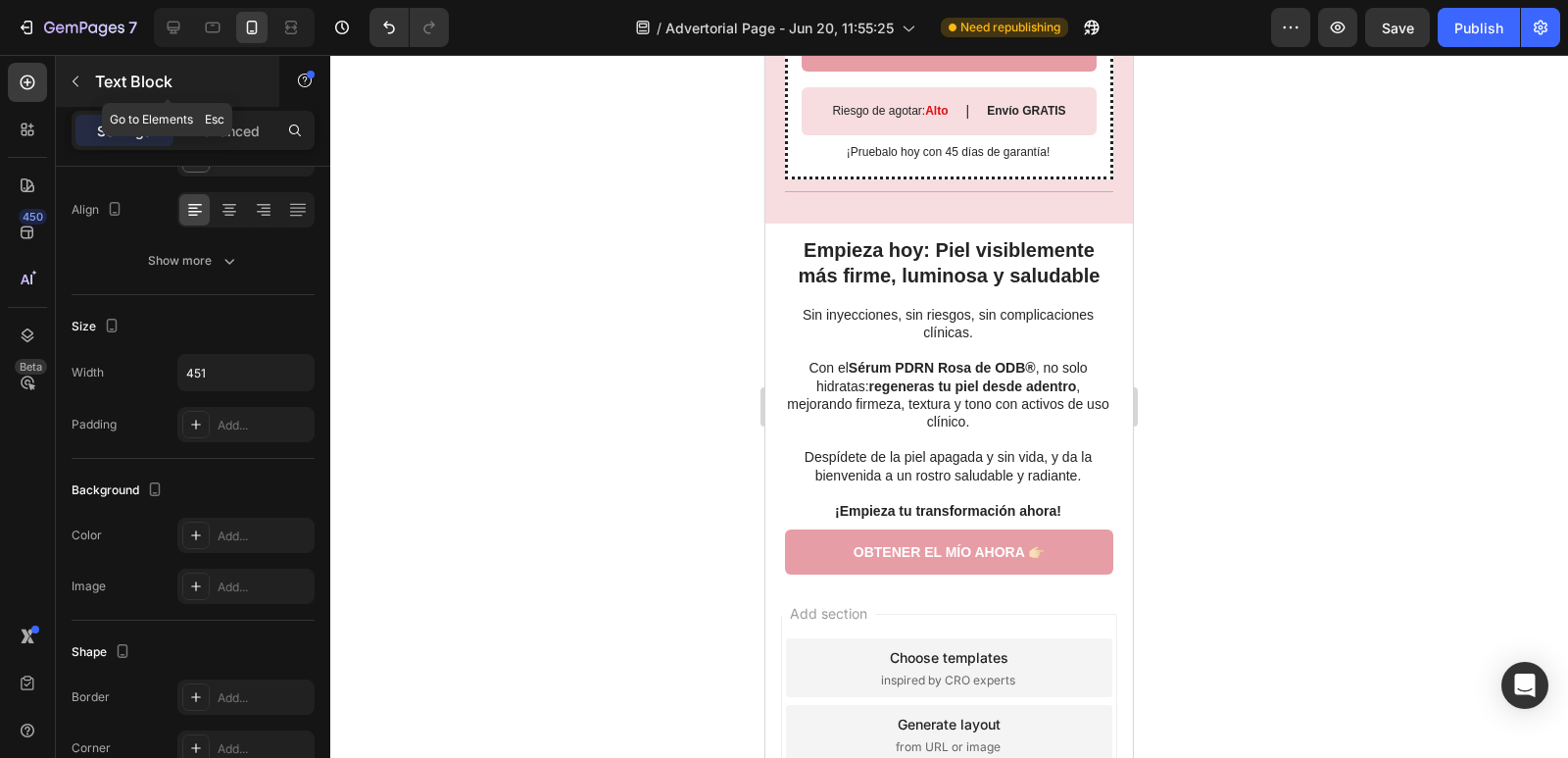 click at bounding box center (75, 81) 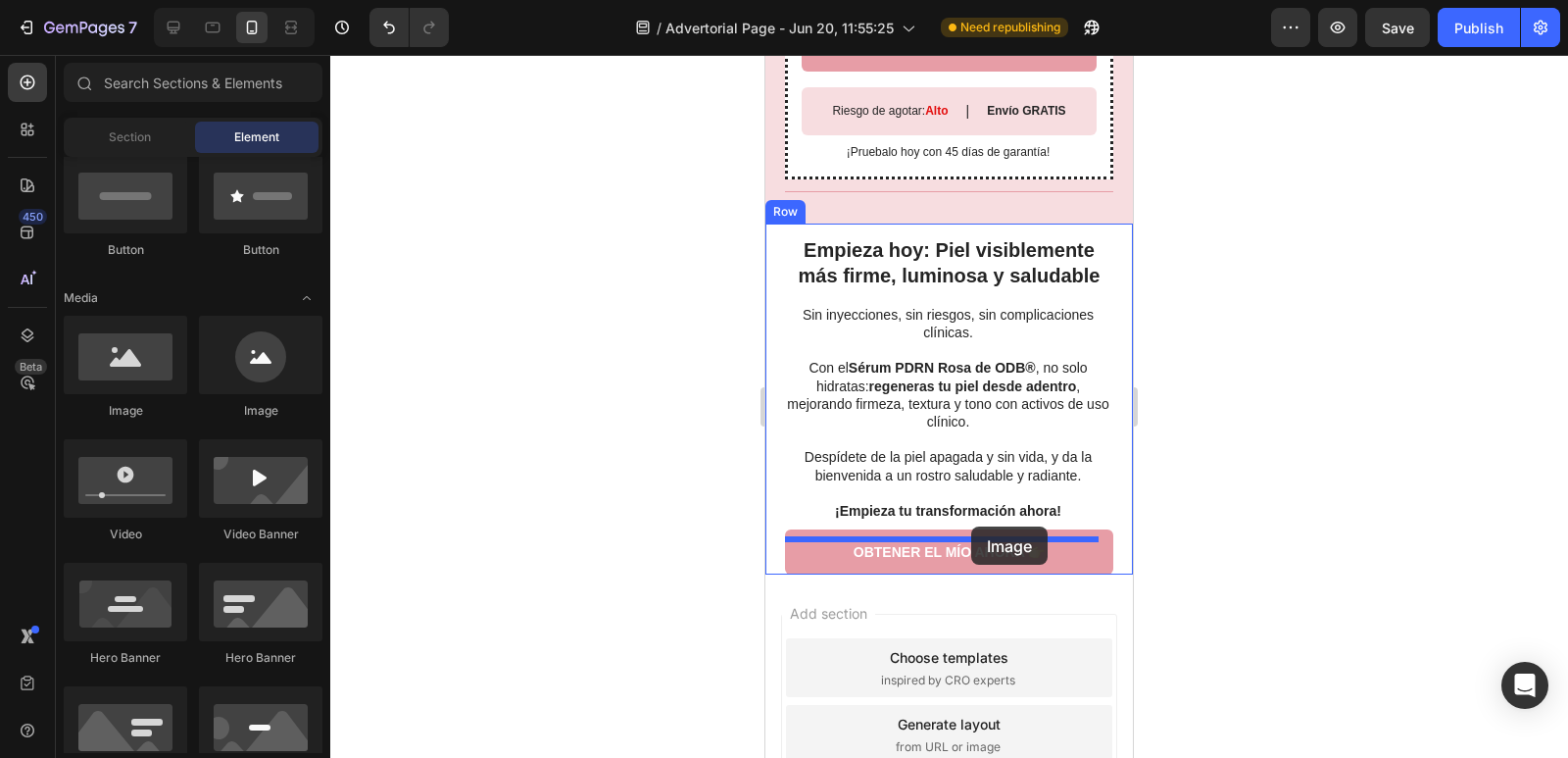 drag, startPoint x: 1392, startPoint y: 481, endPoint x: 971, endPoint y: 527, distance: 423.50561 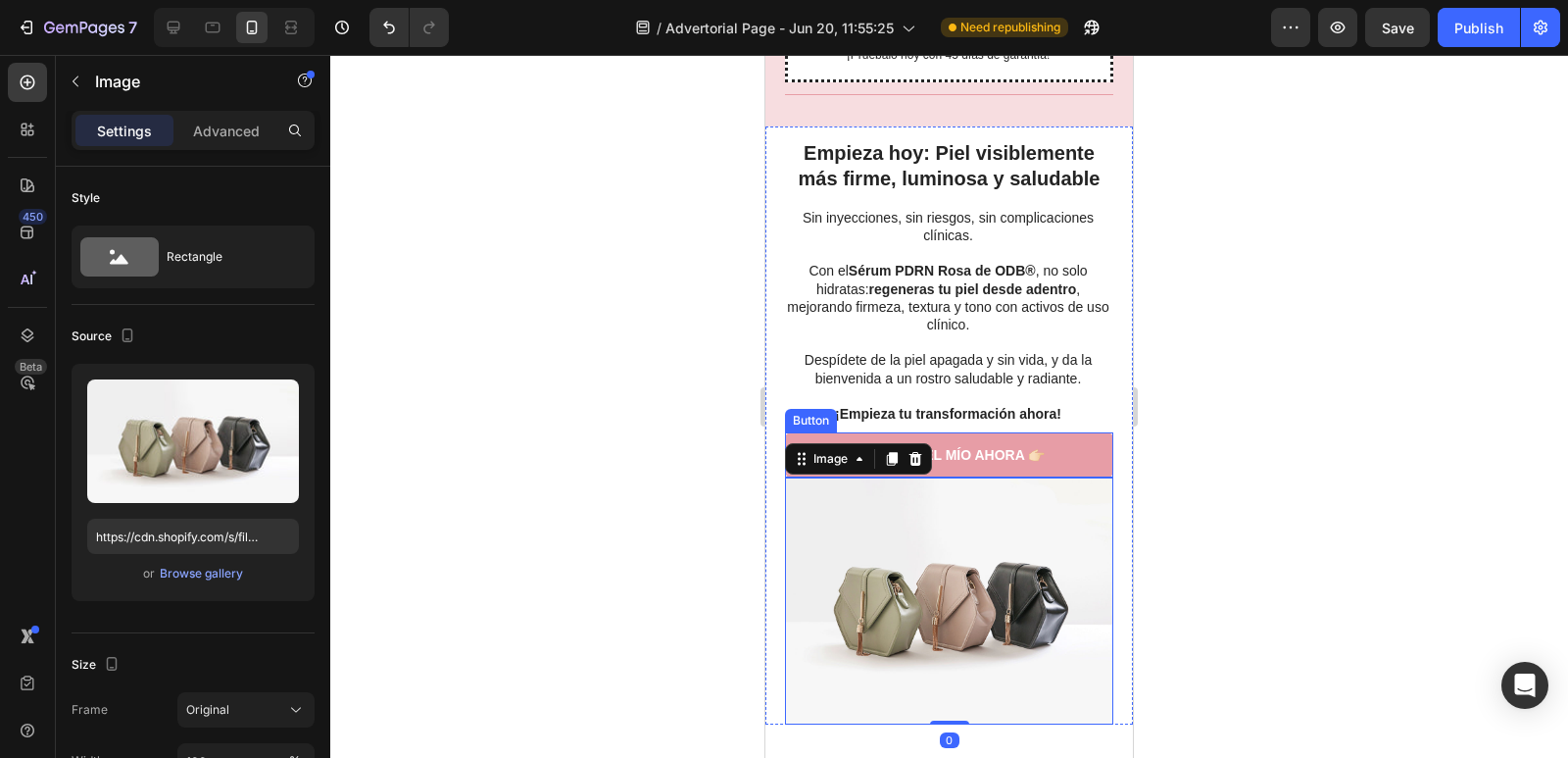scroll, scrollTop: 4903, scrollLeft: 0, axis: vertical 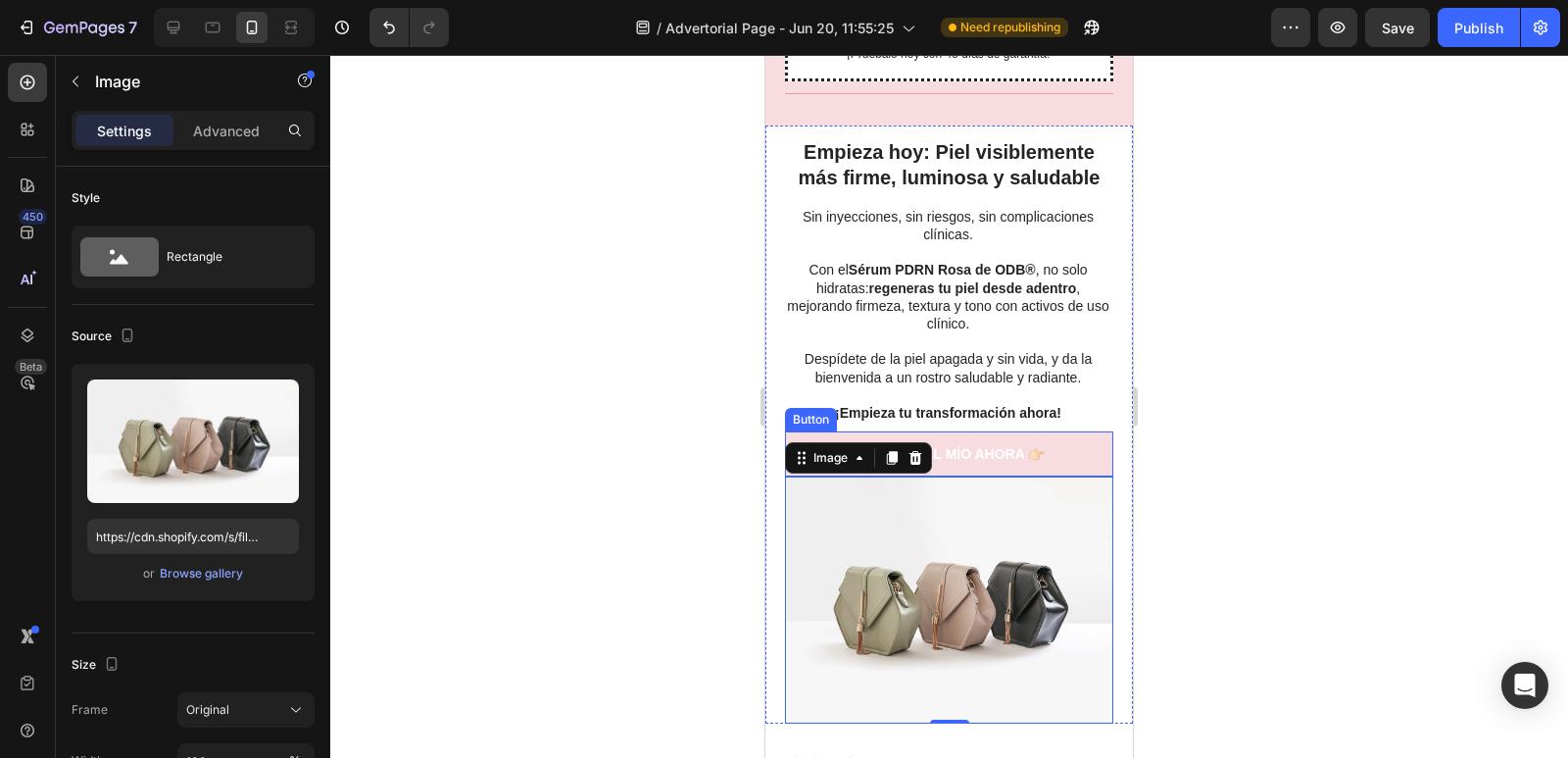 click on "OBTENER EL MÍO AHORA 👉🏻" at bounding box center [949, 454] 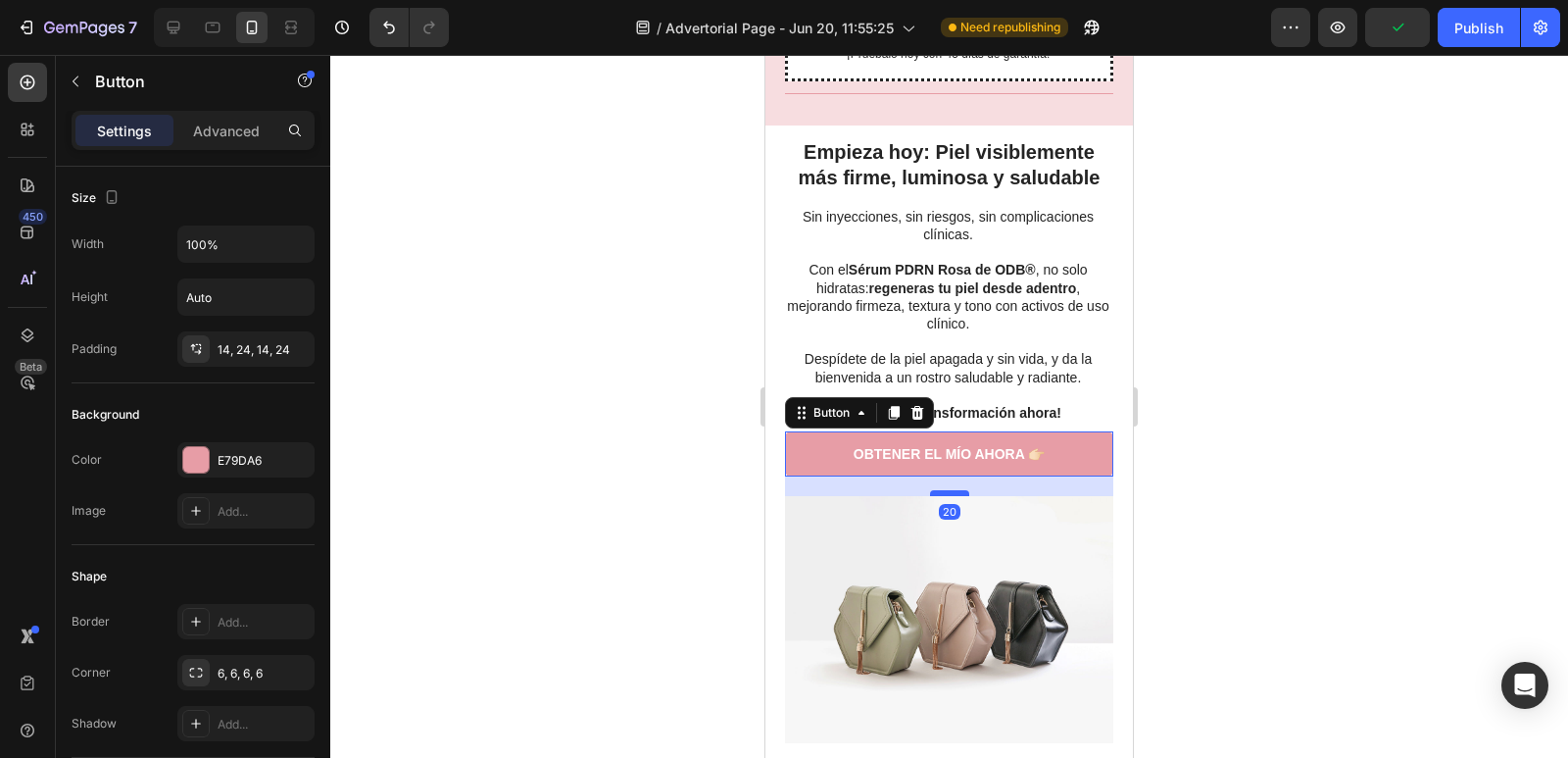 drag, startPoint x: 945, startPoint y: 438, endPoint x: 951, endPoint y: 458, distance: 20.880613 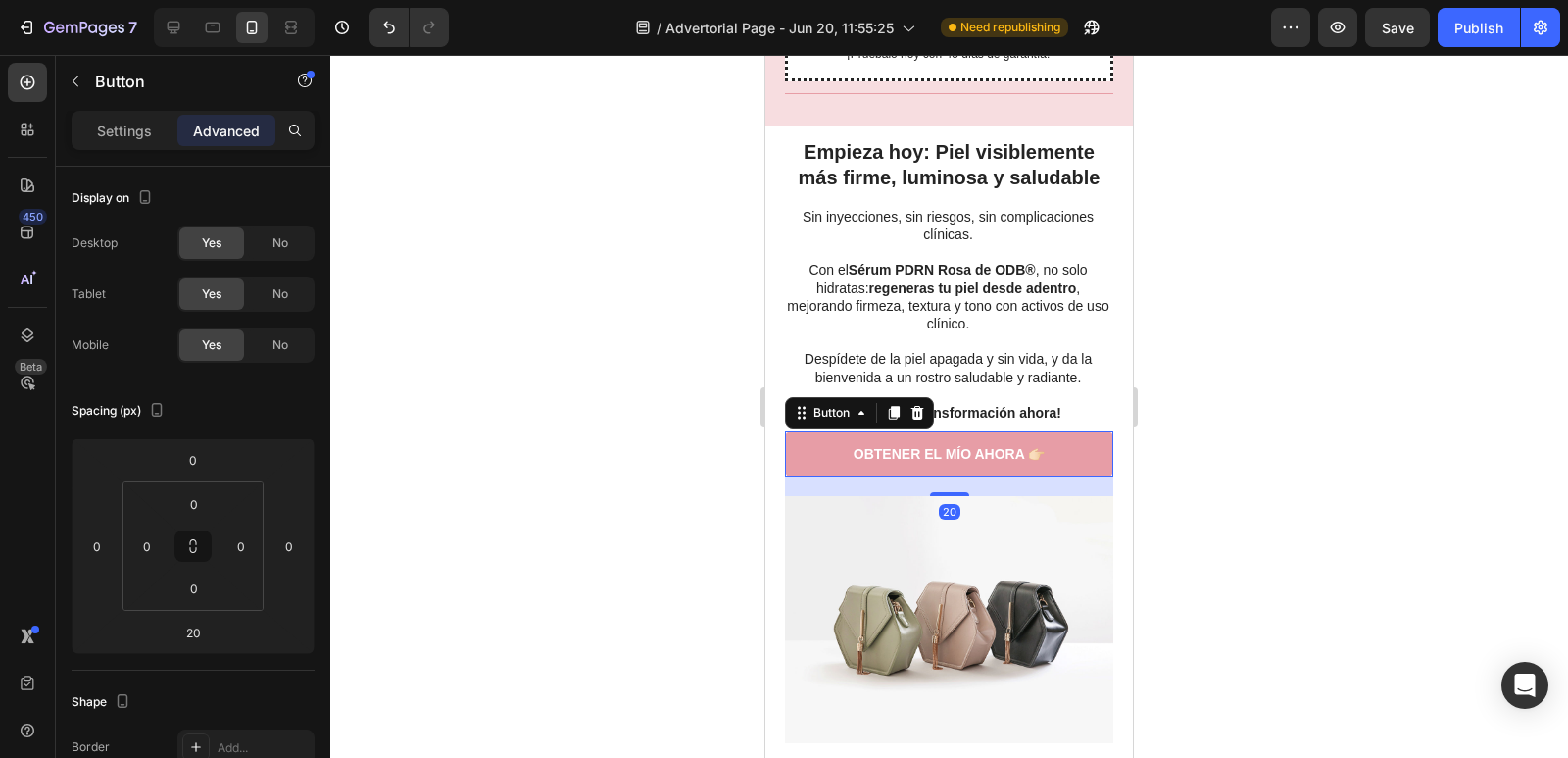click 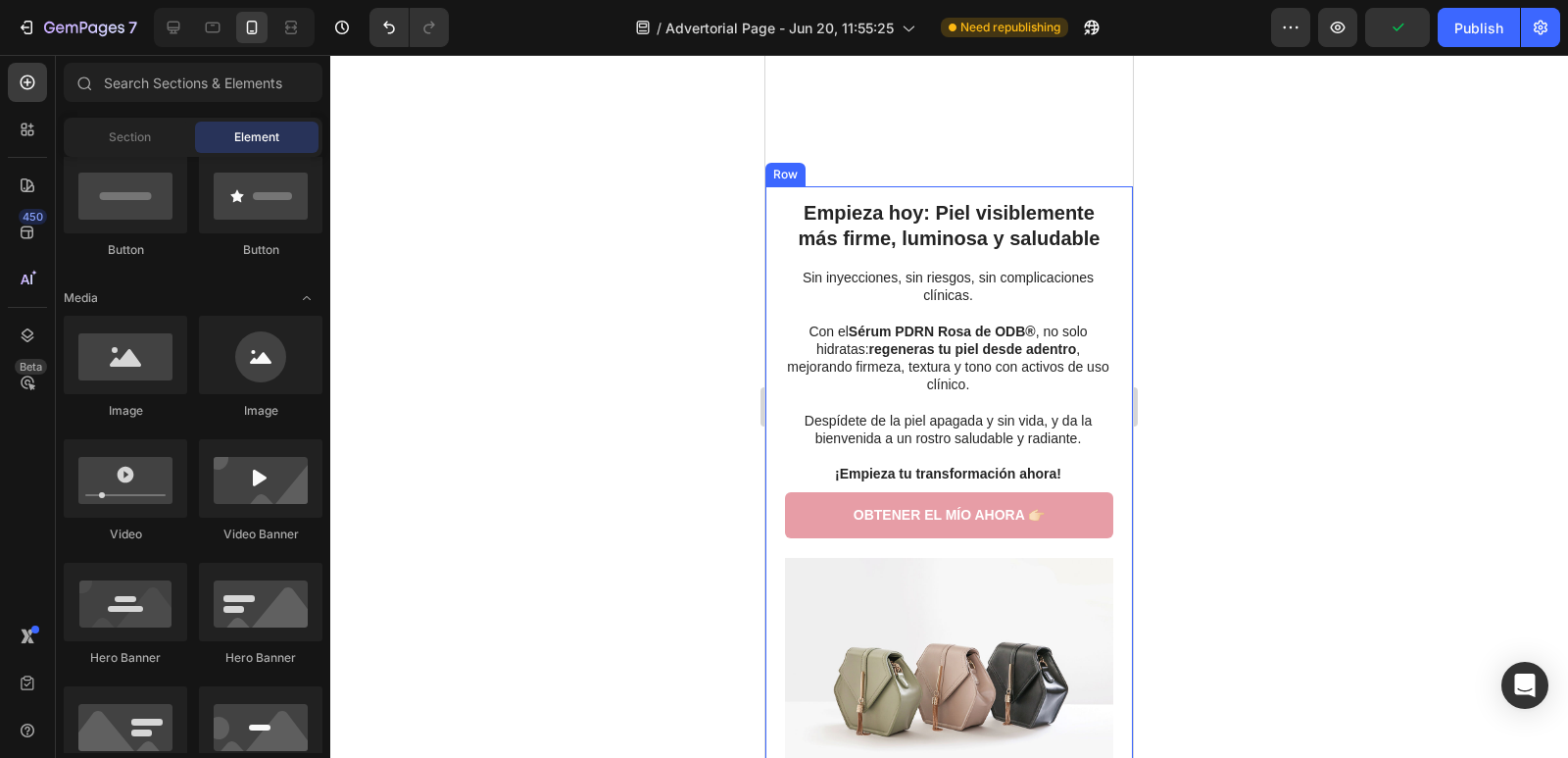 scroll, scrollTop: 5001, scrollLeft: 0, axis: vertical 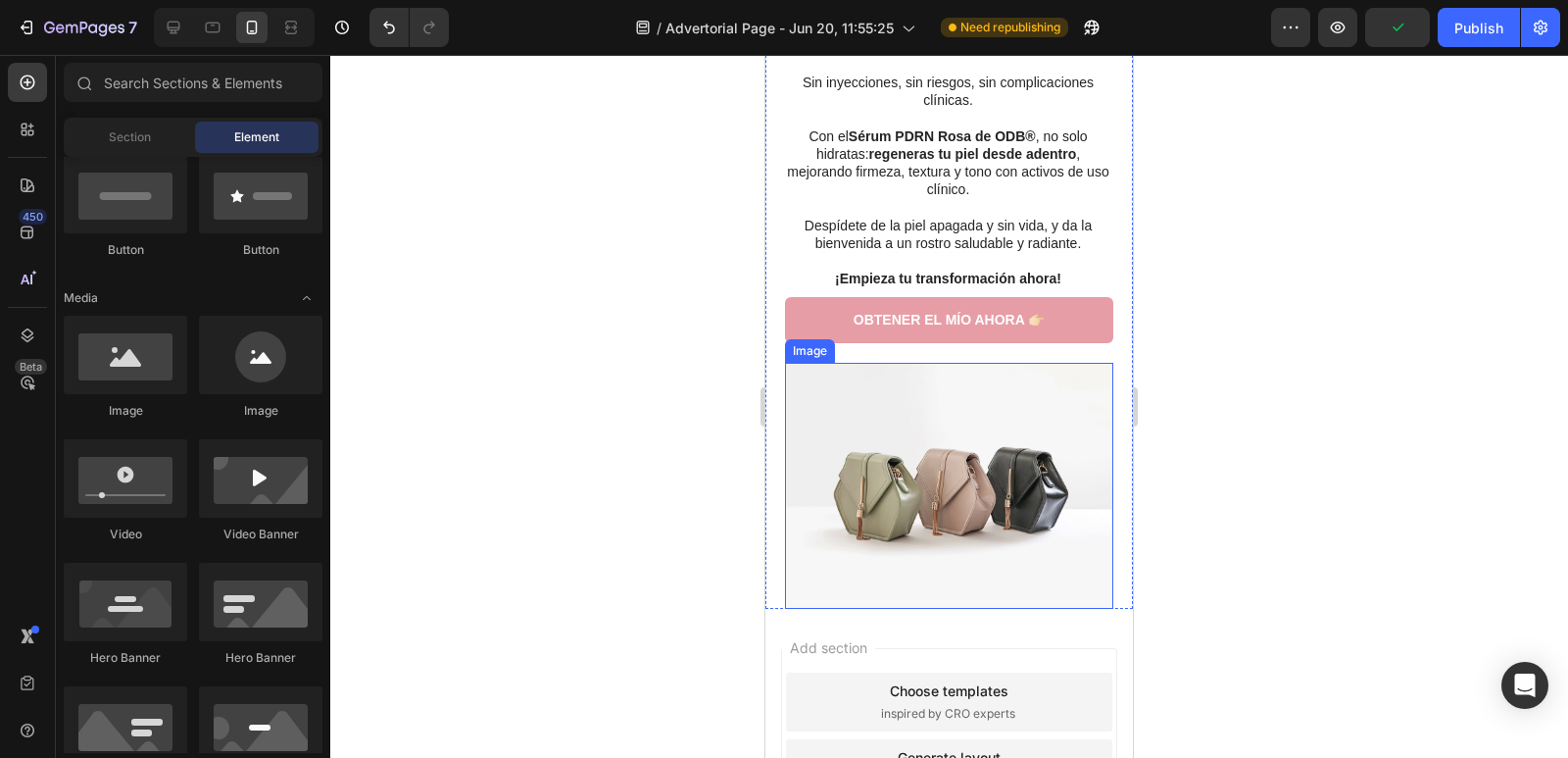 click at bounding box center [949, 485] 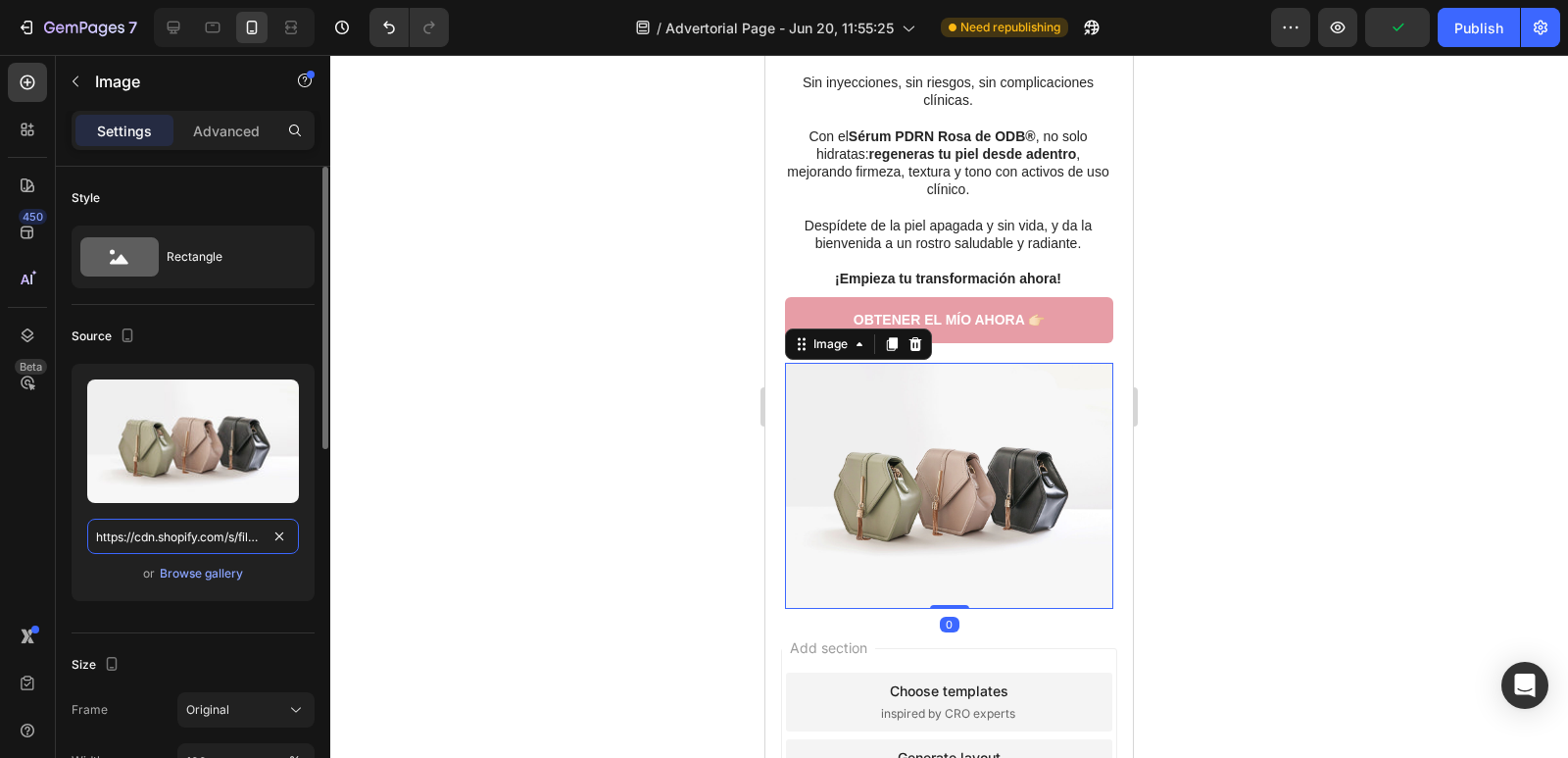 click on "https://cdn.shopify.com/s/files/1/2005/9307/files/image_demo.jpg" at bounding box center (193, 536) 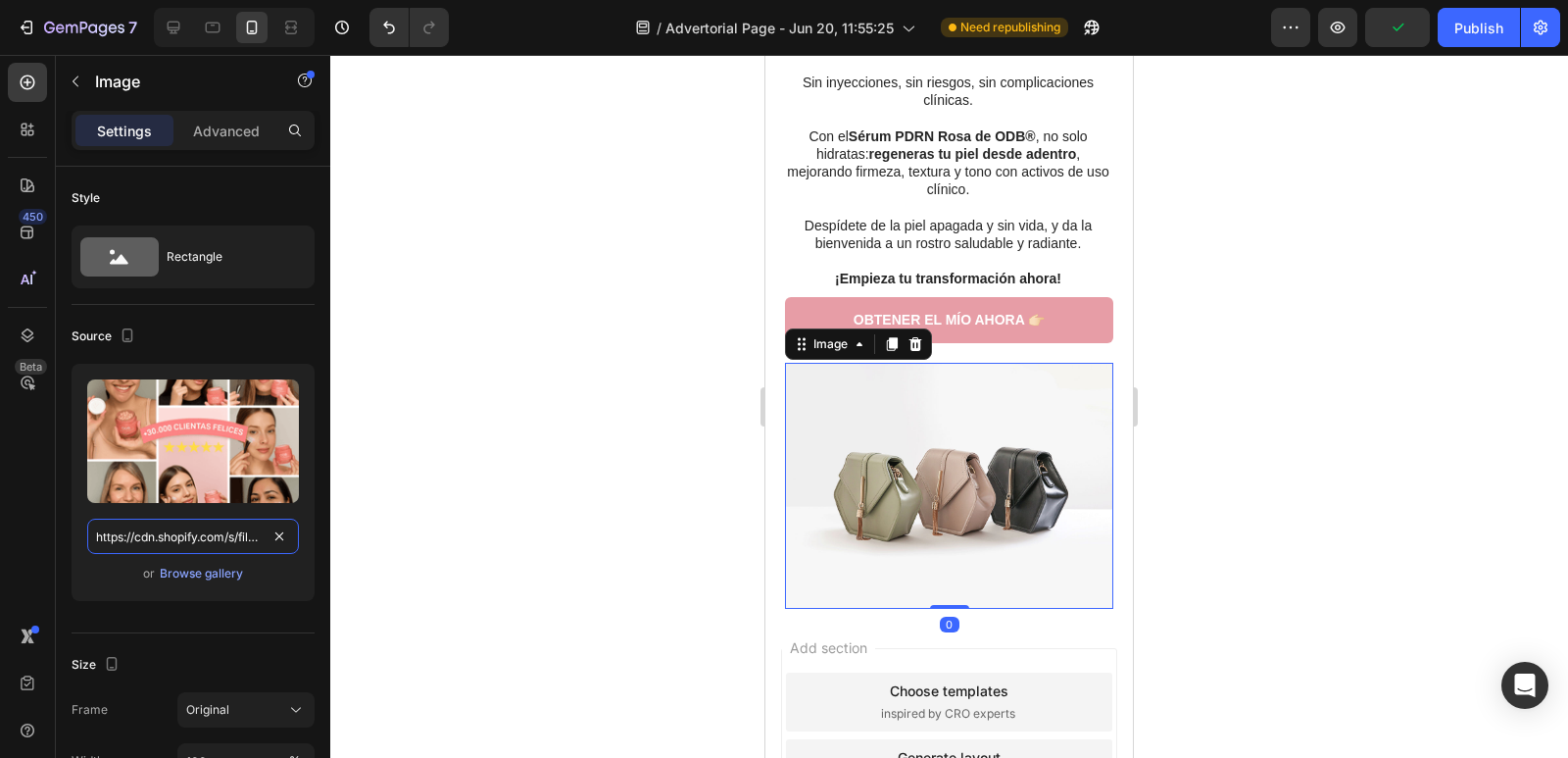 scroll, scrollTop: 0, scrollLeft: 286, axis: horizontal 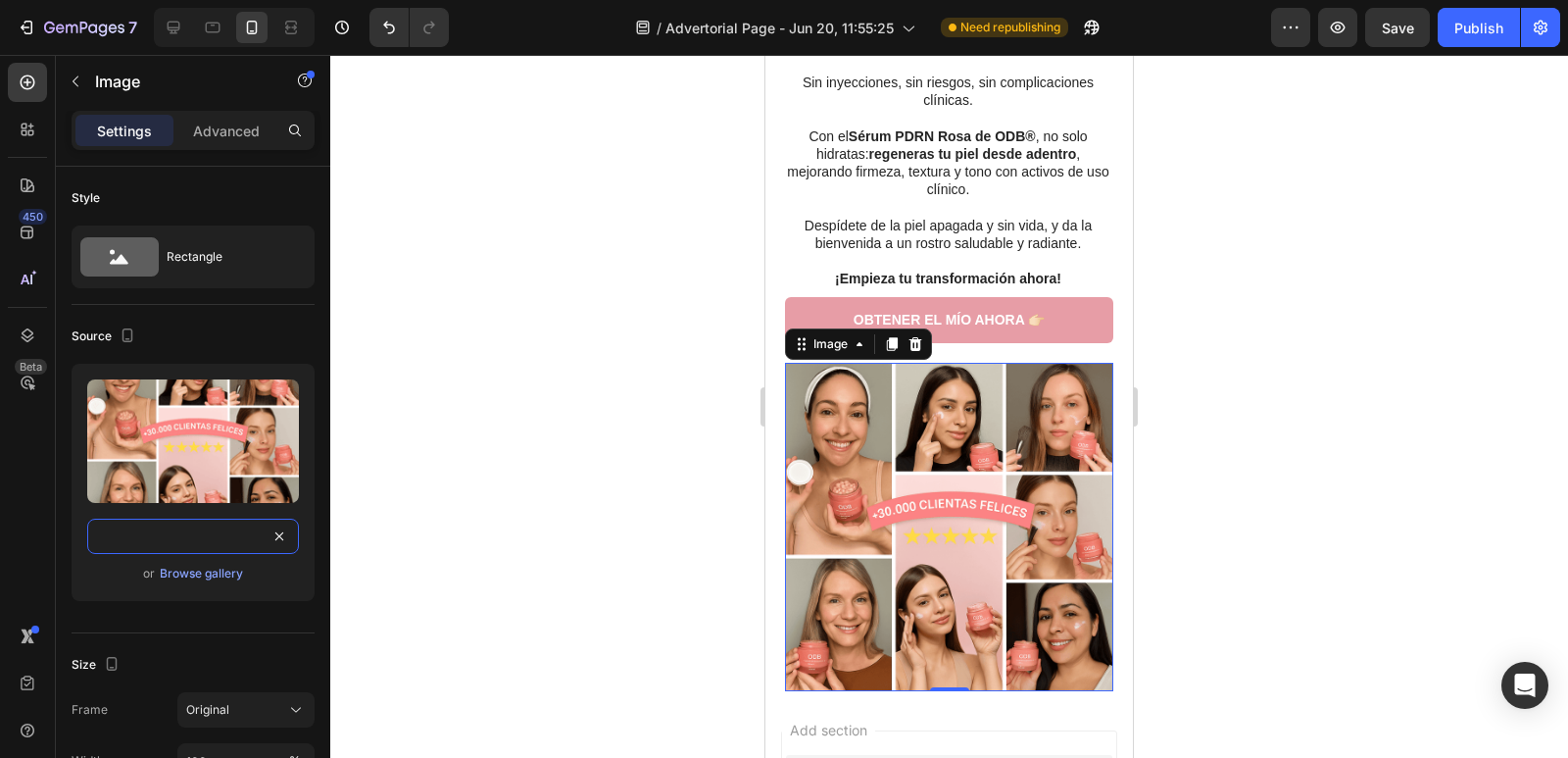 type on "https://cdn.shopify.com/s/files/1/0717/2348/3171/files/ADV_7.png?v=1754093588" 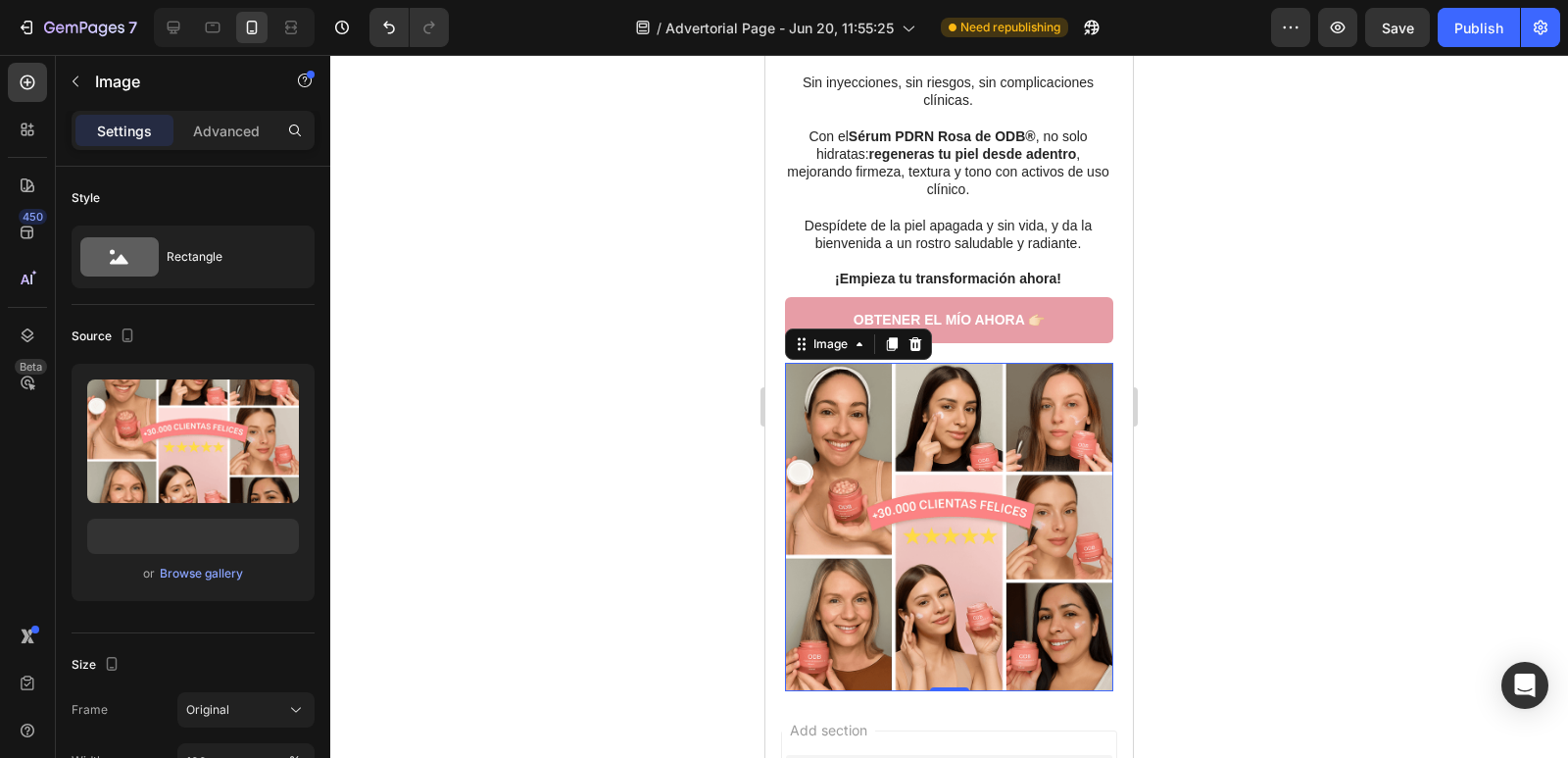 click 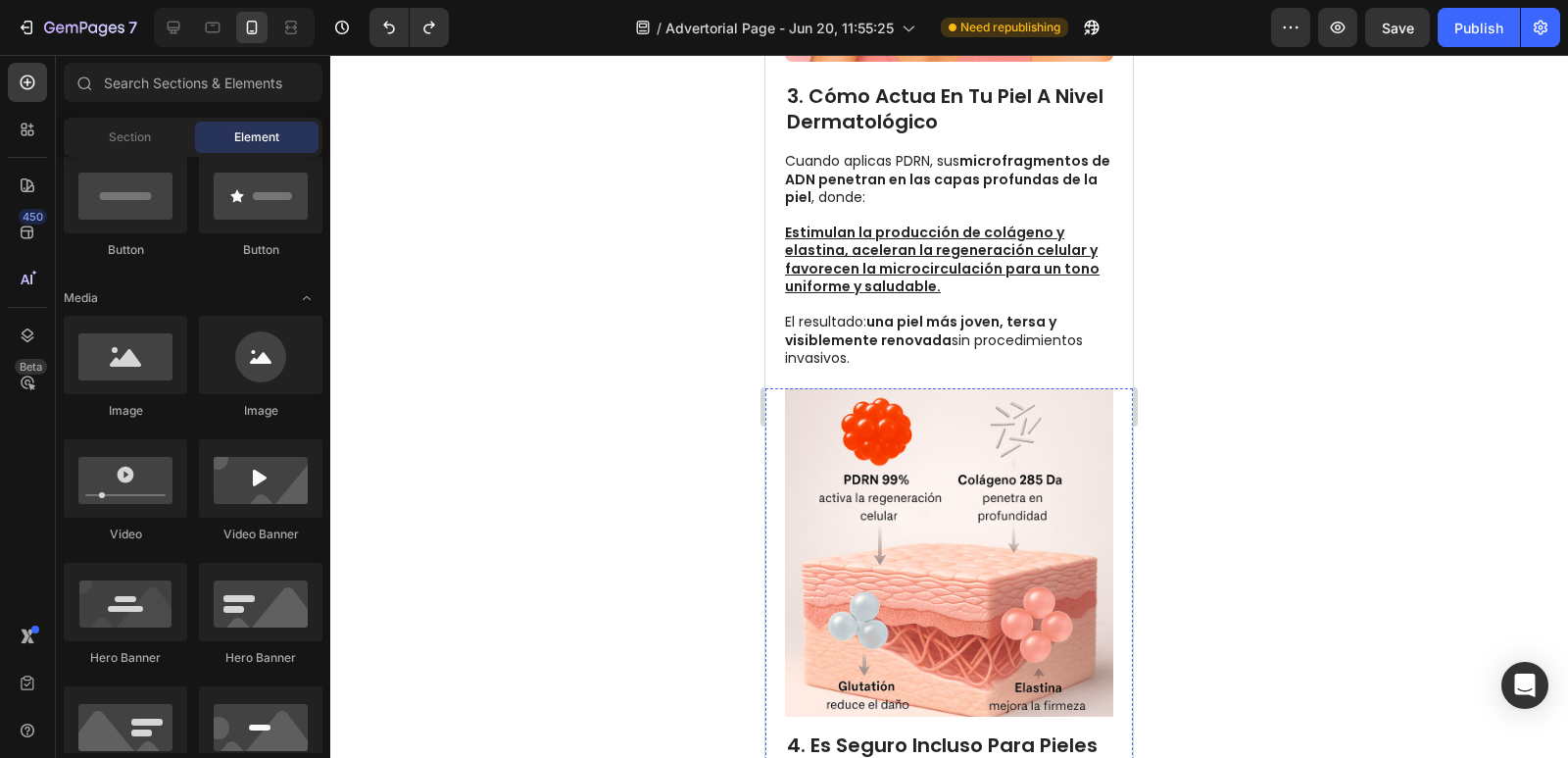 scroll, scrollTop: 1471, scrollLeft: 0, axis: vertical 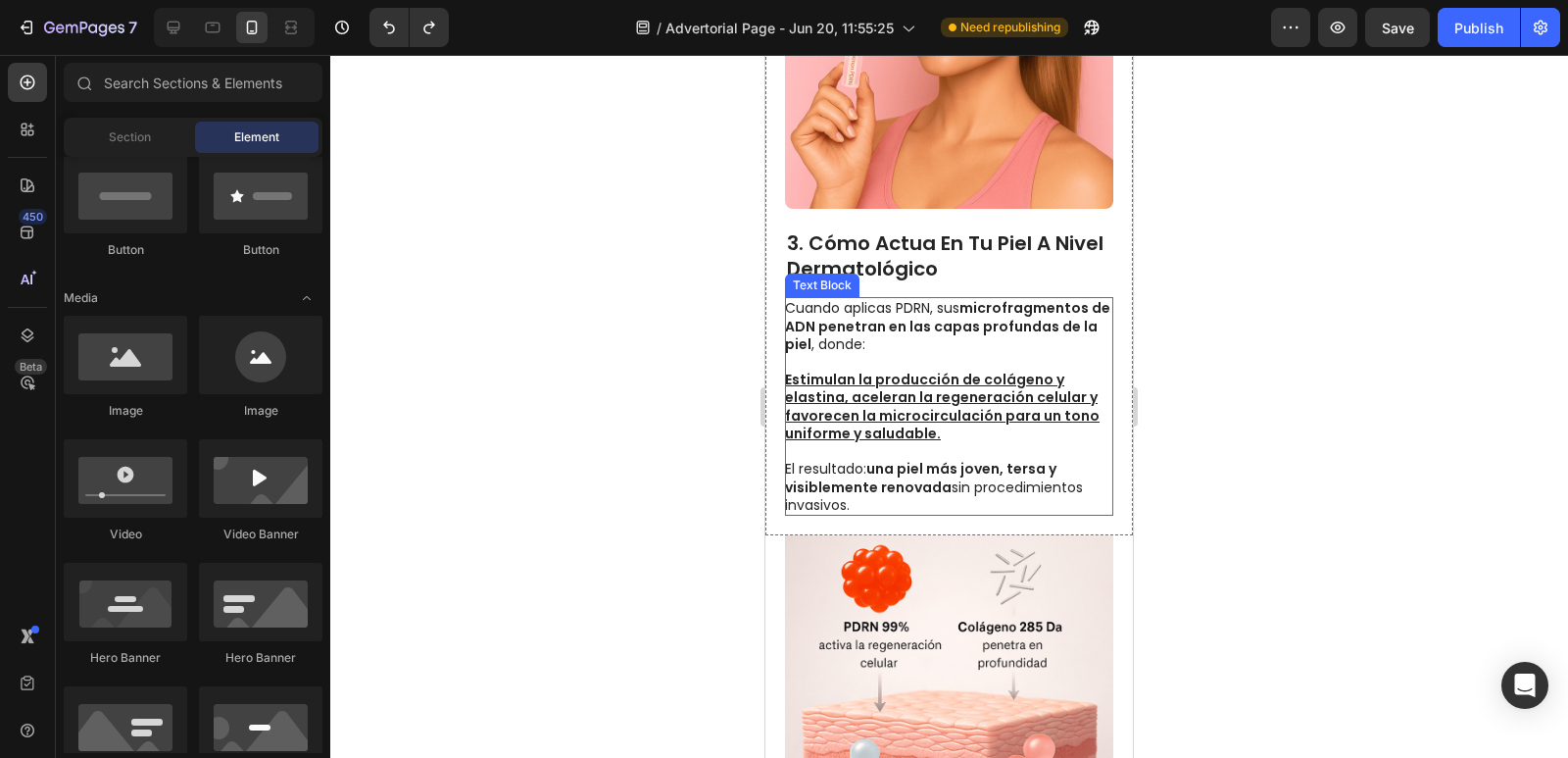 click on "Estimulan la producción de colágeno y elastina, aceleran la regeneración celular y favorecen la microcirculación para un tono uniforme y saludable." at bounding box center [948, 406] 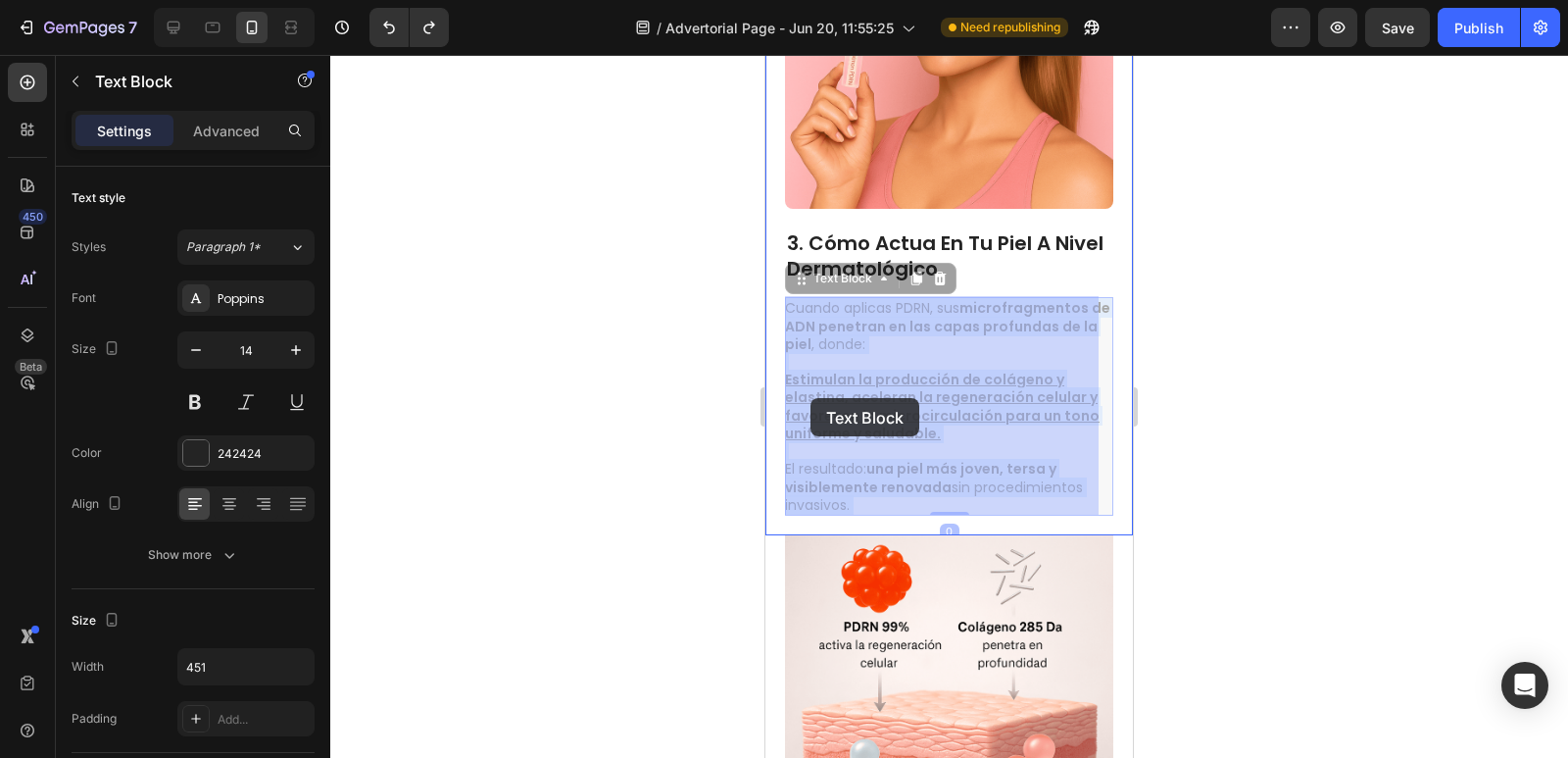 drag, startPoint x: 953, startPoint y: 439, endPoint x: 828, endPoint y: 406, distance: 129.28264 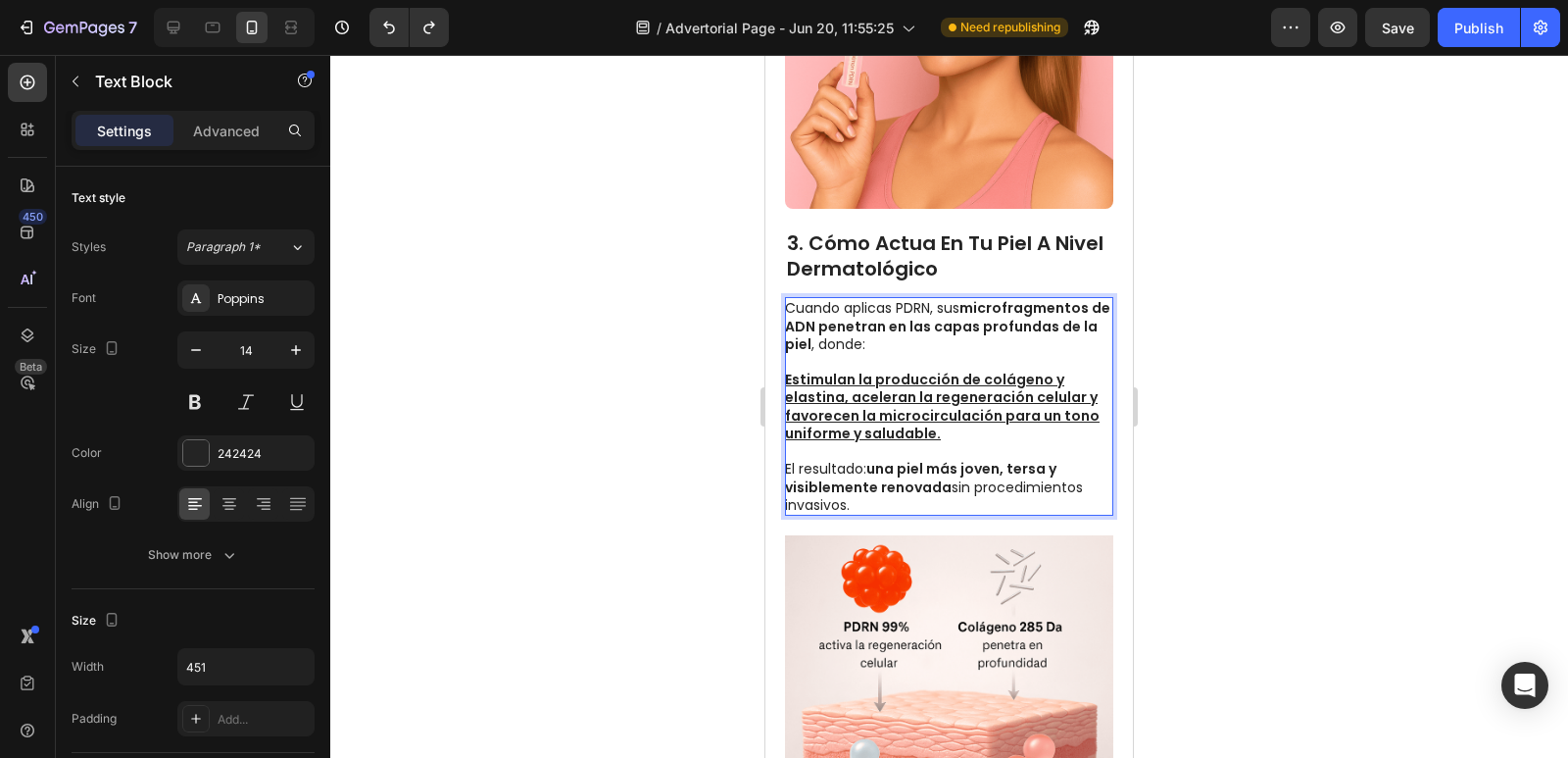 click on "Estimulan la producción de colágeno y elastina, aceleran la regeneración celular y favorecen la microcirculación para un tono uniforme y saludable." at bounding box center [942, 406] 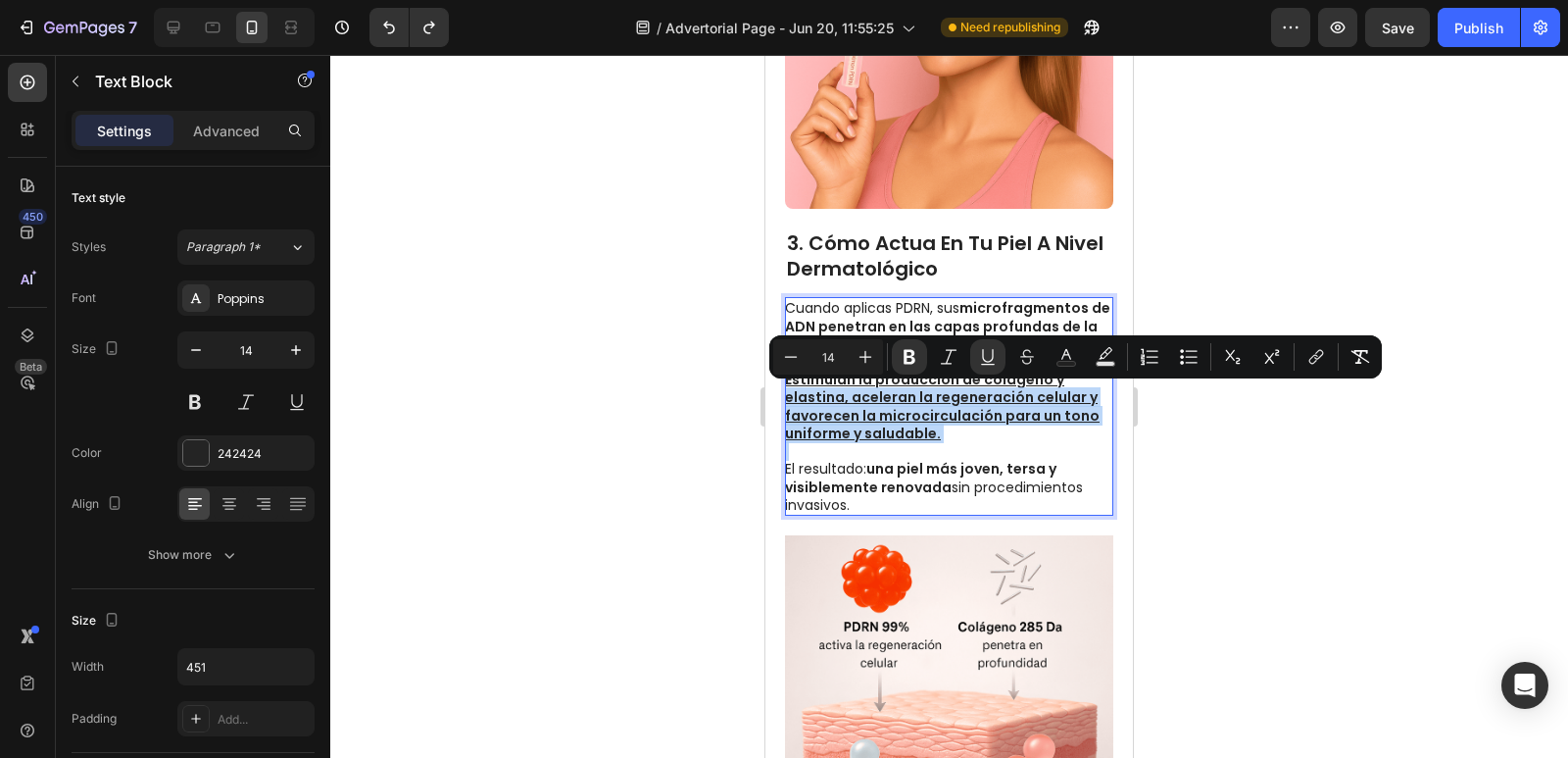 drag, startPoint x: 951, startPoint y: 434, endPoint x: 816, endPoint y: 398, distance: 139.71757 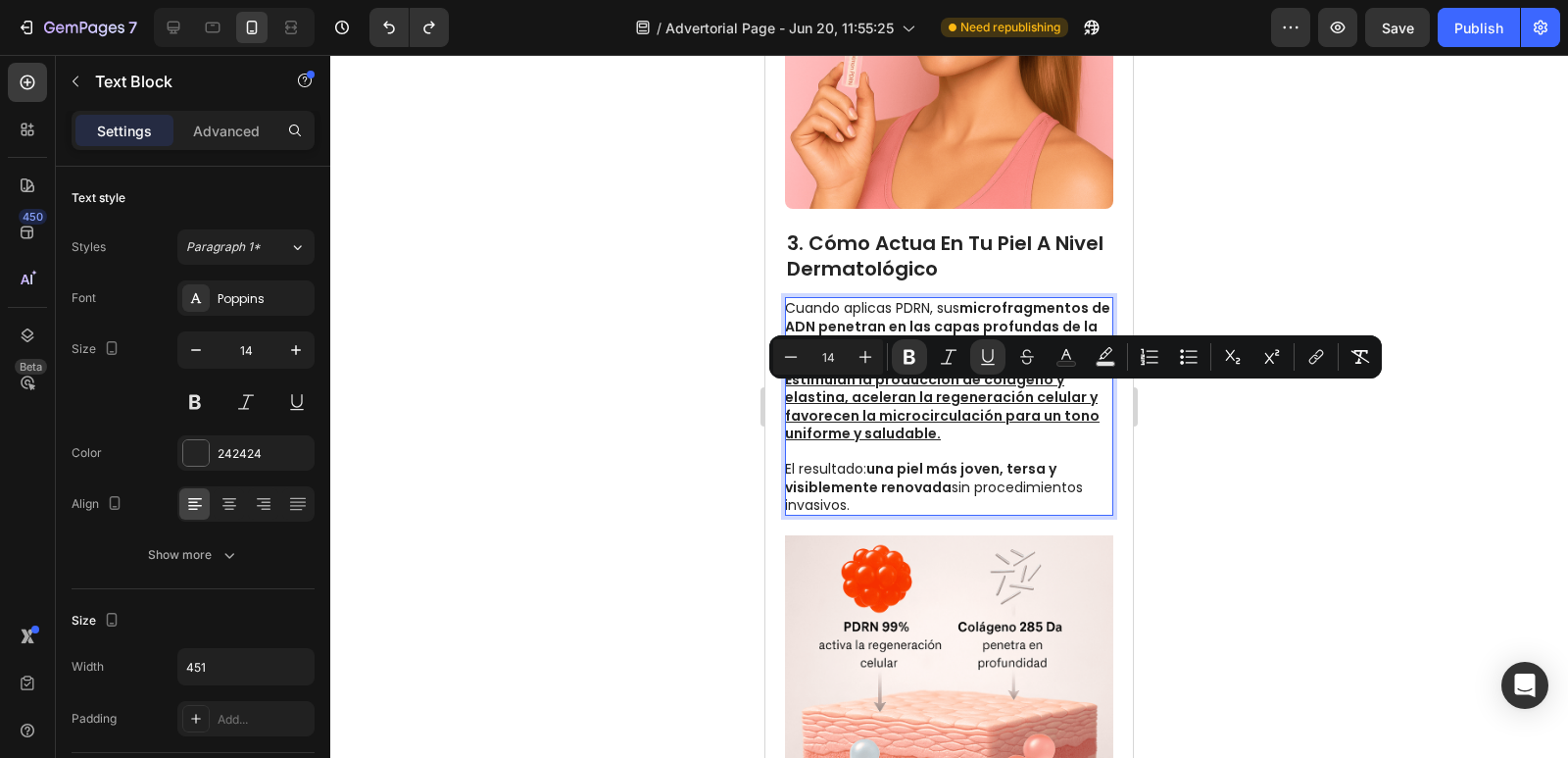 click on "microfragmentos de ADN penetran en las capas profundas de la piel" at bounding box center (948, 326) 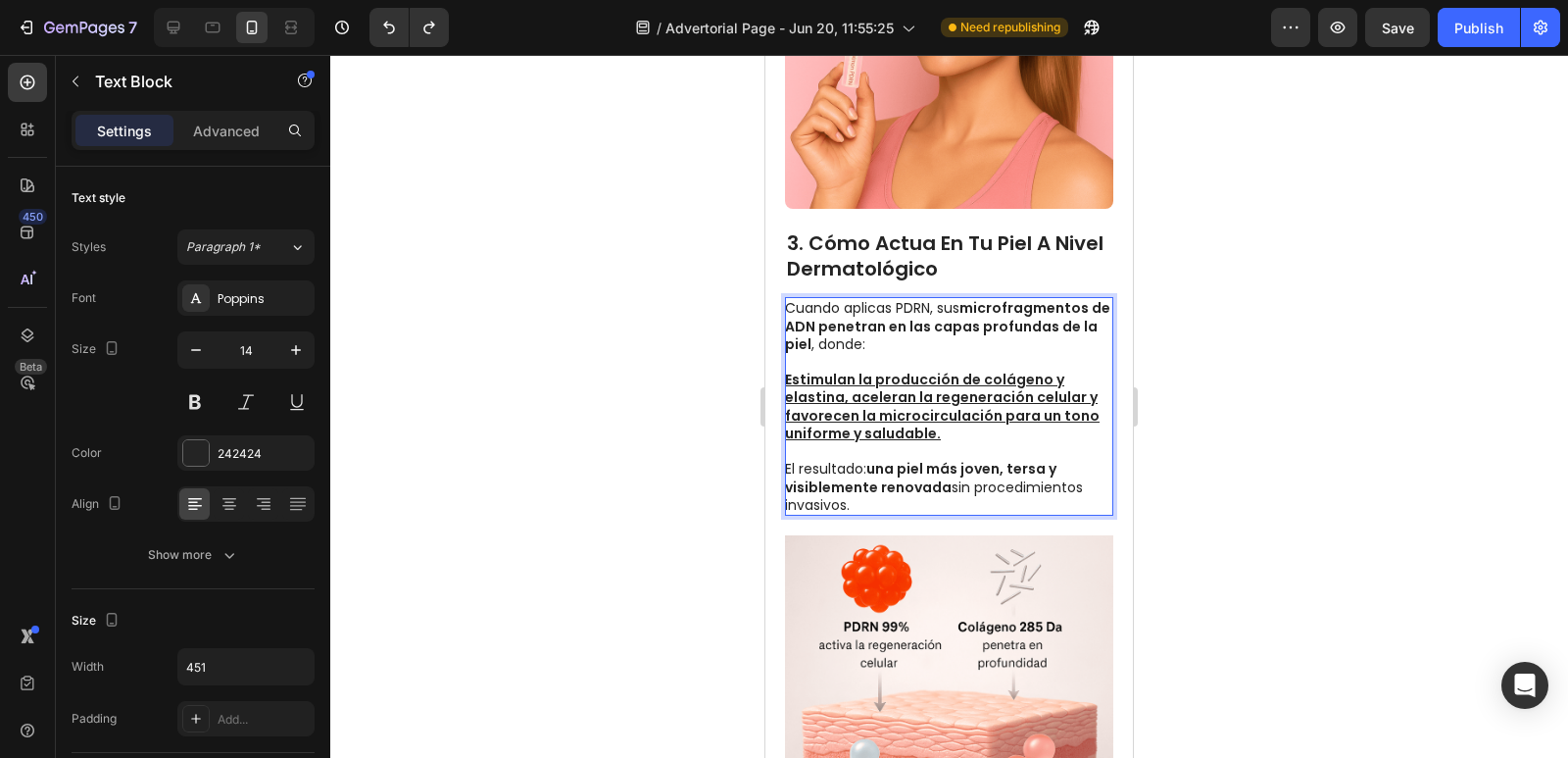 click on "El resultado:  una piel más joven, tersa y visiblemente renovada  sin procedimientos invasivos." at bounding box center [948, 478] 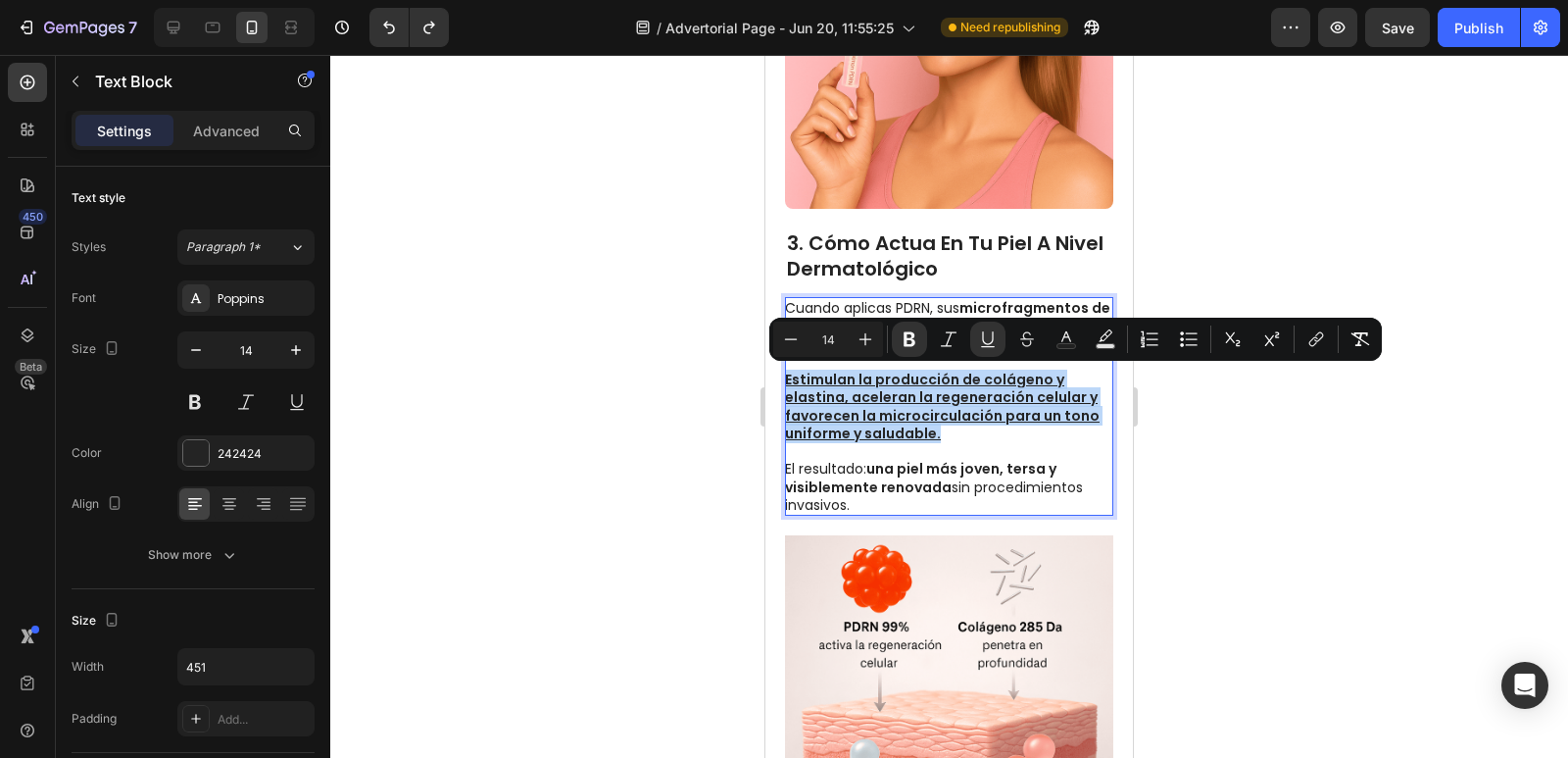 drag, startPoint x: 952, startPoint y: 430, endPoint x: 787, endPoint y: 380, distance: 172.4094 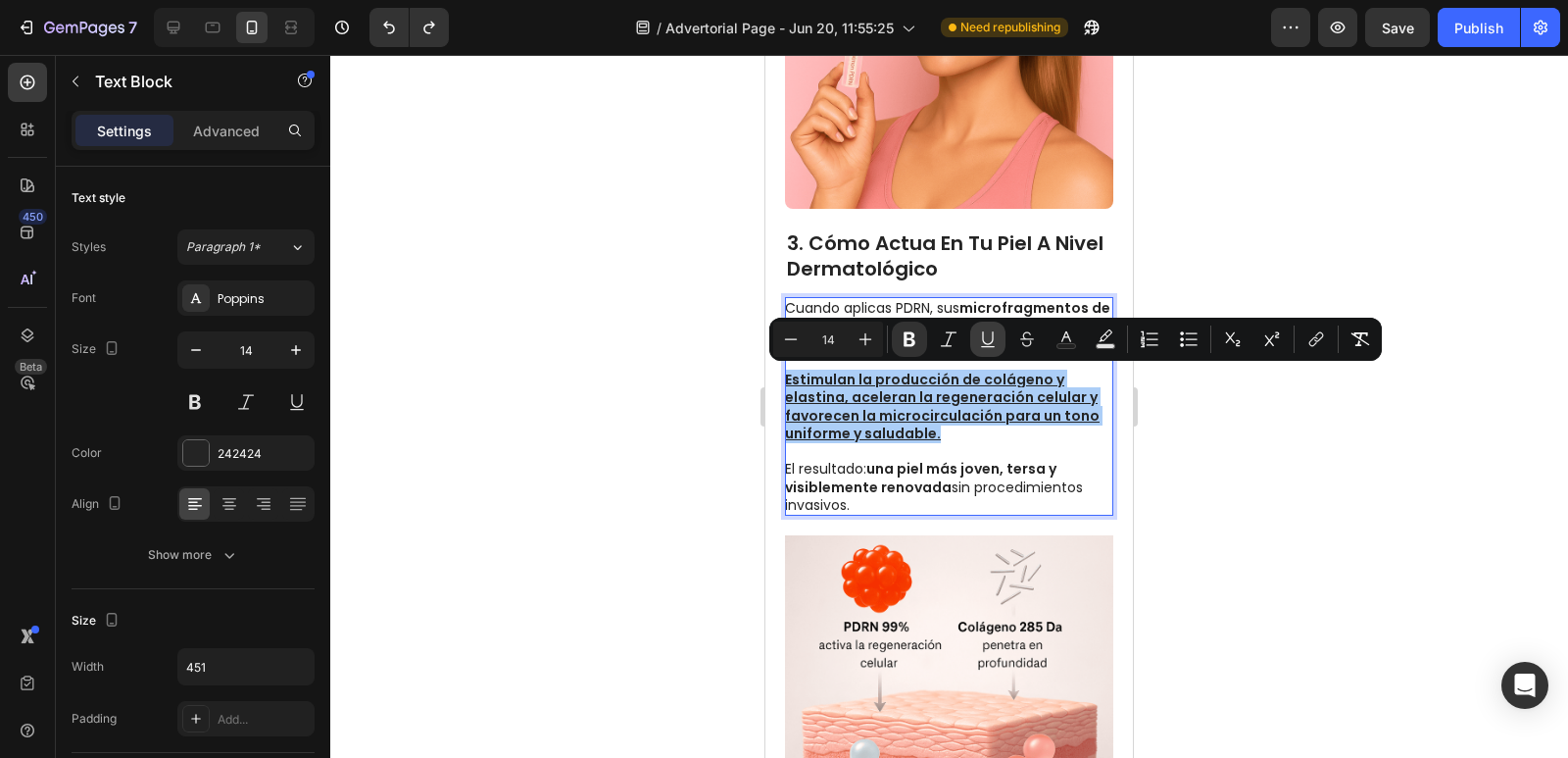 click 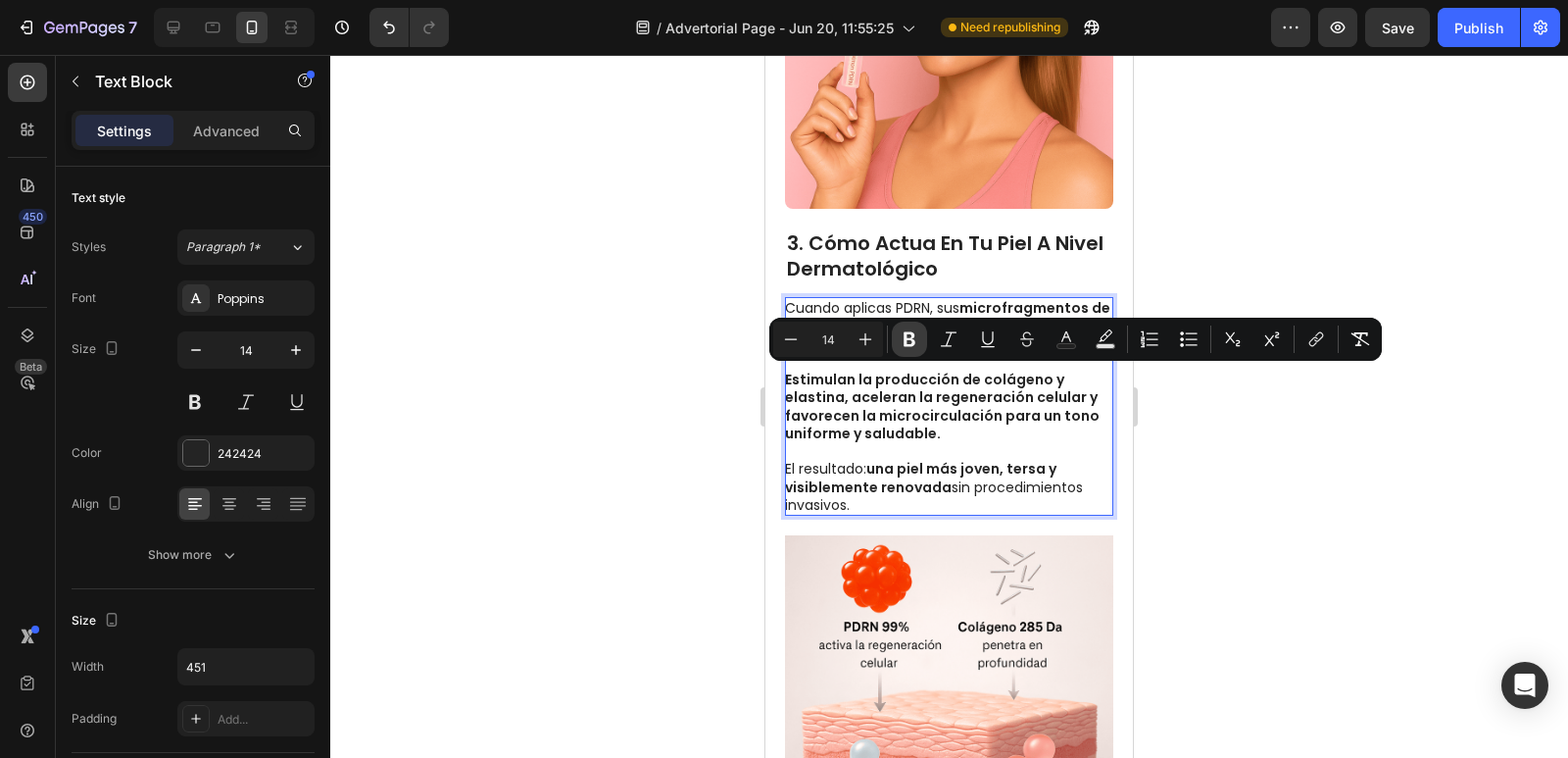 drag, startPoint x: 912, startPoint y: 350, endPoint x: 151, endPoint y: 310, distance: 762.051 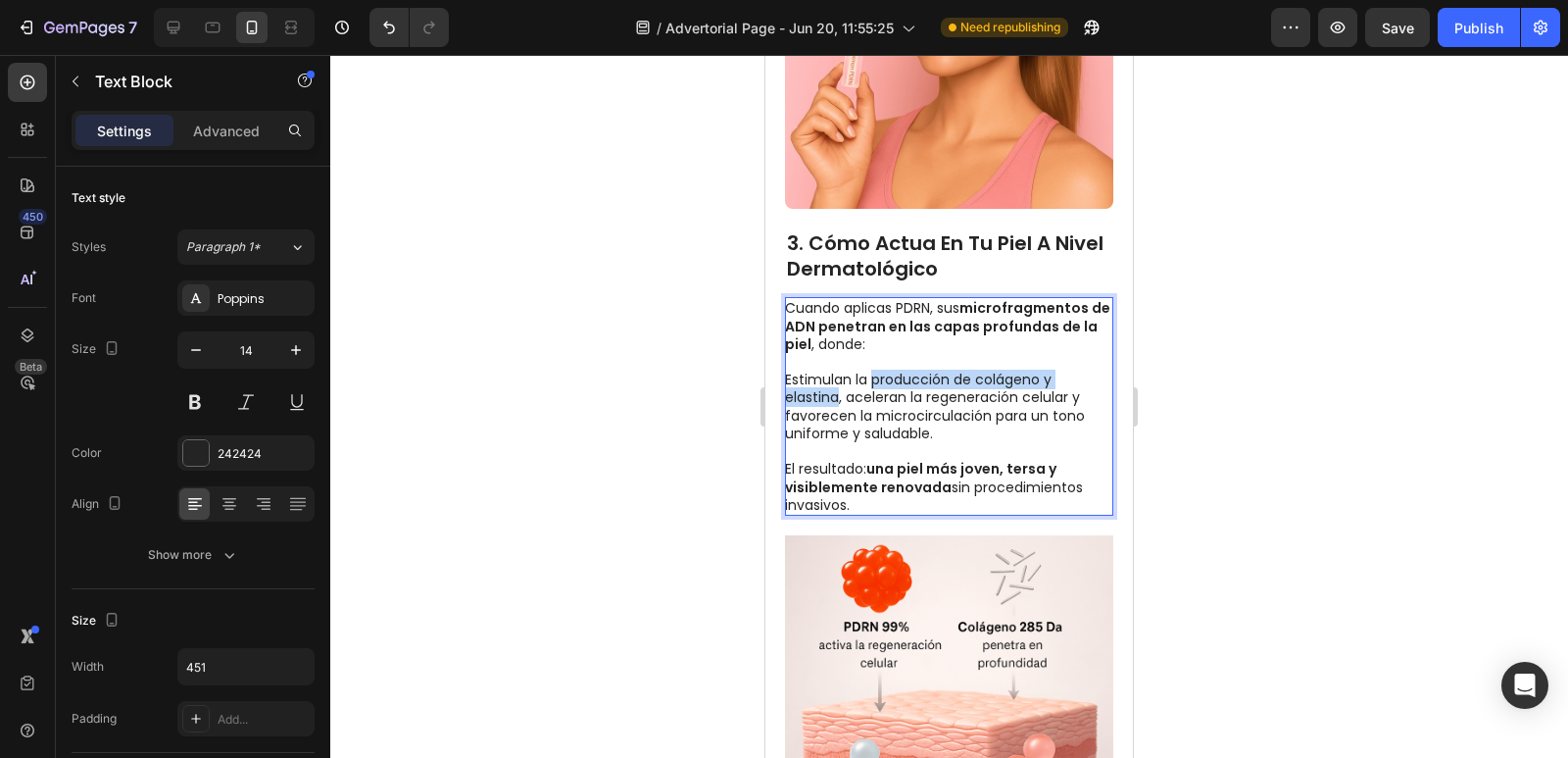drag, startPoint x: 870, startPoint y: 377, endPoint x: 839, endPoint y: 399, distance: 38.01316 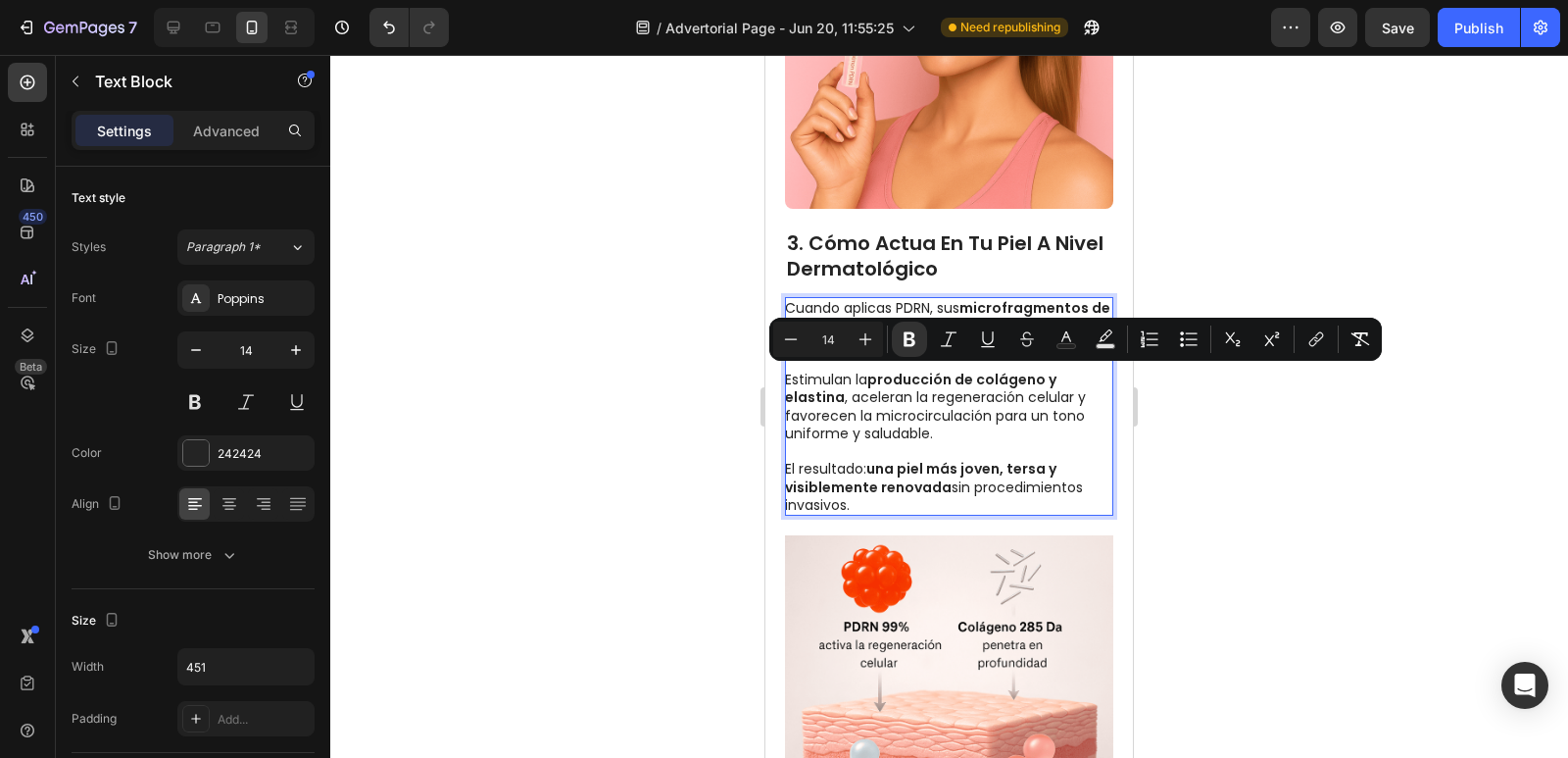 type on "16" 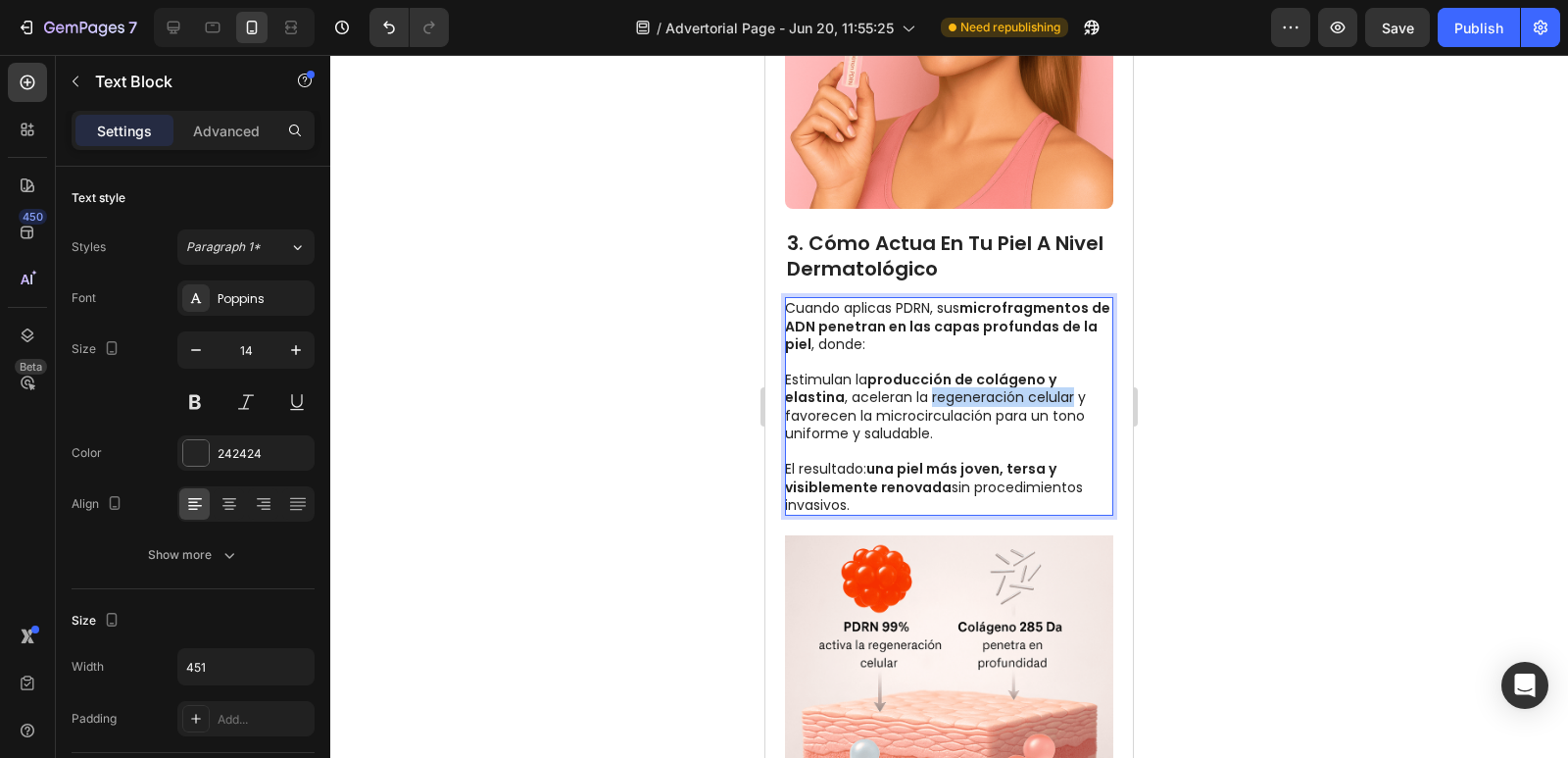 drag, startPoint x: 930, startPoint y: 398, endPoint x: 1070, endPoint y: 403, distance: 140.08926 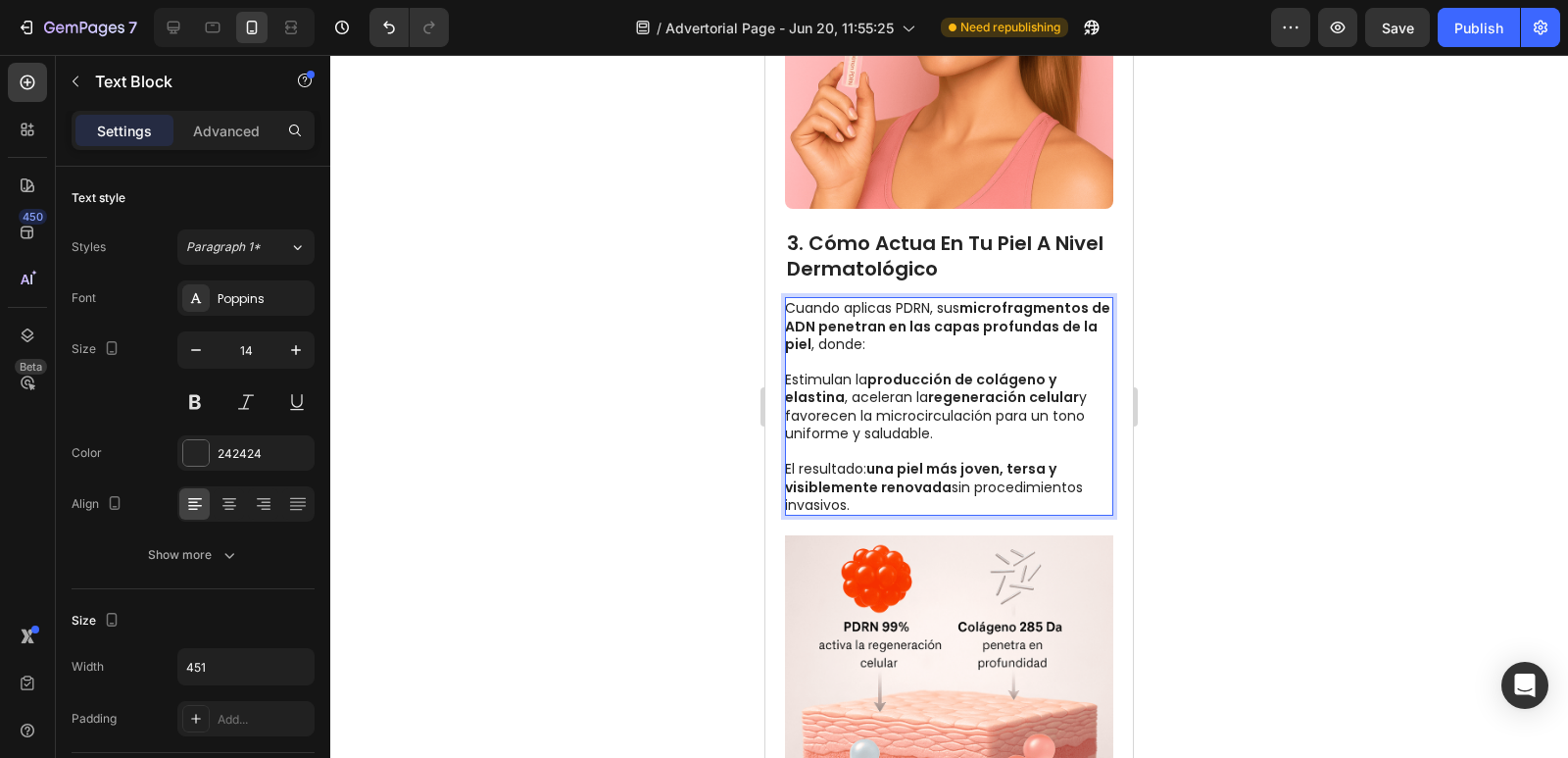 click on "Estimulan la  producción de colágeno y elastina , aceleran la  regeneración celular  y favorecen la microcirculación para un tono uniforme y saludable." at bounding box center (948, 406) 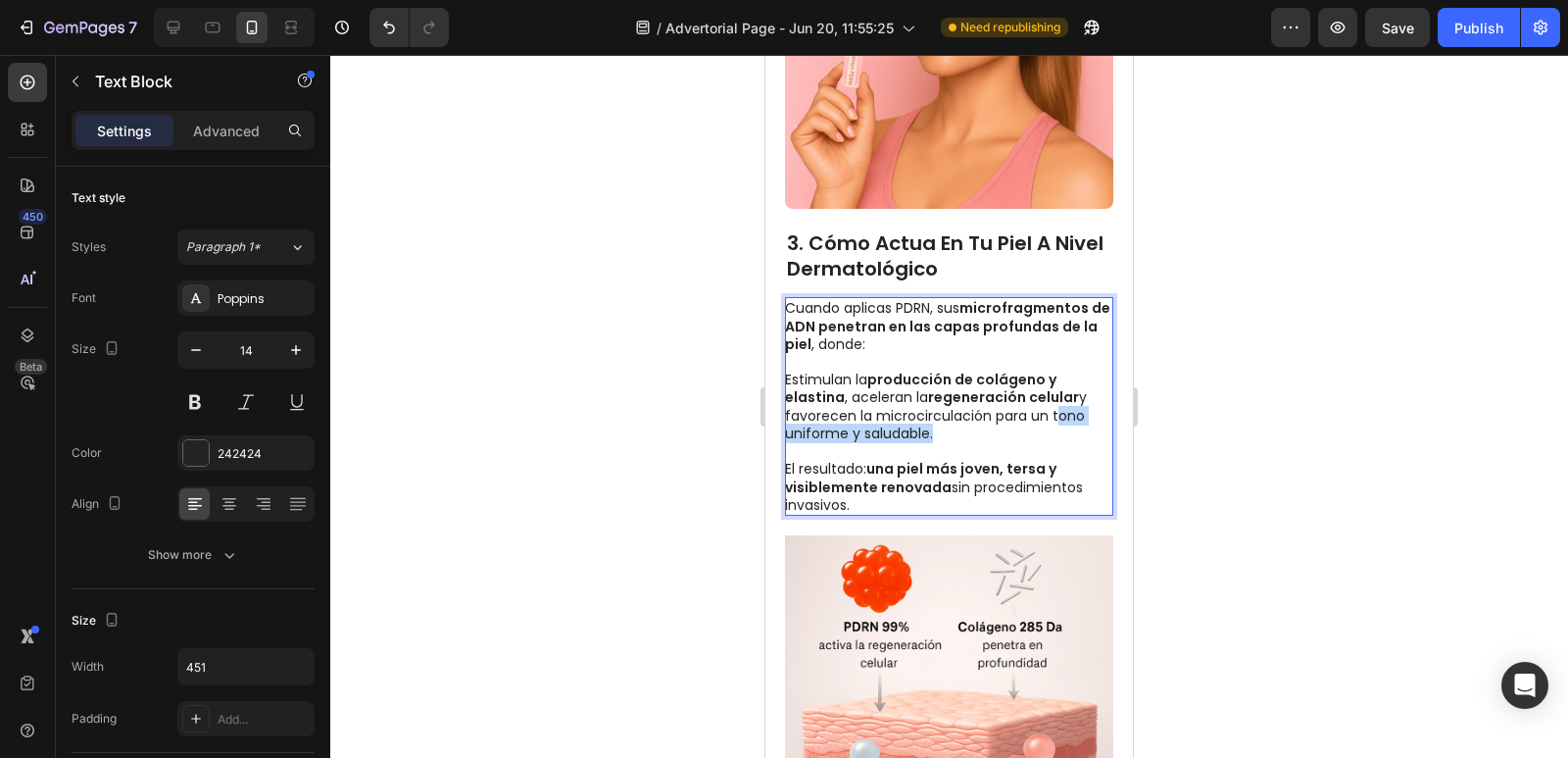 drag, startPoint x: 931, startPoint y: 432, endPoint x: 1051, endPoint y: 414, distance: 121.34249 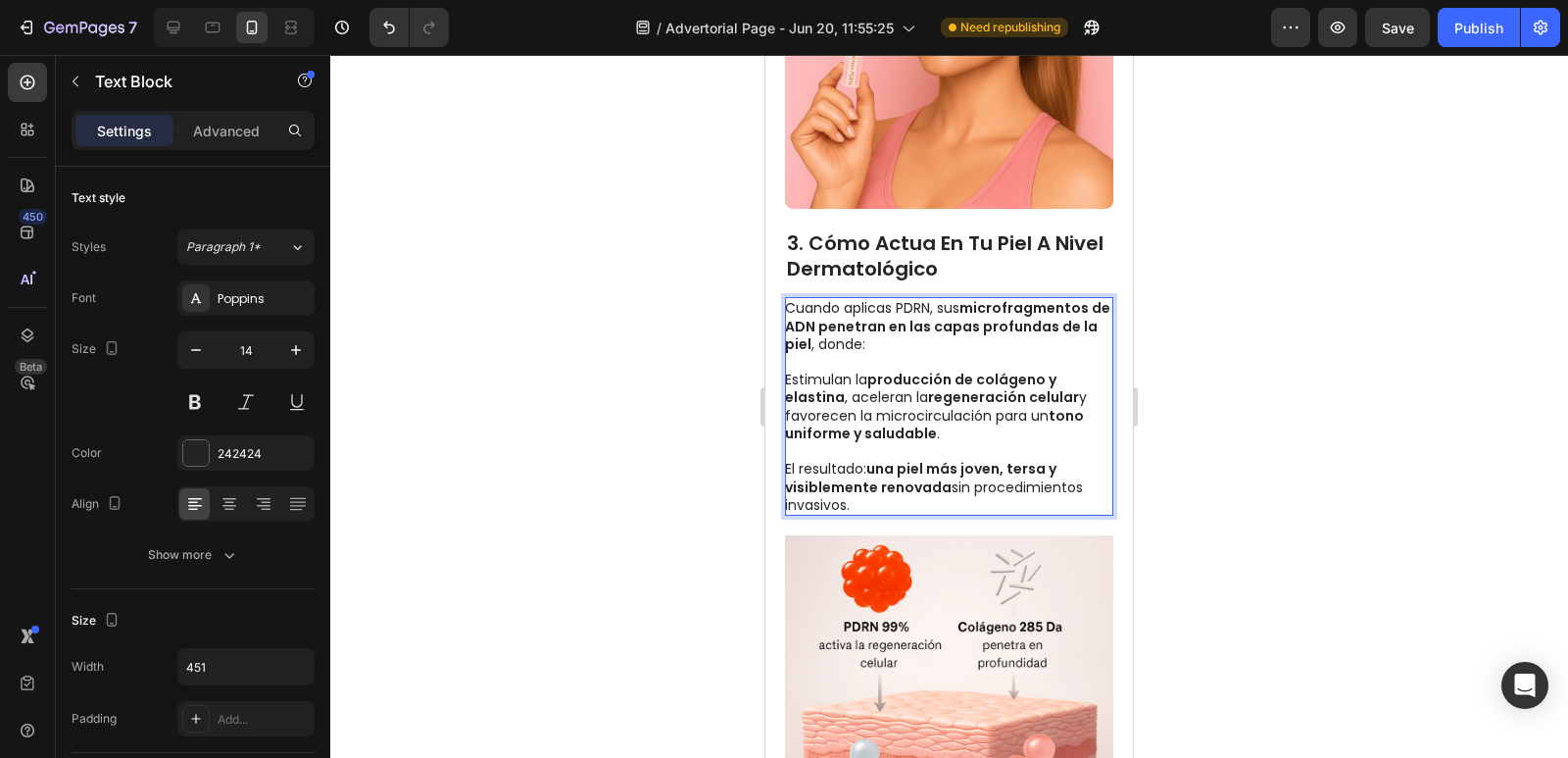 click on "El resultado:  una piel más joven, tersa y visiblemente renovada  sin procedimientos invasivos." at bounding box center (948, 478) 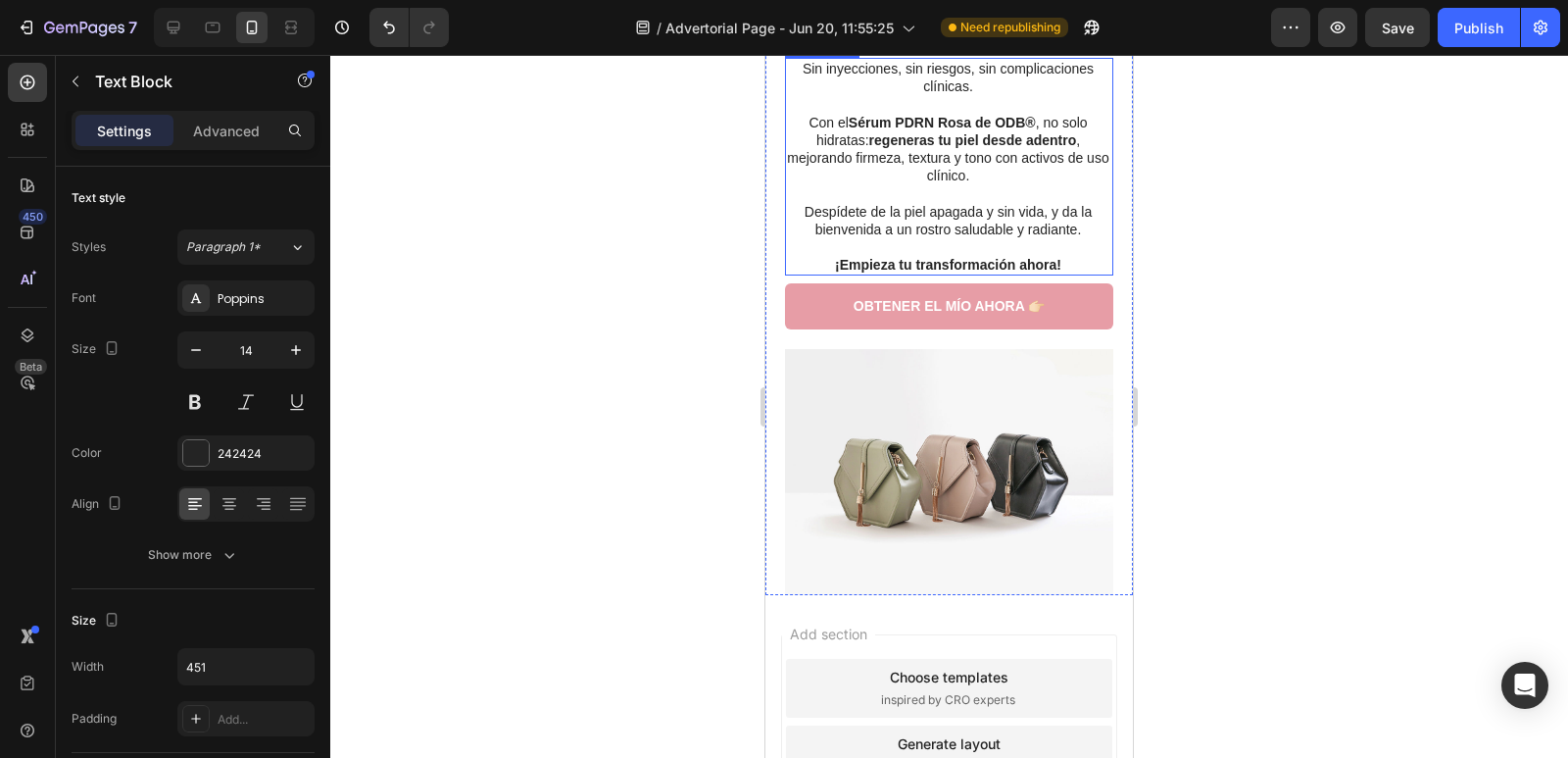 scroll, scrollTop: 5197, scrollLeft: 0, axis: vertical 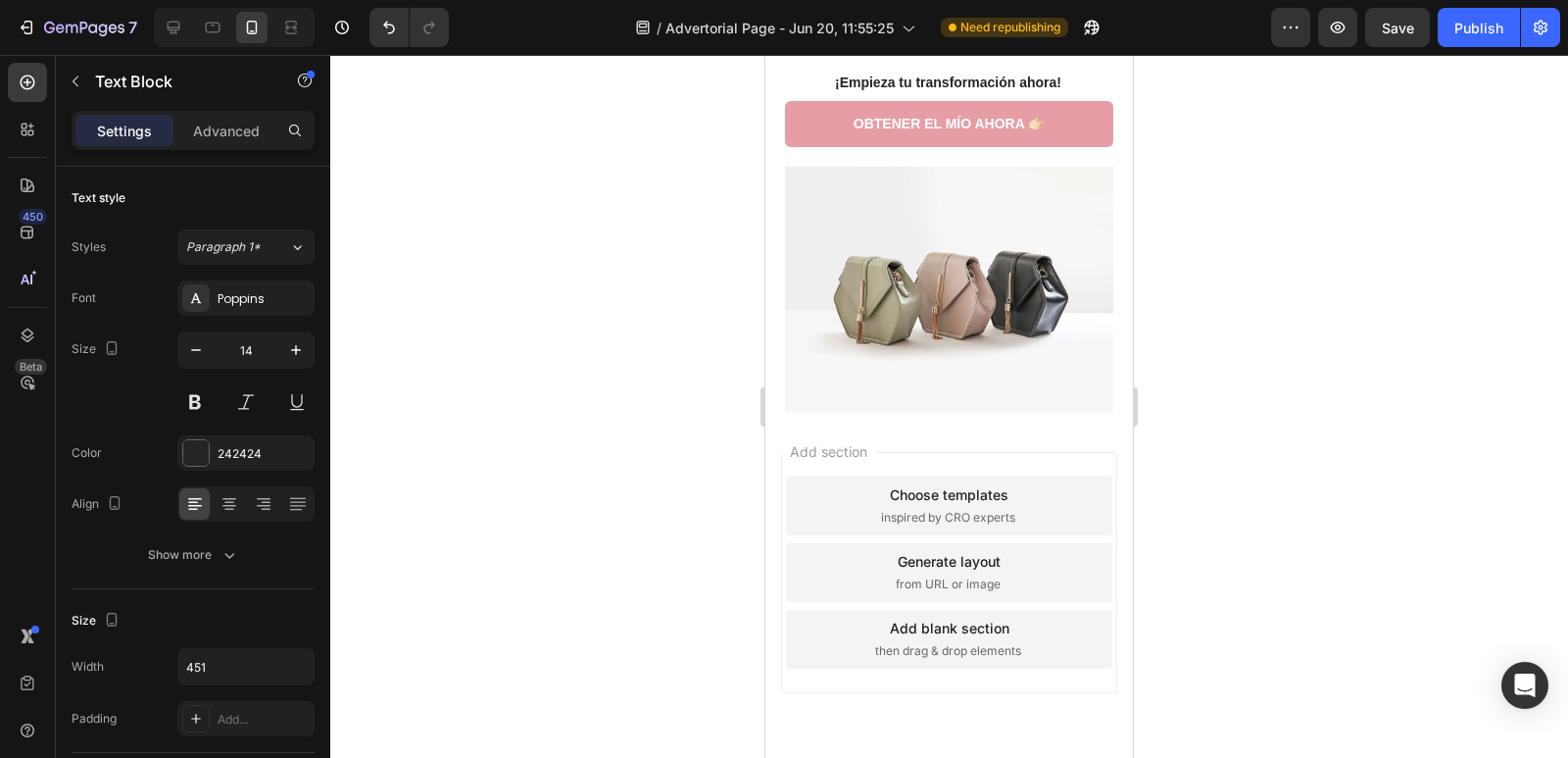 click at bounding box center (949, 289) 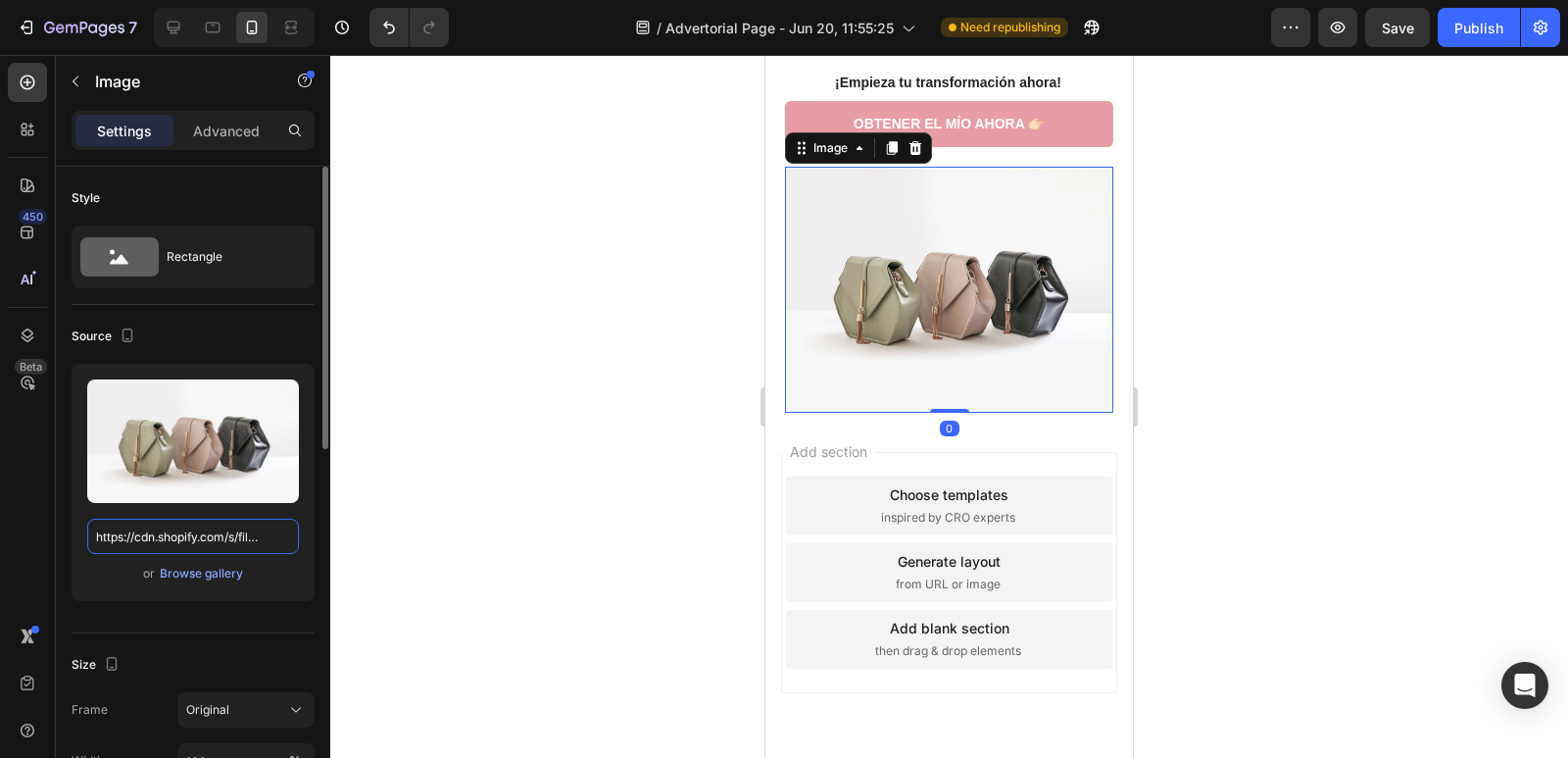 click on "https://cdn.shopify.com/s/files/1/2005/9307/files/image_demo.jpg" at bounding box center (193, 536) 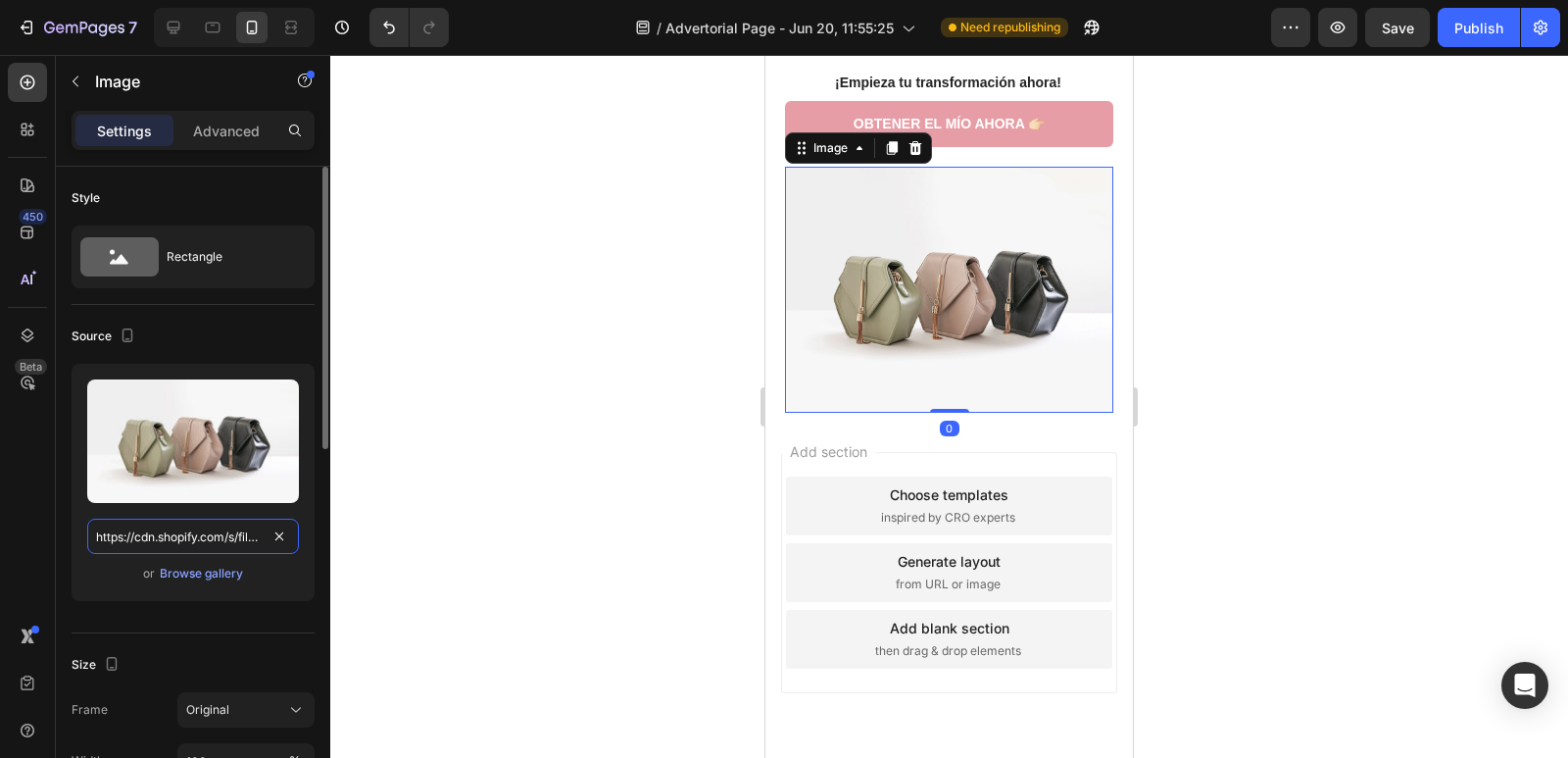 paste on "0717/2348/3171/files/30500.png?v=1750471809" 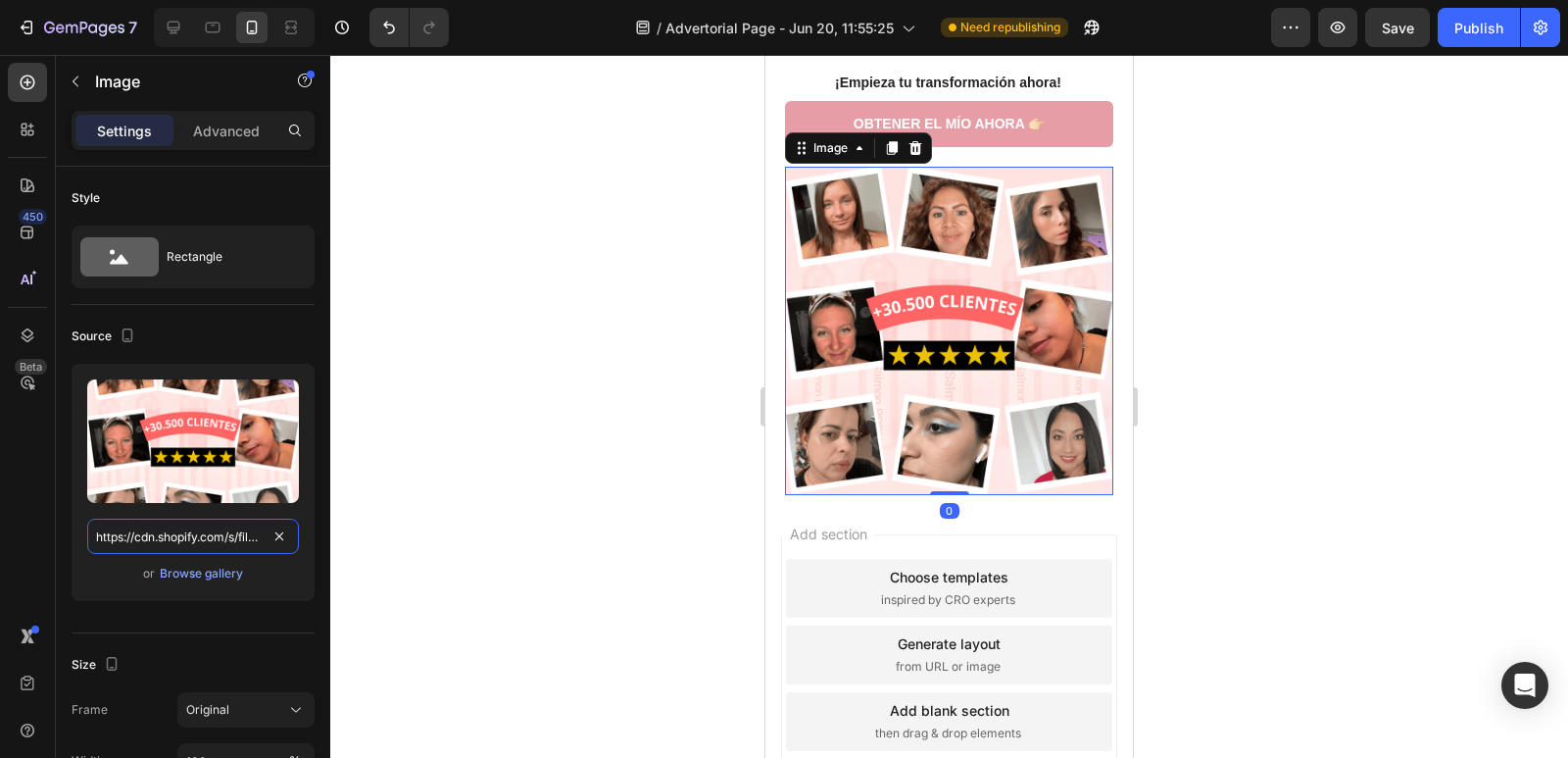 scroll, scrollTop: 0, scrollLeft: 286, axis: horizontal 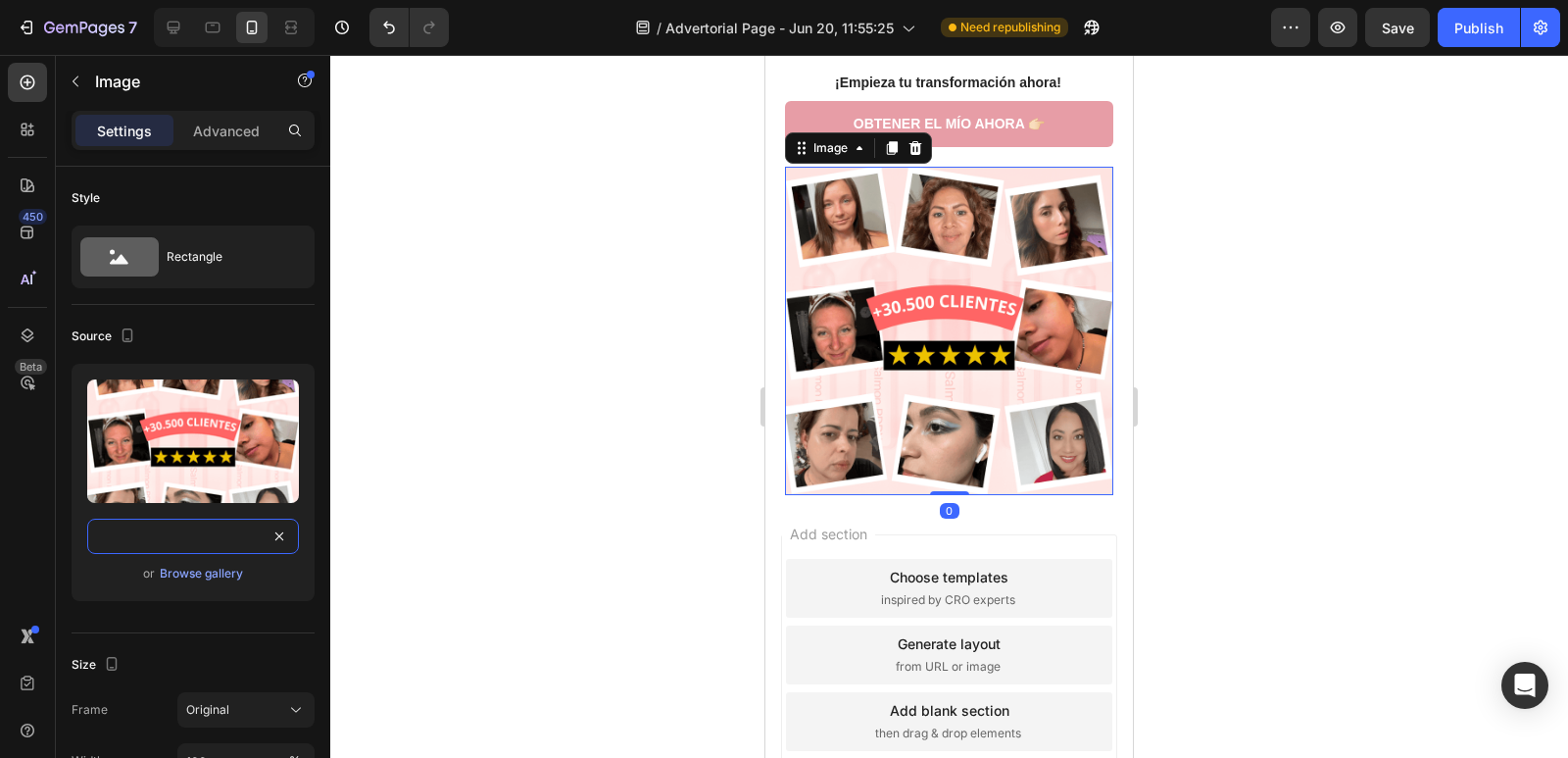 type on "https://cdn.shopify.com/s/files/1/0717/2348/3171/files/30500.png?v=1750471809" 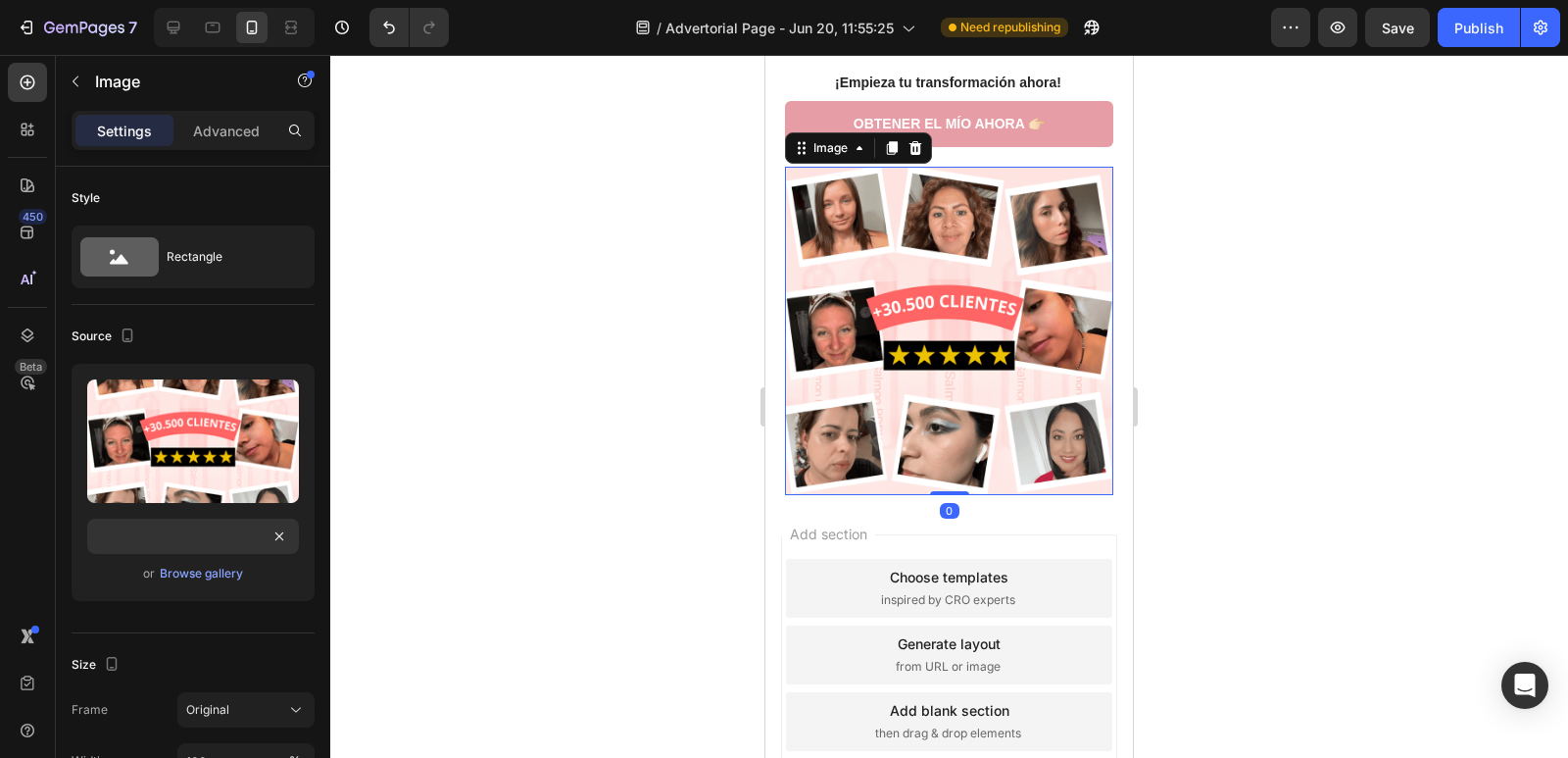 scroll, scrollTop: 0, scrollLeft: 0, axis: both 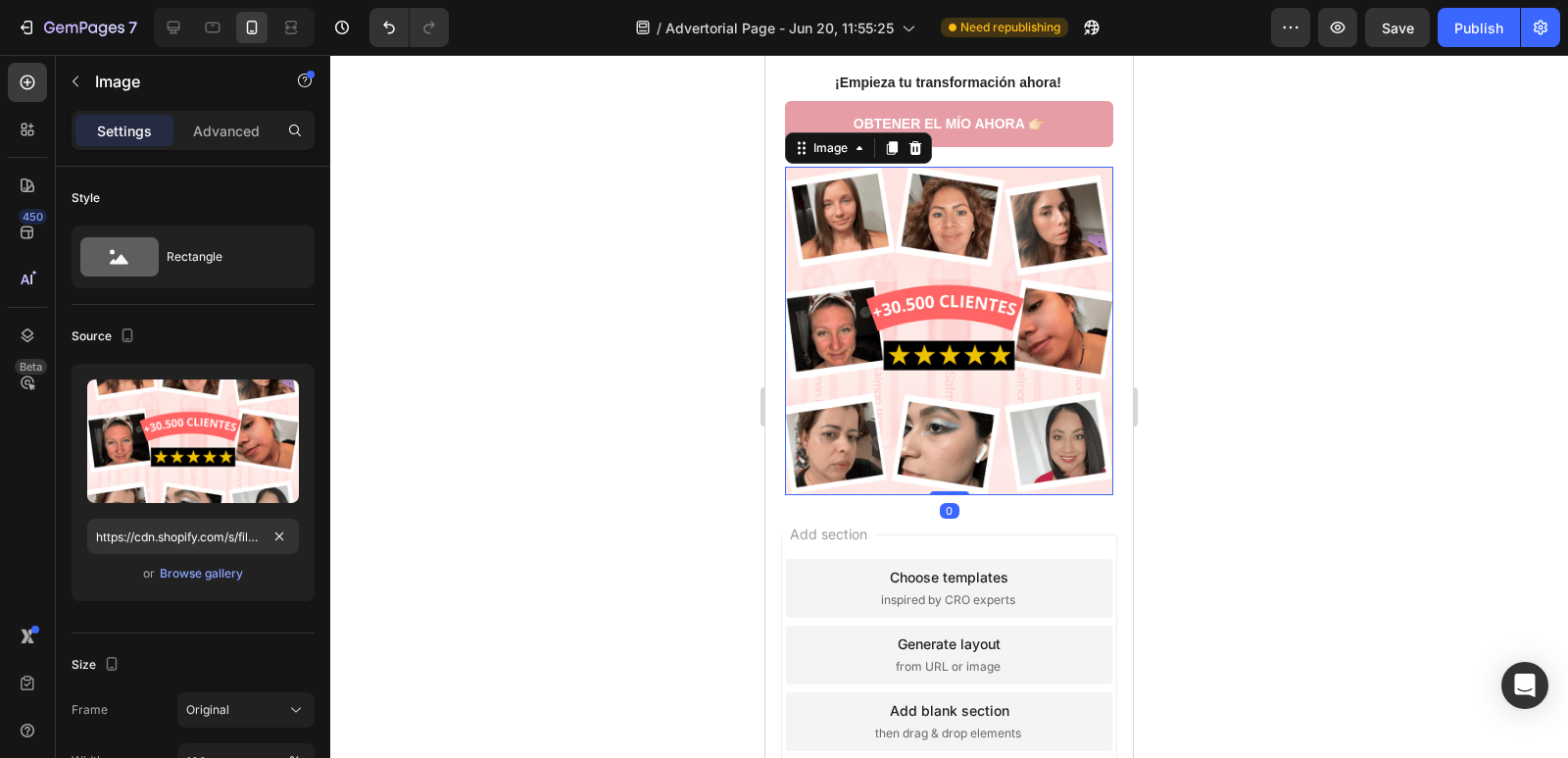 click 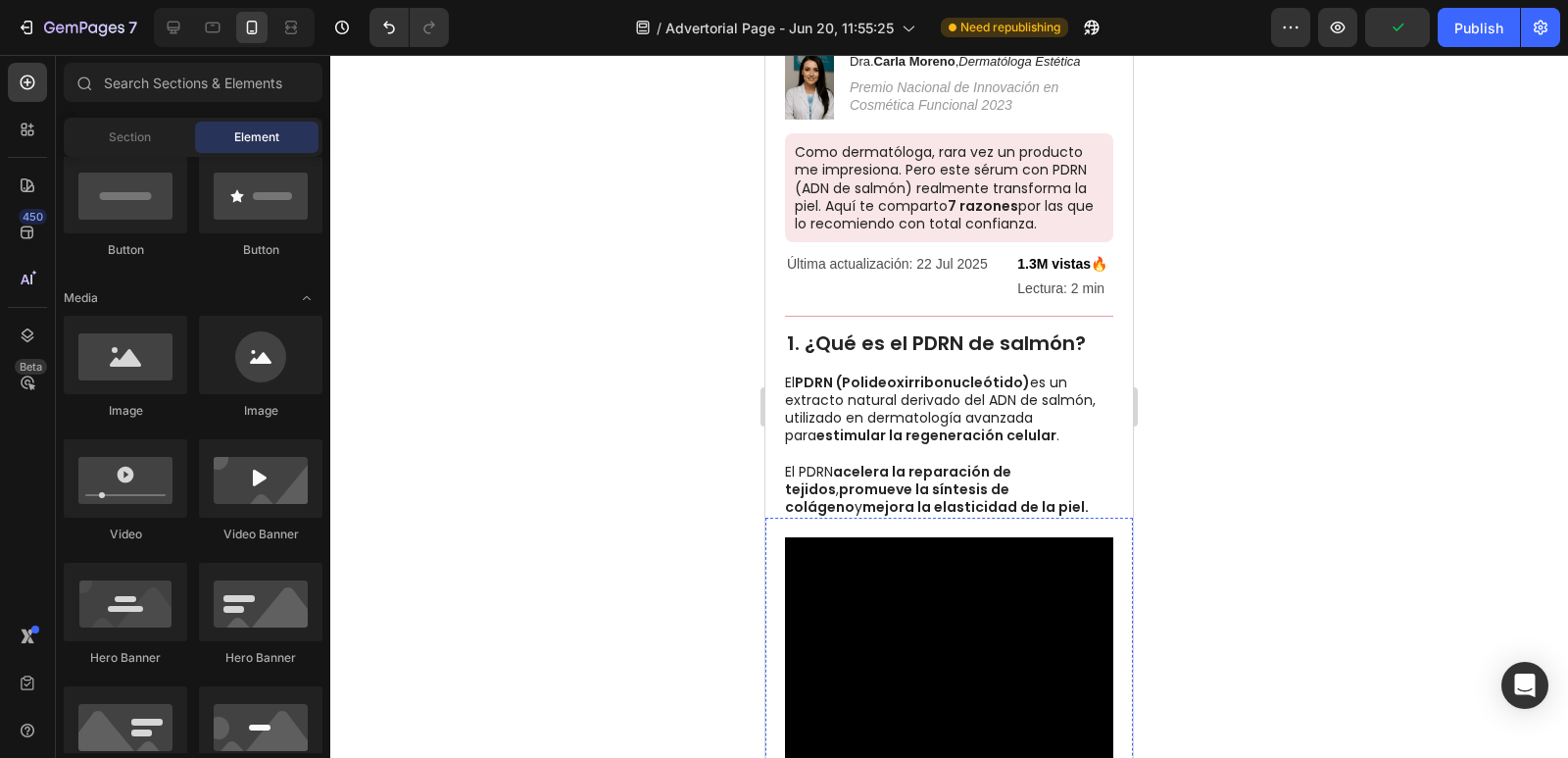 scroll, scrollTop: 0, scrollLeft: 0, axis: both 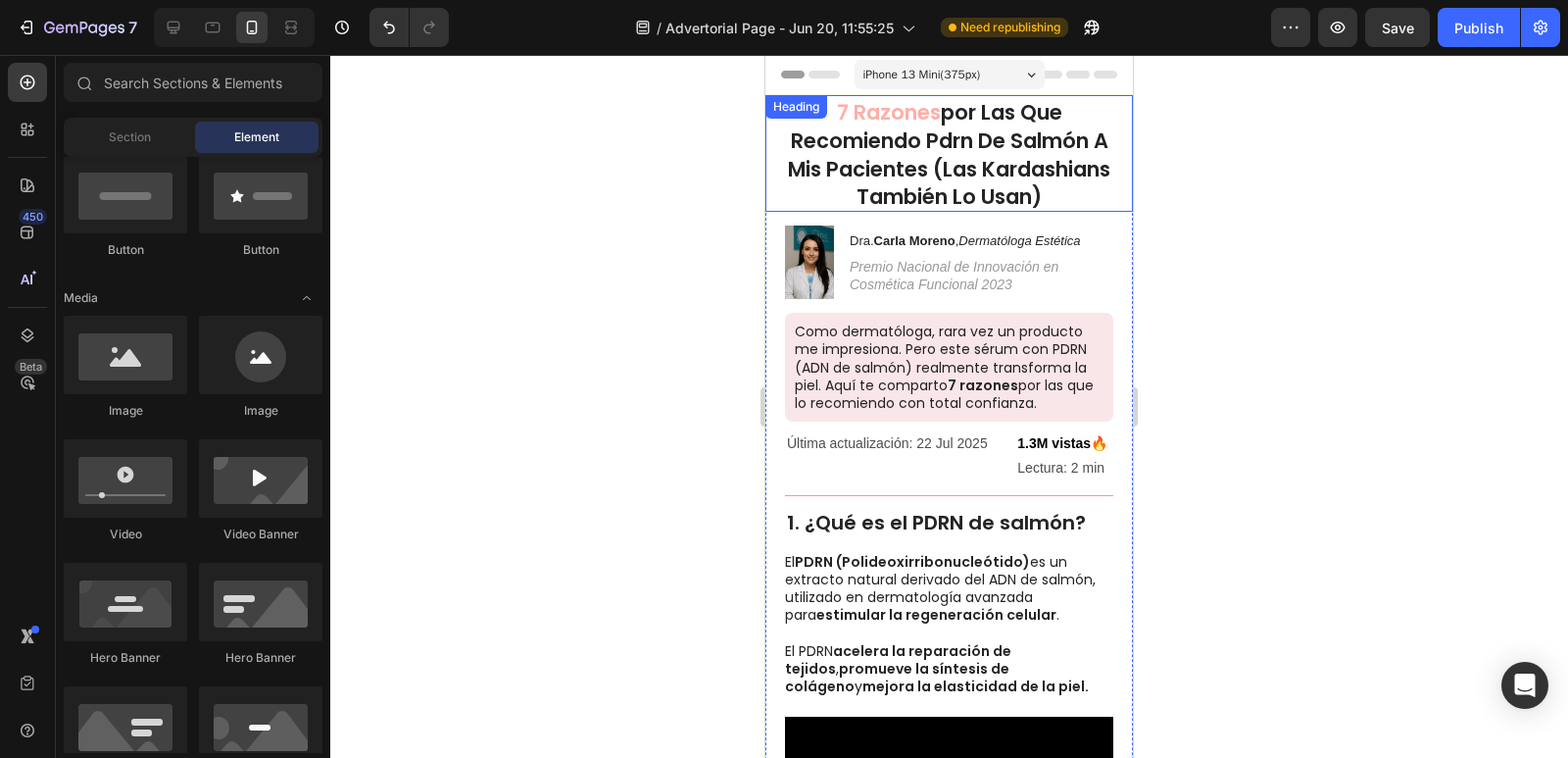 click on "por las que recomiendo pdrn de salmón a mis pacientes (las kardashians también lo usan)" at bounding box center (949, 154) 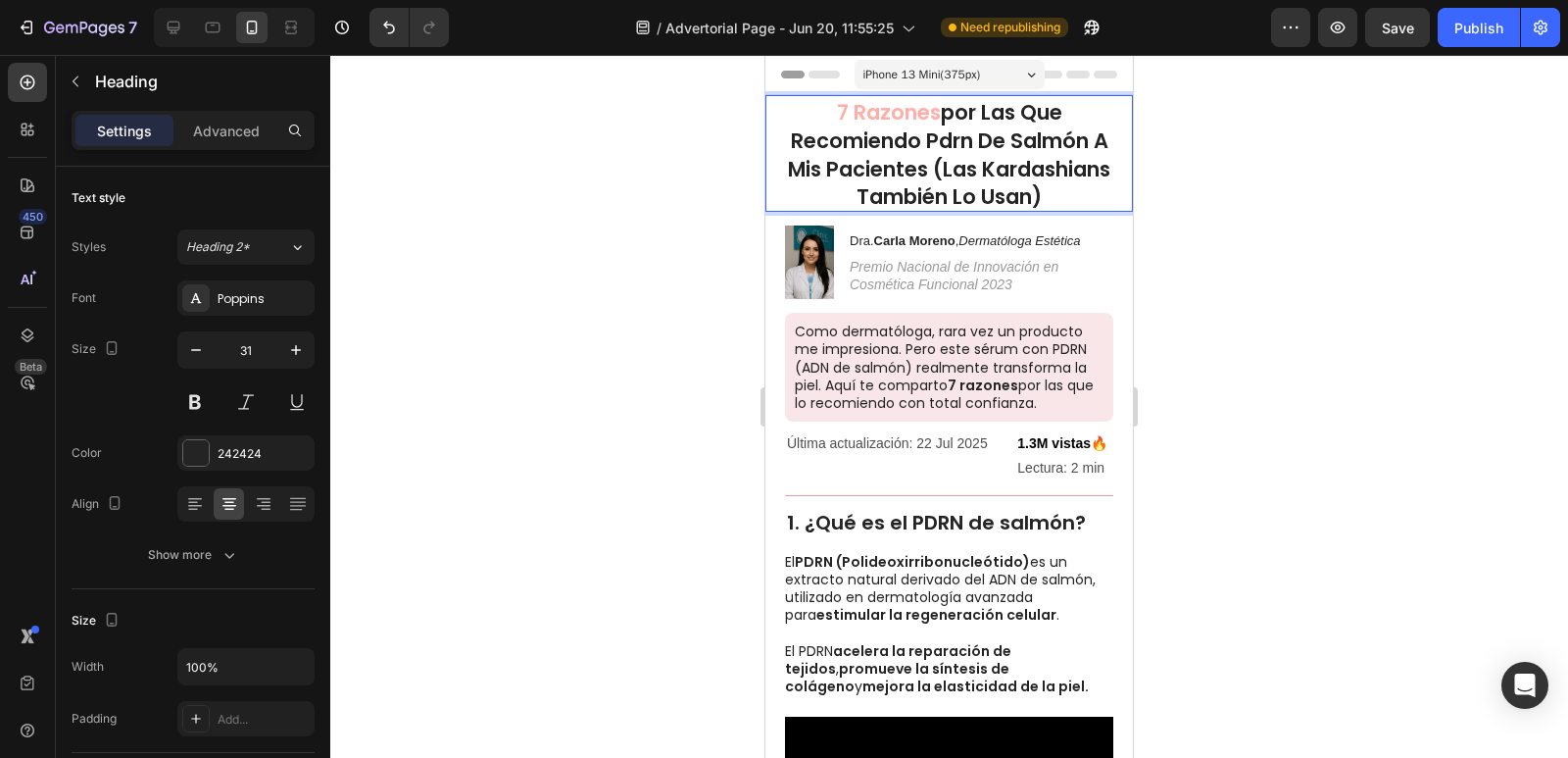 click on "por las que recomiendo pdrn de salmón a mis pacientes (las kardashians también lo usan)" at bounding box center (949, 154) 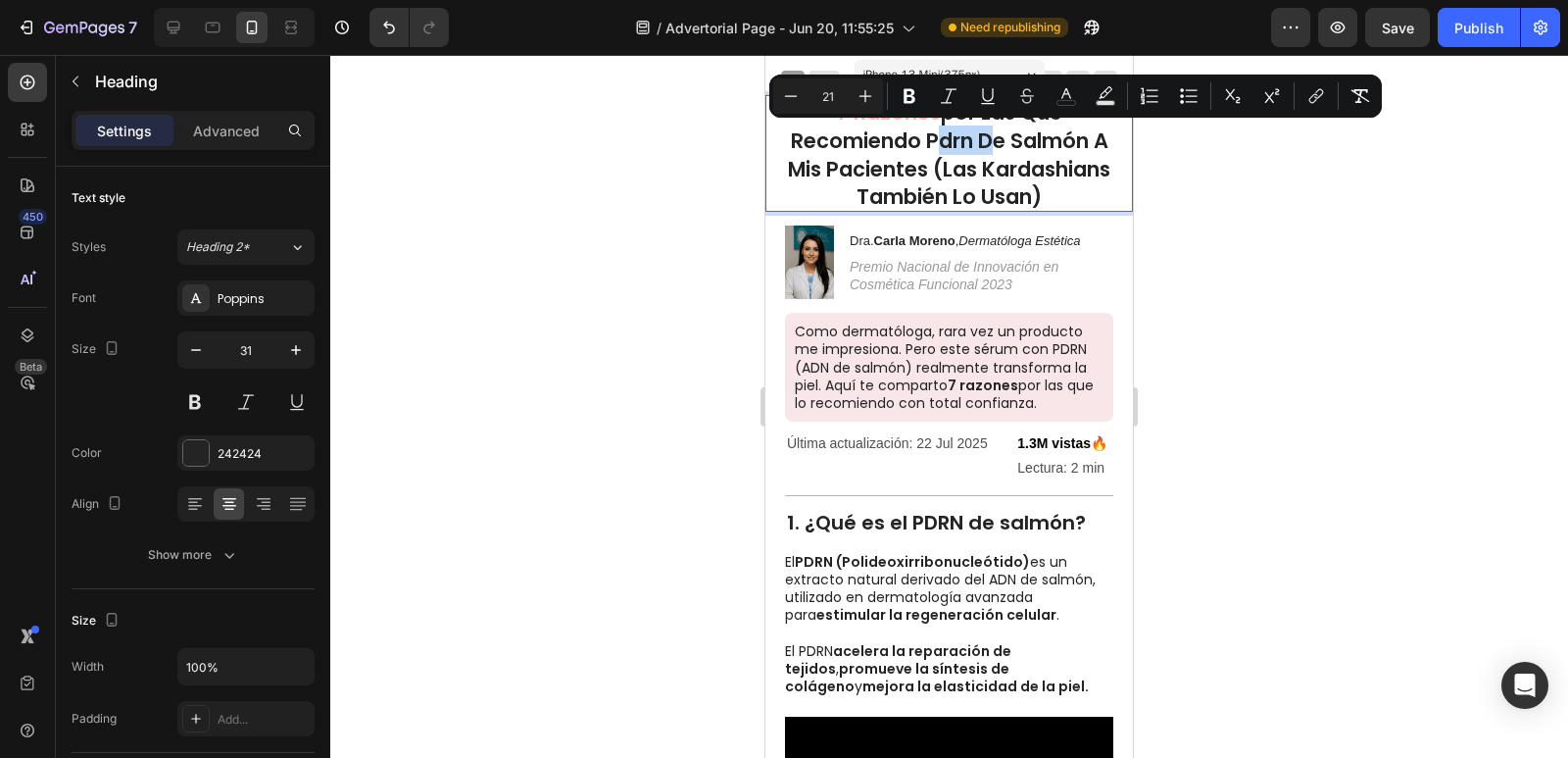 drag, startPoint x: 978, startPoint y: 142, endPoint x: 932, endPoint y: 143, distance: 46.010868 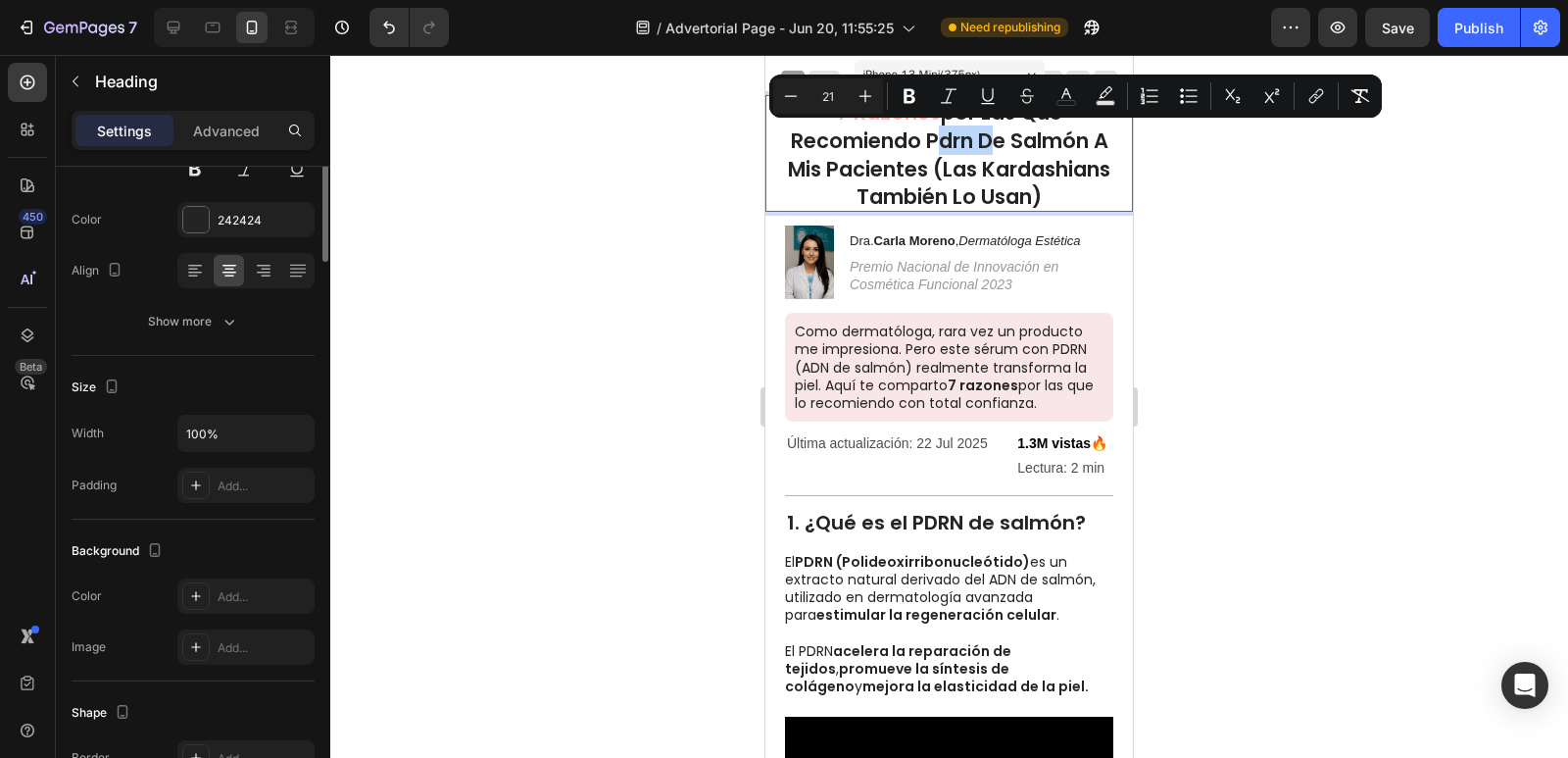 scroll, scrollTop: 0, scrollLeft: 0, axis: both 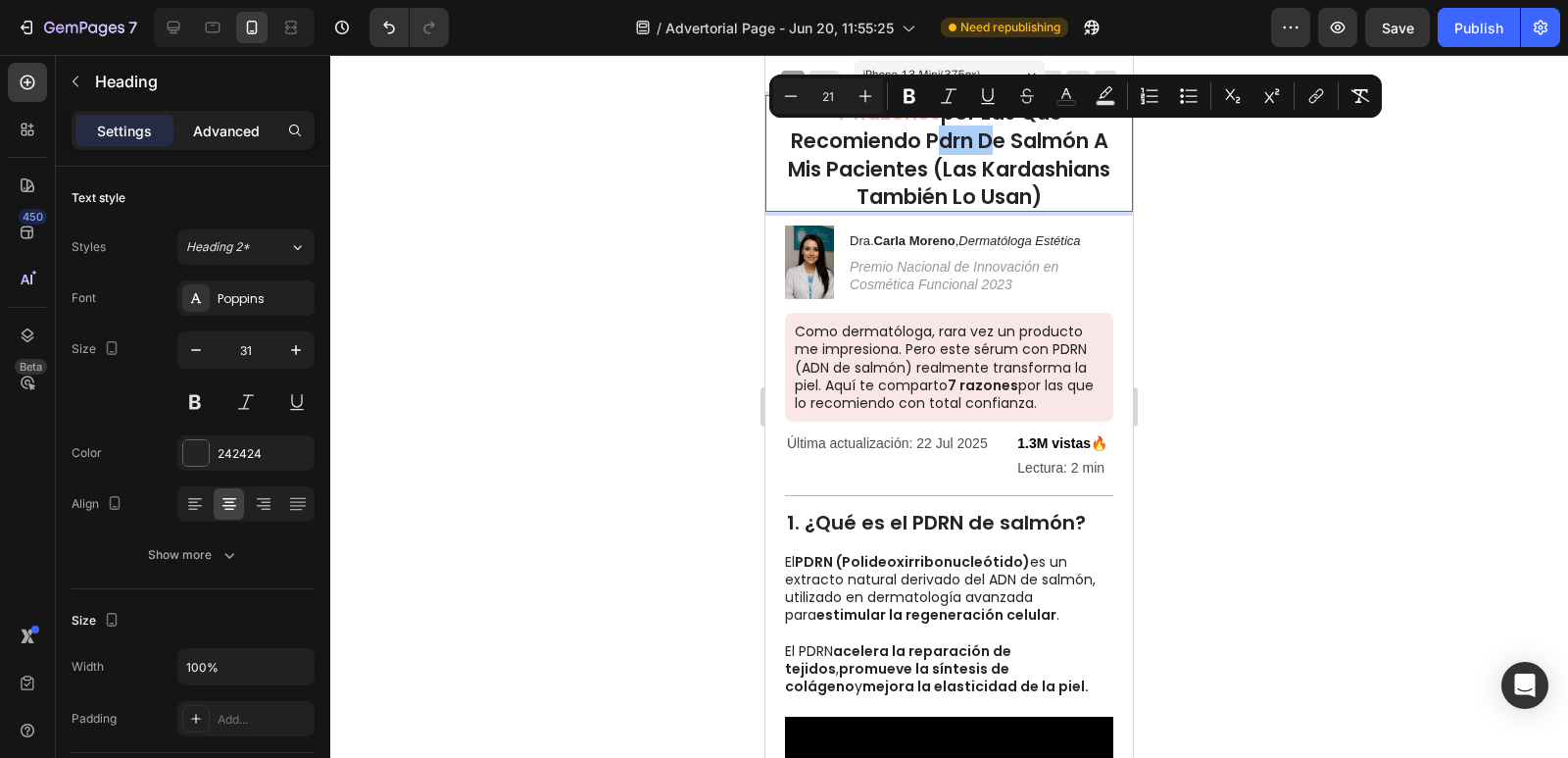 click on "Advanced" 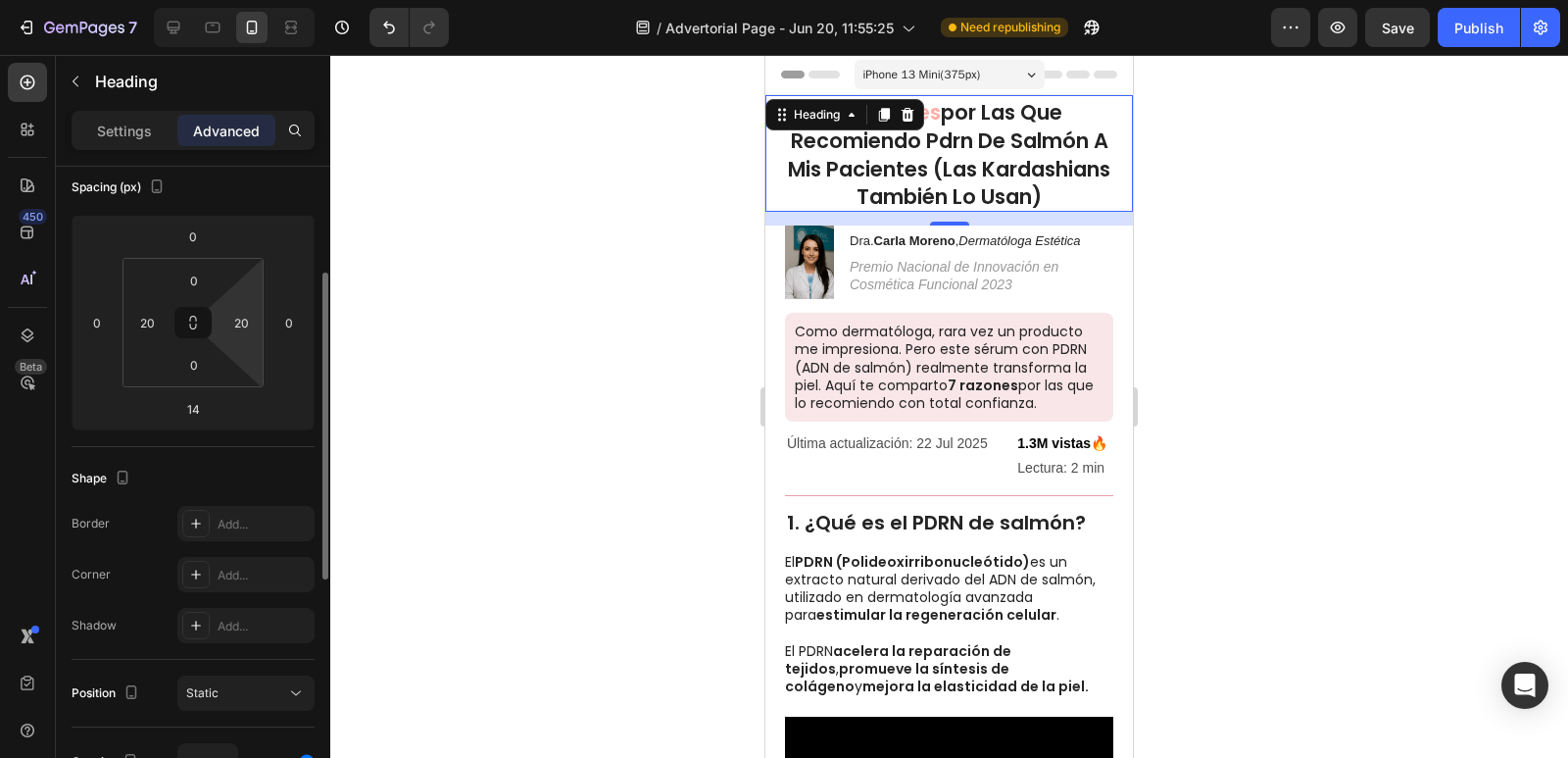 scroll, scrollTop: 0, scrollLeft: 0, axis: both 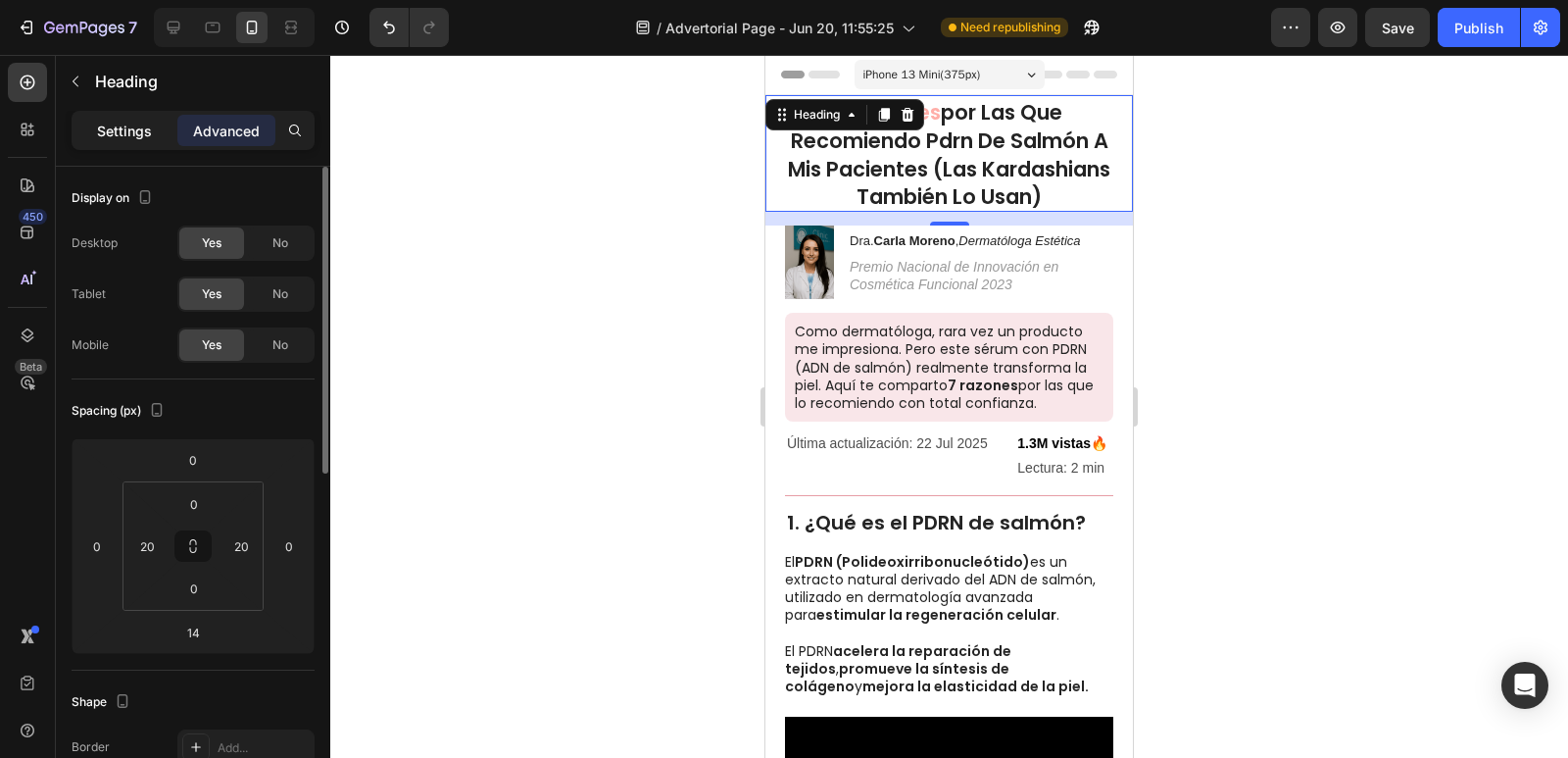 click on "Settings" at bounding box center (124, 130) 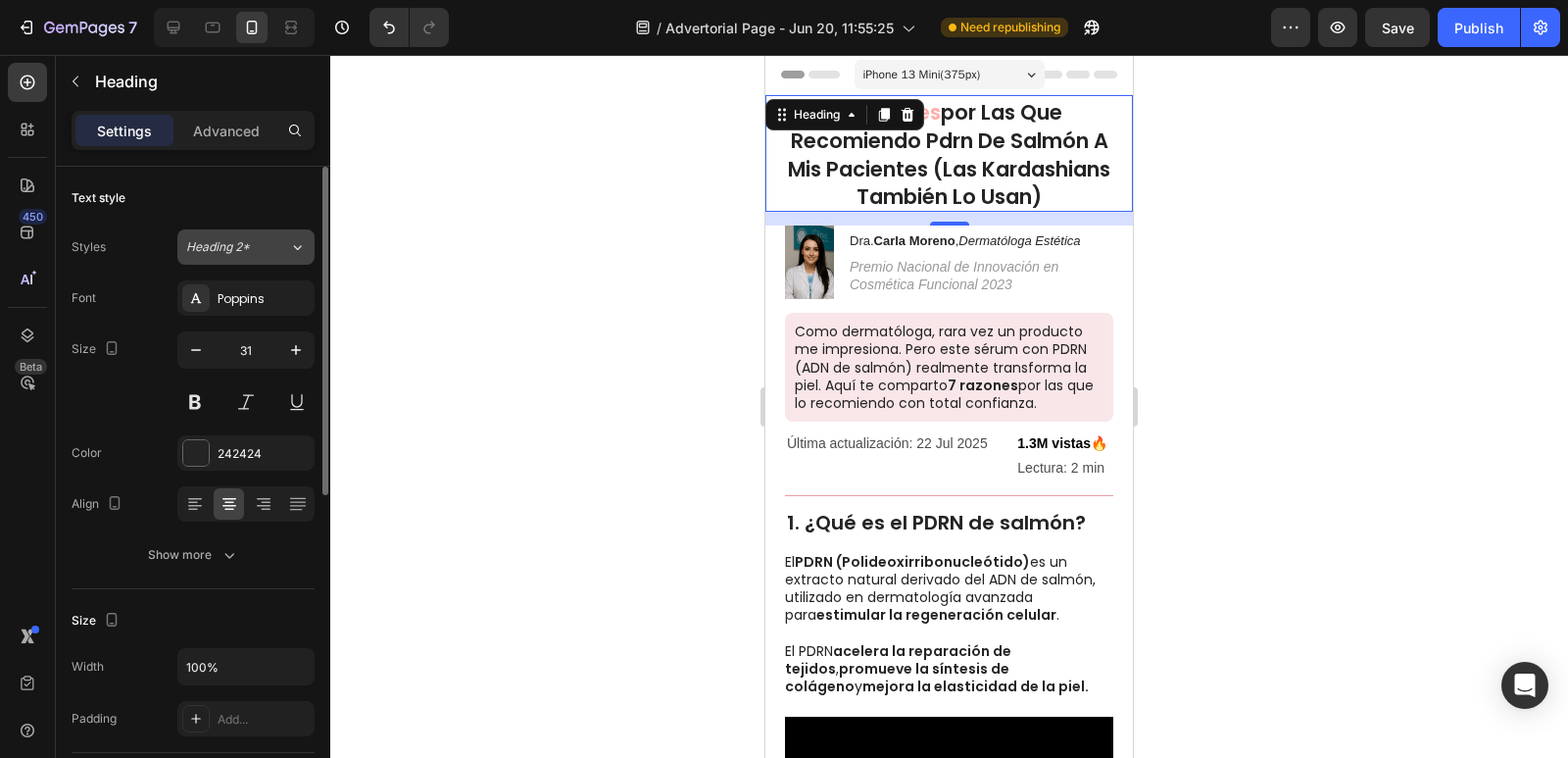 click on "Heading 2*" at bounding box center (237, 247) 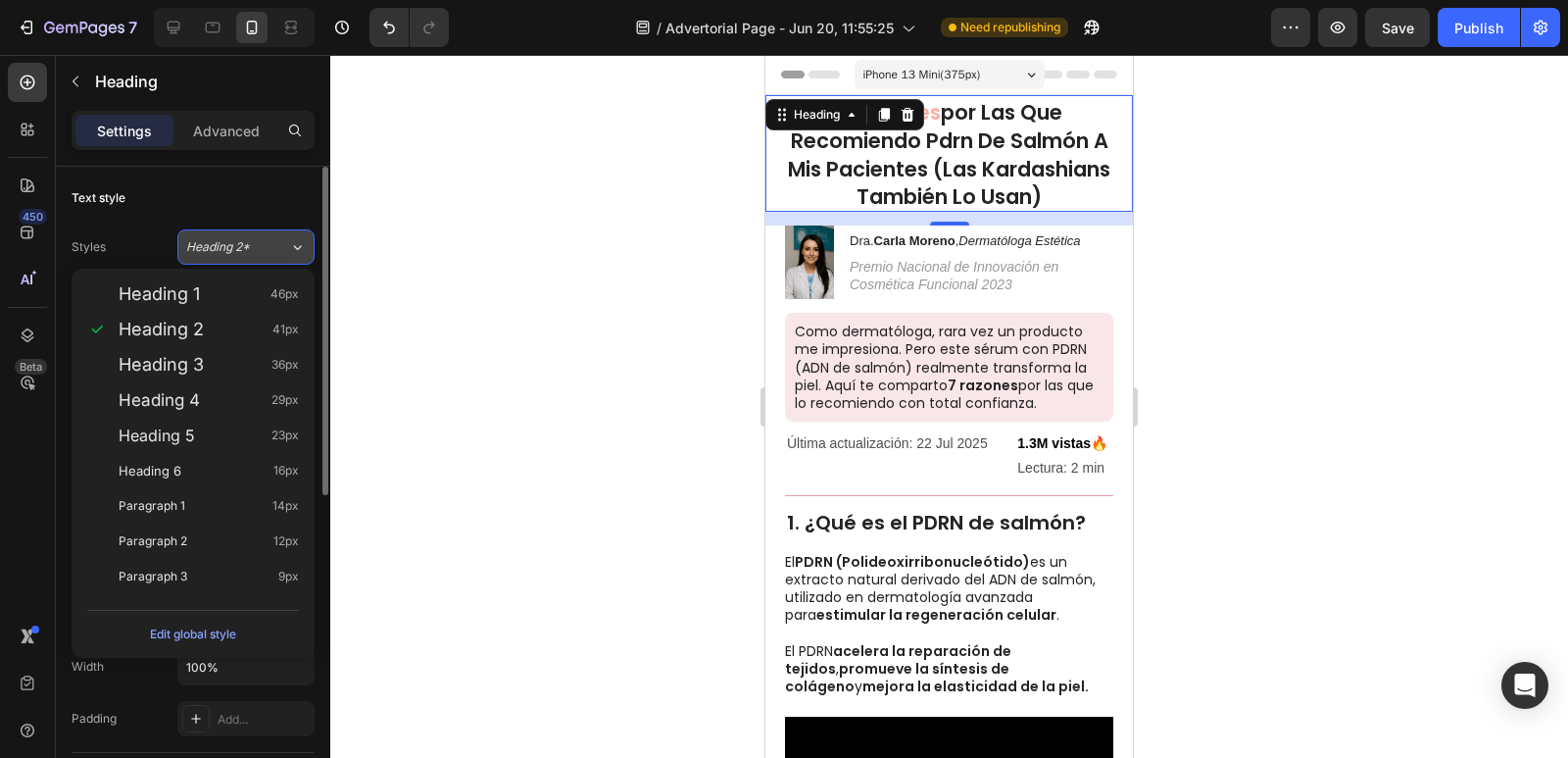 click on "Heading 2*" at bounding box center [237, 247] 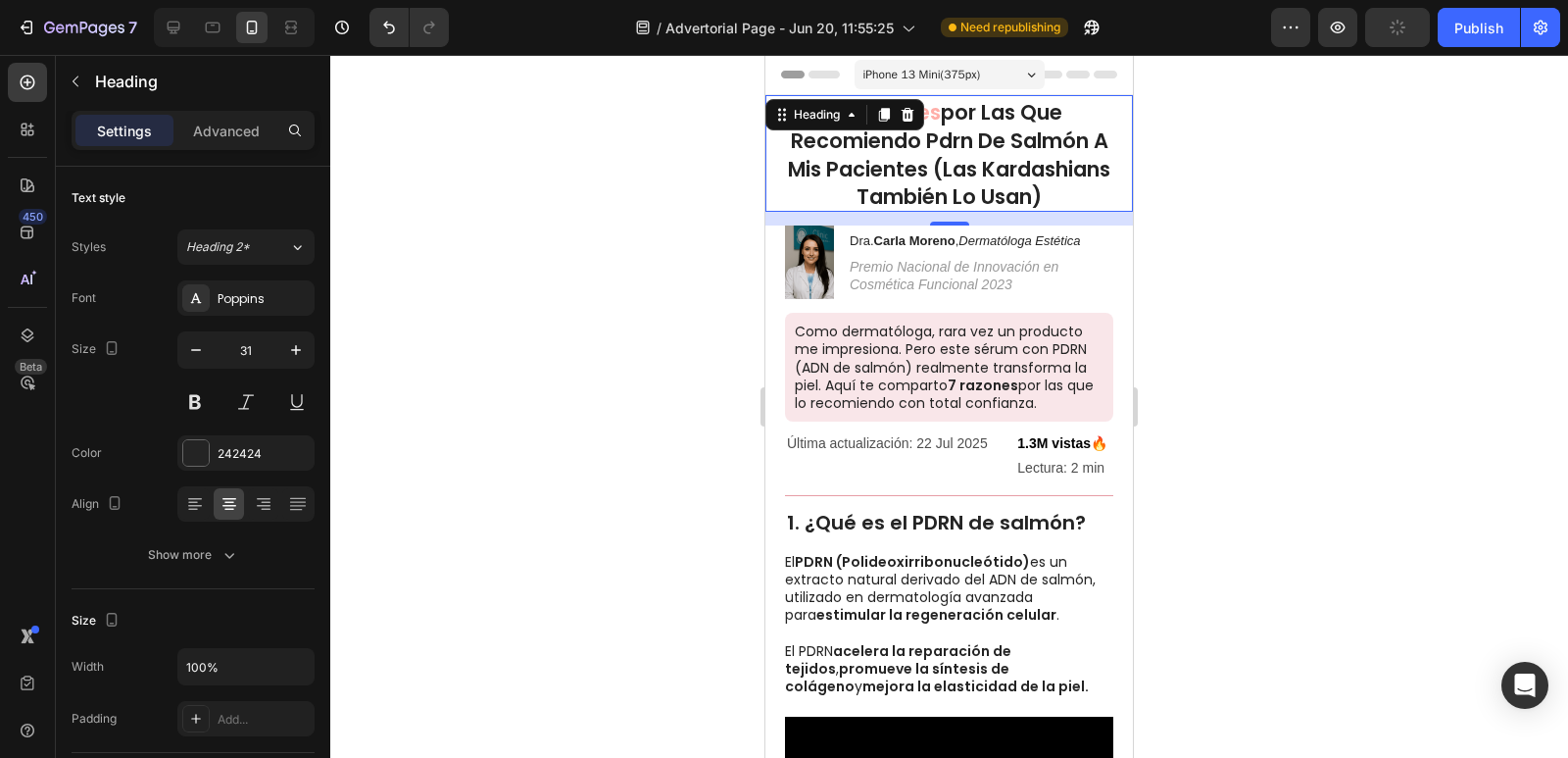 click 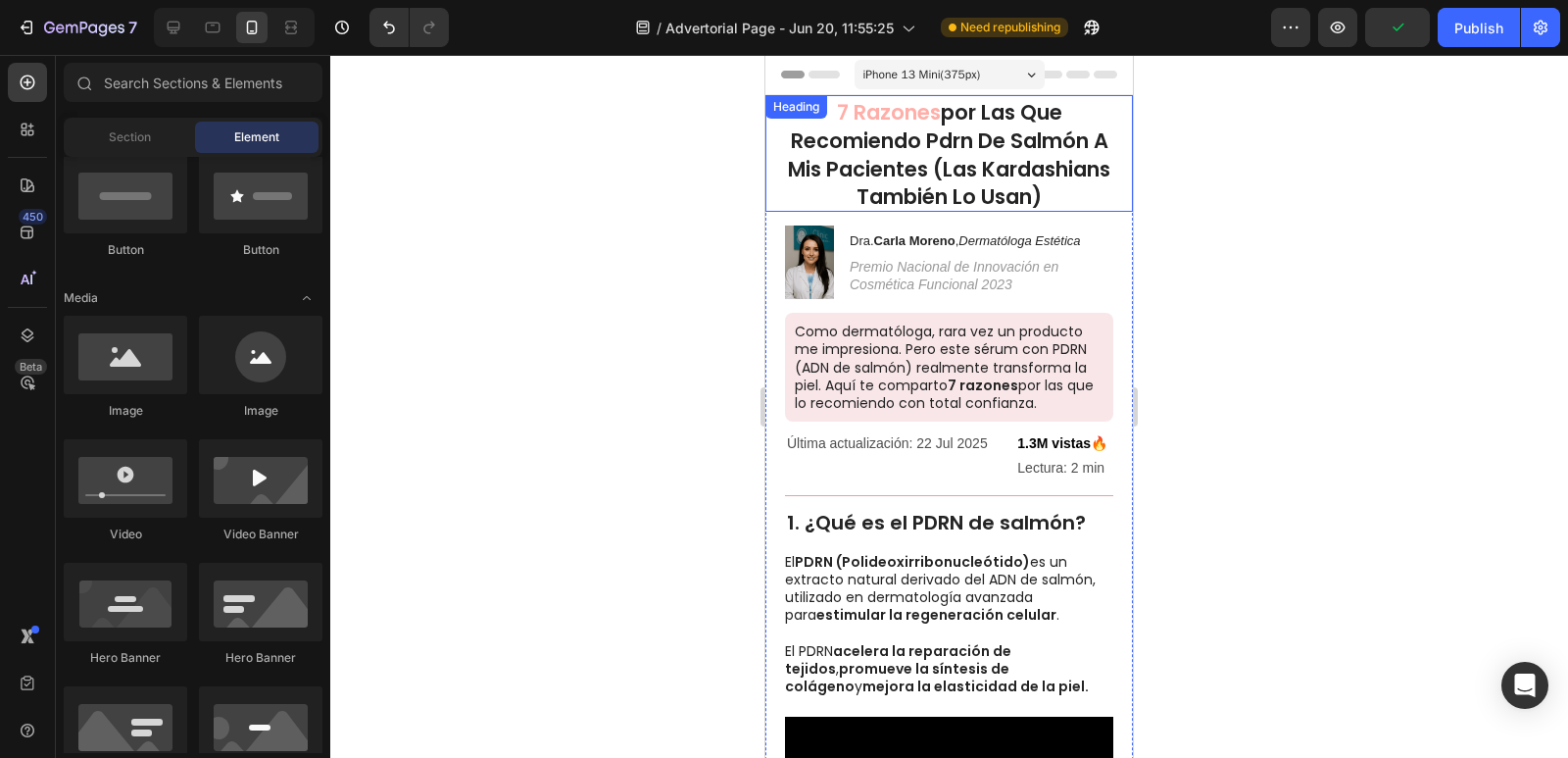 click on "por las que recomiendo pdrn de salmón a mis pacientes (las kardashians también lo usan)" at bounding box center [949, 154] 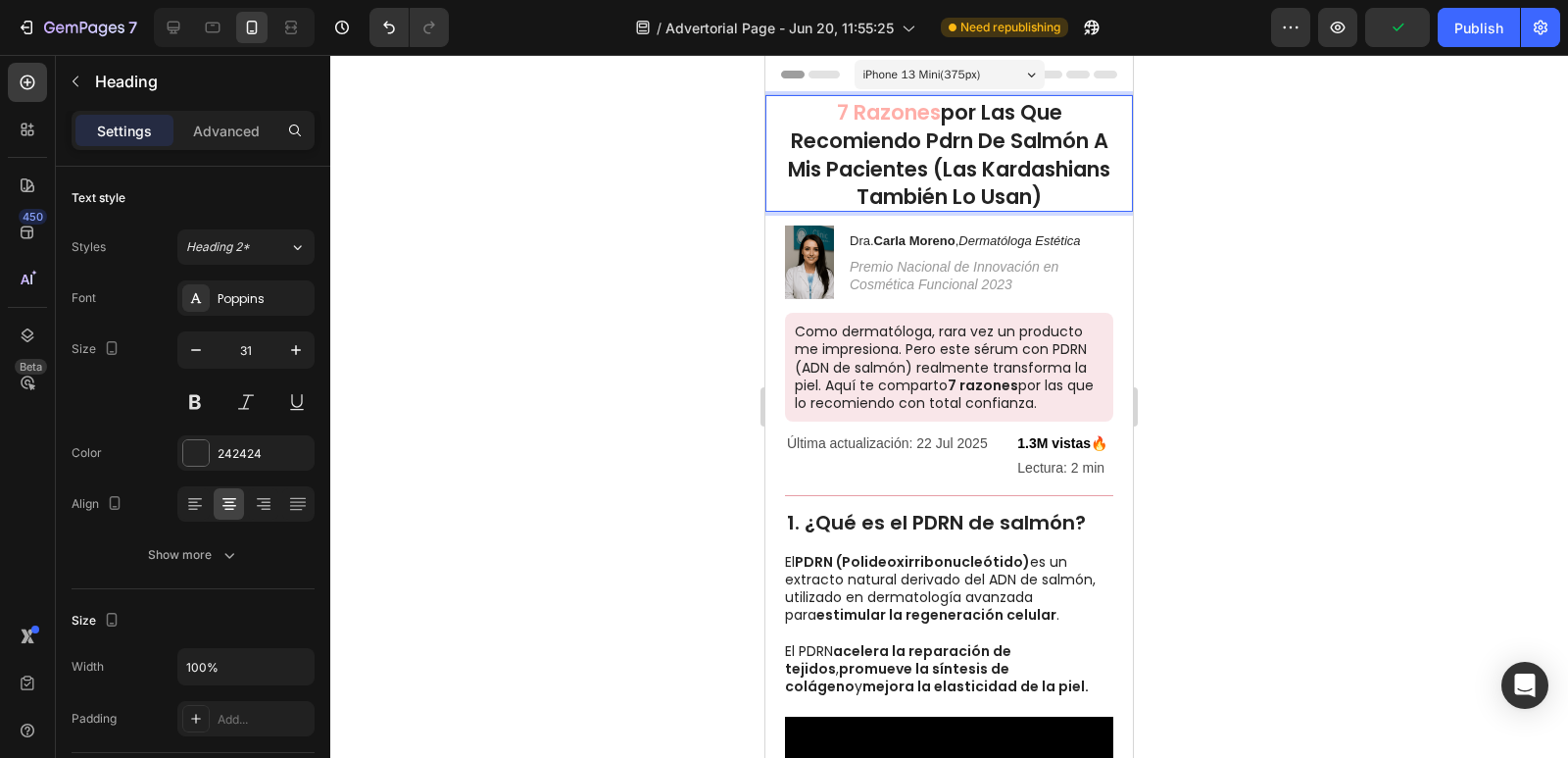 click on "por las que recomiendo pdrn de salmón a mis pacientes (las kardashians también lo usan)" at bounding box center [949, 154] 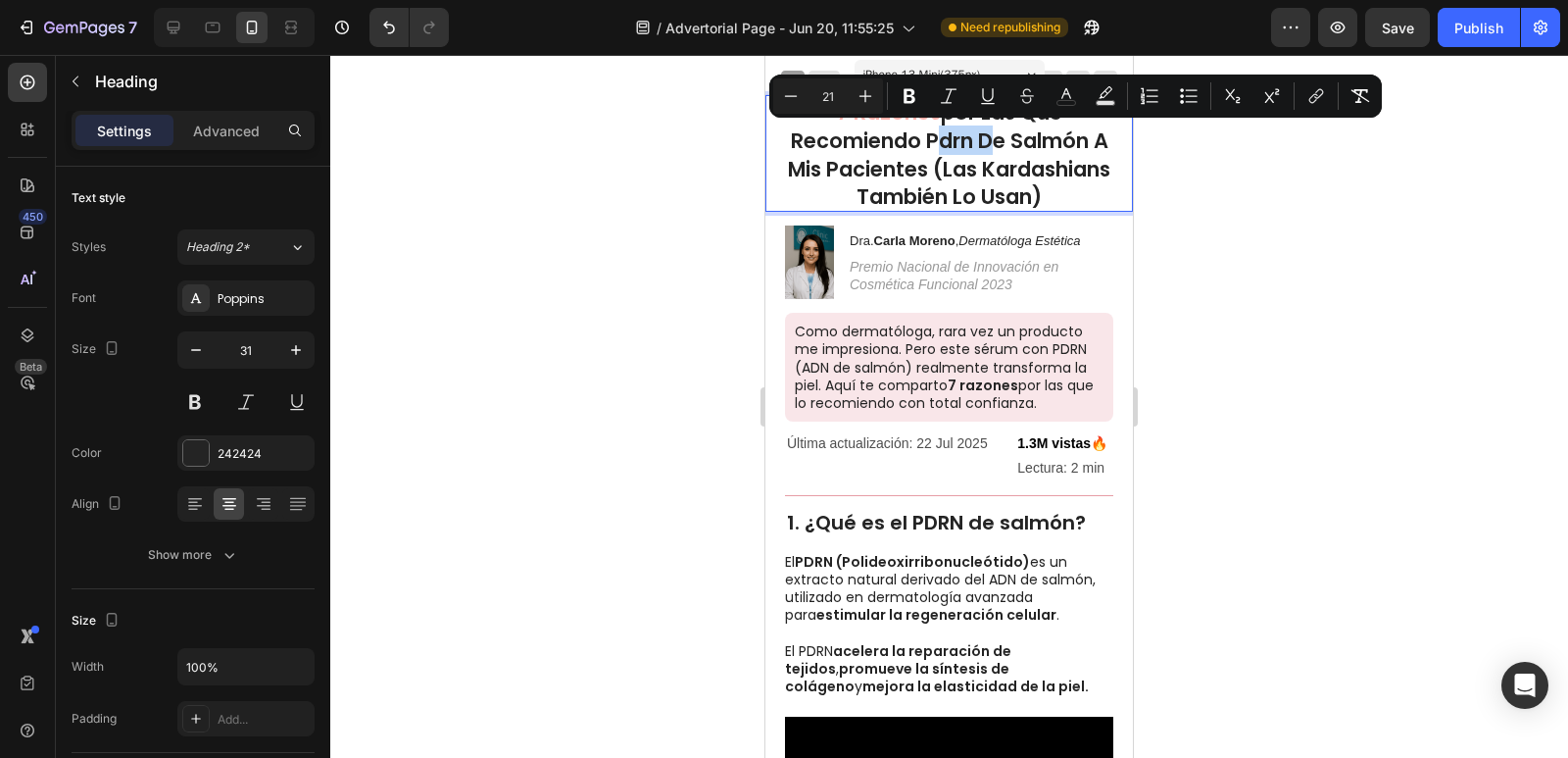 drag, startPoint x: 975, startPoint y: 141, endPoint x: 942, endPoint y: 144, distance: 33.136083 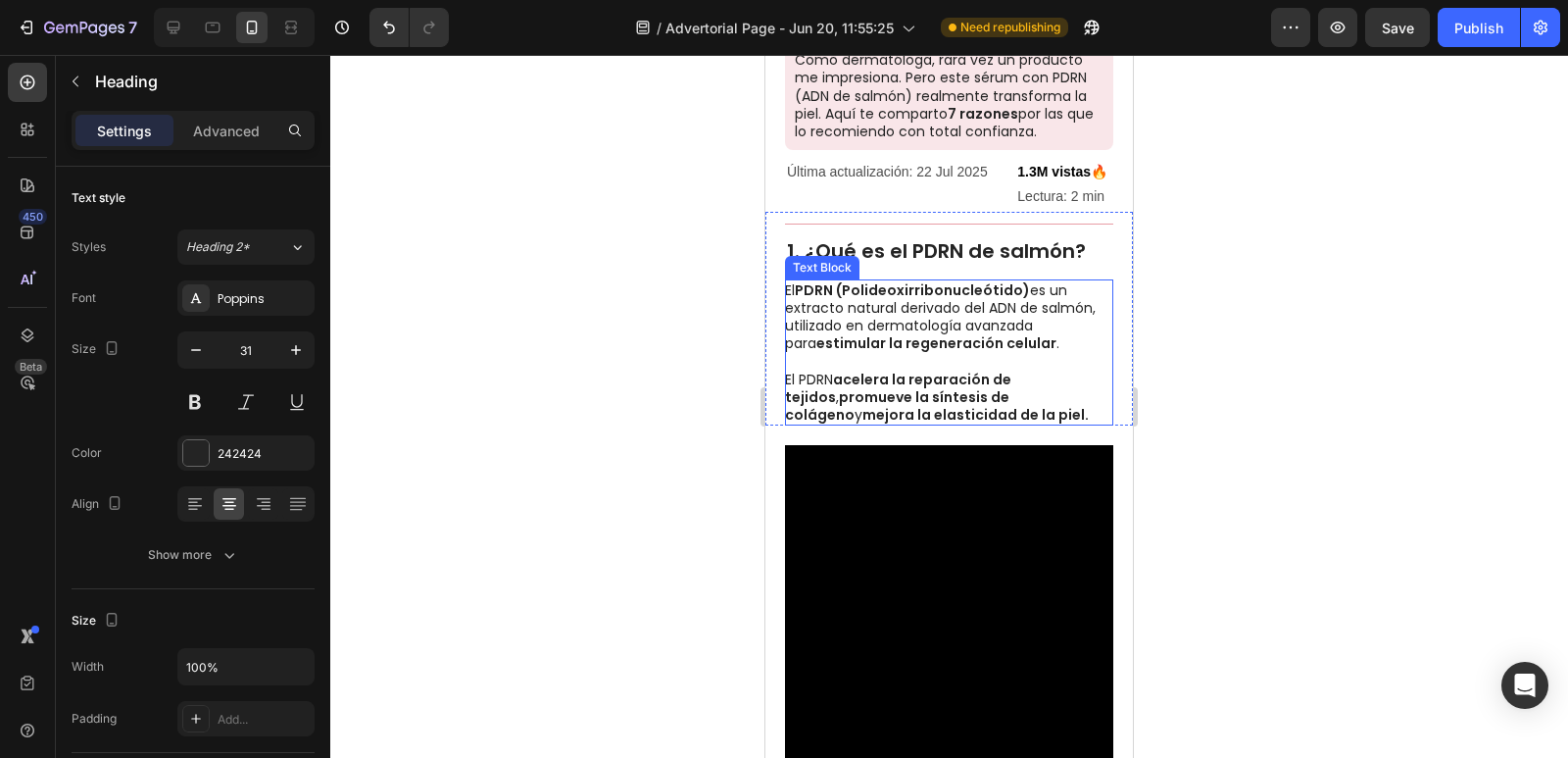 scroll, scrollTop: 294, scrollLeft: 0, axis: vertical 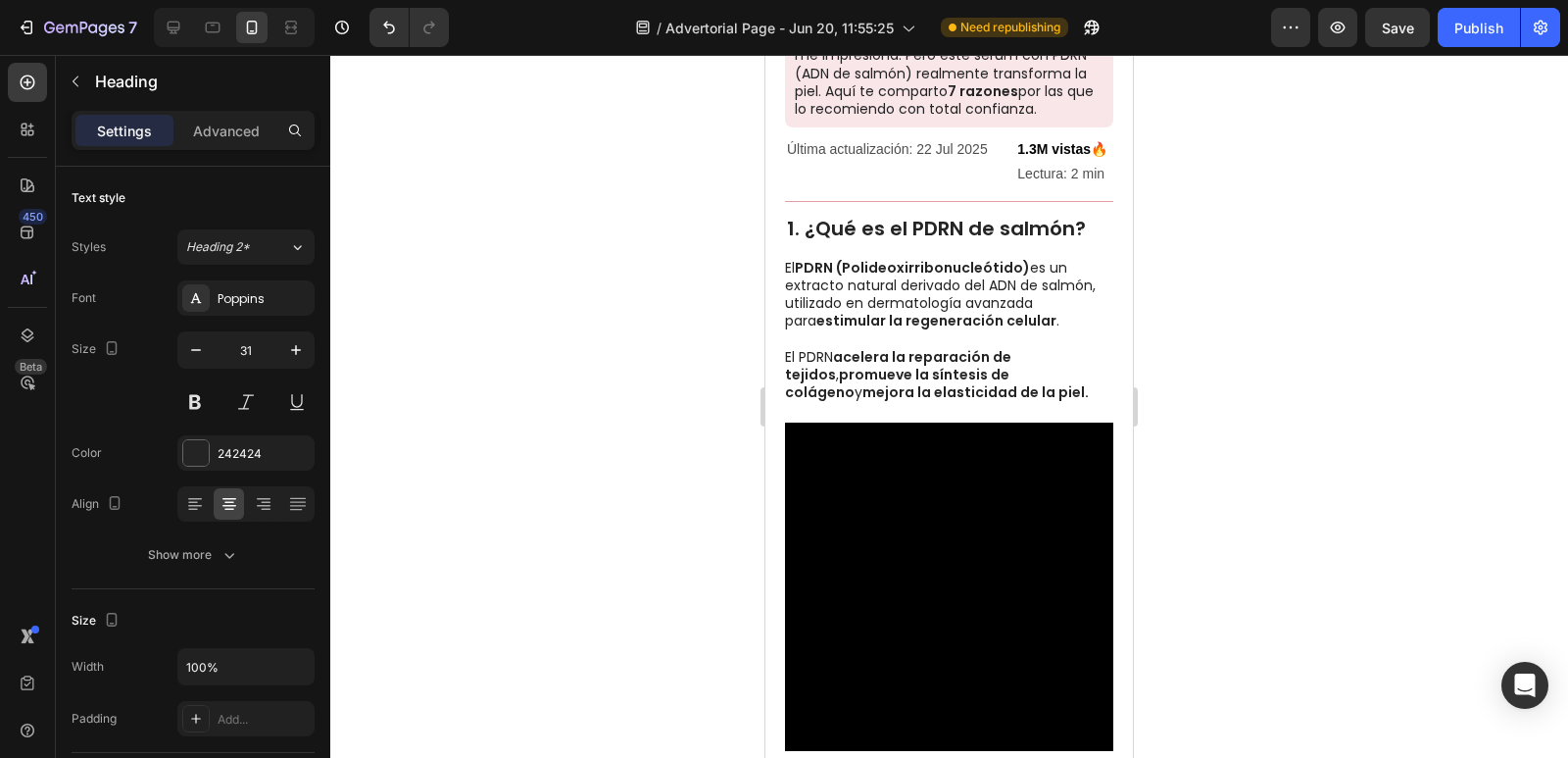click 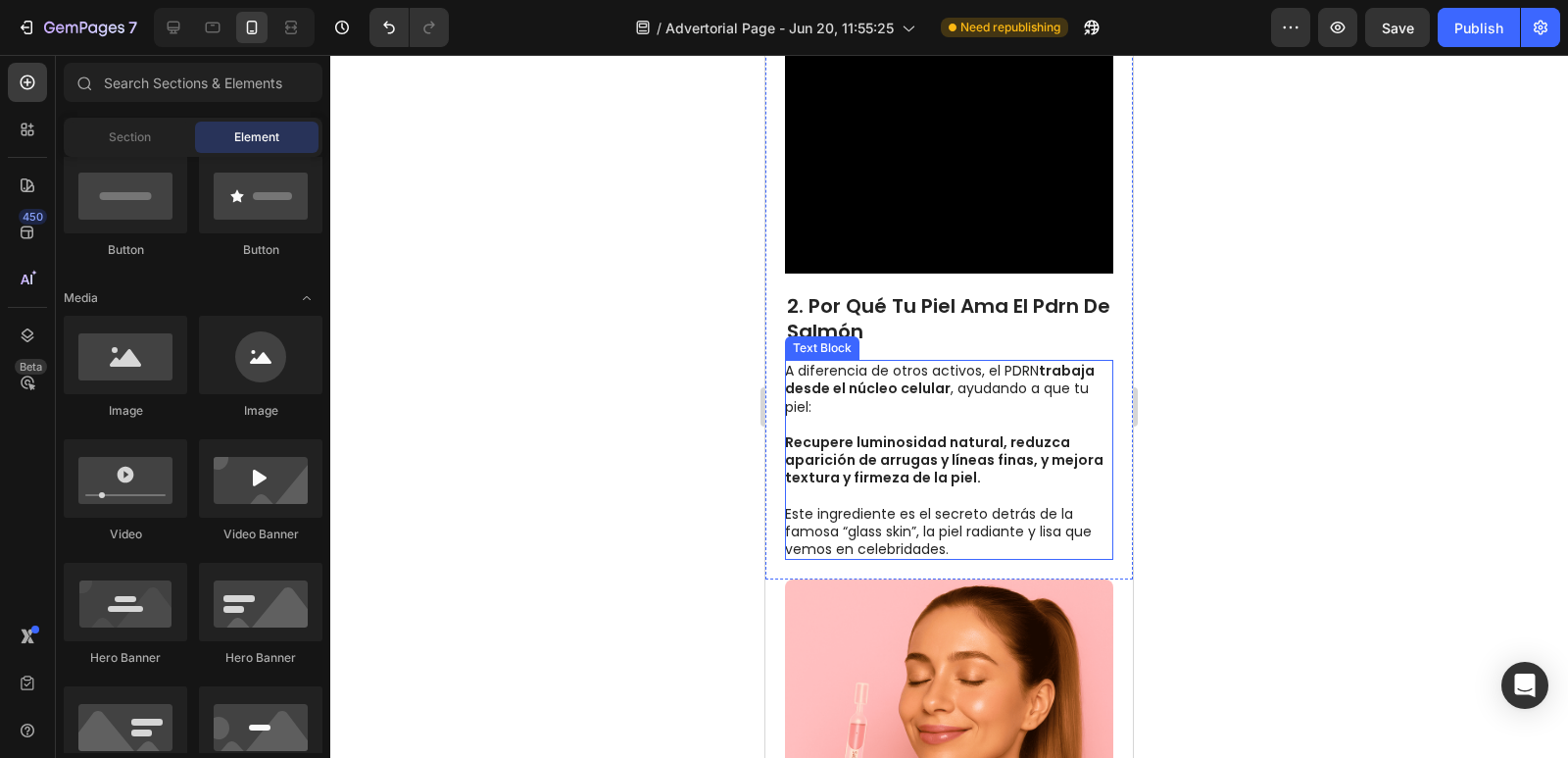 scroll, scrollTop: 784, scrollLeft: 0, axis: vertical 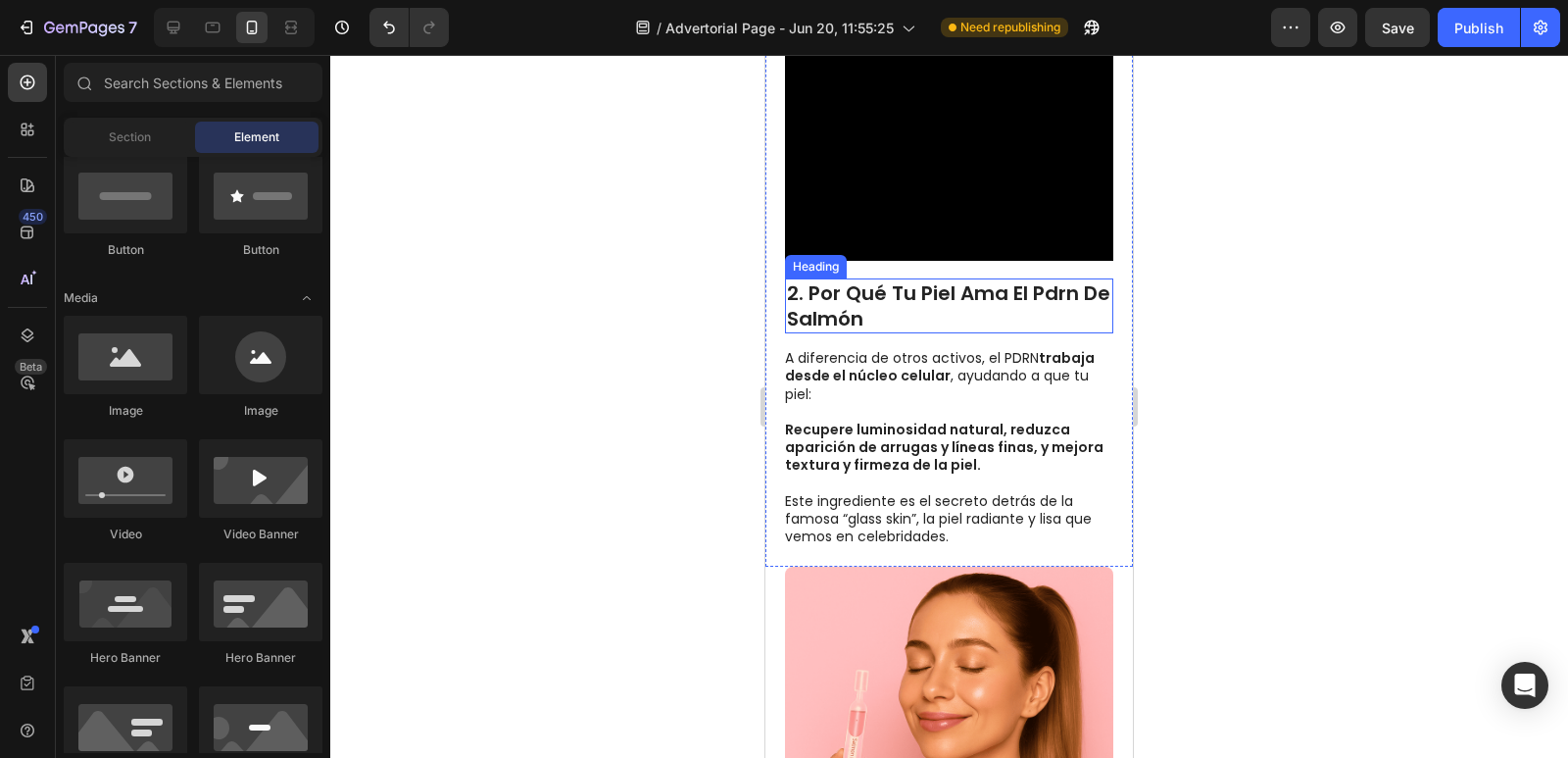 click on "2. por qué tu piel ama el pdrn de salmón" at bounding box center [949, 306] 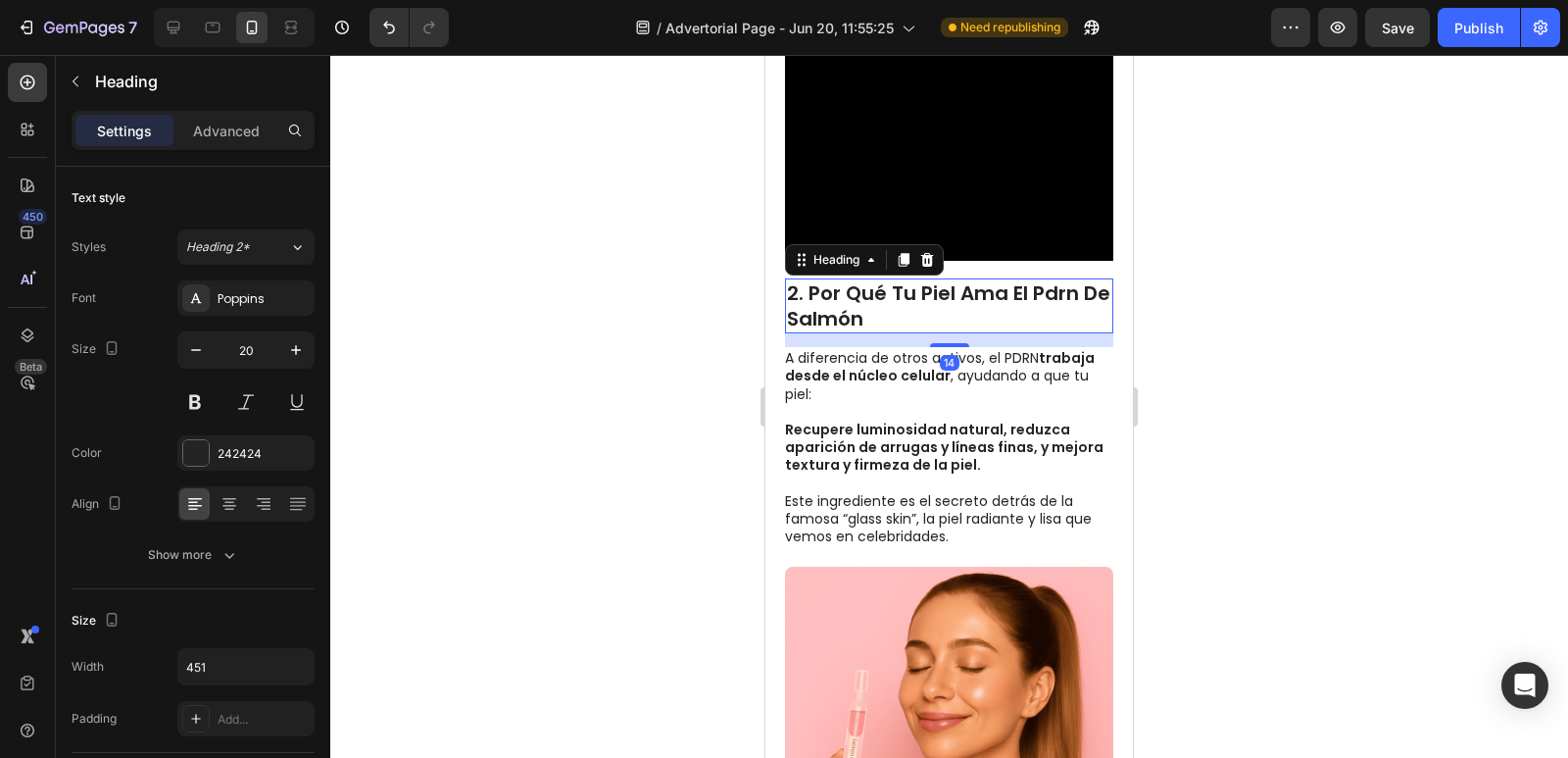 click on "2. por qué tu piel ama el pdrn de salmón" at bounding box center (949, 306) 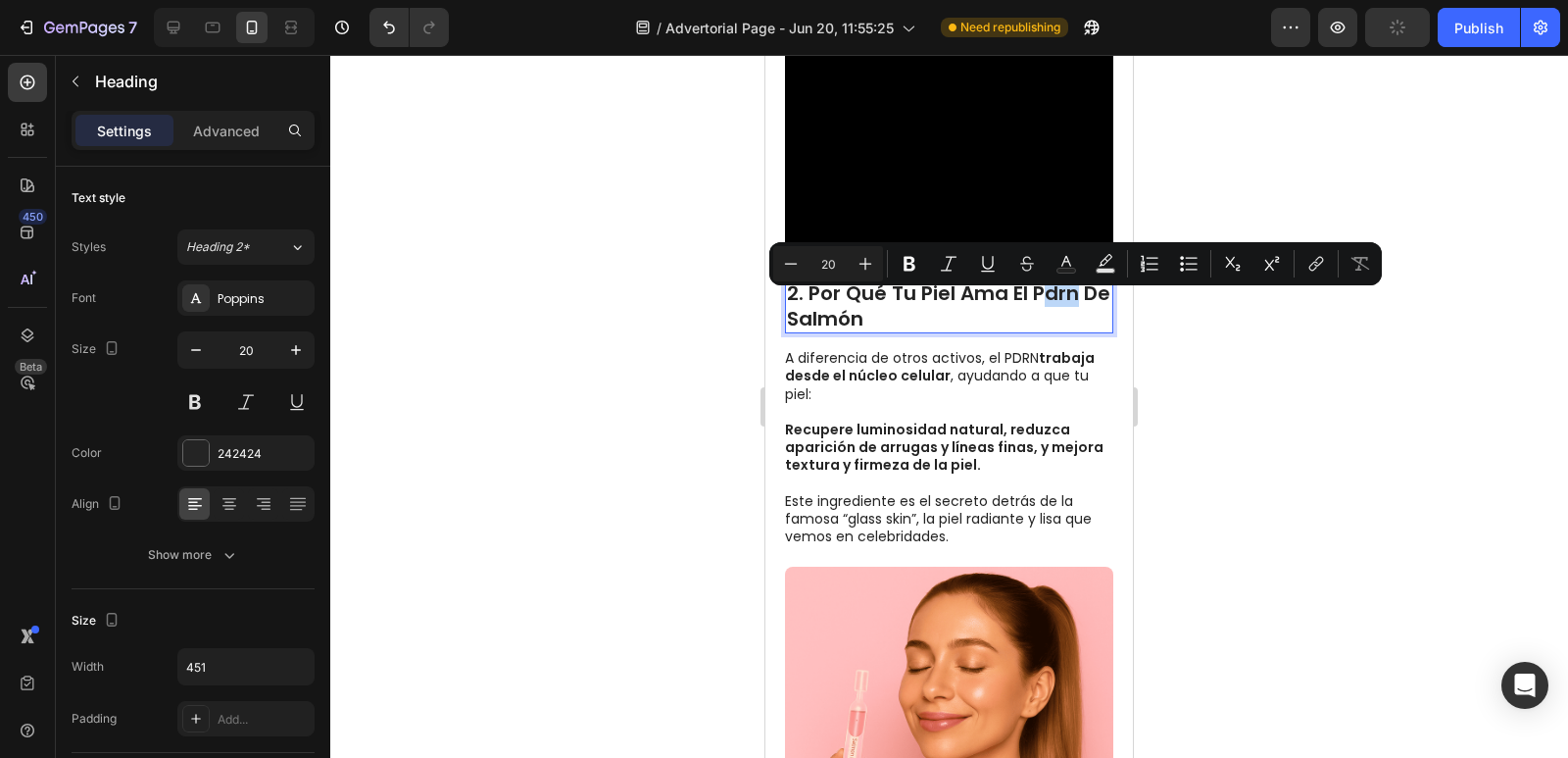 drag, startPoint x: 1074, startPoint y: 311, endPoint x: 1039, endPoint y: 310, distance: 35.014283 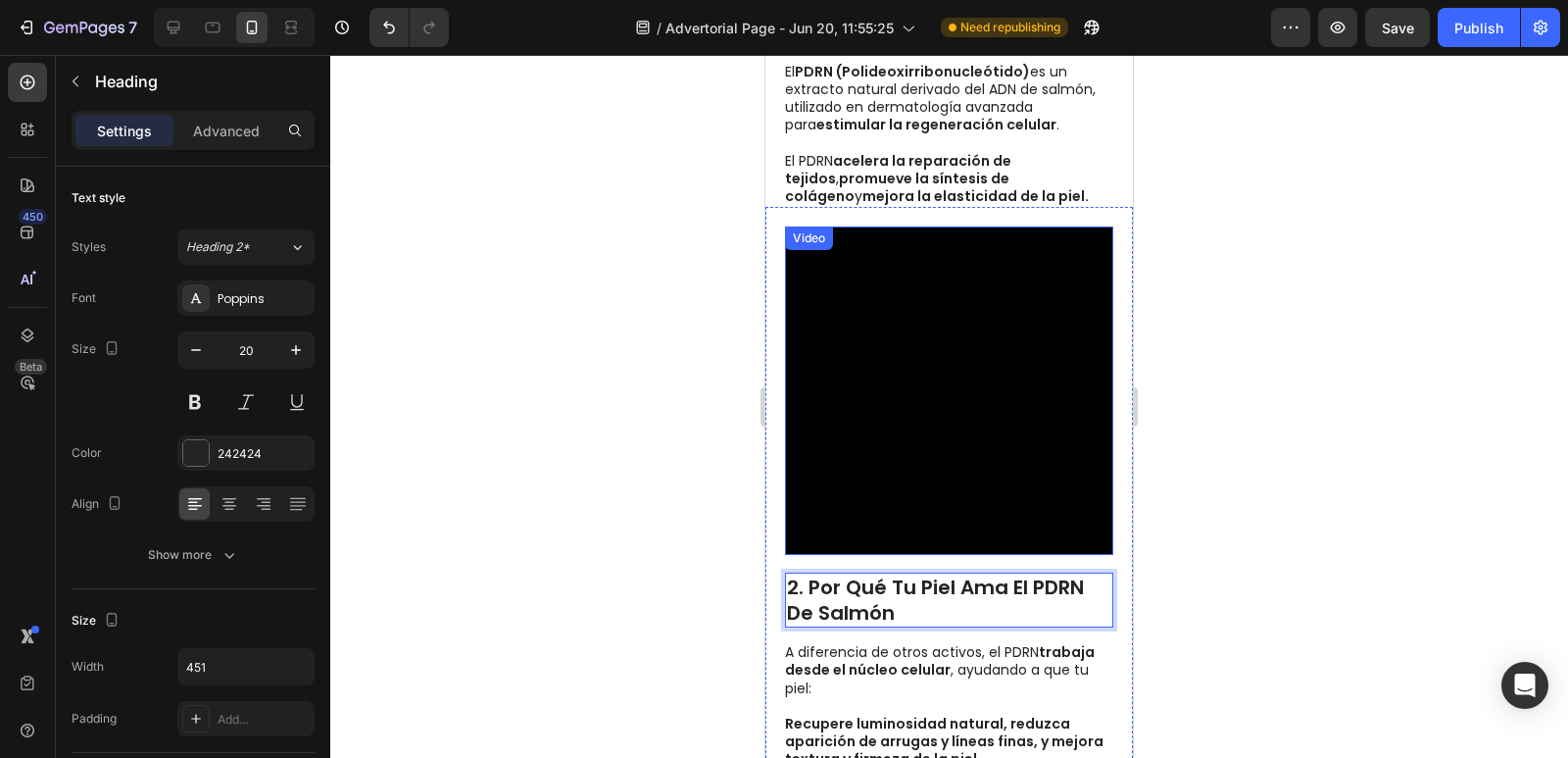scroll, scrollTop: 883, scrollLeft: 0, axis: vertical 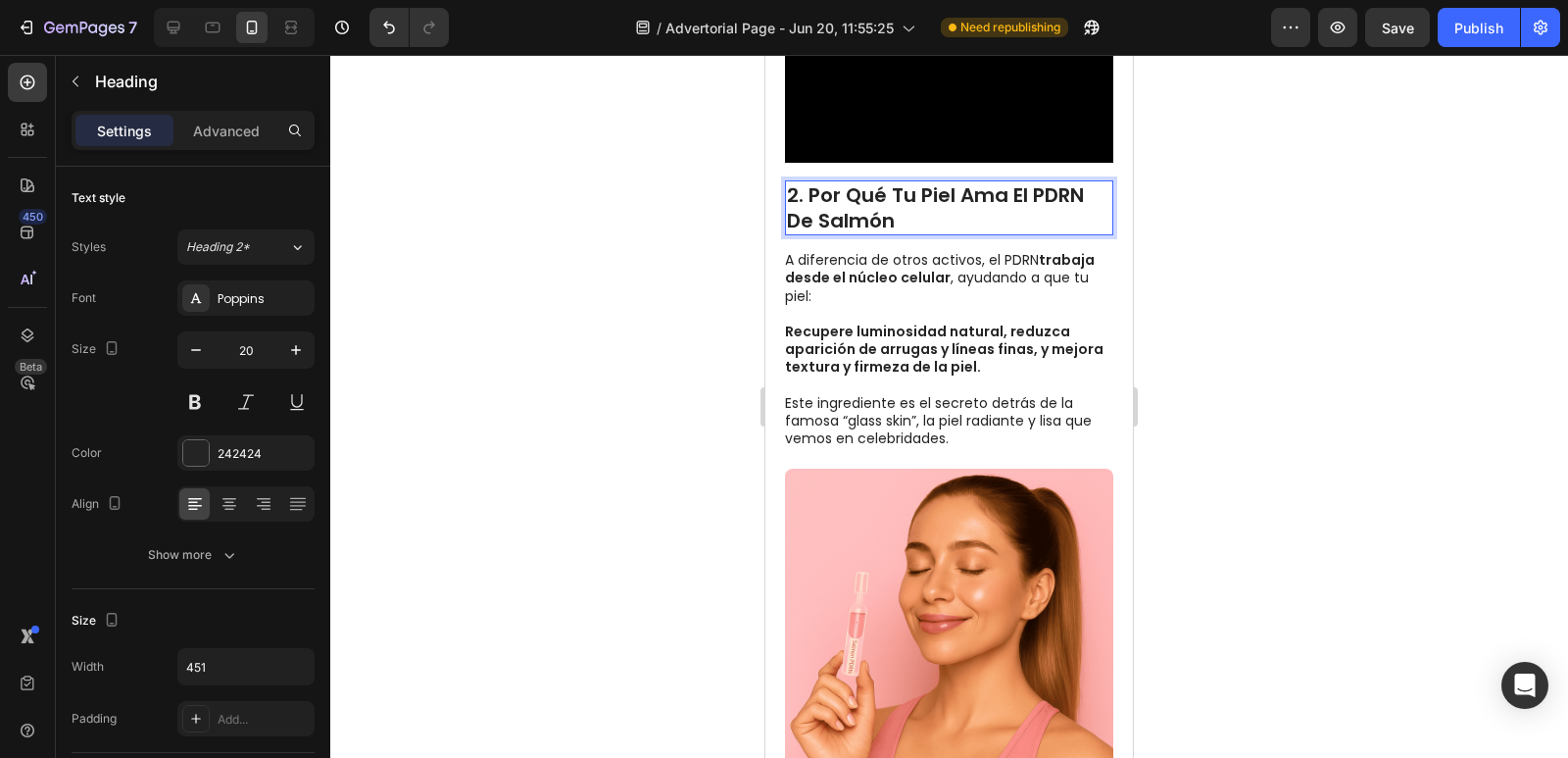 click 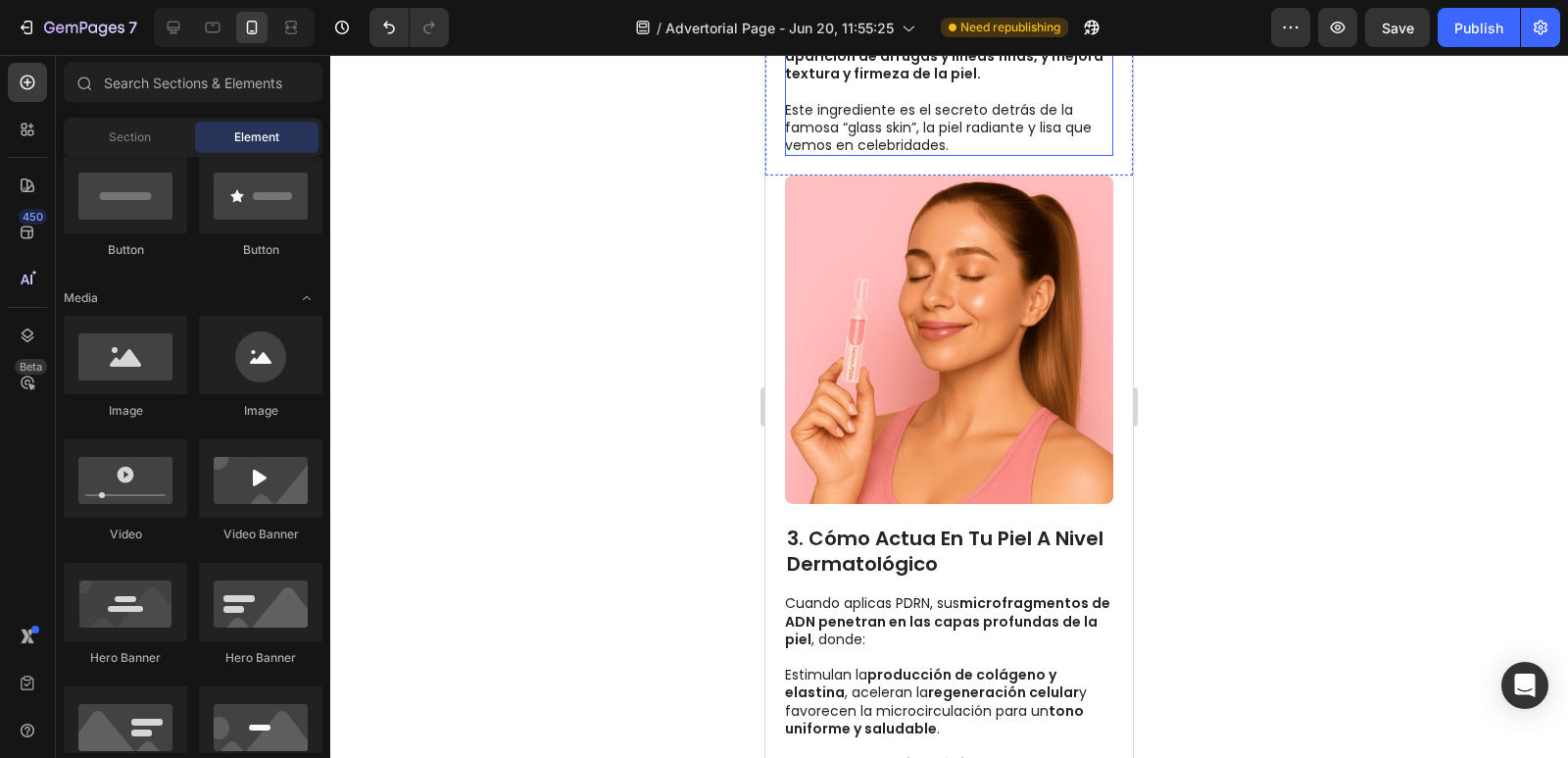 scroll, scrollTop: 1177, scrollLeft: 0, axis: vertical 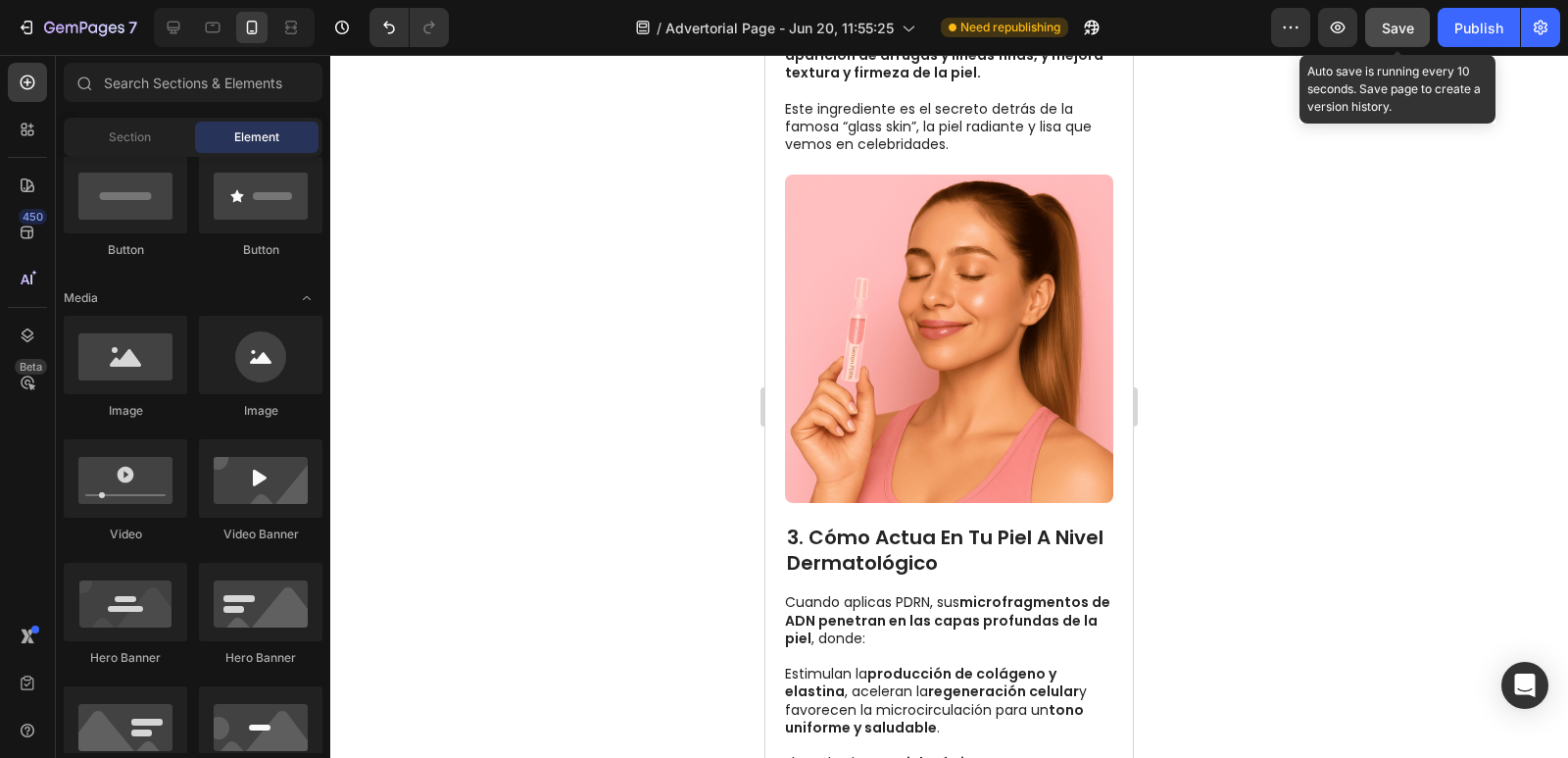 click on "Save" at bounding box center [1397, 27] 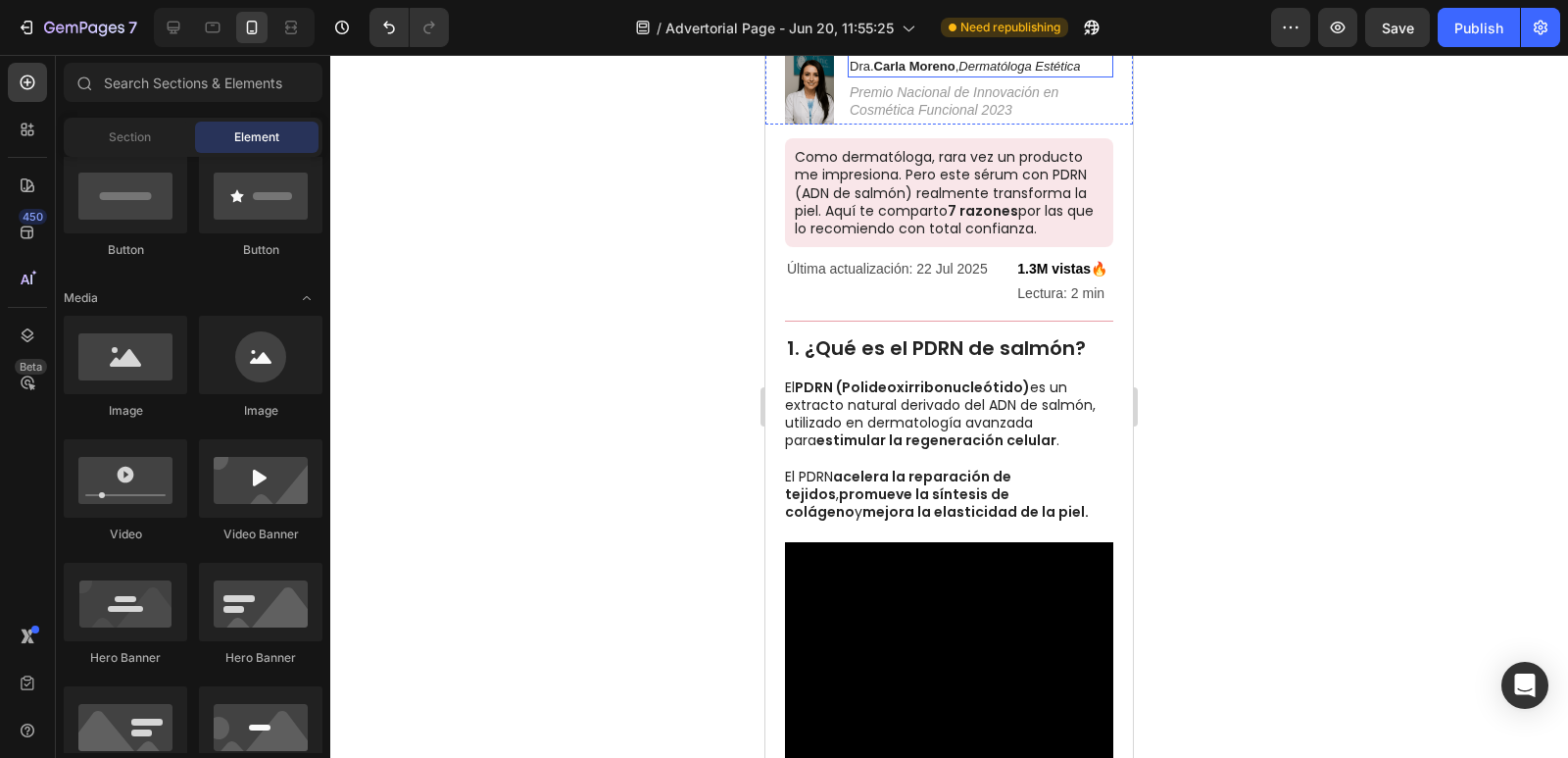 scroll, scrollTop: 0, scrollLeft: 0, axis: both 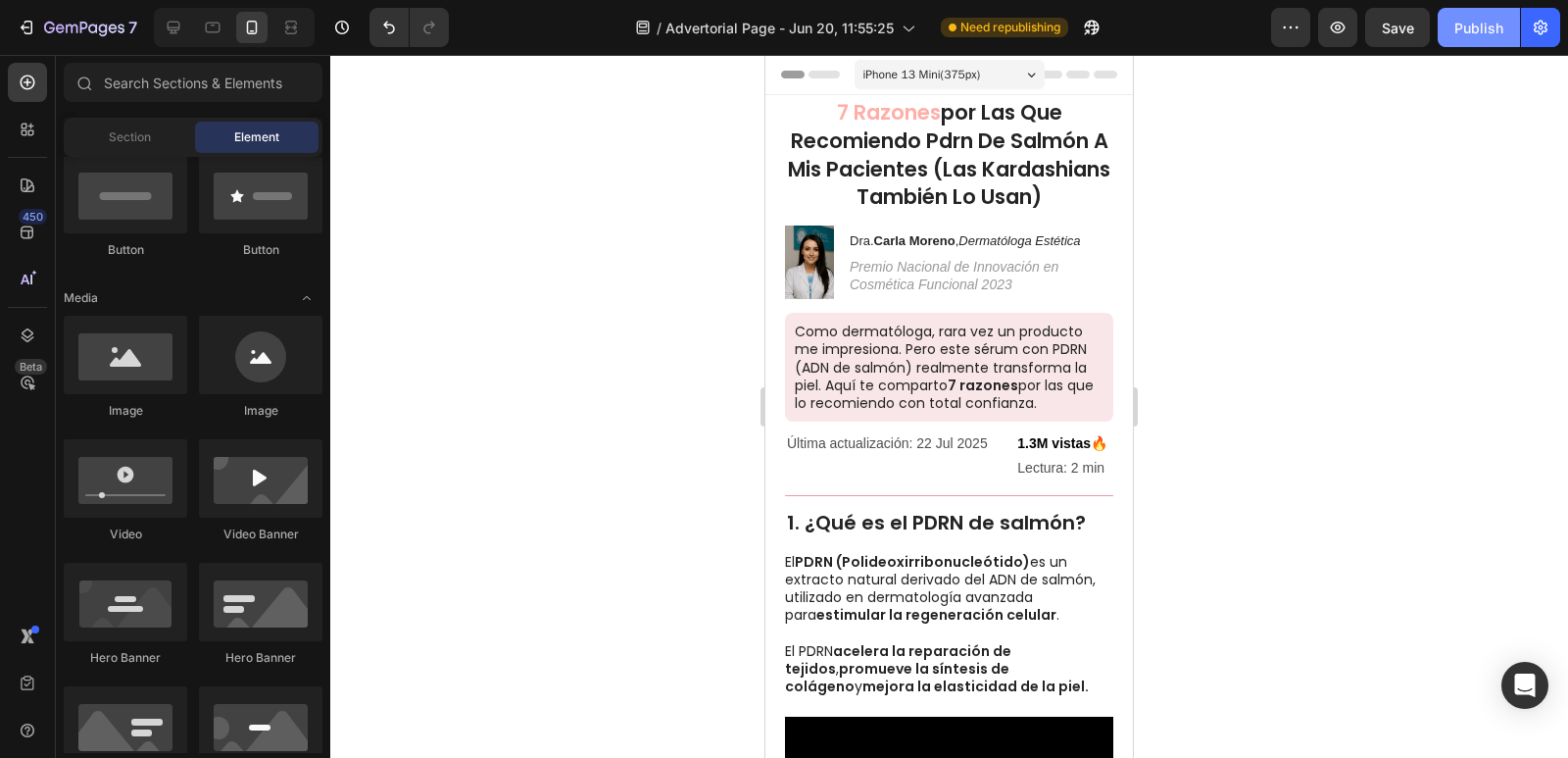 click on "Publish" at bounding box center [1479, 27] 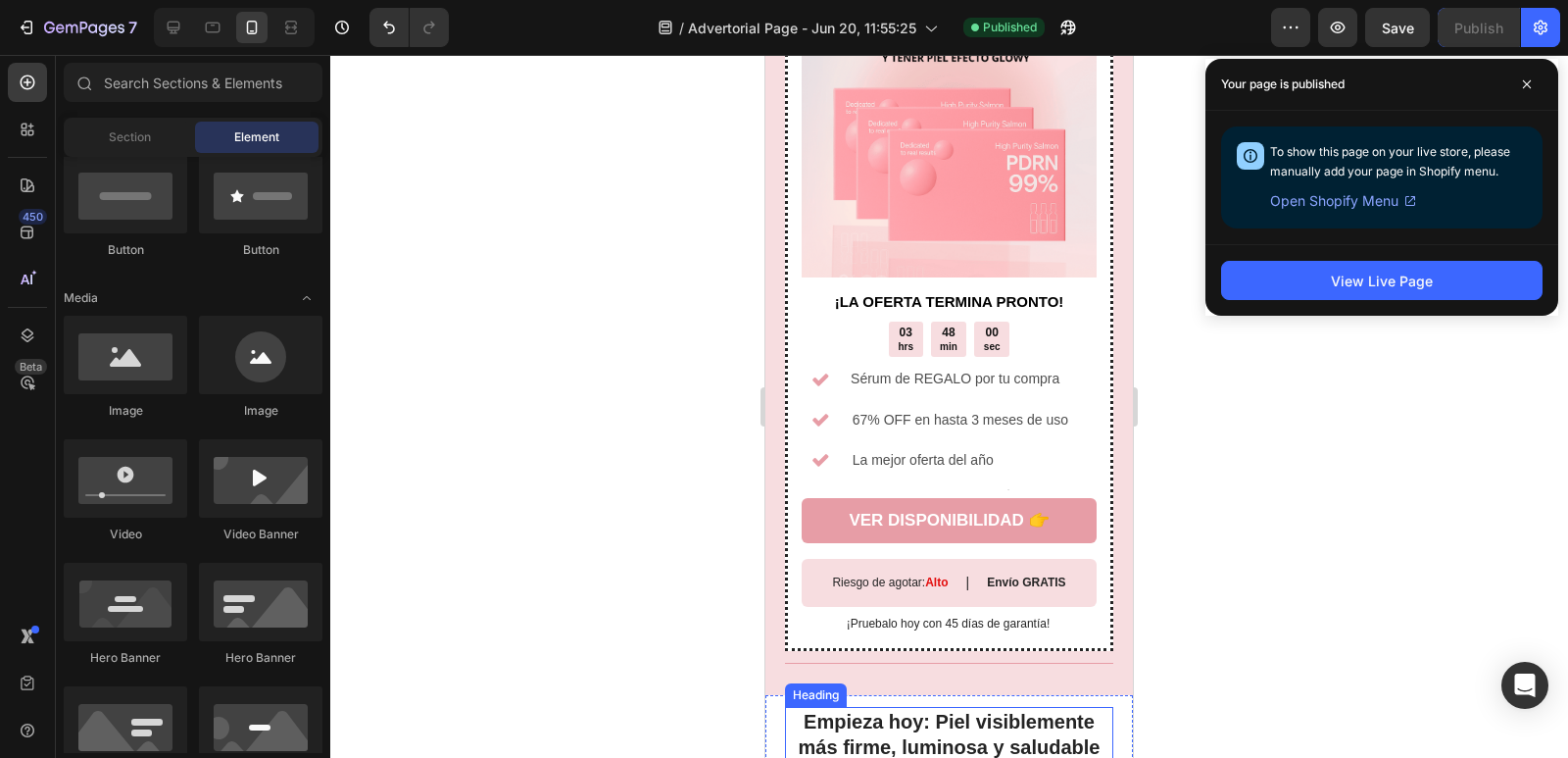scroll, scrollTop: 4118, scrollLeft: 0, axis: vertical 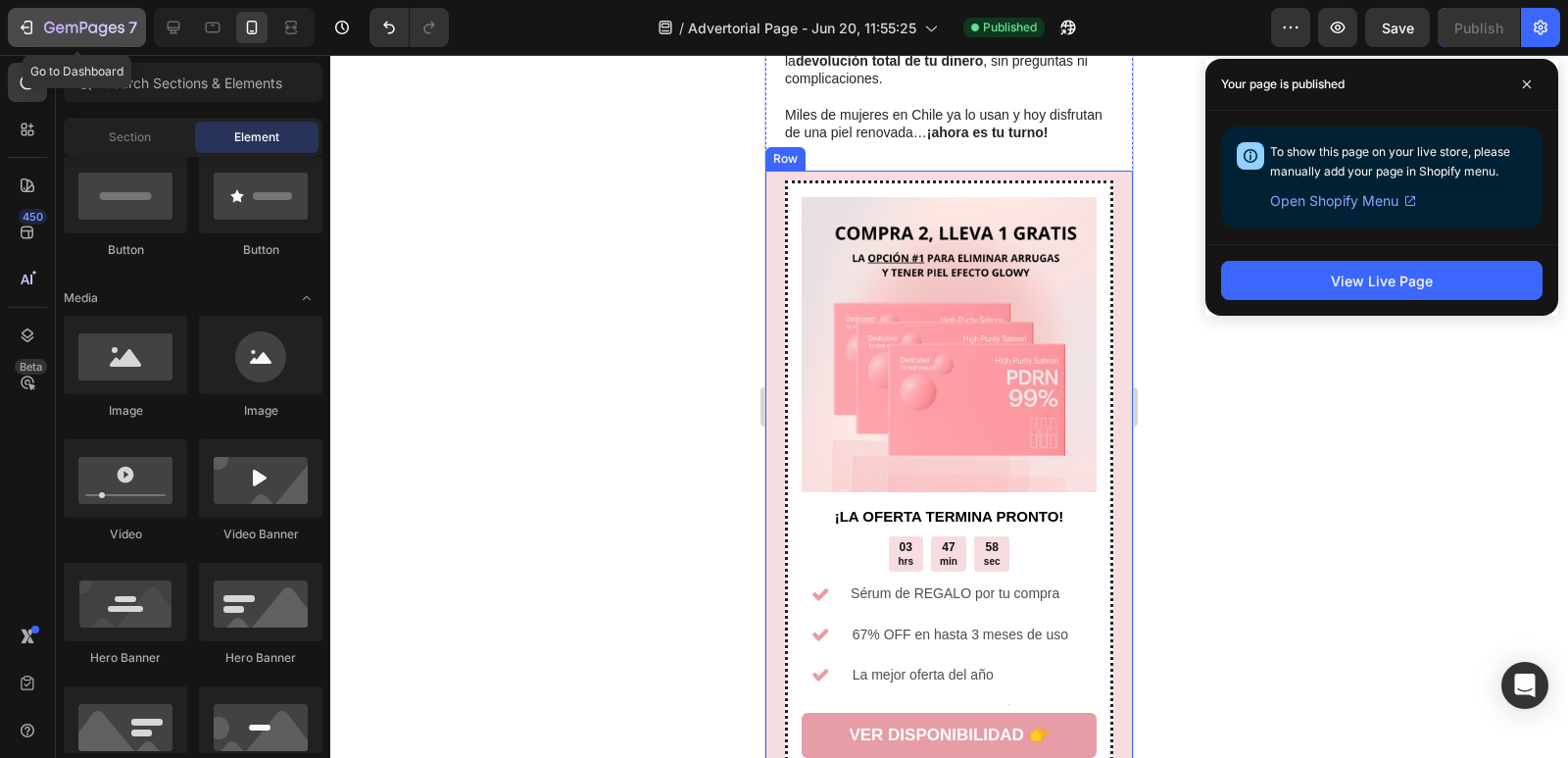 click 